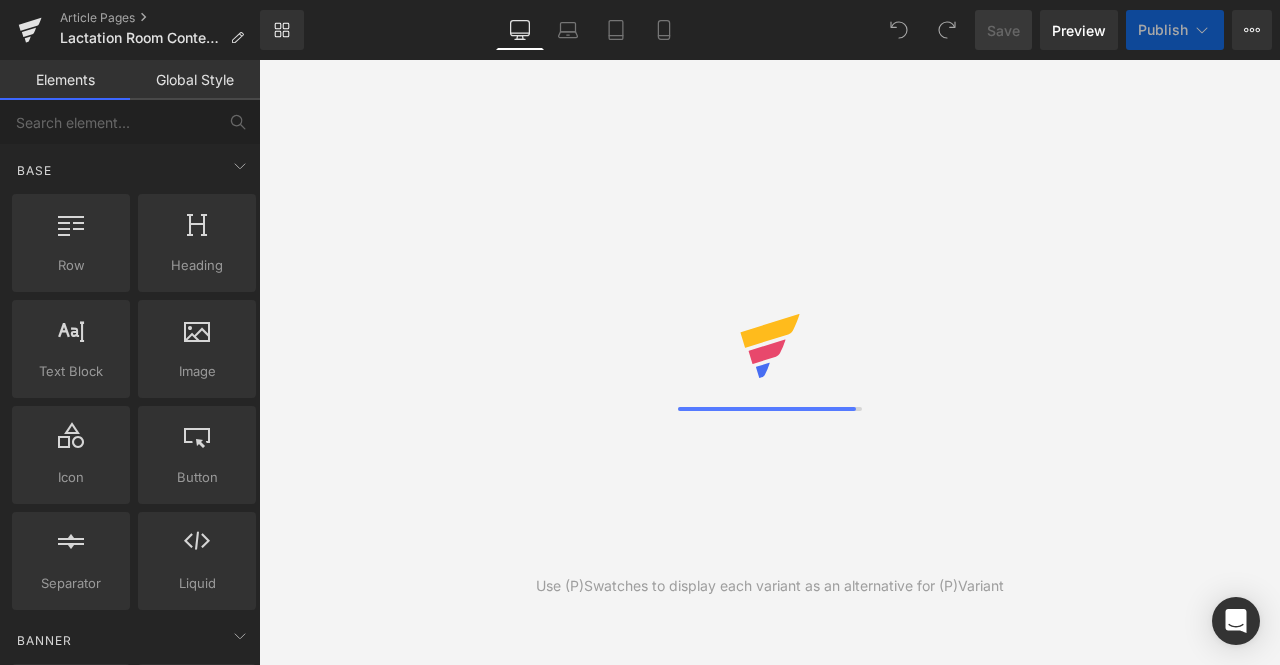 scroll, scrollTop: 0, scrollLeft: 0, axis: both 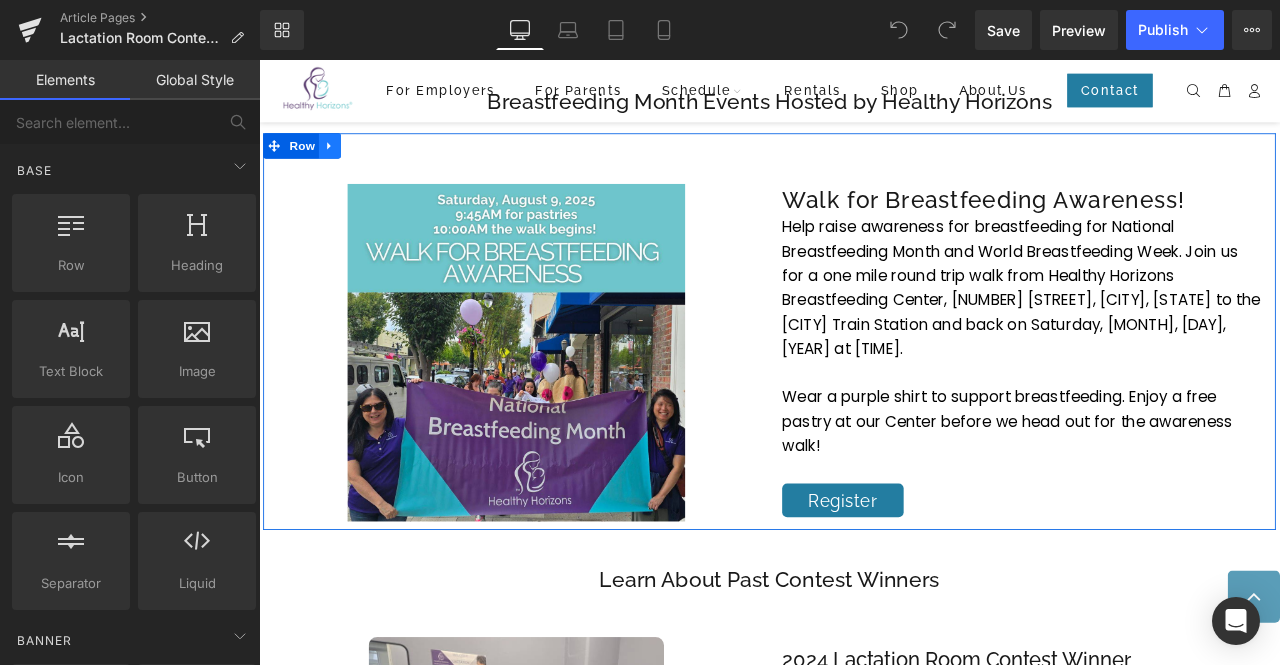 click 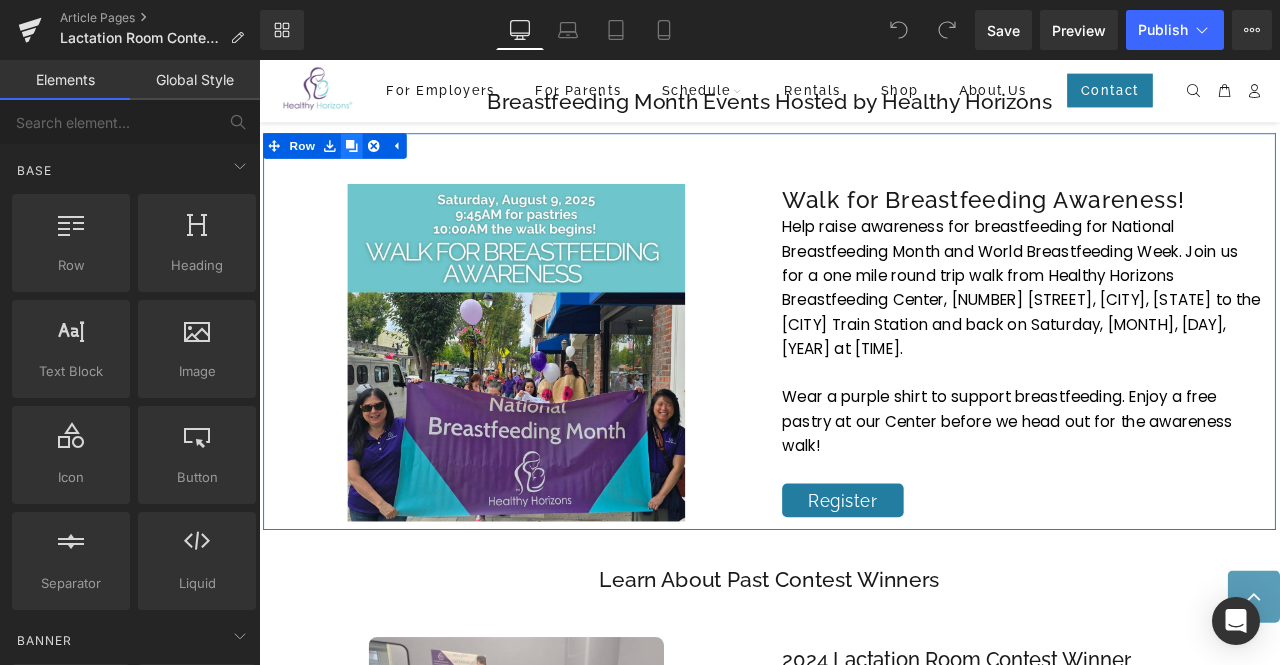 click 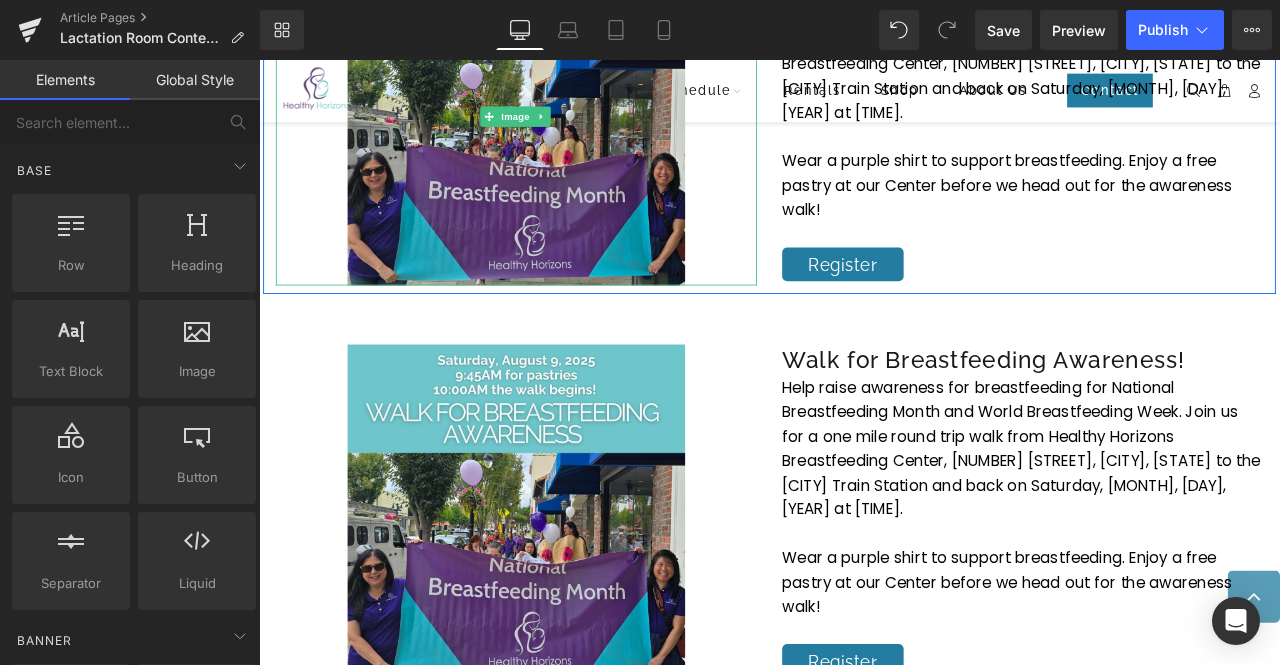 scroll, scrollTop: 3402, scrollLeft: 0, axis: vertical 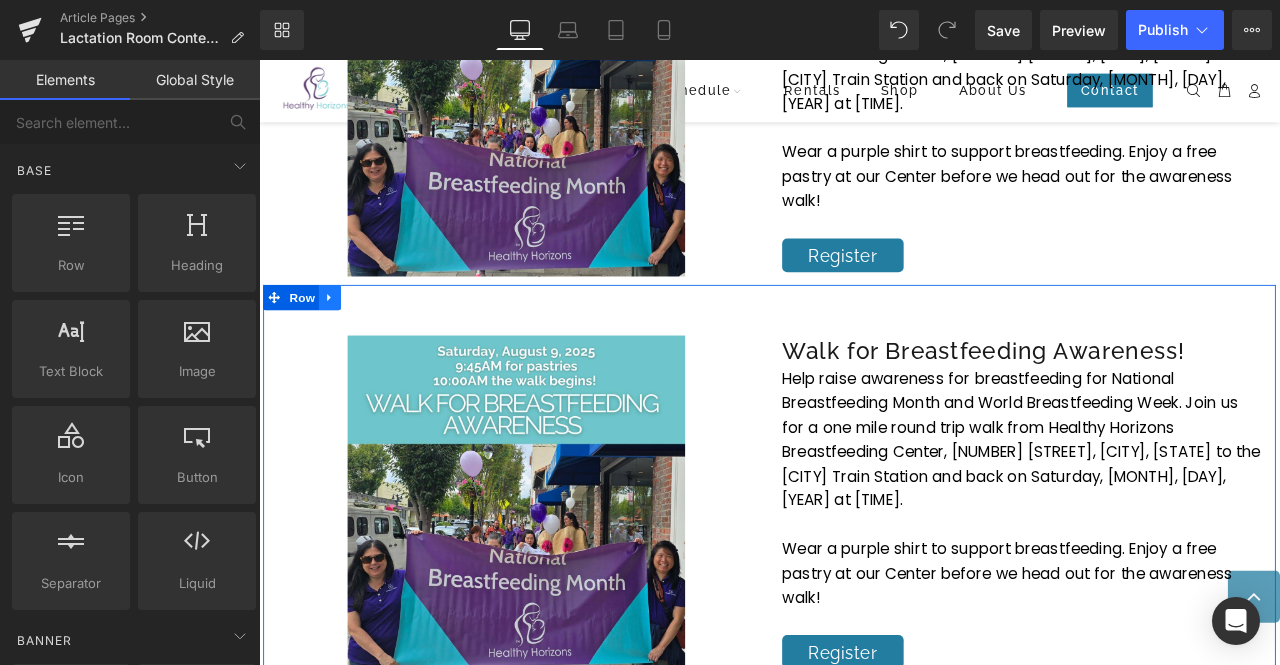 click 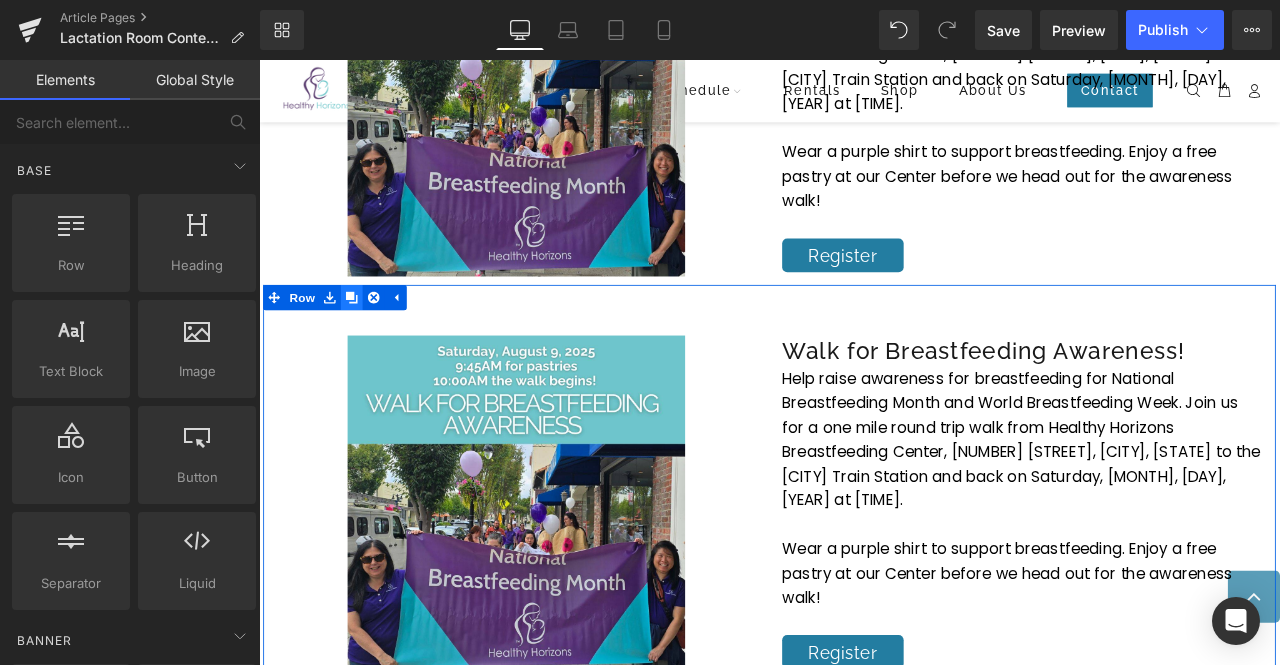 click 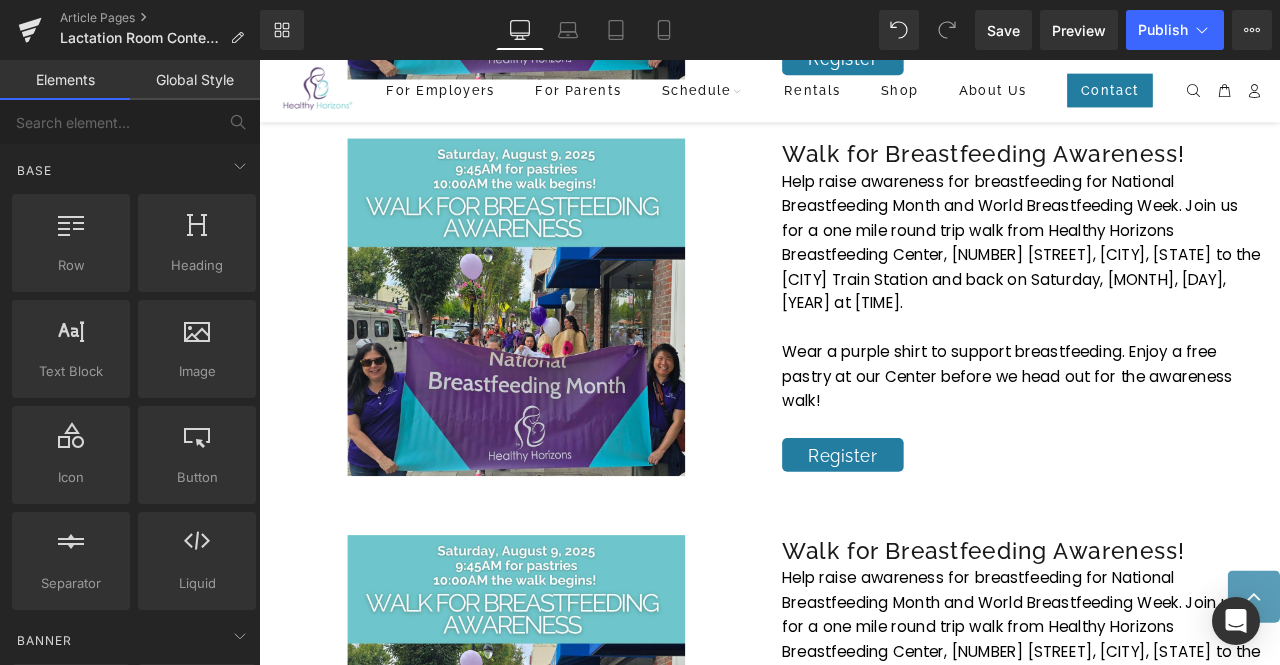 scroll, scrollTop: 3633, scrollLeft: 0, axis: vertical 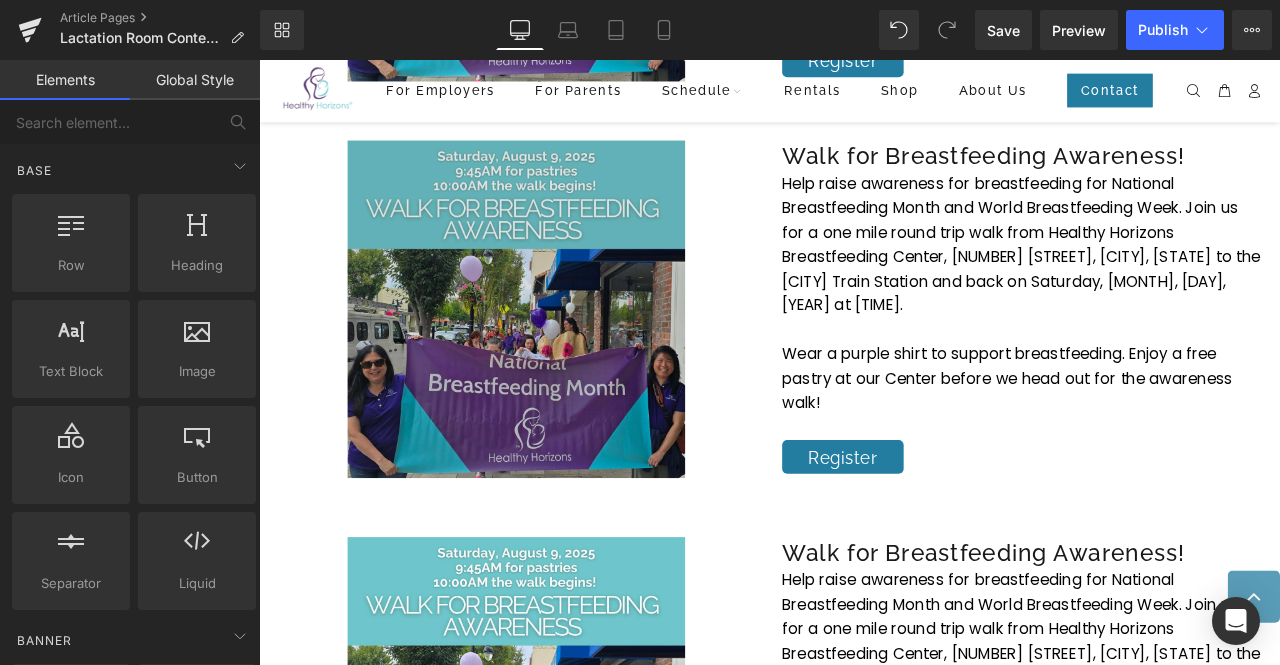 click at bounding box center (564, 356) 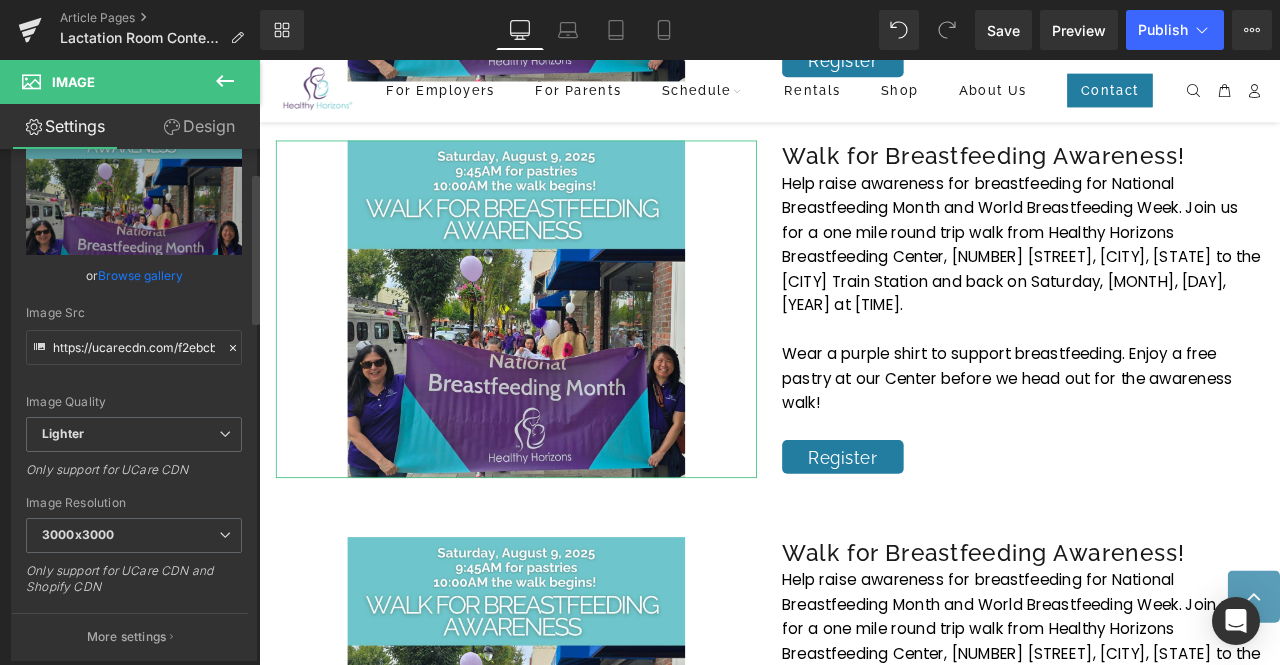 scroll, scrollTop: 78, scrollLeft: 0, axis: vertical 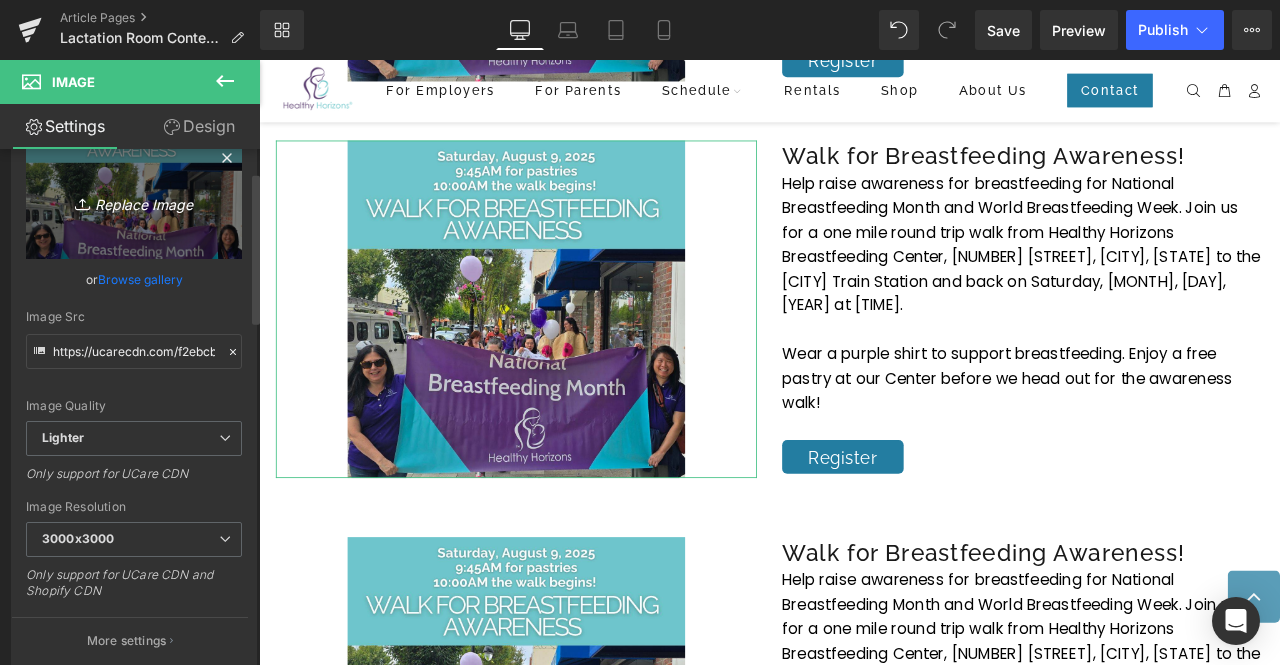 click on "Replace Image" at bounding box center [134, 201] 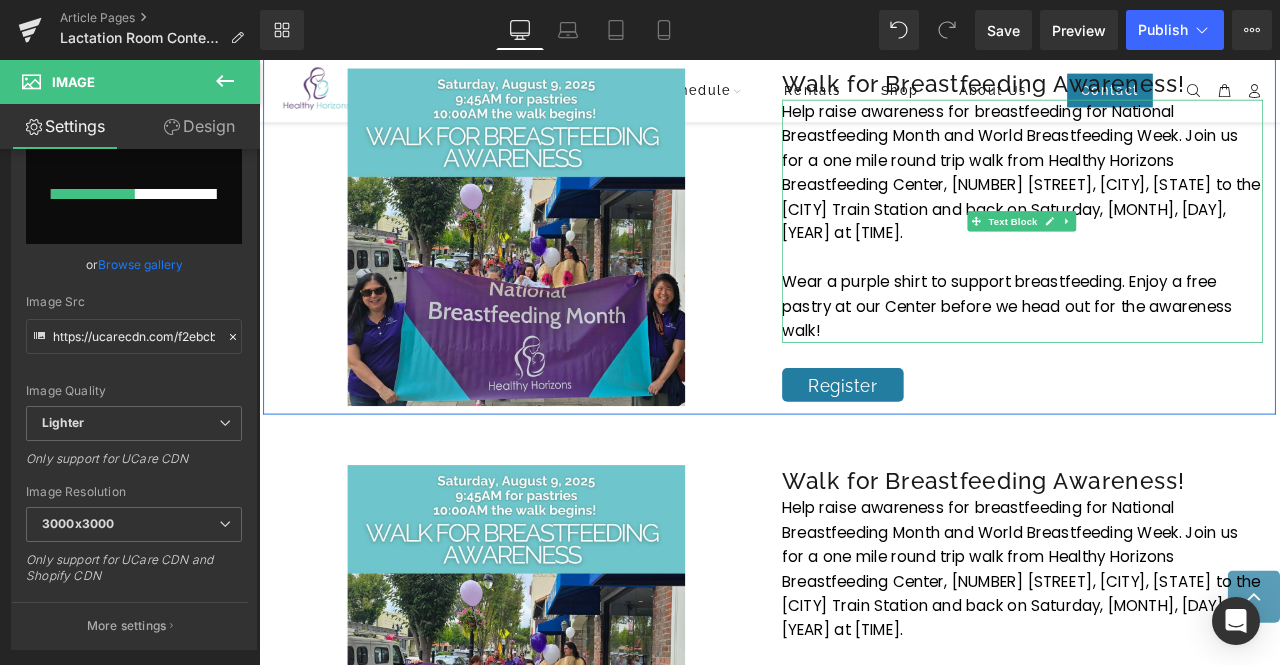 type 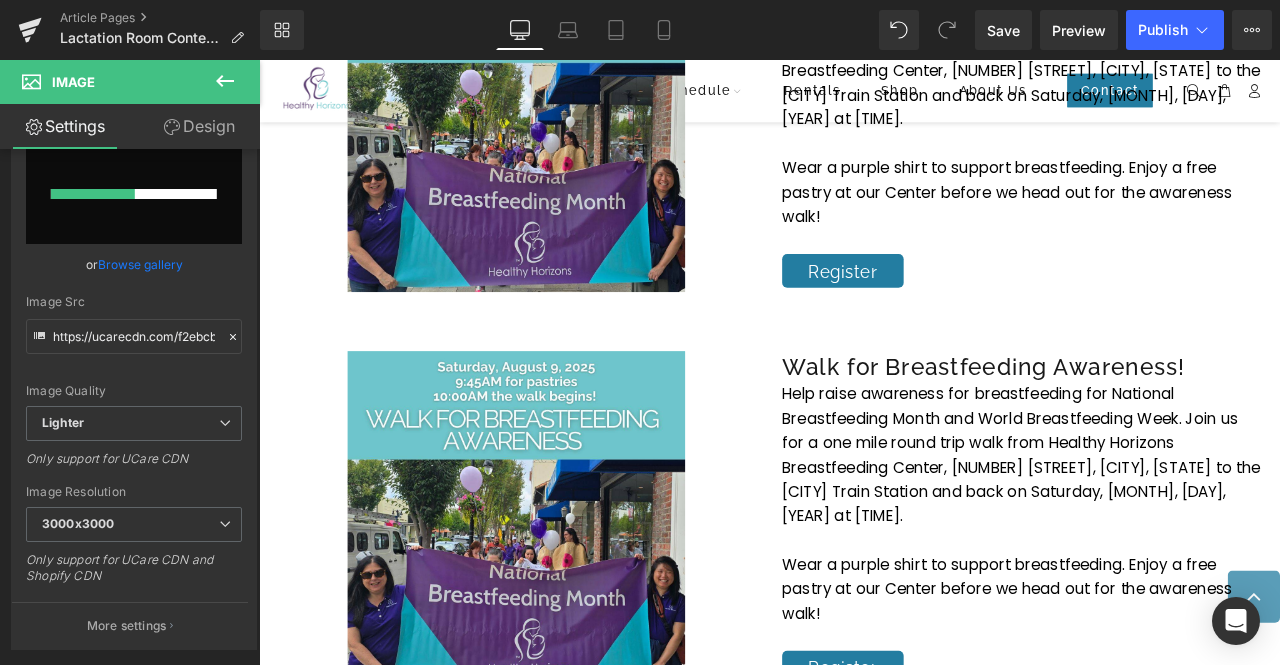 scroll, scrollTop: 3855, scrollLeft: 0, axis: vertical 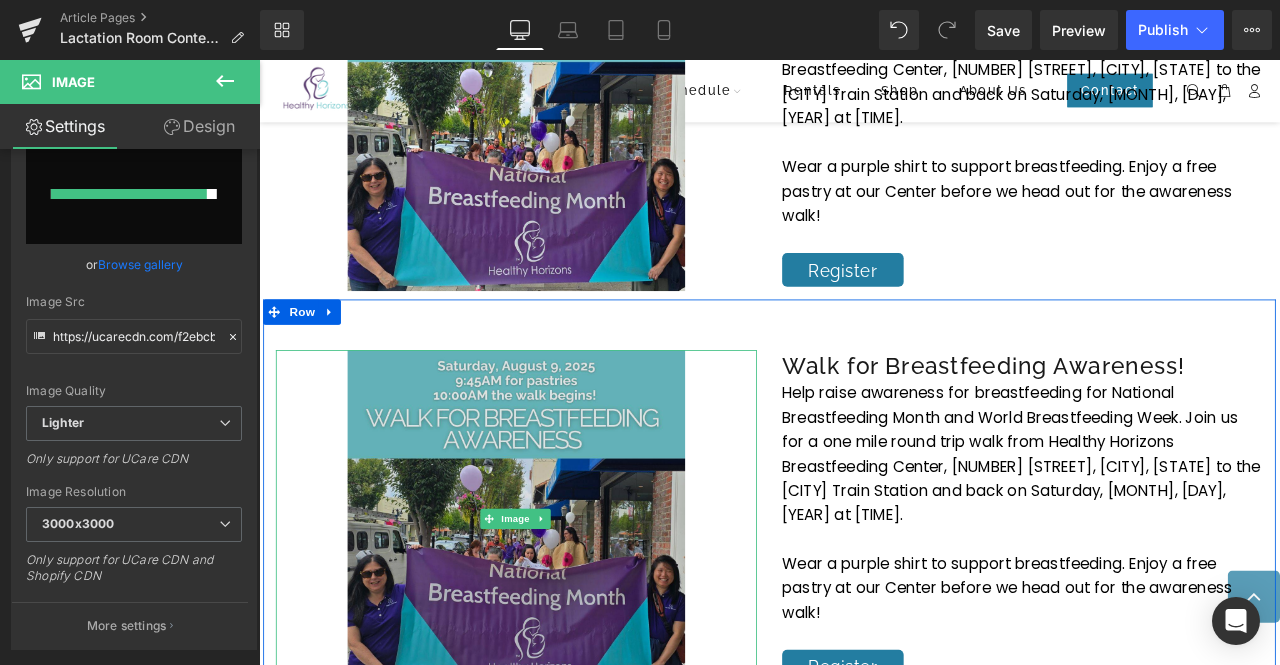 type on "https://ucarecdn.com/37b65042-d029-44af-b093-c3a5728a90f1/-/format/auto/-/preview/3000x3000/-/quality/lighter/Creative%20Solutions%20for%20Lactation%20Accommodation%20in%20the%20Modern%20Workplace.jpg" 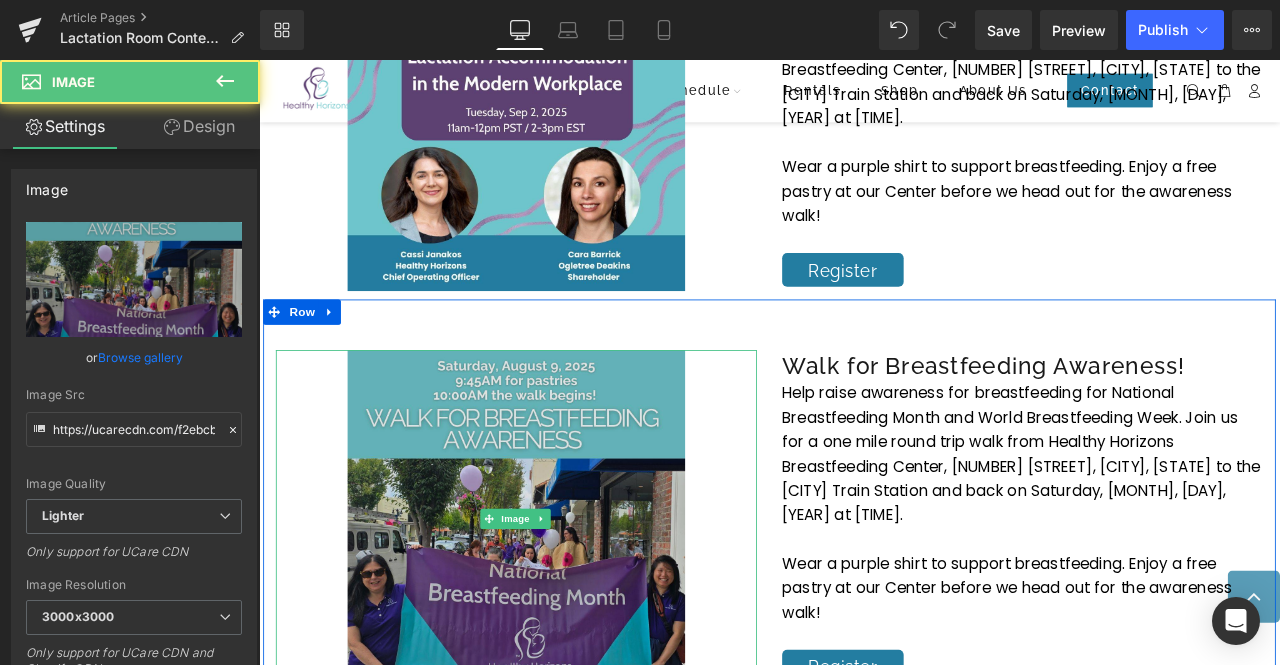 click at bounding box center [564, 604] 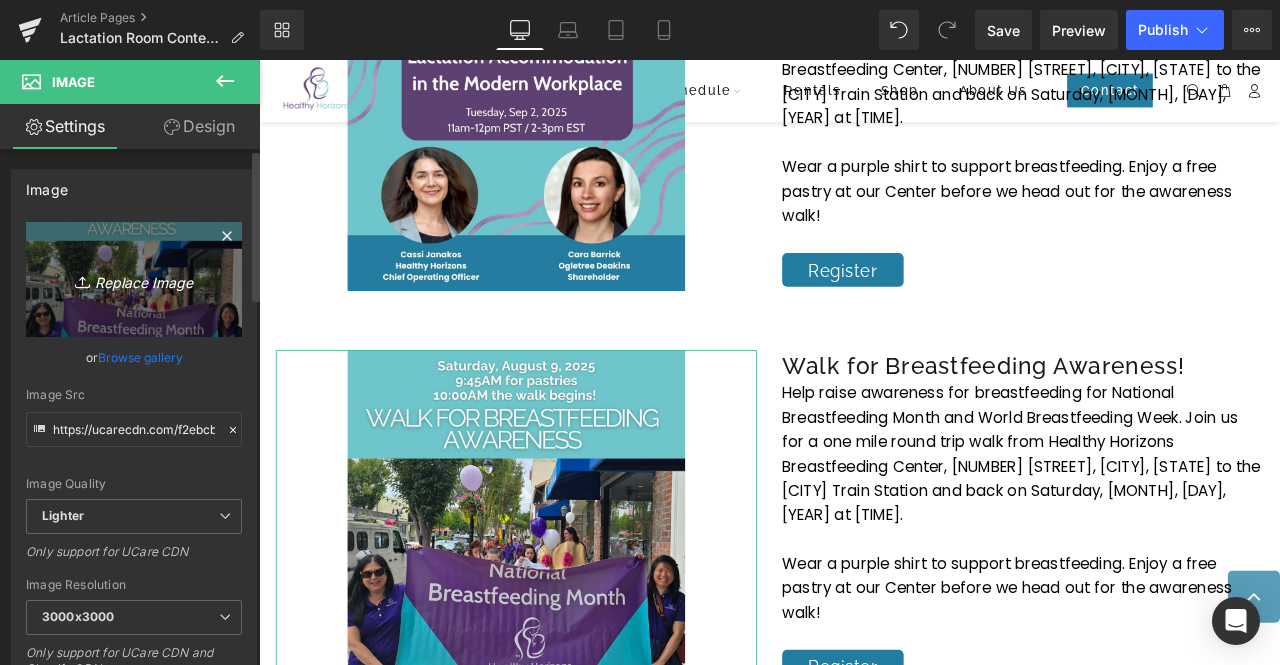 click on "Replace Image" at bounding box center (134, 279) 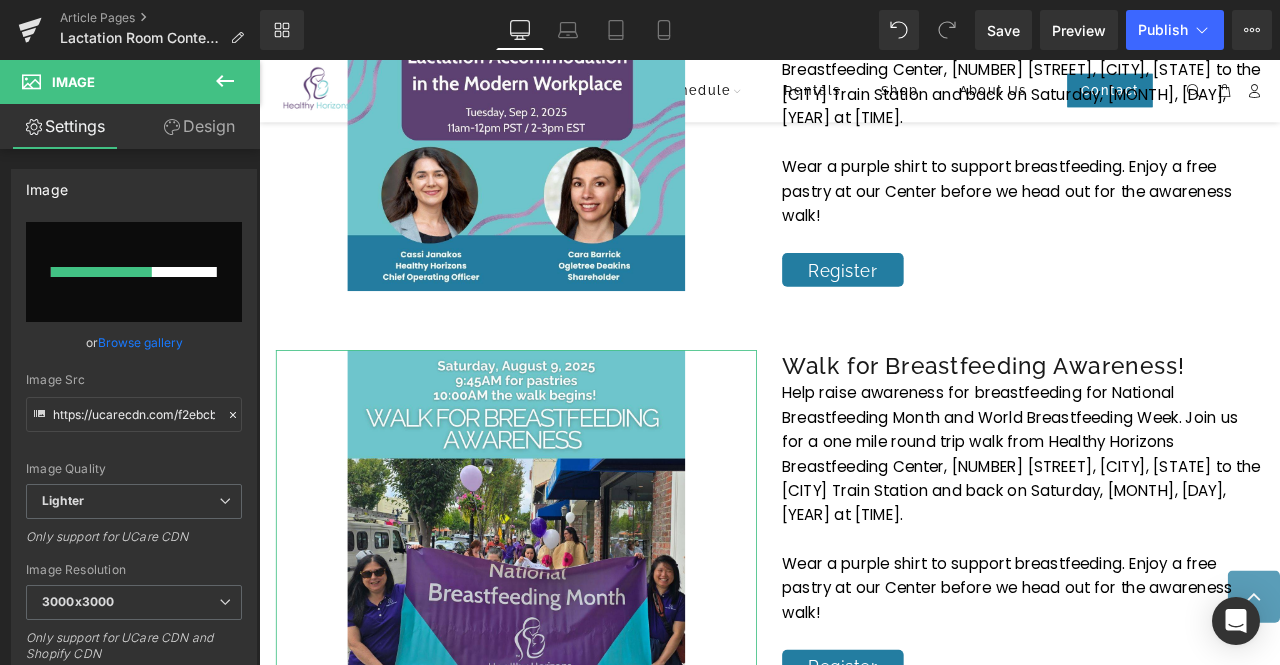 type 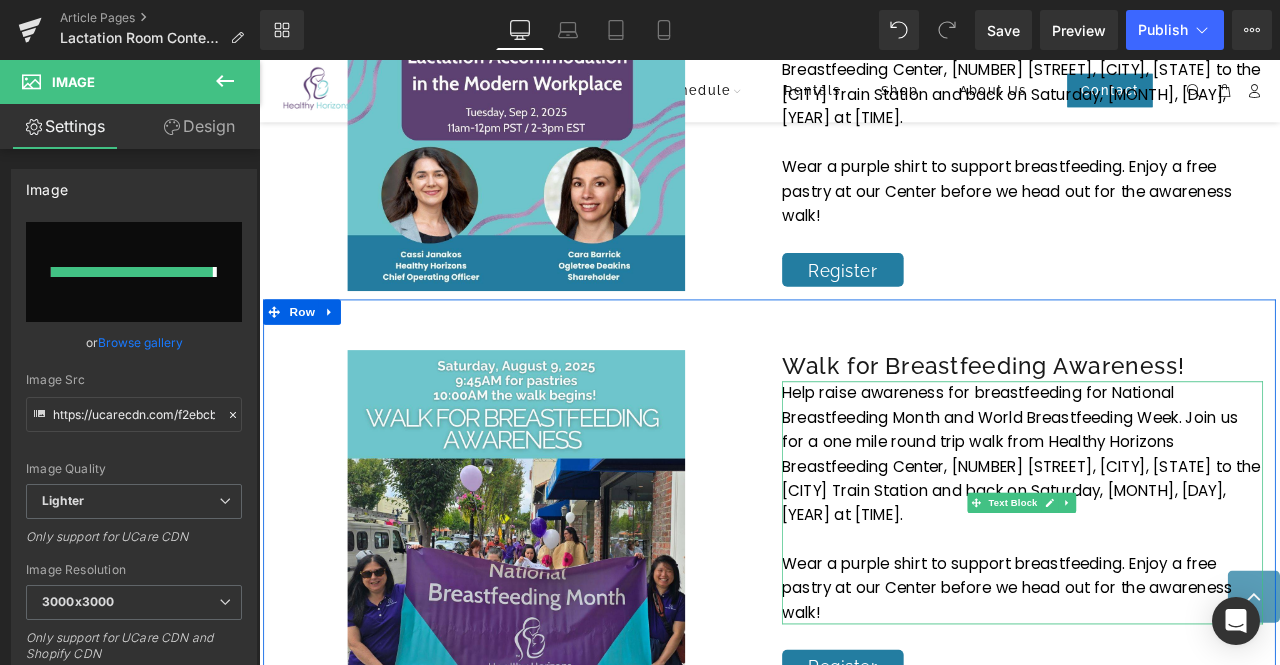 type on "https://ucarecdn.com/76257a5b-7149-4f84-acb8-67ef8888eb5e/-/format/auto/-/preview/3000x3000/-/quality/lighter/Global%20Perspectives%20Workplace%20Lactation%20Support%20in%20Central%20Africa.jpg" 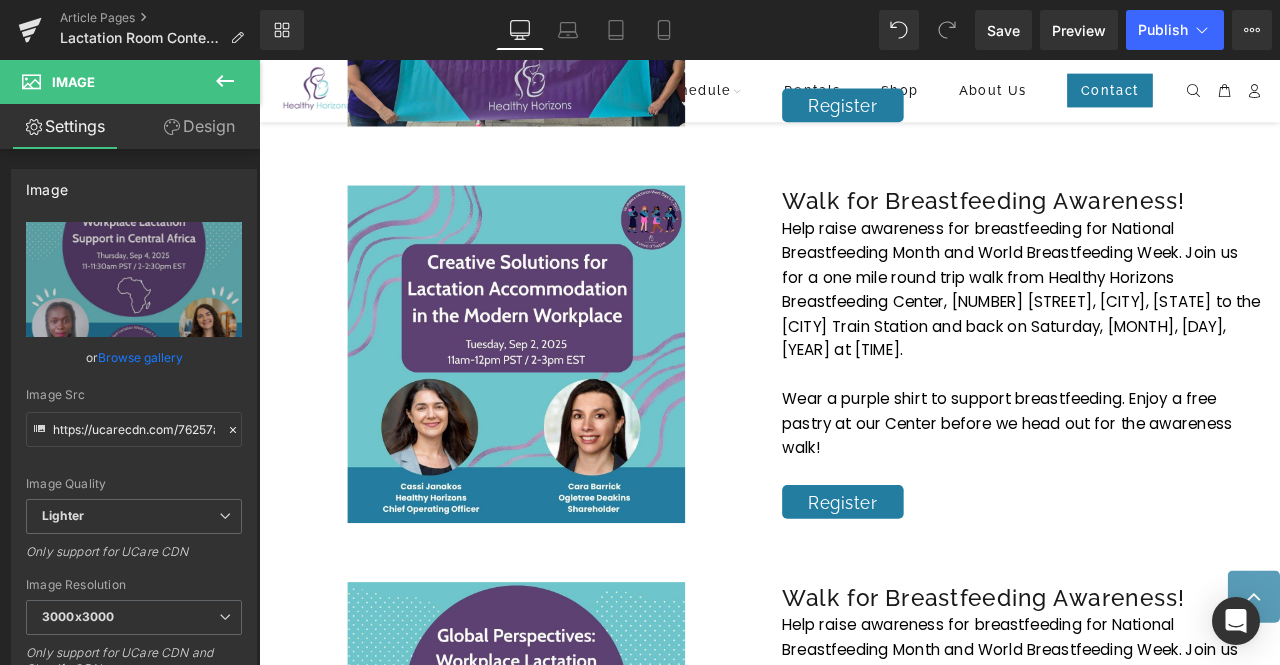 scroll, scrollTop: 3539, scrollLeft: 0, axis: vertical 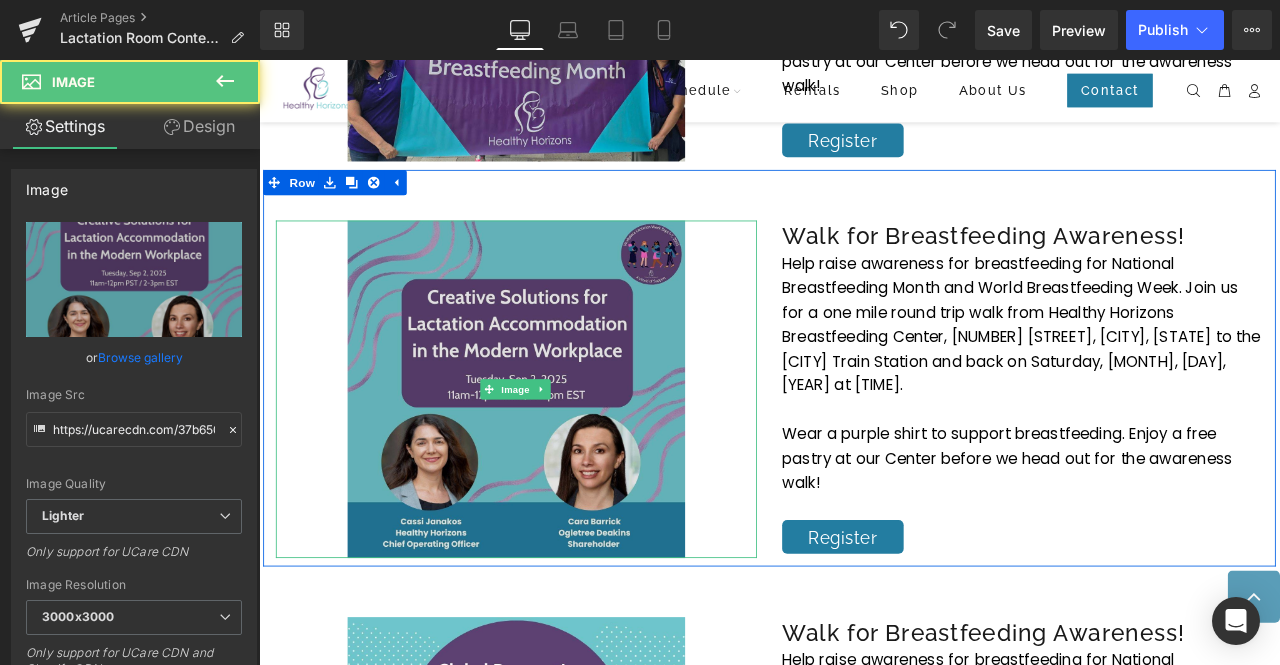 click at bounding box center [564, 450] 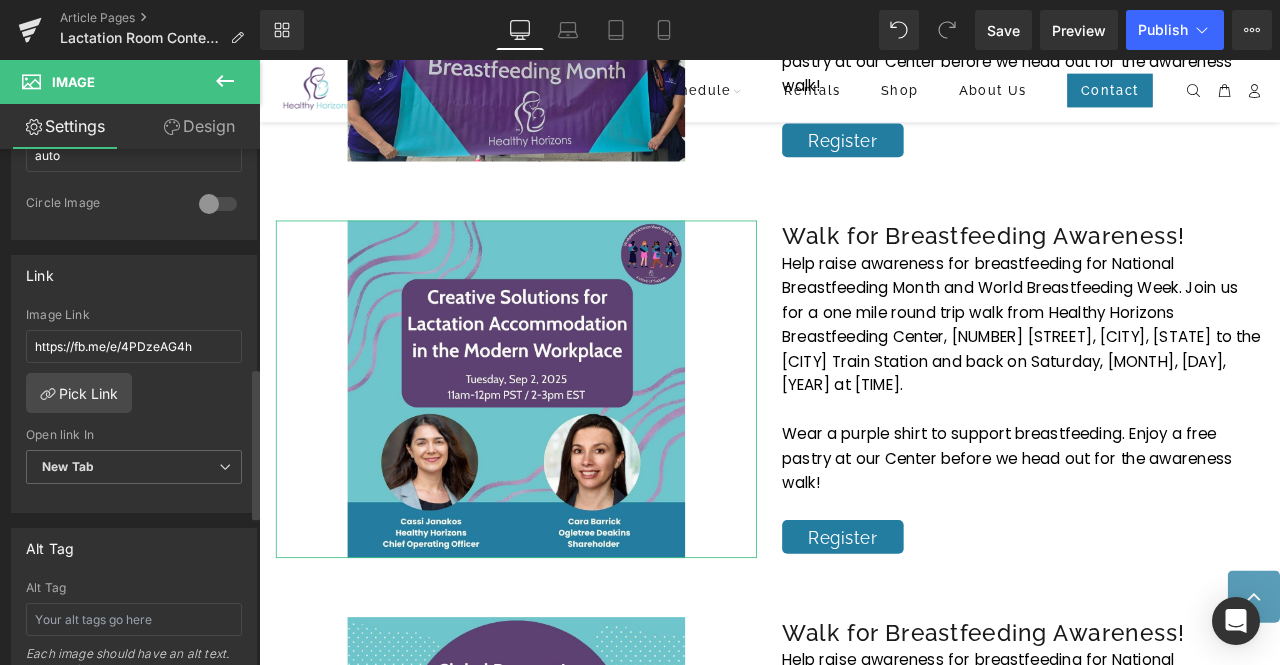 scroll, scrollTop: 773, scrollLeft: 0, axis: vertical 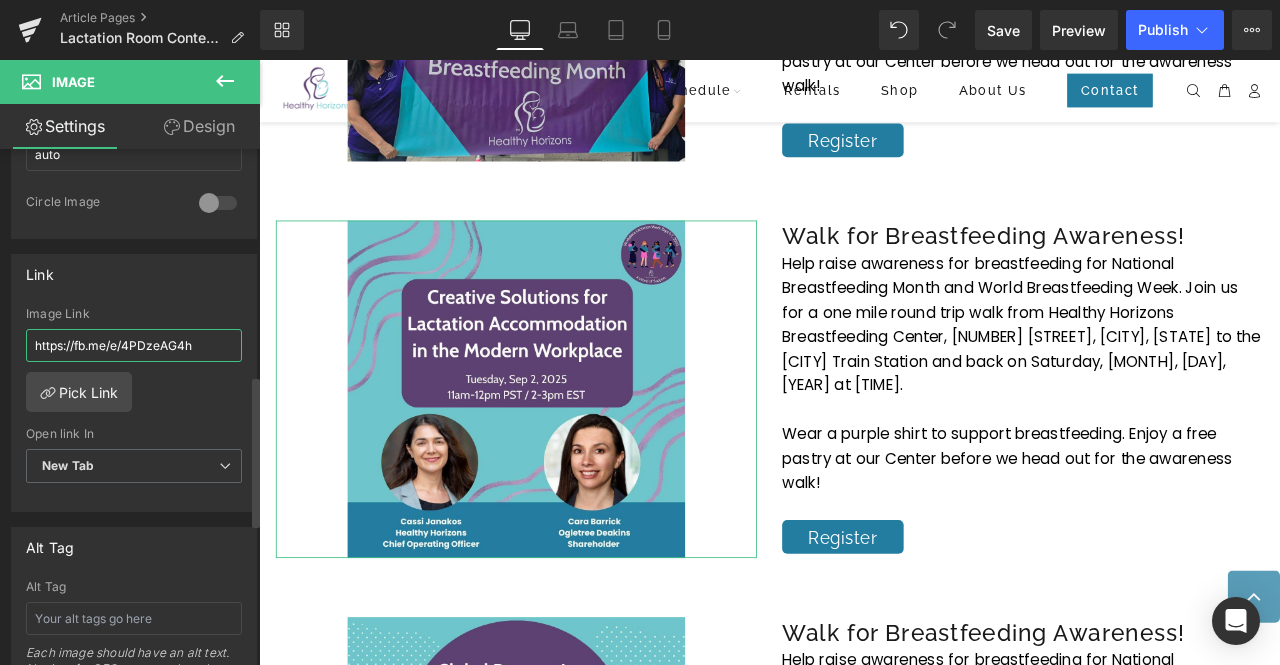 click on "https://fb.me/e/4PDzeAG4h" at bounding box center [134, 345] 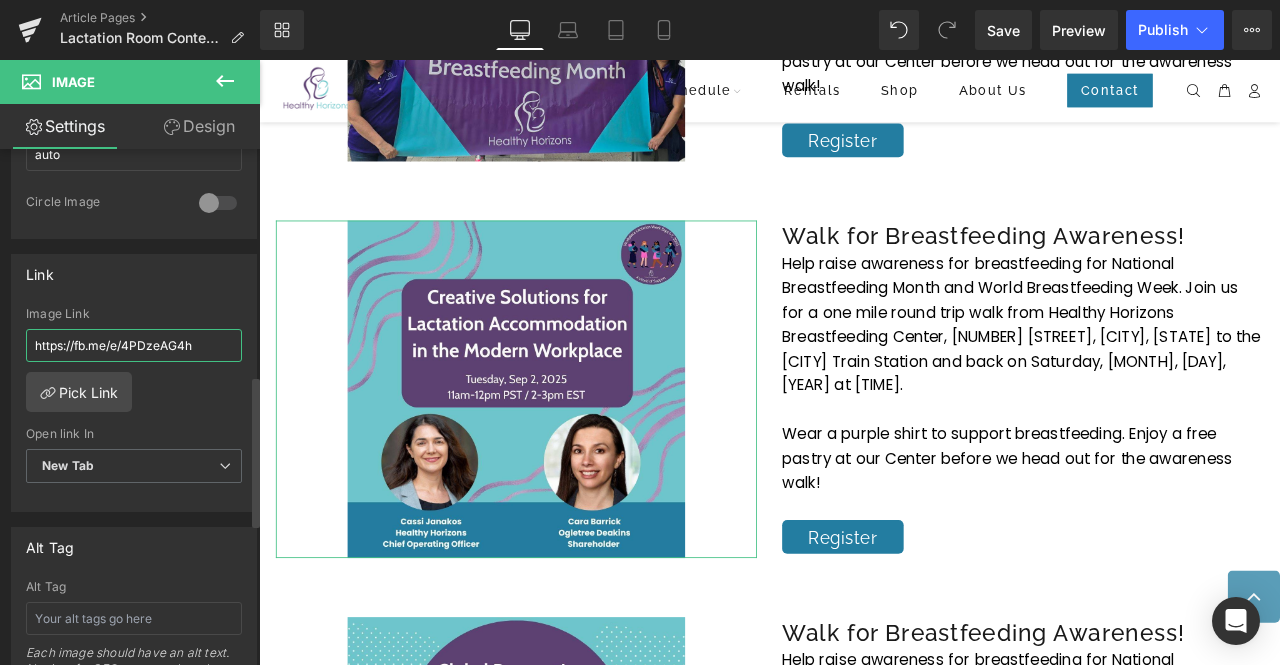 type 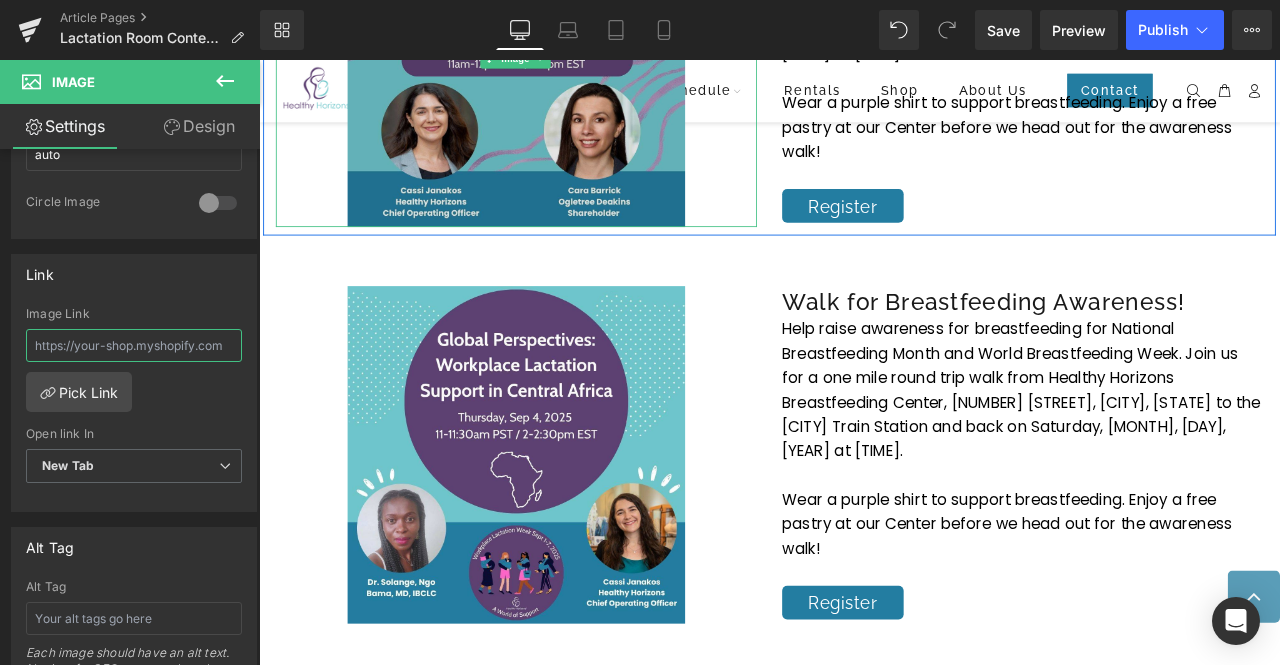 scroll, scrollTop: 3932, scrollLeft: 0, axis: vertical 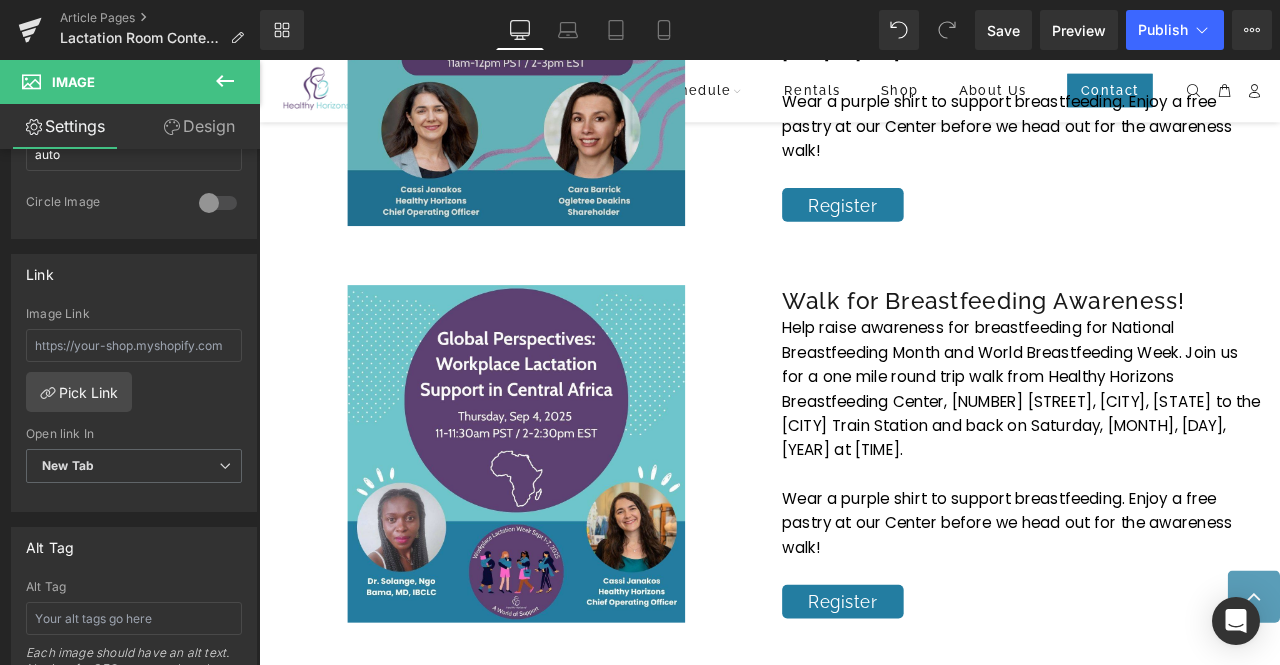 click at bounding box center (564, 527) 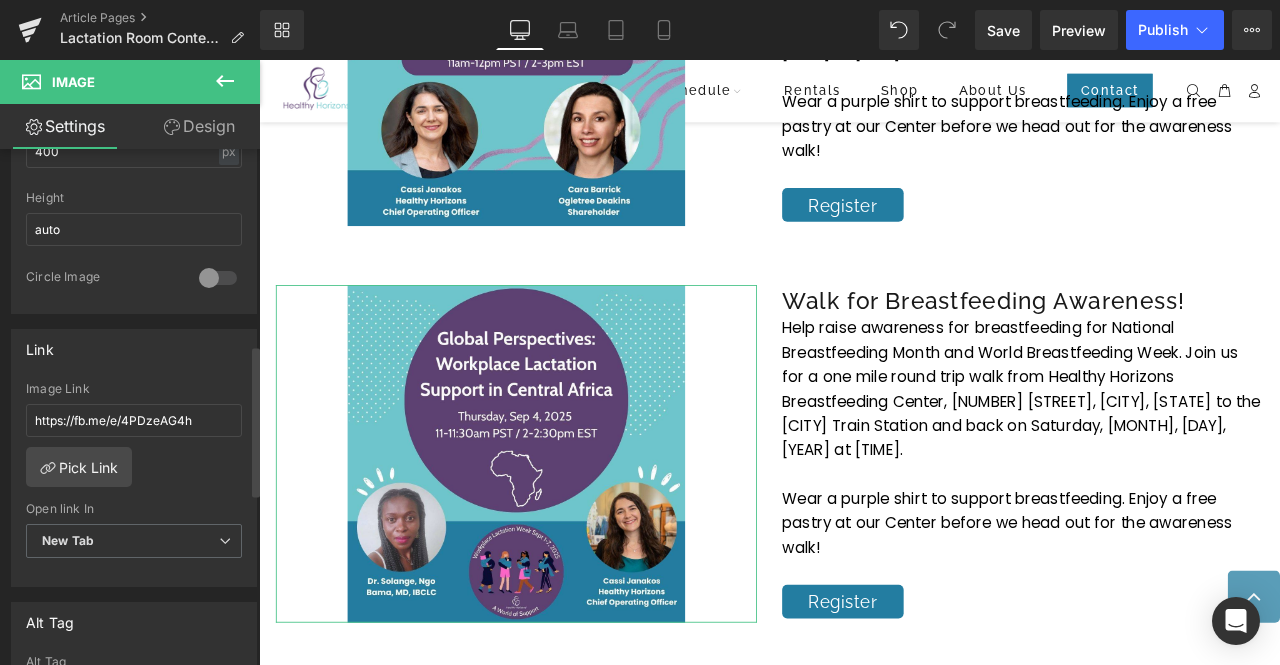 scroll, scrollTop: 699, scrollLeft: 0, axis: vertical 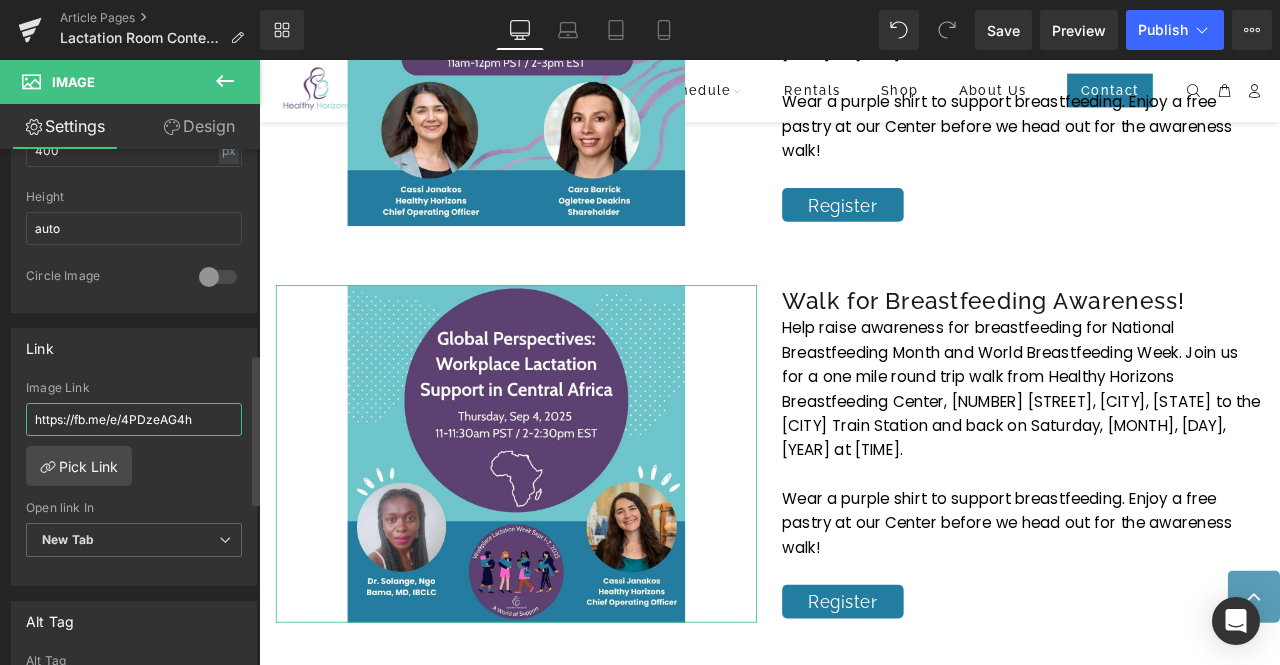 click on "https://fb.me/e/4PDzeAG4h" at bounding box center (134, 419) 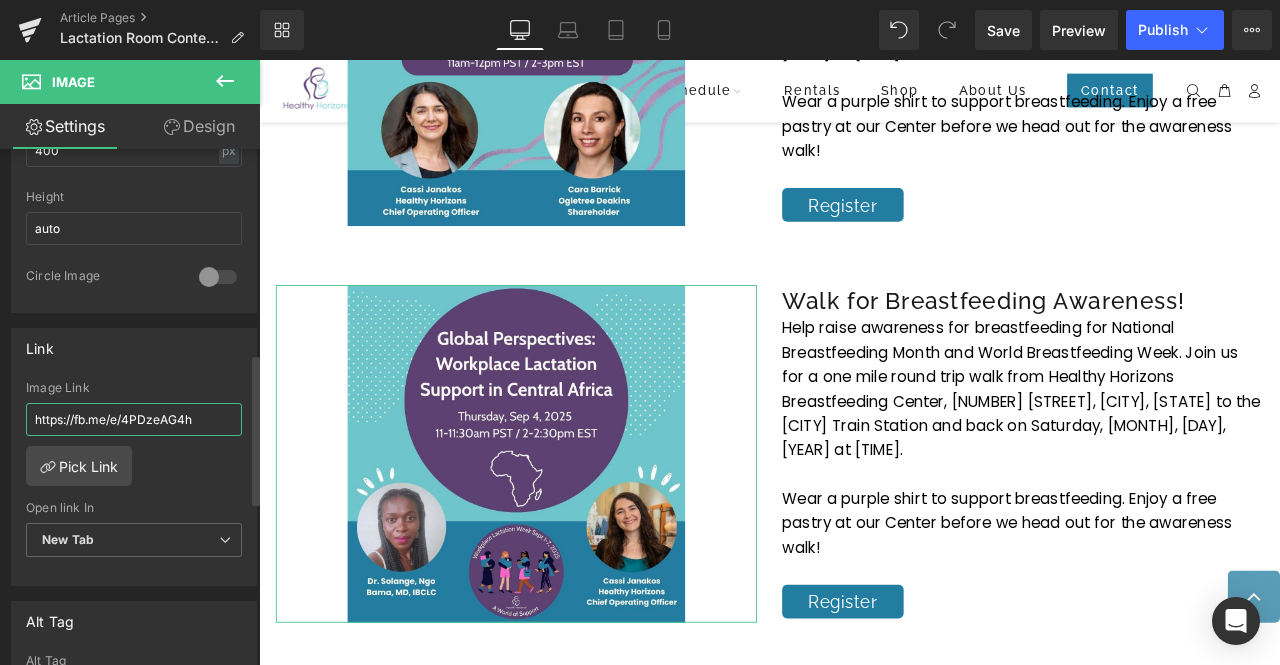 type 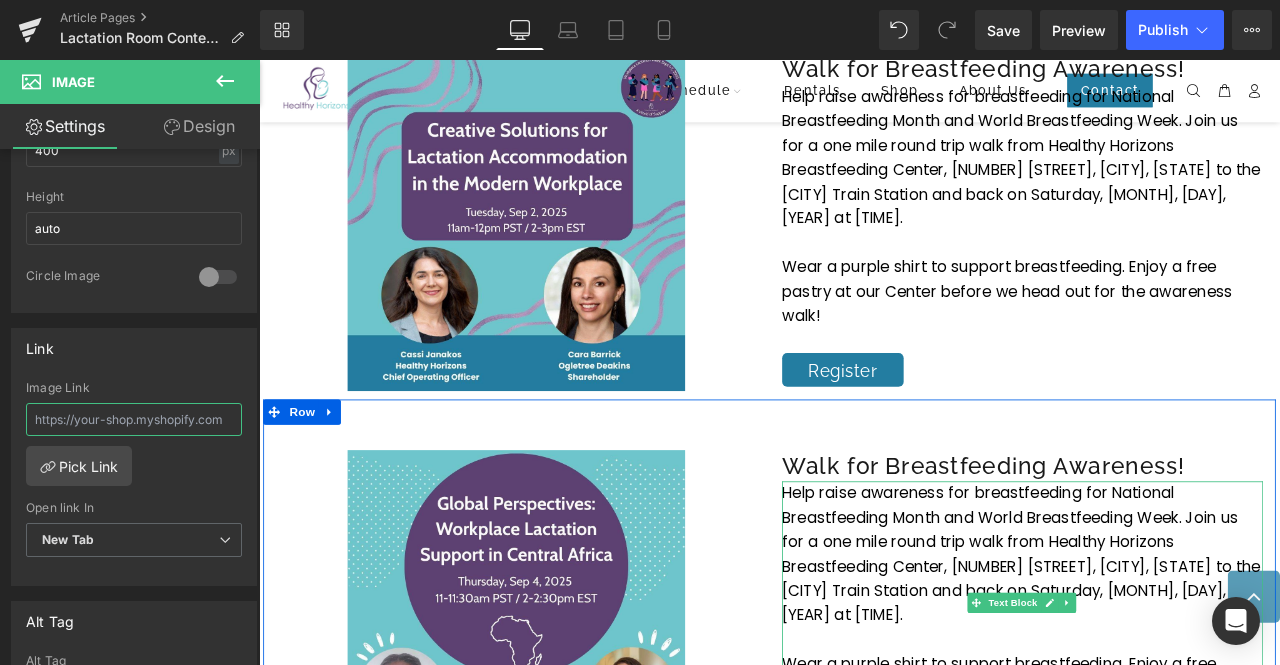 scroll, scrollTop: 3577, scrollLeft: 0, axis: vertical 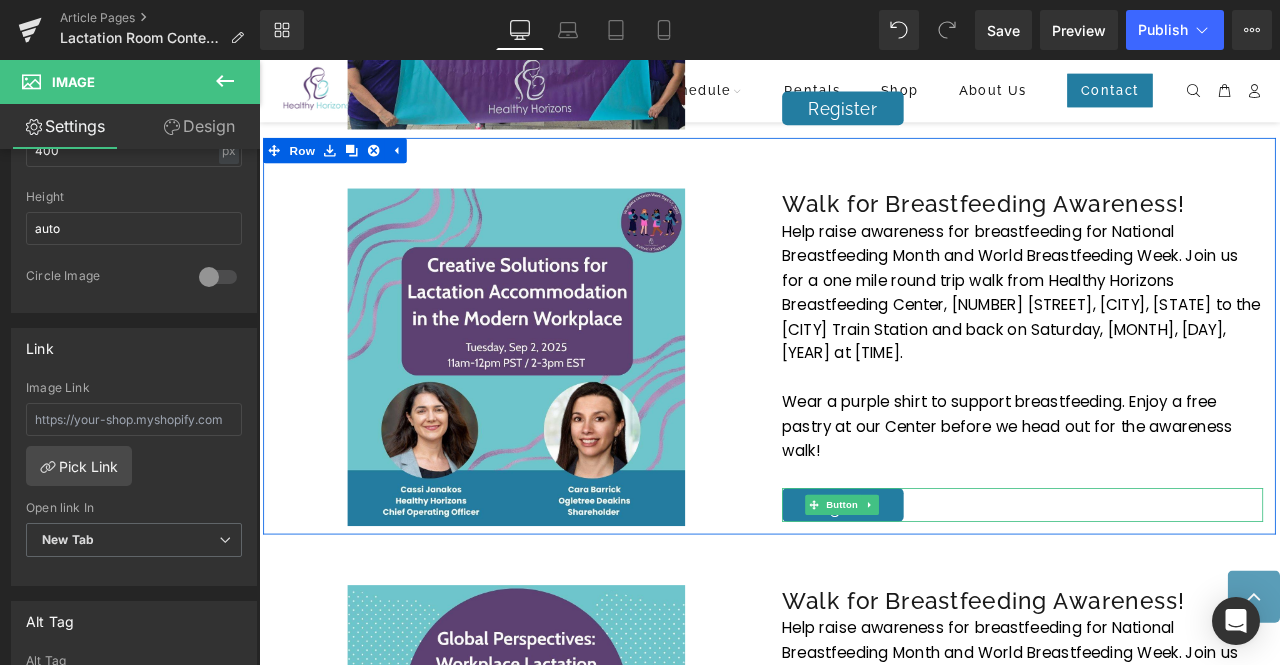 click on "Register" at bounding box center [951, 587] 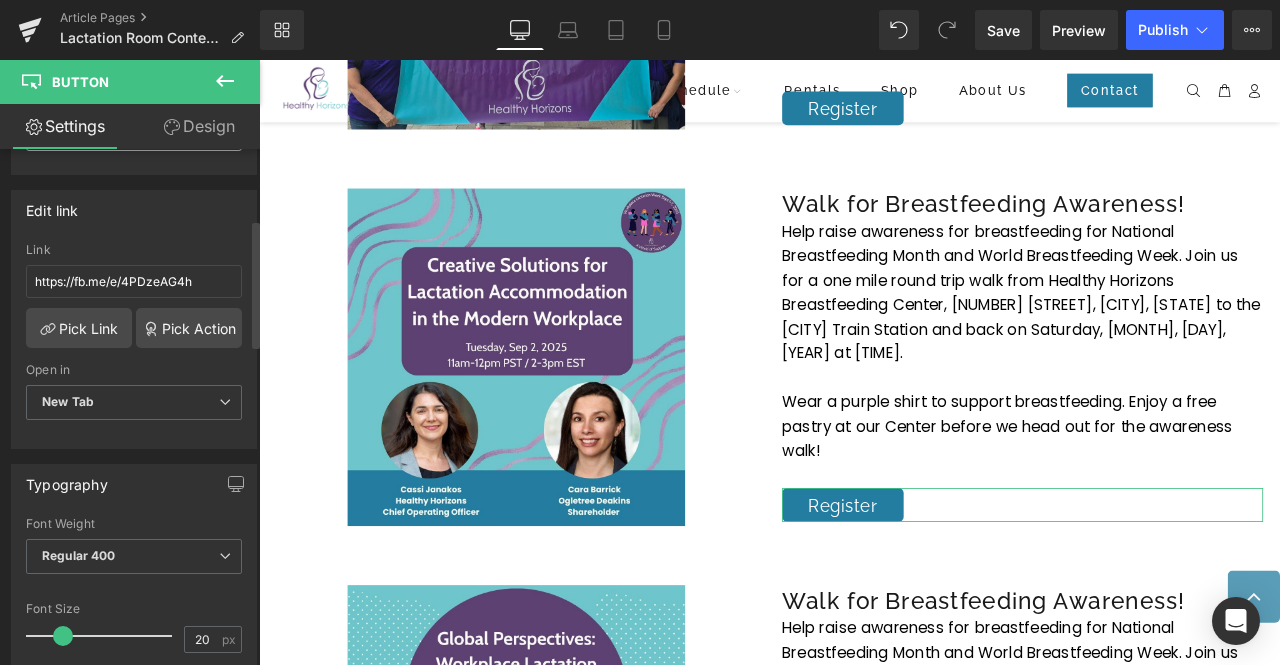 scroll, scrollTop: 284, scrollLeft: 0, axis: vertical 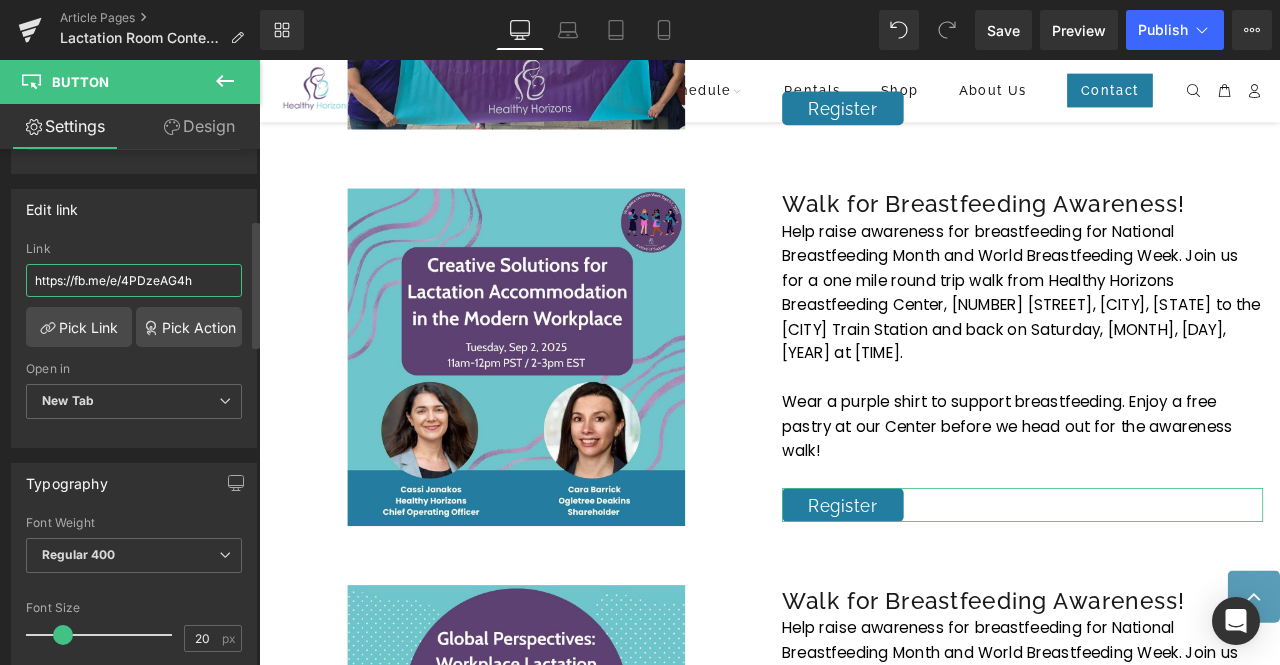 click on "https://fb.me/e/4PDzeAG4h" at bounding box center [134, 280] 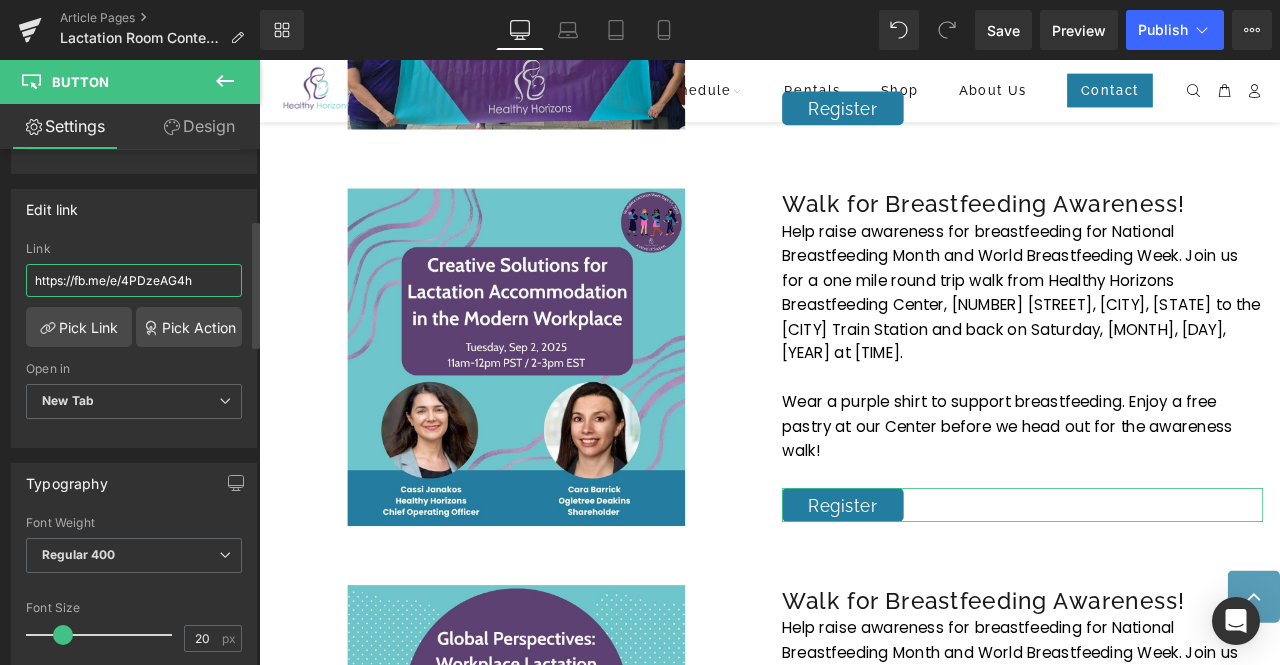 click on "https://fb.me/e/4PDzeAG4h" at bounding box center (134, 280) 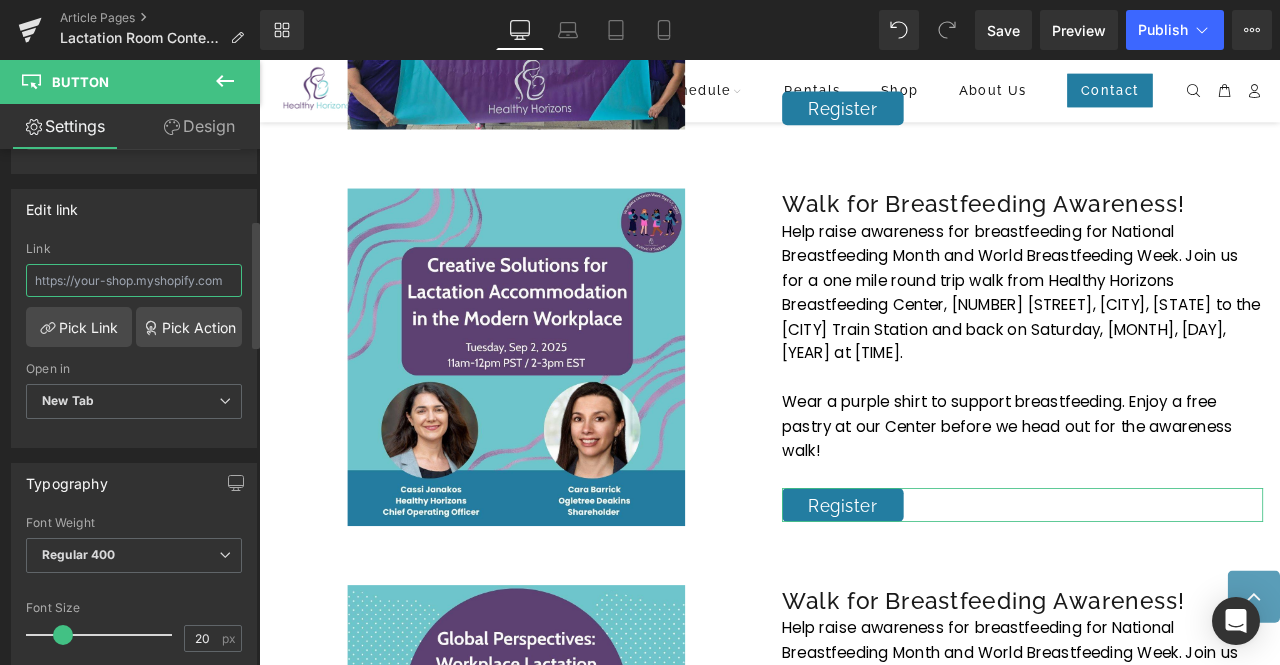 type 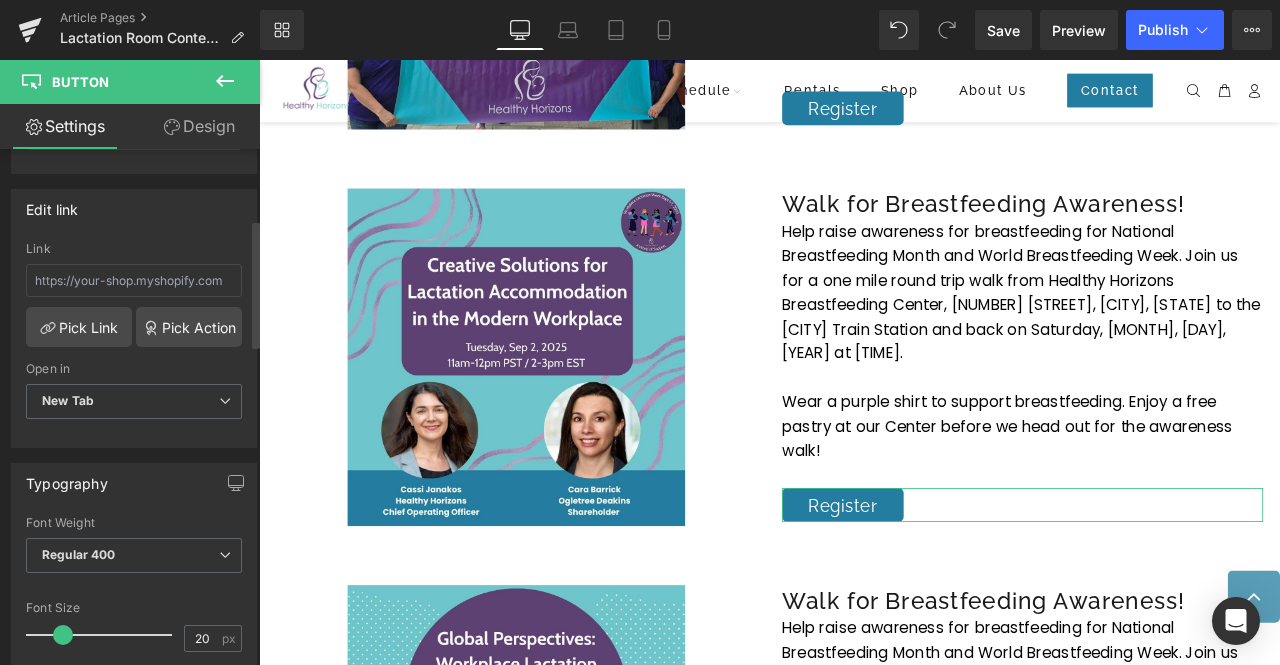 click on "Edit link Link  Pick Link  Pick Action Current Tab New Tab Open in
New Tab
Current Tab New Tab" at bounding box center [134, 318] 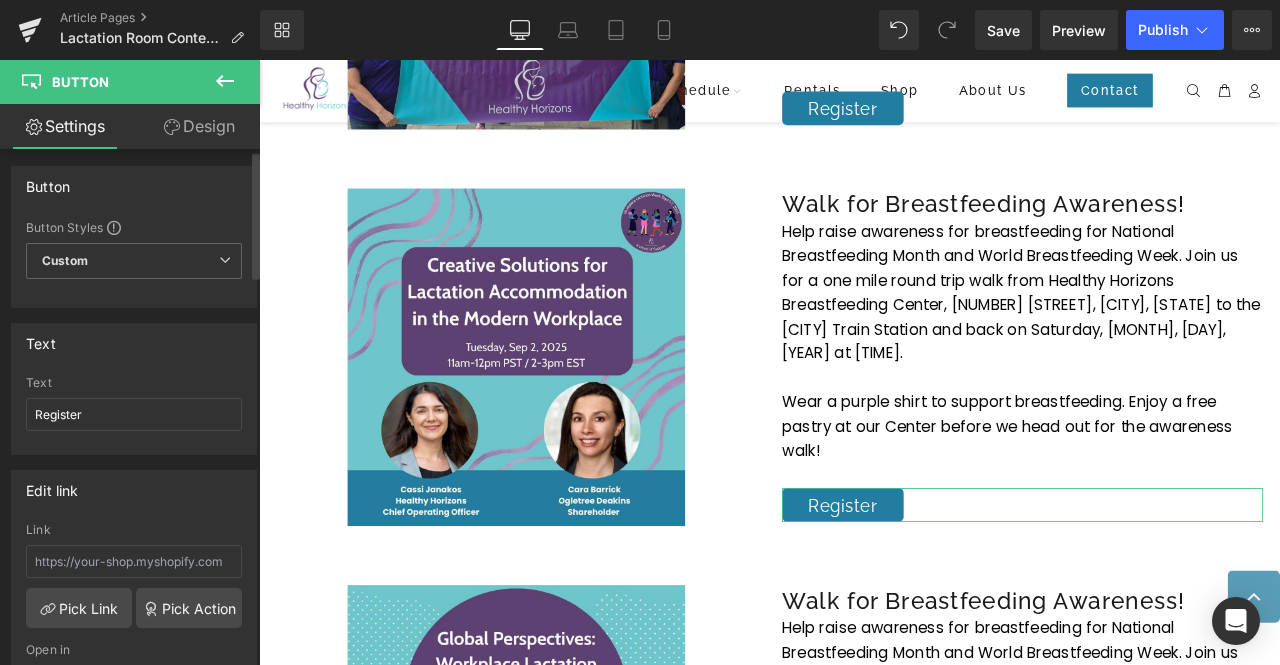 scroll, scrollTop: 0, scrollLeft: 0, axis: both 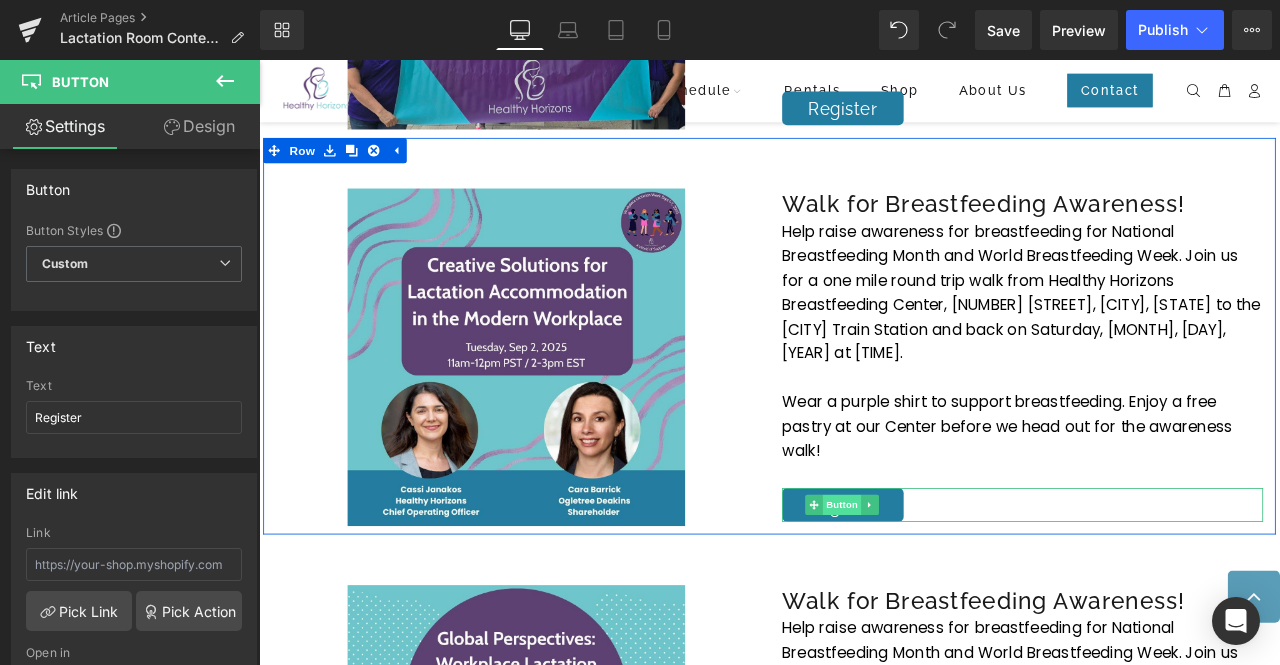 click on "Button" at bounding box center (951, 587) 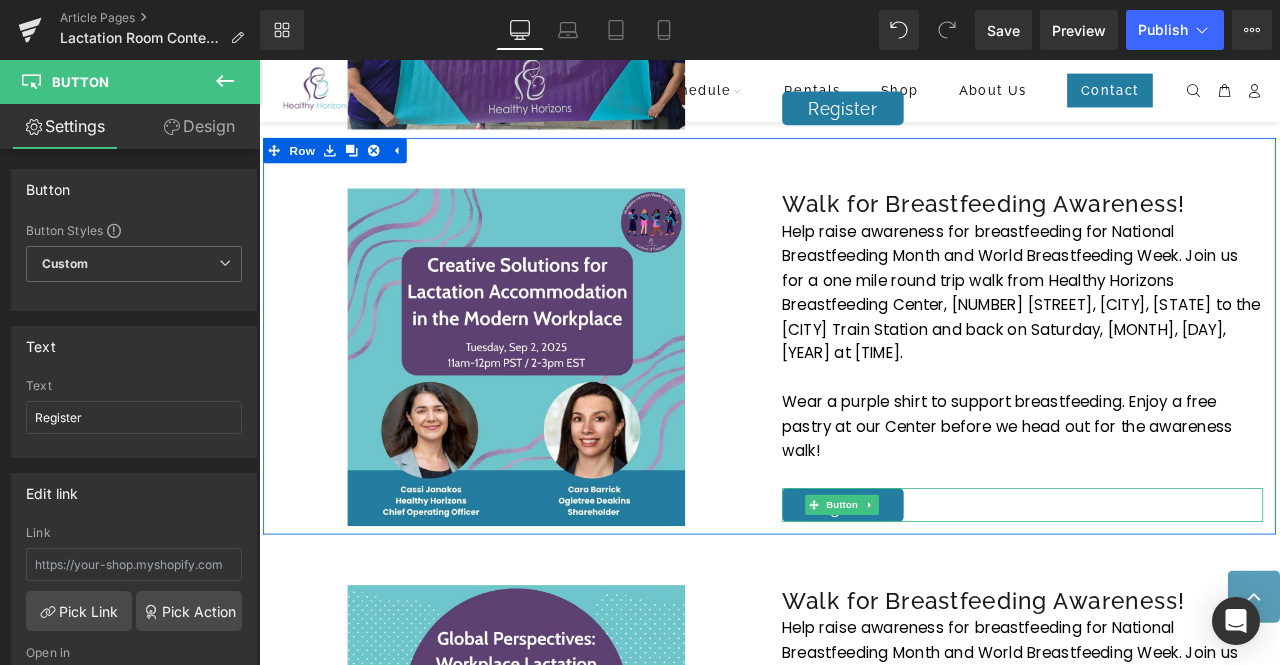 click on "Register" at bounding box center [951, 587] 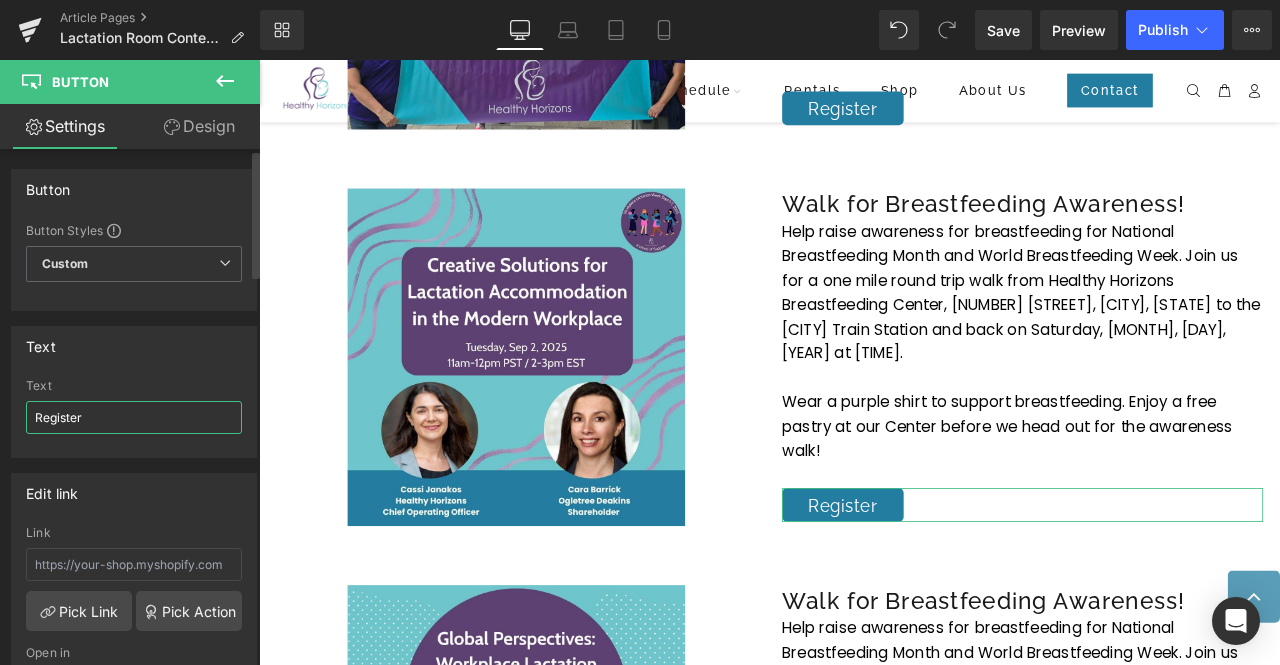 click on "Register" at bounding box center (134, 417) 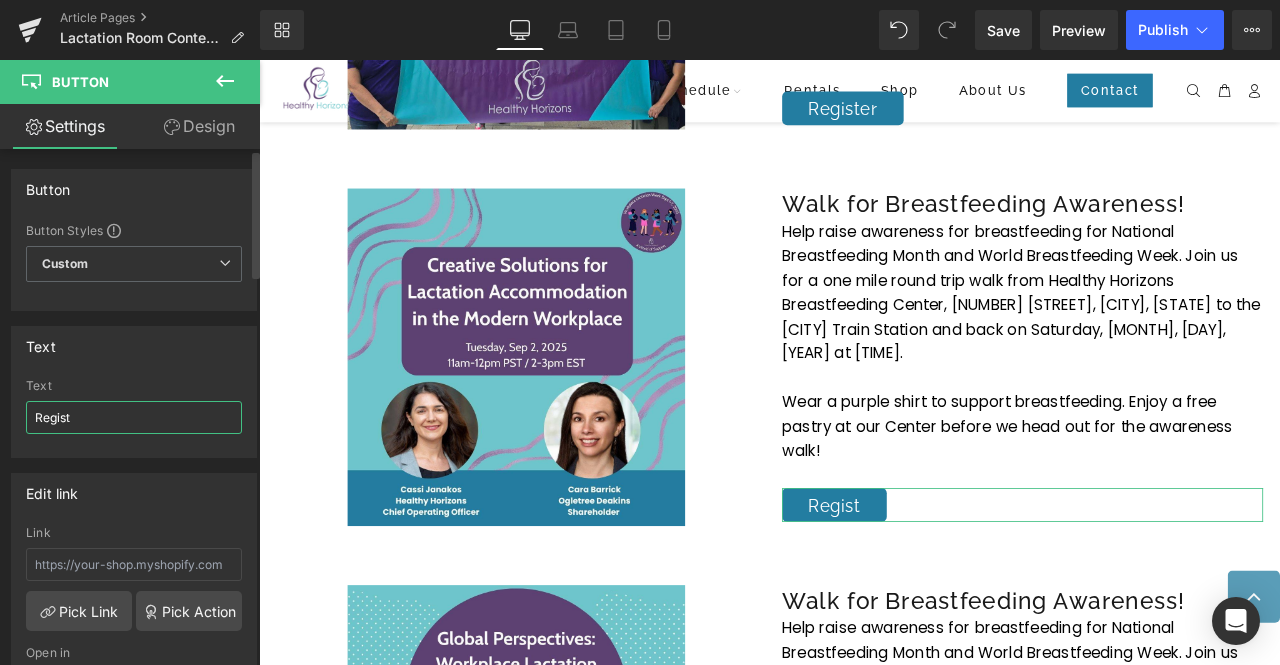 click on "Regist" at bounding box center [134, 417] 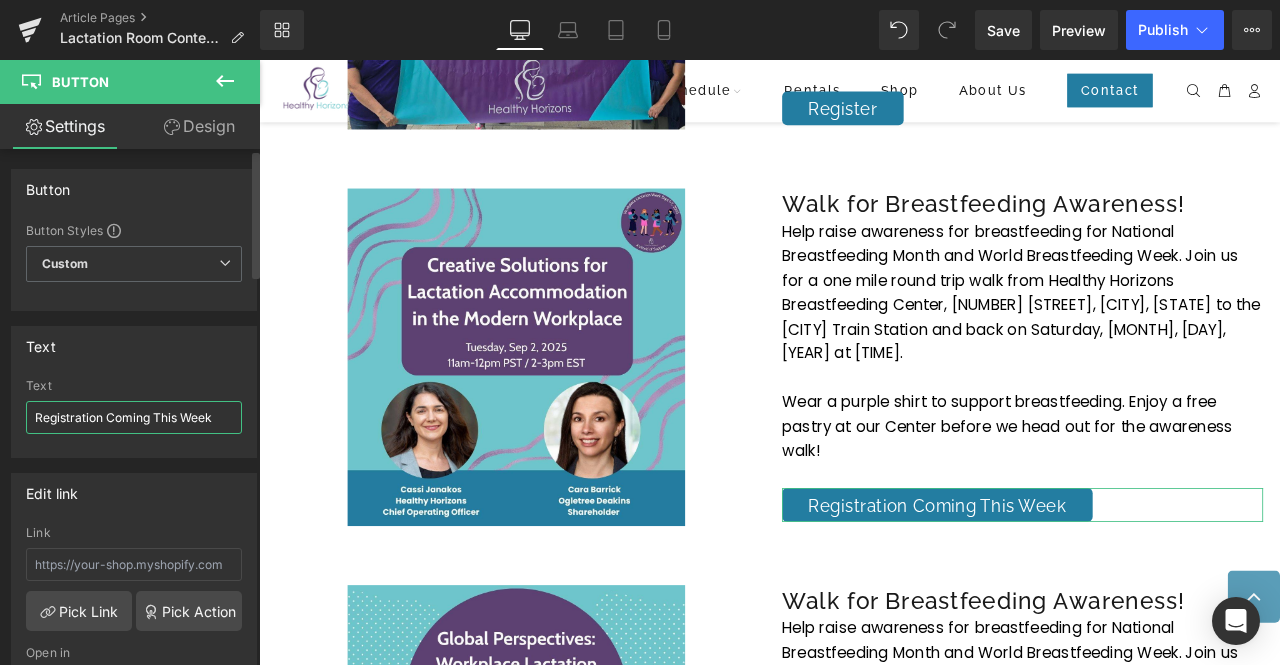 type on "Registration Coming This Week!" 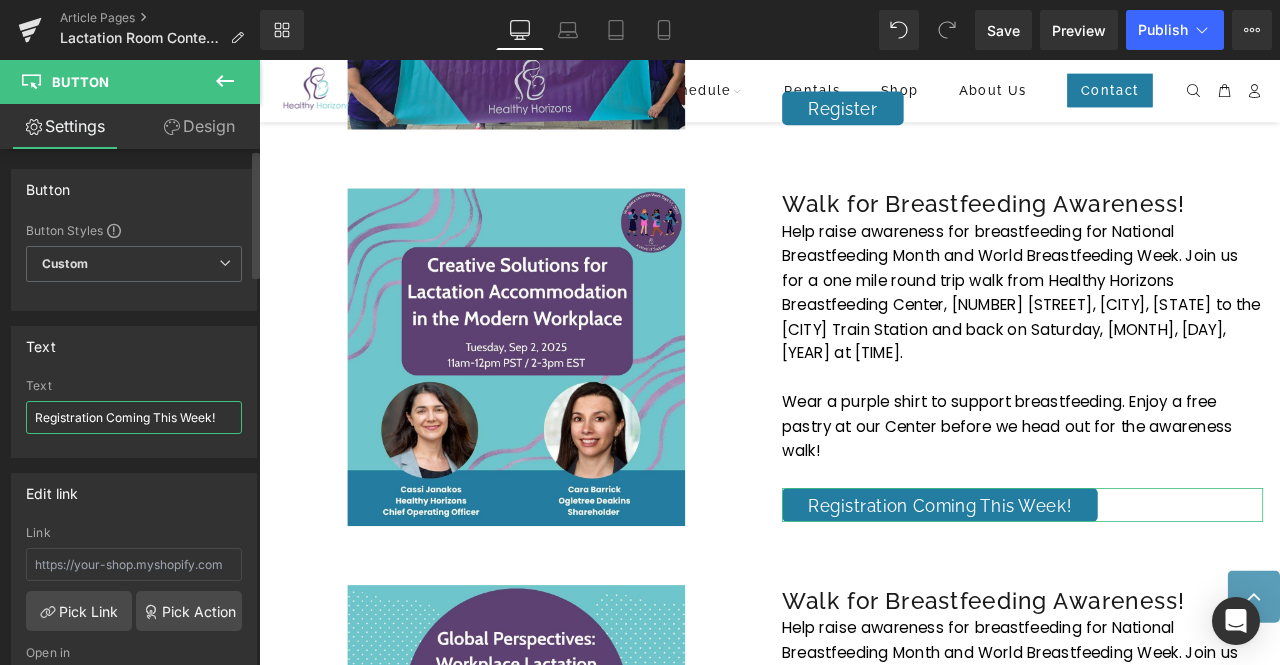click on "Registration Coming This Week!" at bounding box center (134, 417) 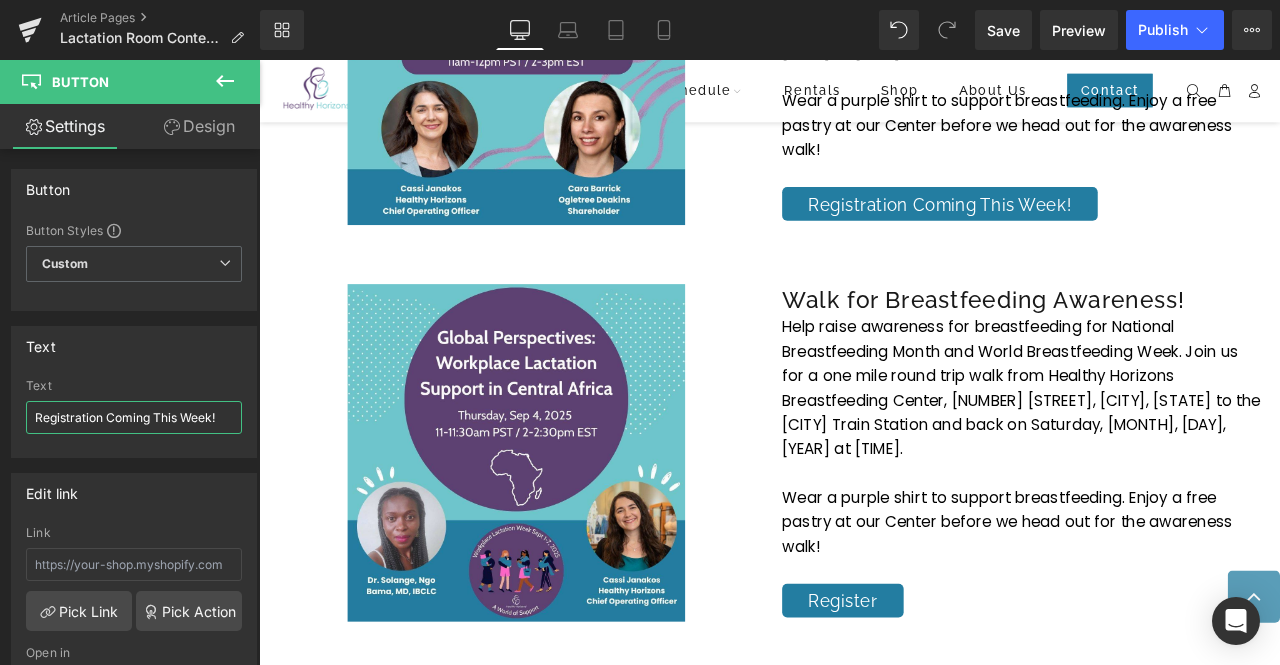 scroll, scrollTop: 4019, scrollLeft: 0, axis: vertical 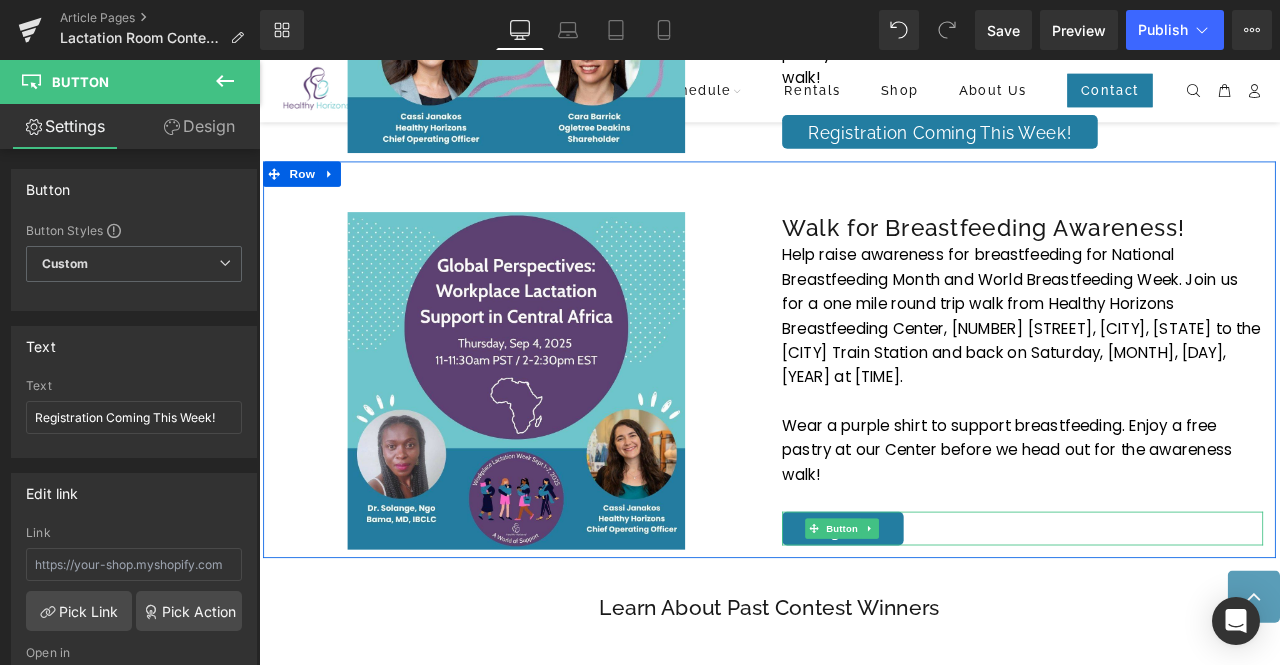 click on "Register" at bounding box center (951, 615) 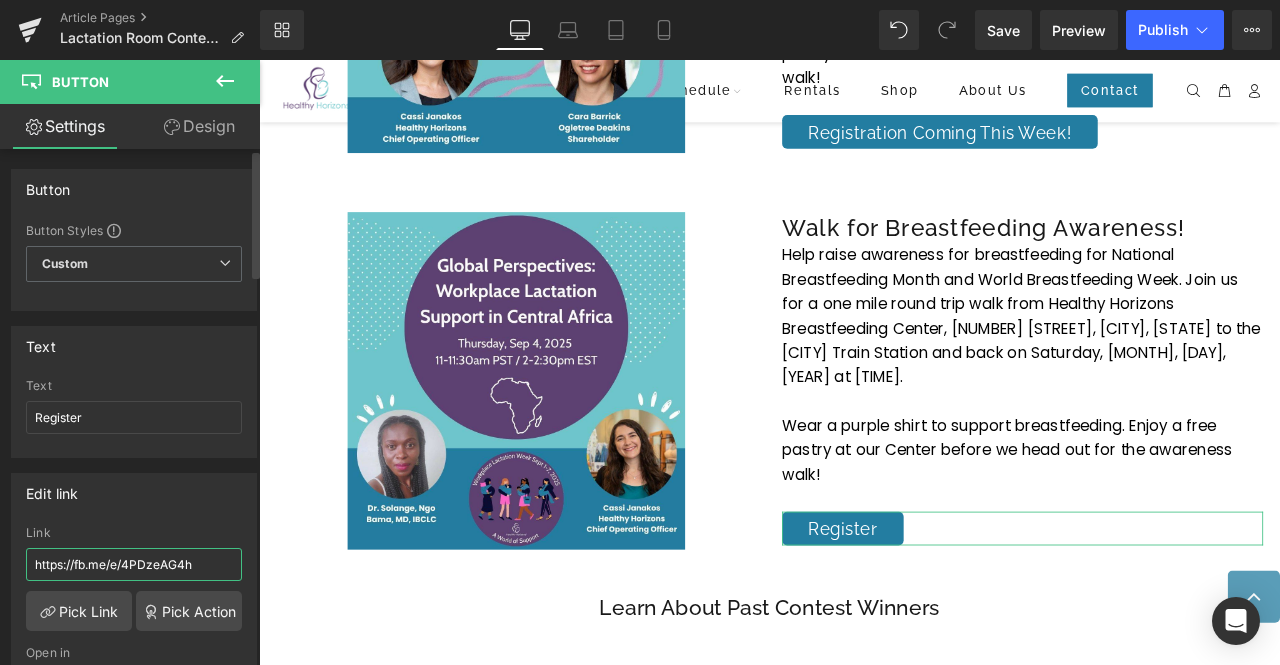 click on "https://fb.me/e/4PDzeAG4h" at bounding box center (134, 564) 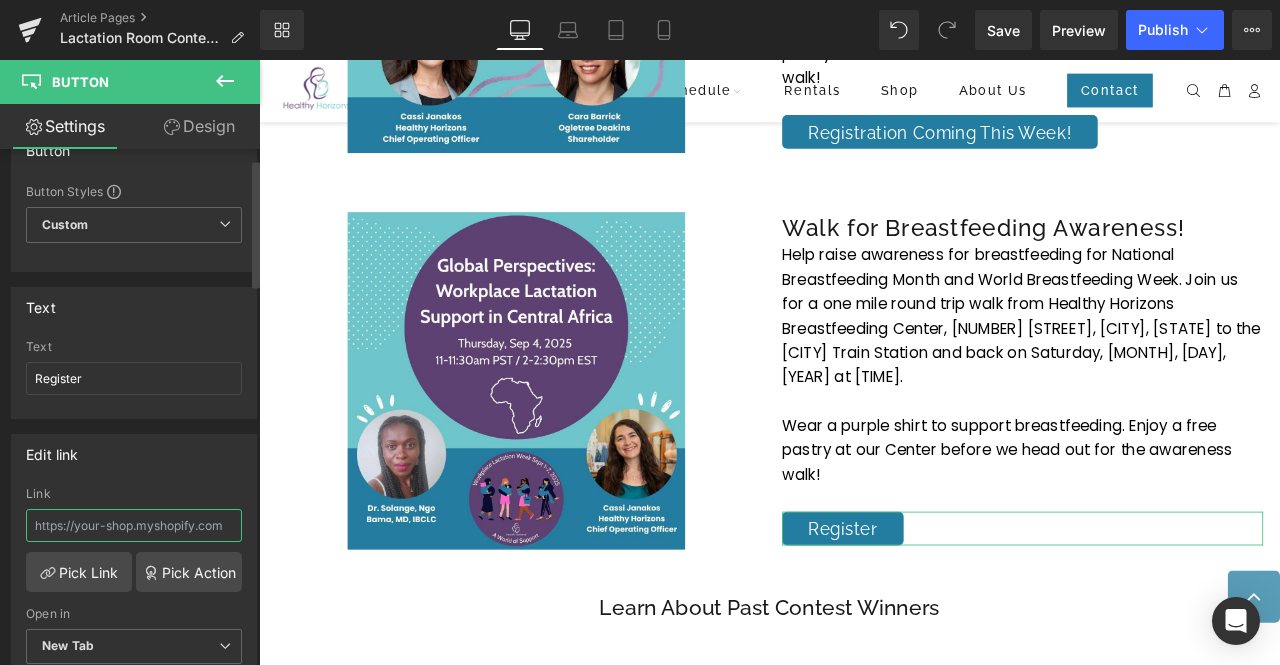 scroll, scrollTop: 0, scrollLeft: 0, axis: both 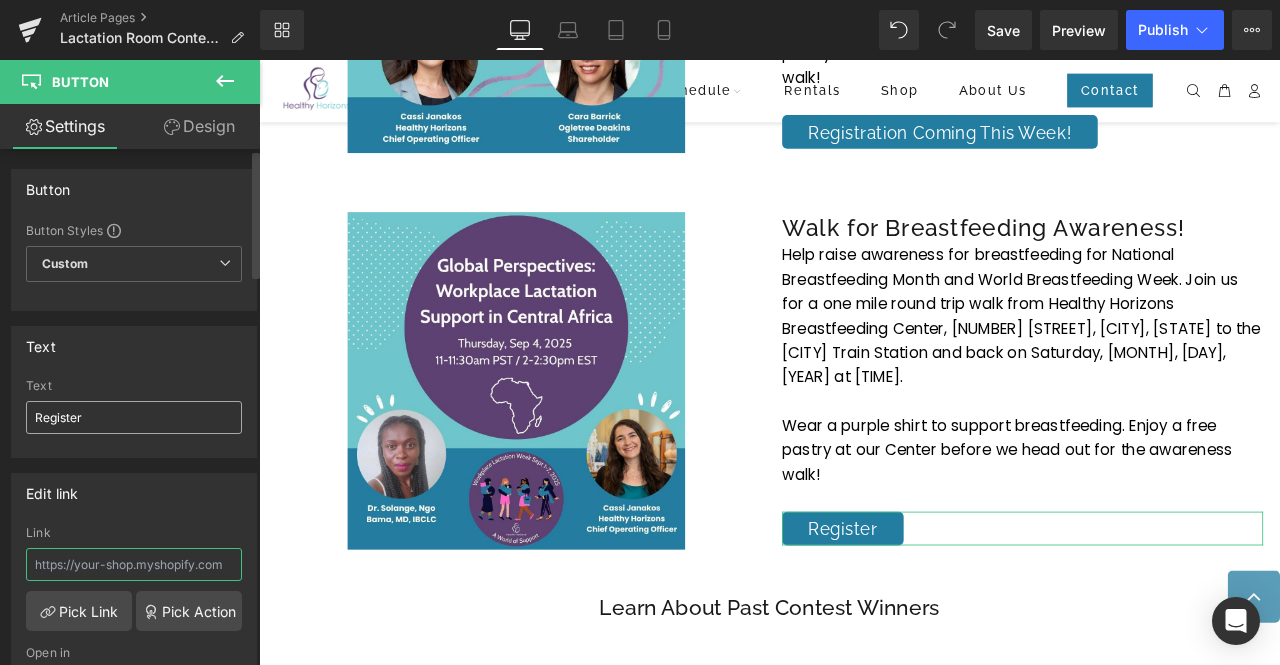 type 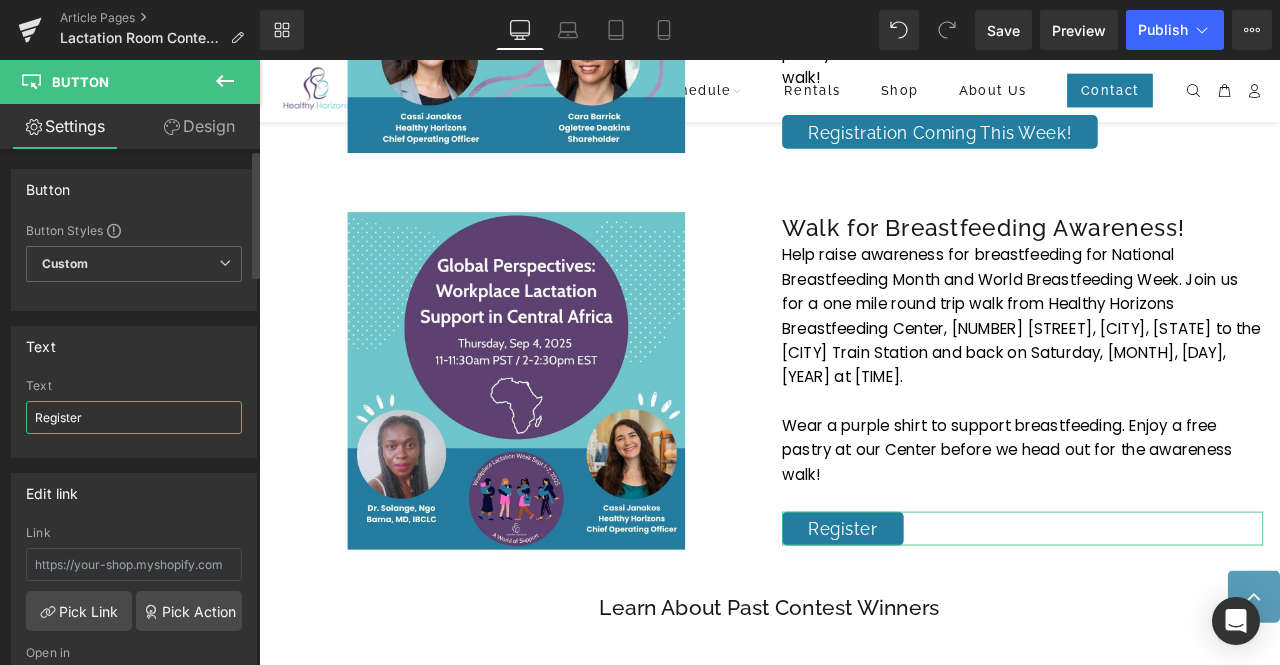 click on "Register" at bounding box center (134, 417) 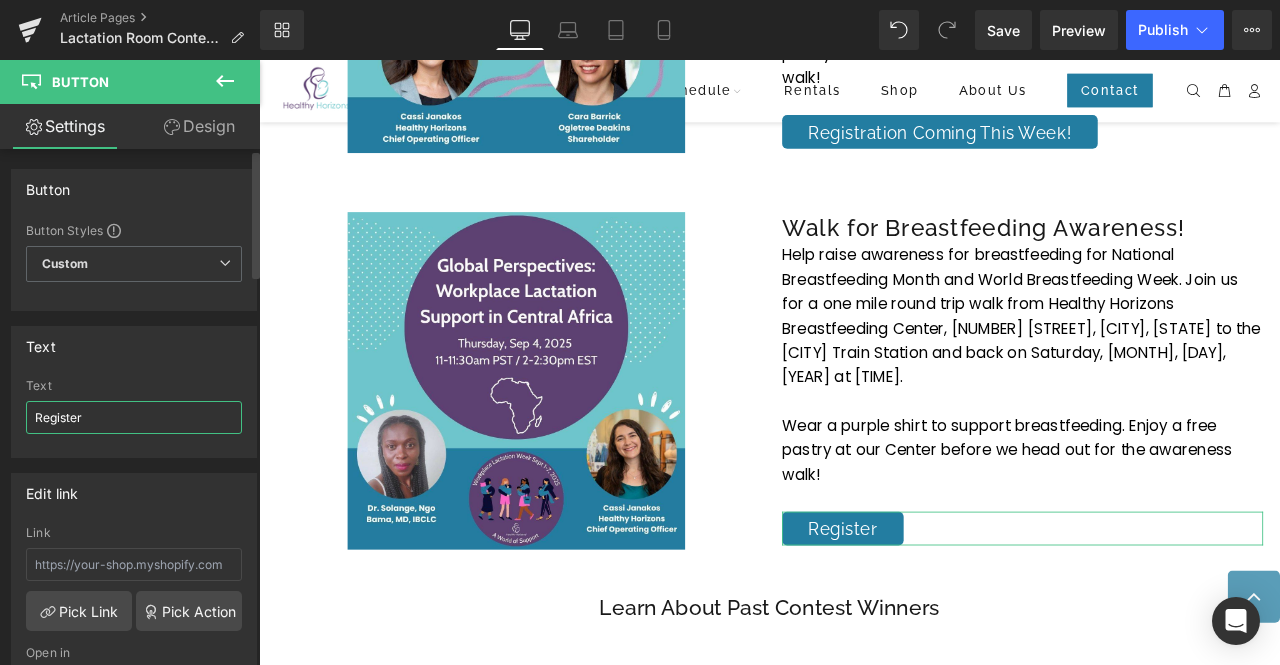 paste on "ration Coming This Week!" 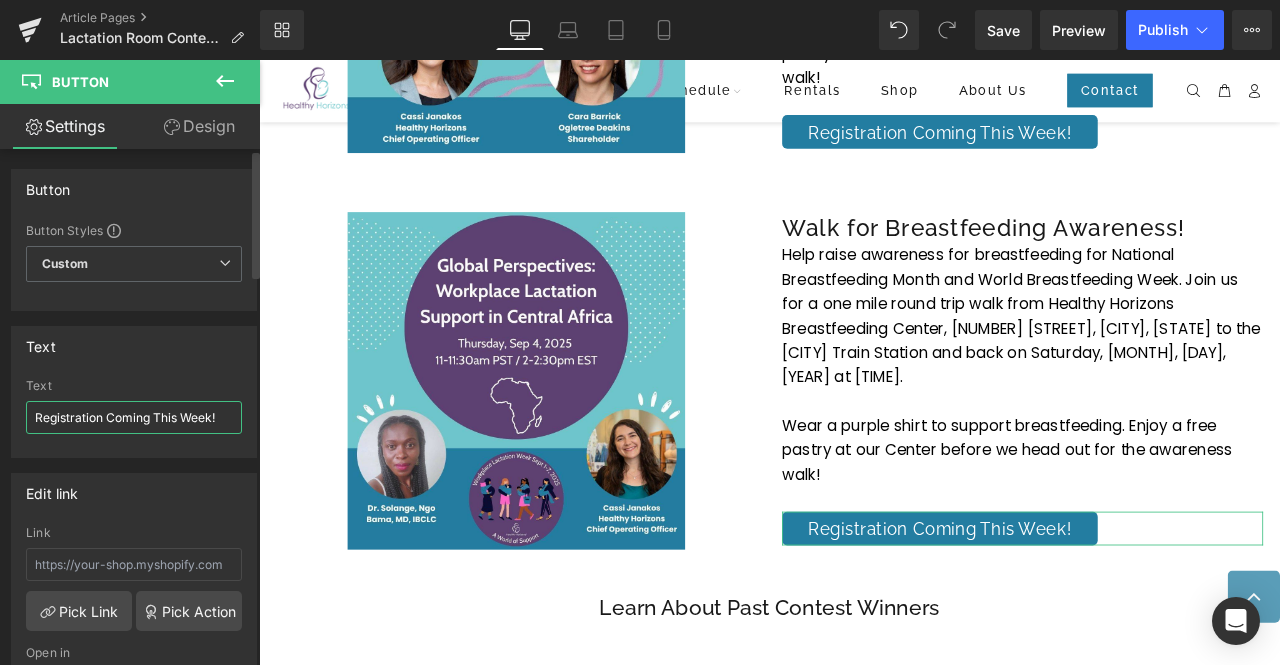 type on "Registration Coming This Week!" 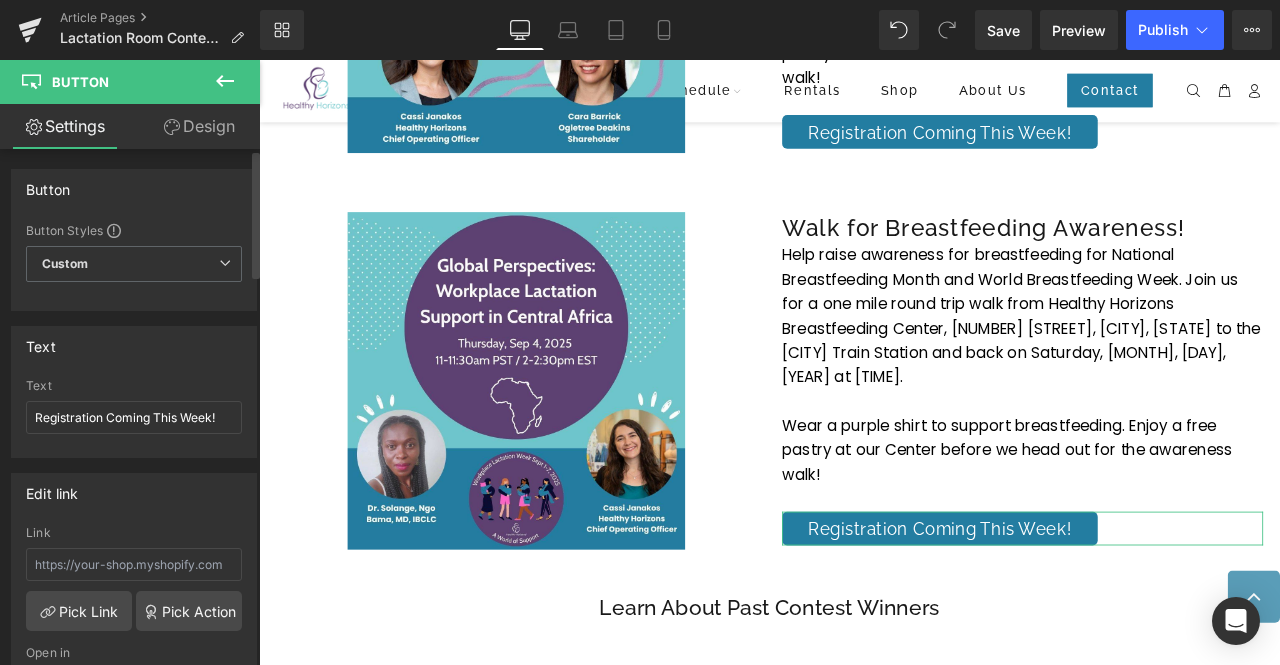 click on "Text Registration Coming This Week! Text Registration Coming This Week!" at bounding box center [134, 392] 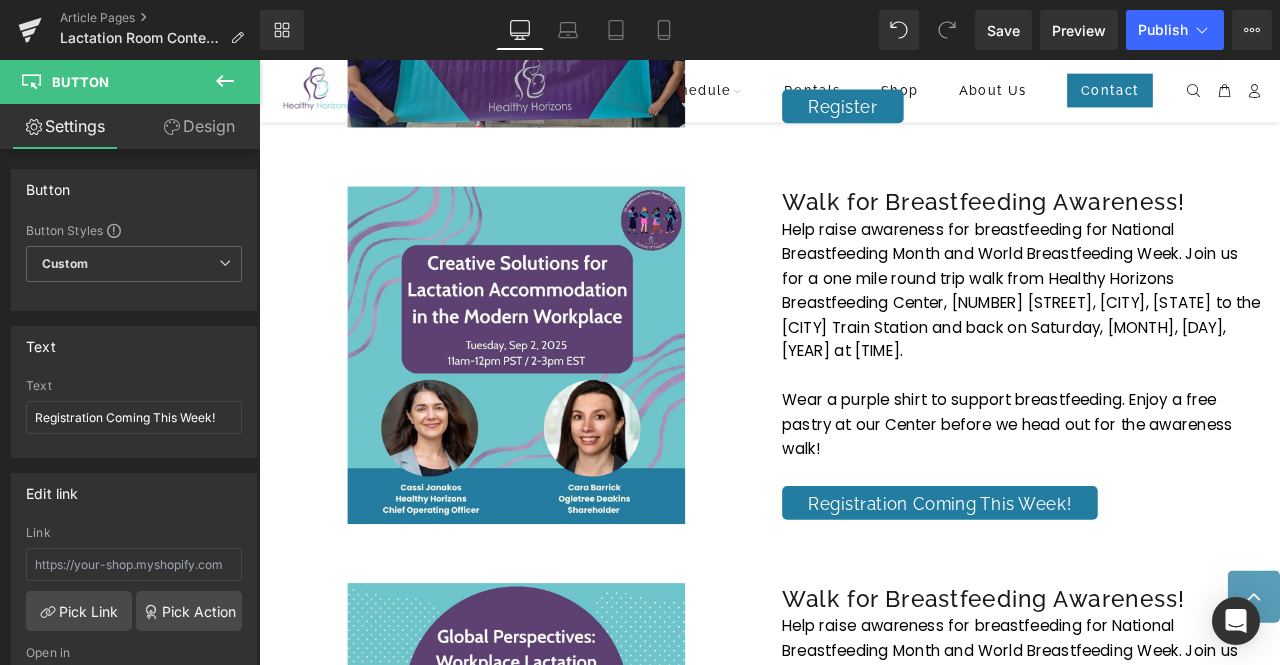 scroll, scrollTop: 3577, scrollLeft: 0, axis: vertical 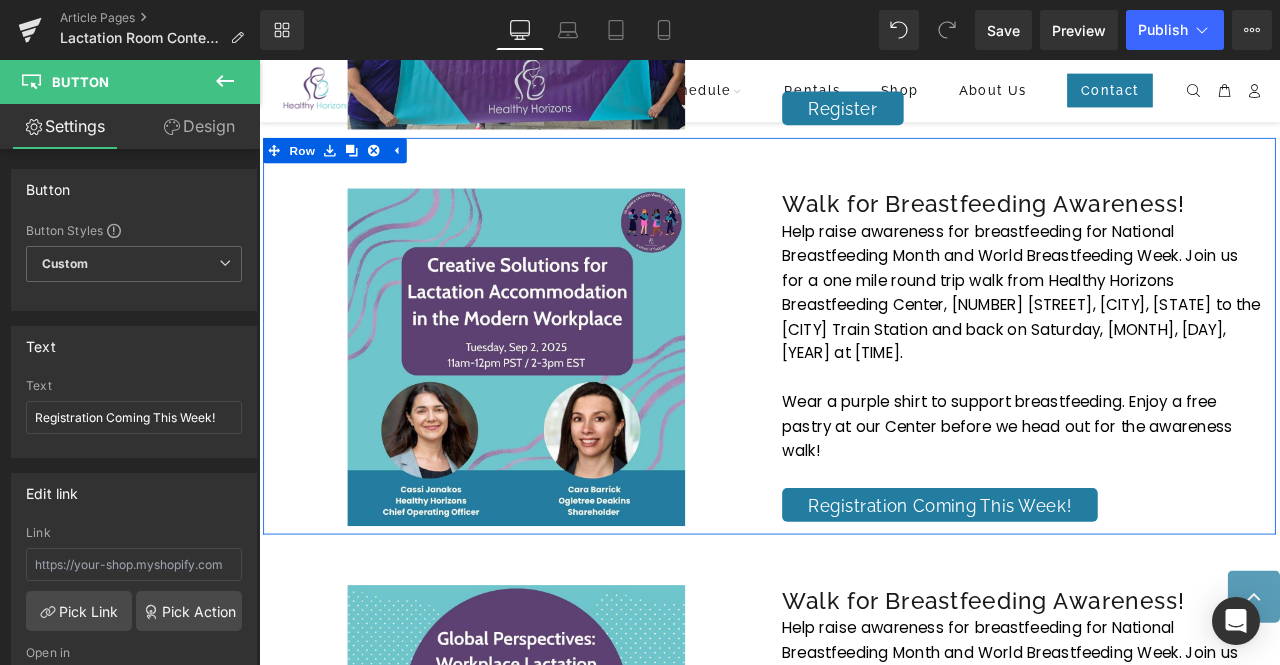 click on "Walk for Breastfeeding Awareness!" at bounding box center (1164, 231) 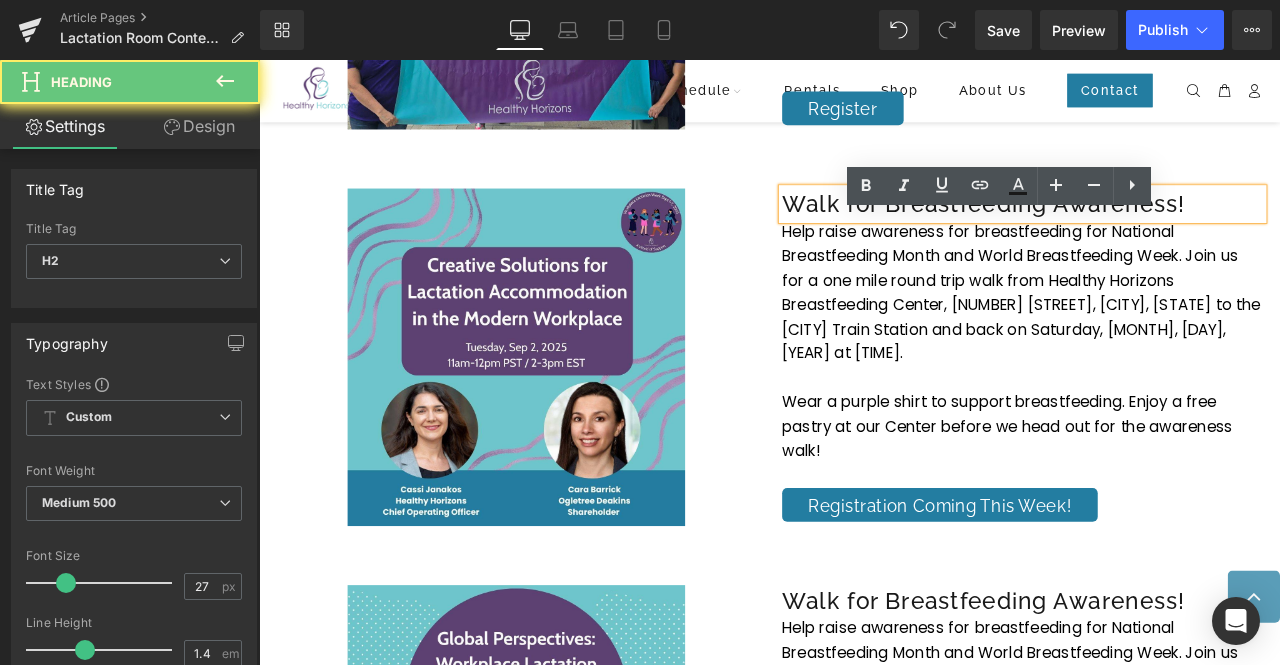 click on "Walk for Breastfeeding Awareness!" at bounding box center (1164, 231) 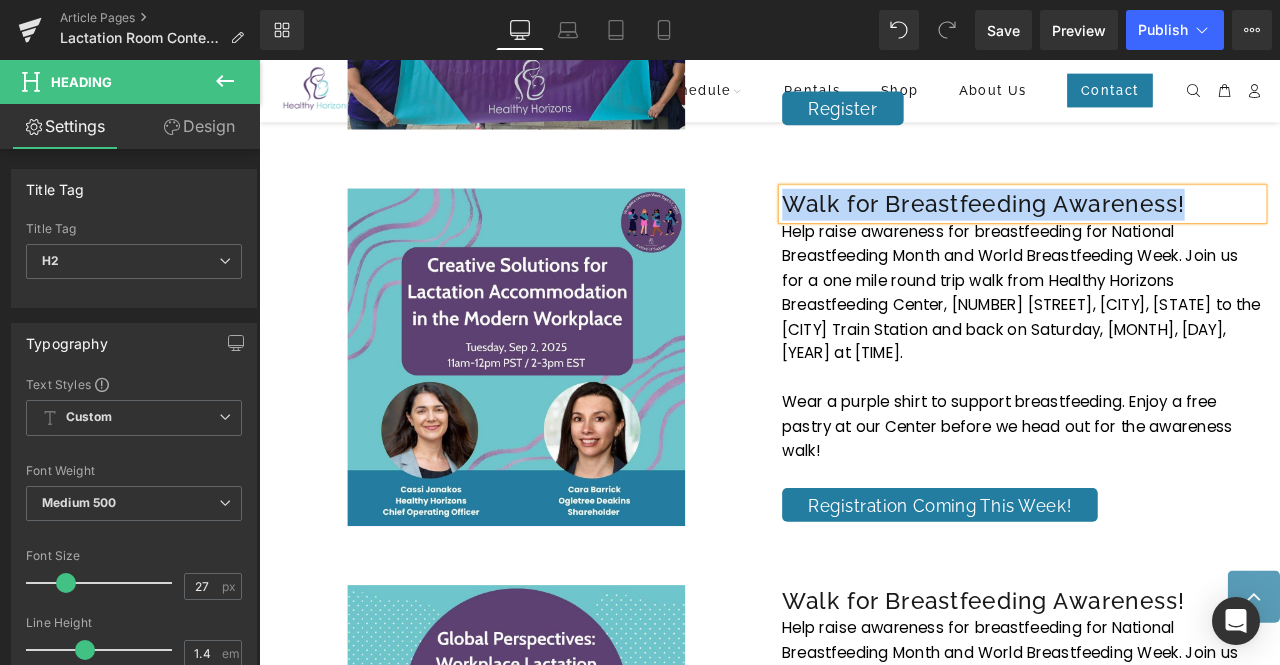 paste 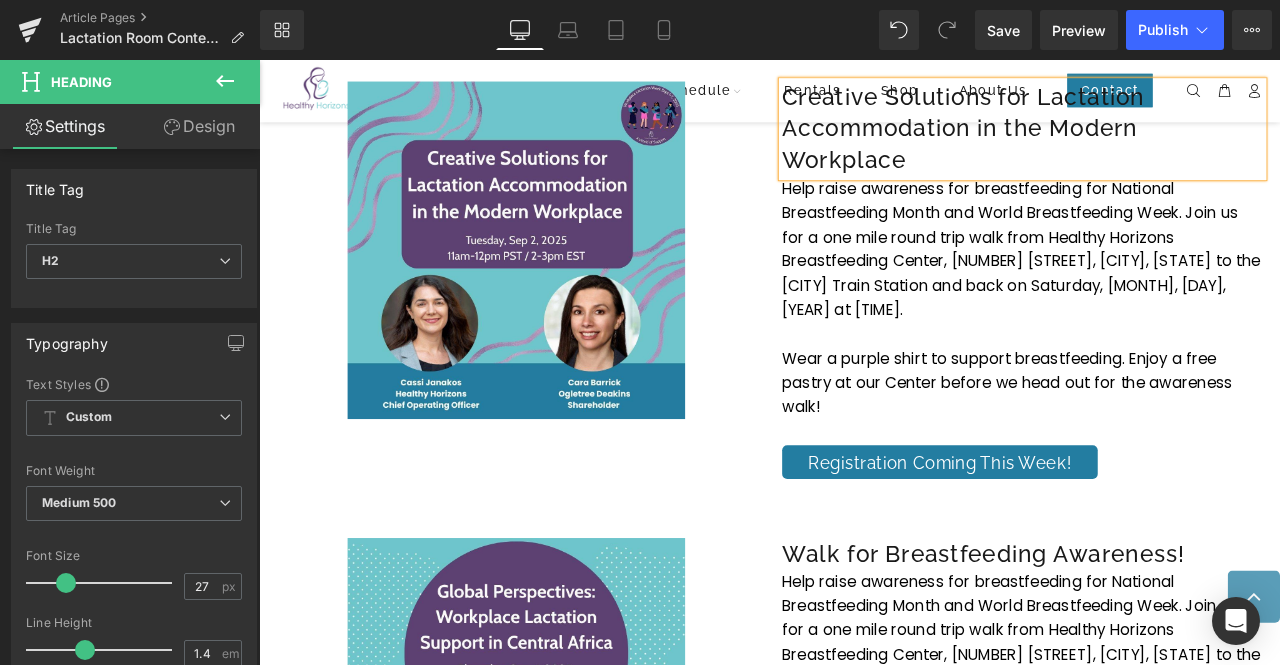 scroll, scrollTop: 3715, scrollLeft: 0, axis: vertical 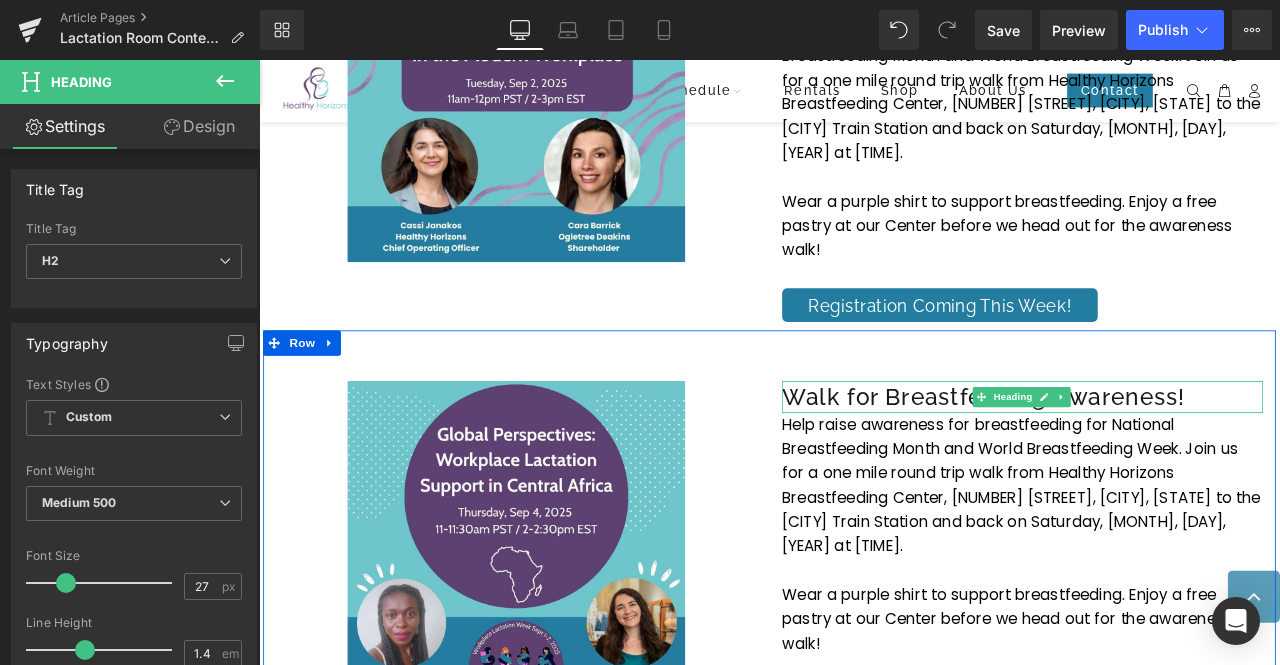 click on "Walk for Breastfeeding Awareness!" at bounding box center (1164, 460) 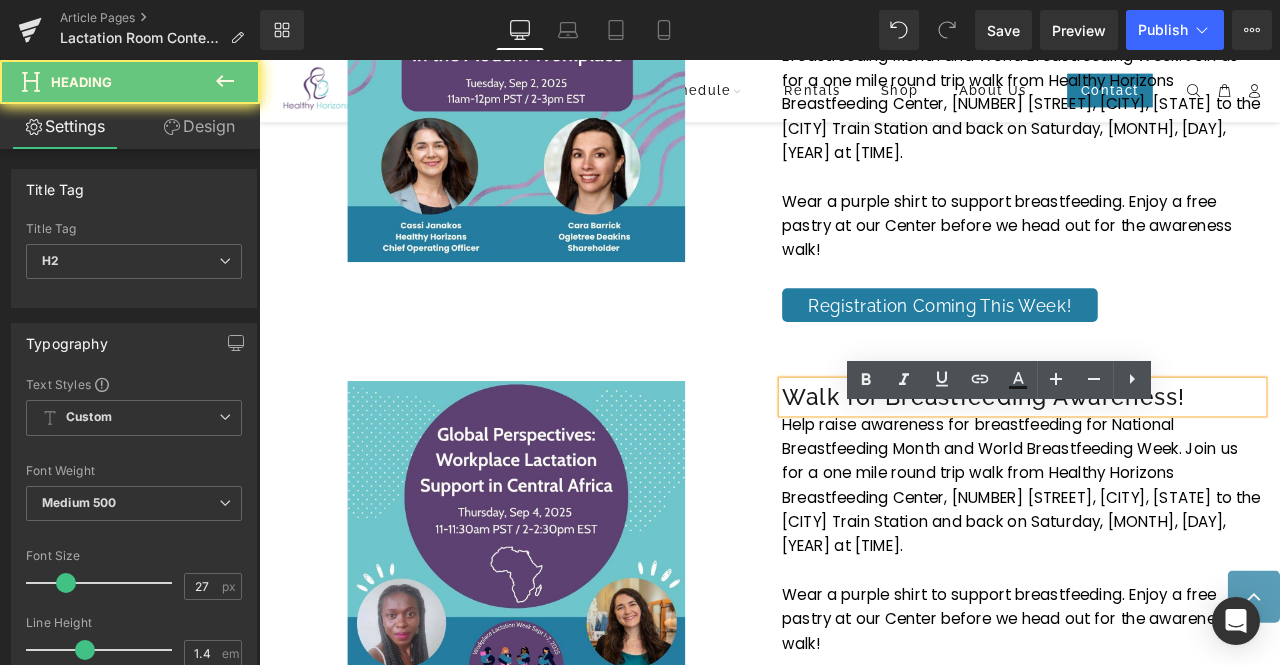 click on "Walk for Breastfeeding Awareness!" at bounding box center [1164, 460] 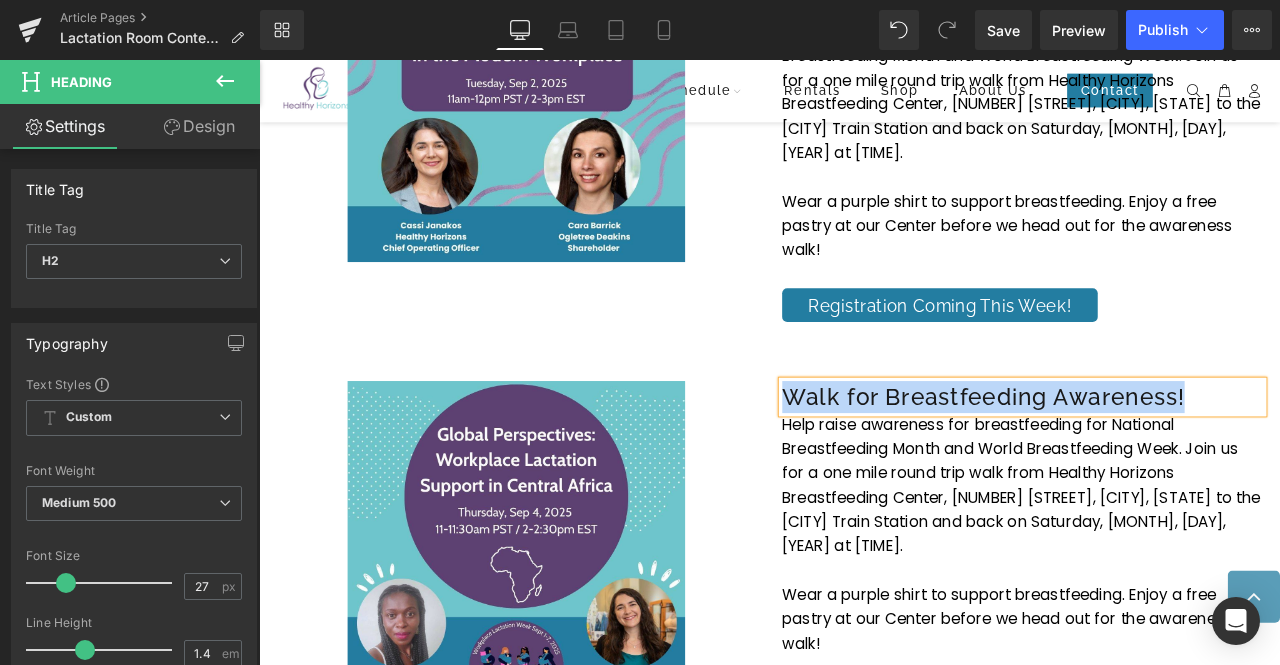 paste 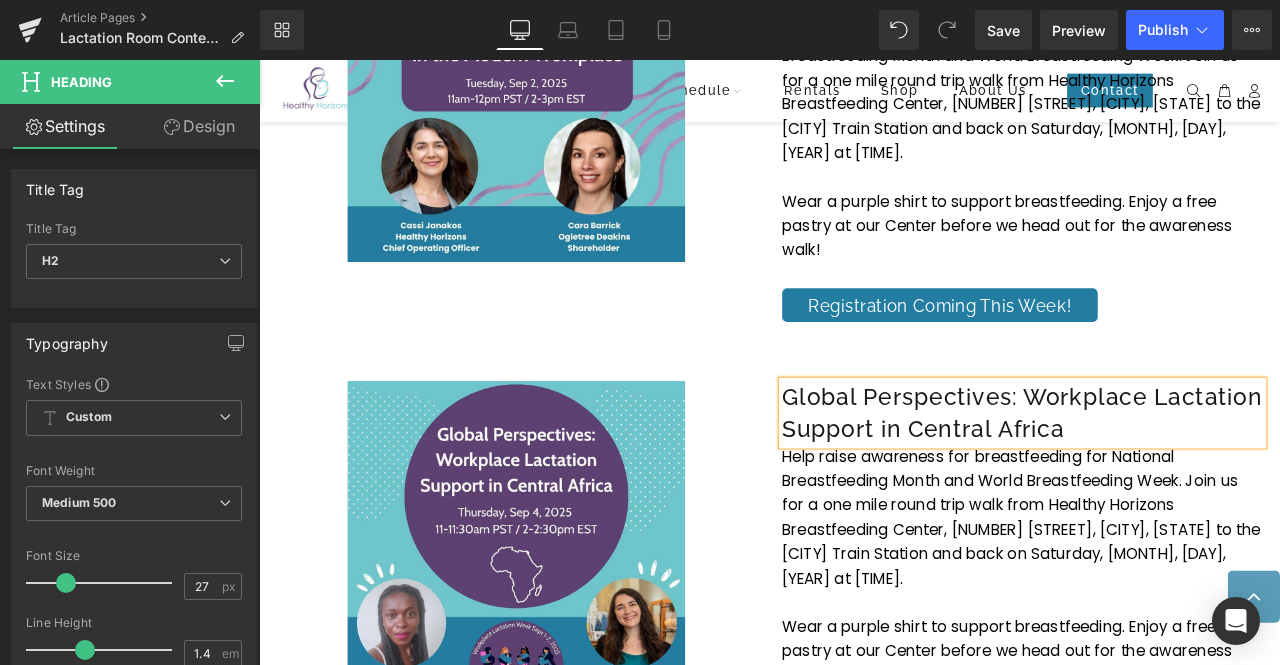 click on "Global Perspectives: Workplace Lactation Support in Central Africa" at bounding box center (1164, 479) 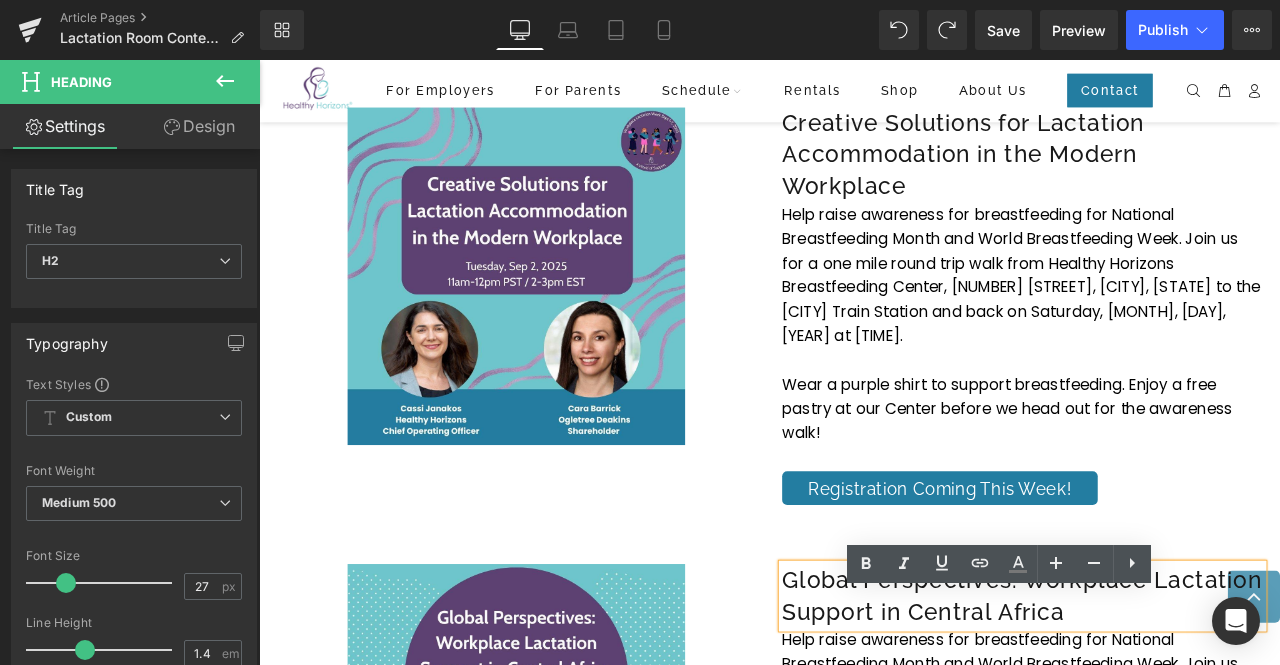 scroll, scrollTop: 3668, scrollLeft: 0, axis: vertical 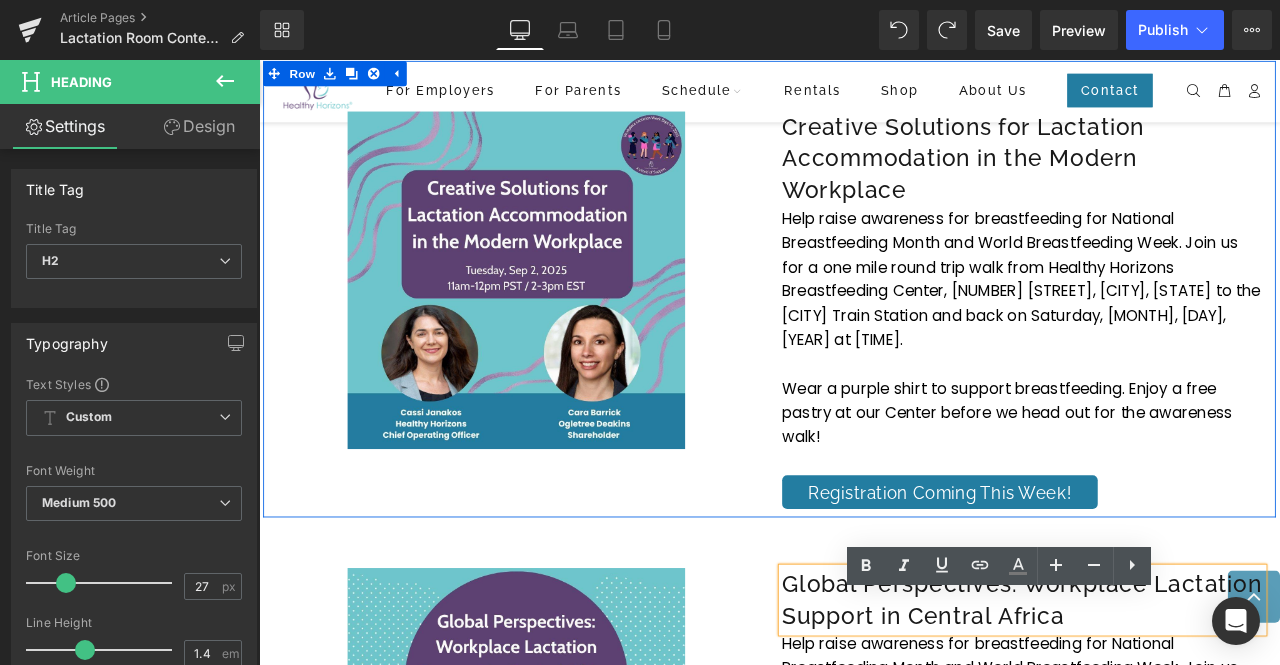 click on "Creative Solutions for Lactation Accommodation in the Modern Workplace" at bounding box center (1164, 177) 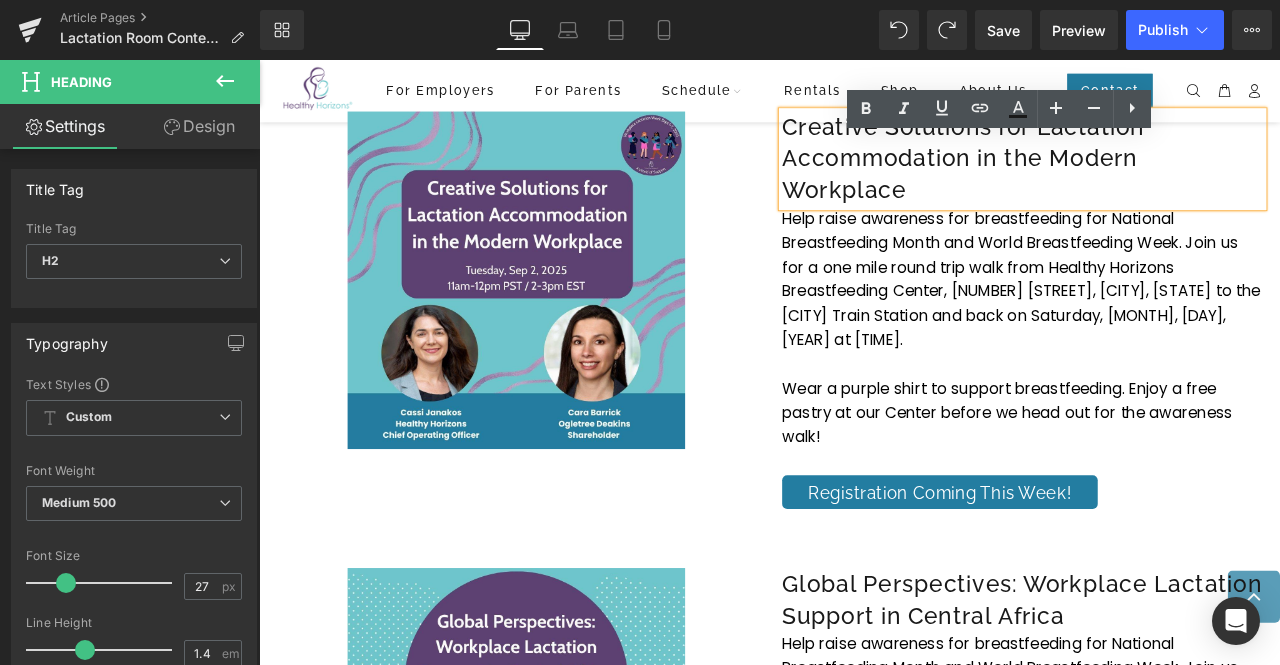 drag, startPoint x: 1025, startPoint y: 246, endPoint x: 874, endPoint y: 175, distance: 166.85922 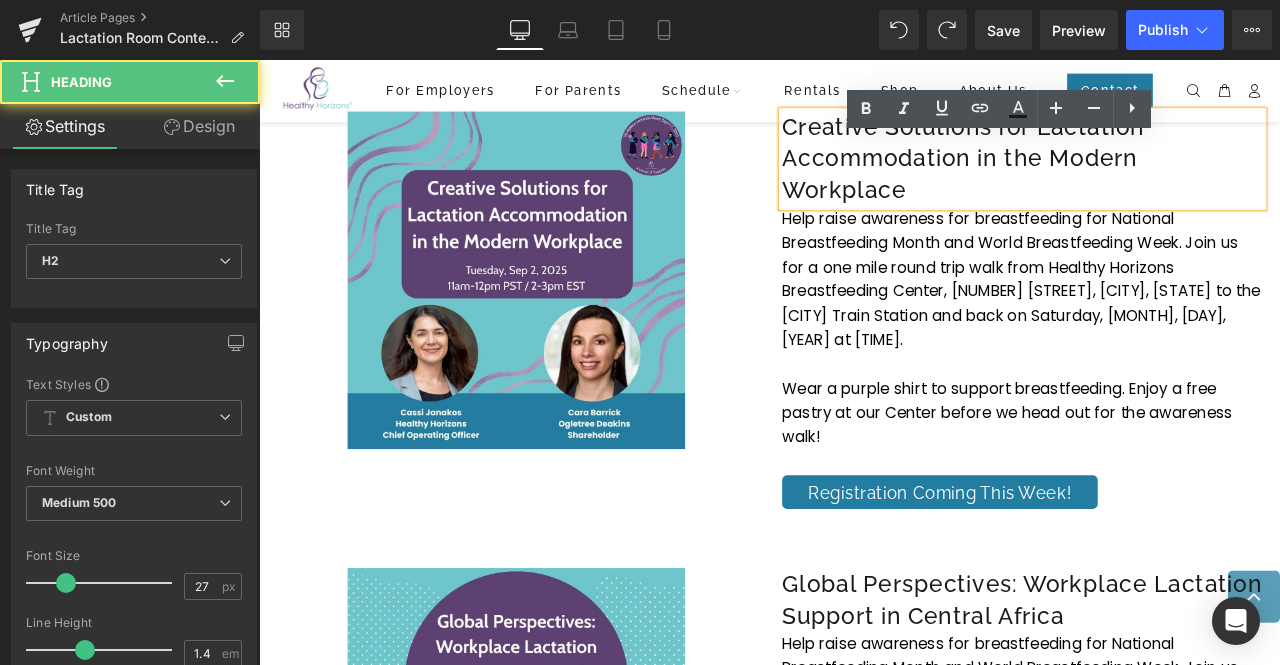click on "Creative Solutions for Lactation Accommodation in the Modern Workplace" at bounding box center [1164, 177] 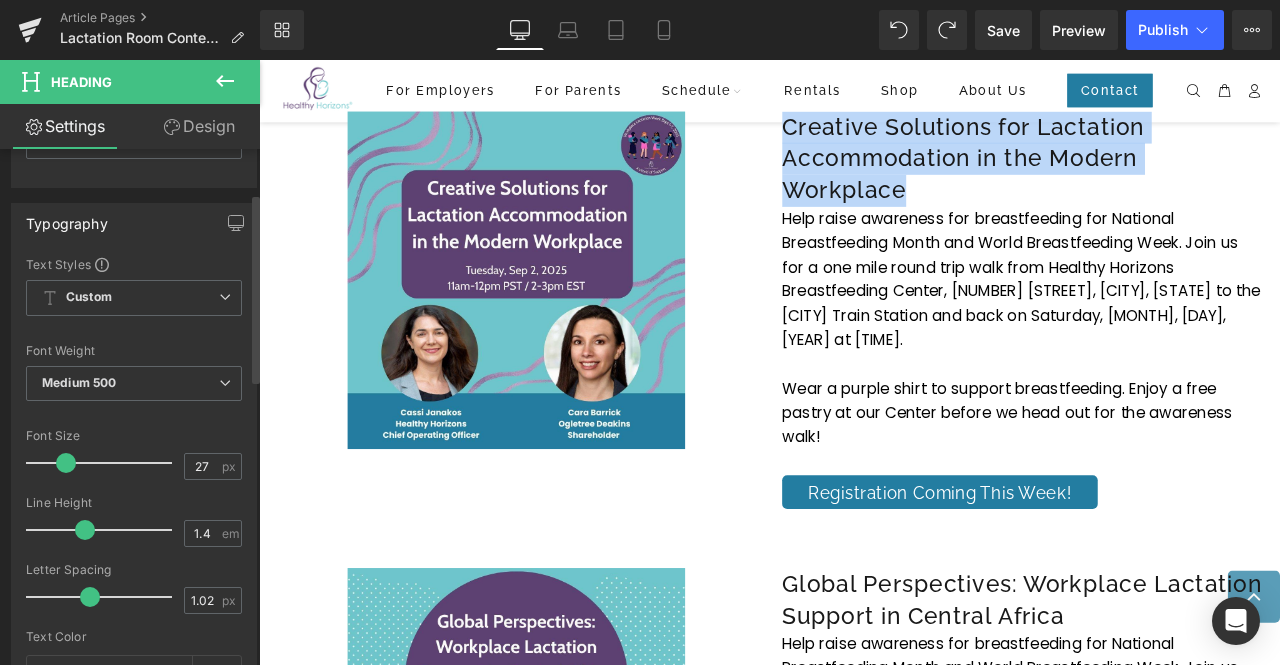 scroll, scrollTop: 125, scrollLeft: 0, axis: vertical 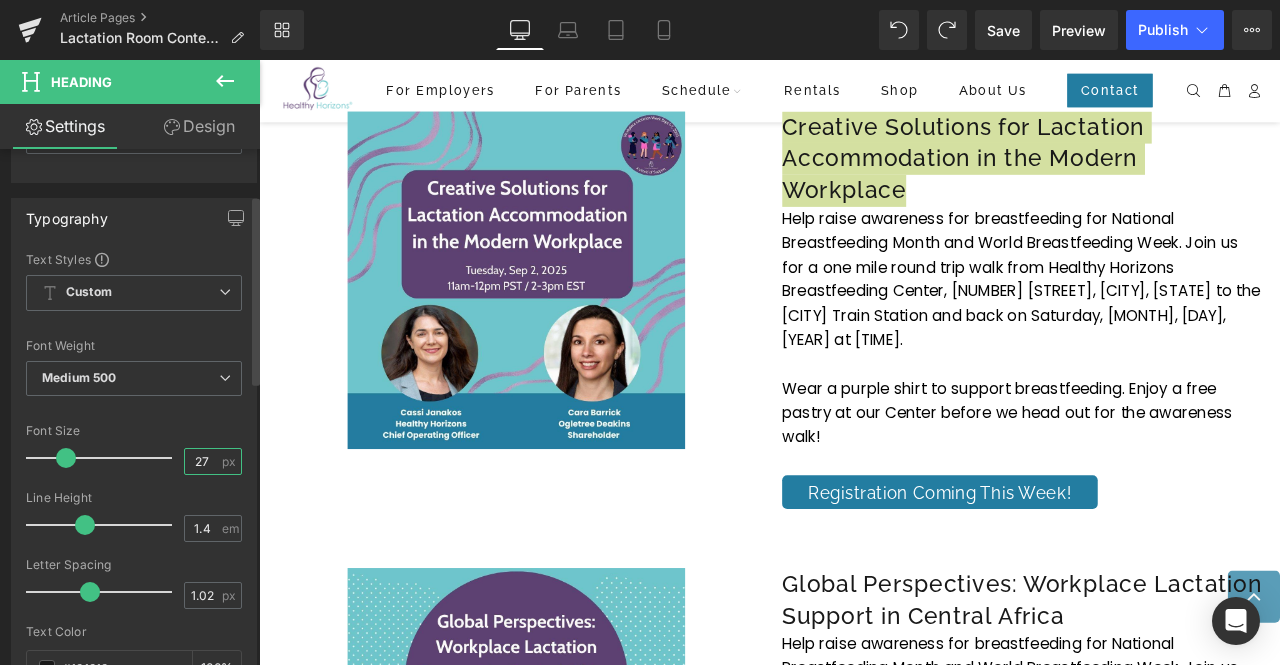 click on "27" at bounding box center [202, 461] 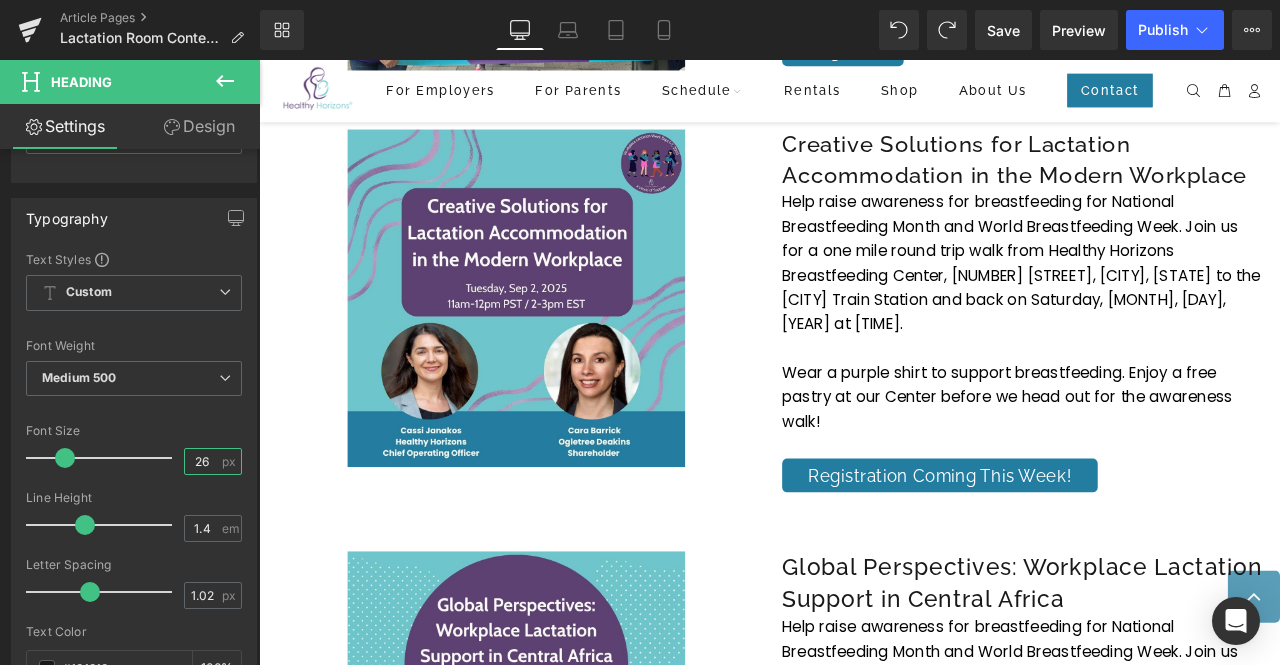 scroll, scrollTop: 3640, scrollLeft: 0, axis: vertical 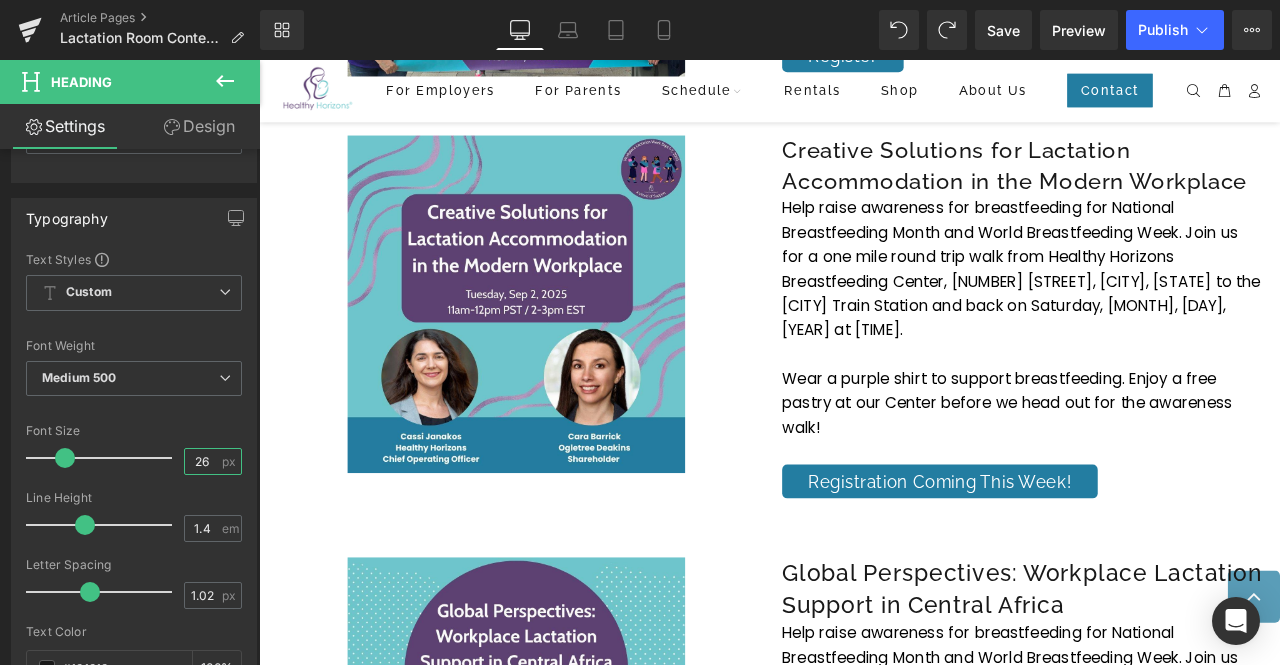 type on "26" 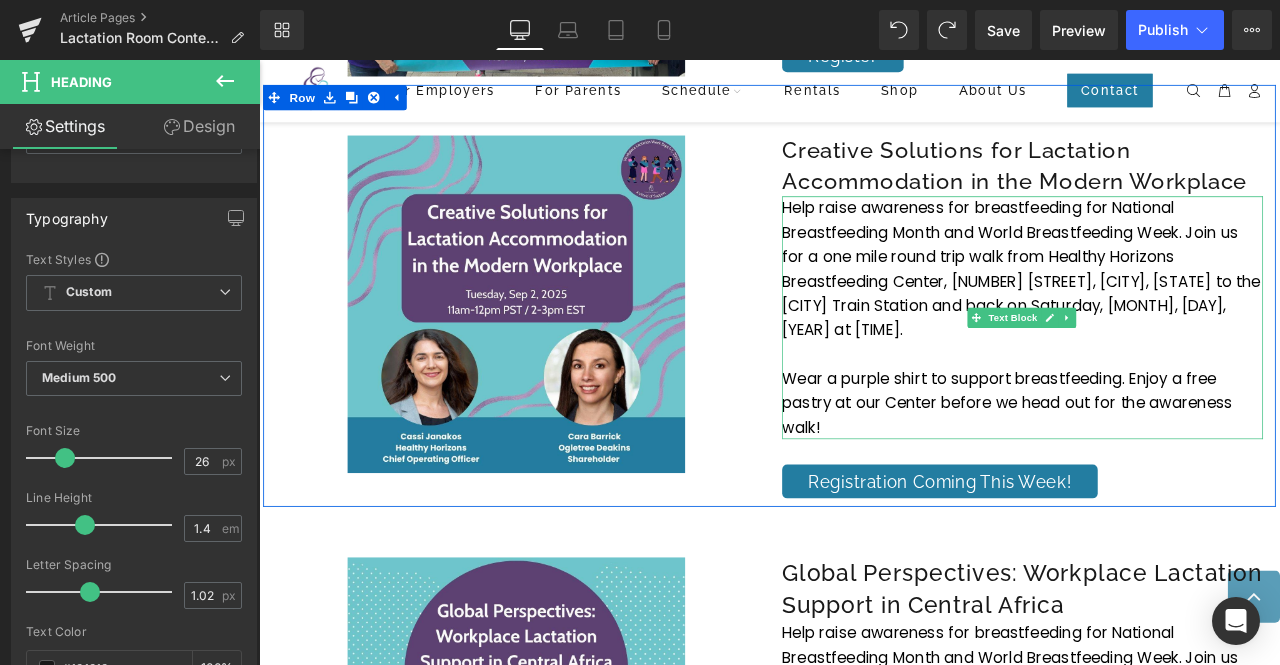 click at bounding box center [1164, 408] 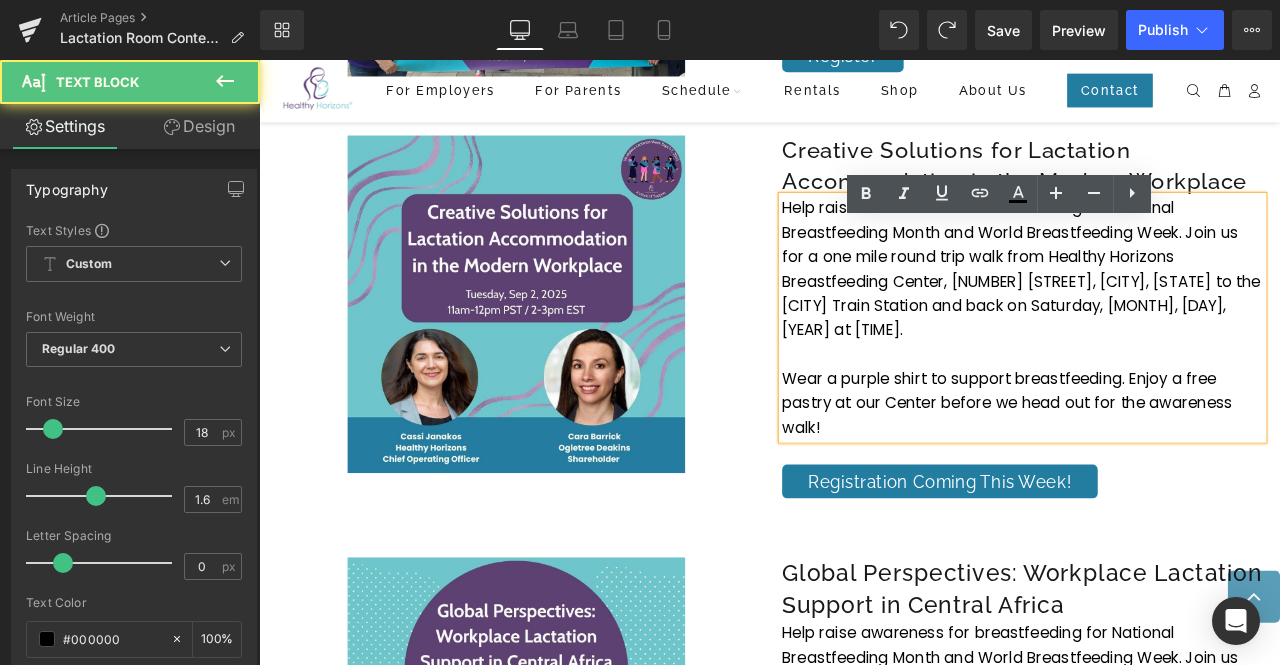click at bounding box center (1164, 408) 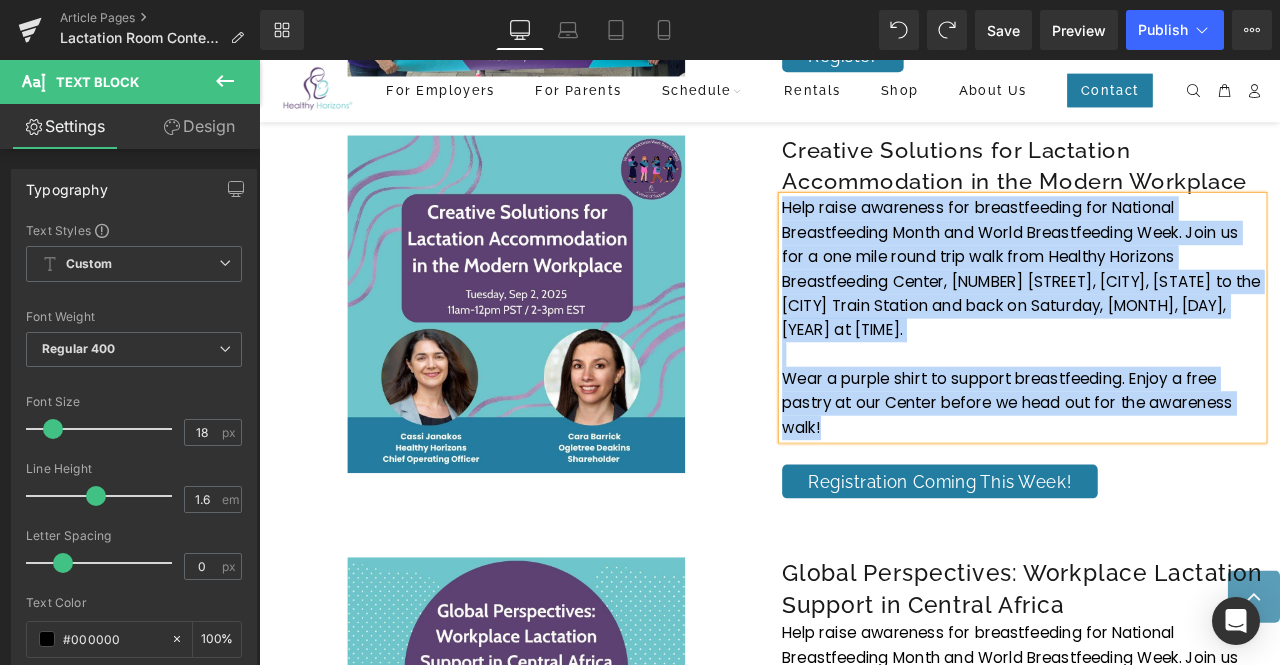 type 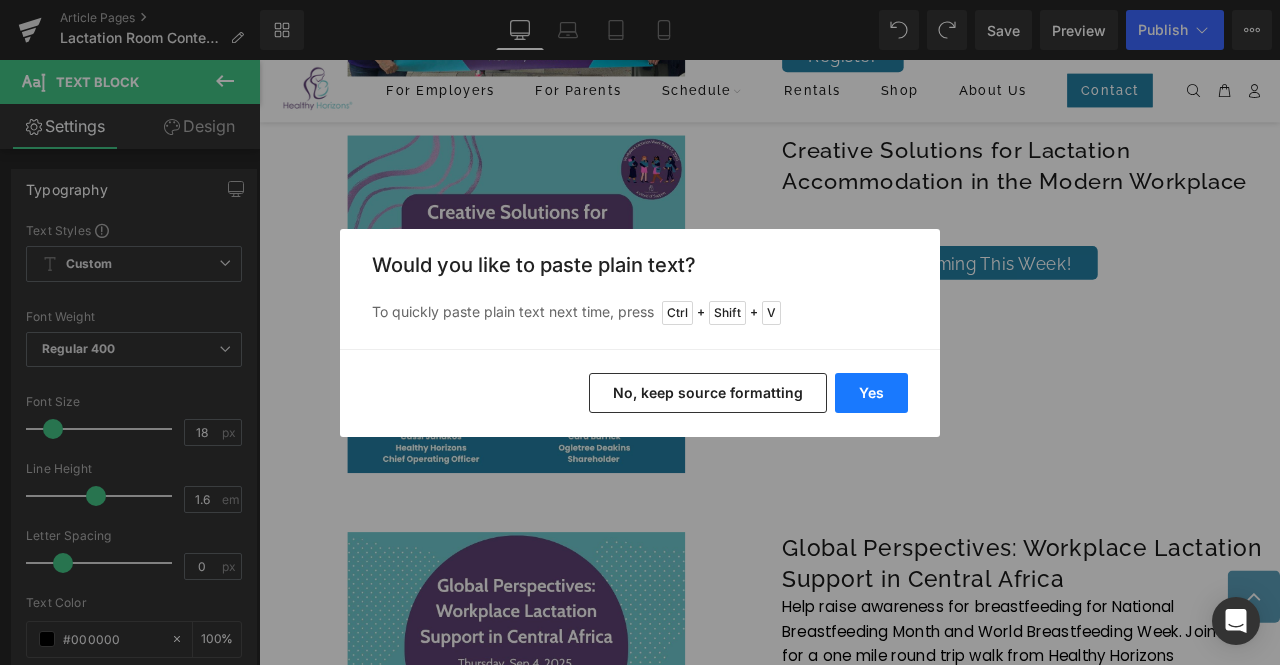 click on "Yes" at bounding box center [871, 393] 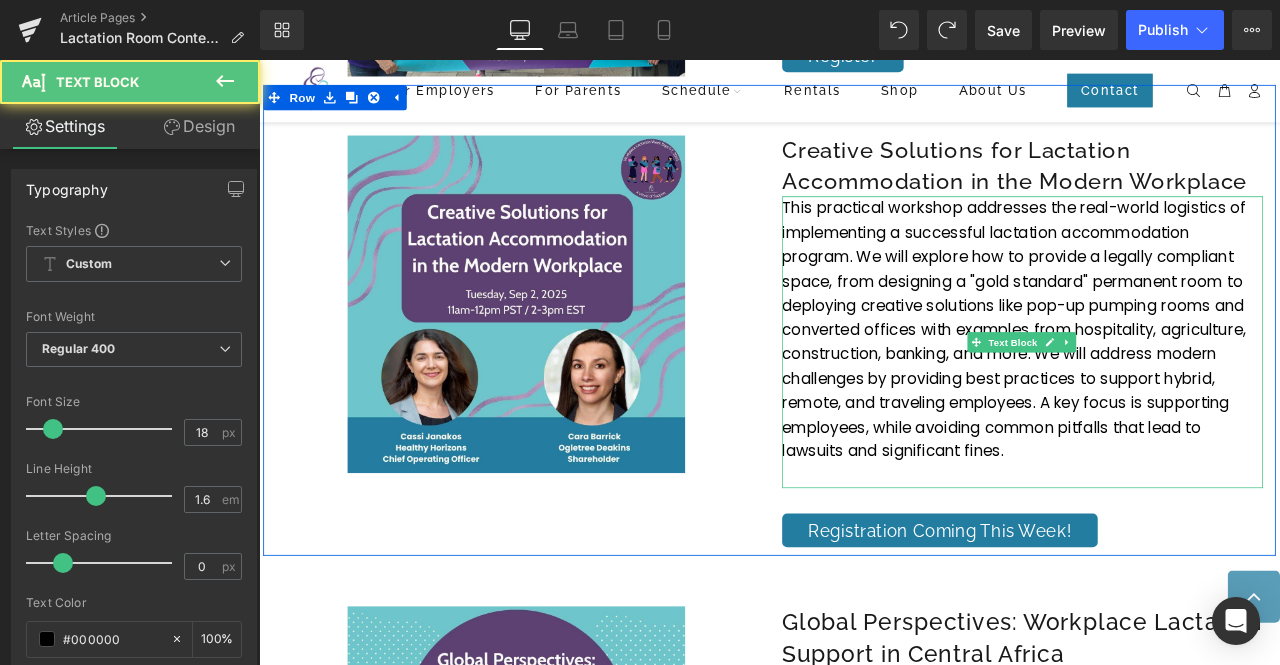 click on "his practical workshop addresses the real-world logistics of implementing a successful lactation accommodation program. We will explore how to provide a legally compliant space, from designing a "gold standard" permanent room to deploying creative solutions like pop-up pumping rooms and converted offices with examples from hospitality, agriculture, construction, banking, and more. We will address modern challenges by providing best practices to support hybrid, remote, and traveling employees. A key focus is supporting employees, while avoiding common pitfalls that lead to lawsuits and significant fines." at bounding box center [1164, 379] 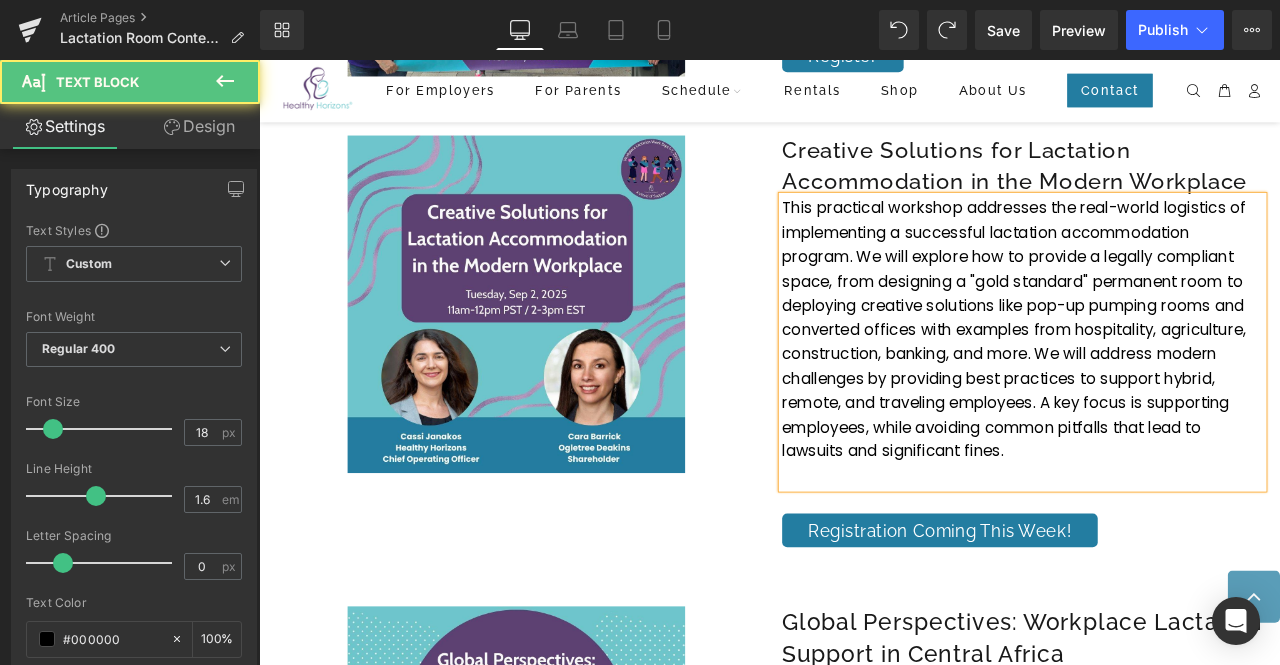 click on "This practical workshop addresses the real-world logistics of implementing a successful lactation accommodation program. We will explore how to provide a legally compliant space, from designing a "gold standard" permanent room to deploying creative solutions like pop-up pumping rooms and converted offices with examples from hospitality, agriculture, construction, banking, and more. We will address modern challenges by providing best practices to support hybrid, remote, and traveling employees. A key focus is supporting employees, while avoiding common pitfalls that lead to lawsuits and significant fines." at bounding box center (1164, 379) 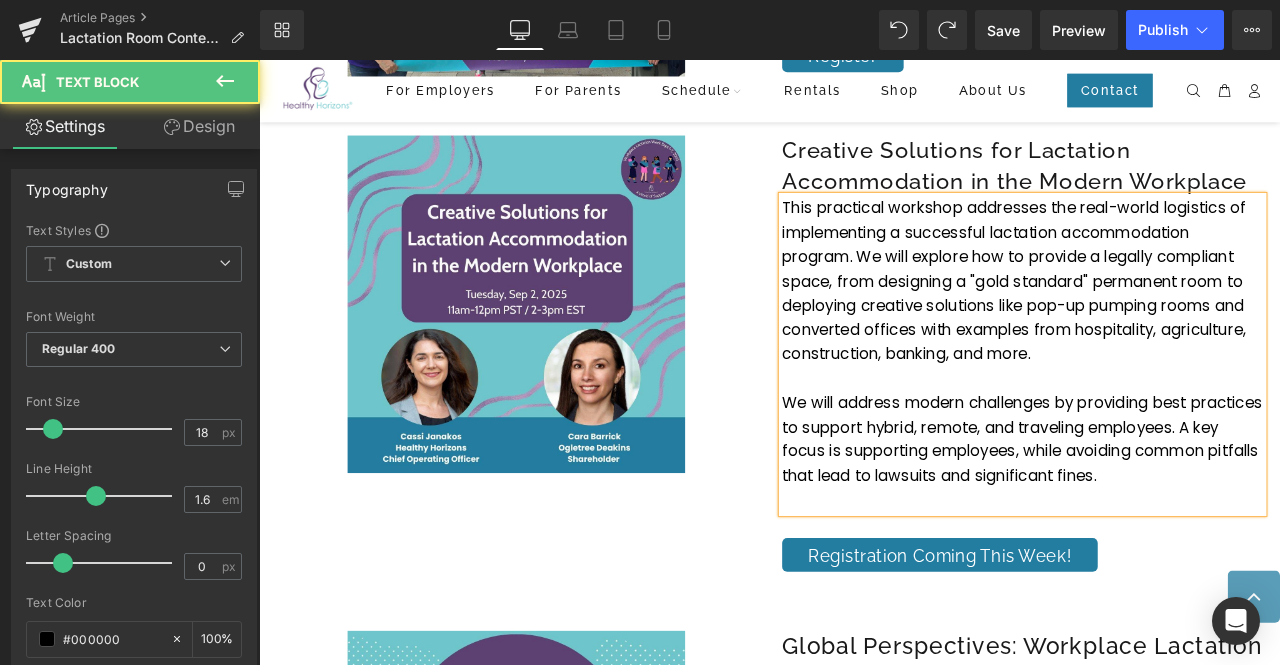 click at bounding box center (1164, 581) 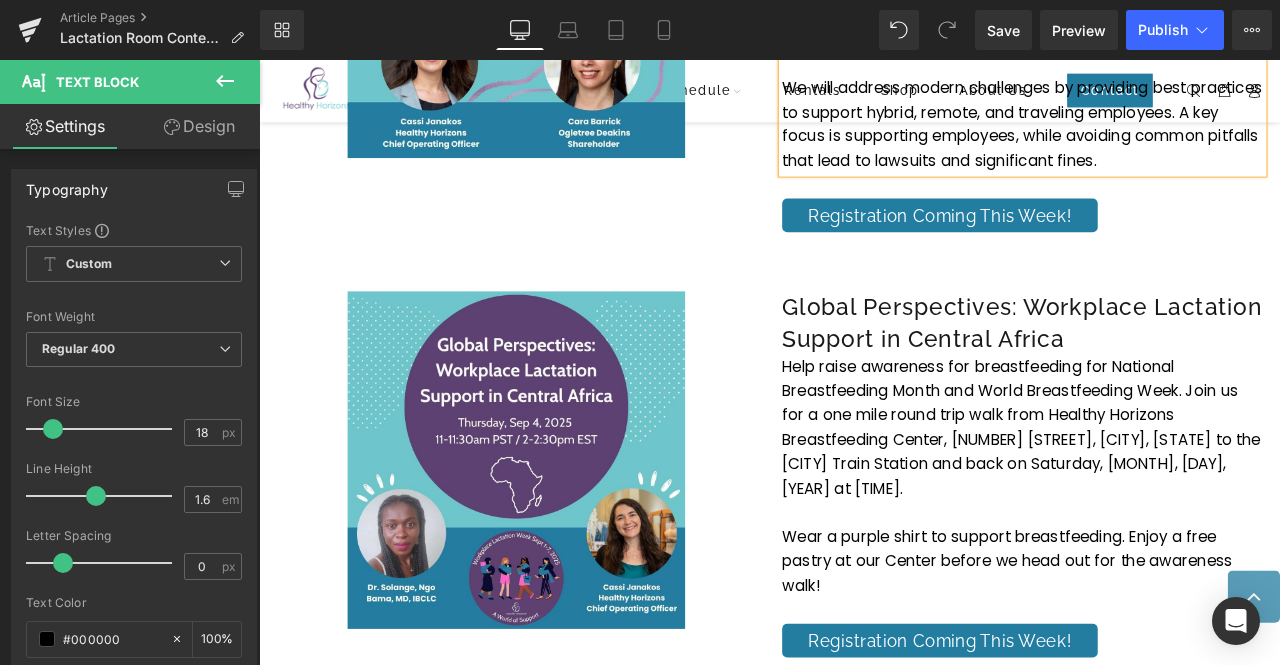 scroll, scrollTop: 4011, scrollLeft: 0, axis: vertical 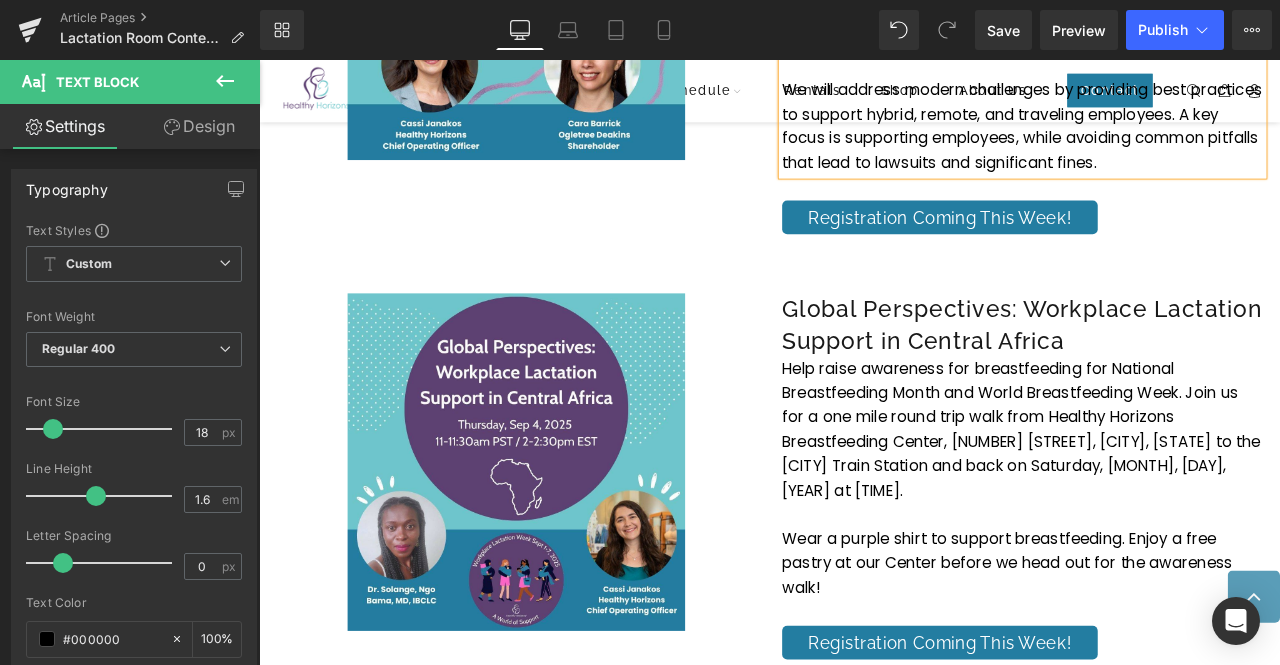 click on "Help raise awareness for breastfeeding for National Breastfeeding Month and World Breastfeeding Week. Join us for a one mile round trip walk from Healthy Horizons Breastfeeding Center, 1432 Burlingame Ave, Burlingame, CA to the Burlingame Train Station and back on Saturday, August 9, 2025 at 9:45am." at bounding box center (1164, 498) 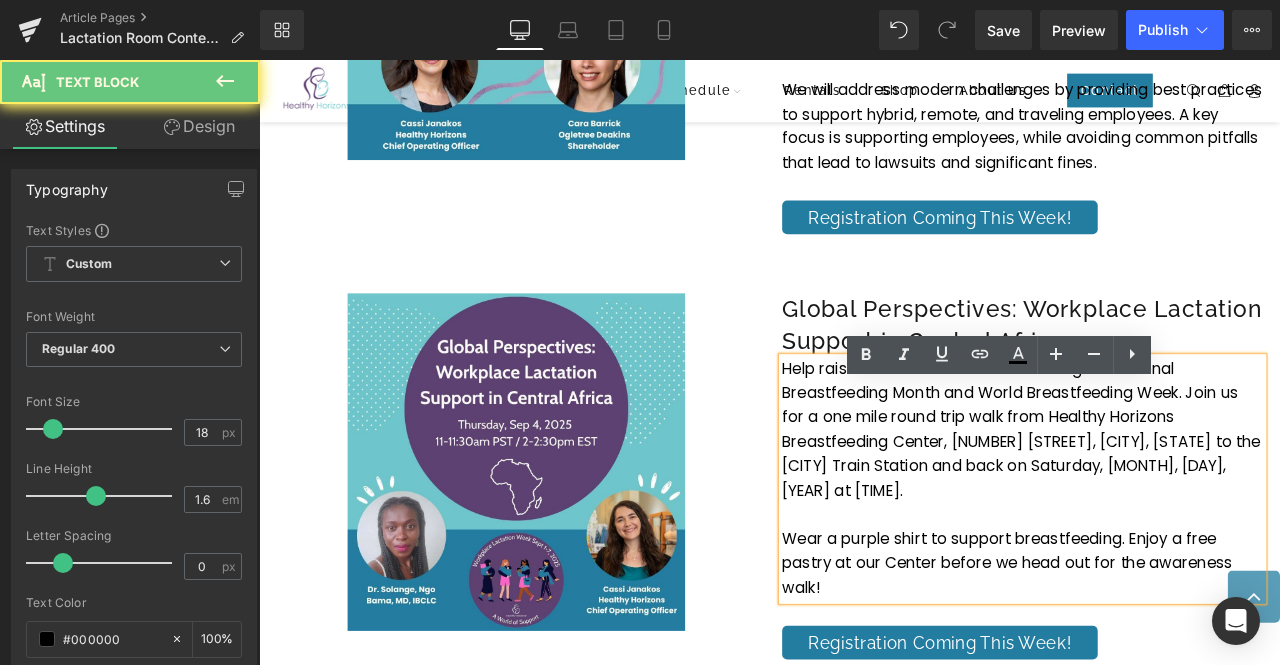 click on "Help raise awareness for breastfeeding for National Breastfeeding Month and World Breastfeeding Week. Join us for a one mile round trip walk from Healthy Horizons Breastfeeding Center, 1432 Burlingame Ave, Burlingame, CA to the Burlingame Train Station and back on Saturday, August 9, 2025 at 9:45am." at bounding box center [1164, 498] 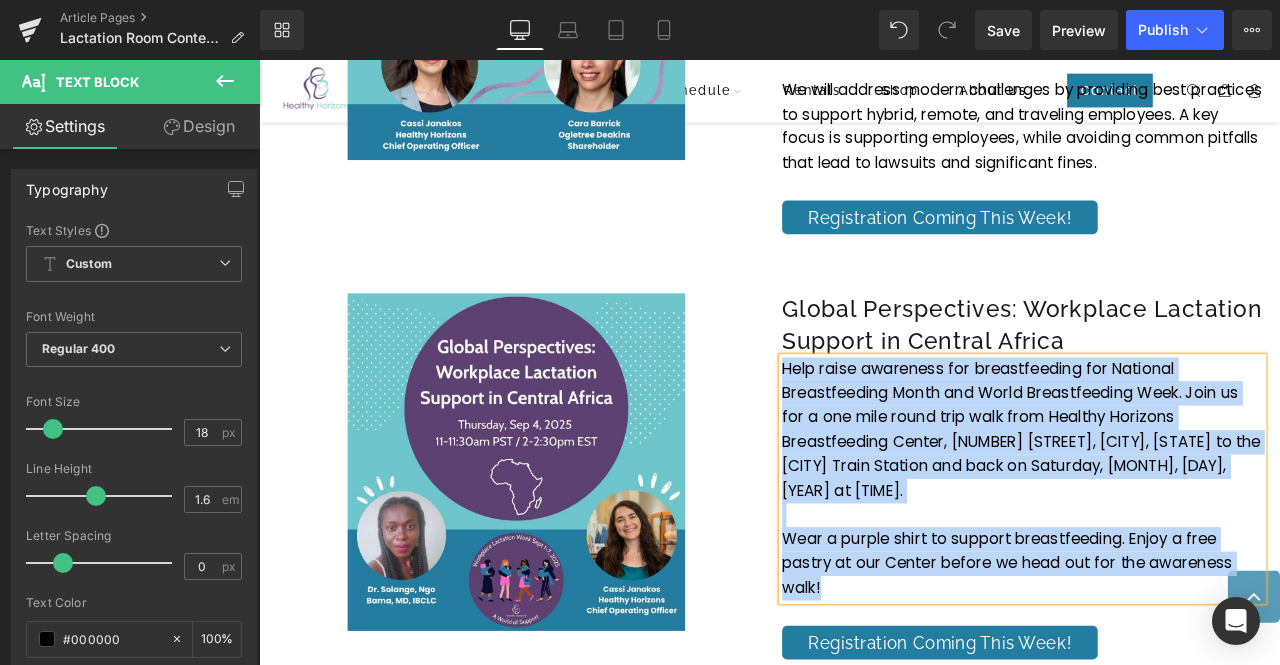 type 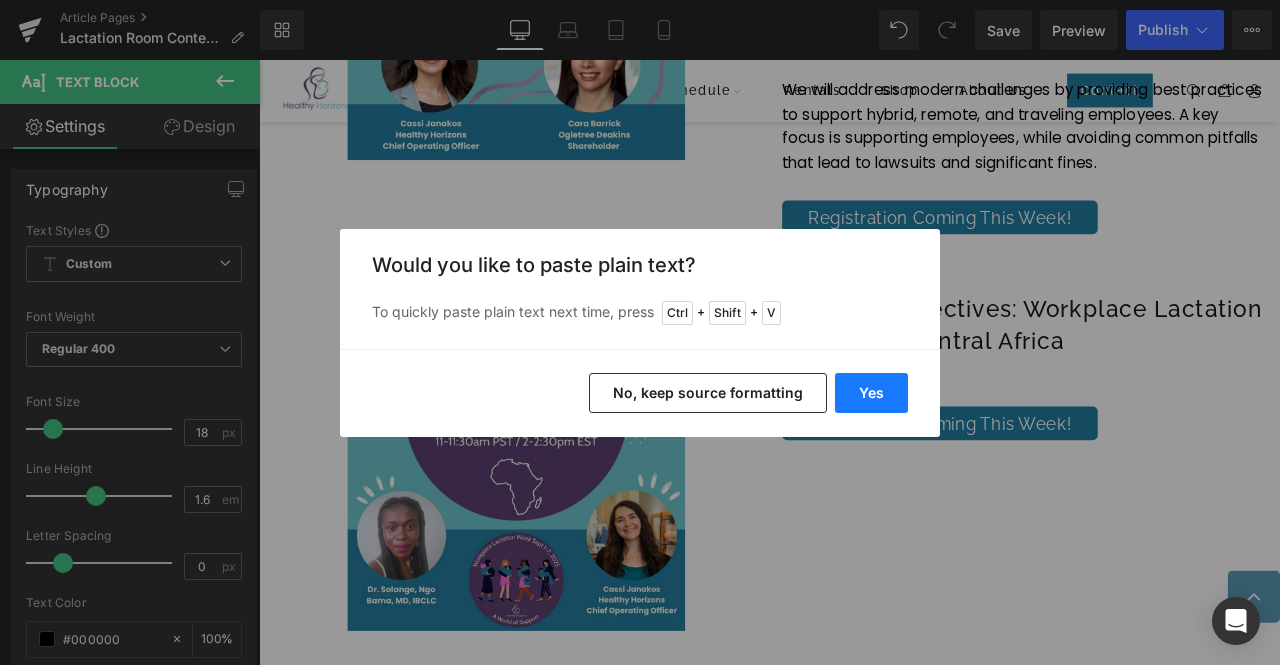 click on "Yes" at bounding box center [871, 393] 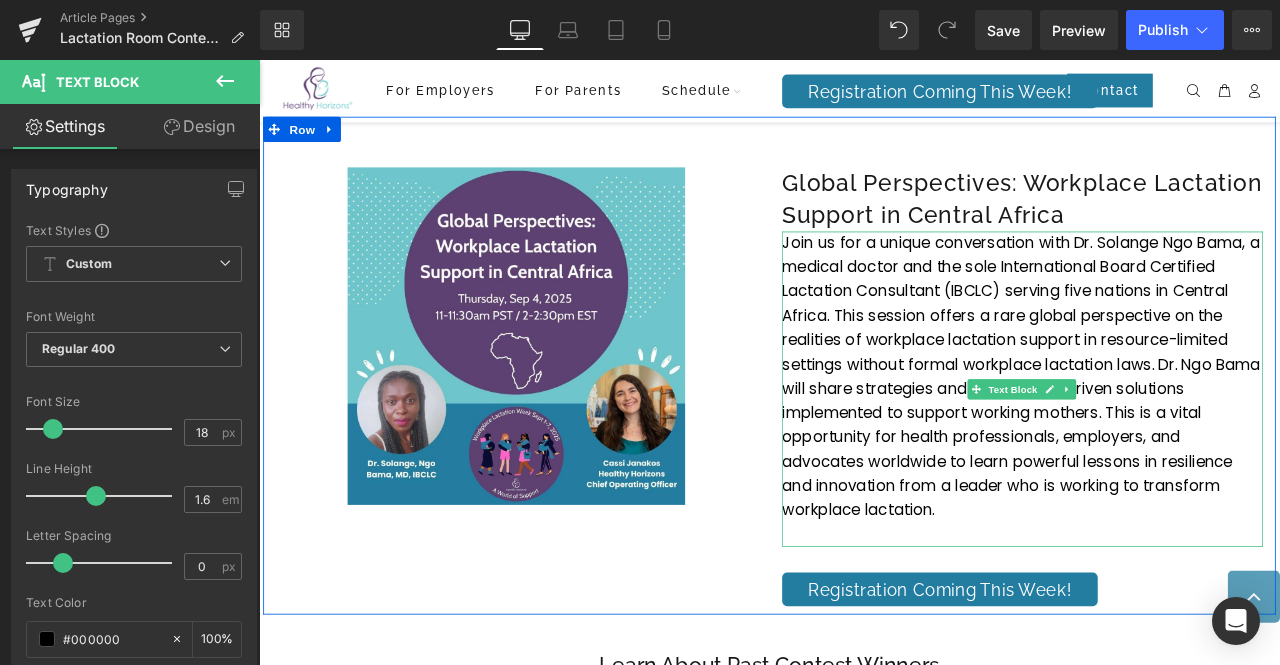 scroll, scrollTop: 4158, scrollLeft: 0, axis: vertical 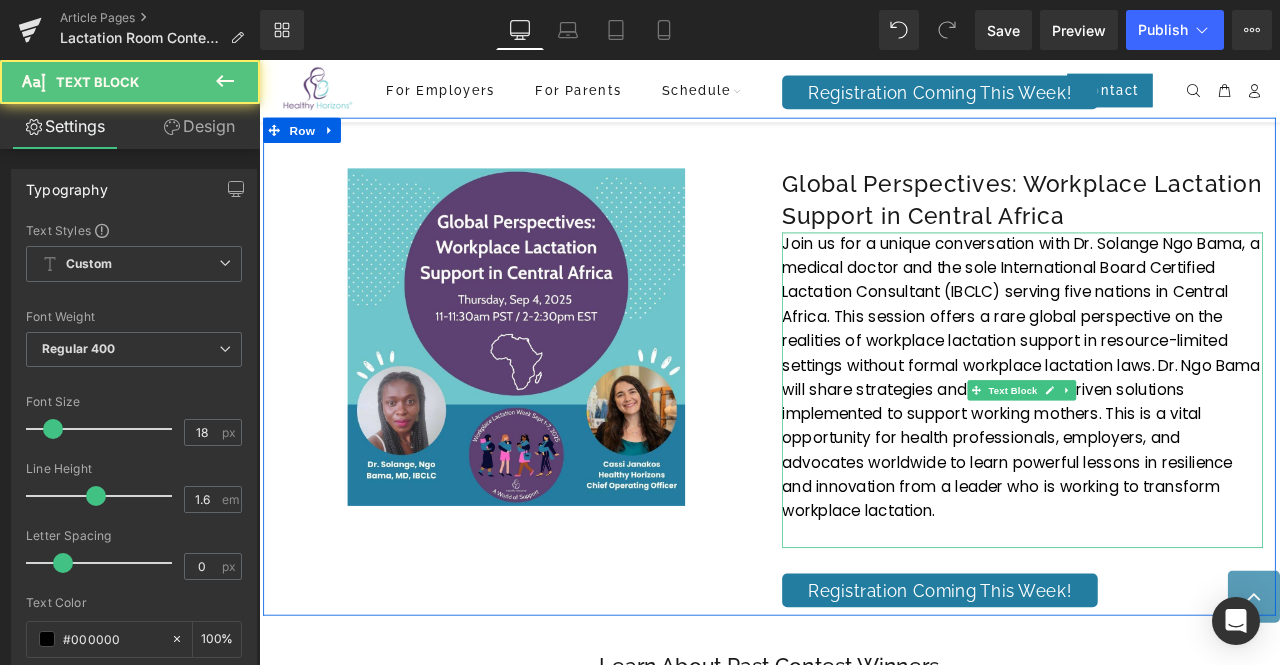 click on "Join us for a unique conversation with Dr. Solange Ngo Bama, a medical doctor and the sole International Board Certified Lactation Consultant (IBCLC) serving five nations in Central Africa. This session offers a rare global perspective on the realities of workplace lactation support in resource-limited settings without formal workplace lactation laws. Dr. Ngo Bama will share strategies and community-driven solutions implemented to support working mothers. This is a vital opportunity for health professionals, employers, and advocates worldwide to learn powerful lessons in resilience and innovation from a leader who is working to transform workplace lactation." at bounding box center (1164, 438) 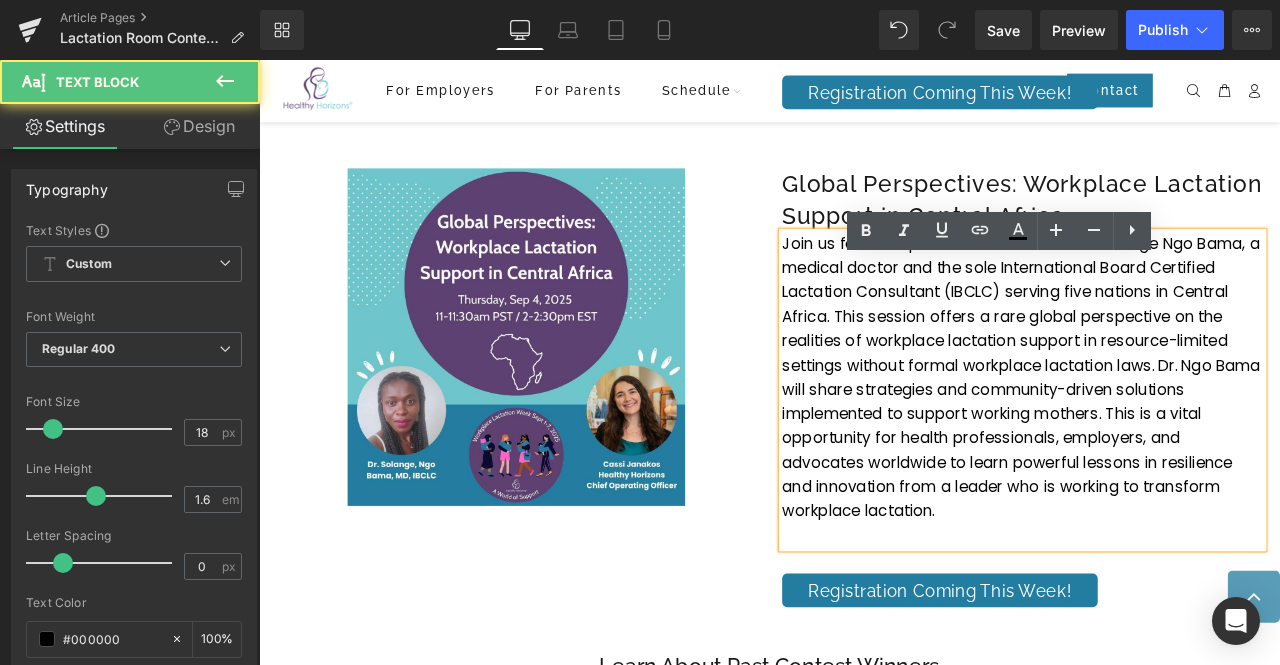 click on "Join us for a unique conversation with Dr. Solange Ngo Bama, a medical doctor and the sole International Board Certified Lactation Consultant (IBCLC) serving five nations in Central Africa. This session offers a rare global perspective on the realities of workplace lactation support in resource-limited settings without formal workplace lactation laws. Dr. Ngo Bama will share strategies and community-driven solutions implemented to support working mothers. This is a vital opportunity for health professionals, employers, and advocates worldwide to learn powerful lessons in resilience and innovation from a leader who is working to transform workplace lactation." at bounding box center [1164, 438] 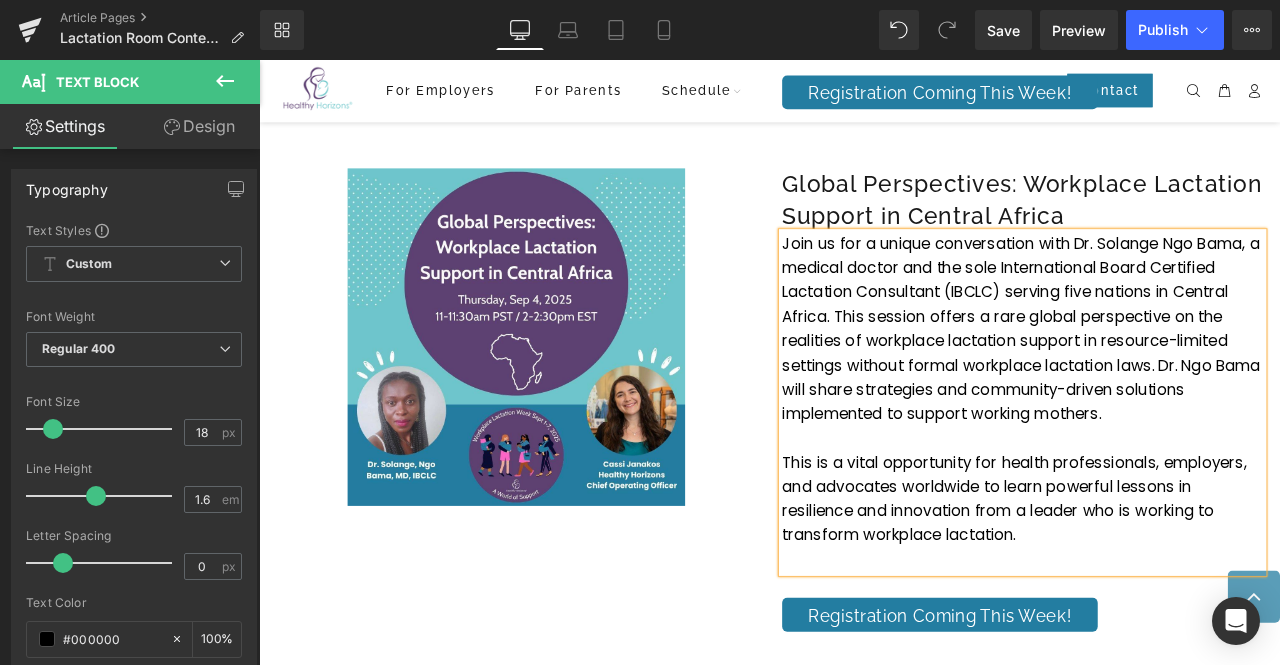 click on "This is a vital opportunity for health professionals, employers, and advocates worldwide to learn powerful lessons in resilience and innovation from a leader who is working to transform workplace lactation." at bounding box center [1164, 581] 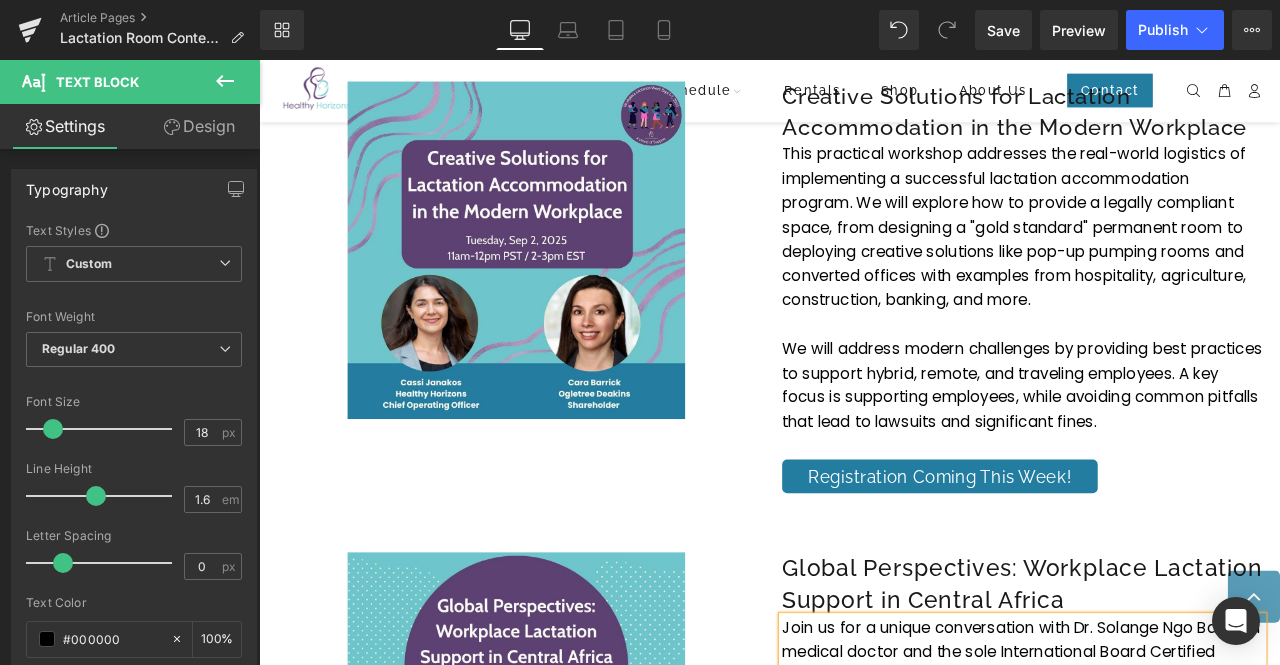 scroll, scrollTop: 3846, scrollLeft: 0, axis: vertical 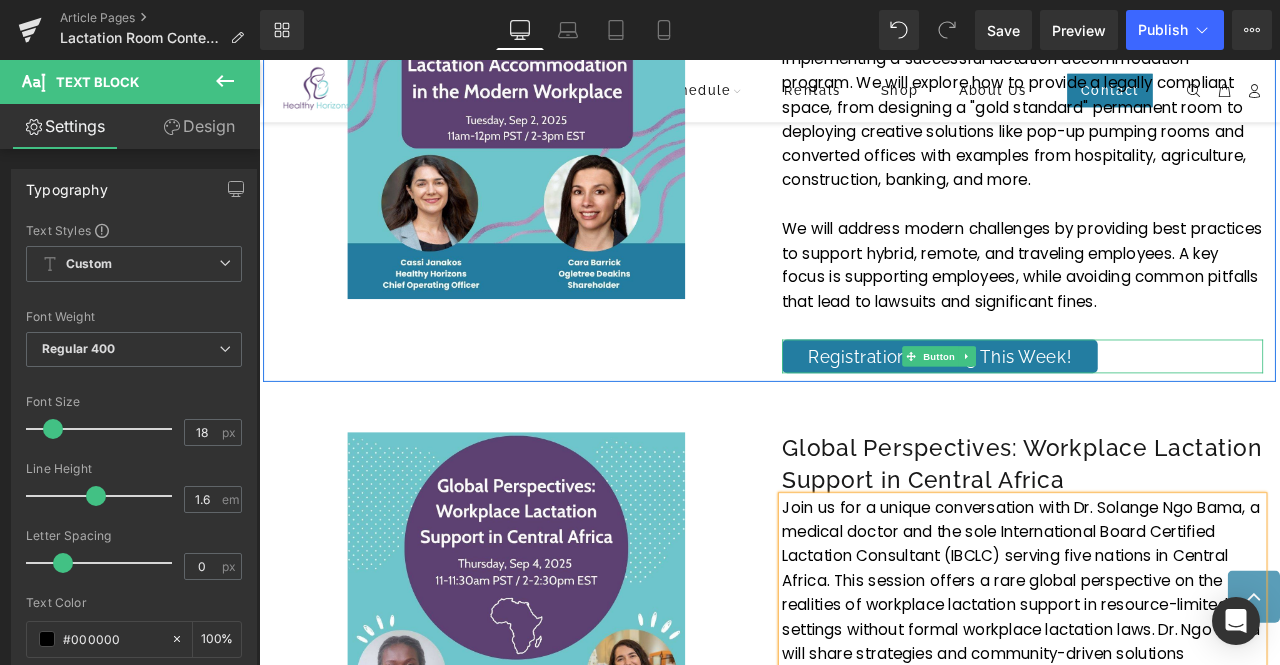 click on "Registration Coming This Week!" at bounding box center [1066, 412] 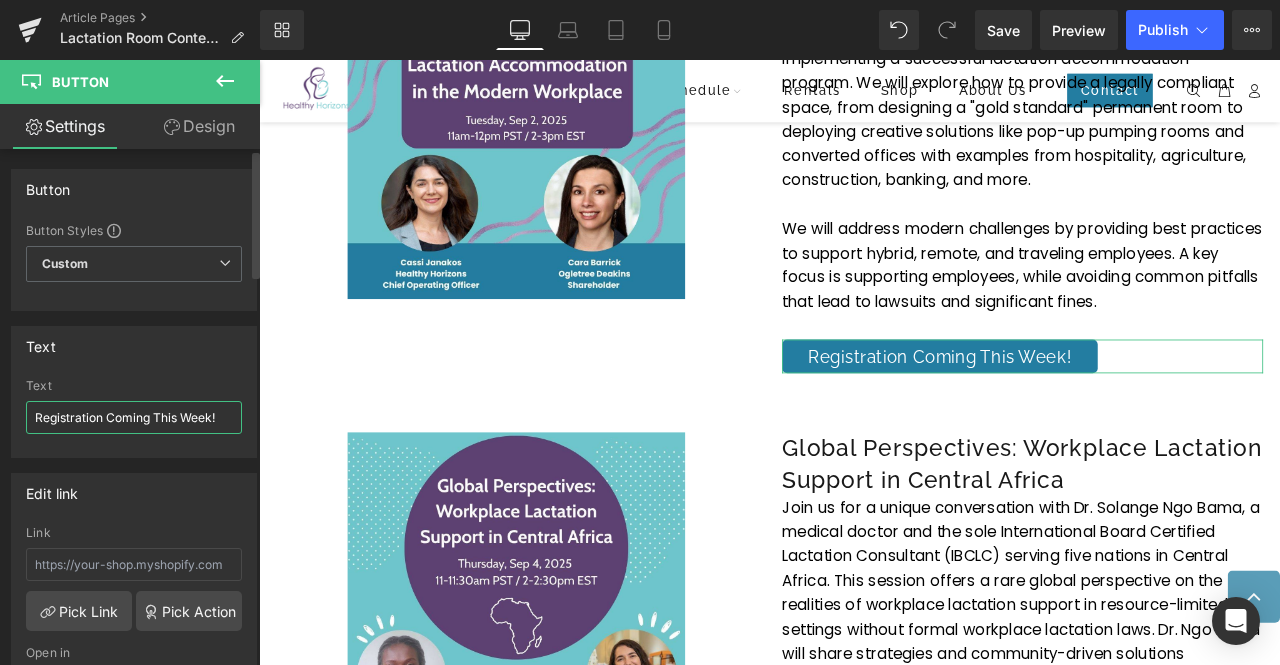 click on "Registration Coming This Week!" at bounding box center (134, 417) 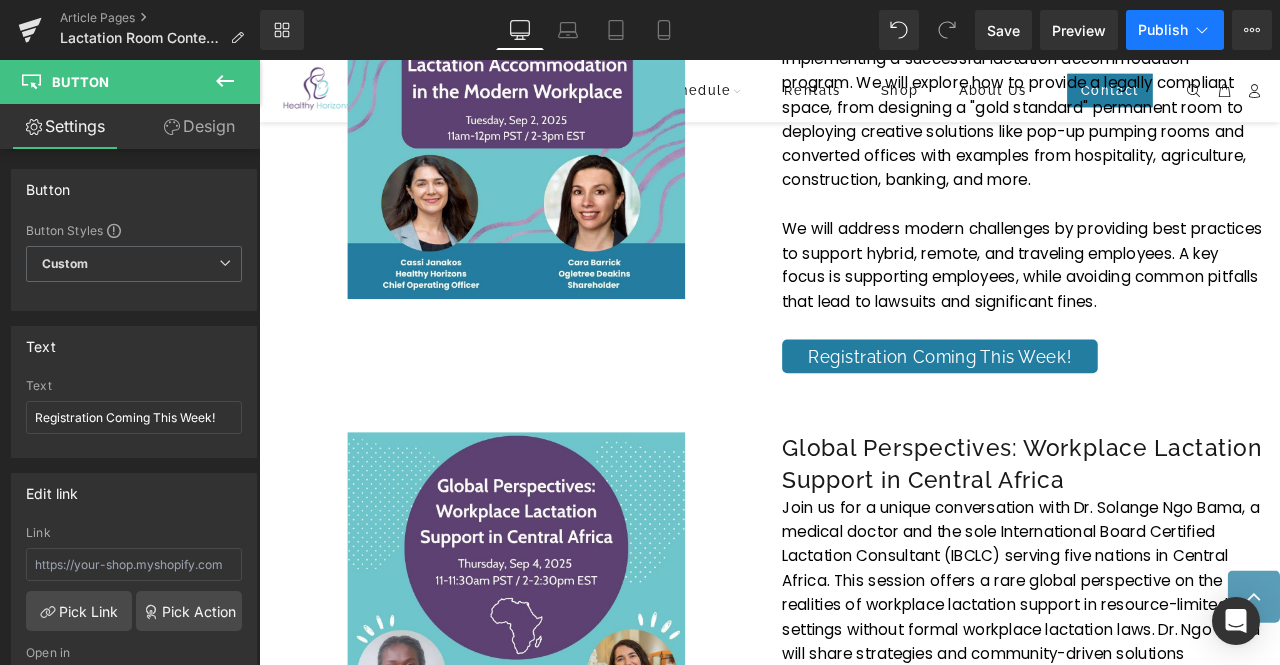 drag, startPoint x: 1155, startPoint y: 36, endPoint x: 1170, endPoint y: 27, distance: 17.492855 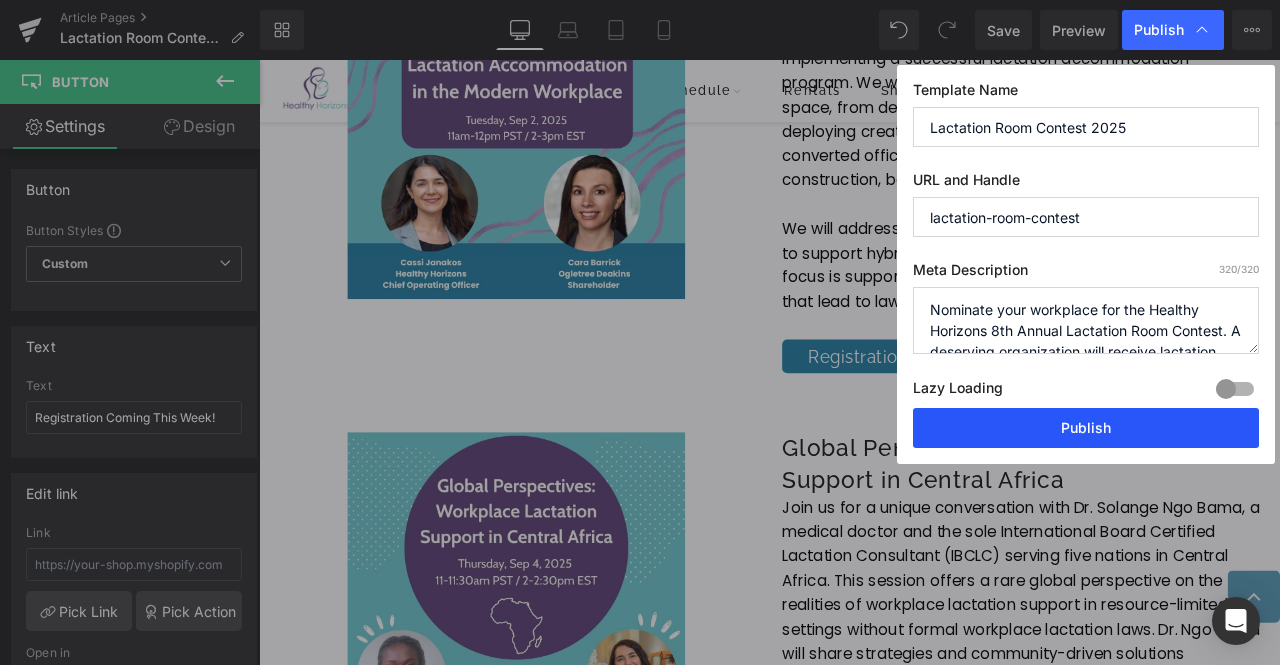 click on "Publish" at bounding box center [1086, 428] 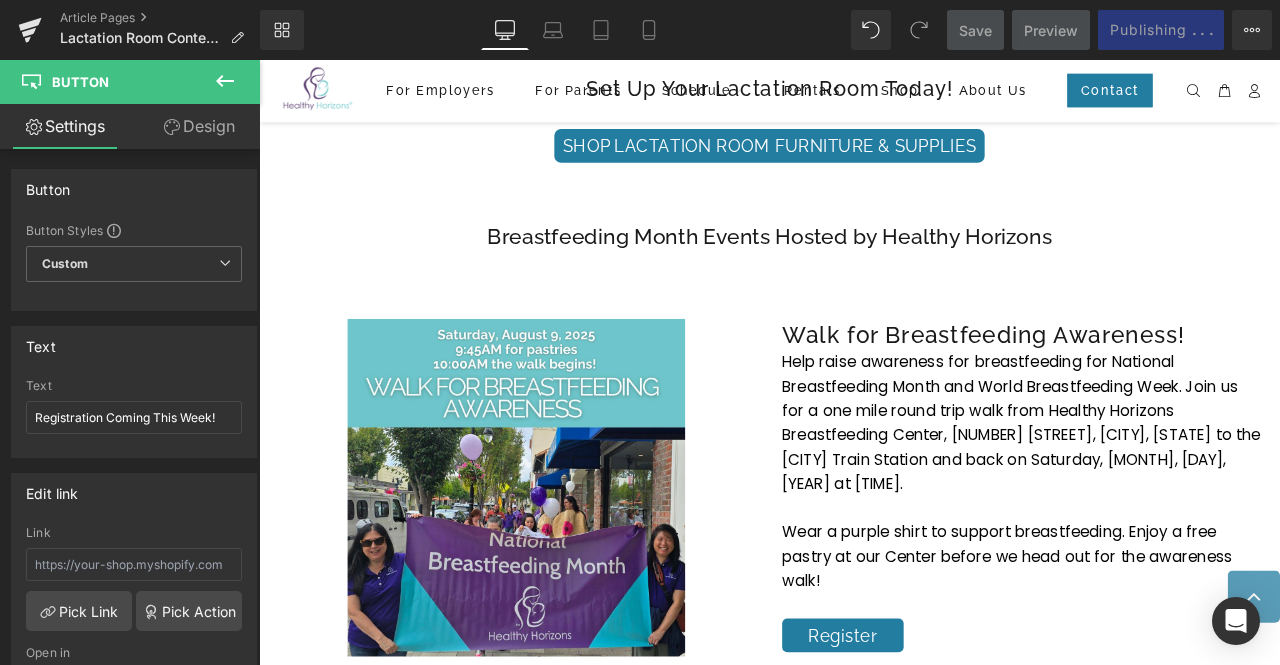 scroll, scrollTop: 2950, scrollLeft: 0, axis: vertical 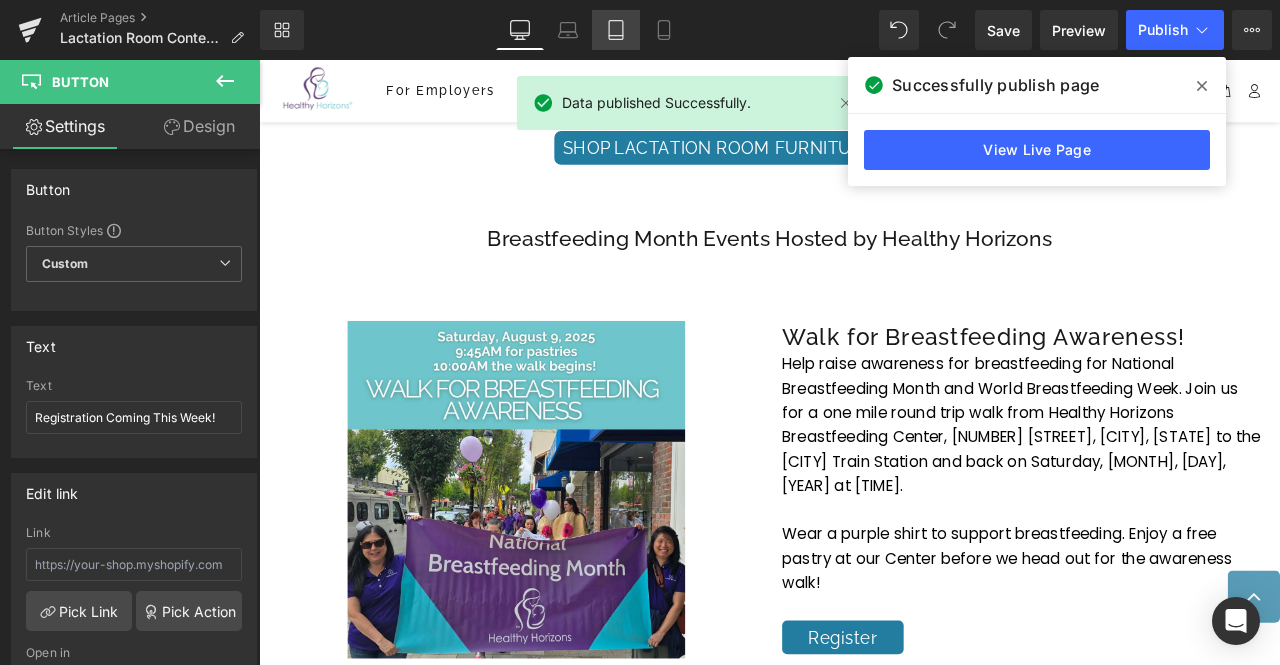 click 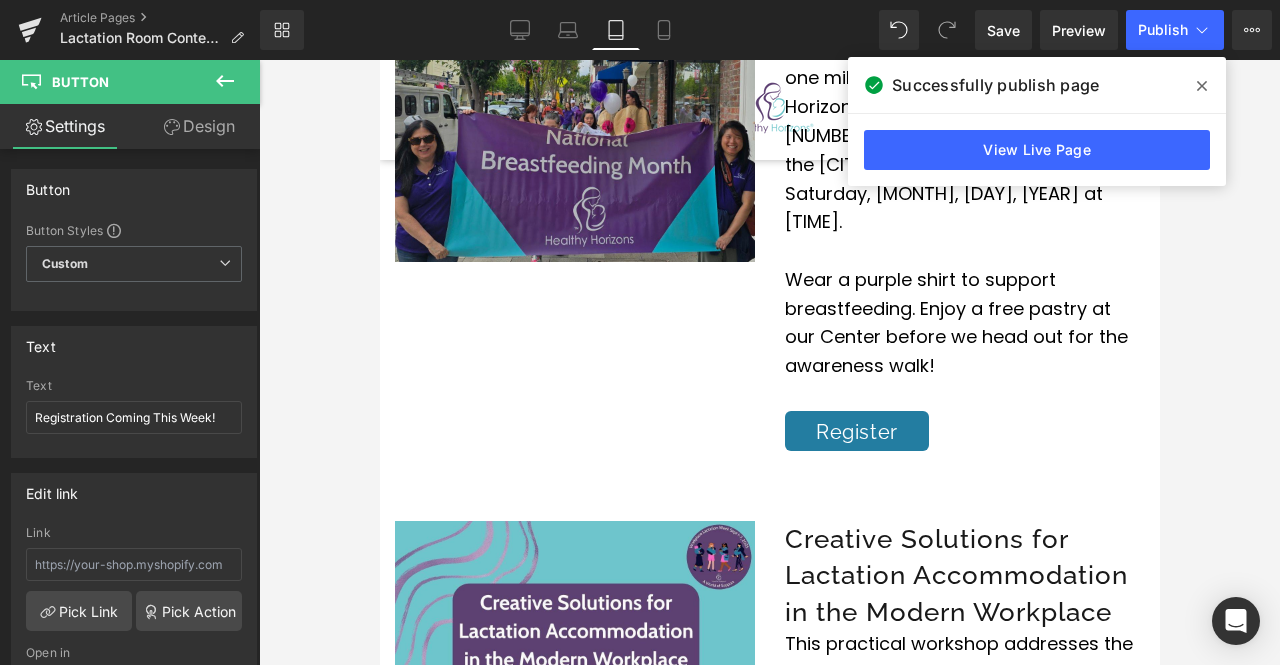 scroll, scrollTop: 2946, scrollLeft: 0, axis: vertical 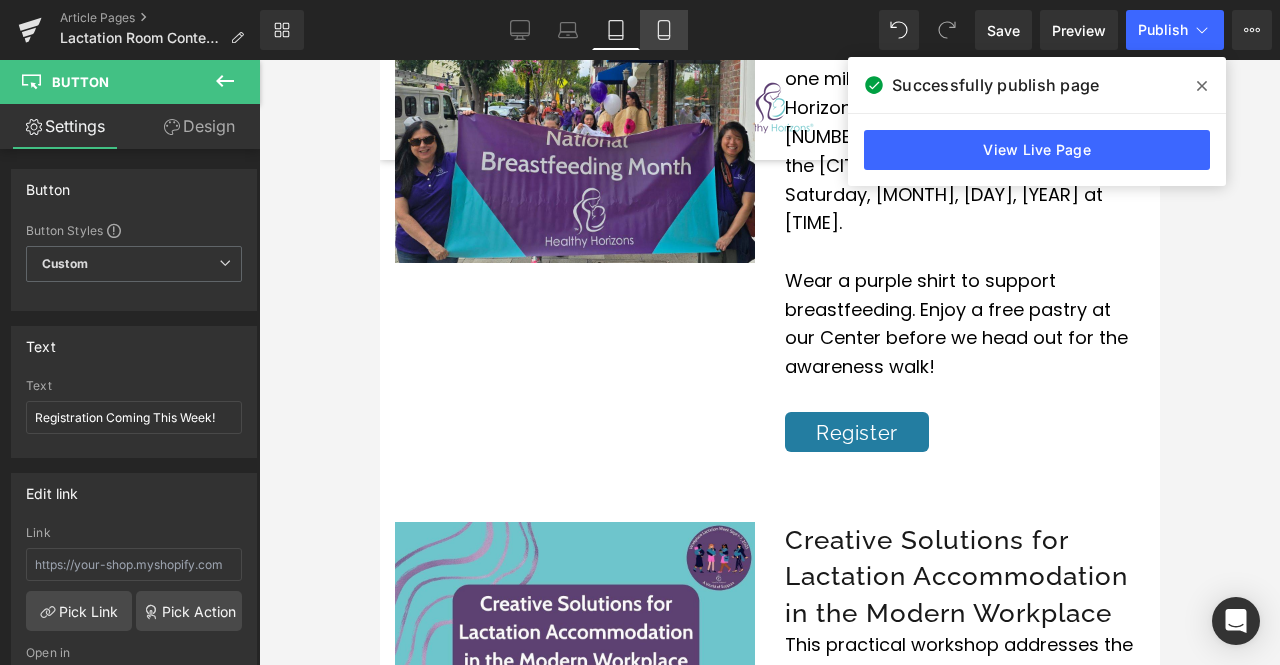 click 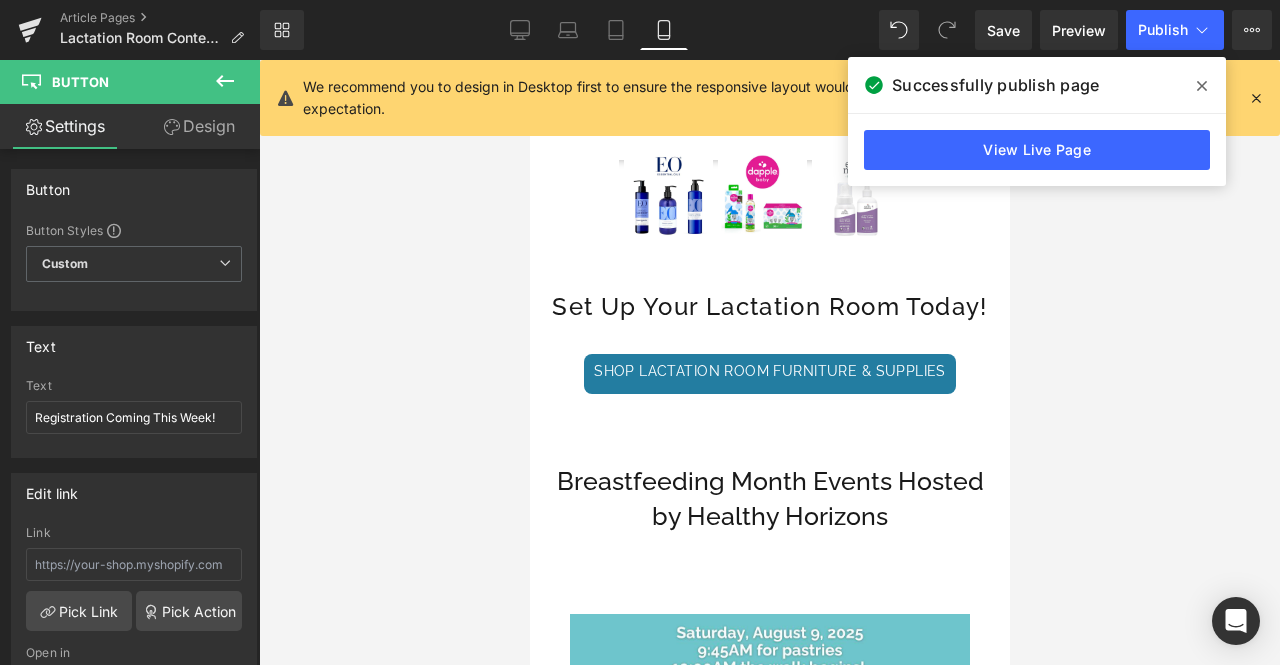 scroll, scrollTop: 3920, scrollLeft: 0, axis: vertical 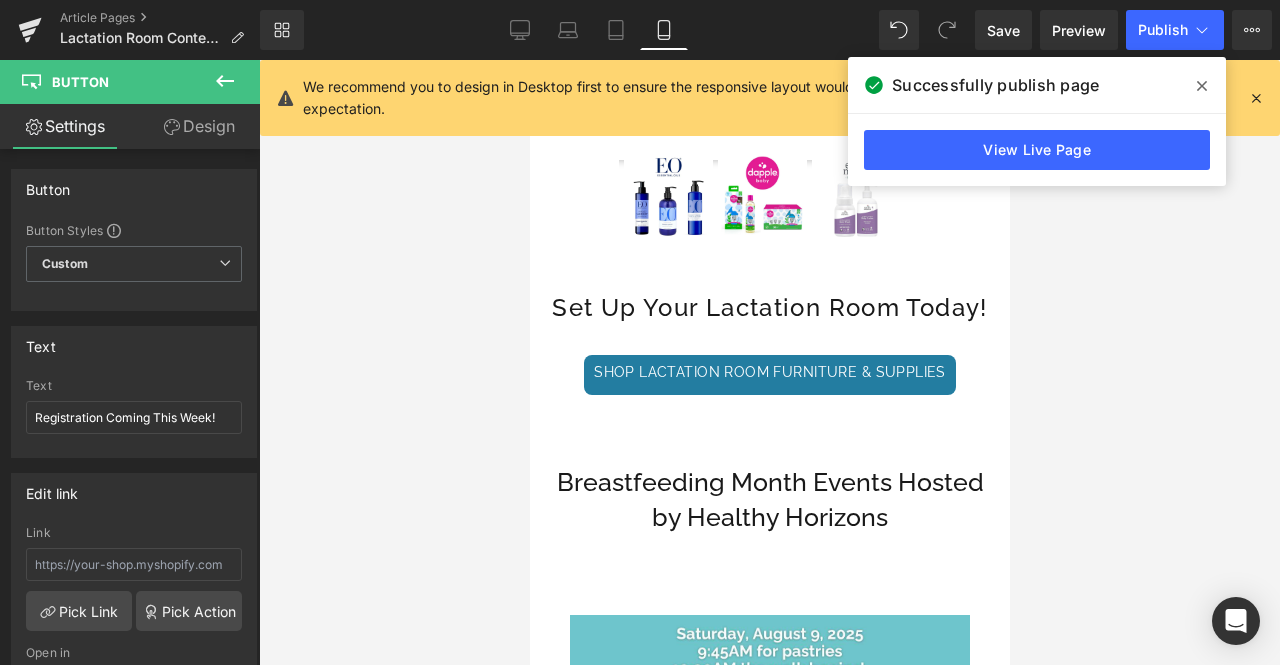 click 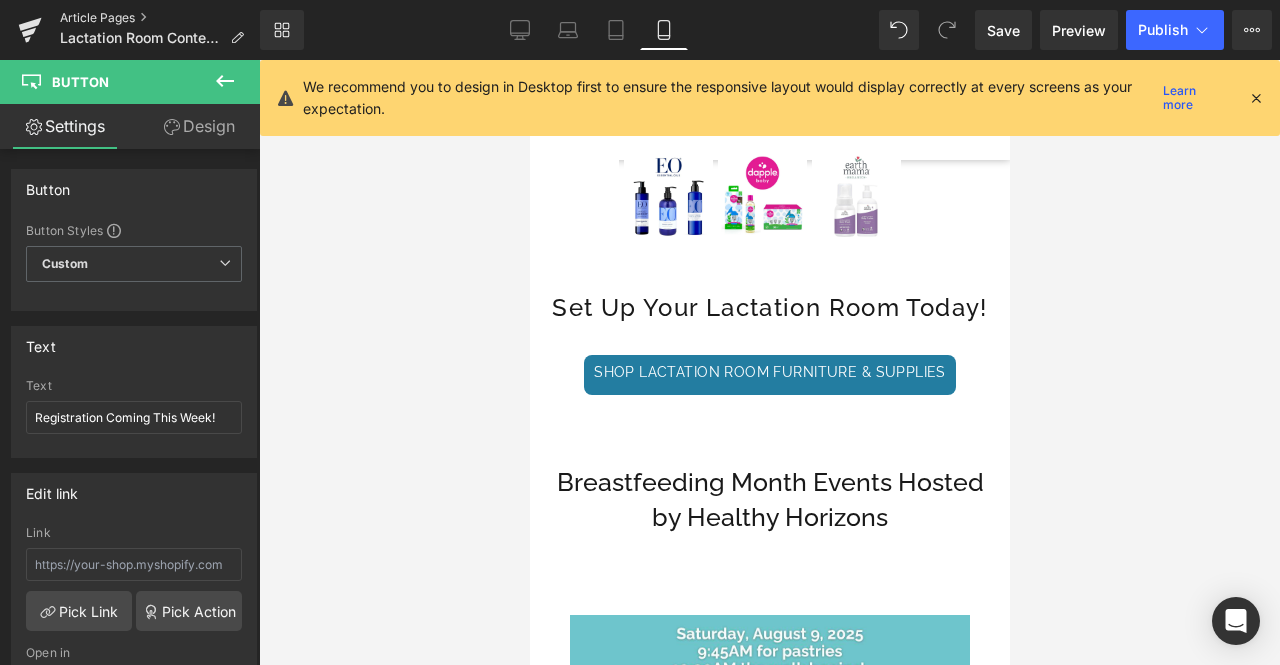 click on "Article Pages" at bounding box center [160, 18] 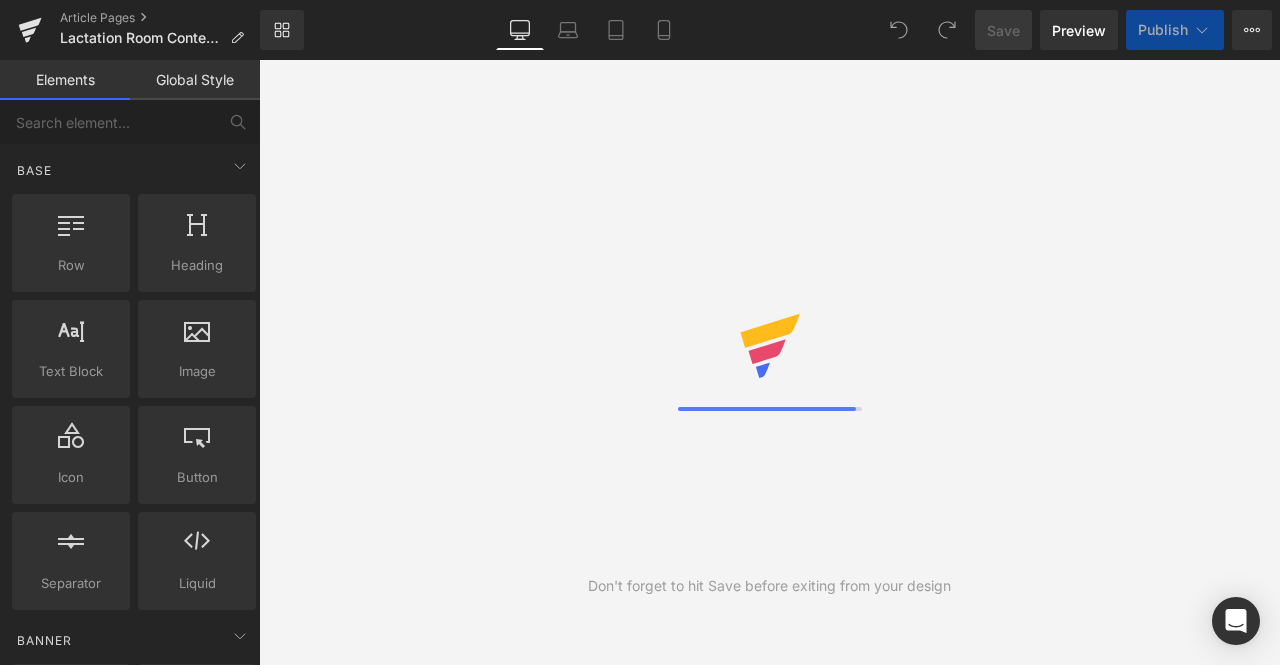 scroll, scrollTop: 0, scrollLeft: 0, axis: both 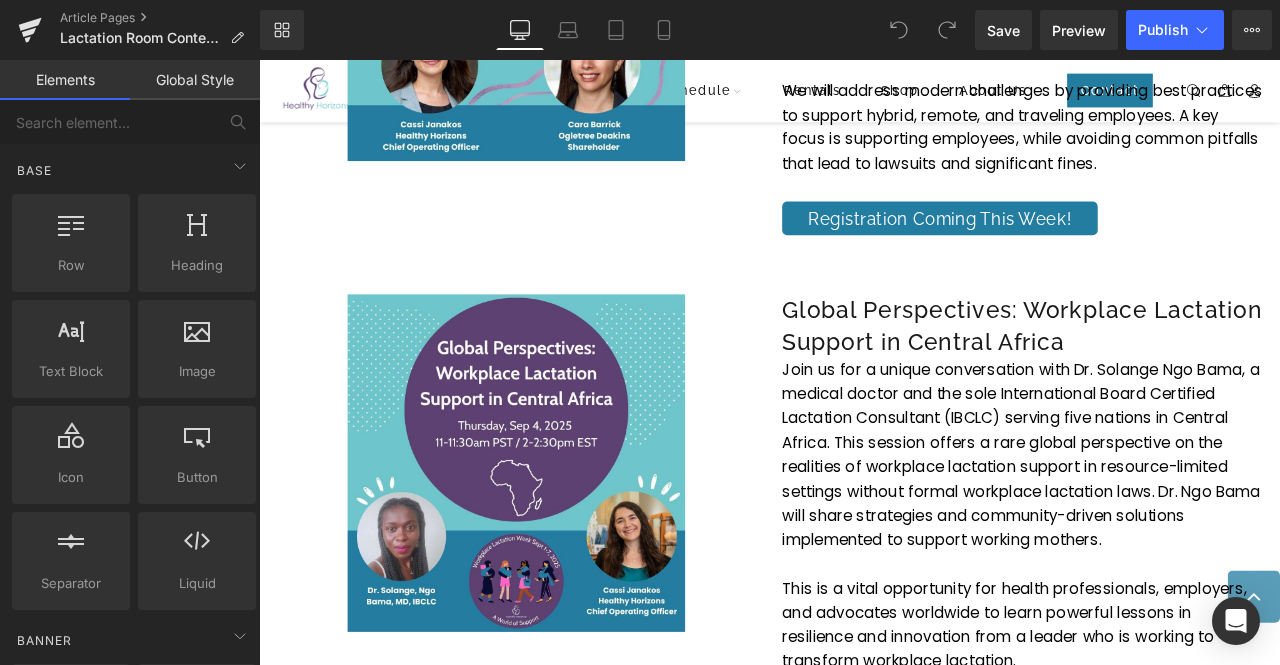 click on "Join us for a unique conversation with Dr. Solange Ngo Bama, a medical doctor and the sole International Board Certified Lactation Consultant (IBCLC) serving five nations in Central Africa. This session offers a rare global perspective on the realities of workplace lactation support in resource-limited settings without formal workplace lactation laws. Dr. Ngo Bama will share strategies and community-driven solutions implemented to support working mothers." at bounding box center (1164, 529) 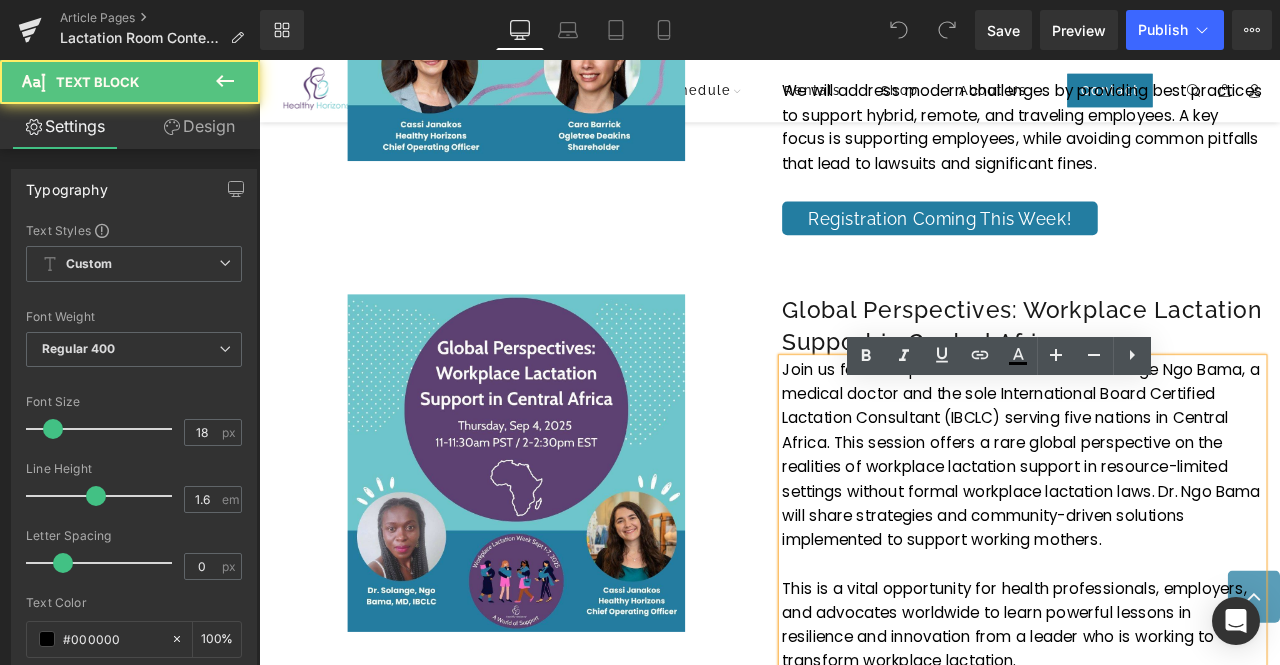 click on "Join us for a unique conversation with Dr. Solange Ngo Bama, a medical doctor and the sole International Board Certified Lactation Consultant (IBCLC) serving five nations in Central Africa. This session offers a rare global perspective on the realities of workplace lactation support in resource-limited settings without formal workplace lactation laws. Dr. Ngo Bama will share strategies and community-driven solutions implemented to support working mothers." at bounding box center (1164, 529) 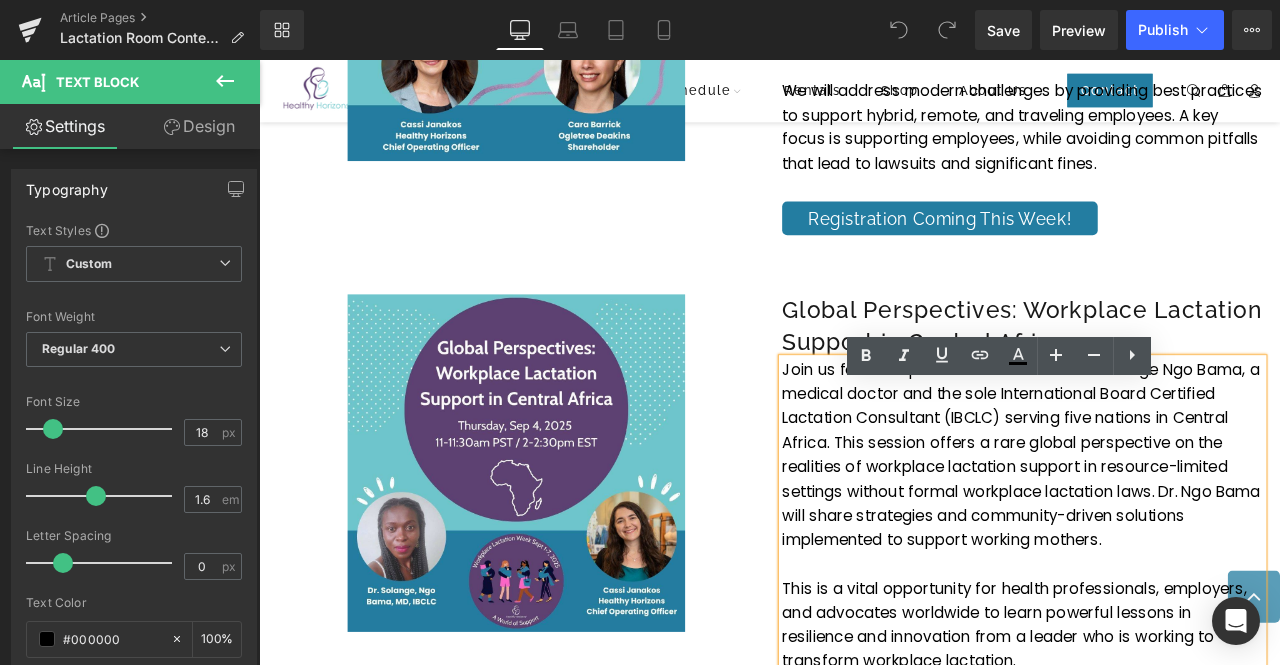 type 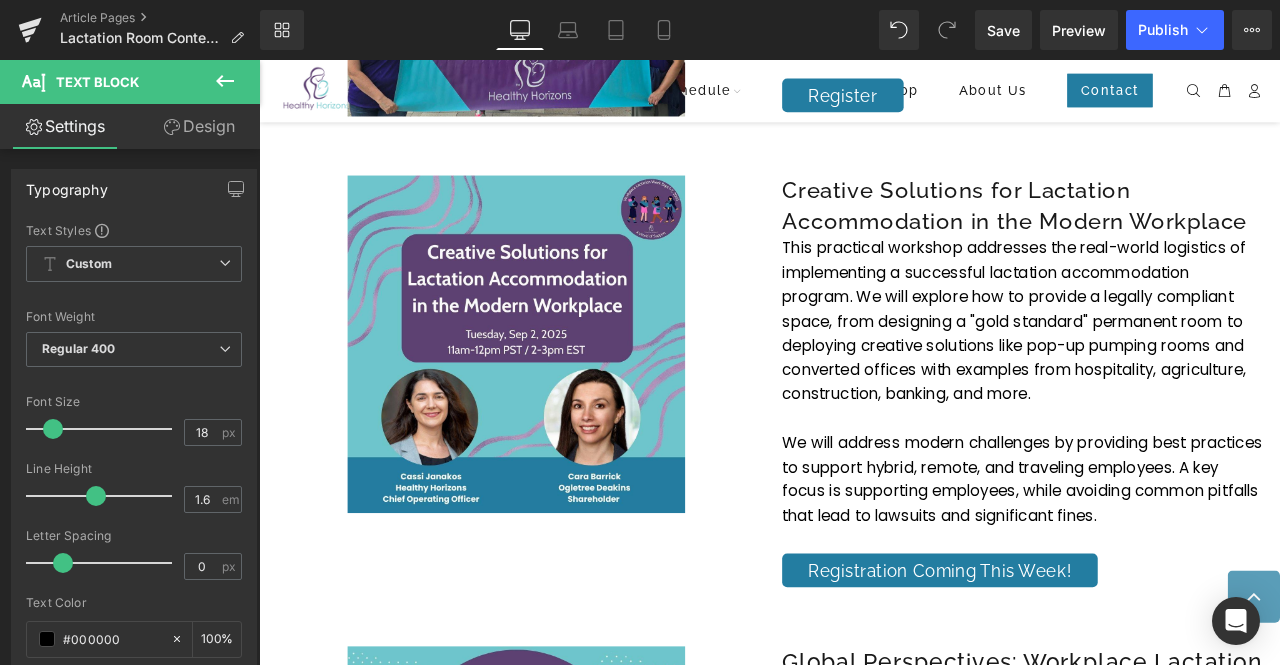 scroll, scrollTop: 3591, scrollLeft: 0, axis: vertical 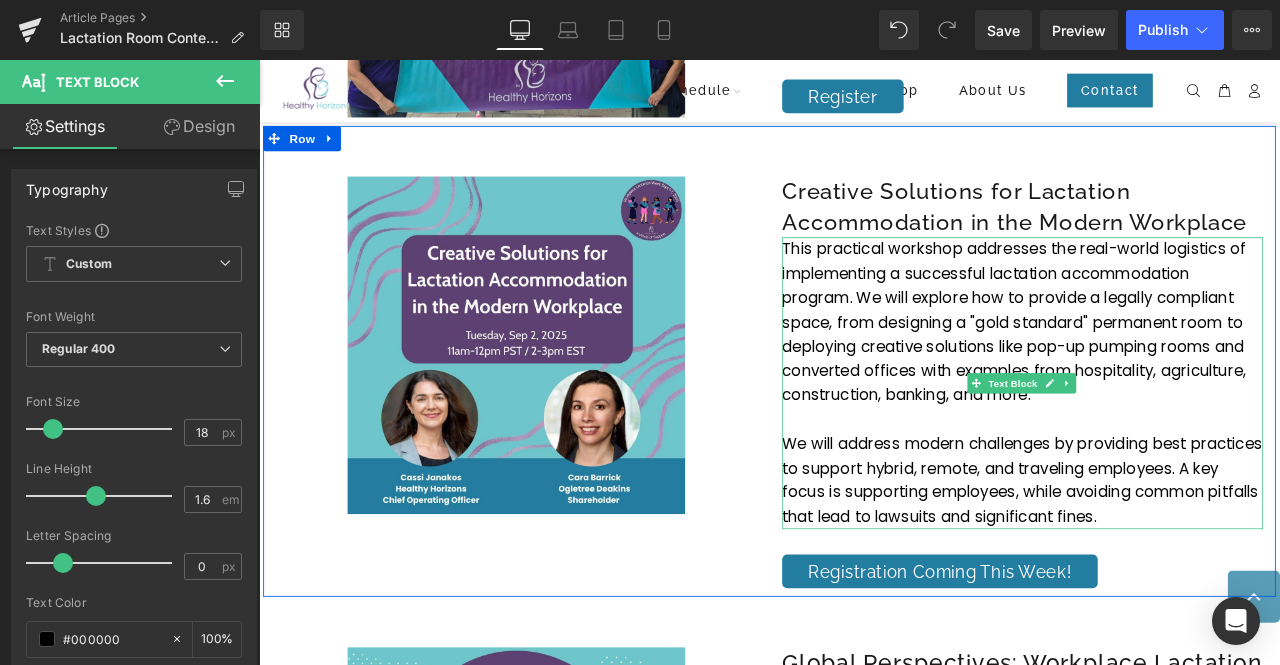 click on "This practical workshop addresses the real-world logistics of implementing a successful lactation accommodation program. We will explore how to provide a legally compliant space, from designing a "gold standard" permanent room to deploying creative solutions like pop-up pumping rooms and converted offices with examples from hospitality, agriculture, construction, banking, and more." at bounding box center [1164, 371] 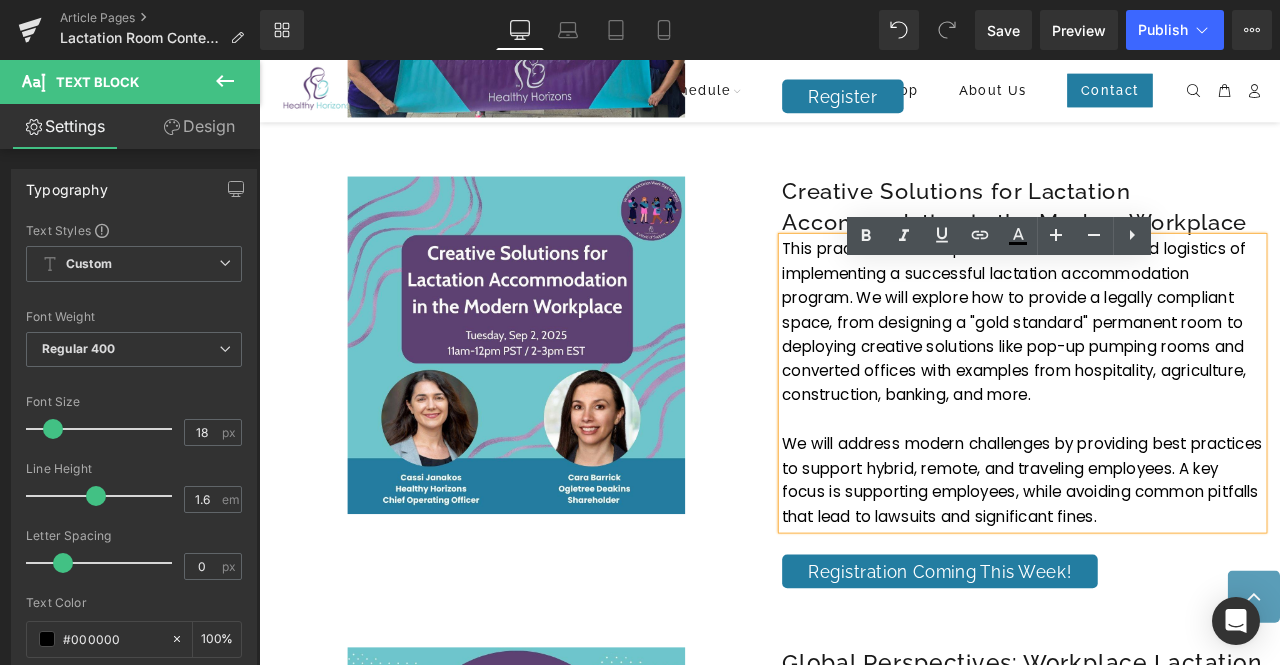click on "This practical workshop addresses the real-world logistics of implementing a successful lactation accommodation program. We will explore how to provide a legally compliant space, from designing a "gold standard" permanent room to deploying creative solutions like pop-up pumping rooms and converted offices with examples from hospitality, agriculture, construction, banking, and more." at bounding box center (1164, 371) 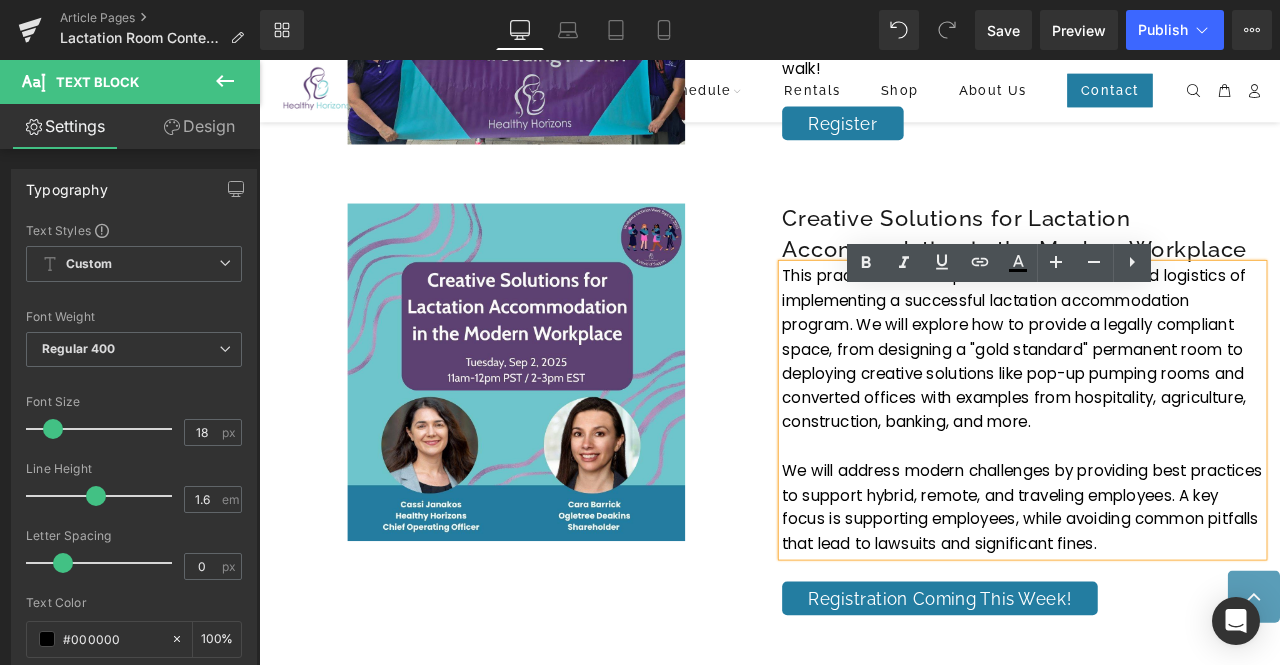 scroll, scrollTop: 3550, scrollLeft: 0, axis: vertical 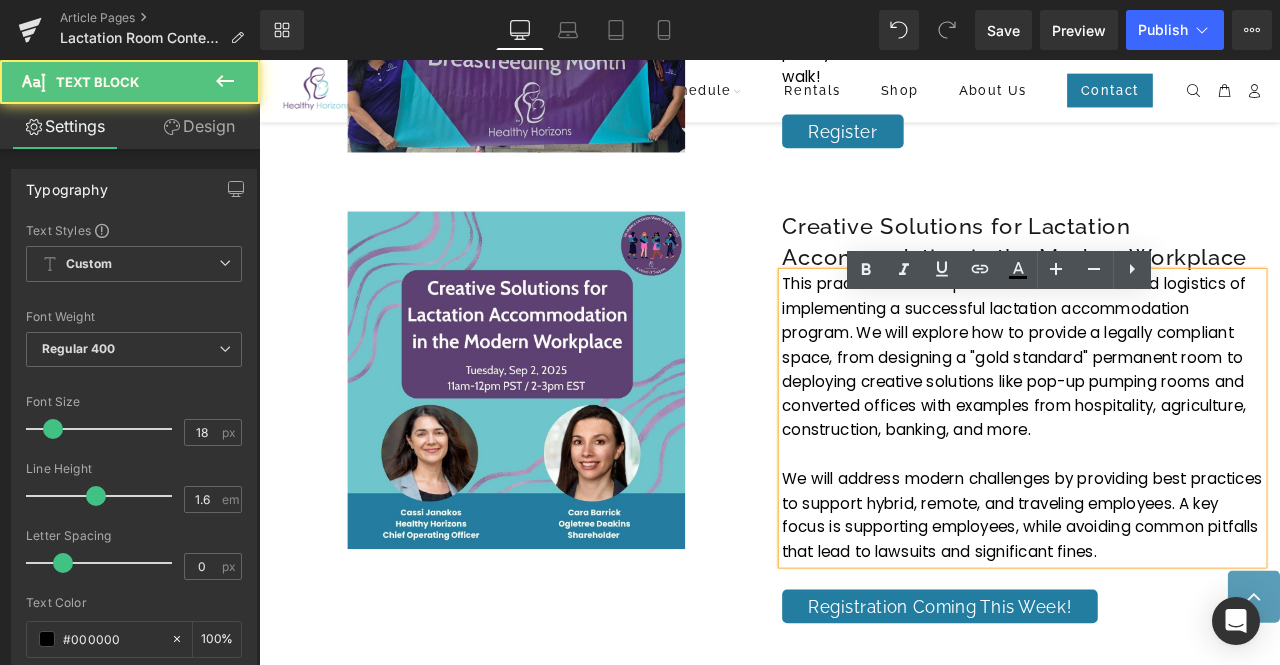 click on "This practical workshop addresses the real-world logistics of implementing a successful lactation accommodation program. We will explore how to provide a legally compliant space, from designing a "gold standard" permanent room to deploying creative solutions like pop-up pumping rooms and converted offices with examples from hospitality, agriculture, construction, banking, and more." at bounding box center [1164, 412] 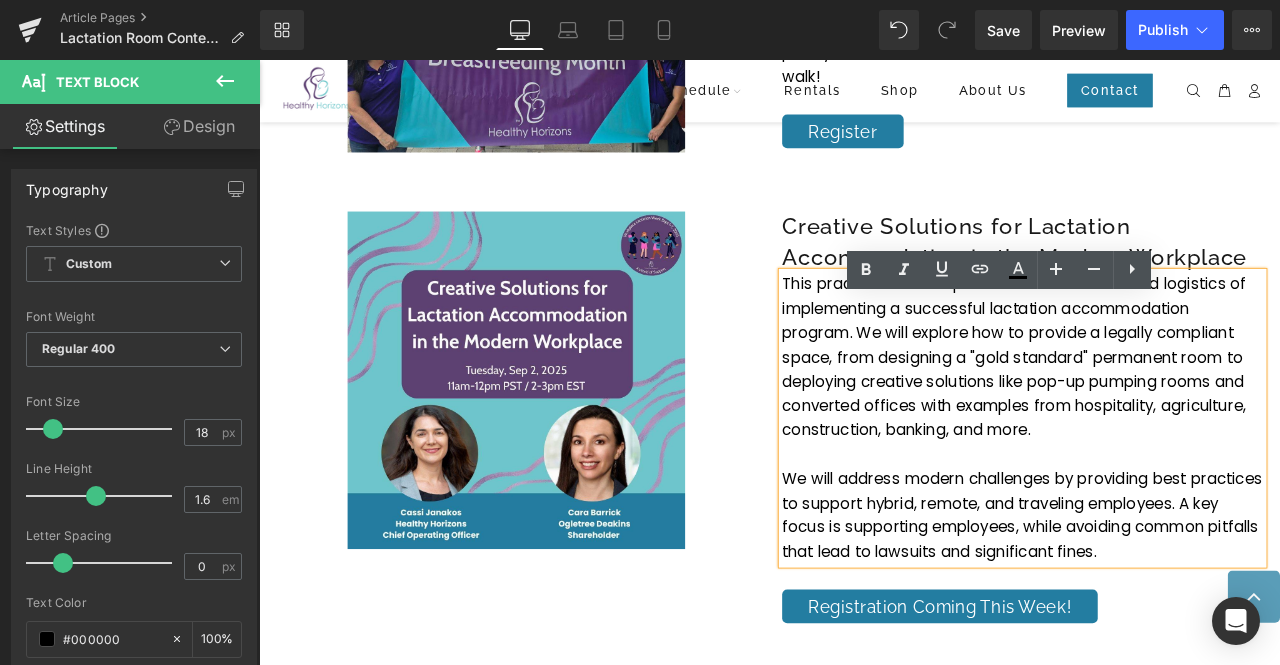type 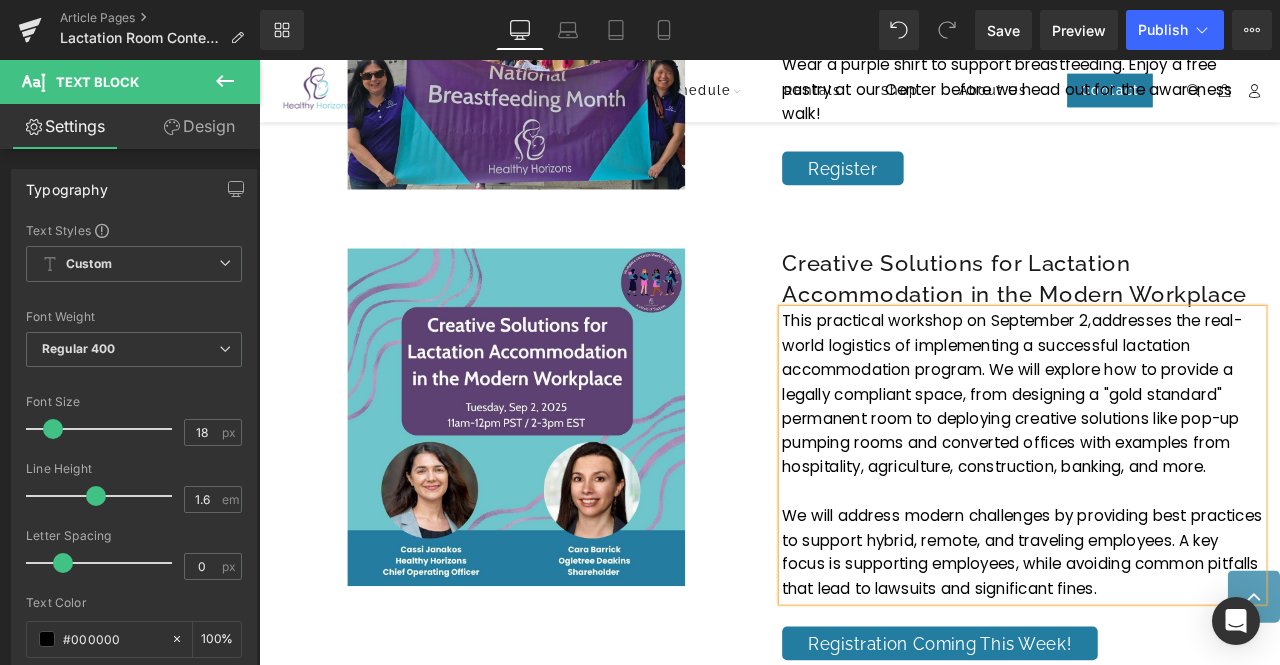 scroll, scrollTop: 3505, scrollLeft: 0, axis: vertical 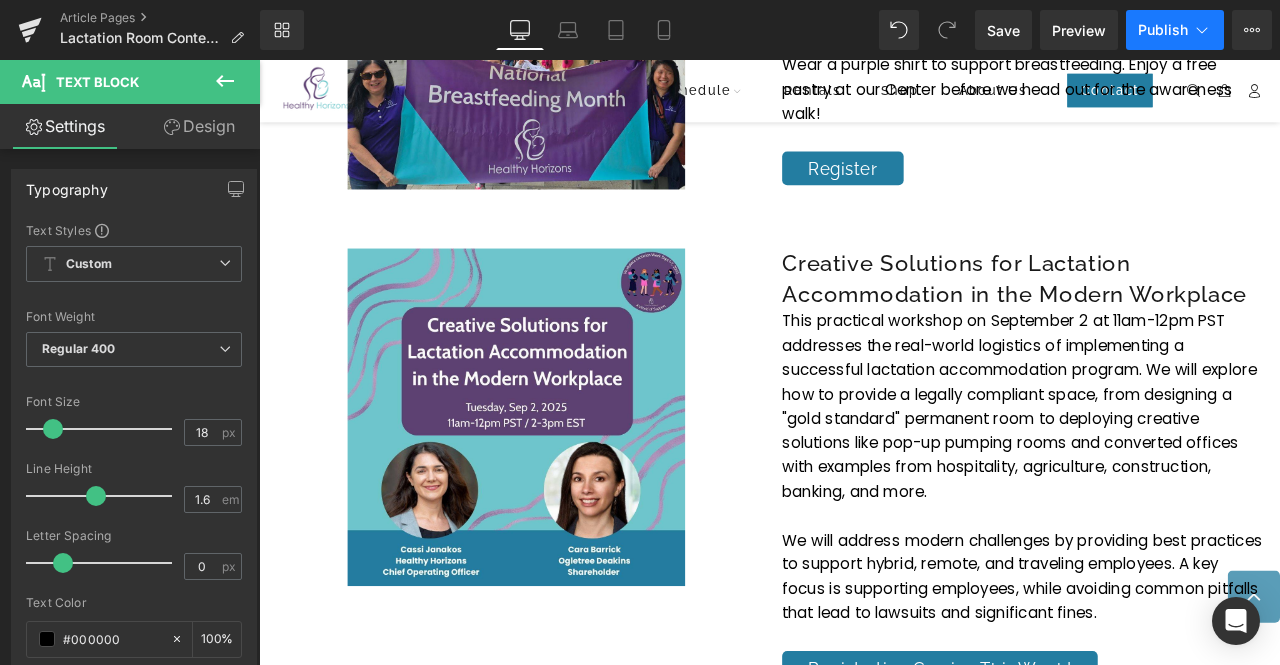 click on "Publish" at bounding box center [1175, 30] 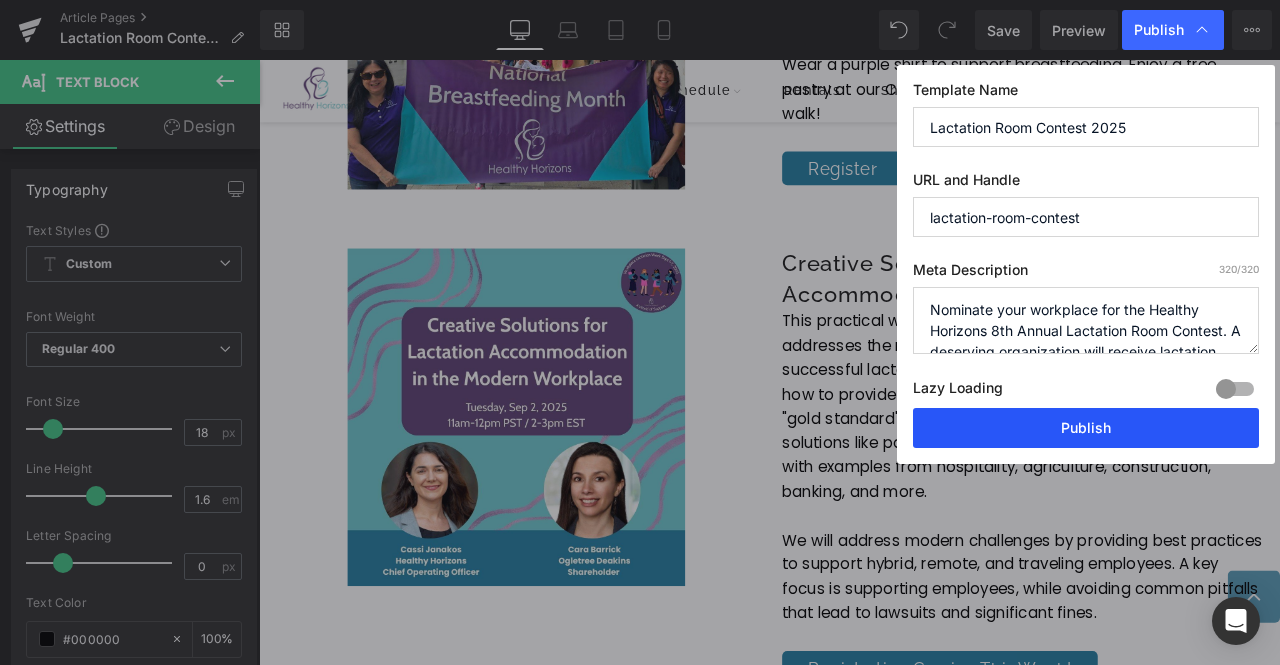 click on "Publish" at bounding box center (1086, 428) 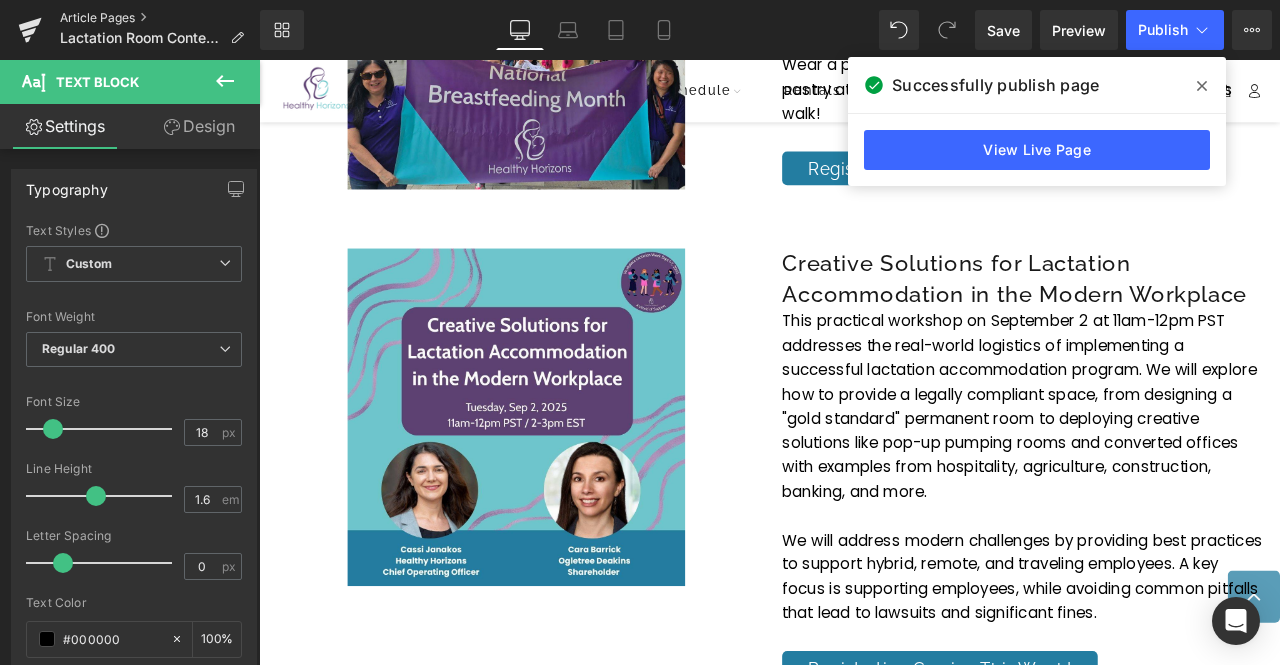 click on "Article Pages" at bounding box center (160, 18) 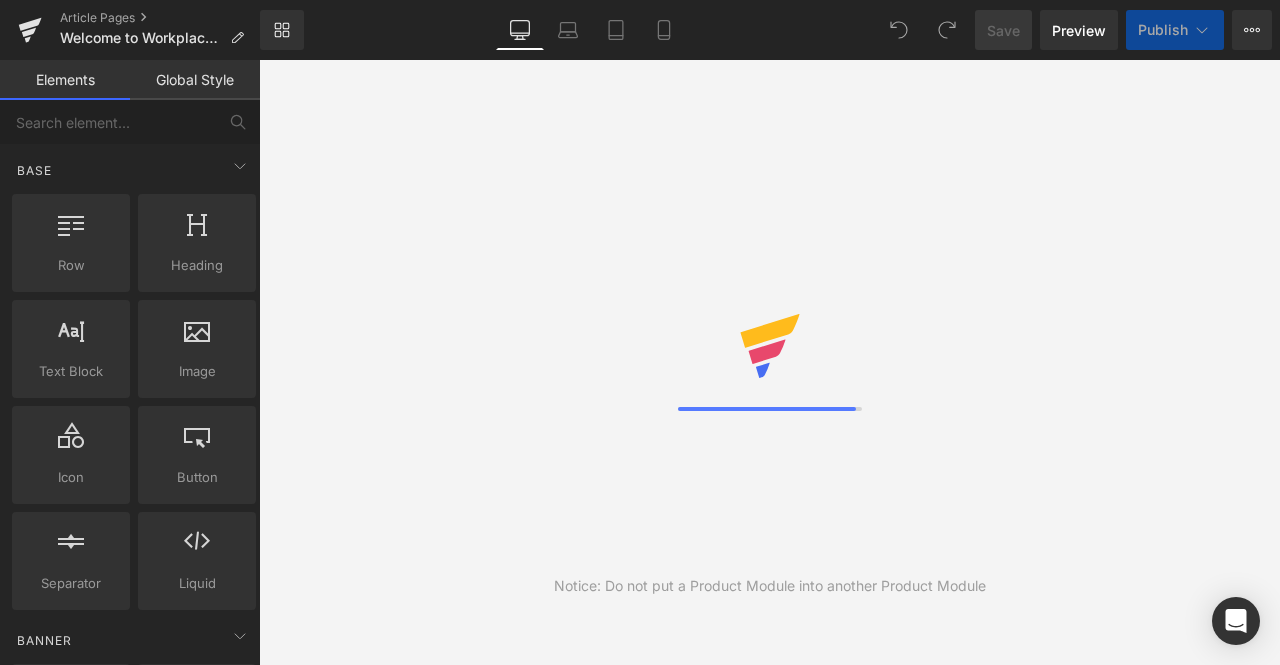 scroll, scrollTop: 0, scrollLeft: 0, axis: both 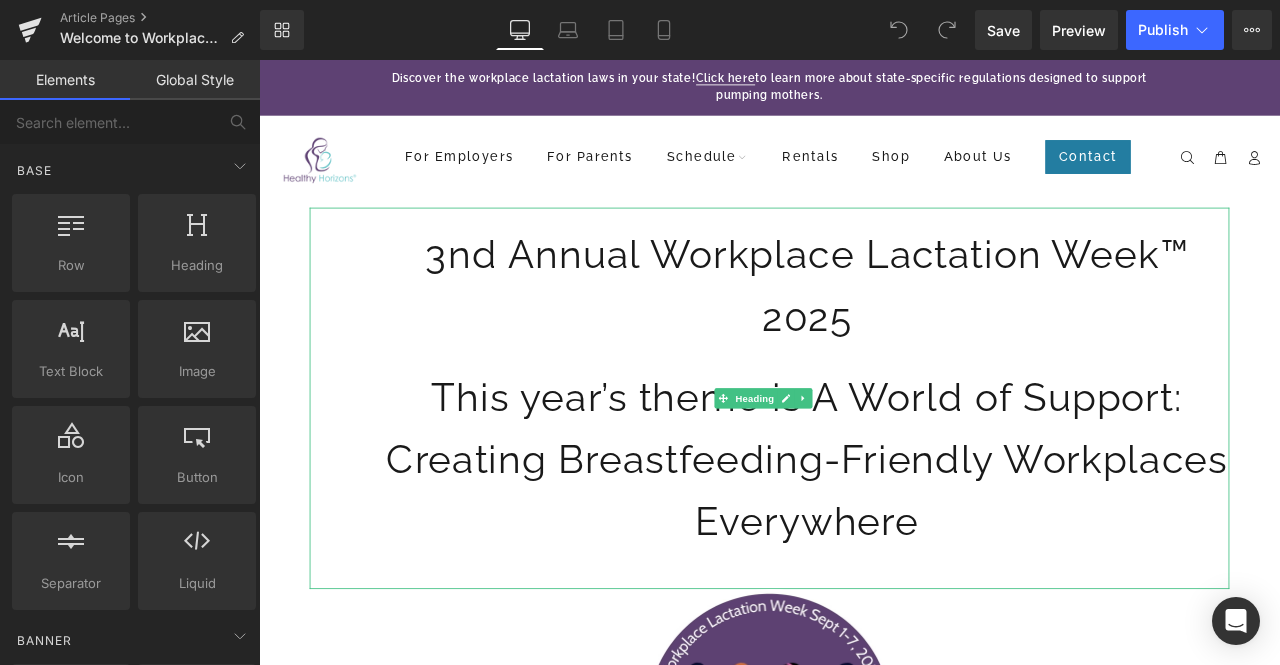 click on "This year’s theme is A World of Support: Creating Breastfeeding-Friendly Workplaces Everywhere" at bounding box center (908, 534) 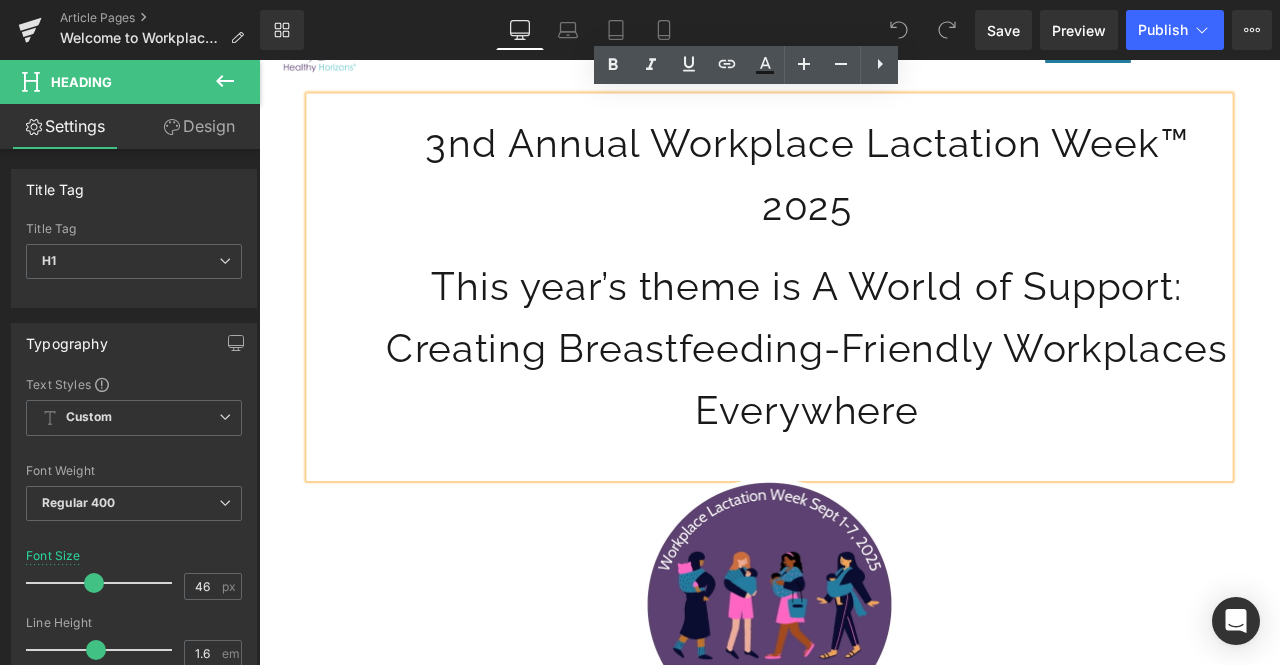 scroll, scrollTop: 134, scrollLeft: 0, axis: vertical 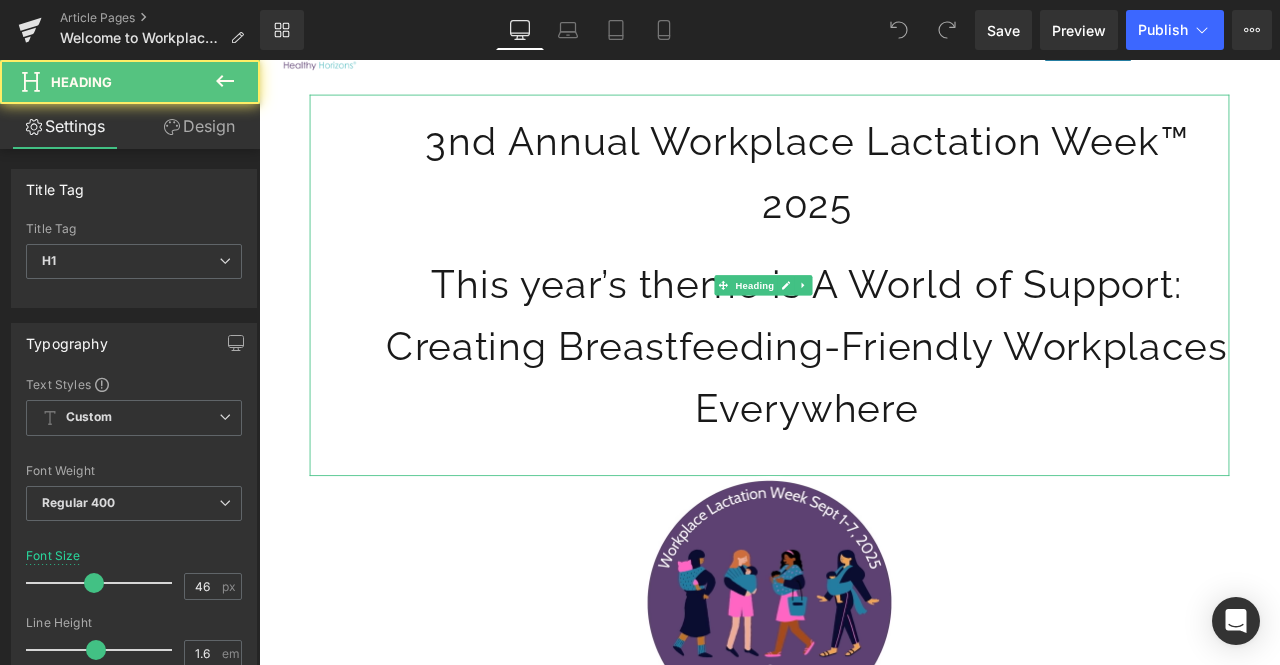 click on "This year’s theme is A World of Support: Creating Breastfeeding-Friendly Workplaces Everywhere" at bounding box center (908, 400) 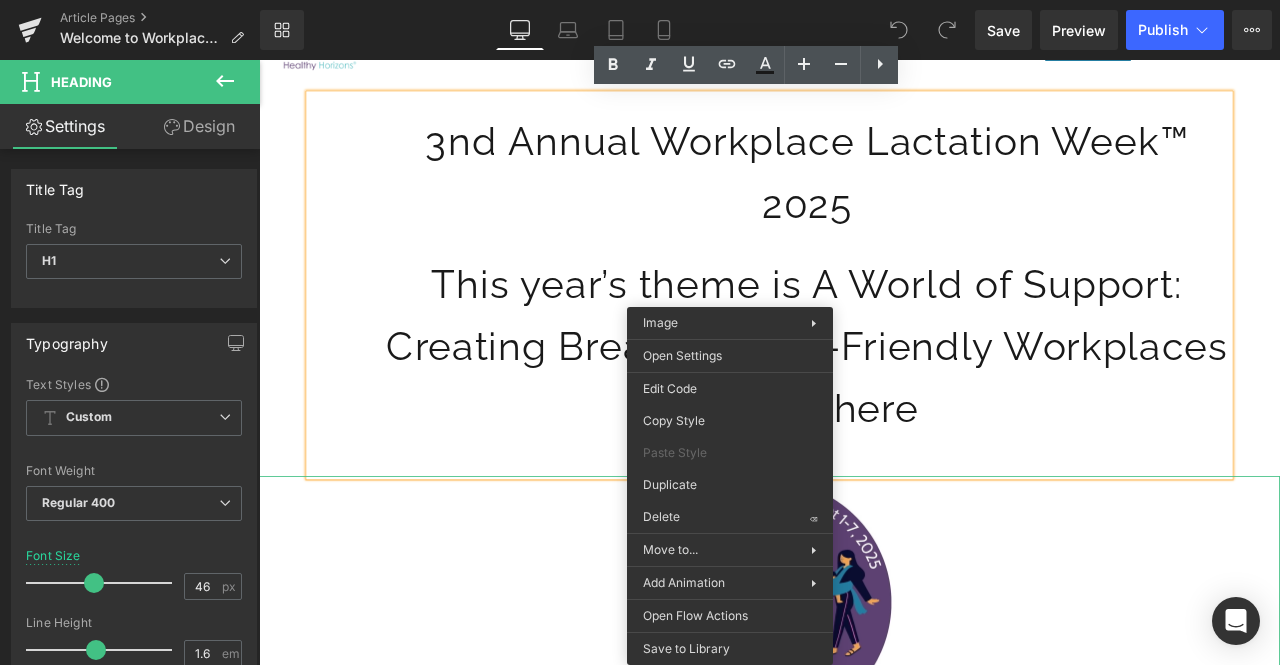 click at bounding box center (864, 704) 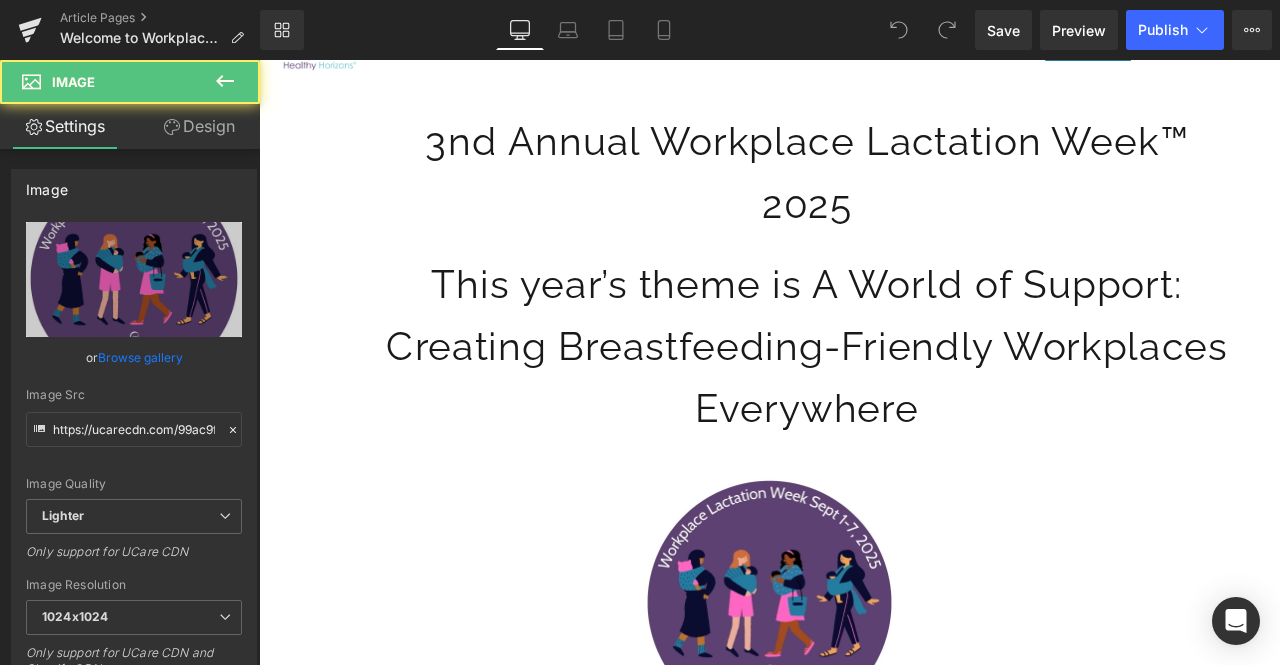 scroll, scrollTop: 0, scrollLeft: 0, axis: both 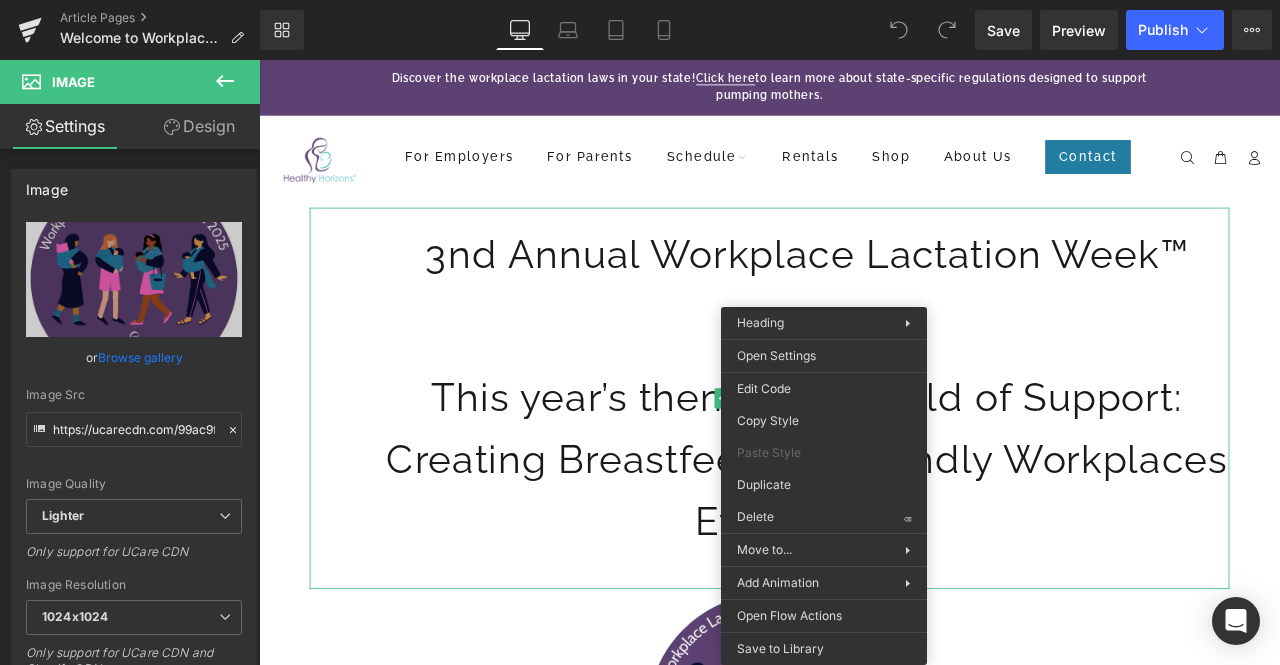 click on "3nd Annual Workplace Lactation Week™ 2025" at bounding box center [908, 328] 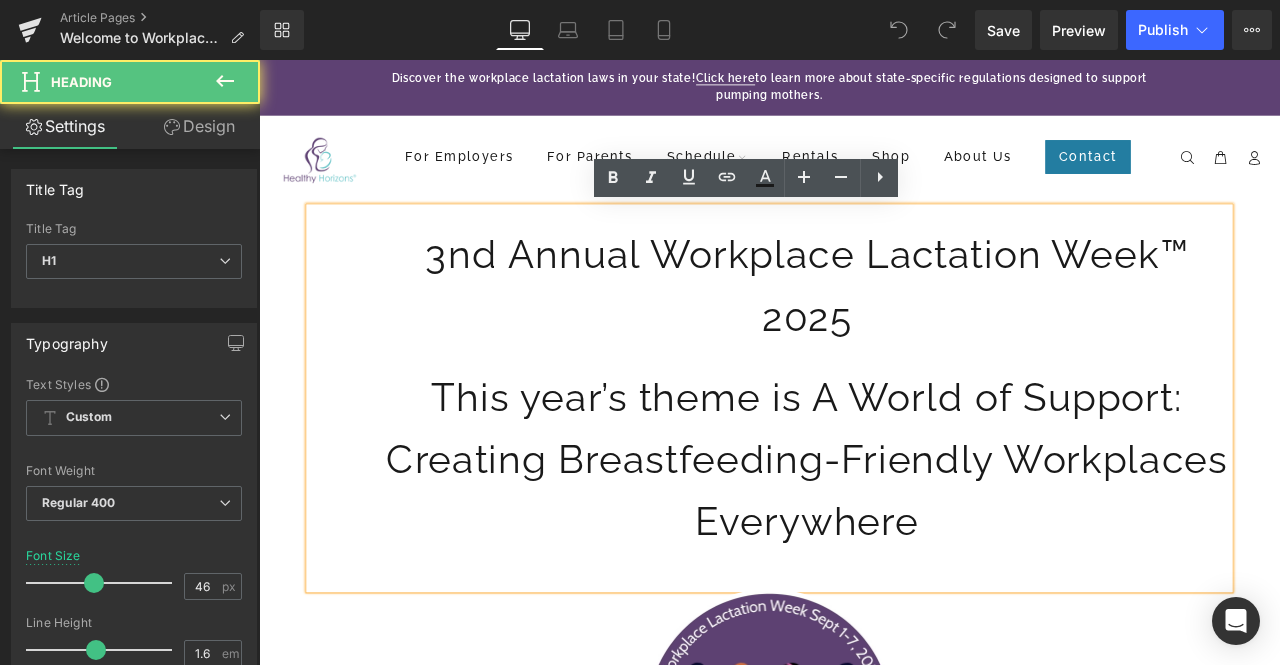 click on "3nd Annual Workplace Lactation Week™ 2025" at bounding box center (908, 328) 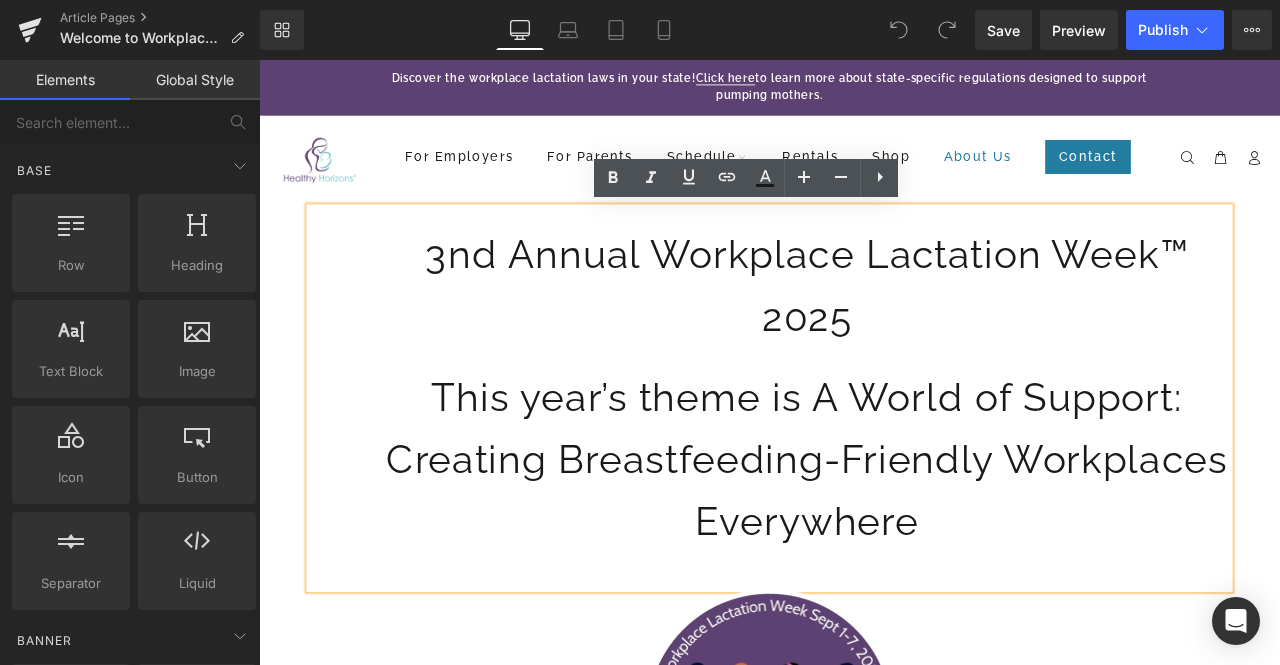 click on "About Us" at bounding box center [1110, 175] 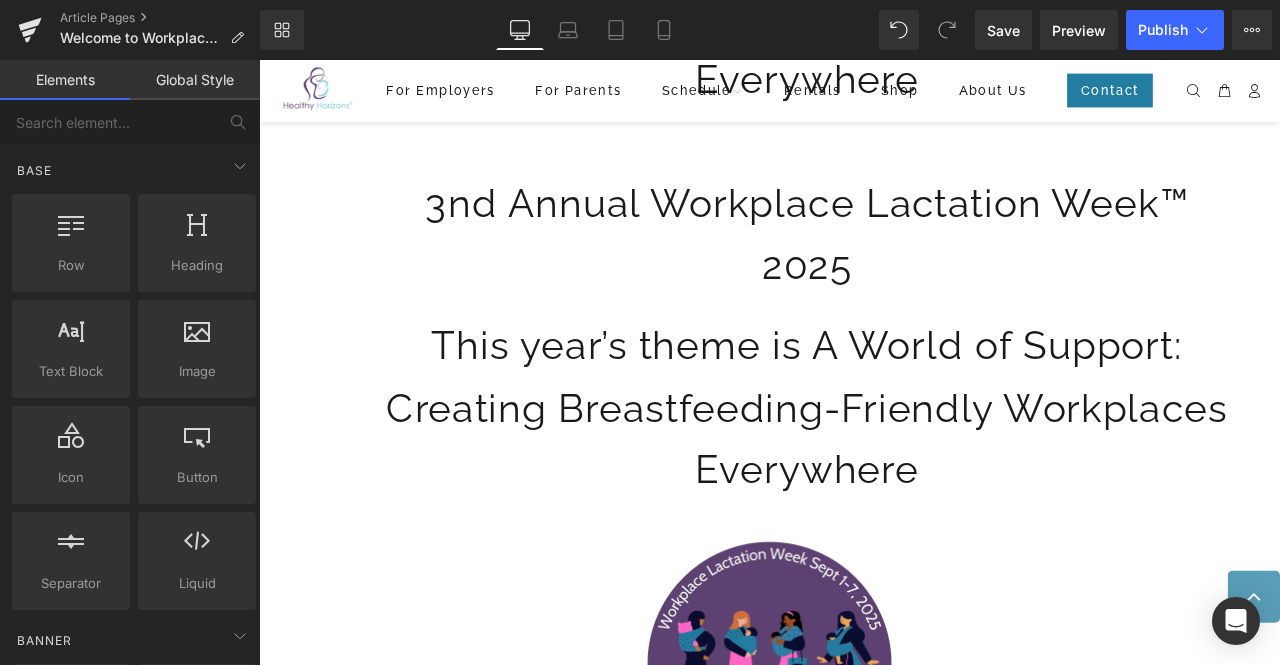 scroll, scrollTop: 557, scrollLeft: 0, axis: vertical 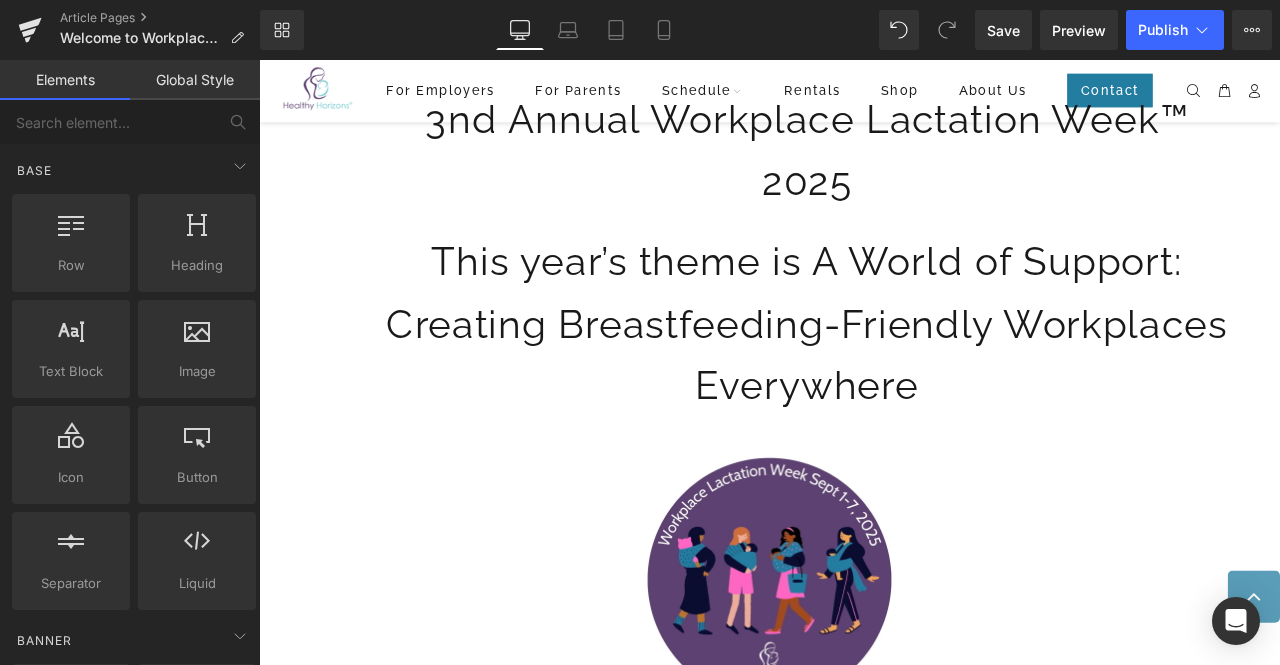 click on "This year’s theme is A World of Support: Creating Breastfeeding-Friendly Workplaces Everywhere" at bounding box center (908, 373) 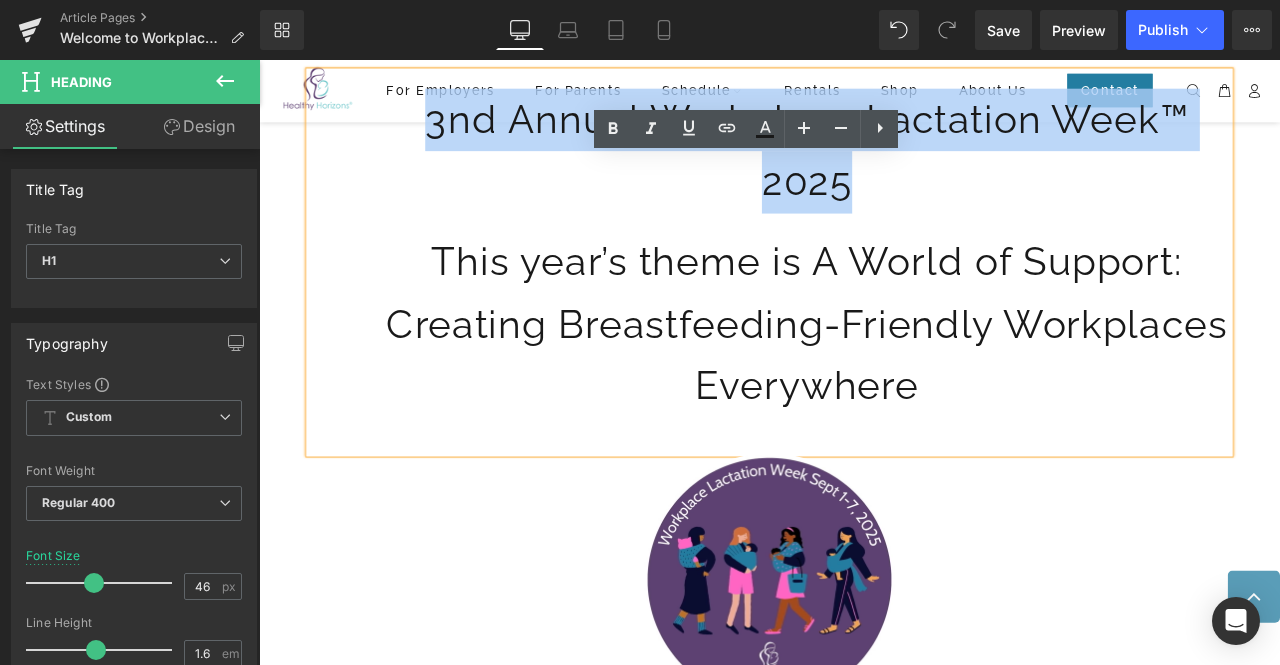 drag, startPoint x: 984, startPoint y: 212, endPoint x: 448, endPoint y: 154, distance: 539.1289 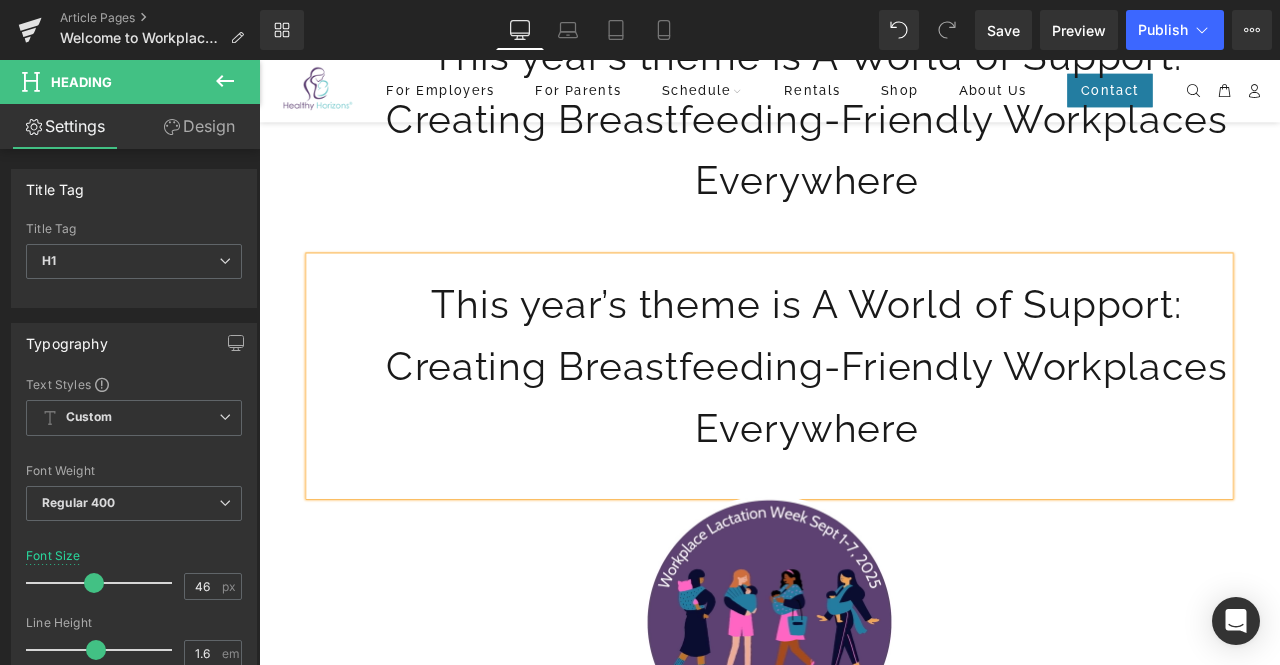 scroll, scrollTop: 237, scrollLeft: 0, axis: vertical 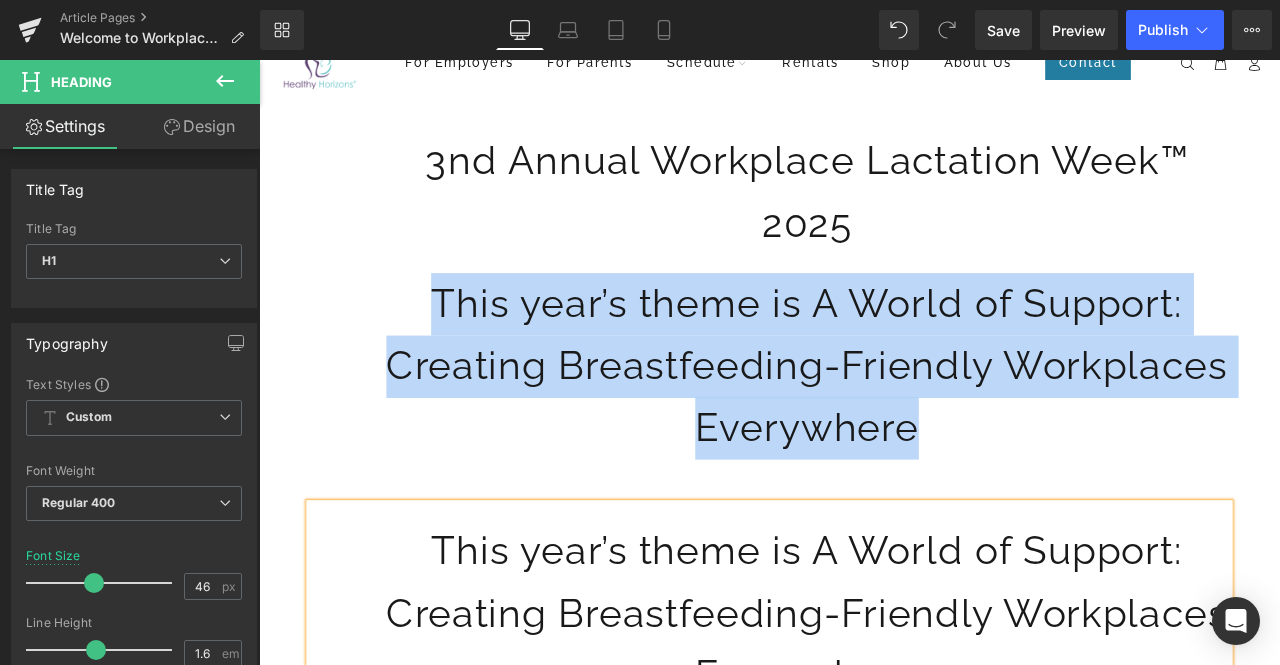 drag, startPoint x: 461, startPoint y: 347, endPoint x: 1373, endPoint y: 494, distance: 923.77106 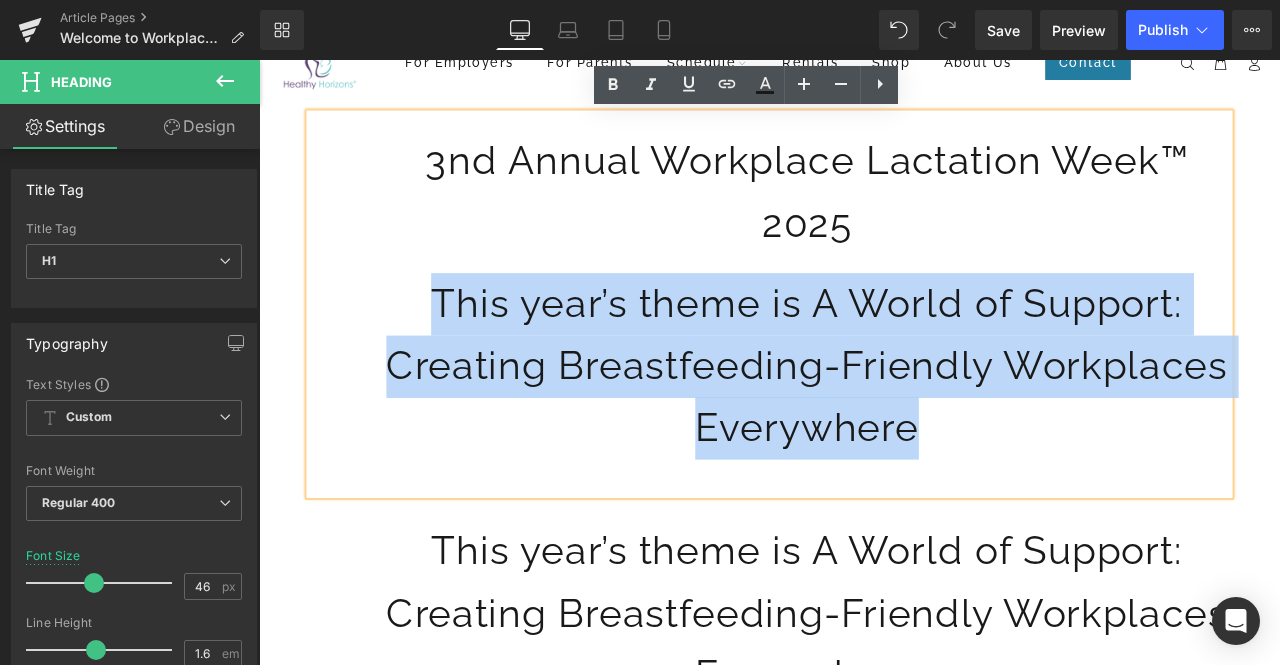 type 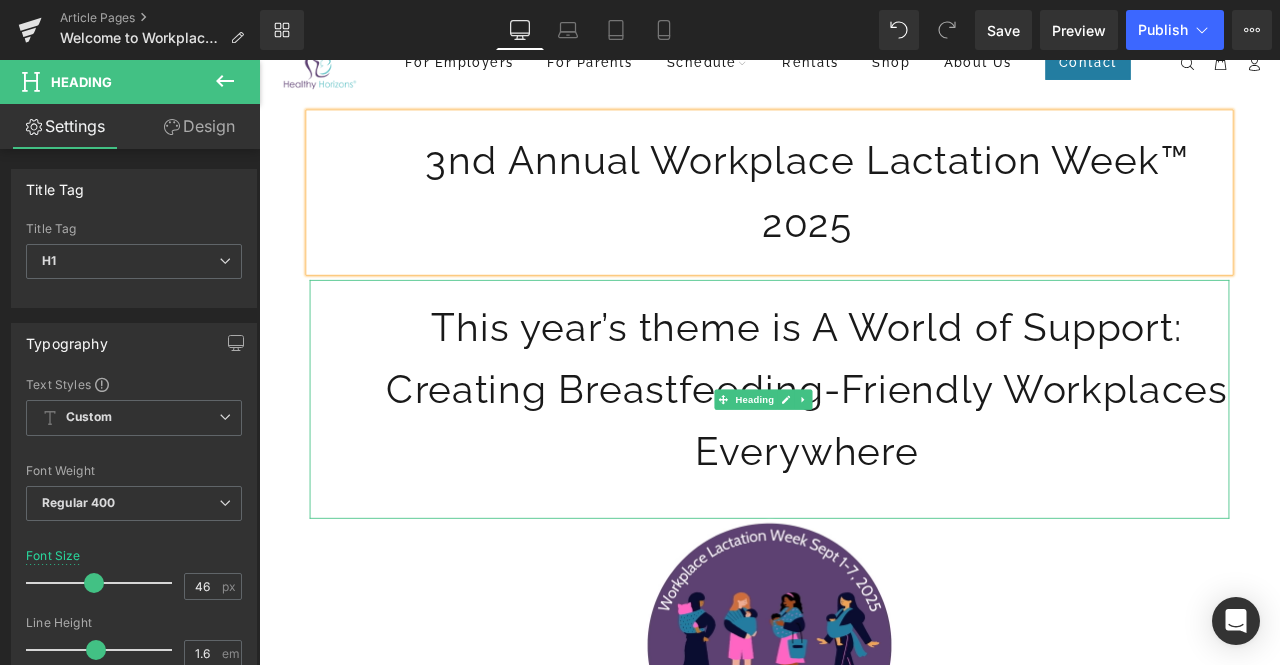 click on "This year’s theme is A World of Support: Creating Breastfeeding-Friendly Workplaces Everywhere" at bounding box center (908, 450) 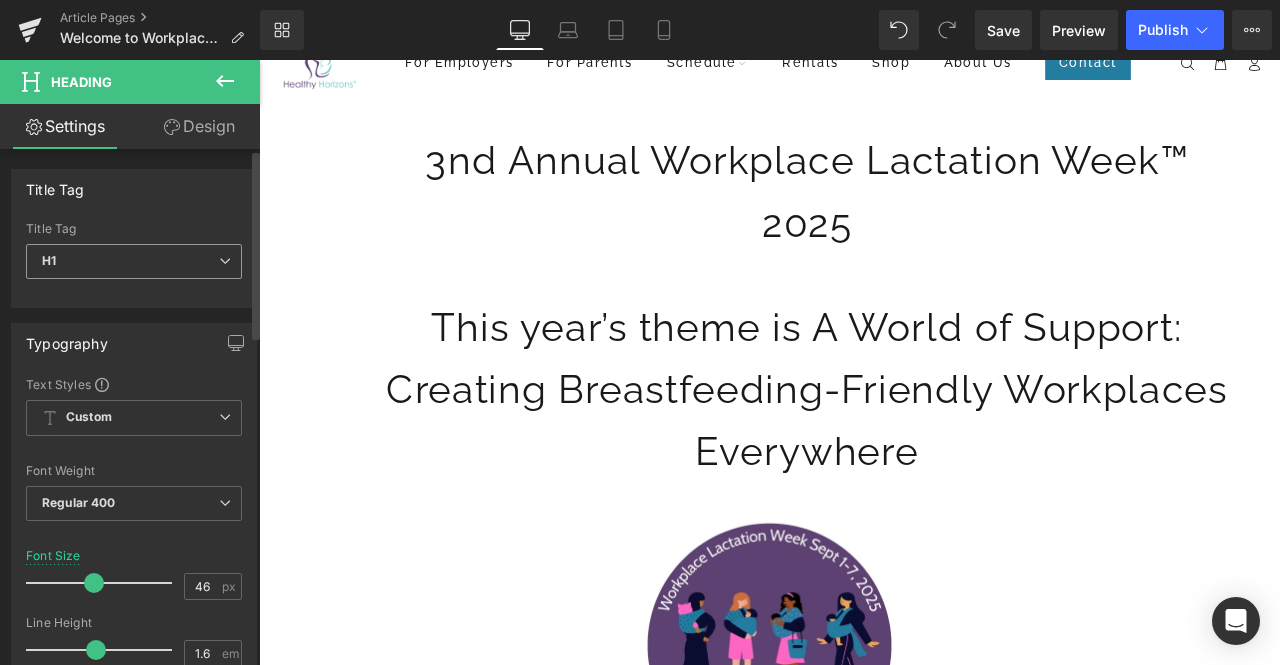 click on "H1" at bounding box center (134, 261) 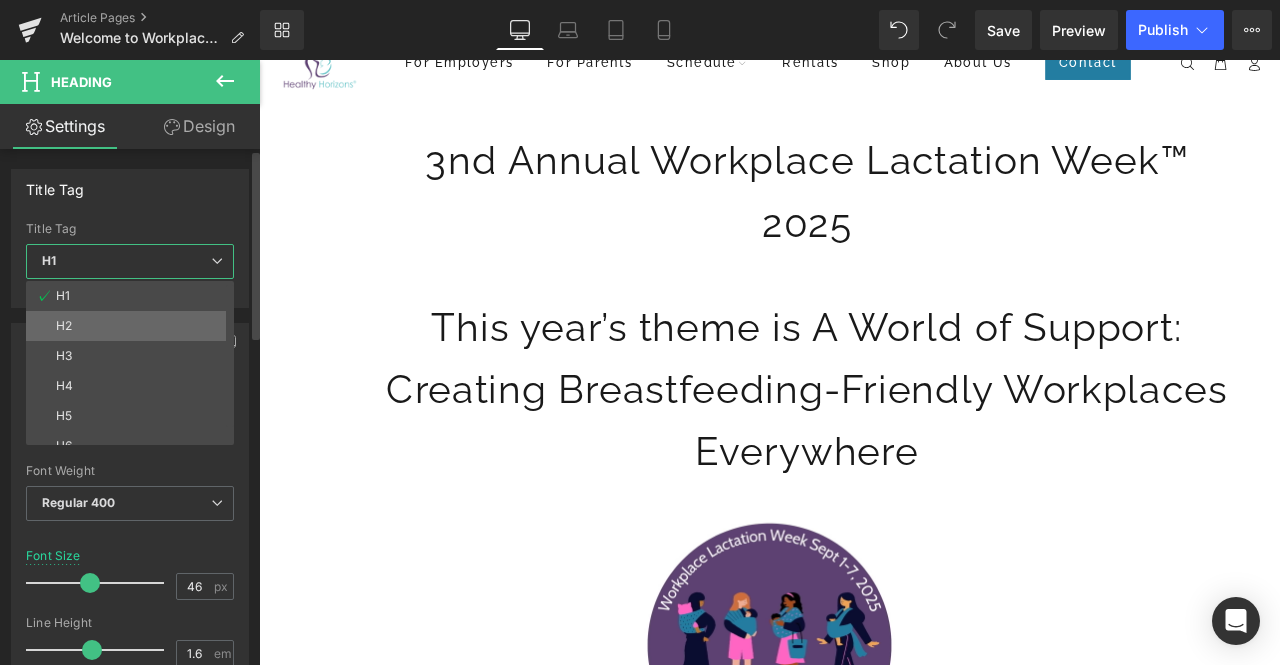 click on "H2" at bounding box center (134, 326) 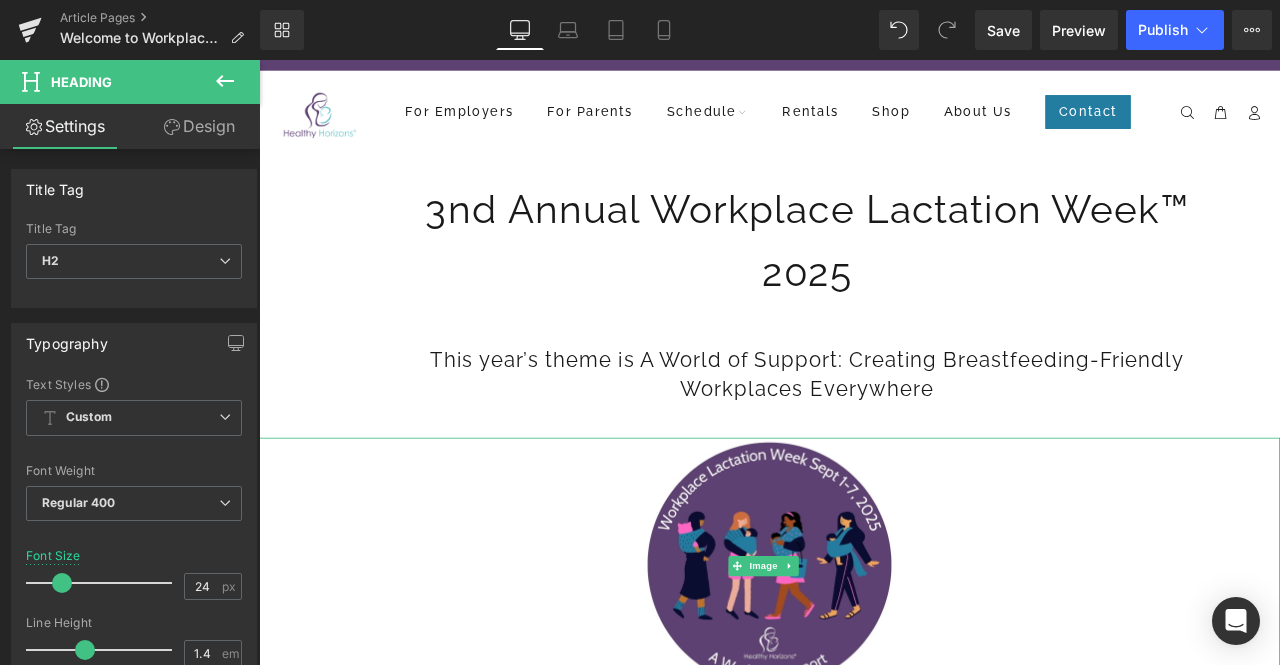 scroll, scrollTop: 52, scrollLeft: 0, axis: vertical 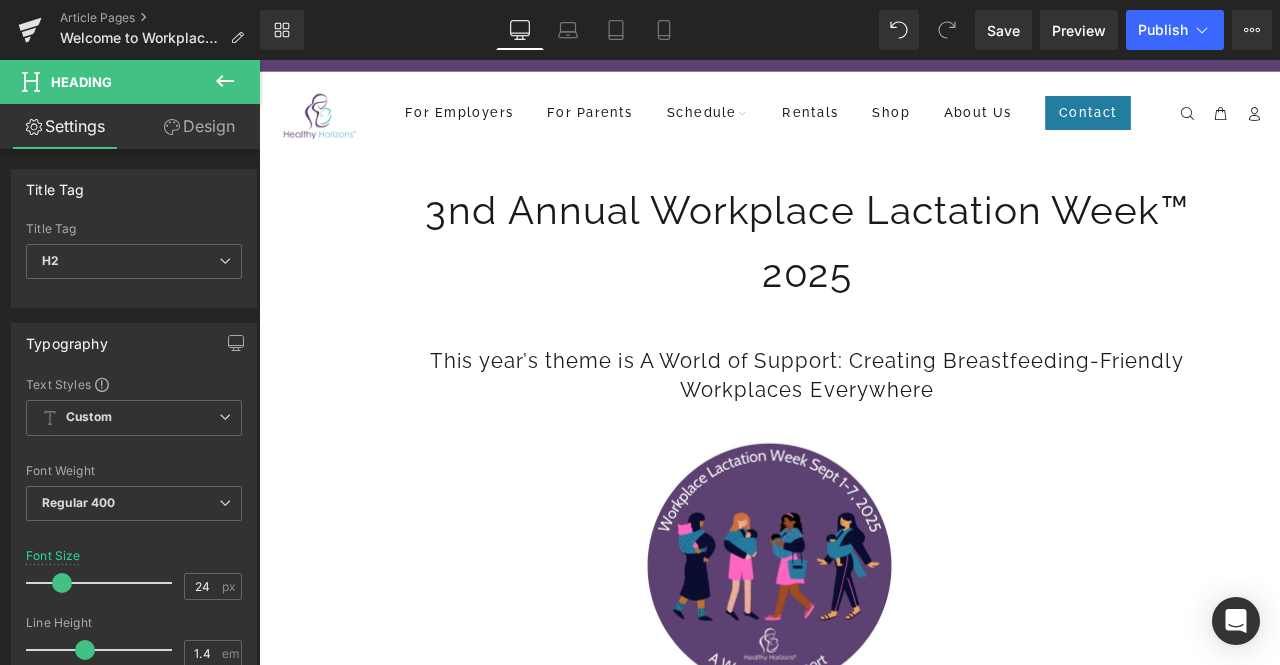 click on "3nd Annual Workplace Lactation Week™ 2025" at bounding box center (908, 276) 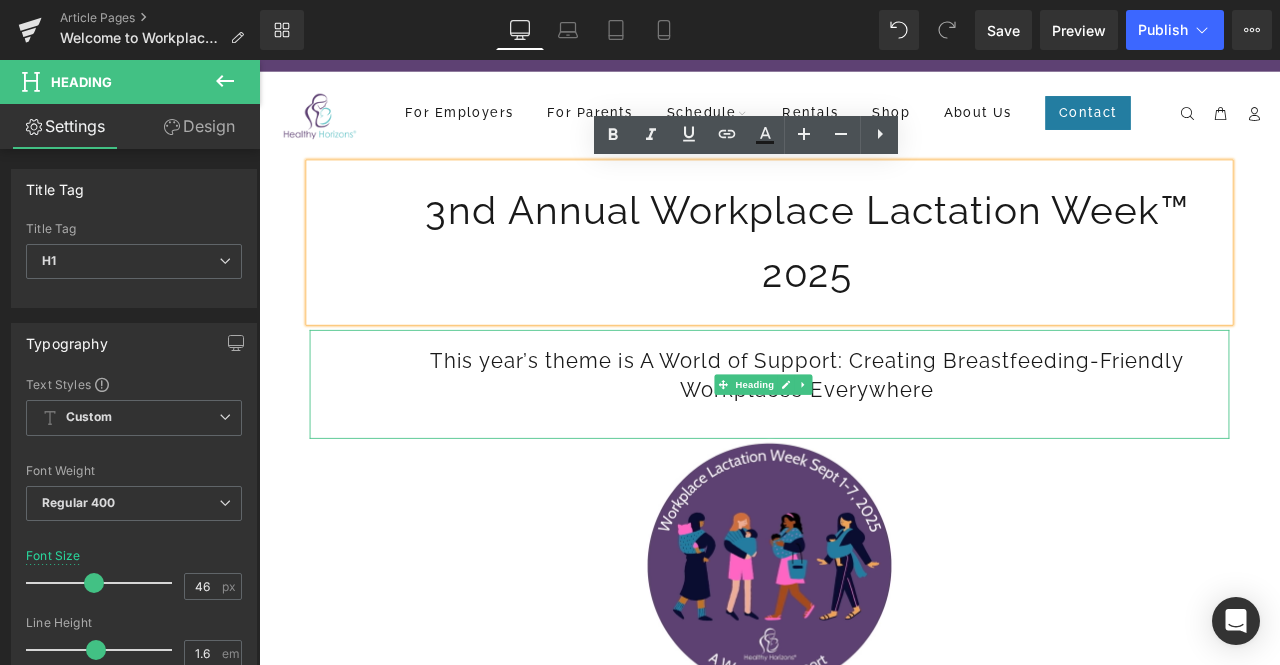 click on "This year’s theme is A World of Support: Creating Breastfeeding-Friendly Workplaces Everywhere" at bounding box center [908, 433] 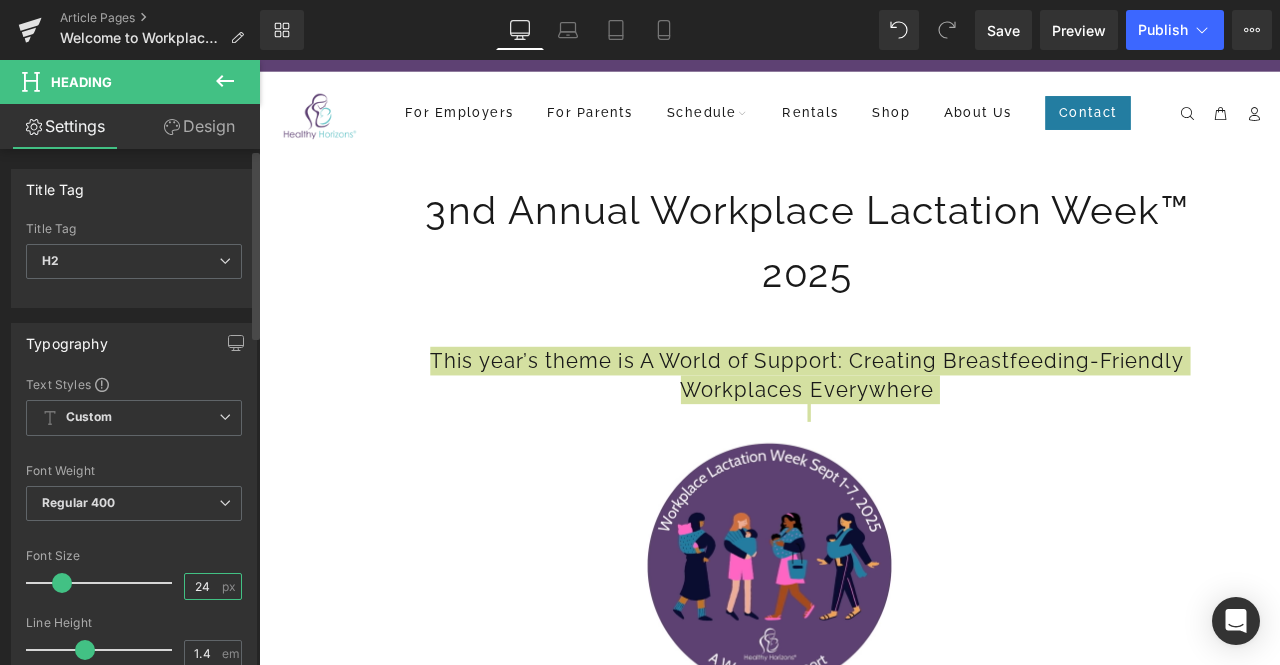 click on "24" at bounding box center (202, 586) 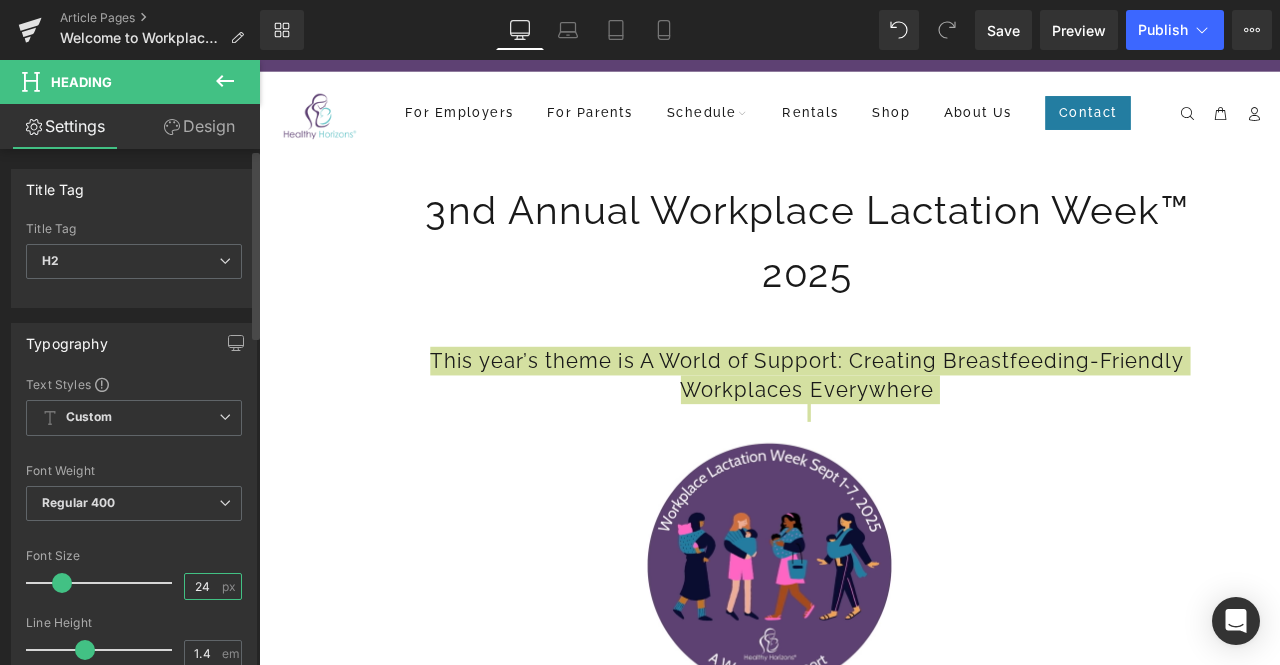 type on "2" 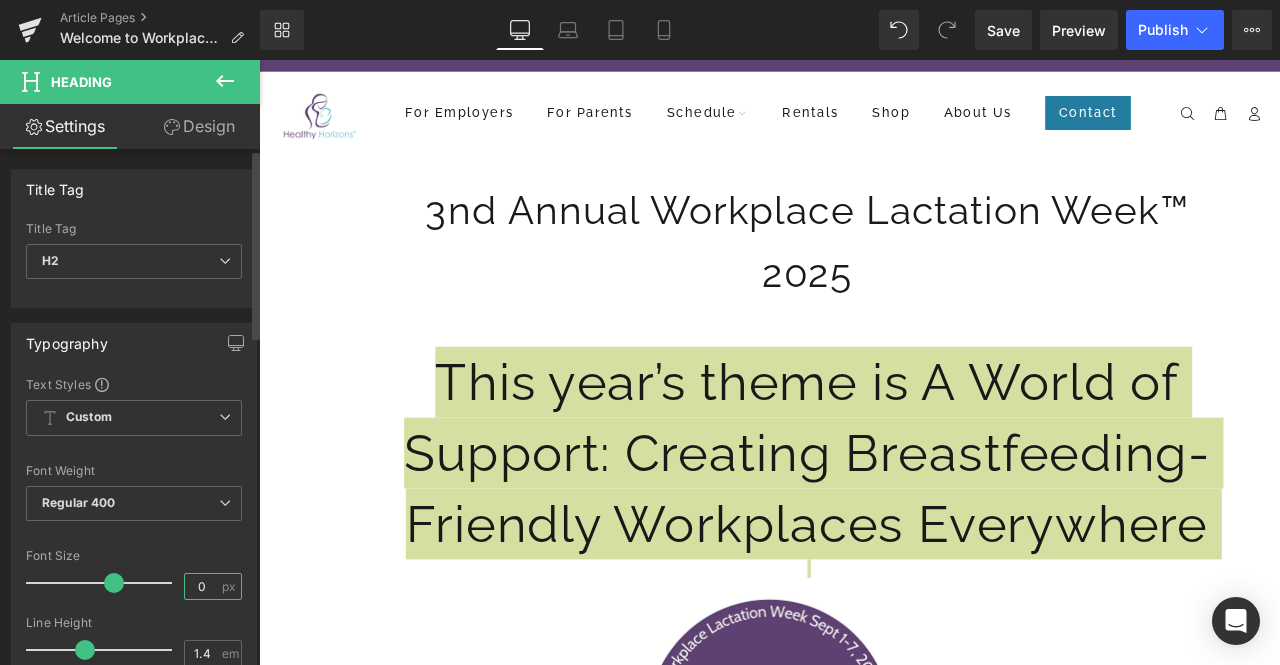 type on "40" 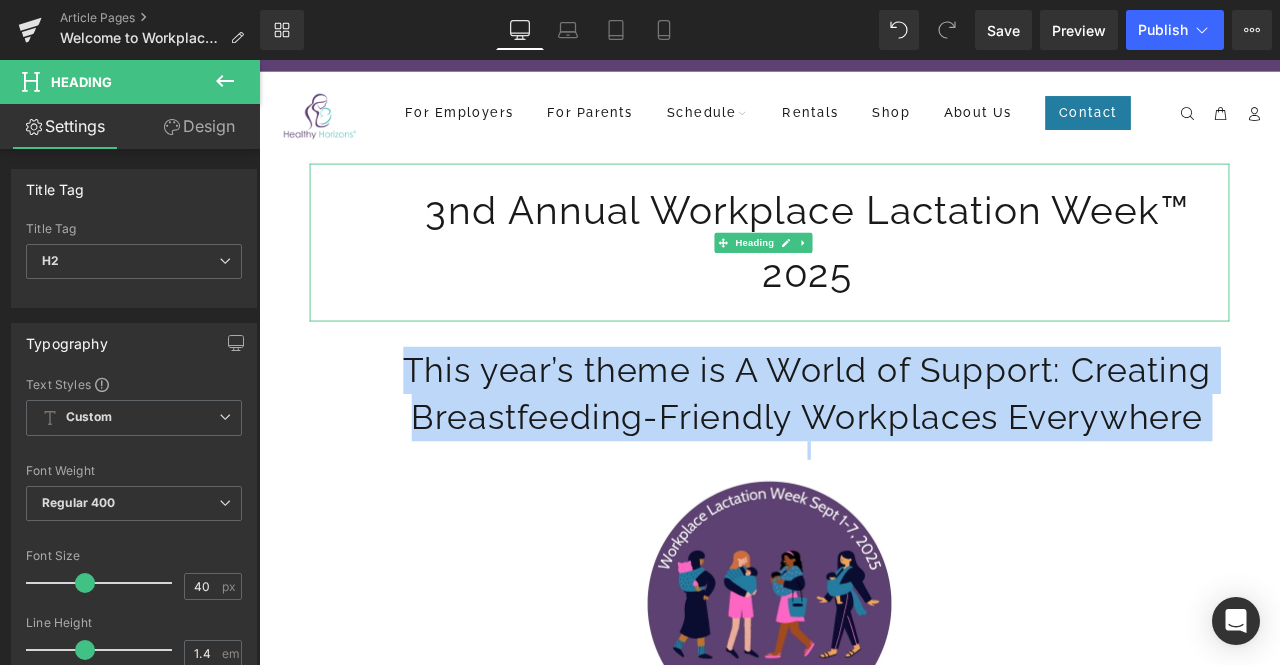 click on "3nd Annual Workplace Lactation Week™ 2025" at bounding box center [908, 276] 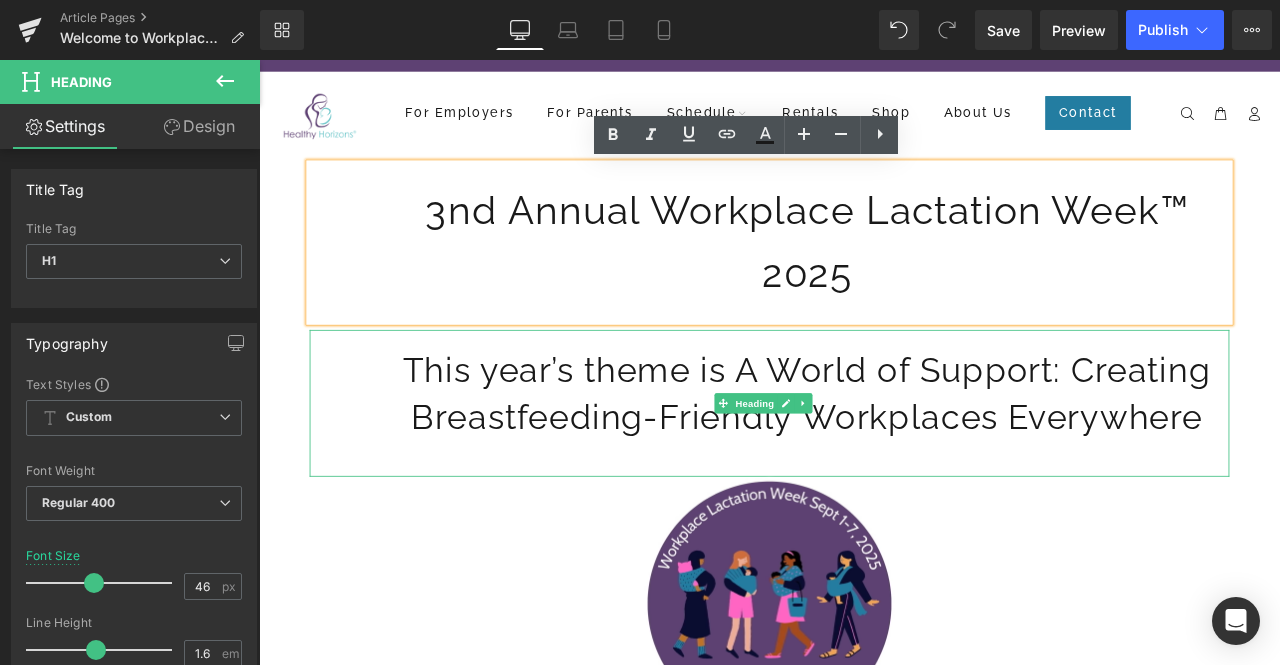 click on "This year’s theme is A World of Support: Creating Breastfeeding-Friendly Workplaces Everywhere" at bounding box center (909, 455) 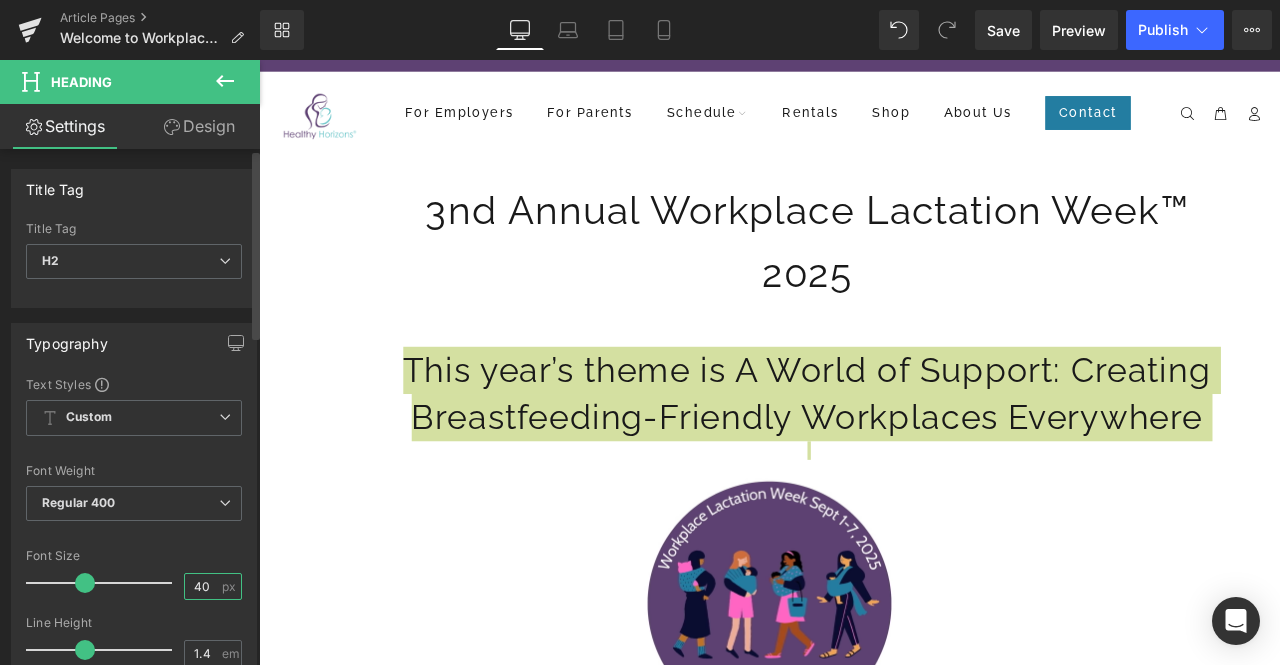 click on "40" at bounding box center [202, 586] 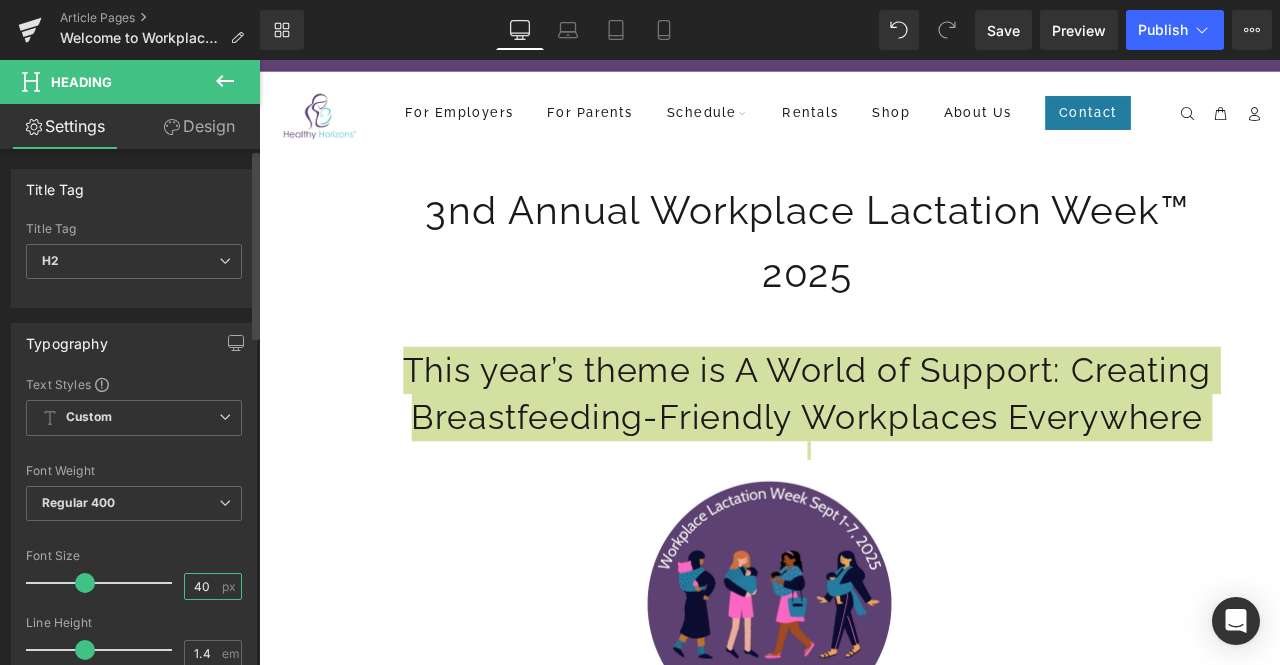 type on "4" 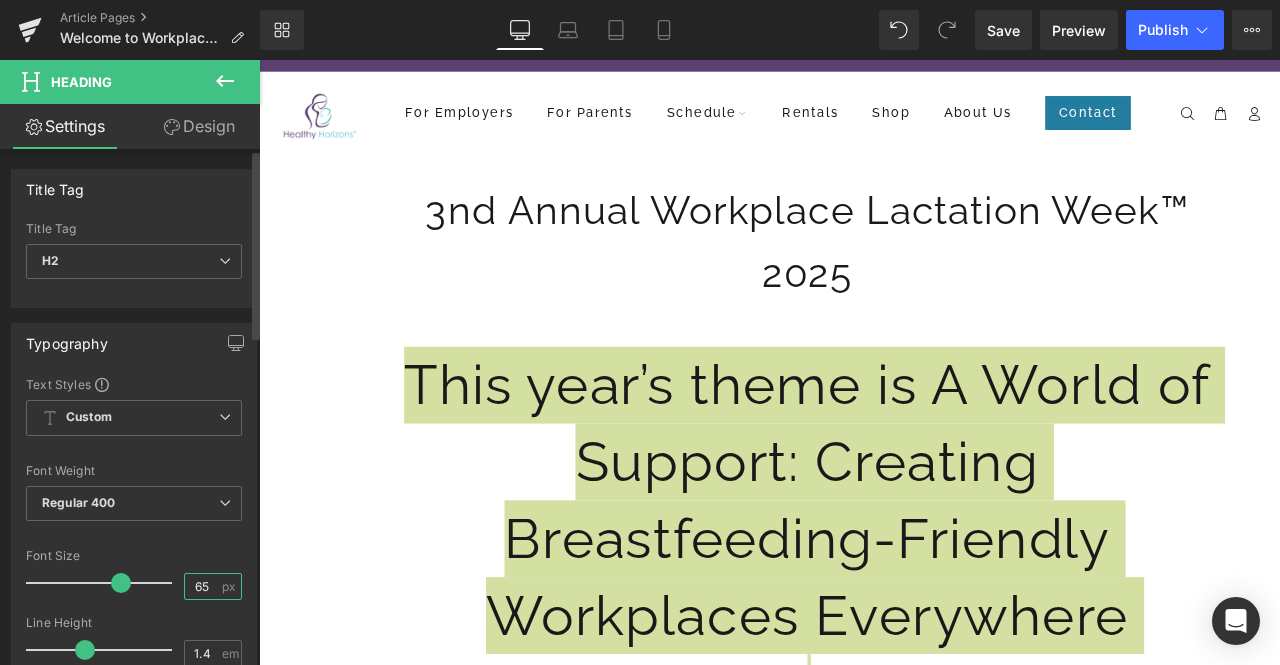 click on "65" at bounding box center (202, 586) 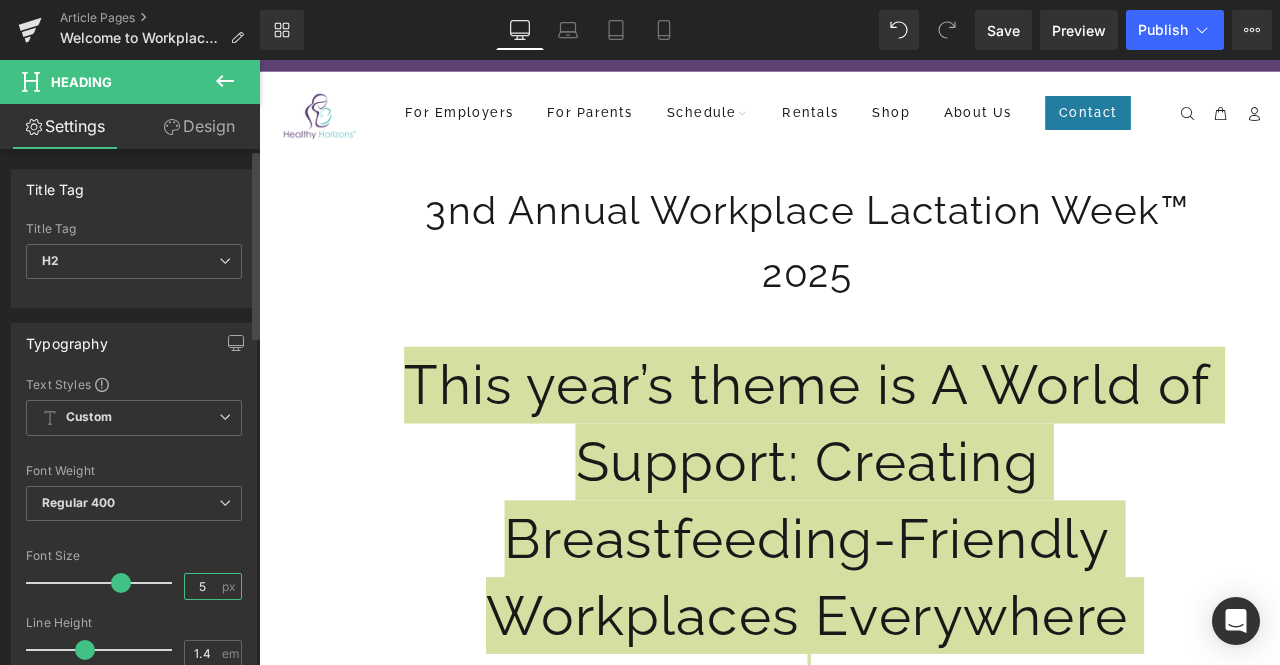 type on "35" 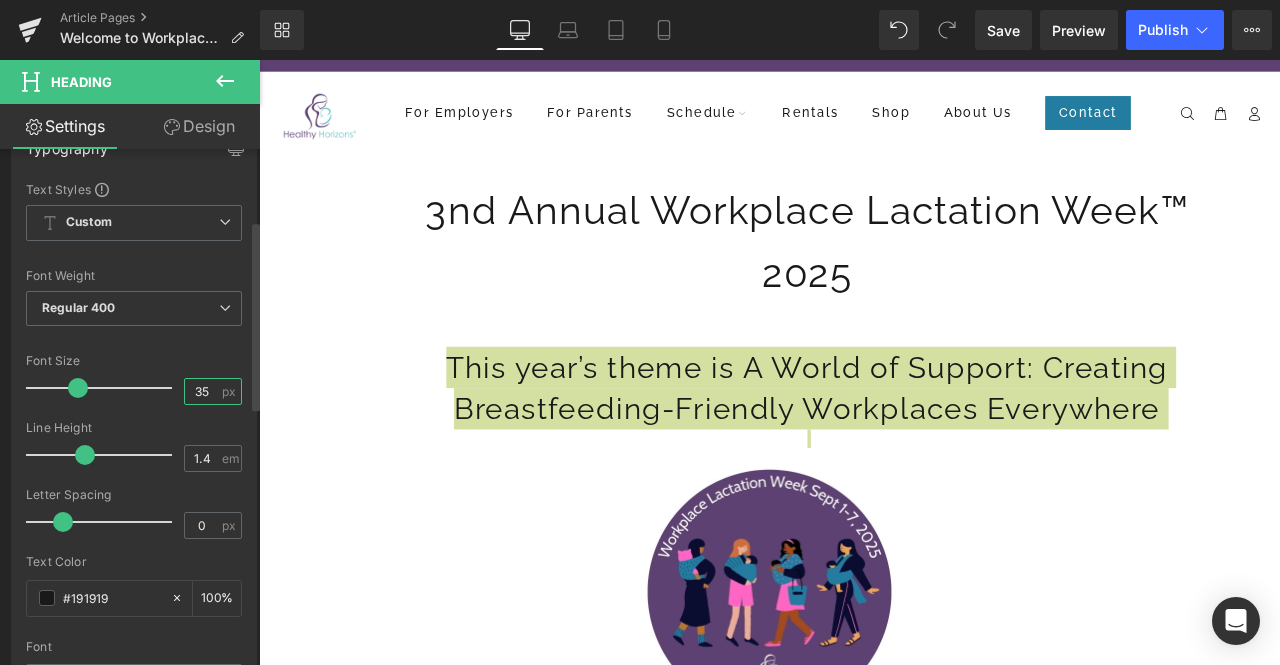scroll, scrollTop: 194, scrollLeft: 0, axis: vertical 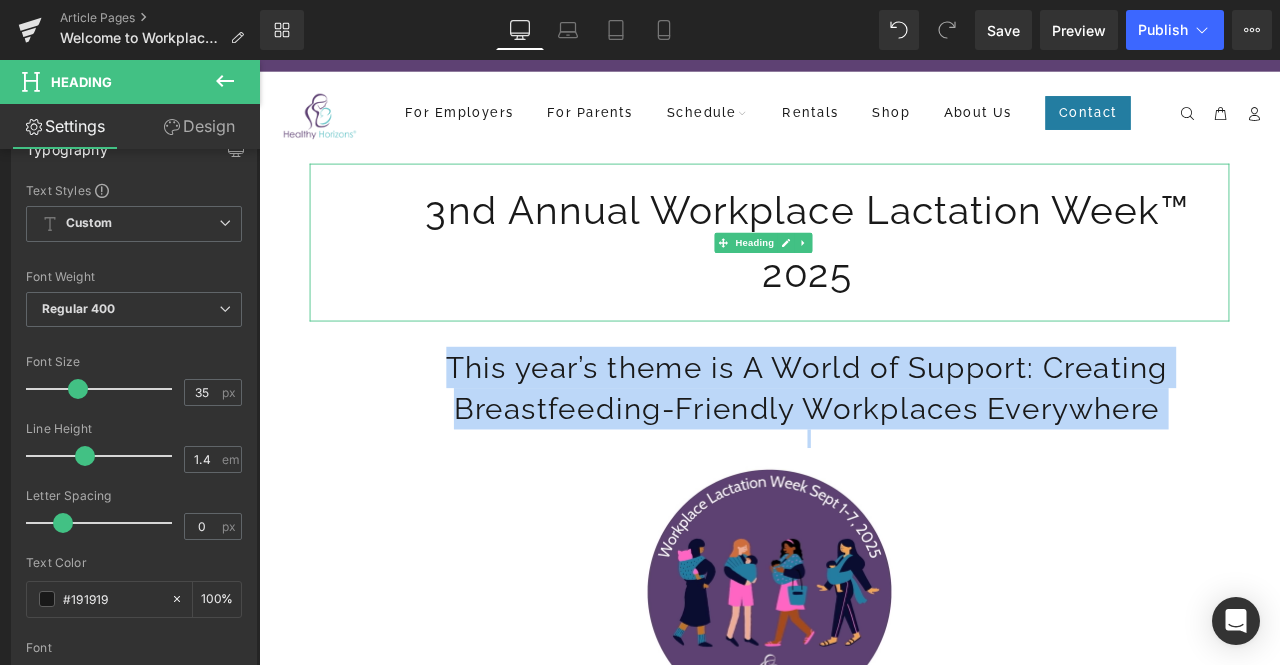 click on "3nd Annual Workplace Lactation Week™ 2025" at bounding box center [908, 276] 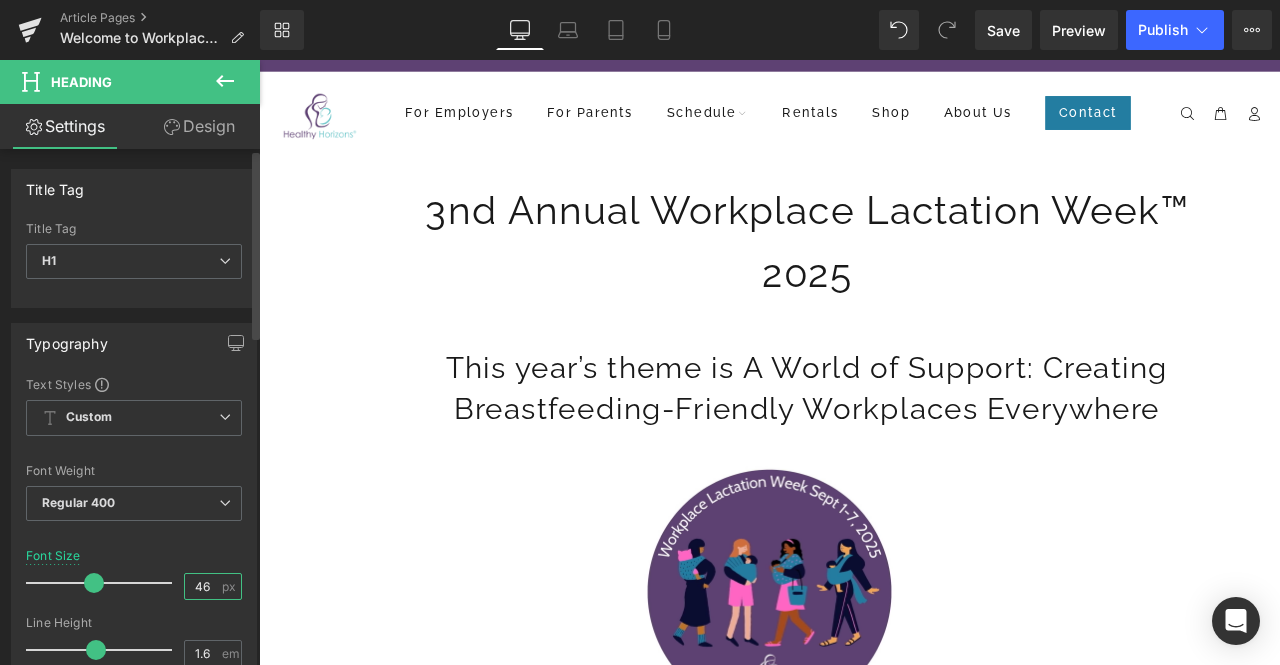 click on "46" at bounding box center (202, 586) 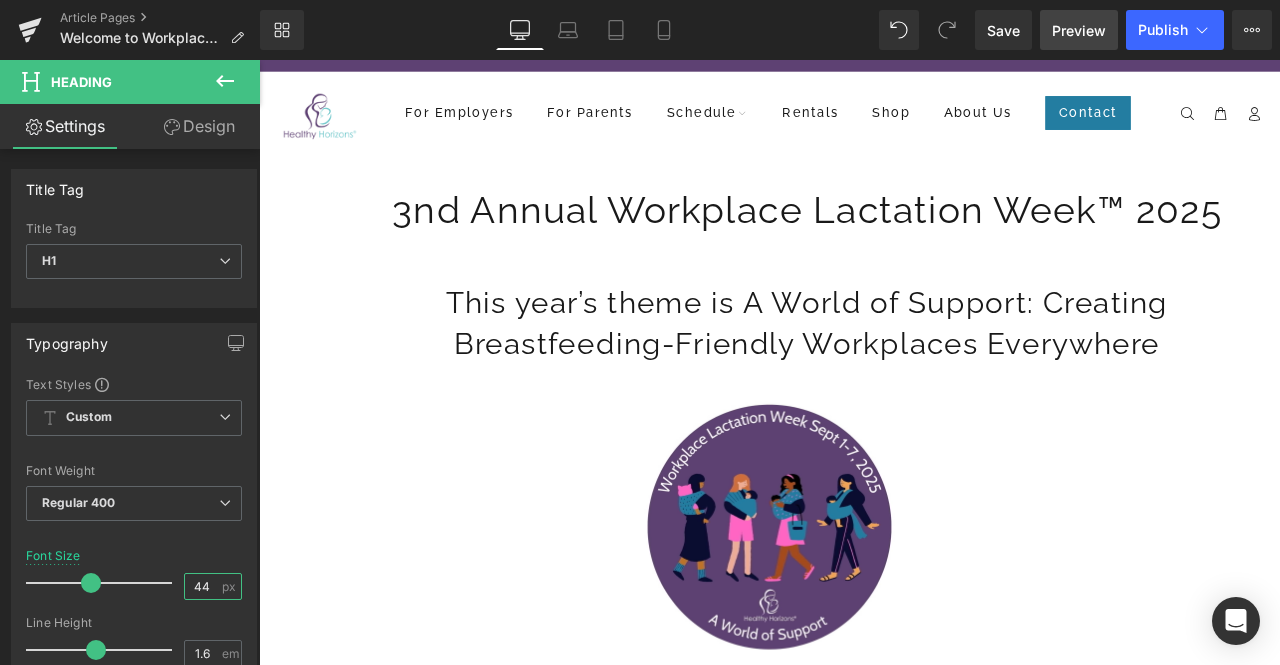type on "44" 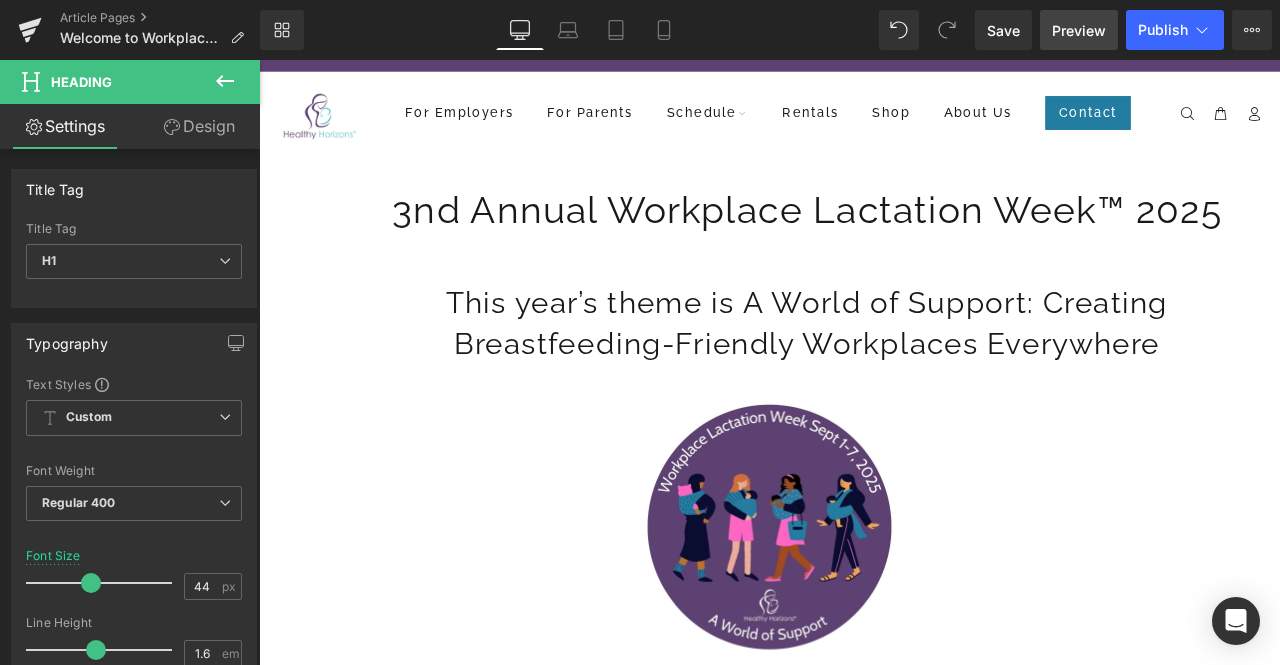 click on "Preview" at bounding box center [1079, 30] 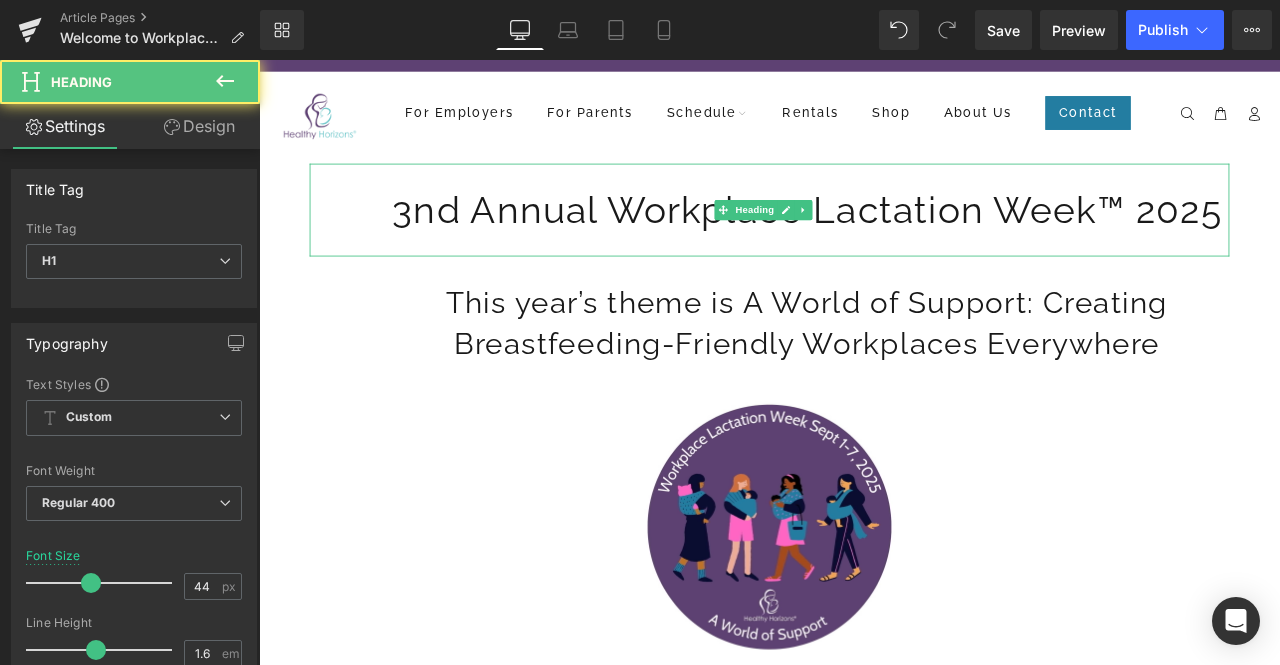 click on "3nd Annual Workplace Lactation Week™ 2025" at bounding box center (908, 238) 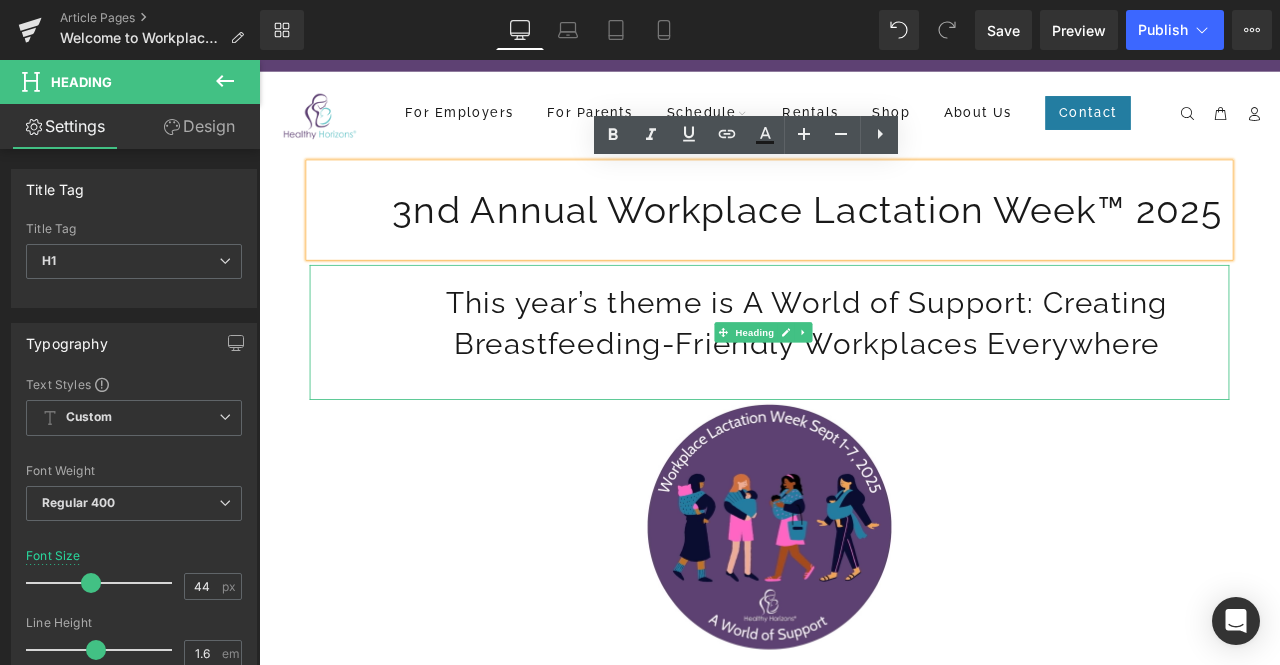 click on "This year’s theme is A World of Support: Creating Breastfeeding-Friendly Workplaces Everywhere" at bounding box center [908, 372] 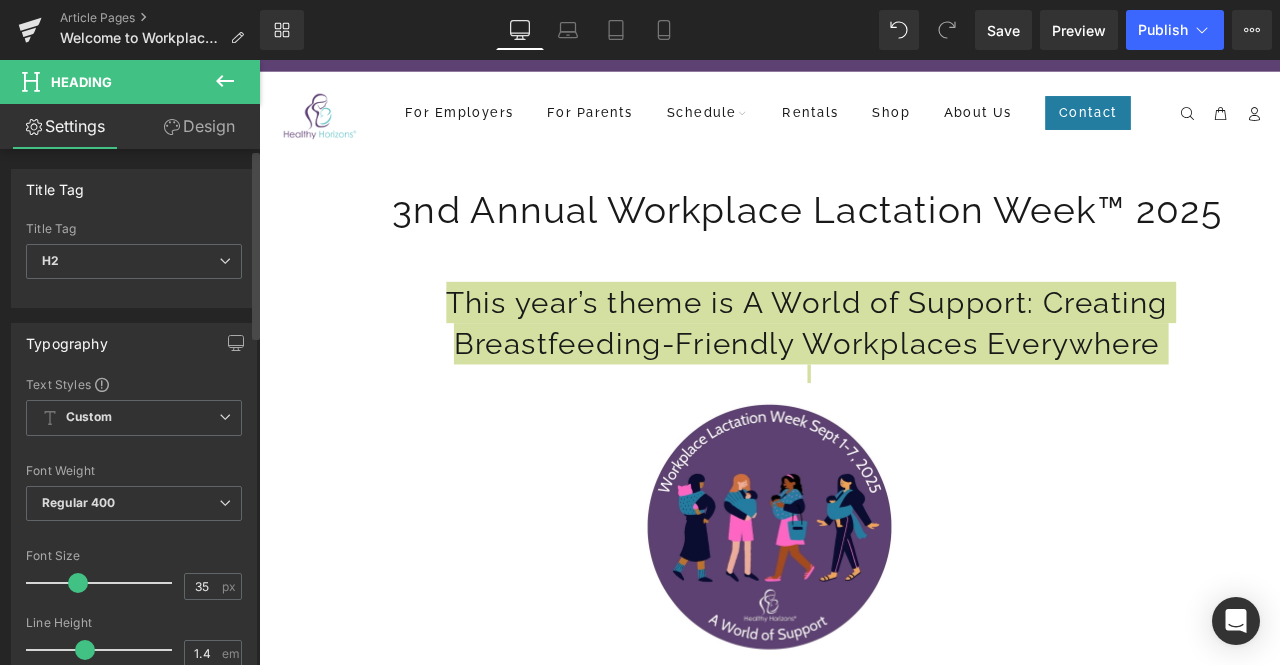 click on "Font Weight" at bounding box center (134, 471) 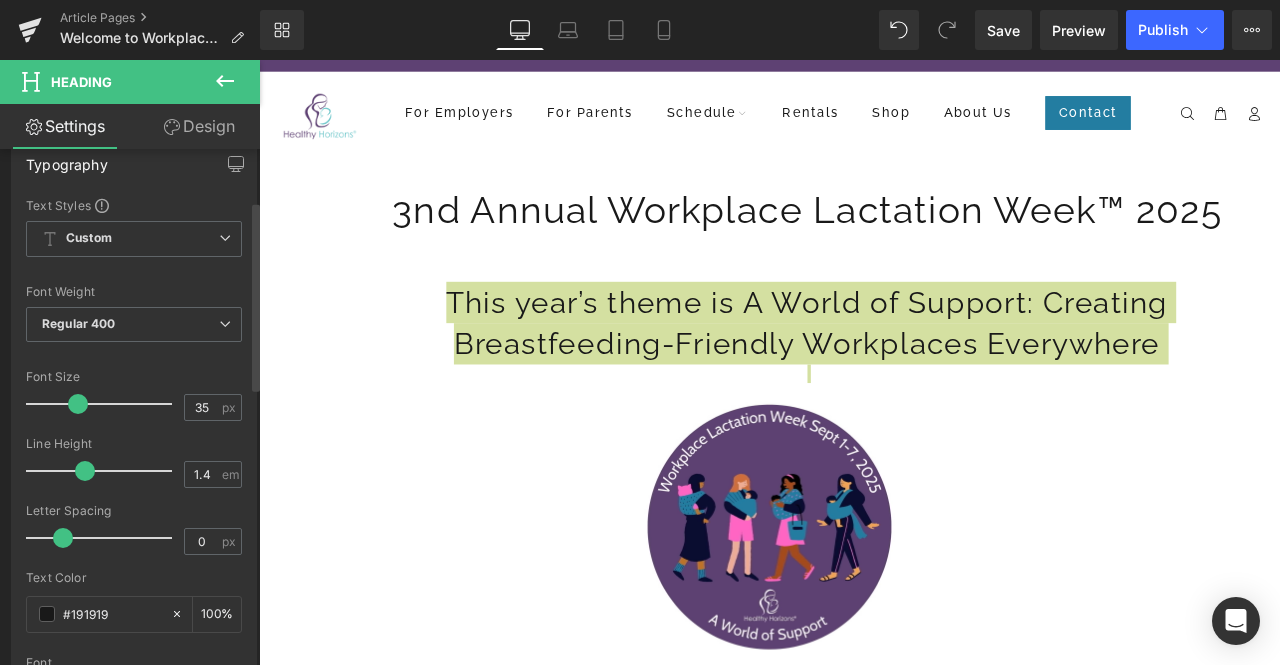 scroll, scrollTop: 0, scrollLeft: 0, axis: both 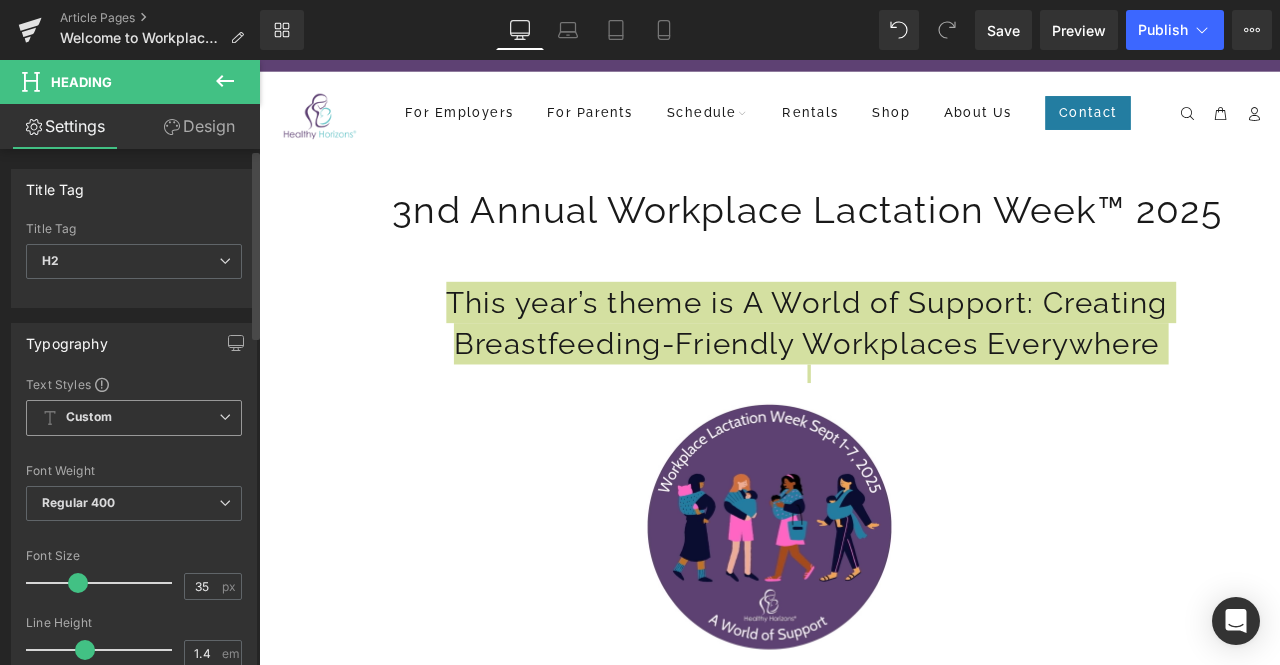 click on "Custom
Setup Global Style" at bounding box center [134, 418] 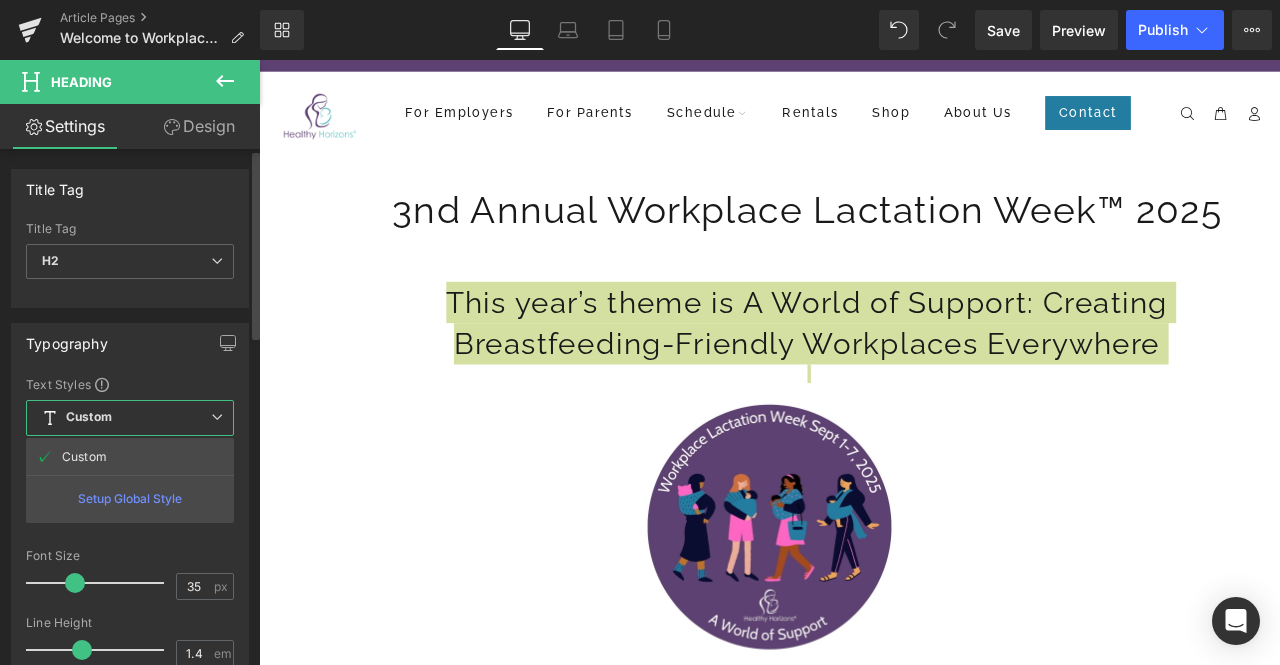 click on "Typography Text Styles Custom
Custom
Setup Global Style
Custom
Setup Global Style
Thin 100 Semi Thin 200 Light 300 Regular 400 Medium 500 Semi Bold 600 Super Bold 800 Boldest 900 Bold 700 Lighter Bolder Font Weight
Regular 400
Thin 100 Semi Thin 200 Light 300 Regular 400 Medium 500 Semi Bold 600 Super Bold 800 Boldest 900 Bold 700 Lighter Bolder 35px Font Size 35 px 1.4em Line Height 1.4 em 0px Letter Spacing 0 px #191919 Text Color #191919 100 % inherit
Font
Default
Poppins
Cabin
Raleway" at bounding box center (130, 659) 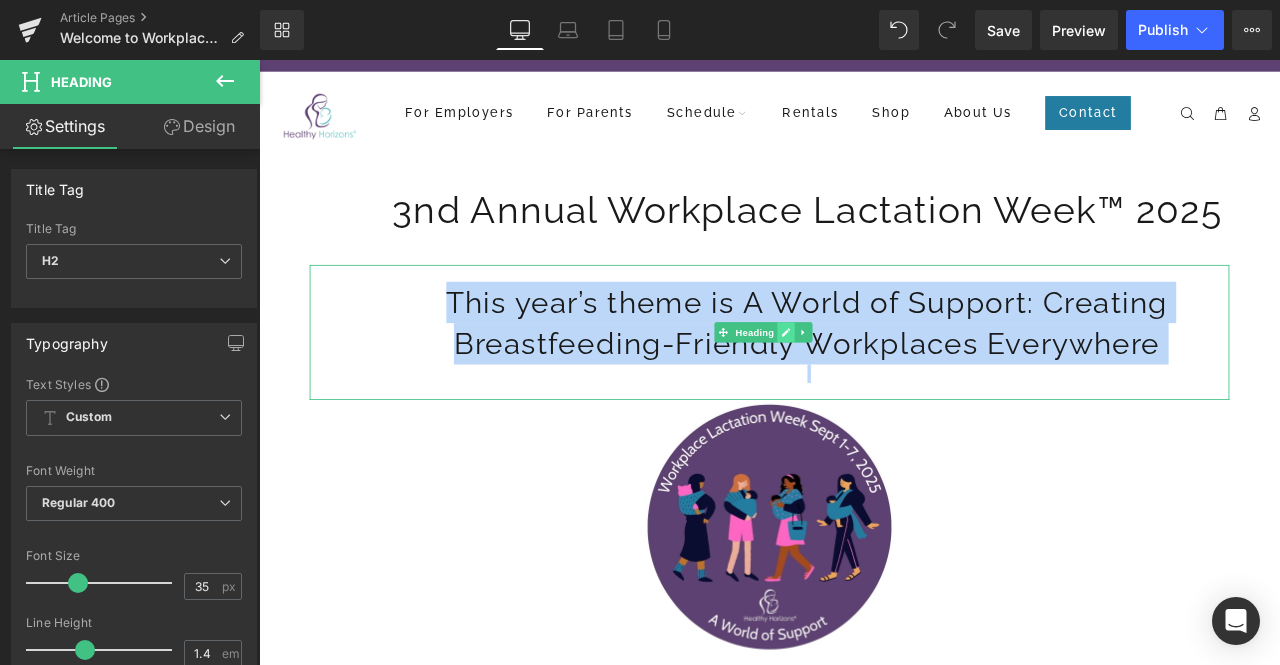 click 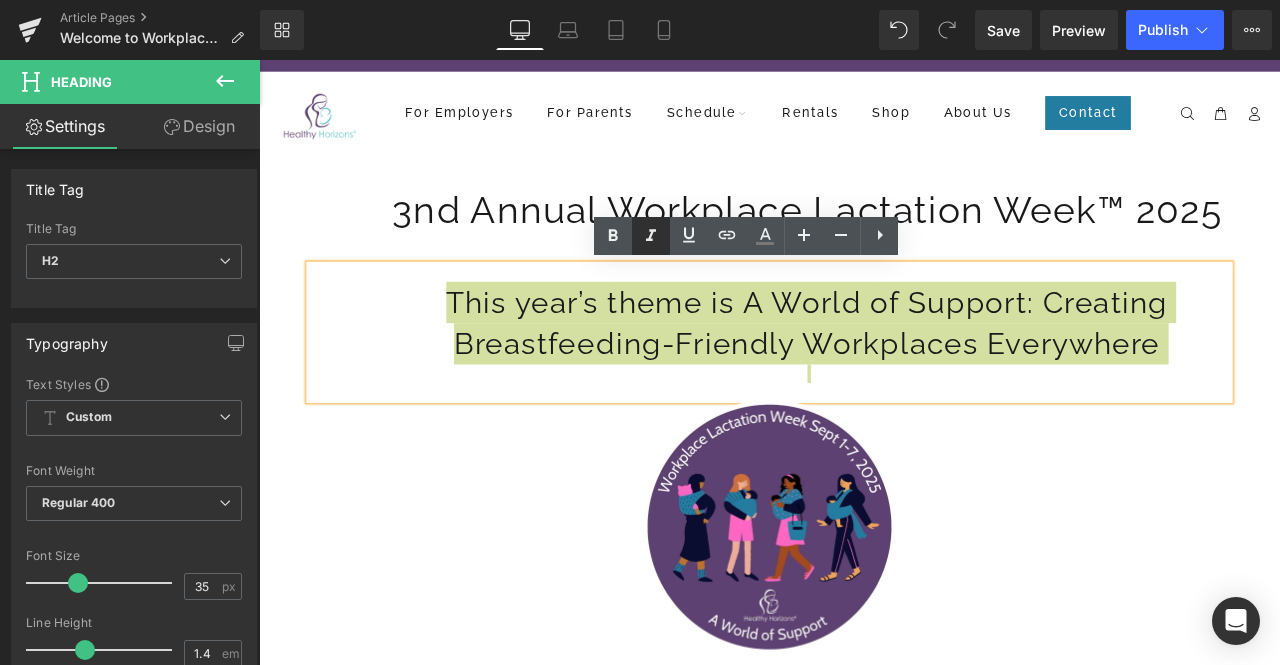 click 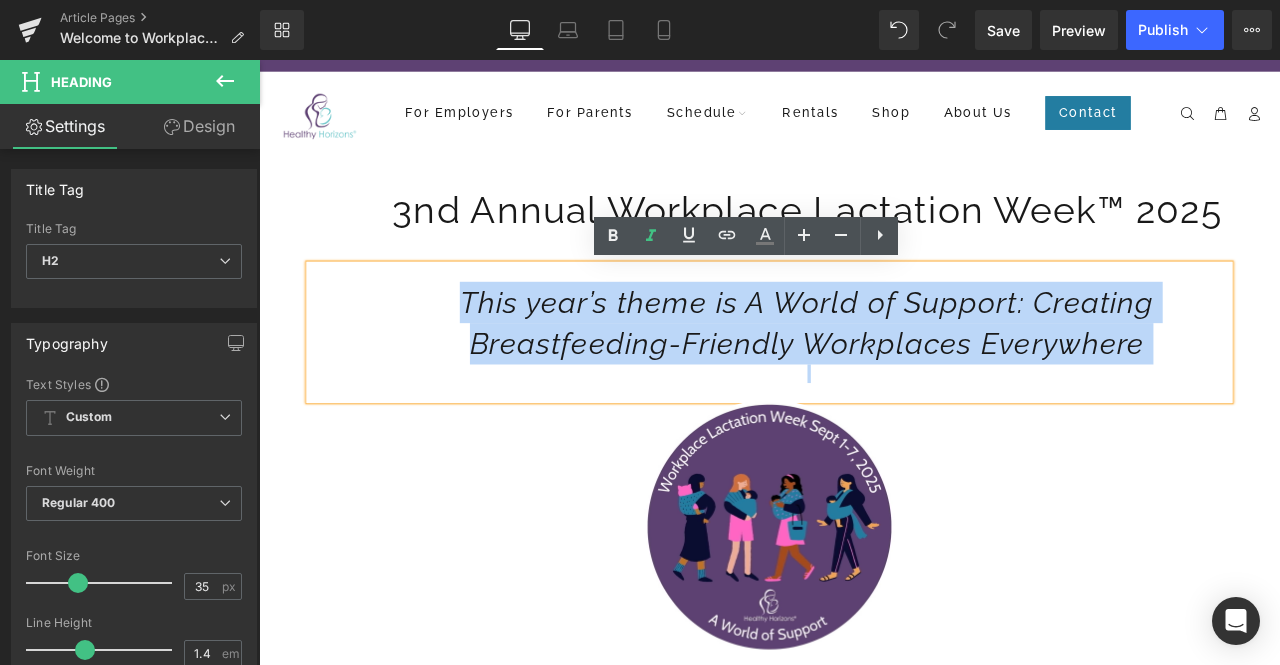 click on "This year’s theme is A World of Support: Creating Breastfeeding-Friendly Workplaces Everywhere" at bounding box center [908, 372] 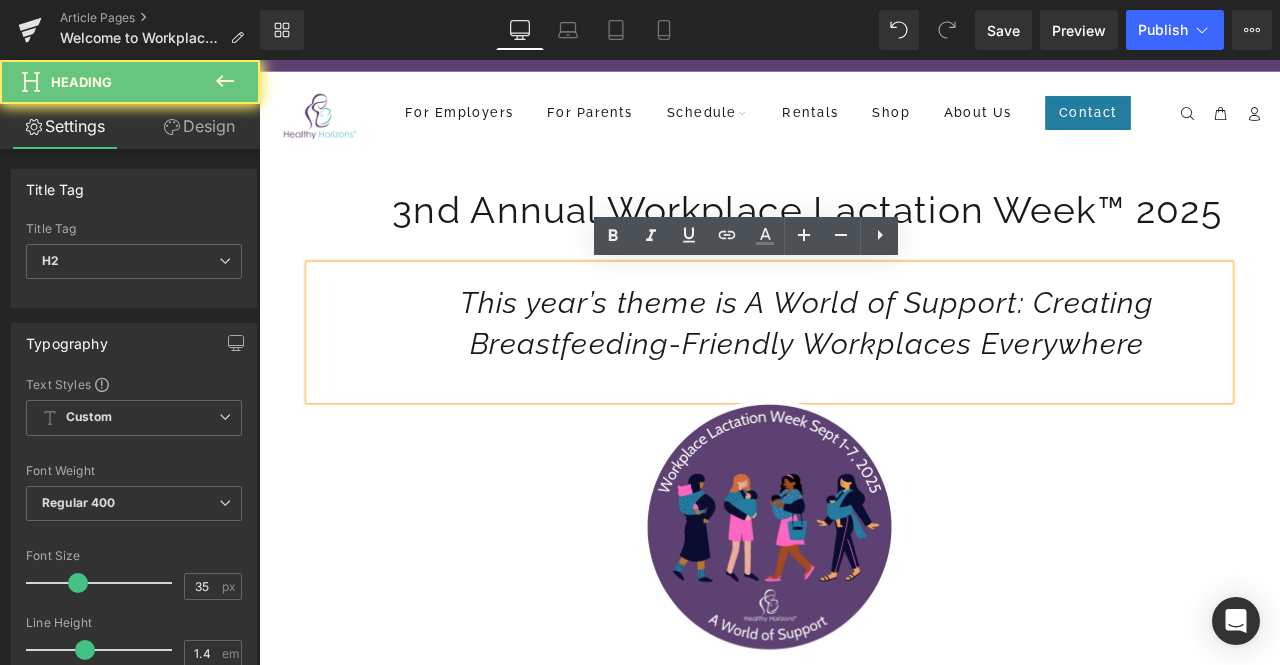 click on "This year’s theme is A World of Support: Creating Breastfeeding-Friendly Workplaces Everywhere" at bounding box center [864, 383] 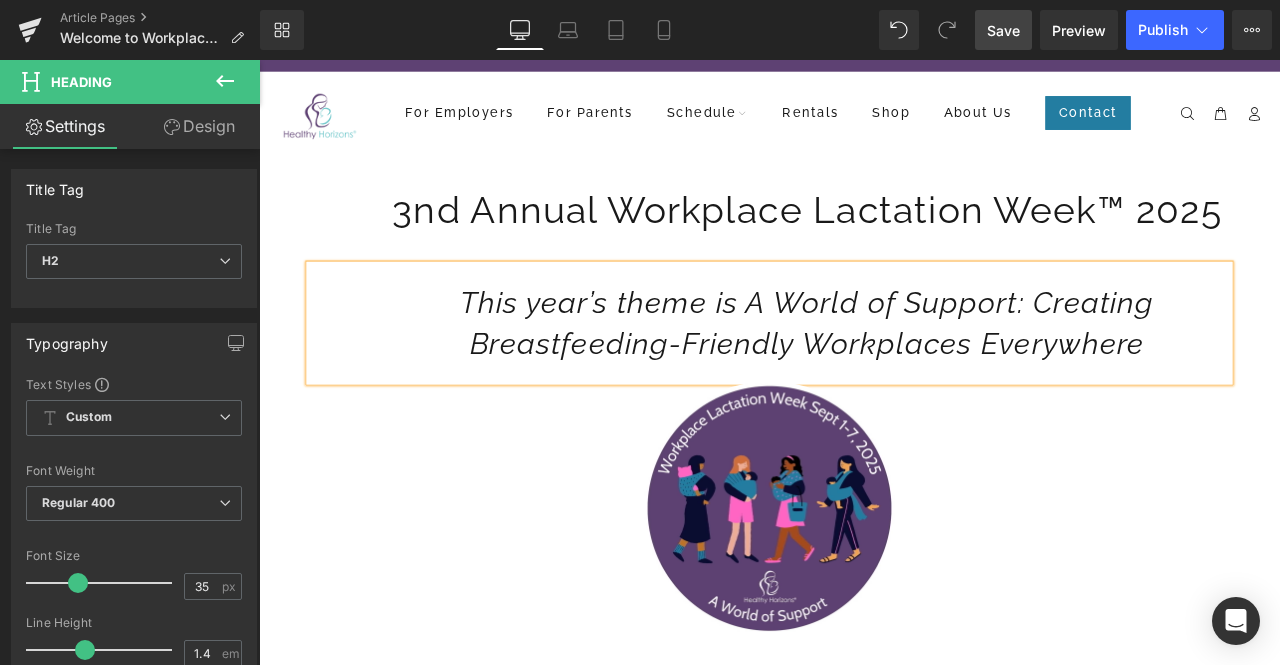 click on "Save" at bounding box center [1003, 30] 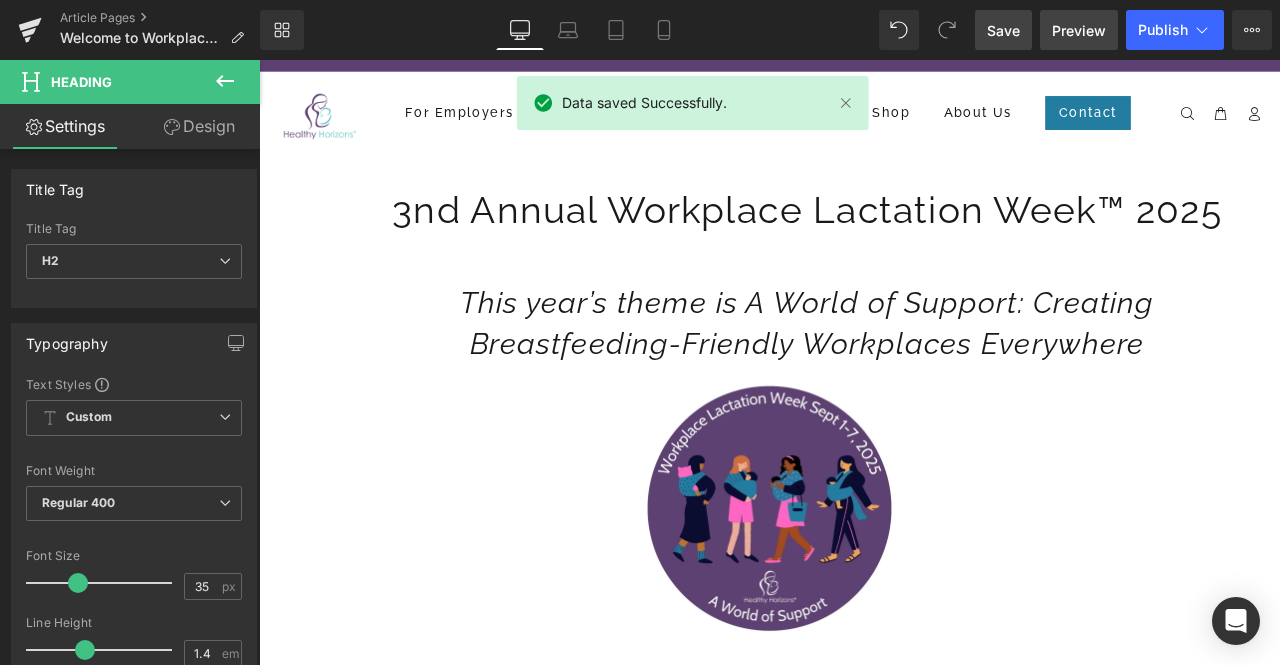 click on "Preview" at bounding box center (1079, 30) 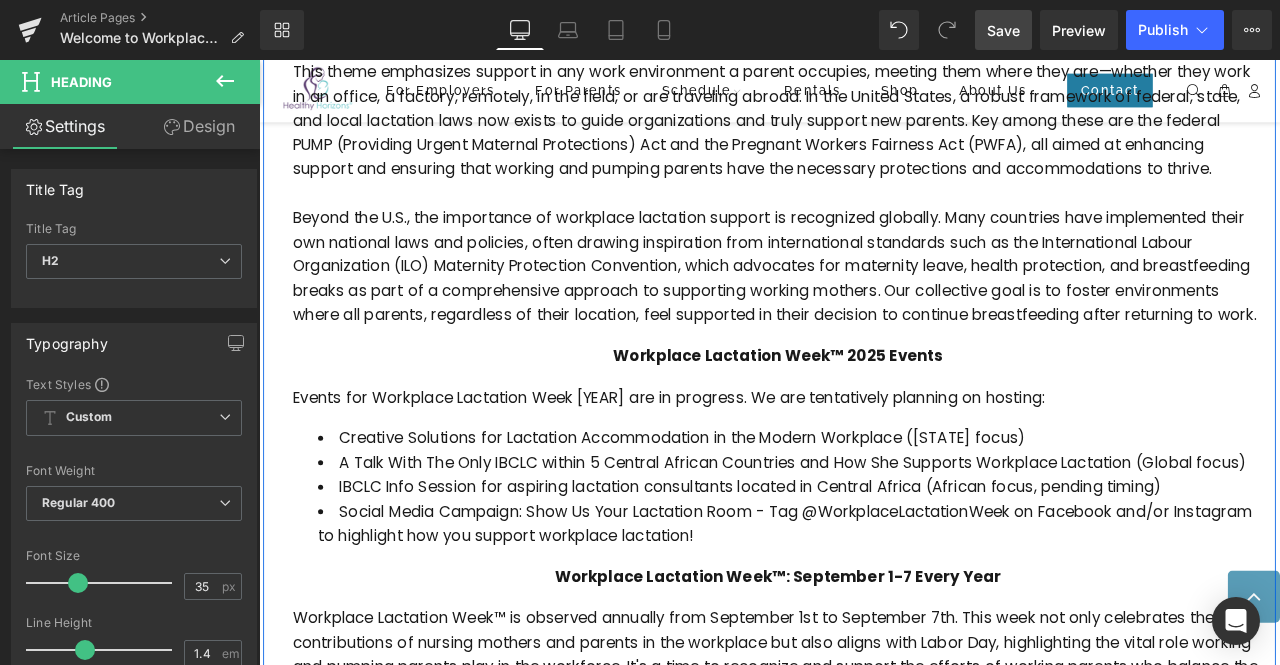 scroll, scrollTop: 1009, scrollLeft: 0, axis: vertical 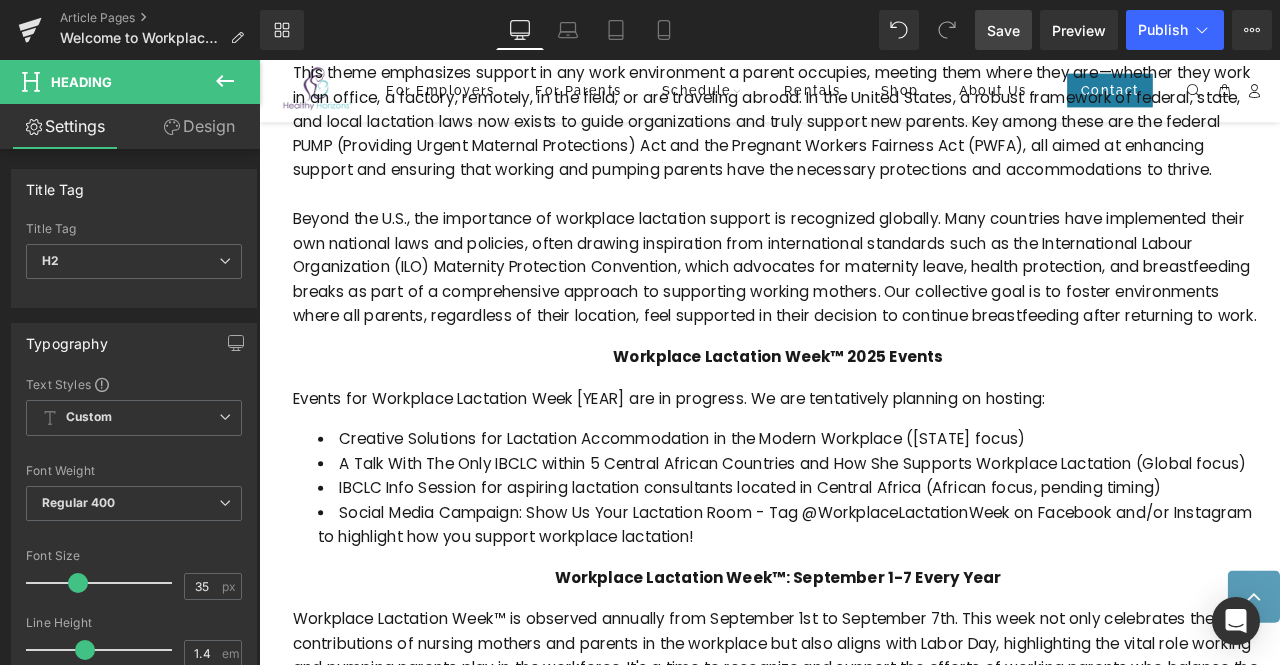 click 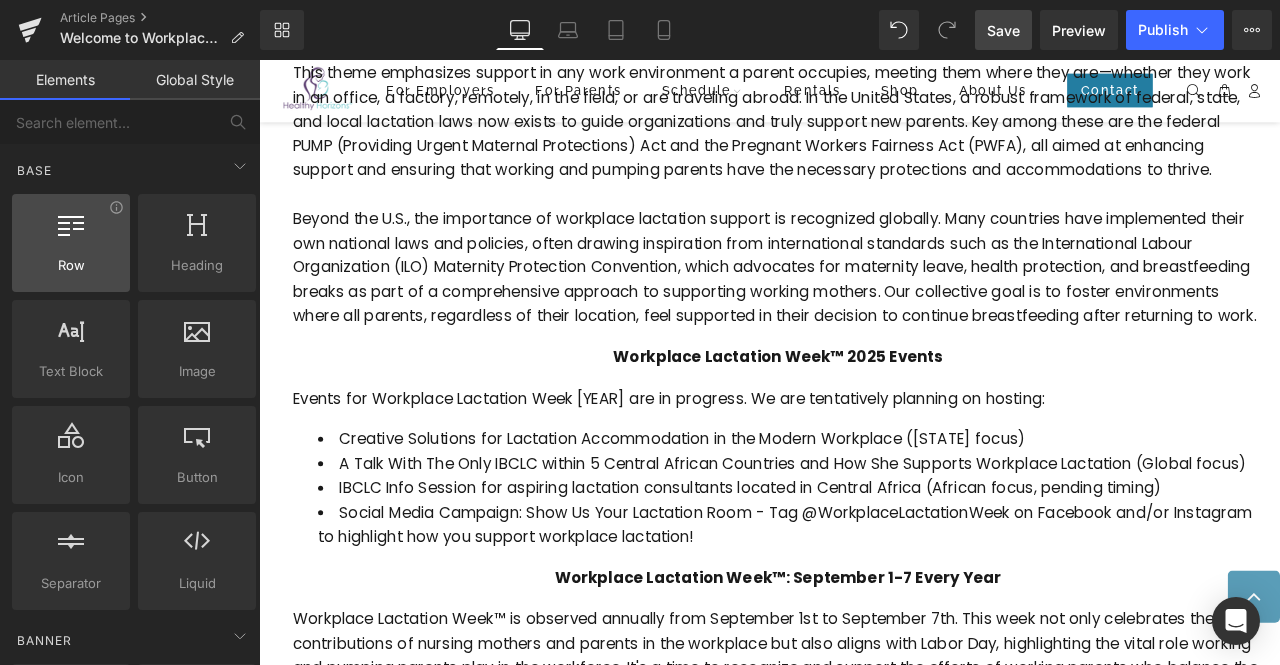 click at bounding box center [71, 232] 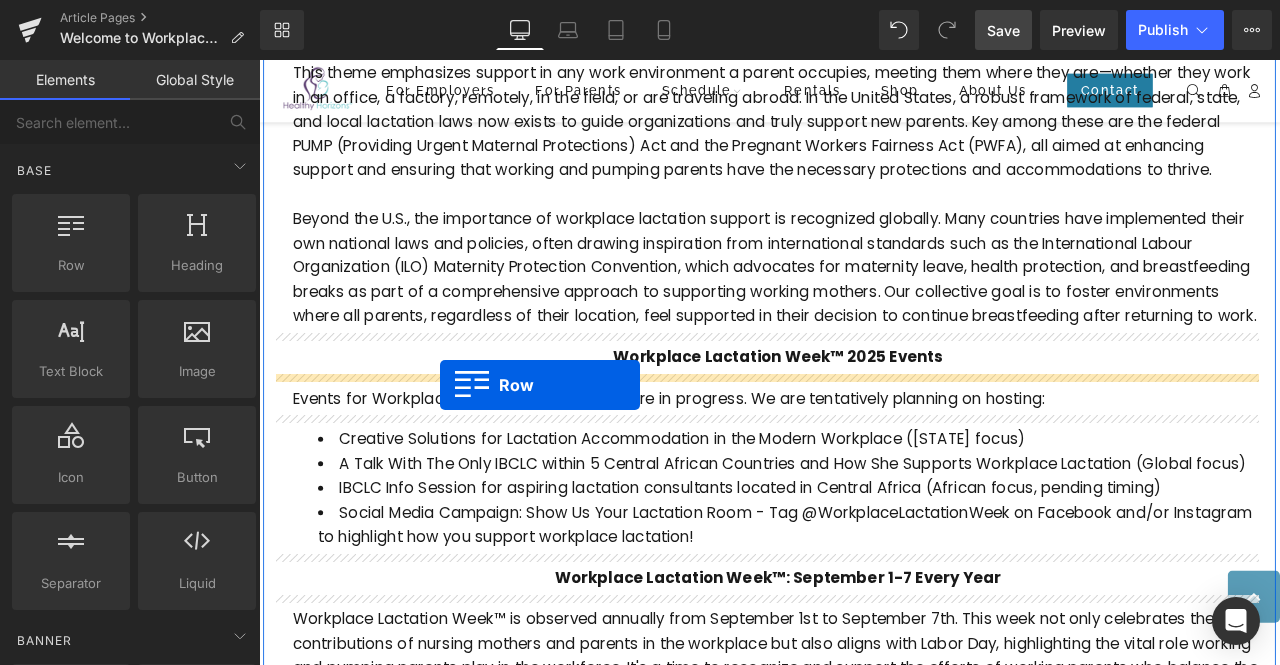 drag, startPoint x: 327, startPoint y: 288, endPoint x: 473, endPoint y: 445, distance: 214.3945 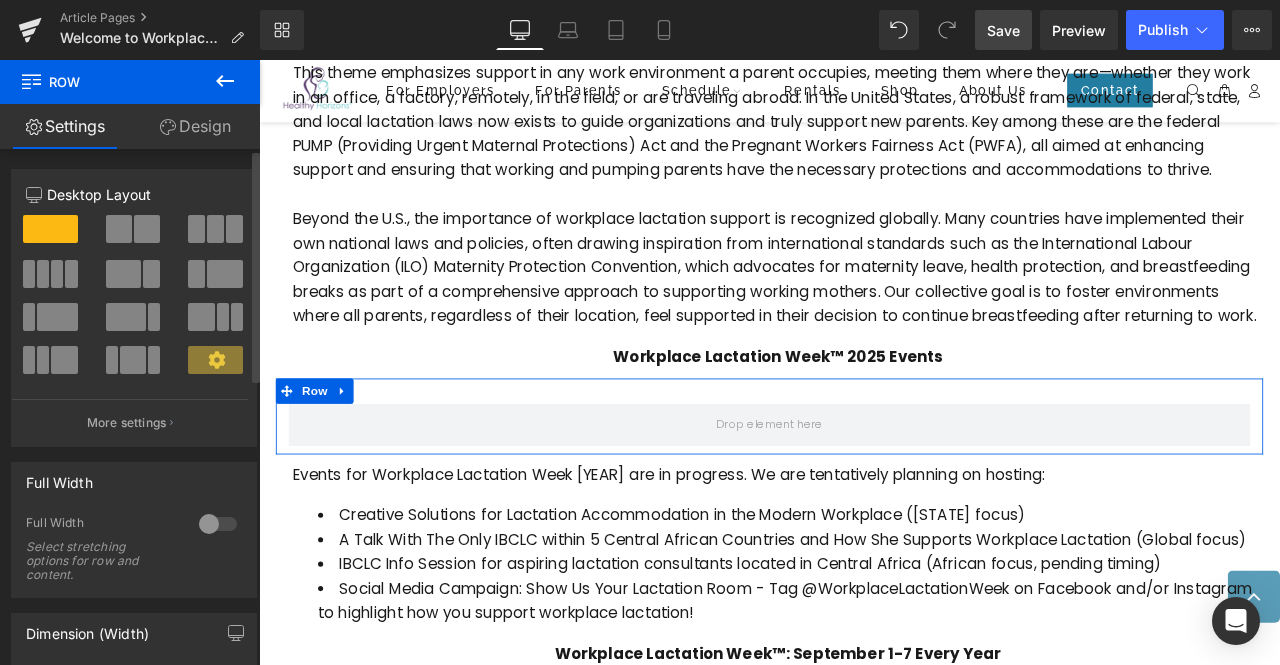 click at bounding box center (57, 274) 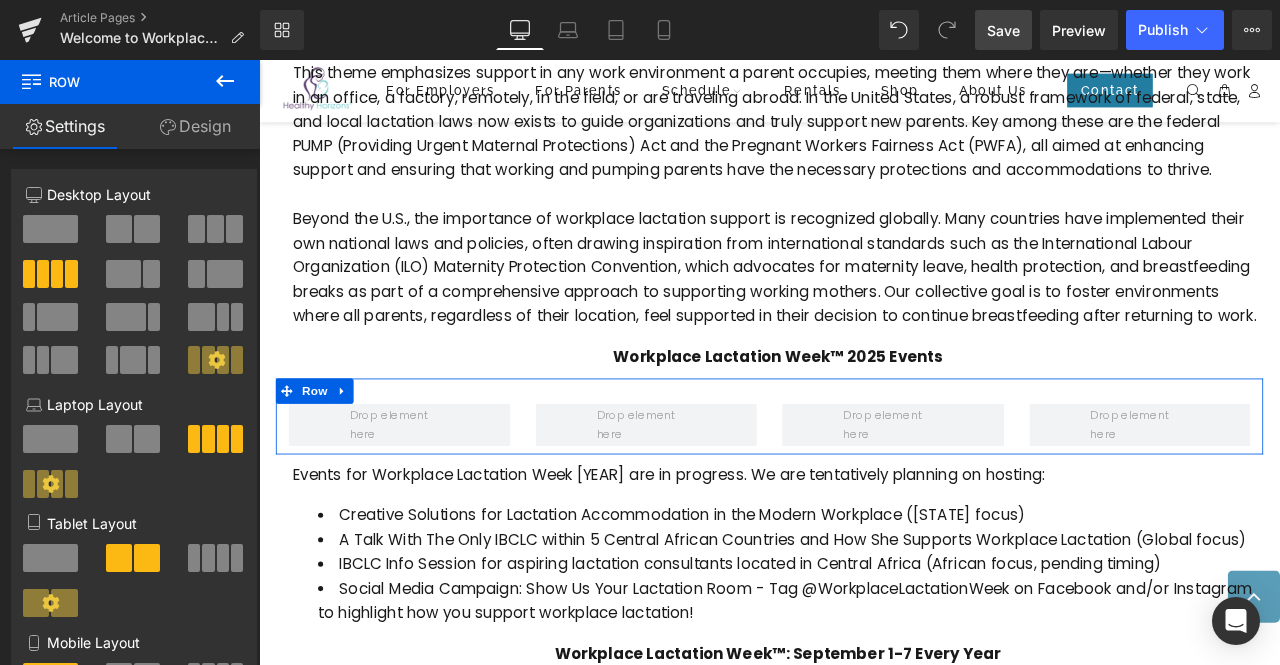click on "Design" at bounding box center (195, 126) 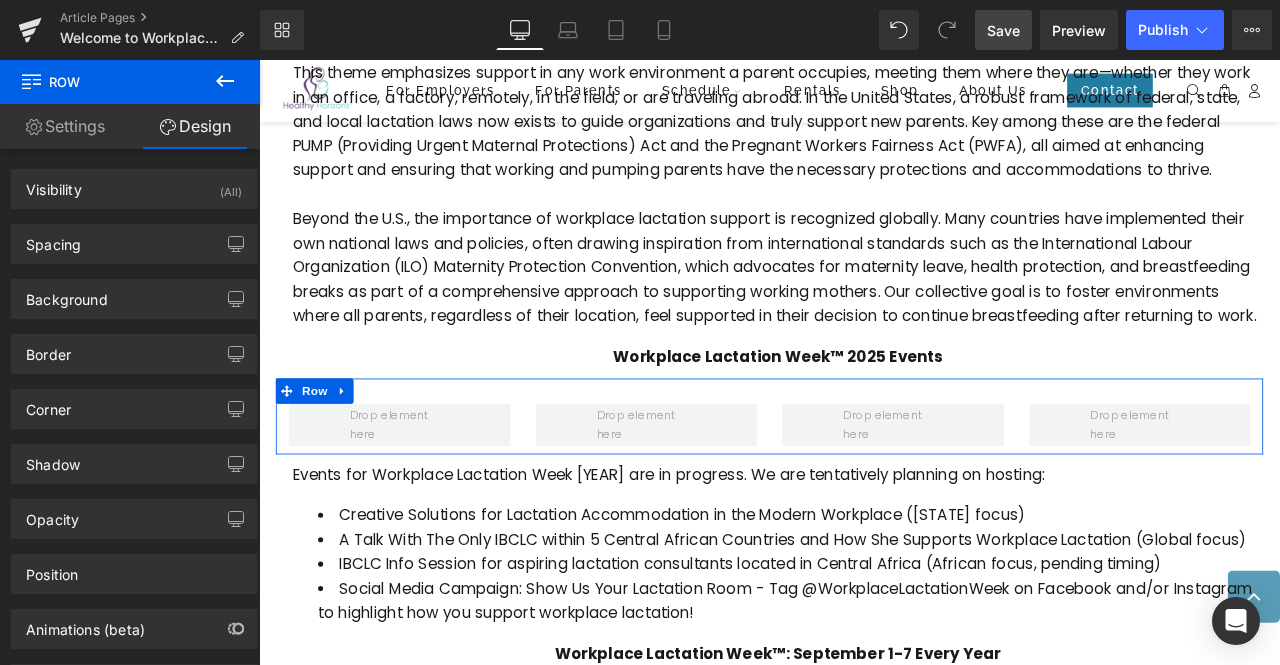 click on "Settings" at bounding box center (65, 126) 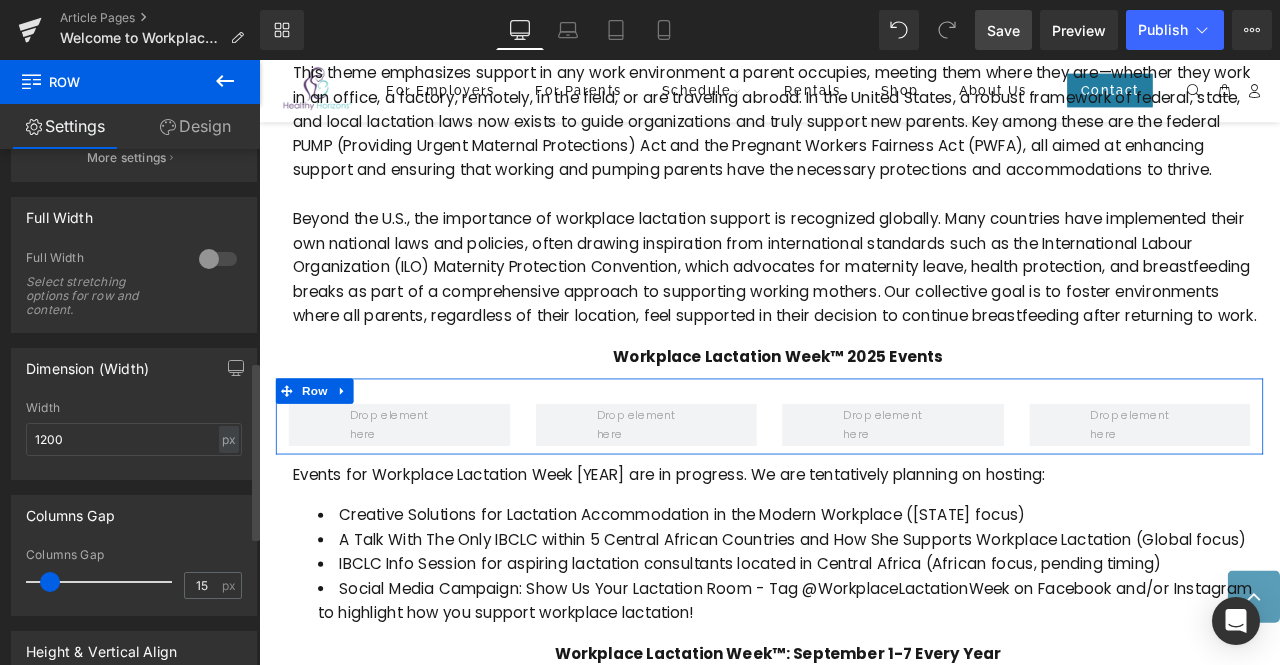 scroll, scrollTop: 614, scrollLeft: 0, axis: vertical 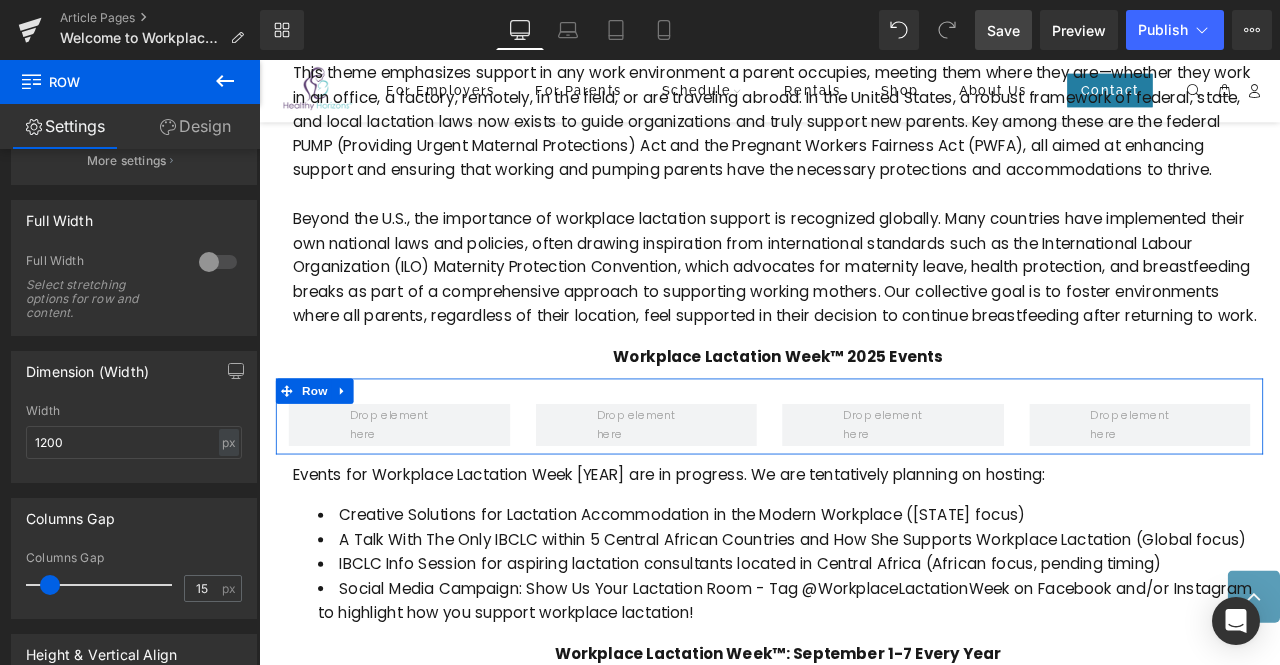 click on "Design" at bounding box center [195, 126] 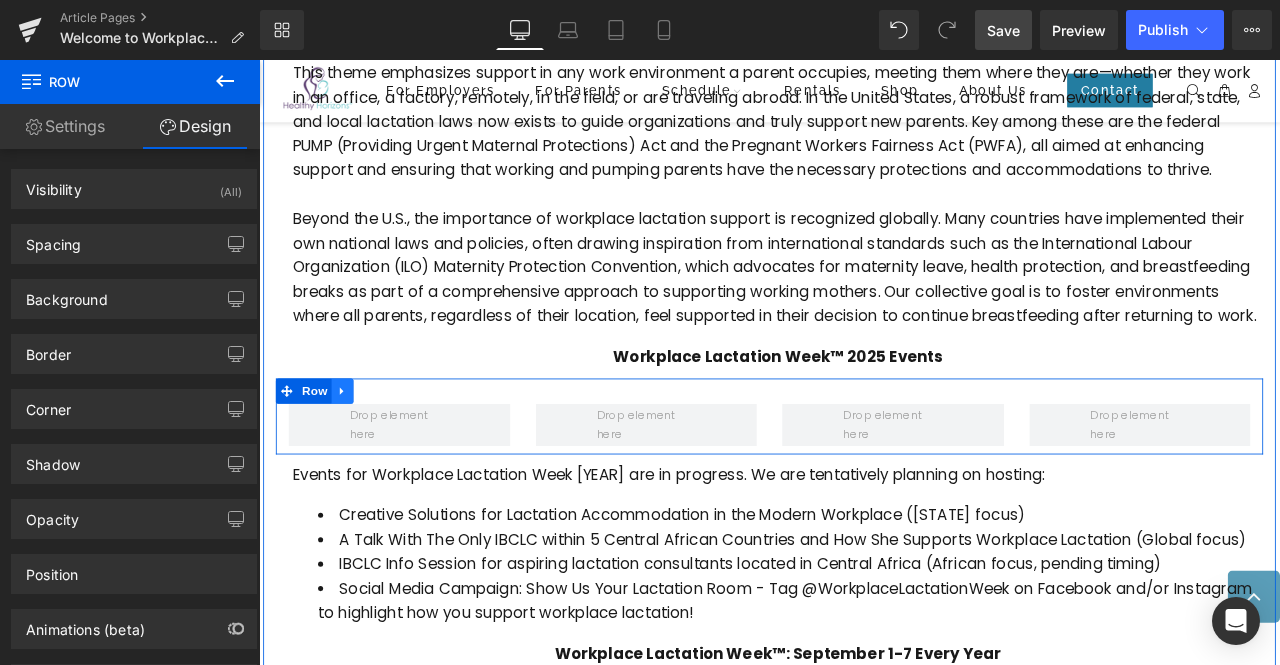 click at bounding box center (358, 452) 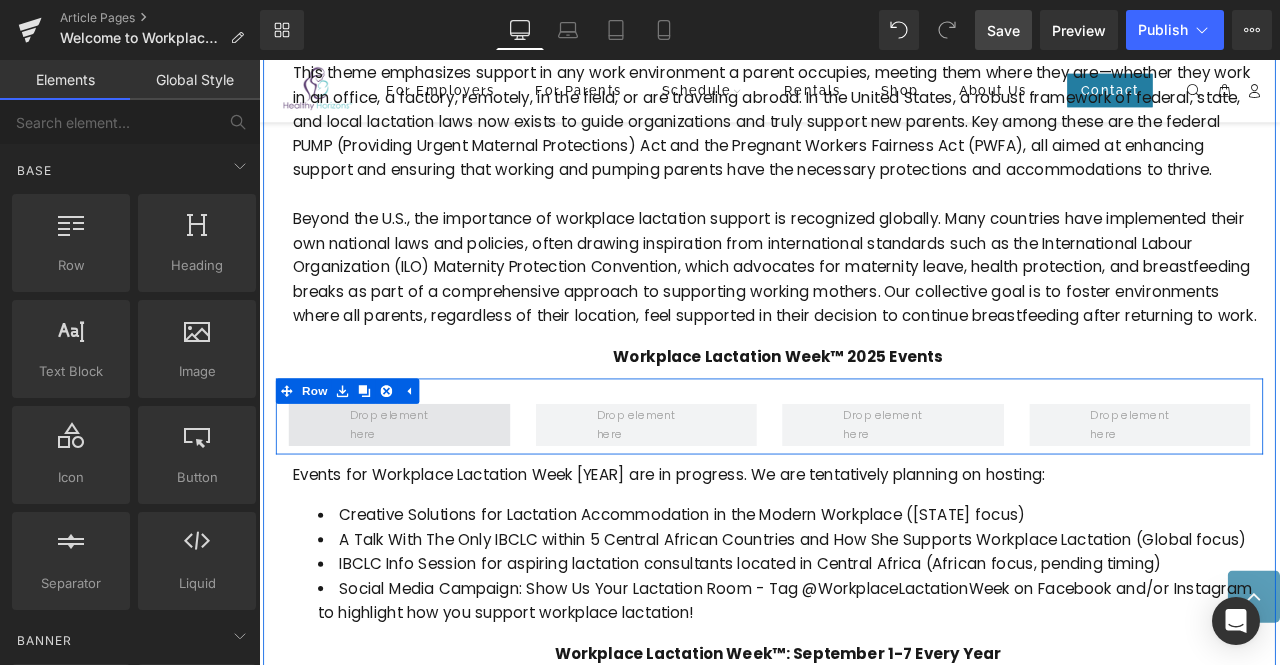 click at bounding box center [425, 492] 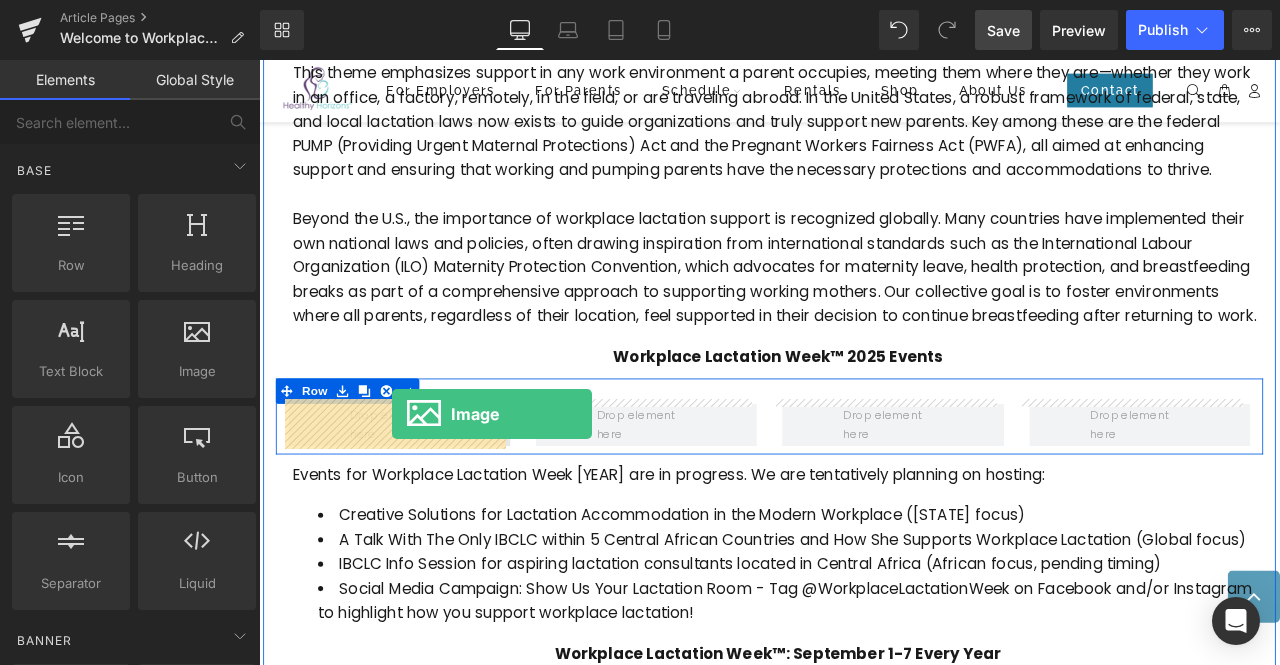 drag, startPoint x: 444, startPoint y: 413, endPoint x: 417, endPoint y: 479, distance: 71.30919 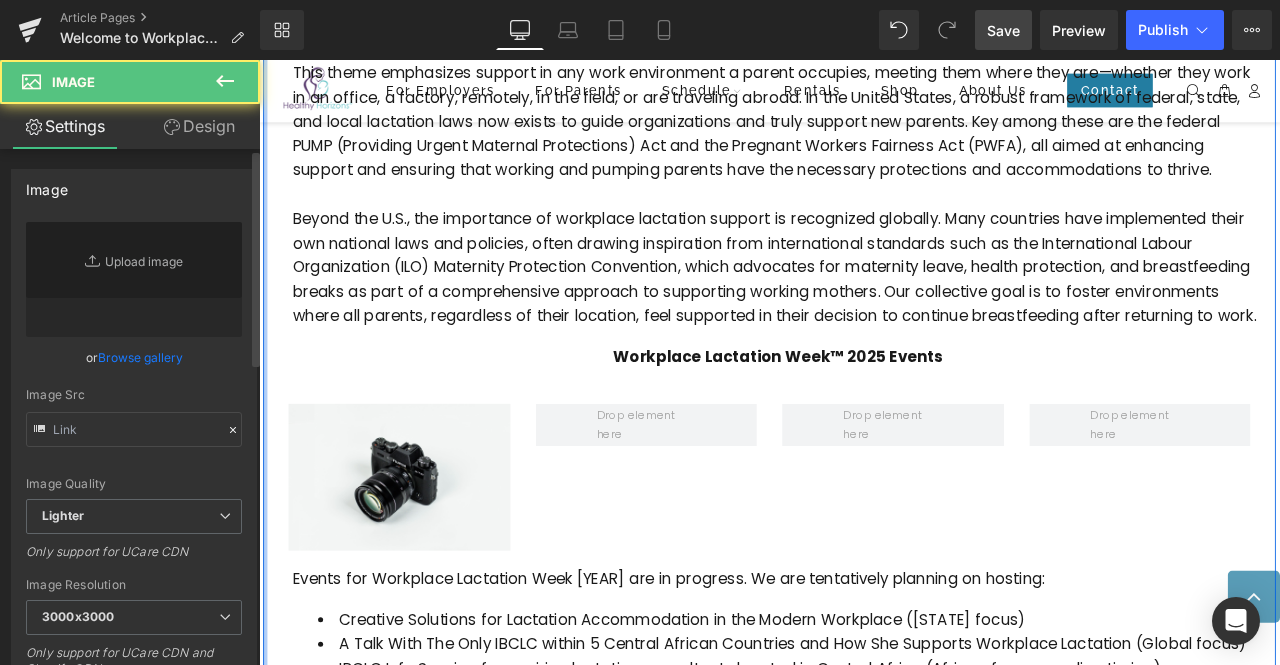 type on "//d1um8515vdn9kb.cloudfront.net/images/parallax.jpg" 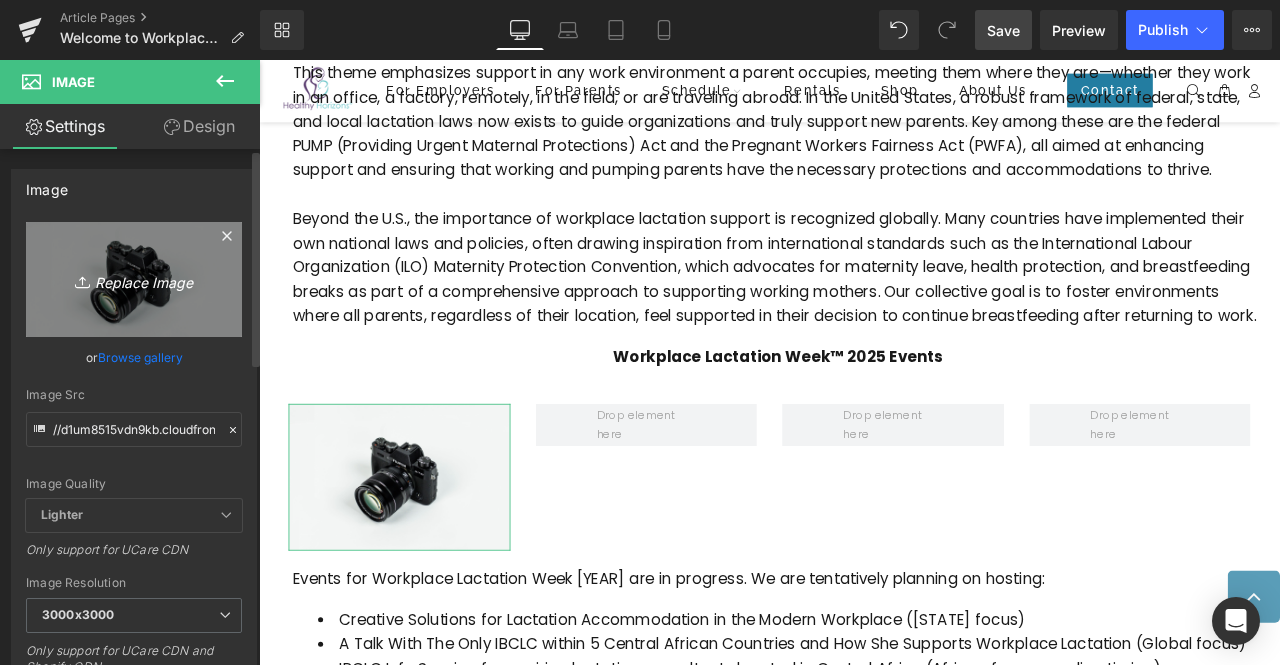 click on "Replace Image" at bounding box center [134, 279] 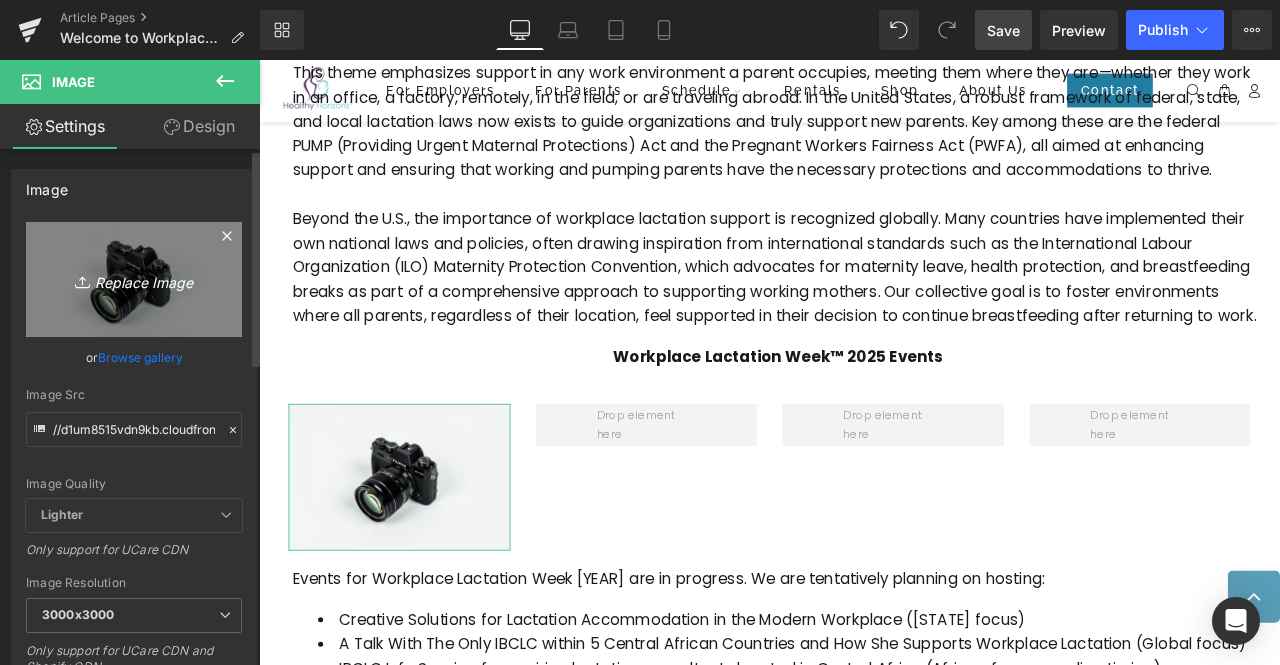 type on "C:\fakepath\Creative Solutions for Lactation Accommodation in the Modern Workplace.jpg" 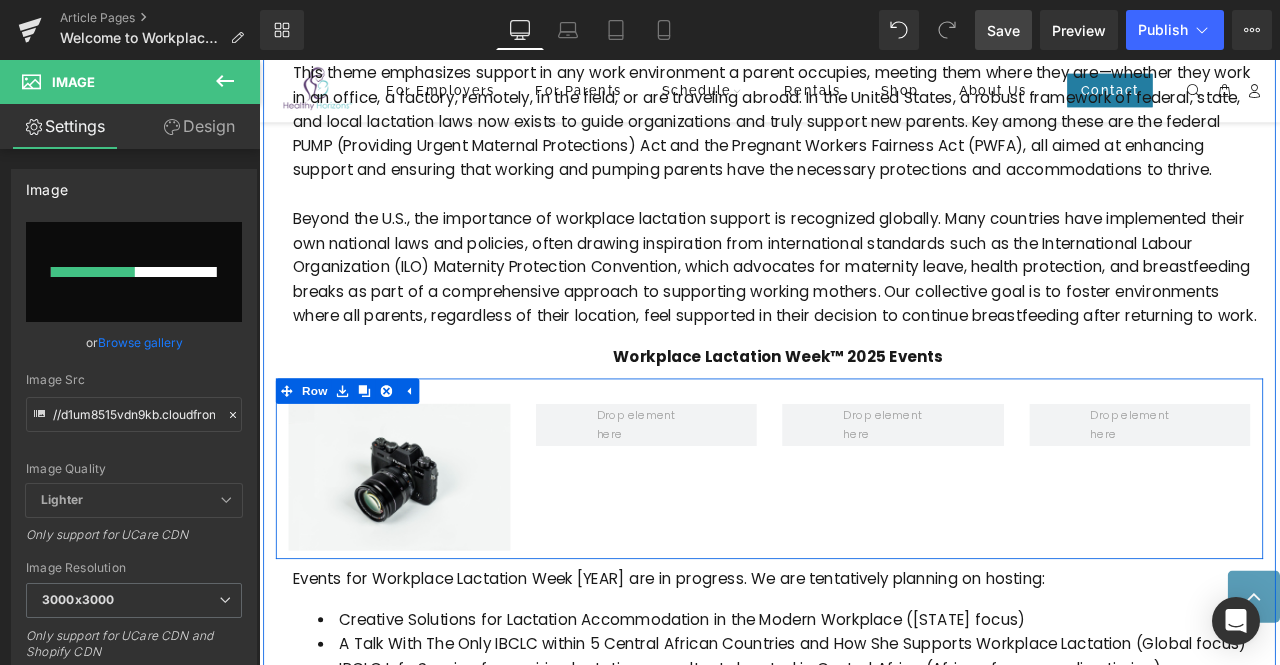 type 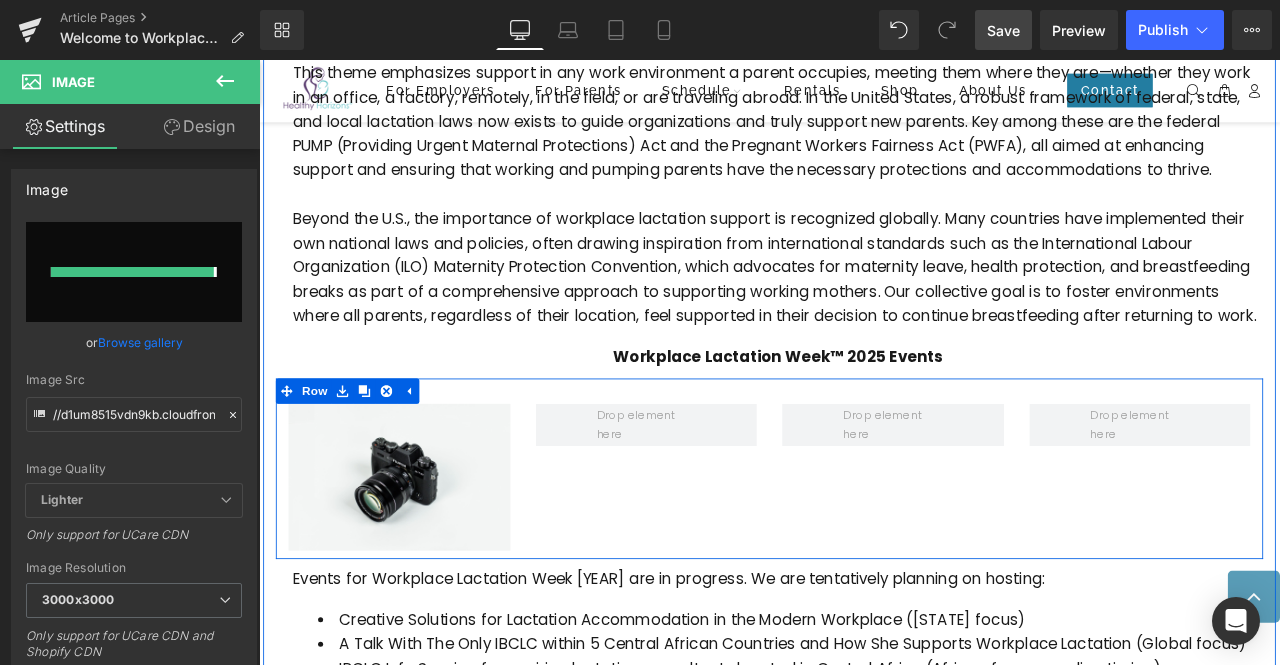 type on "https://ucarecdn.com/273565c4-5a87-4bb0-b0e5-95344e32040f/-/format/auto/-/preview/3000x3000/-/quality/lighter/Creative%20Solutions%20for%20Lactation%20Accommodation%20in%20the%20Modern%20Workplace.jpg" 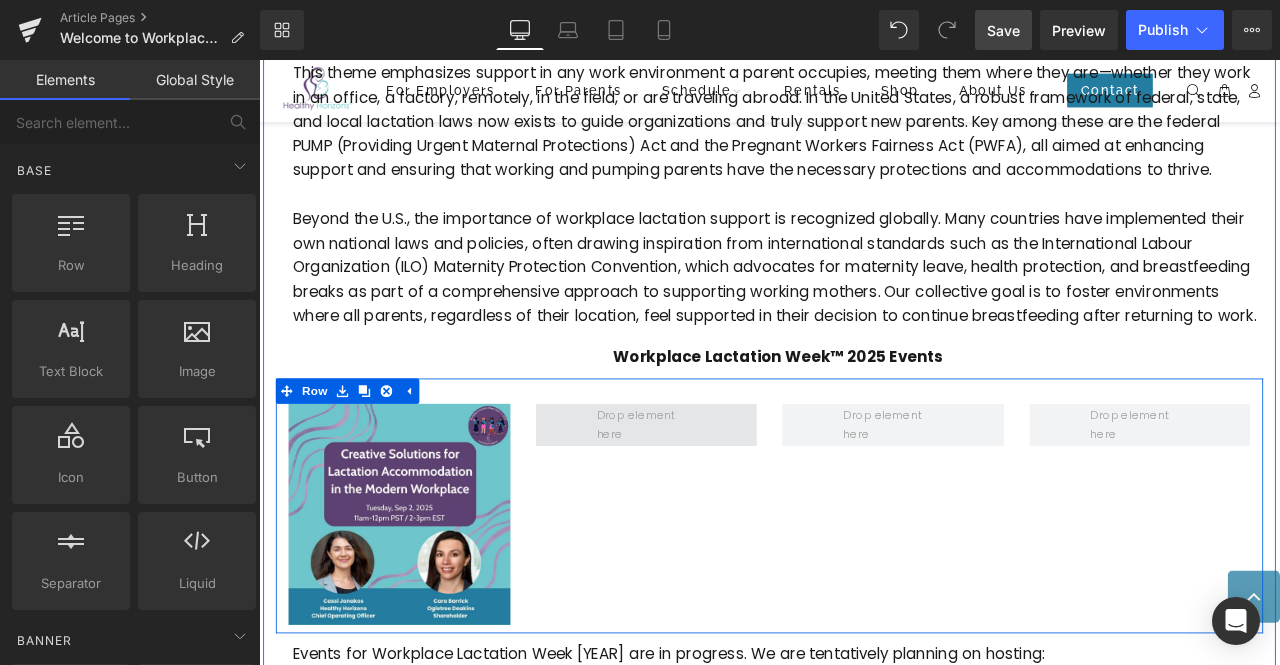 click at bounding box center [717, 492] 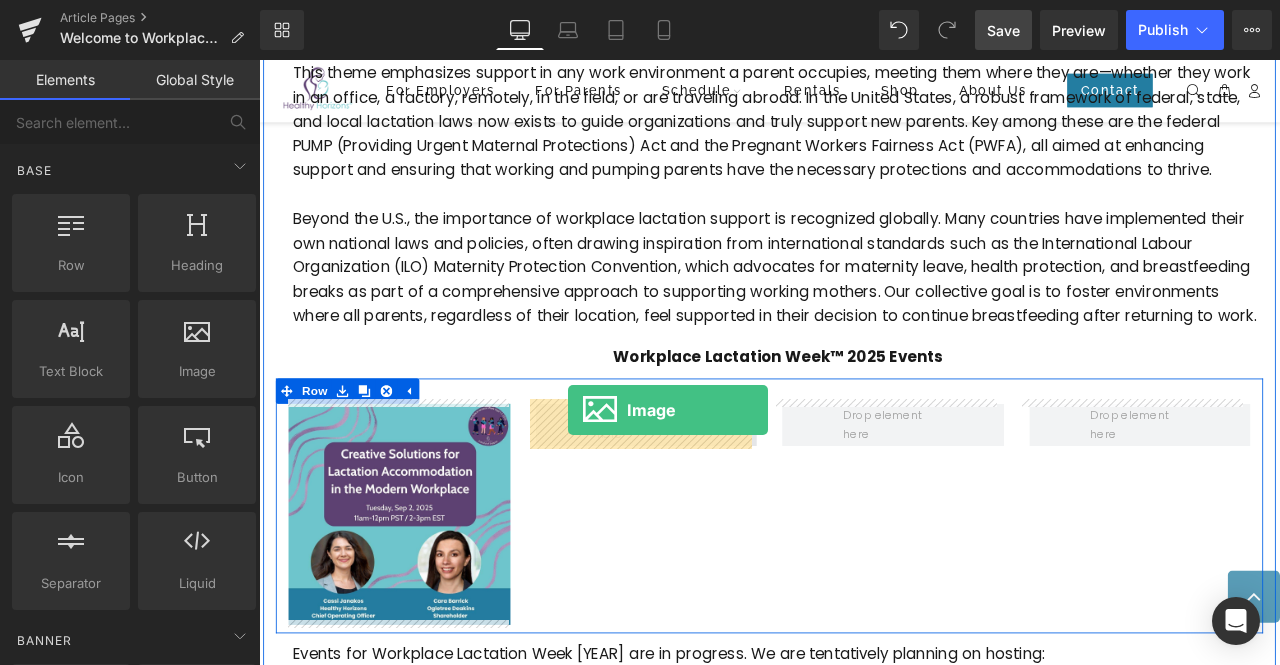 drag, startPoint x: 459, startPoint y: 396, endPoint x: 626, endPoint y: 475, distance: 184.74306 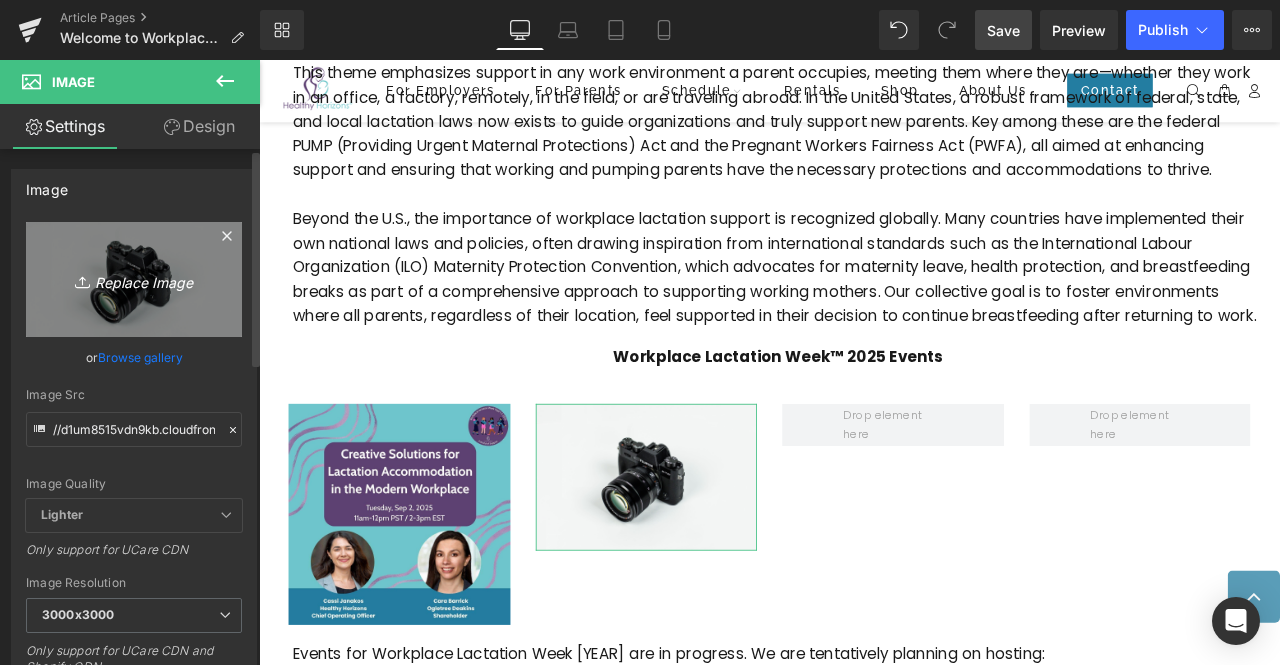 click on "Replace Image" at bounding box center [134, 279] 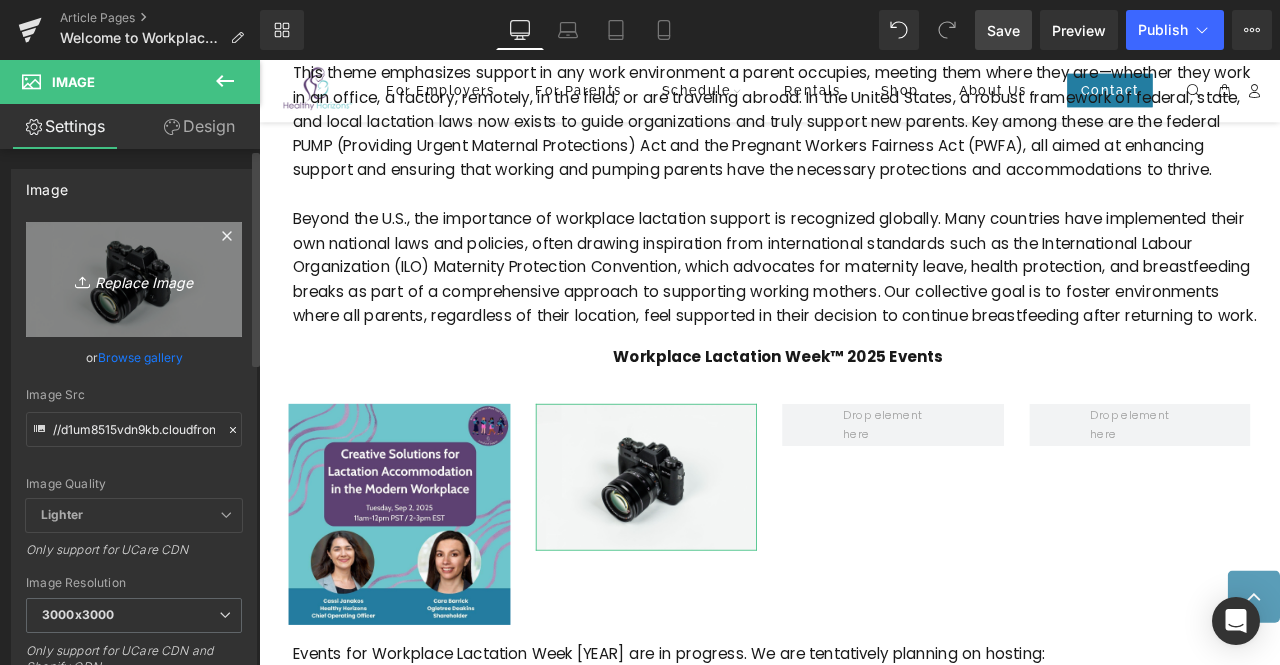 type on "C:\fakepath\Global Perspectives Workplace Lactation Support in Central Africa.jpg" 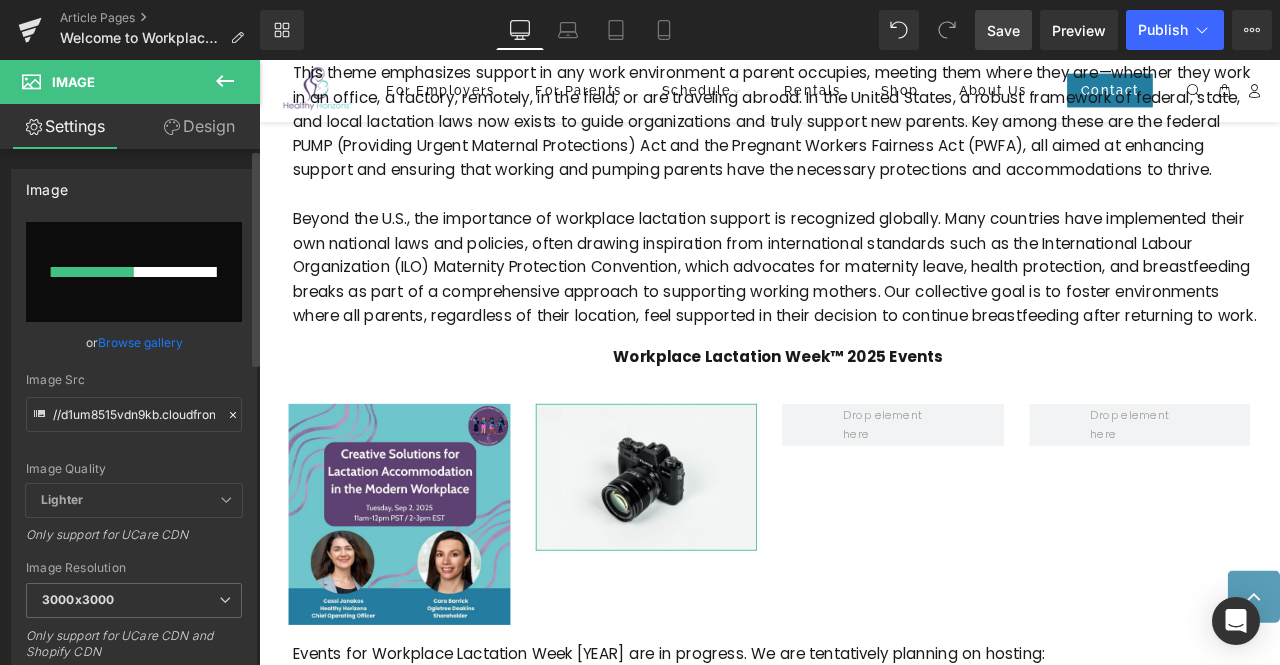 type 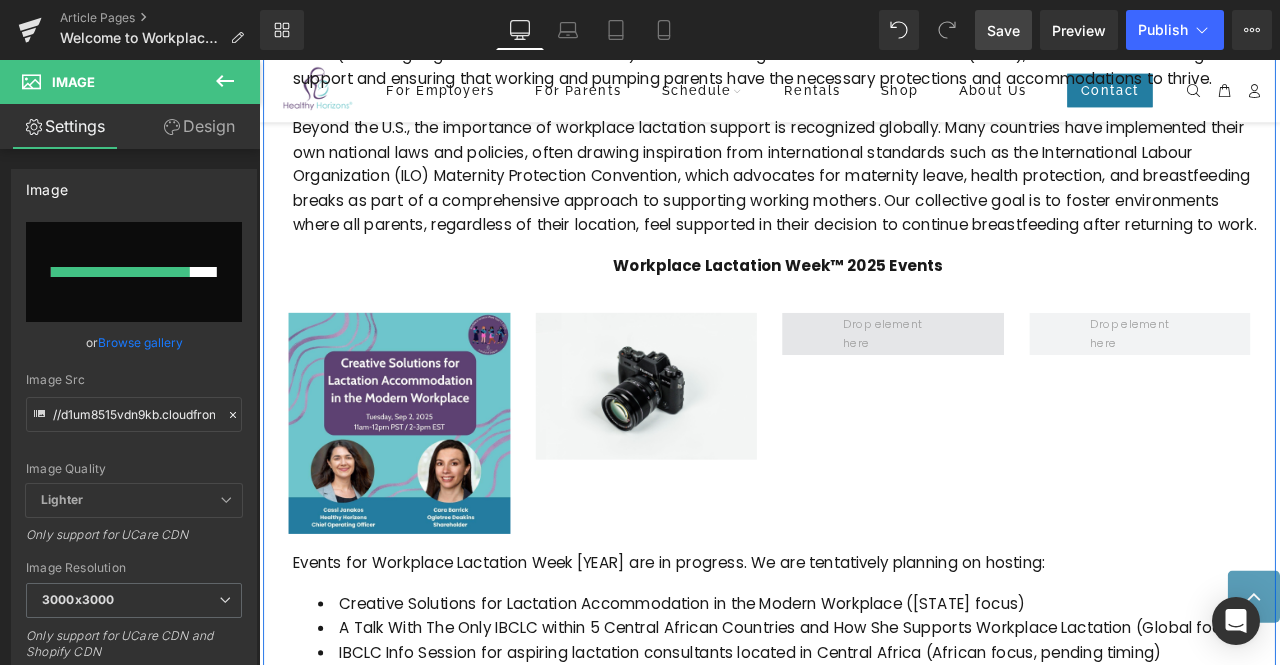 scroll, scrollTop: 1114, scrollLeft: 0, axis: vertical 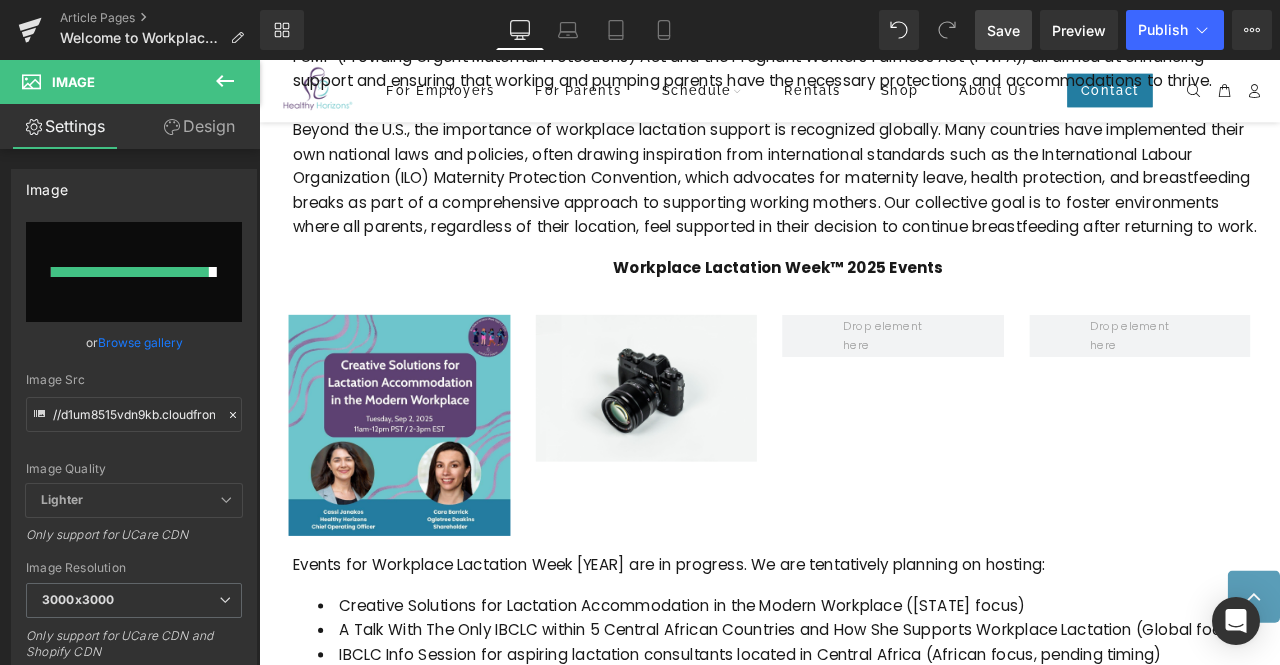 click 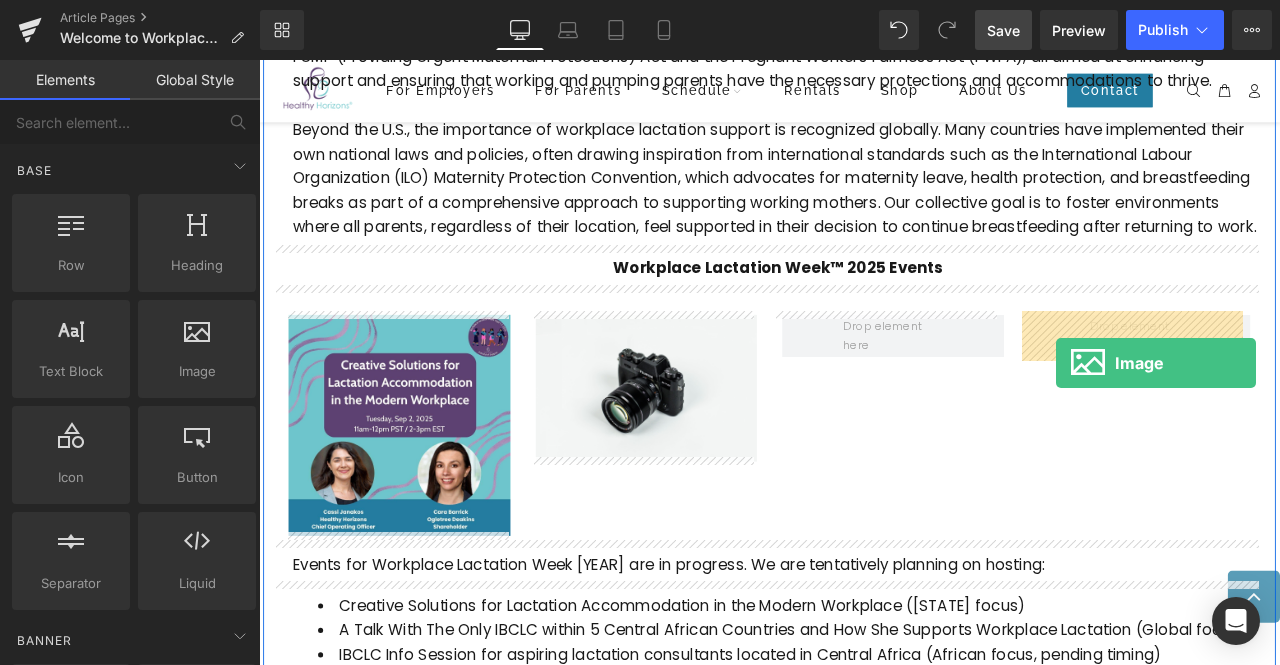 drag, startPoint x: 453, startPoint y: 389, endPoint x: 1203, endPoint y: 414, distance: 750.41656 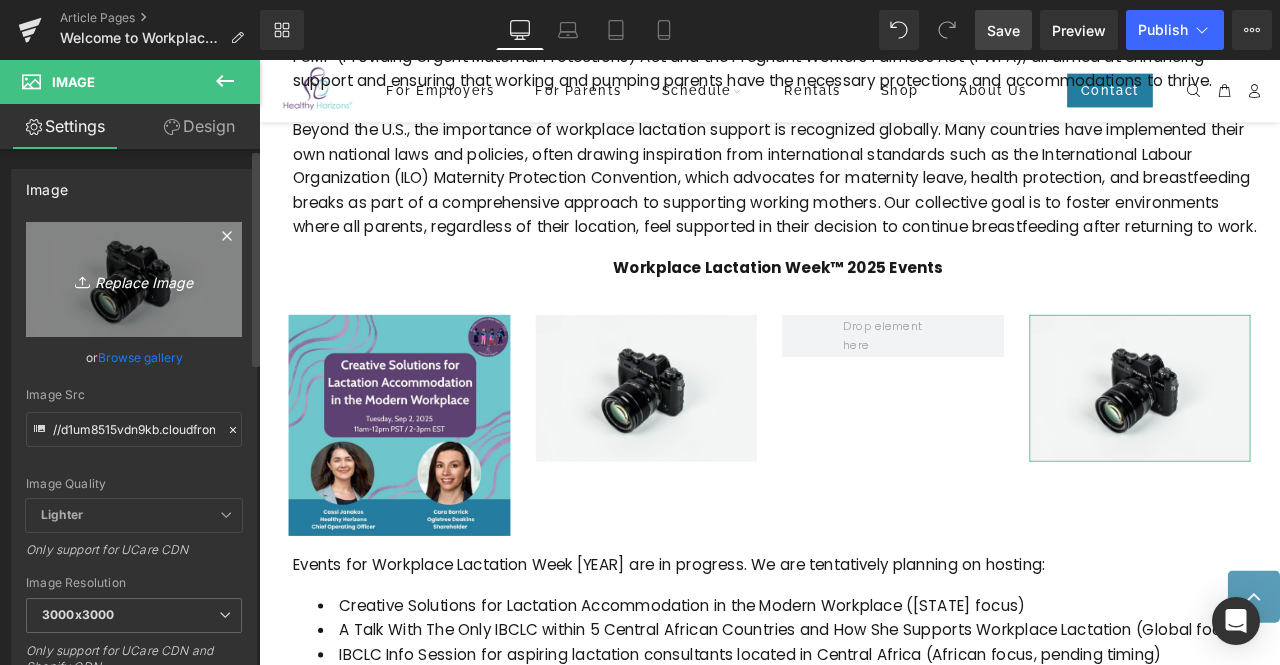 click on "Replace Image" at bounding box center (134, 279) 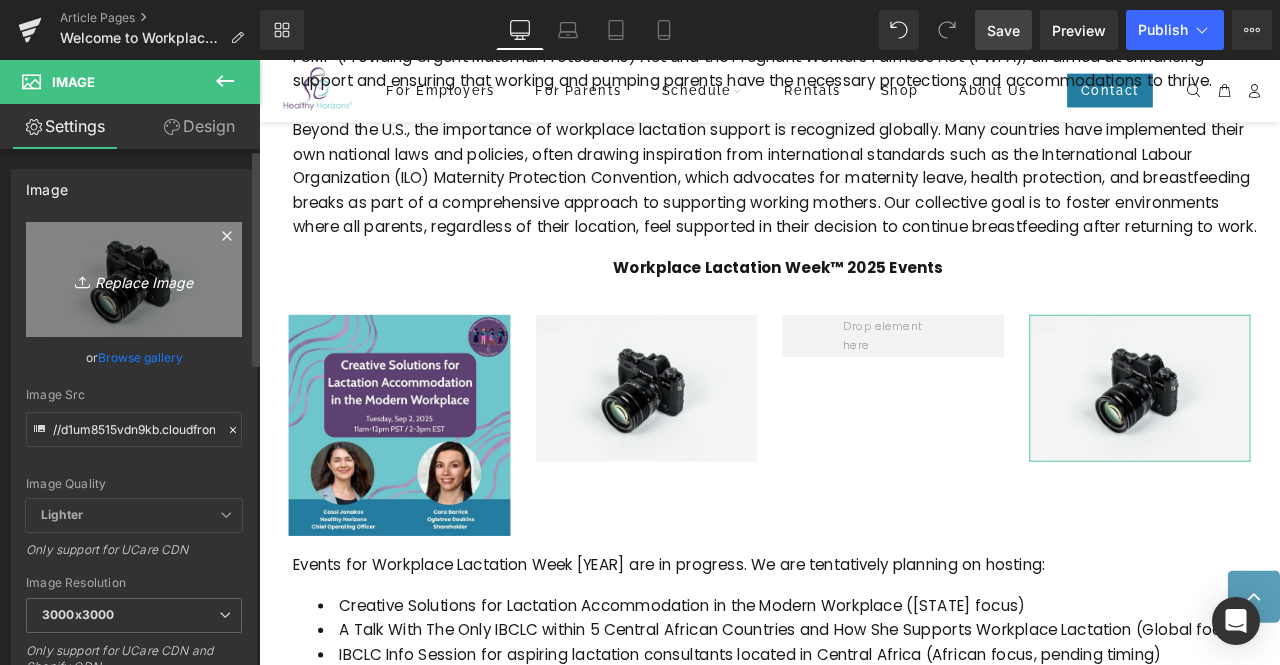 type on "C:\fakepath\Show Us Your Lactation Room (1).jpg" 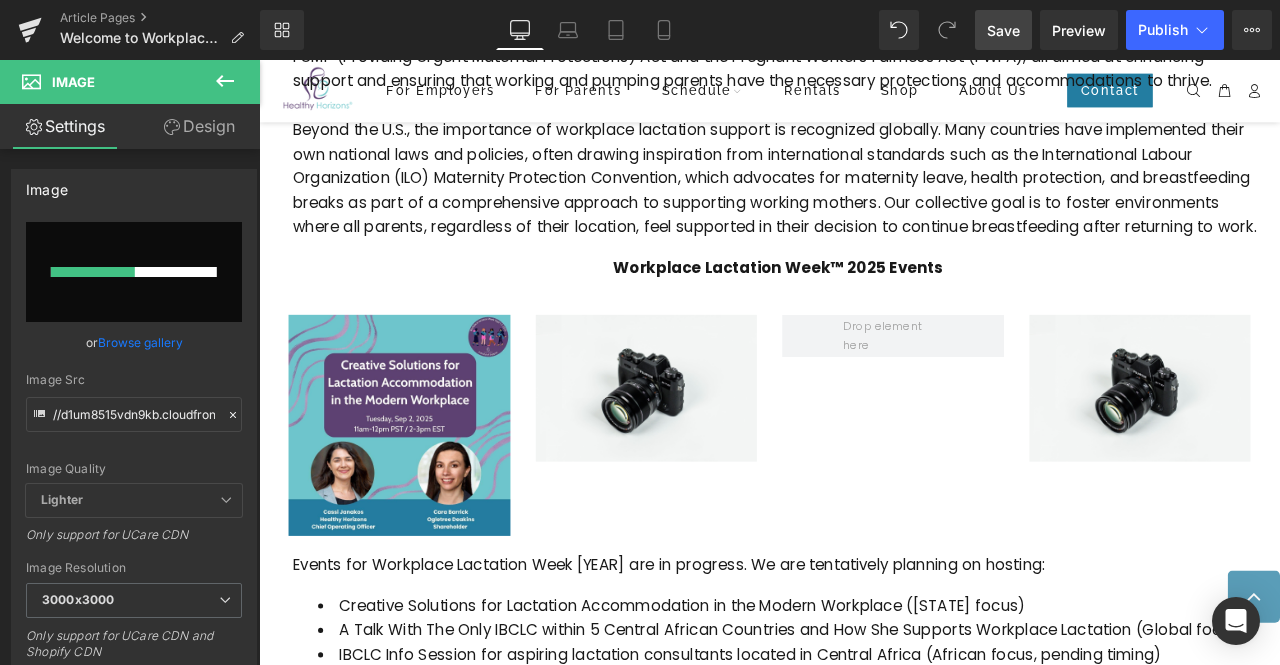type 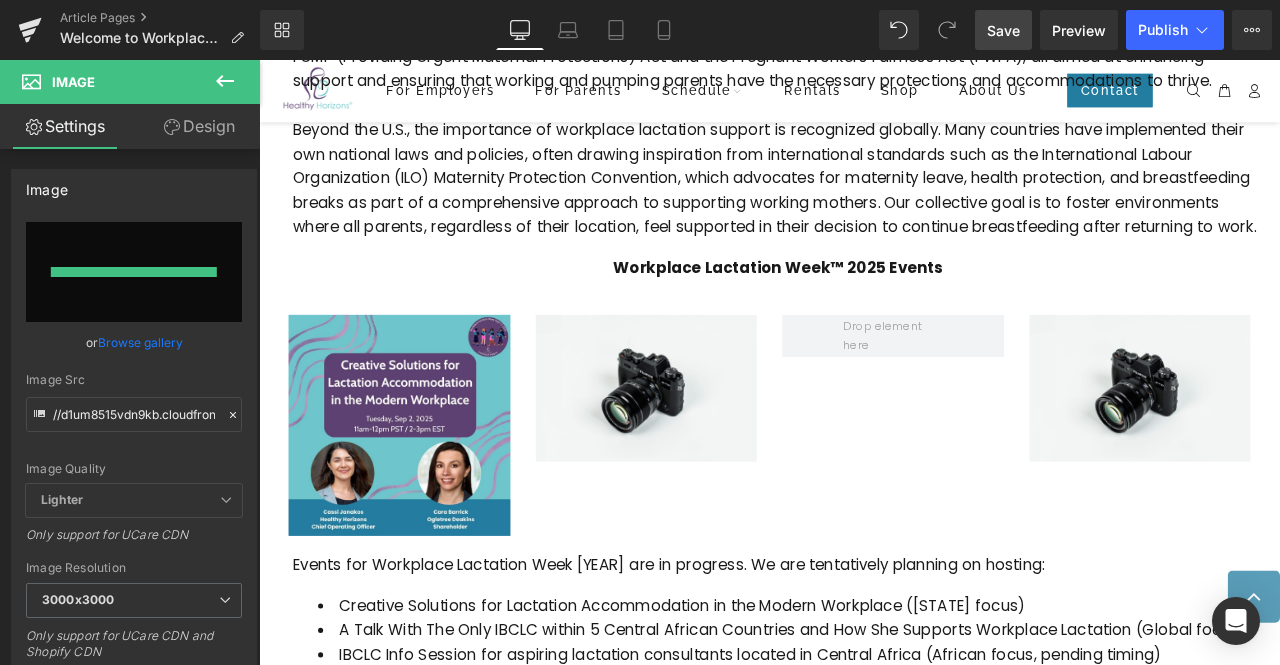 type on "https://ucarecdn.com/50083e95-927d-4949-a269-e9ac2d2df348/-/format/auto/-/preview/3000x3000/-/quality/lighter/Show%20Us%20Your%20Lactation%20Room%20_1_.jpg" 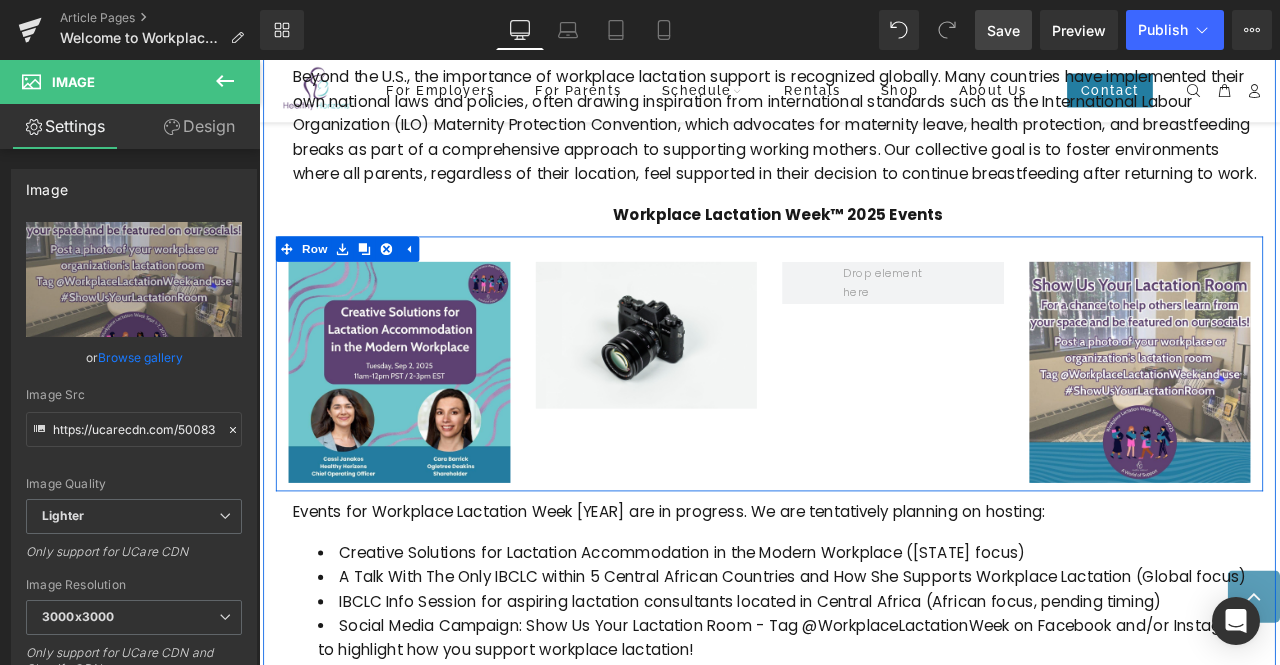 scroll, scrollTop: 1176, scrollLeft: 0, axis: vertical 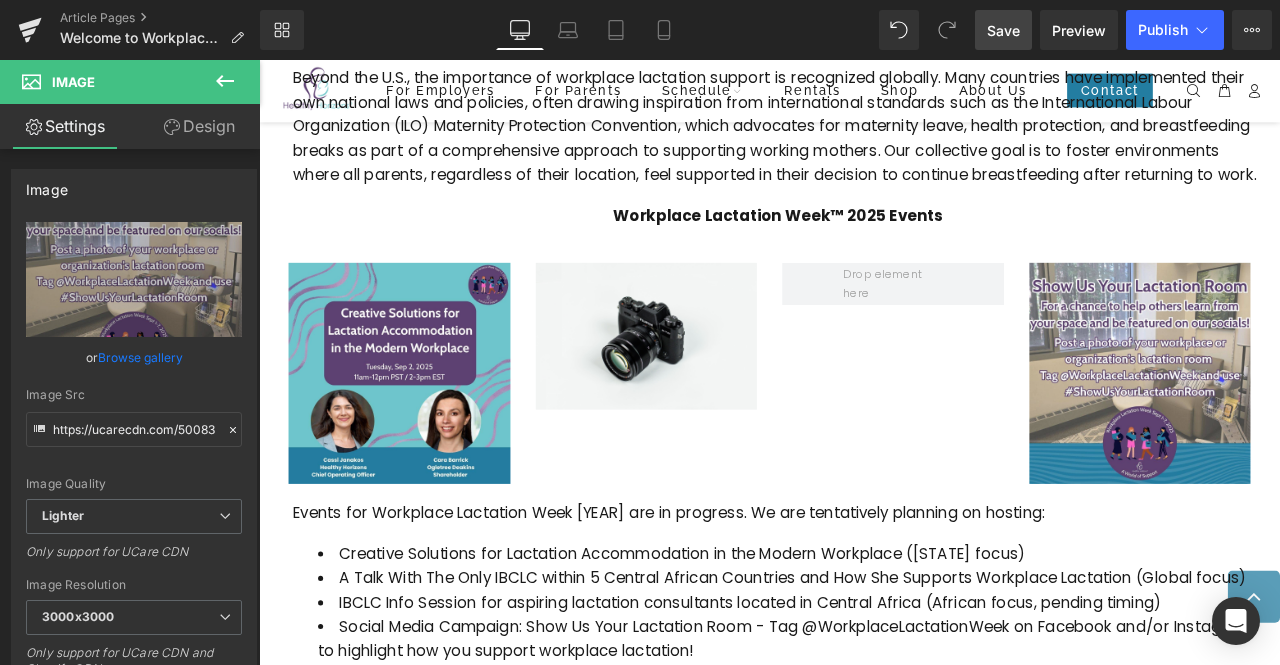 click 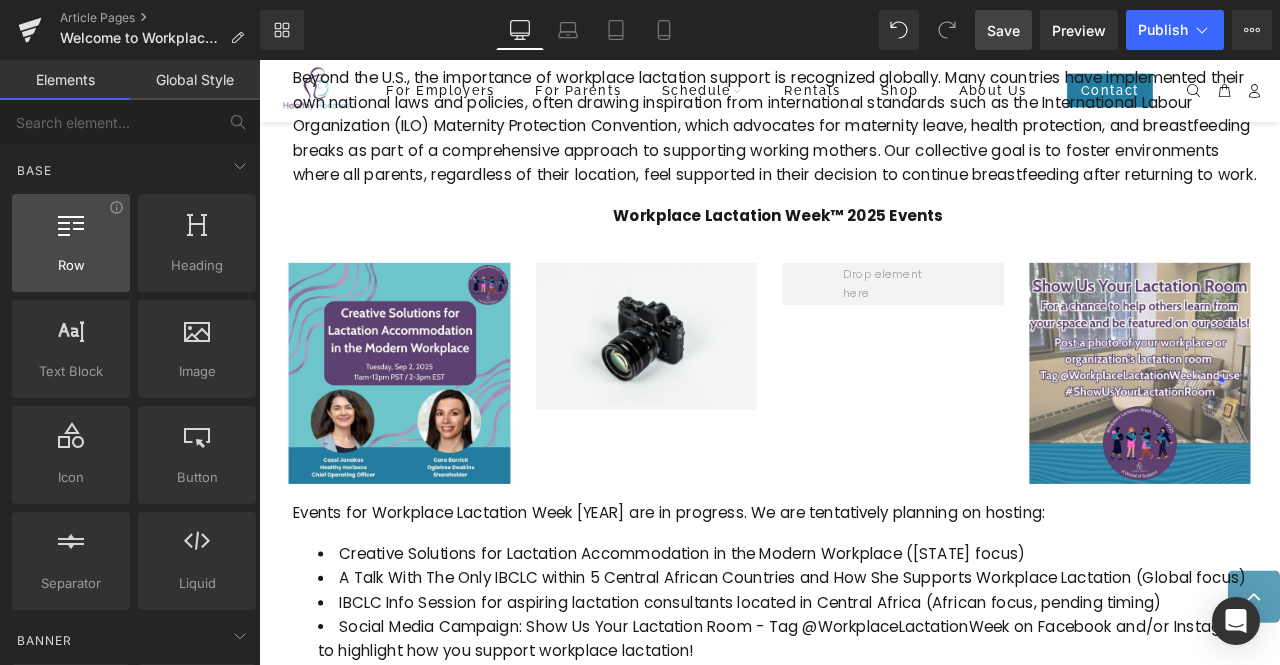 click at bounding box center (71, 232) 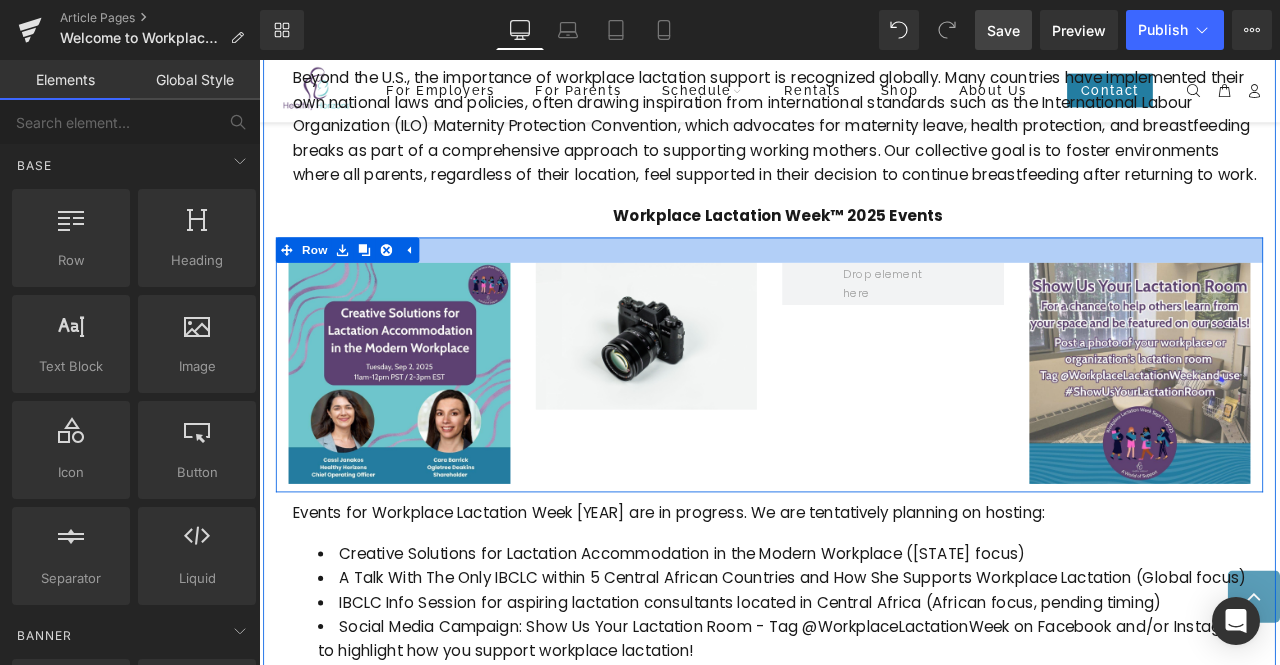 drag, startPoint x: 424, startPoint y: 279, endPoint x: 457, endPoint y: 278, distance: 33.01515 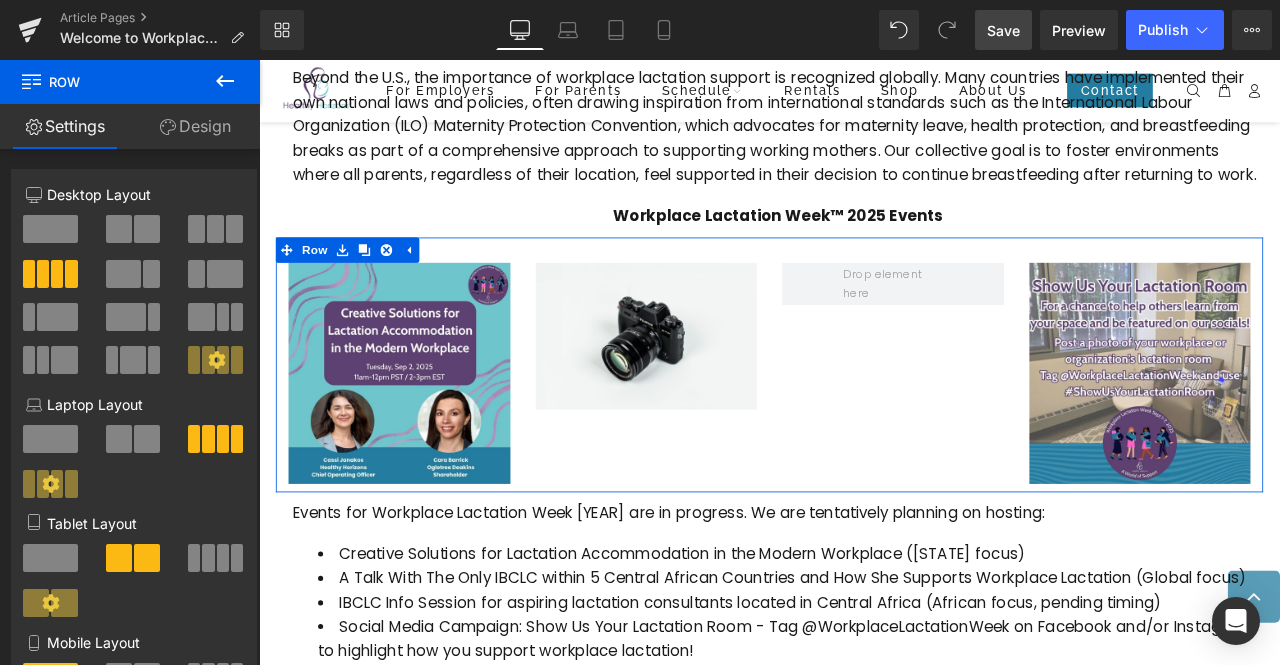 click at bounding box center [119, 229] 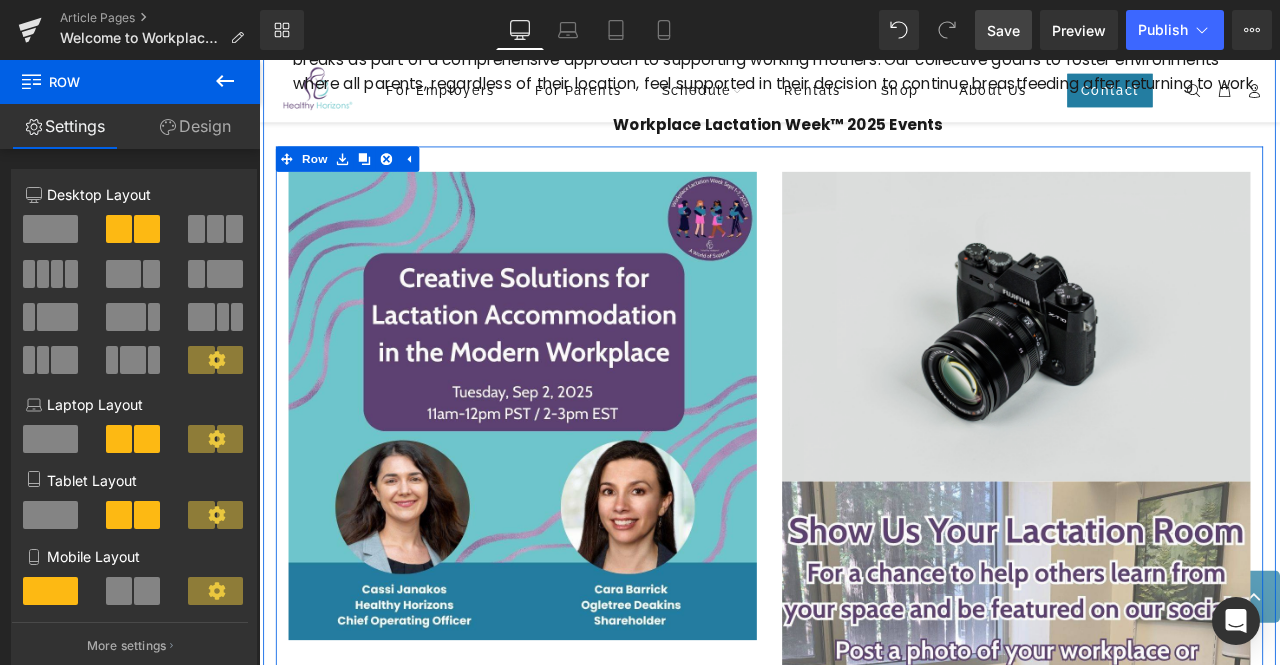 scroll, scrollTop: 1282, scrollLeft: 0, axis: vertical 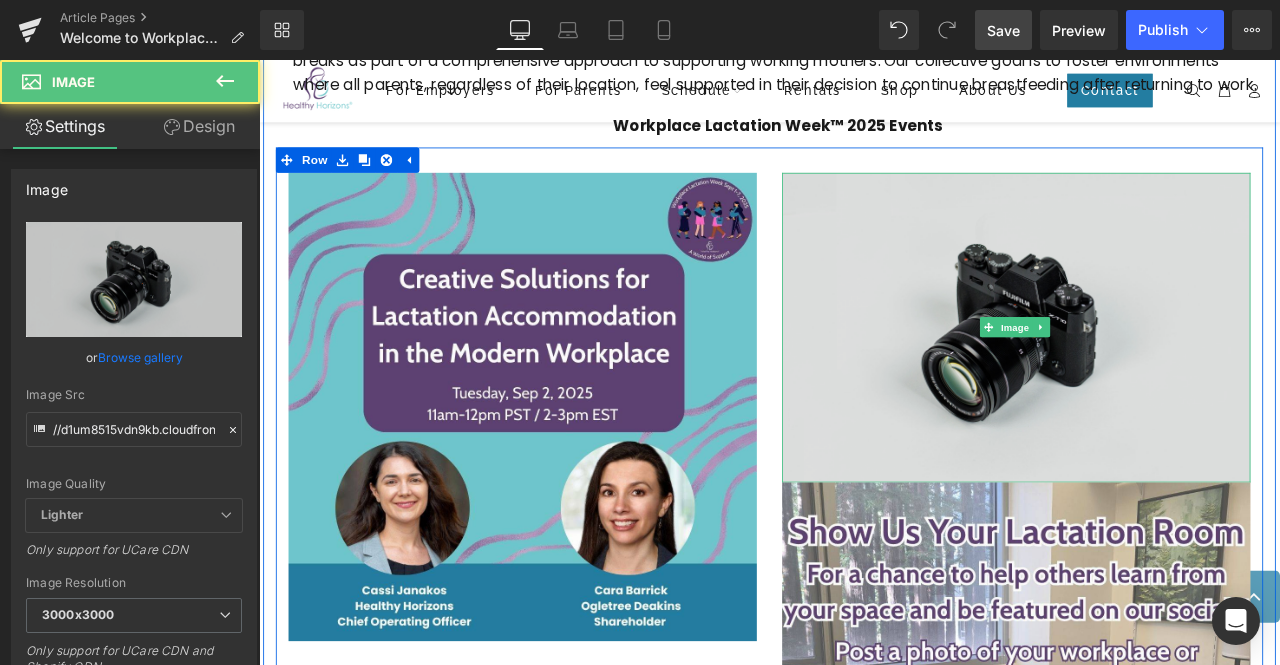 click at bounding box center [1156, 378] 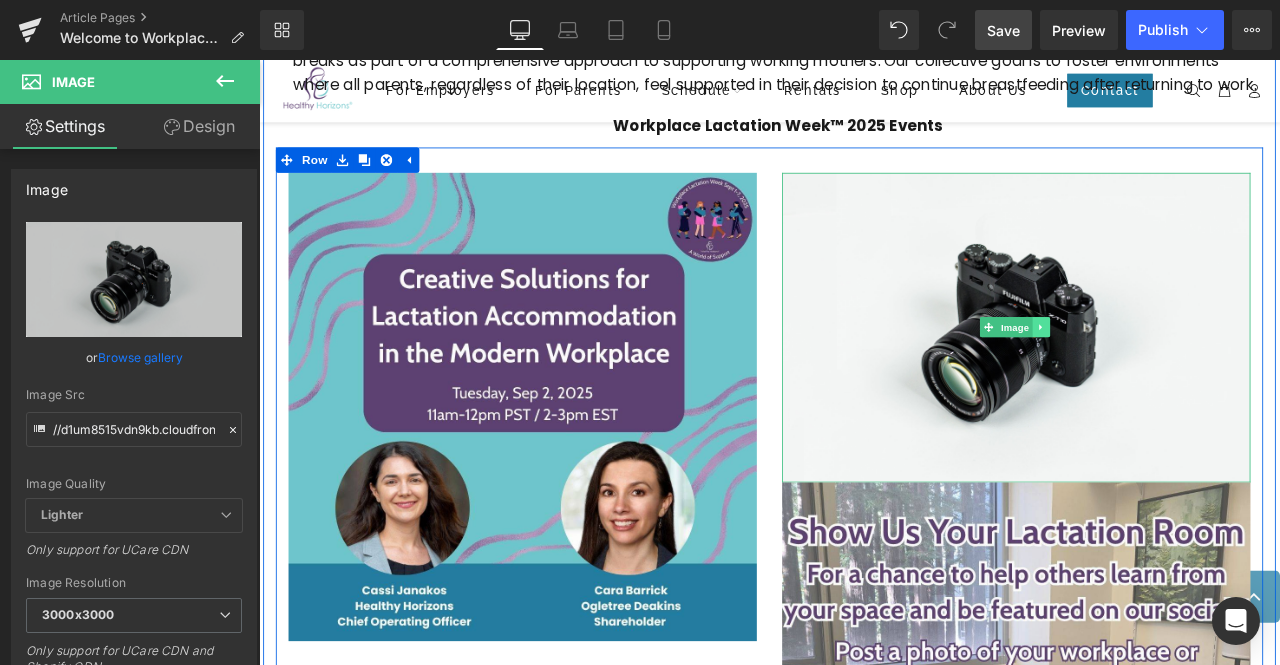 click 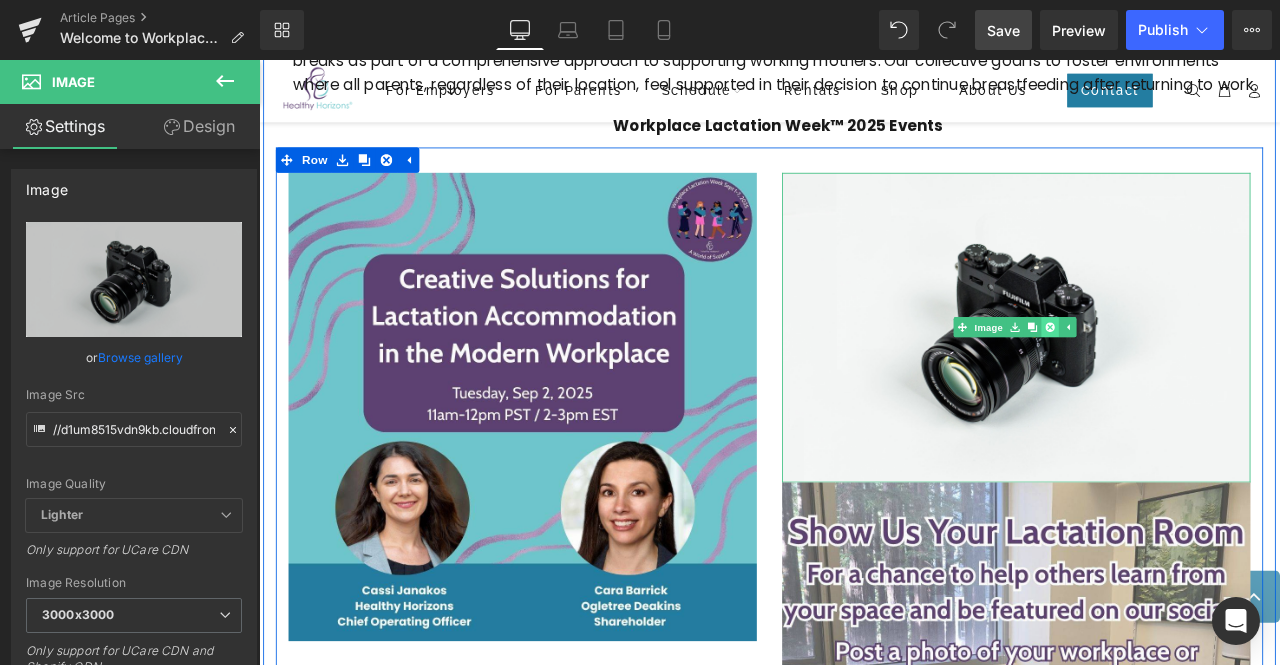 drag, startPoint x: 1166, startPoint y: 373, endPoint x: 1182, endPoint y: 373, distance: 16 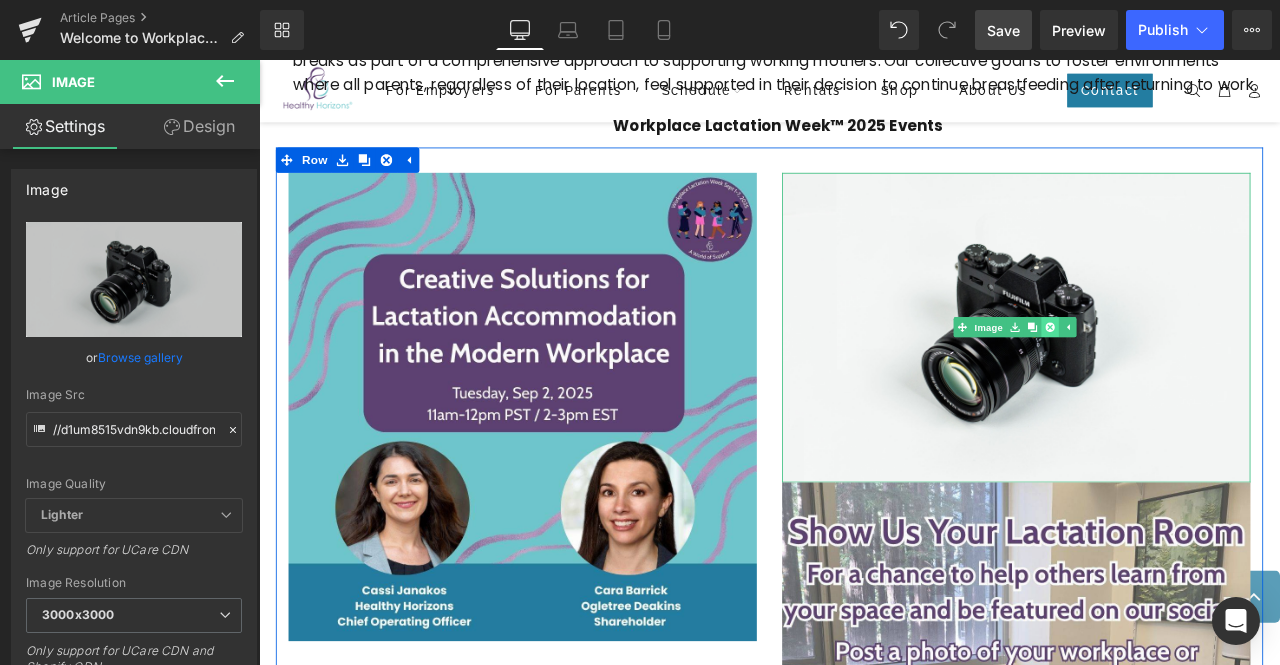 click 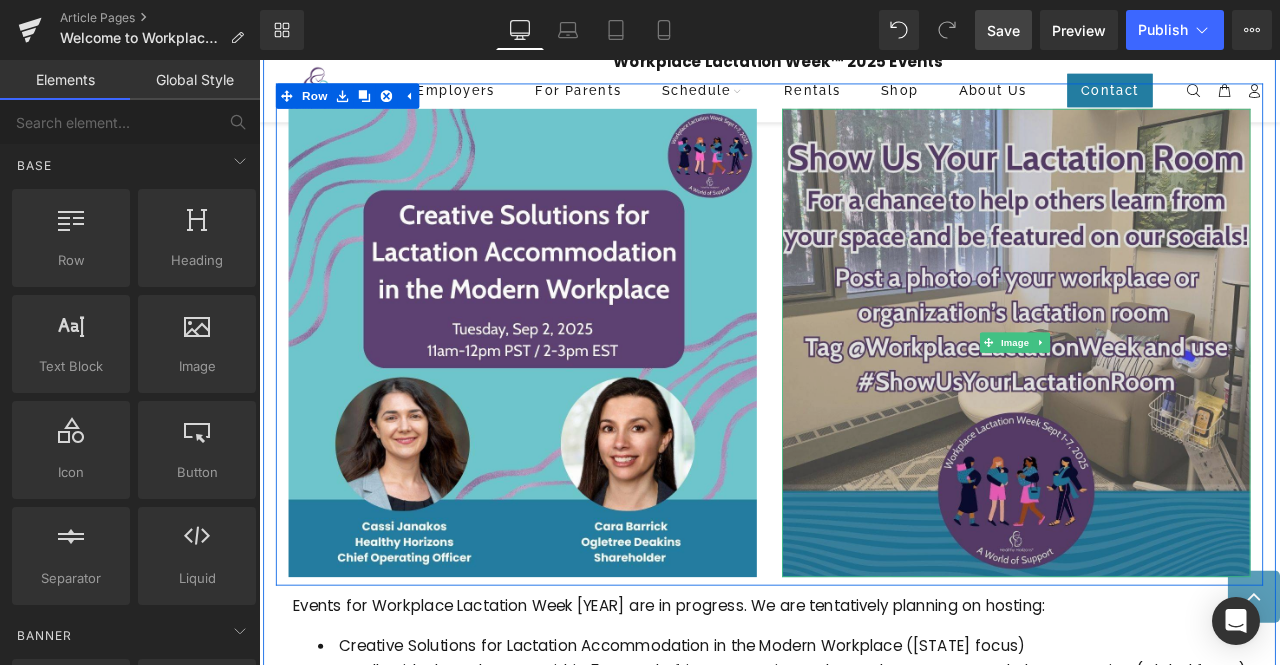 scroll, scrollTop: 1359, scrollLeft: 0, axis: vertical 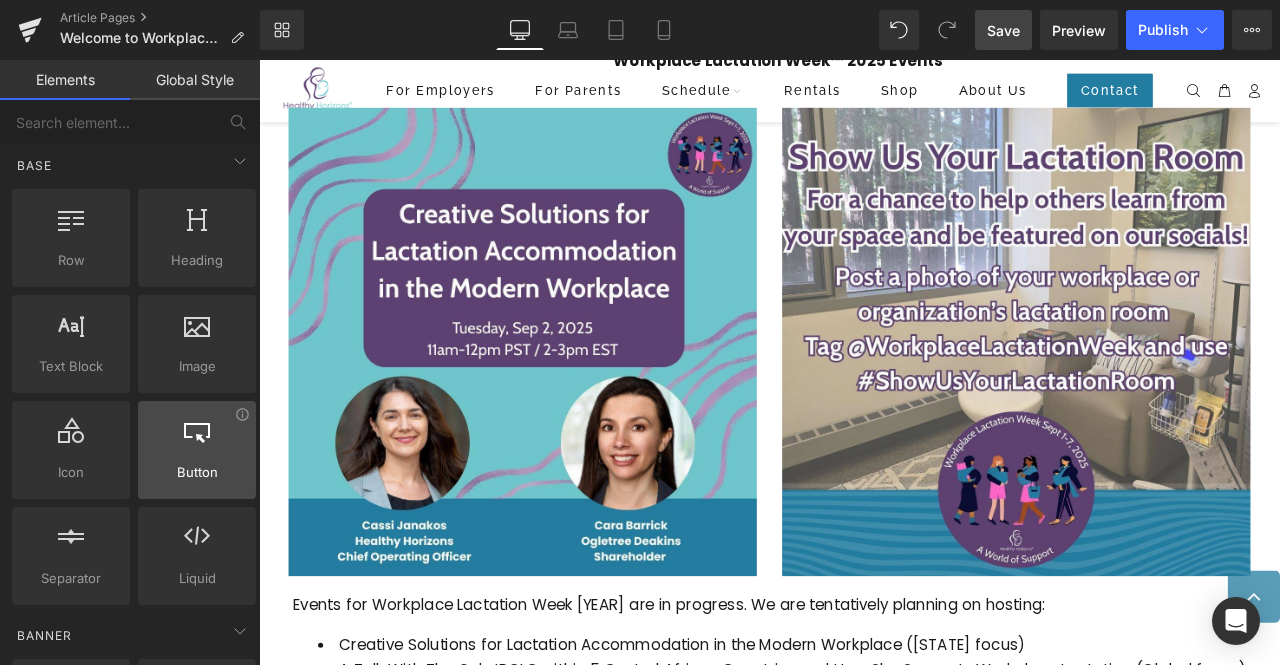 click at bounding box center [197, 430] 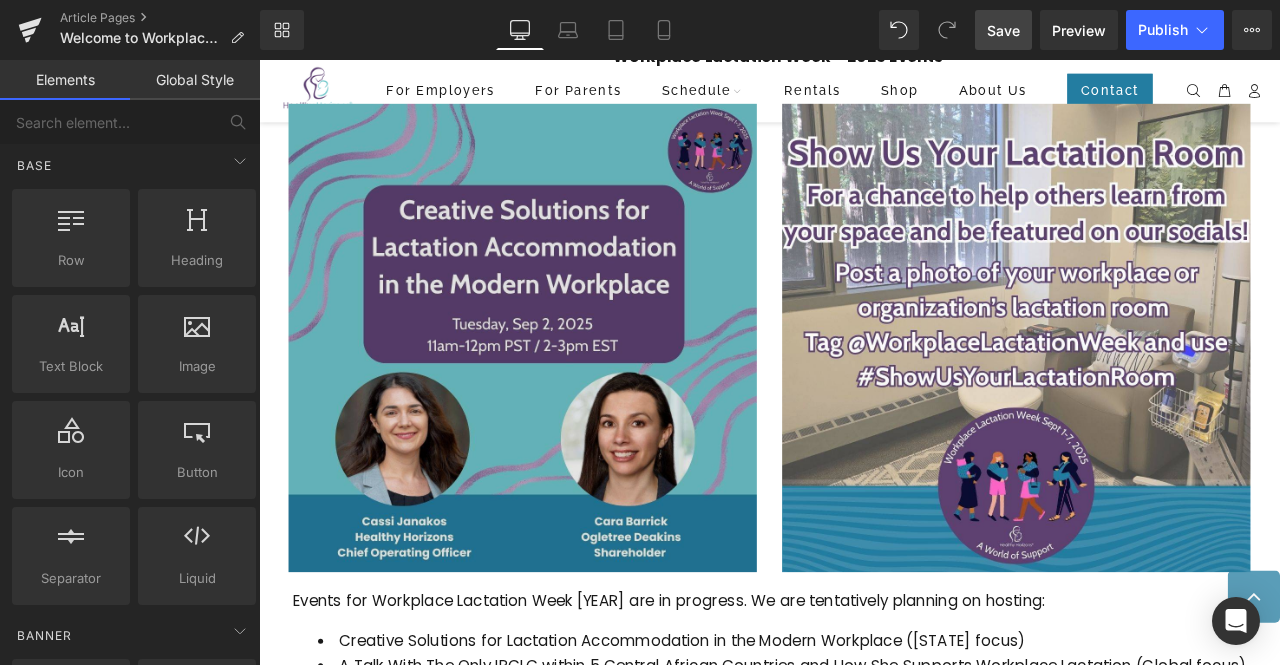 scroll, scrollTop: 1366, scrollLeft: 0, axis: vertical 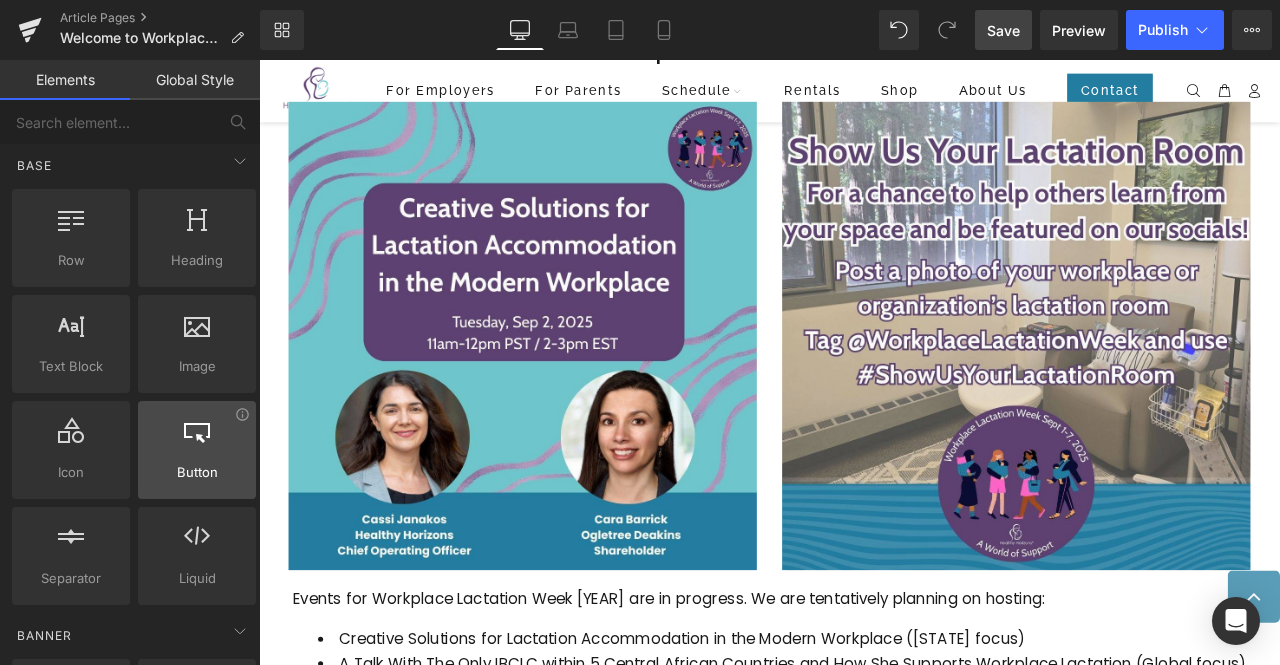 click at bounding box center [197, 439] 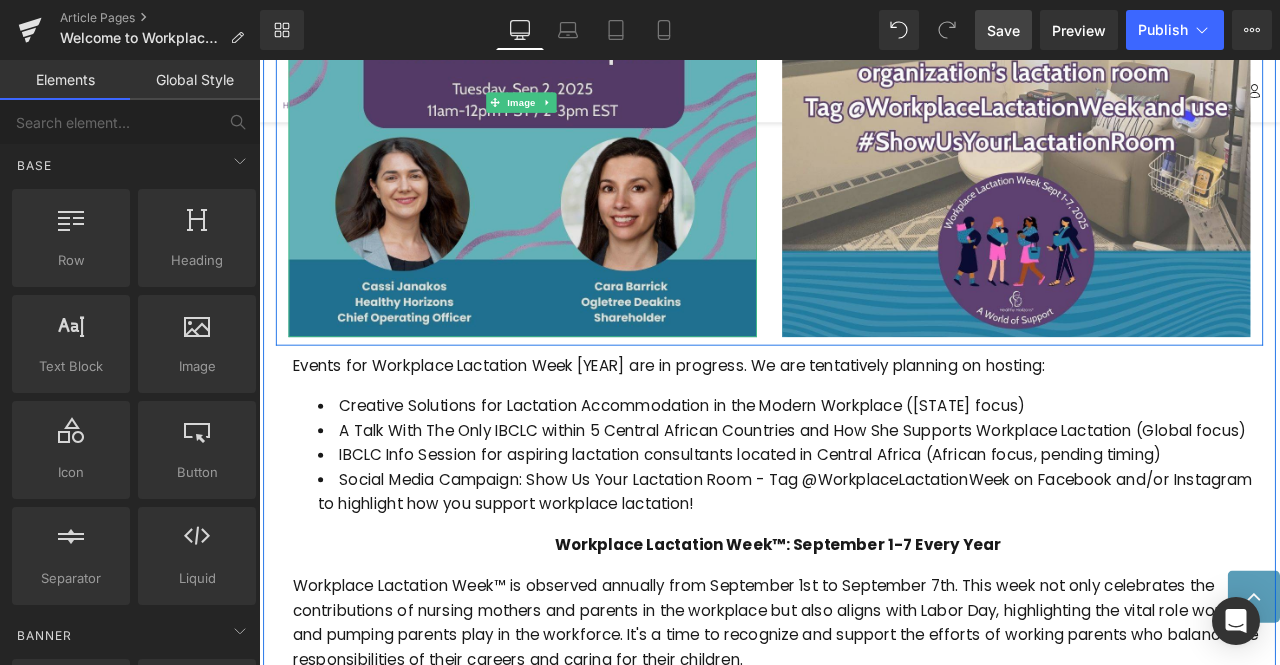 scroll, scrollTop: 1646, scrollLeft: 0, axis: vertical 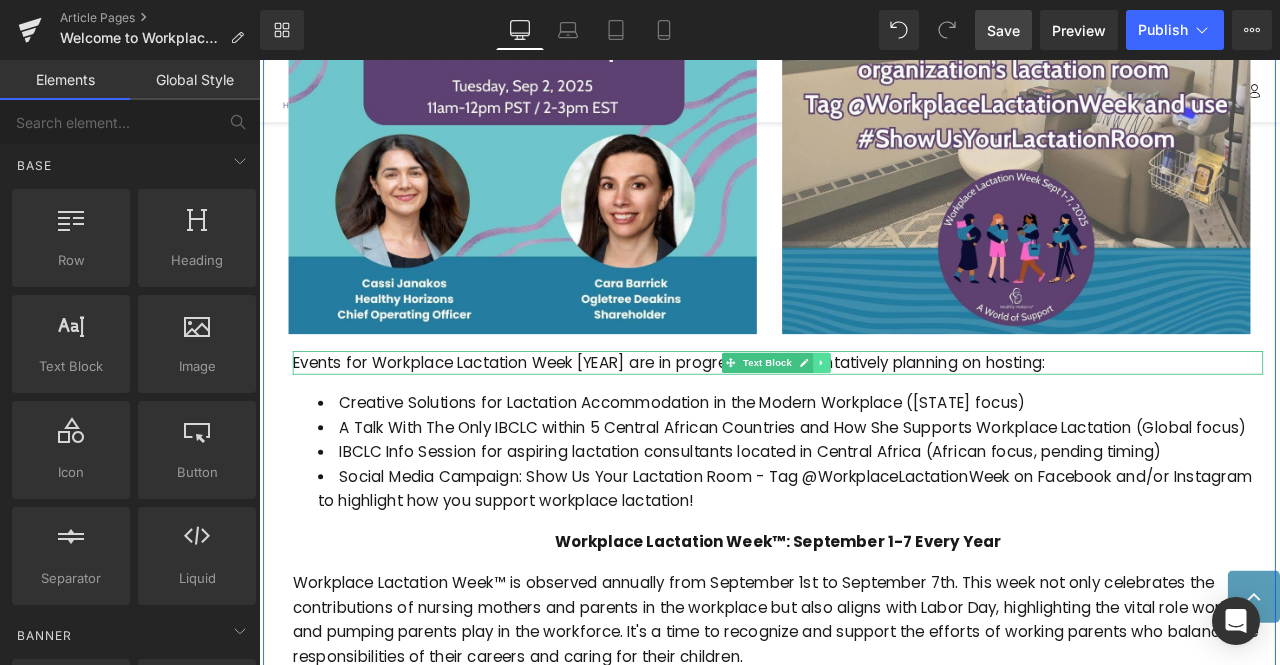 click 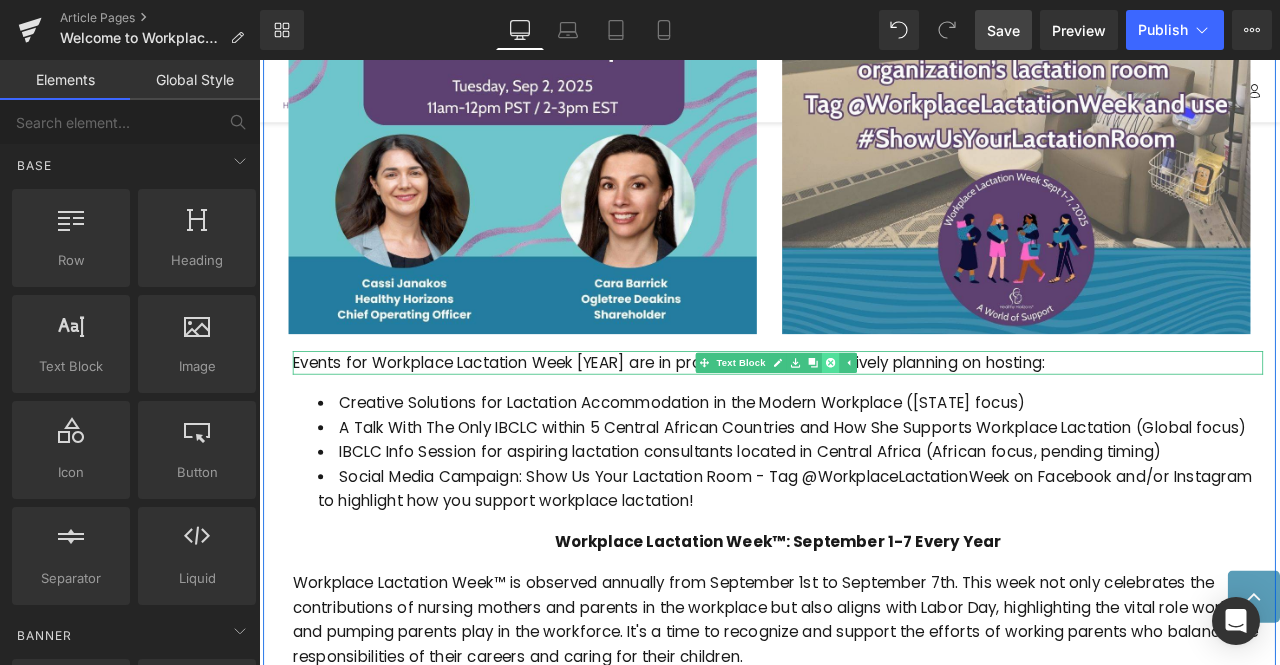 click 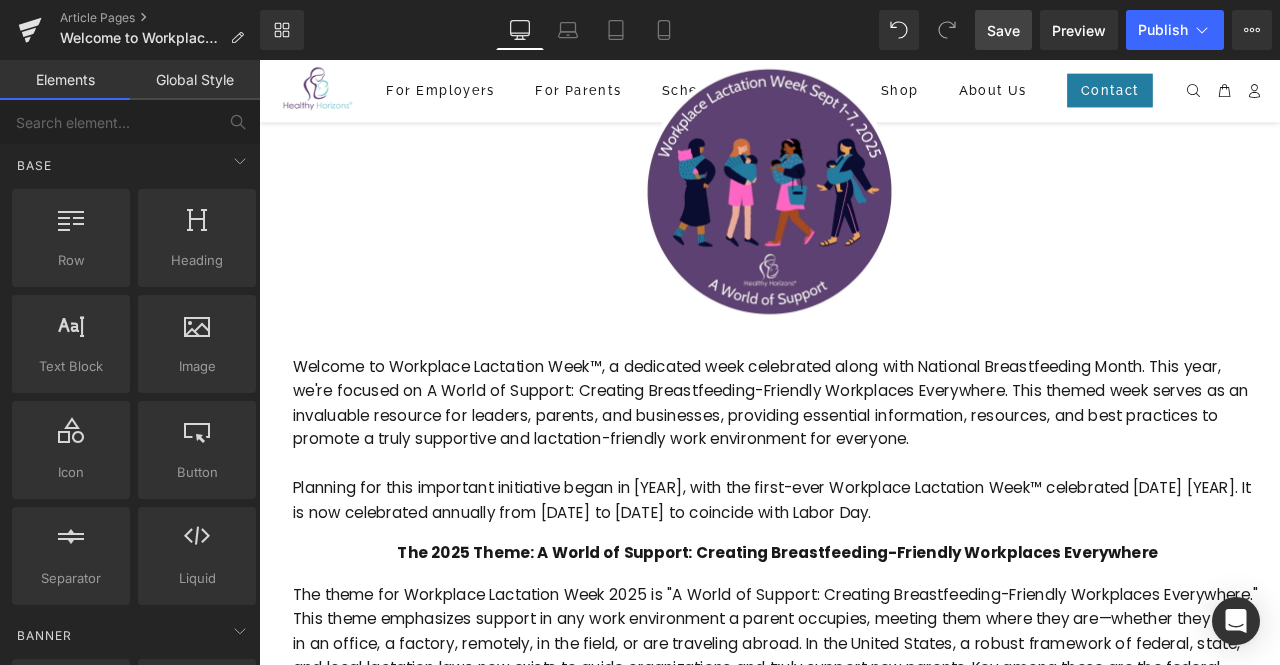 scroll, scrollTop: 361, scrollLeft: 0, axis: vertical 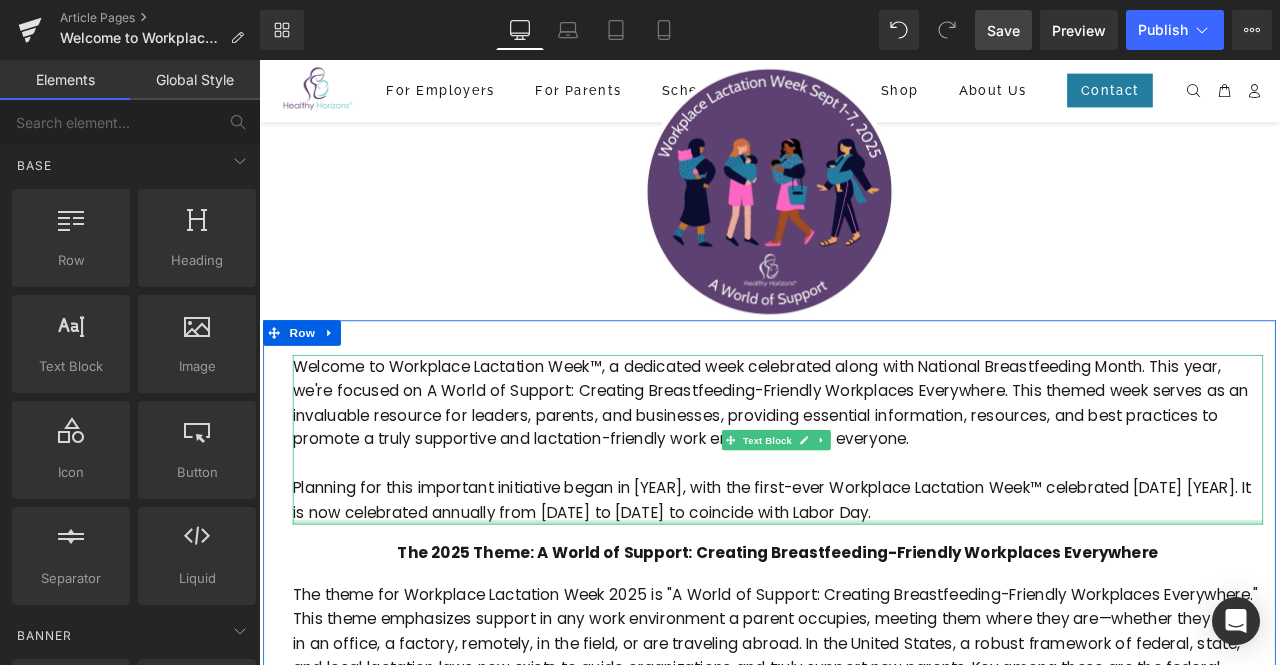 click on "Planning for this important initiative began in 2022, with the first-ever Workplace Lactation Week™ celebrated September 1-7, 2023. It is now celebrated annually from September 1st to September 7th to coincide with Labor Day." at bounding box center [874, 583] 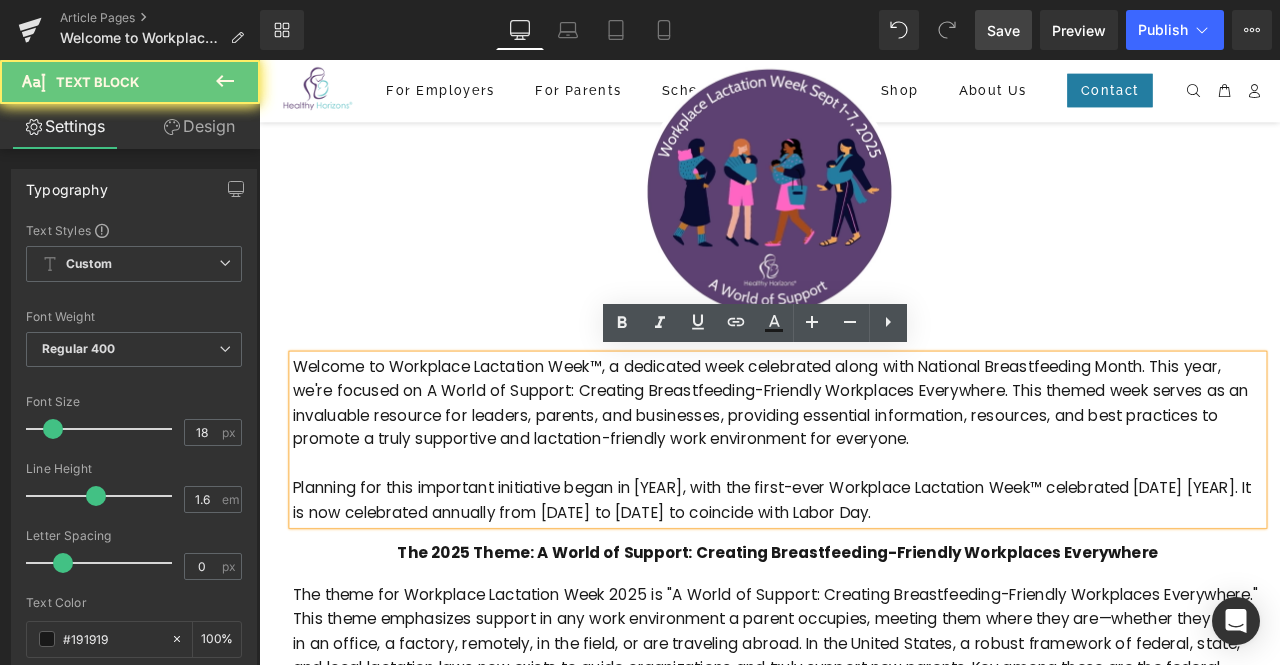 click on "Planning for this important initiative began in 2022, with the first-ever Workplace Lactation Week™ celebrated September 1-7, 2023. It is now celebrated annually from September 1st to September 7th to coincide with Labor Day." at bounding box center (874, 583) 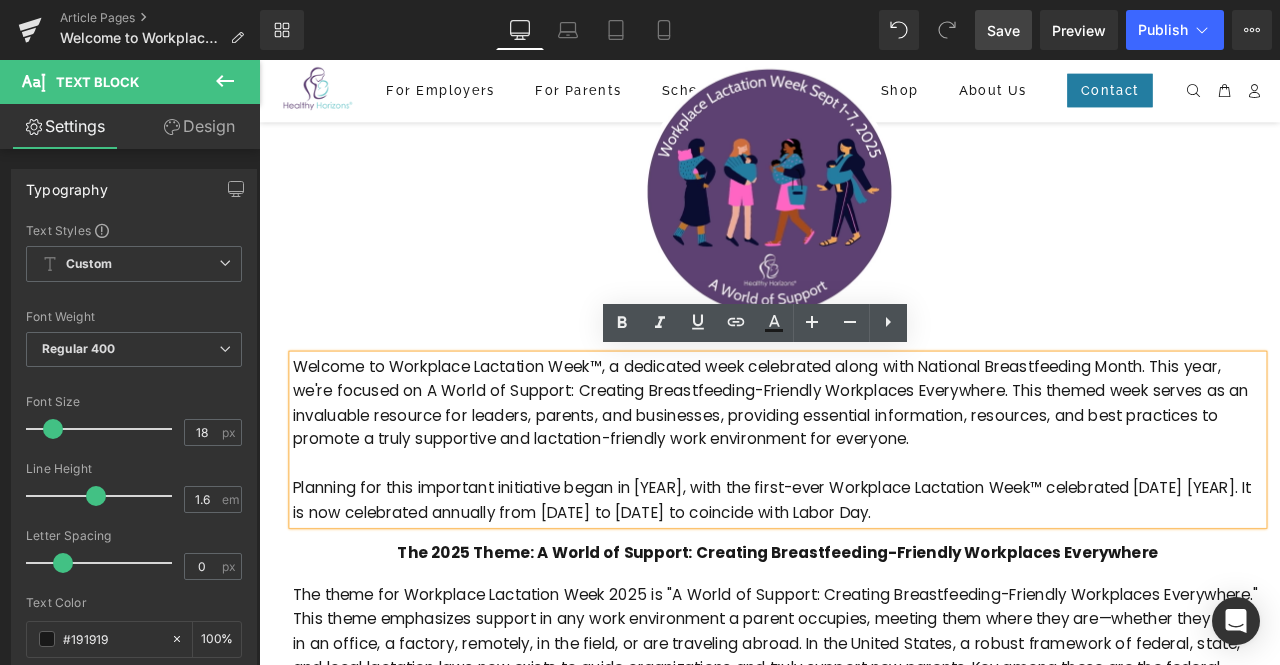 type 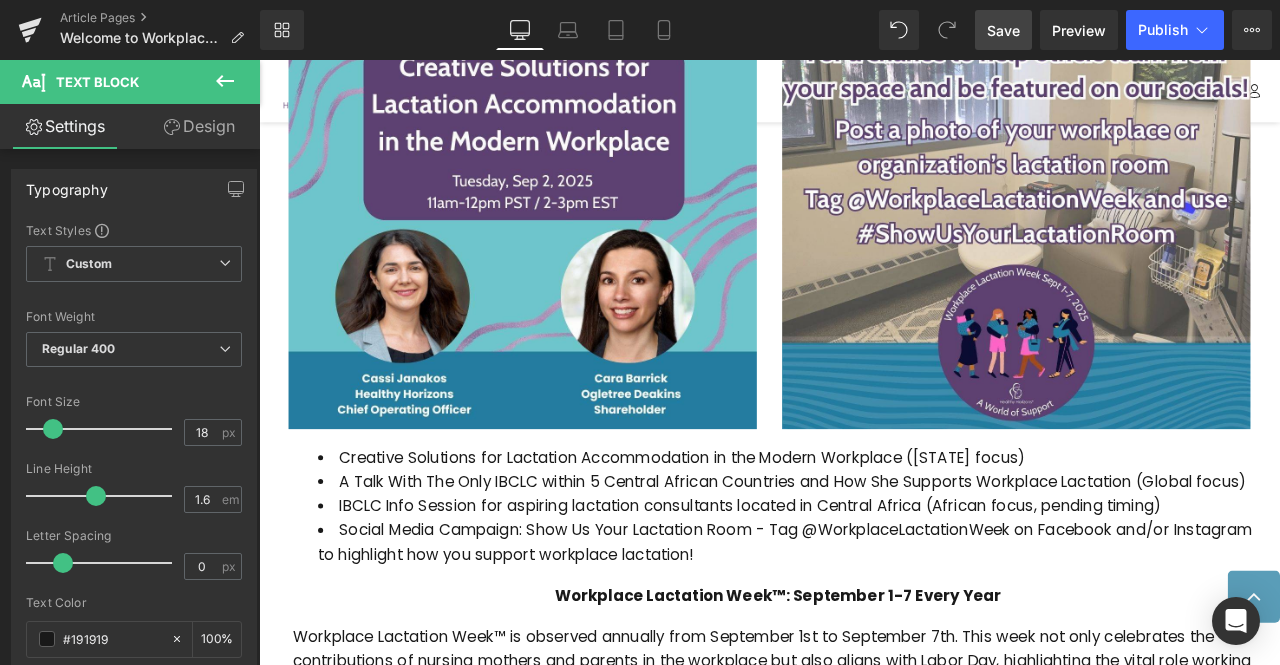 scroll, scrollTop: 1533, scrollLeft: 0, axis: vertical 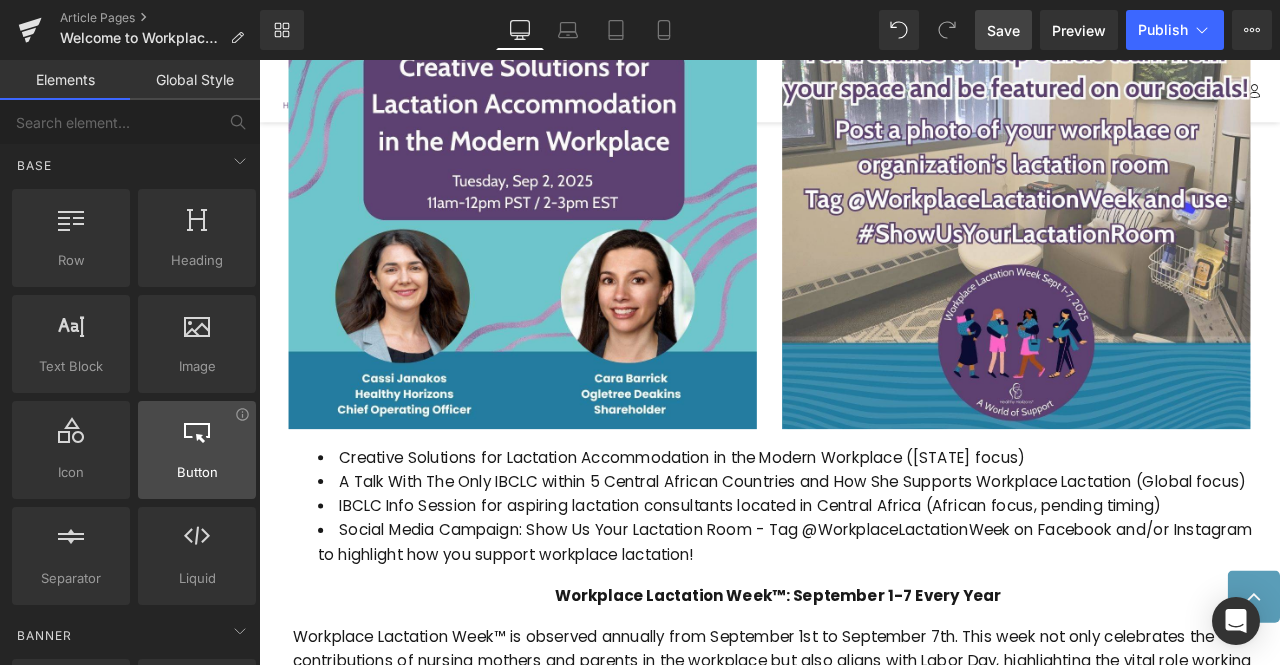 click at bounding box center [197, 430] 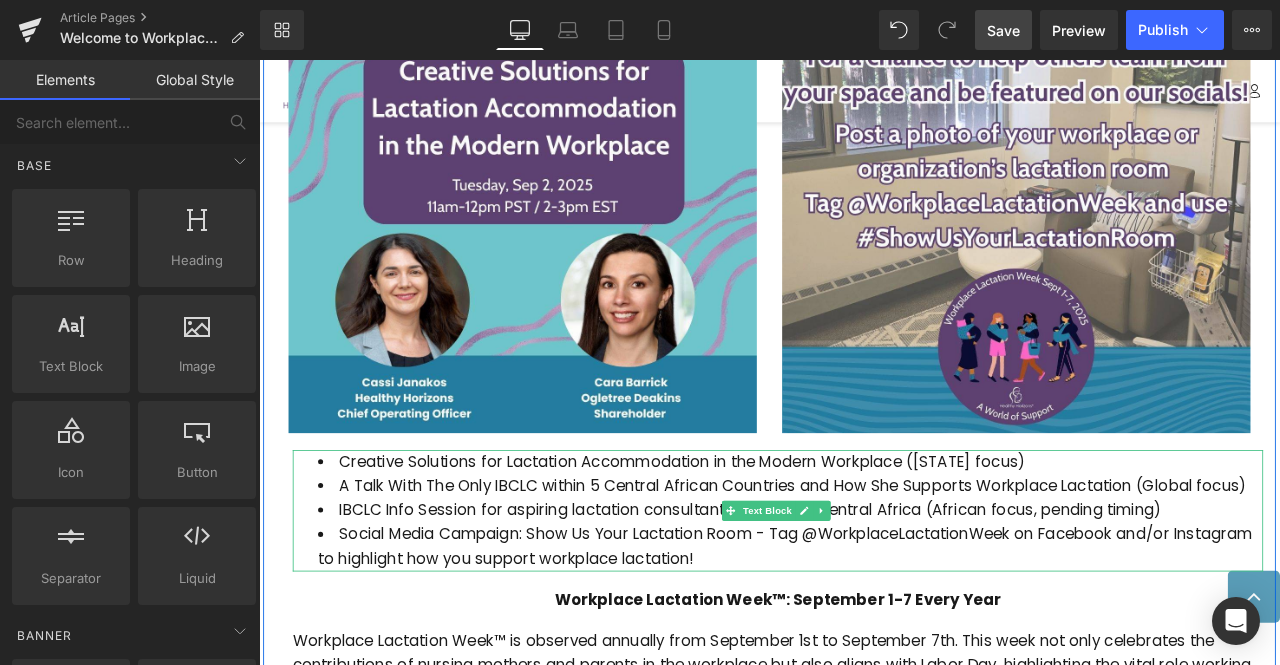 scroll, scrollTop: 1528, scrollLeft: 0, axis: vertical 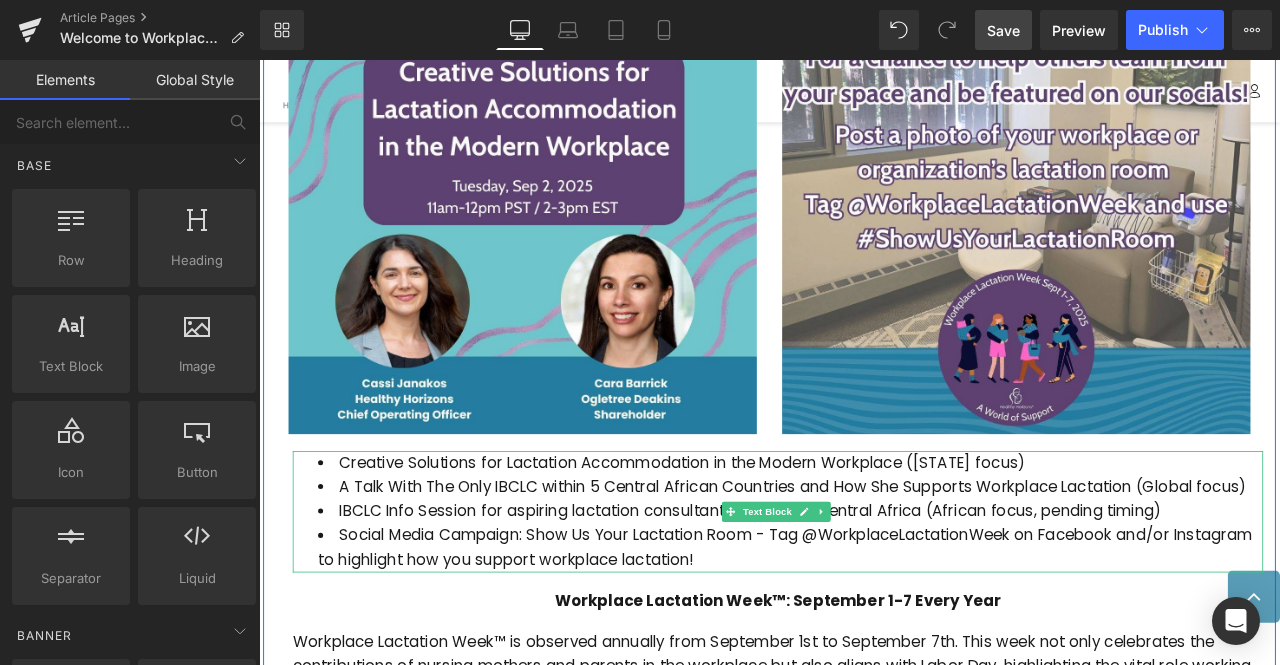 click on "IBCLC Info Session for aspiring lactation consultants located in Central Africa (African focus, pending timing)" at bounding box center (889, 594) 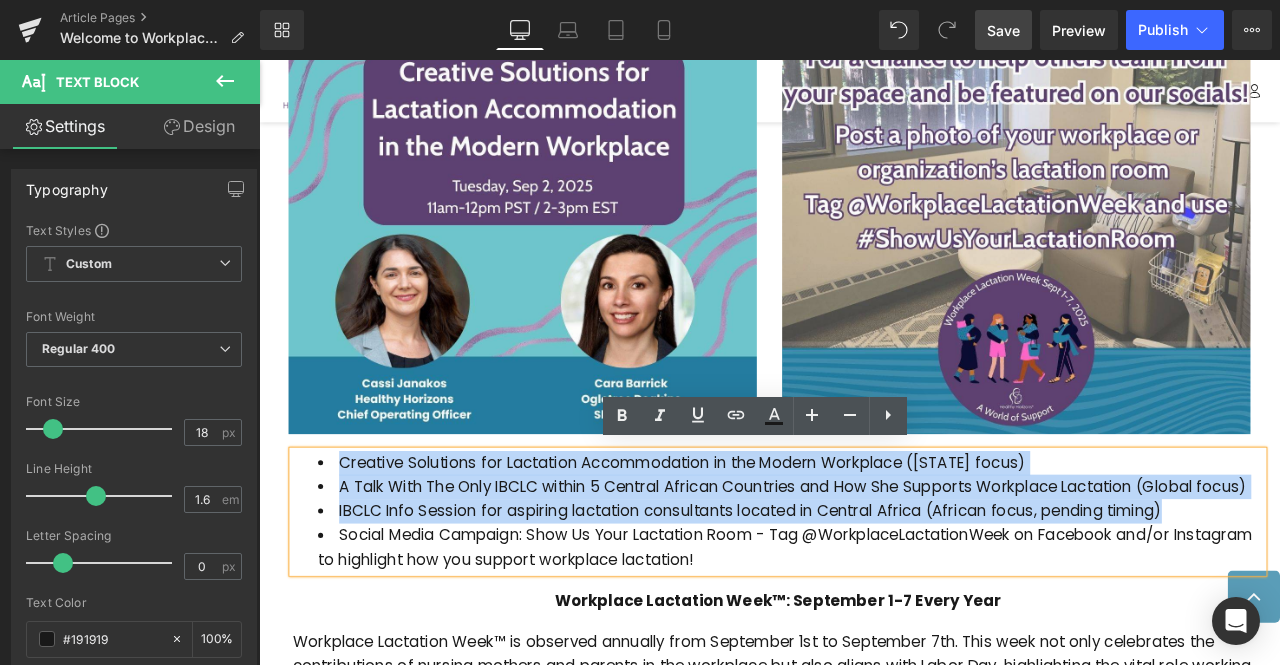 drag, startPoint x: 1342, startPoint y: 588, endPoint x: 319, endPoint y: 536, distance: 1024.3208 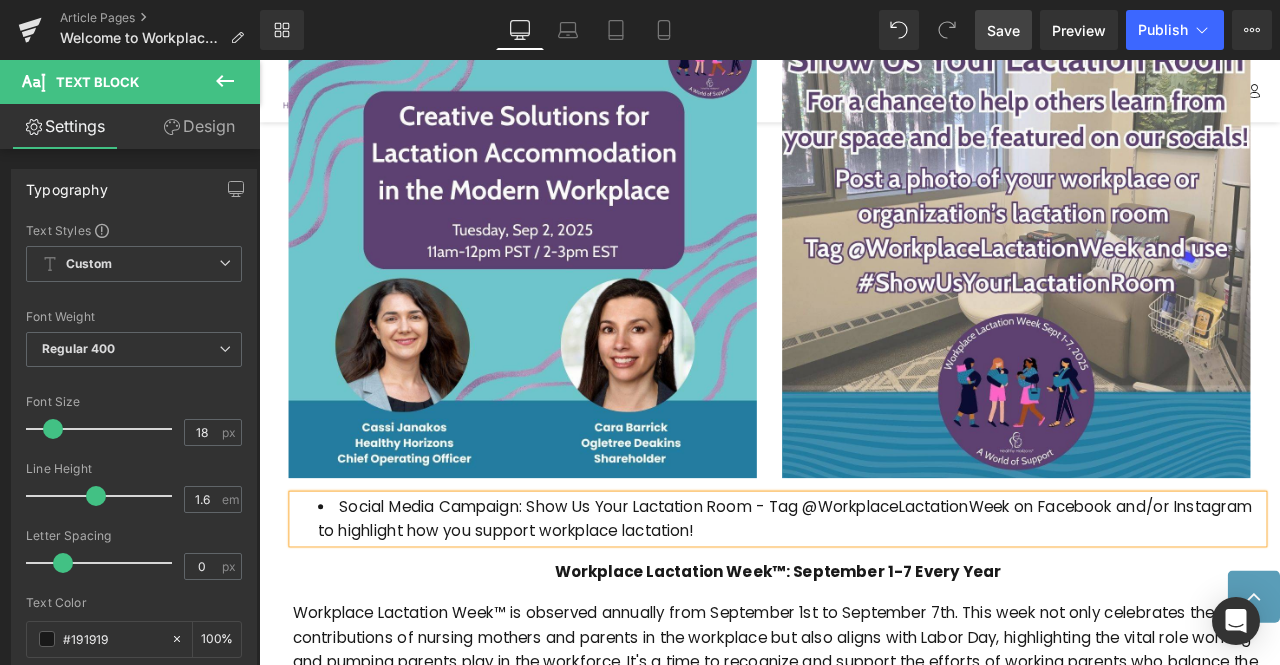 scroll, scrollTop: 1479, scrollLeft: 0, axis: vertical 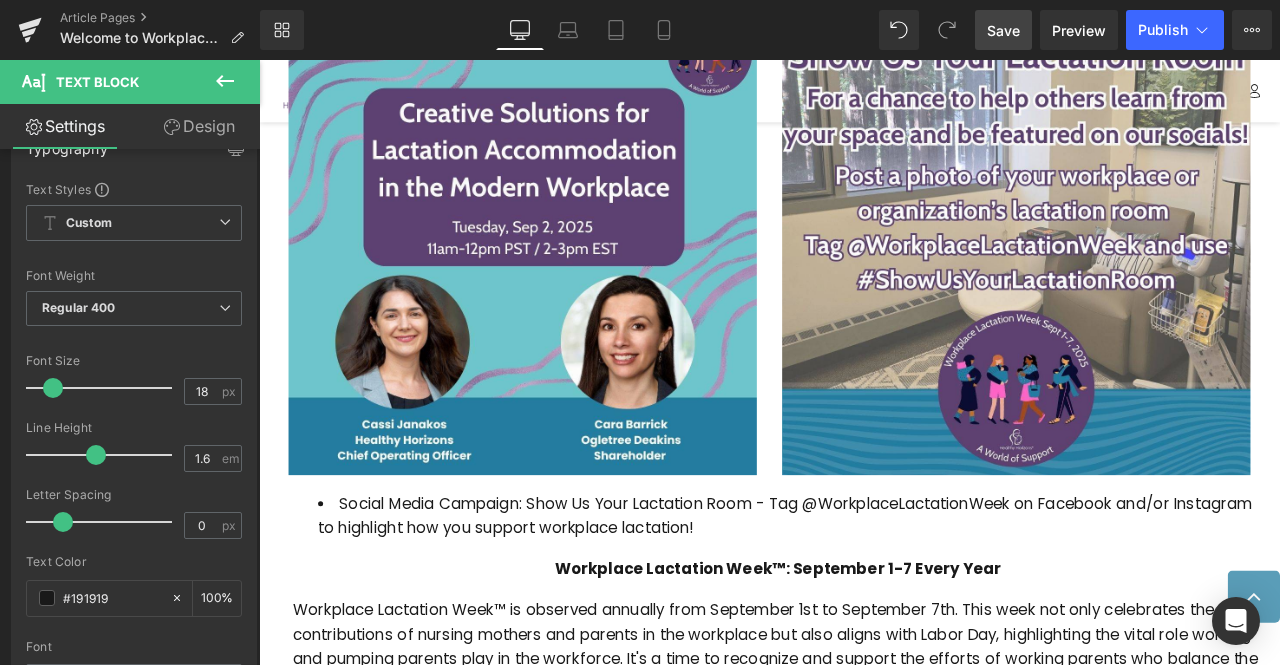 click 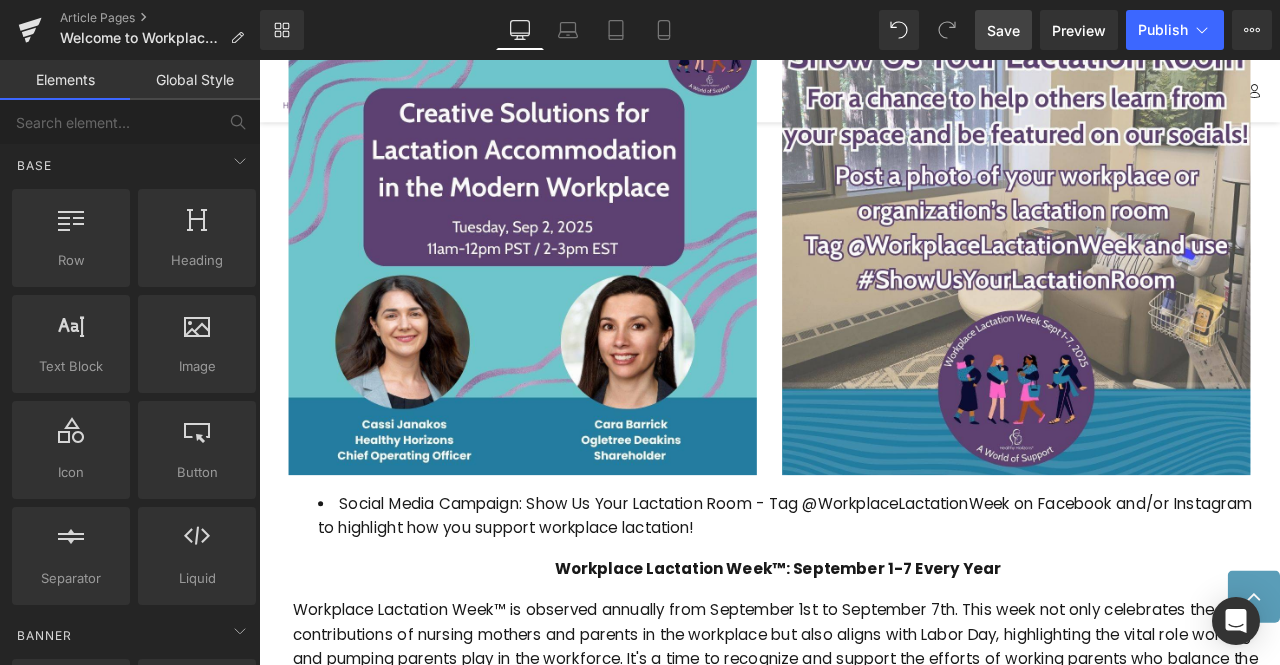 click on "Save" at bounding box center [1003, 30] 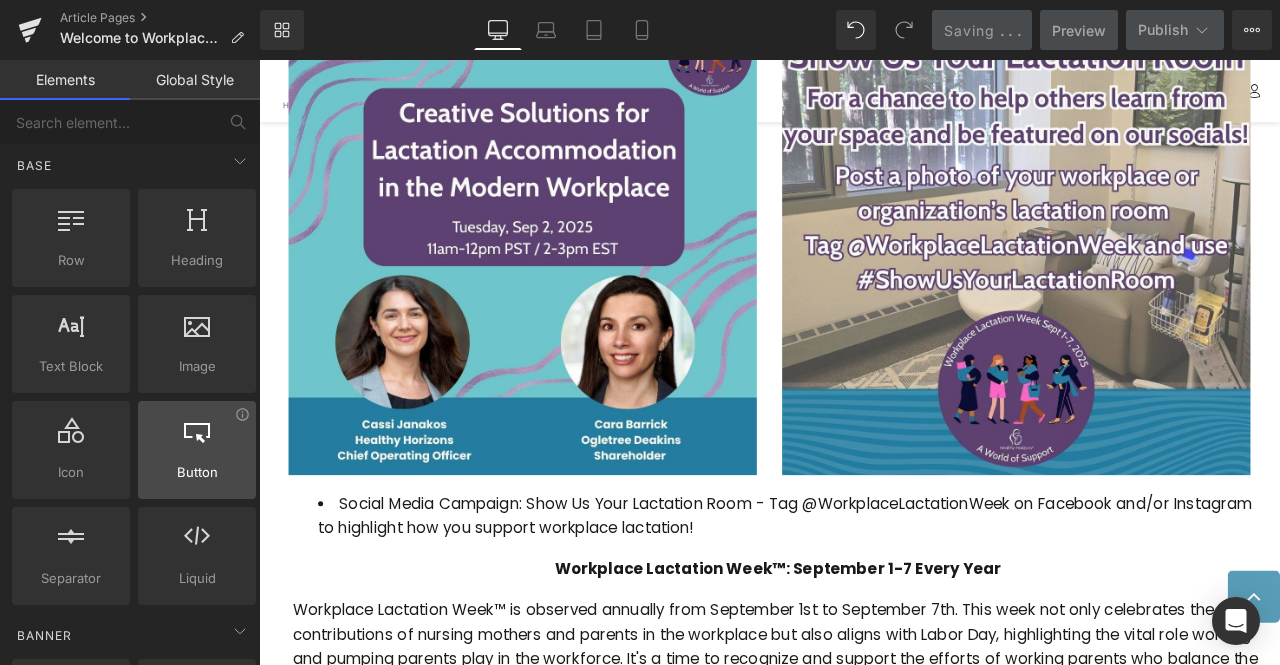 click at bounding box center [197, 439] 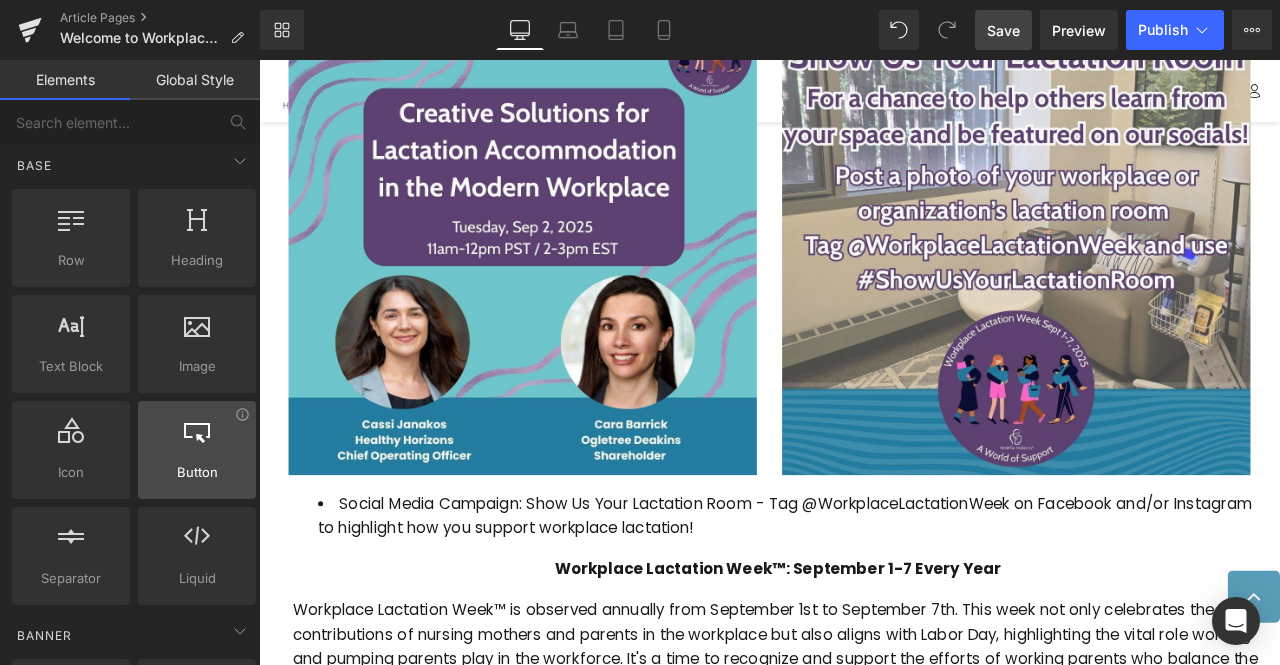 click at bounding box center [197, 439] 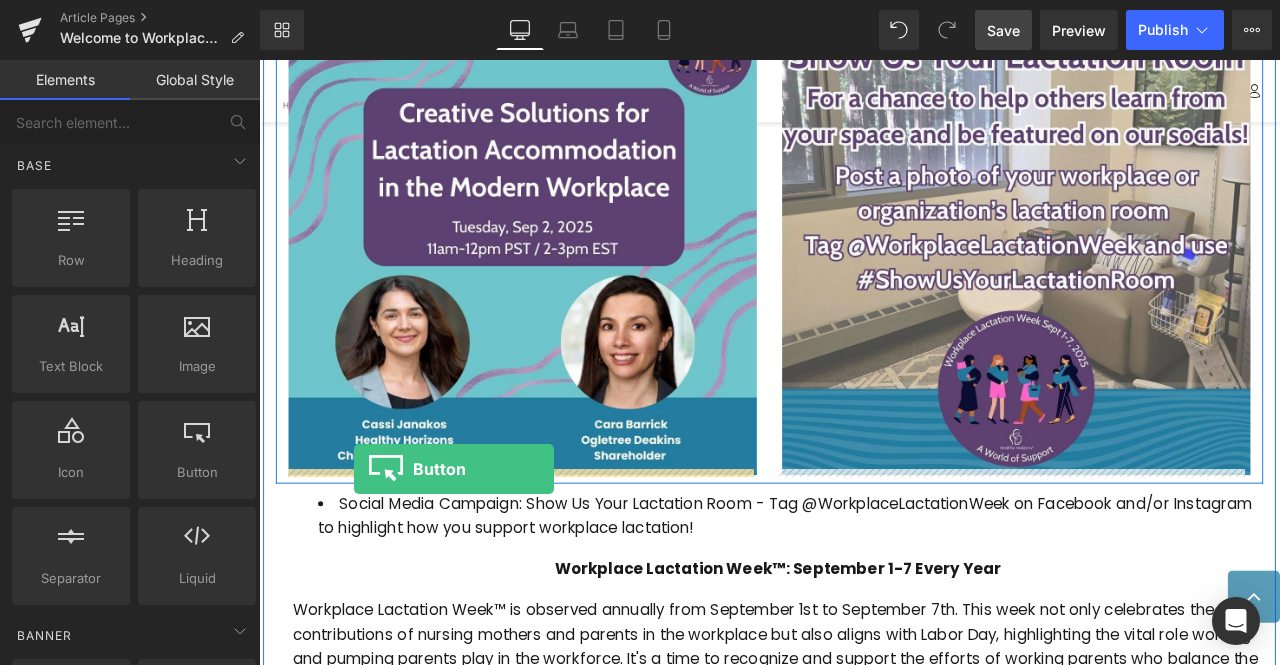 drag, startPoint x: 456, startPoint y: 485, endPoint x: 372, endPoint y: 545, distance: 103.227905 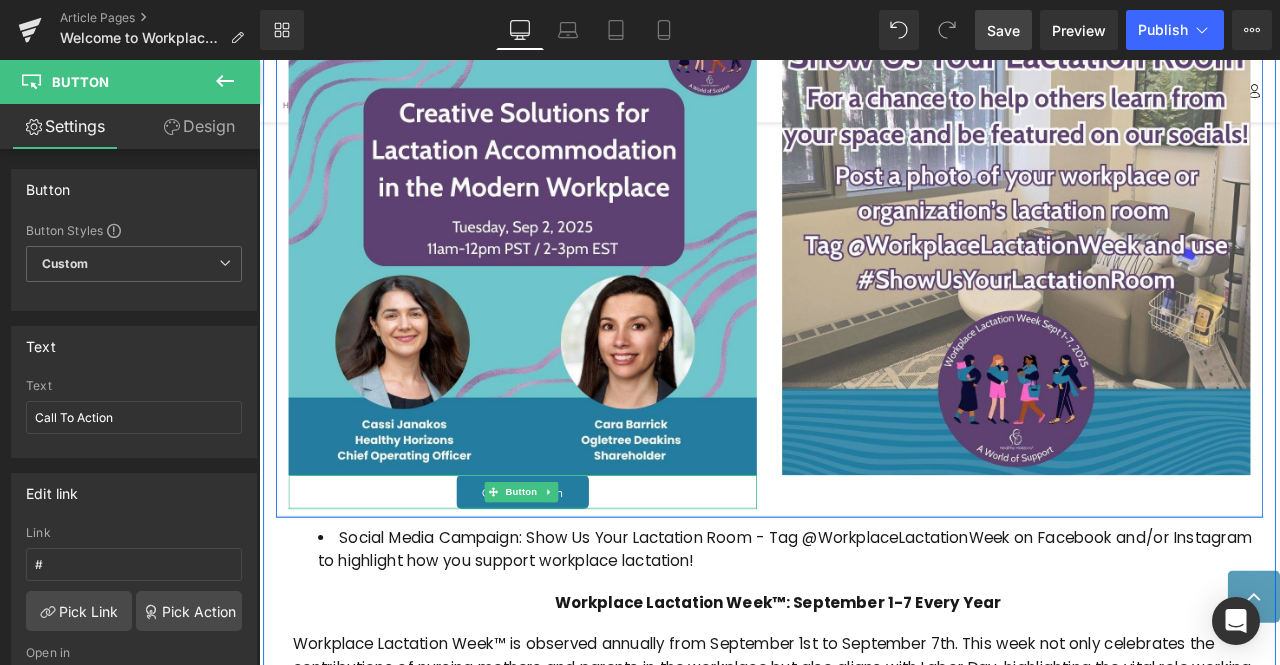 click on "Call To Action" at bounding box center (571, 572) 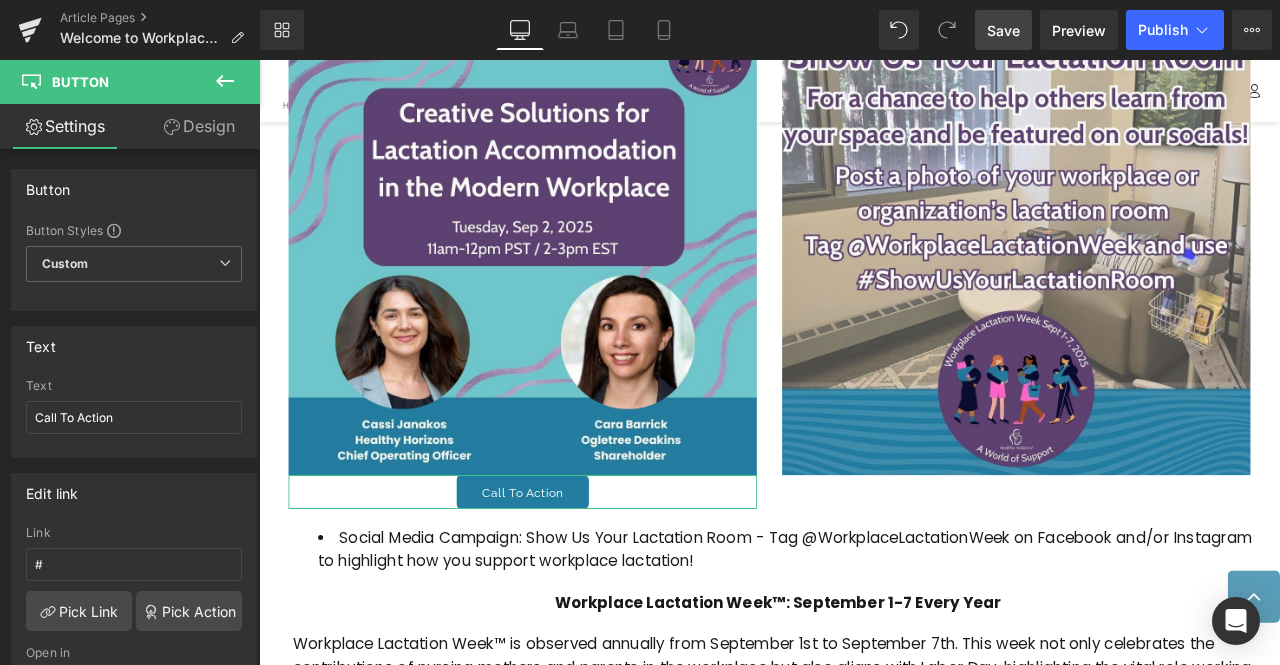 click on "Design" at bounding box center (199, 126) 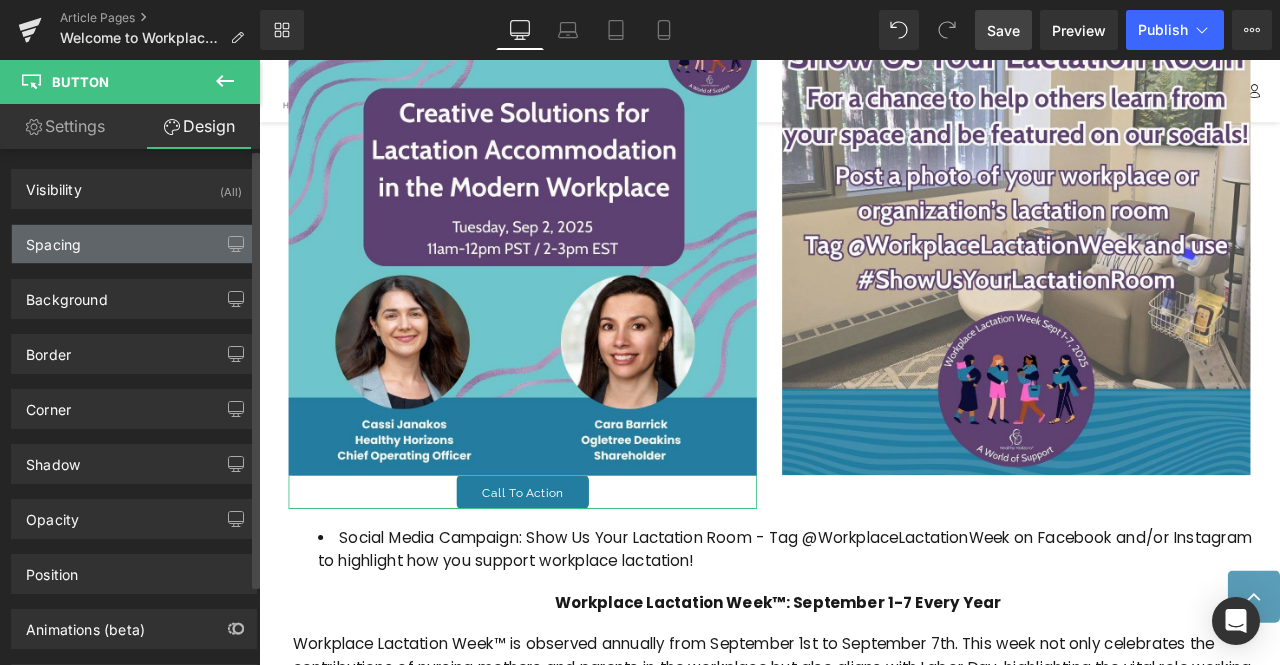 click on "Spacing" at bounding box center [134, 244] 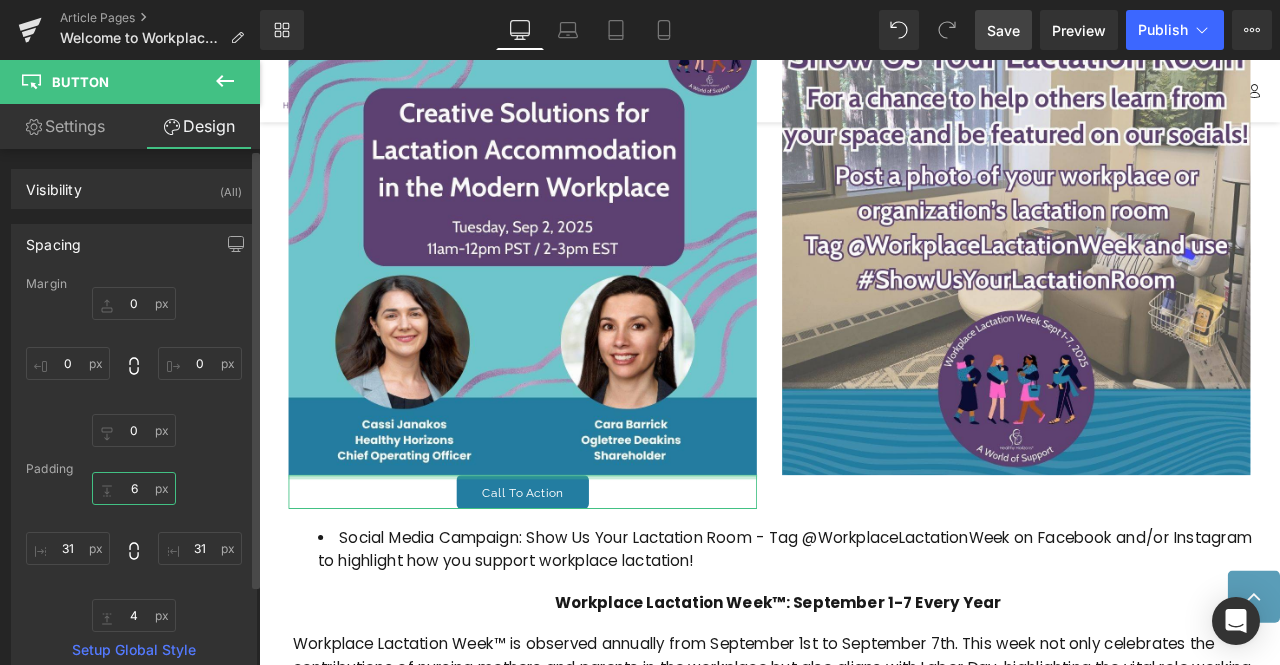 click on "6" at bounding box center [134, 488] 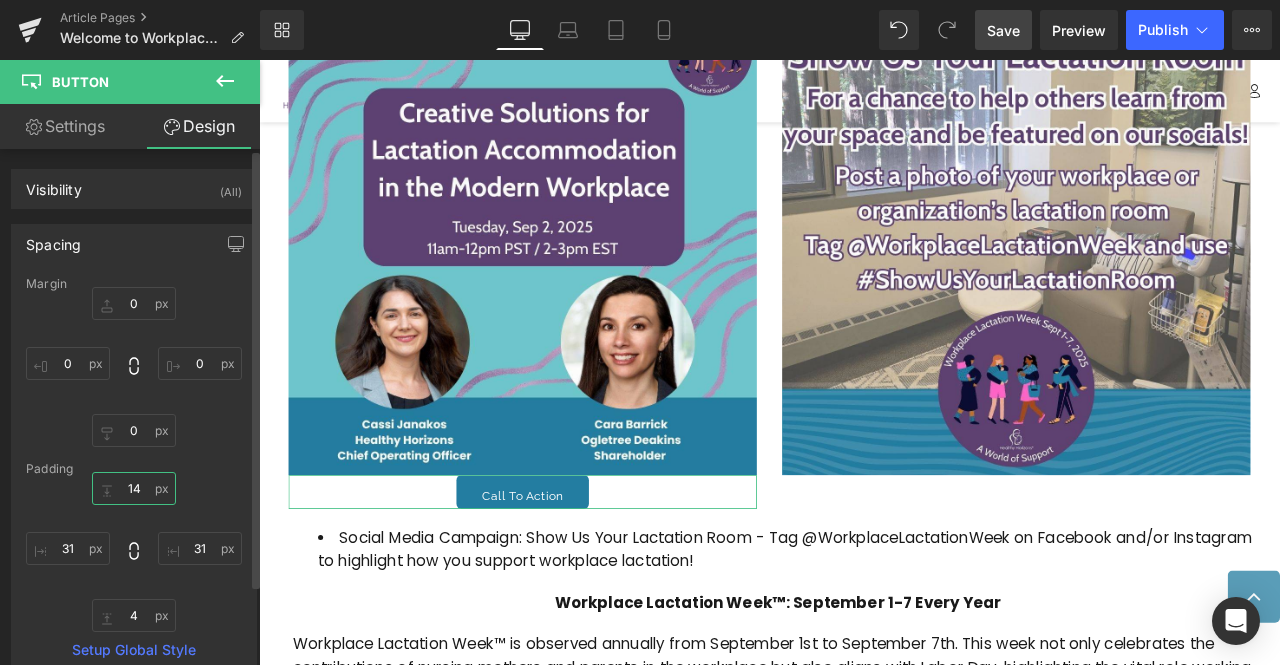 type on "1" 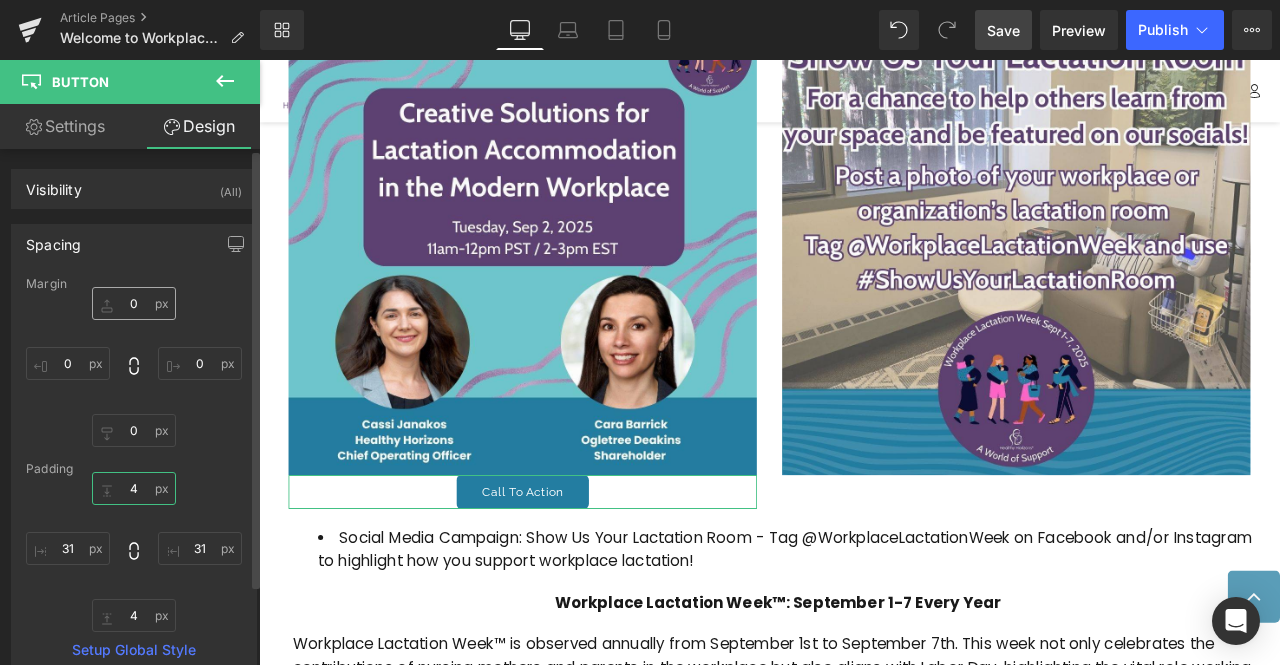 type on "4" 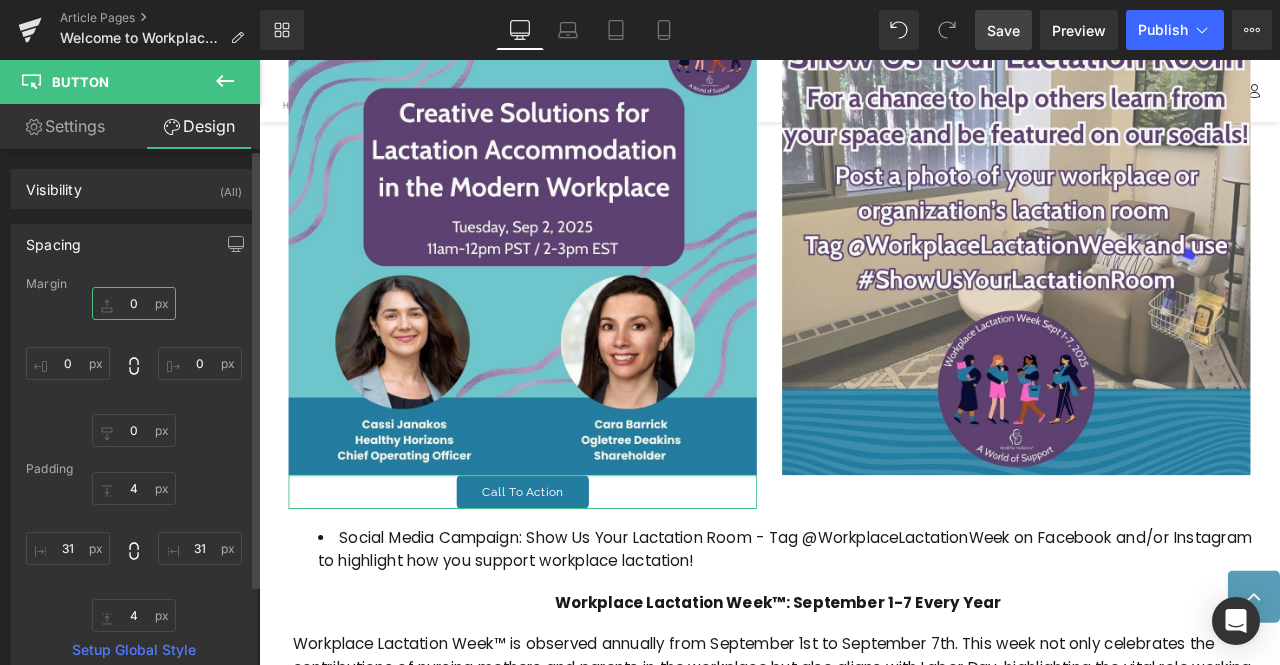click on "0" at bounding box center [134, 303] 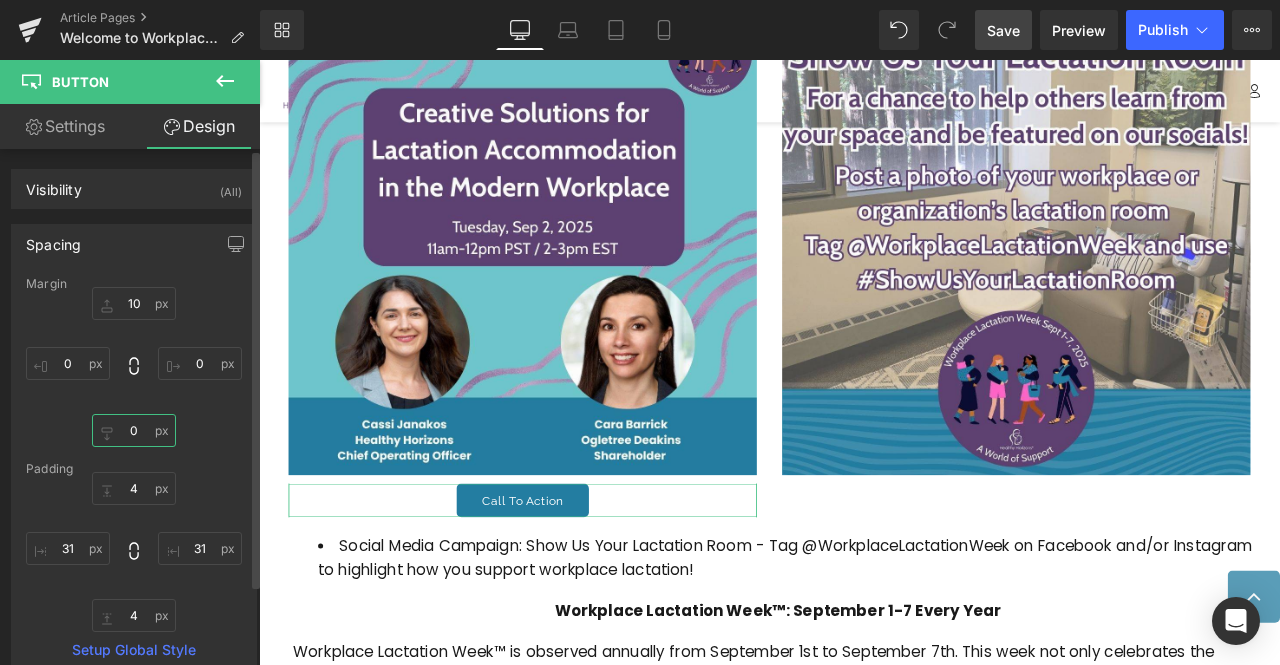 click on "0" at bounding box center (134, 430) 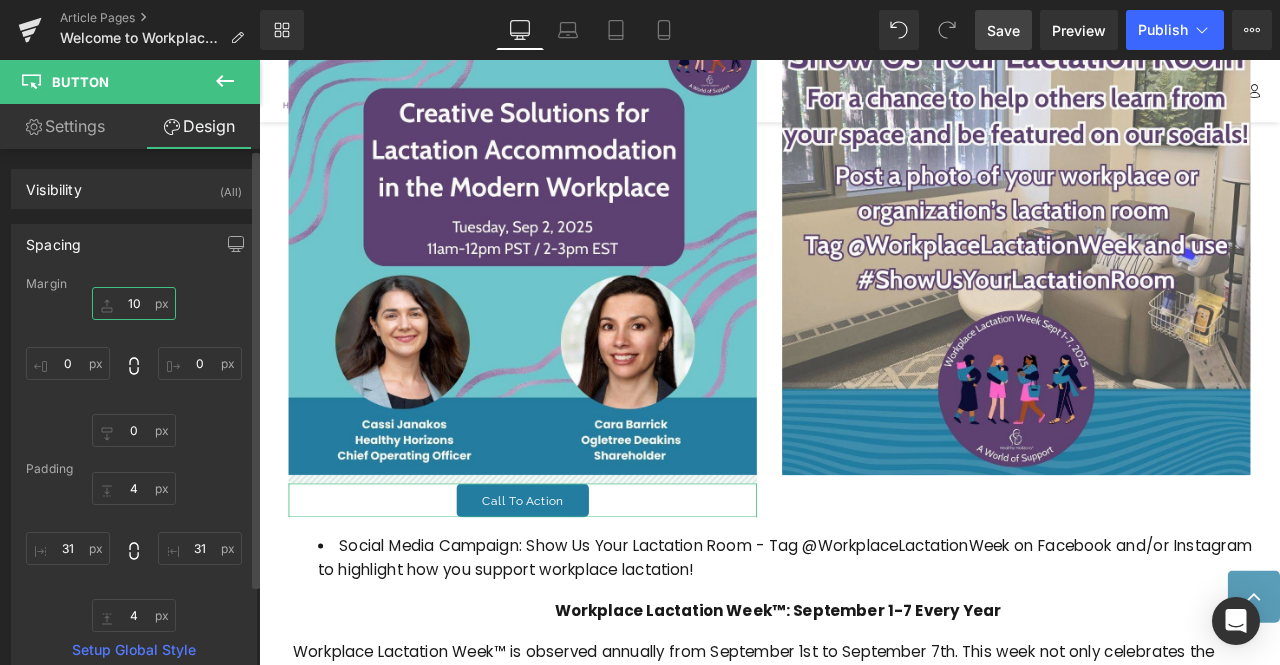 click on "10" at bounding box center (134, 303) 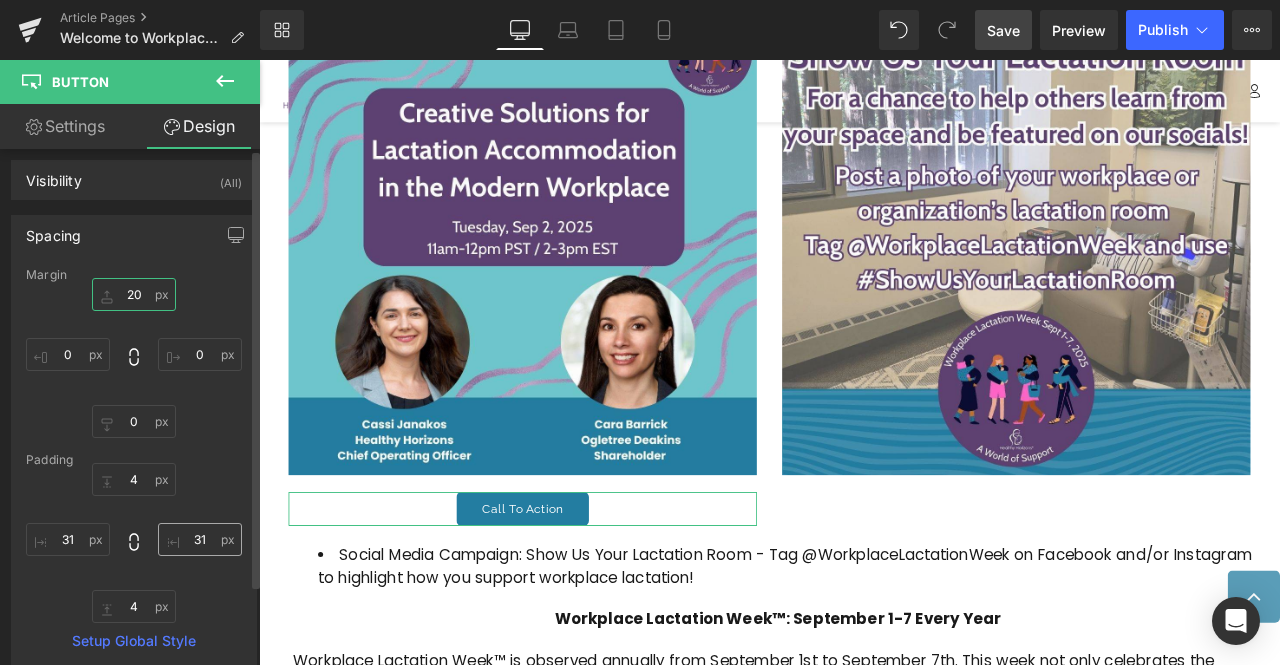 scroll, scrollTop: 0, scrollLeft: 0, axis: both 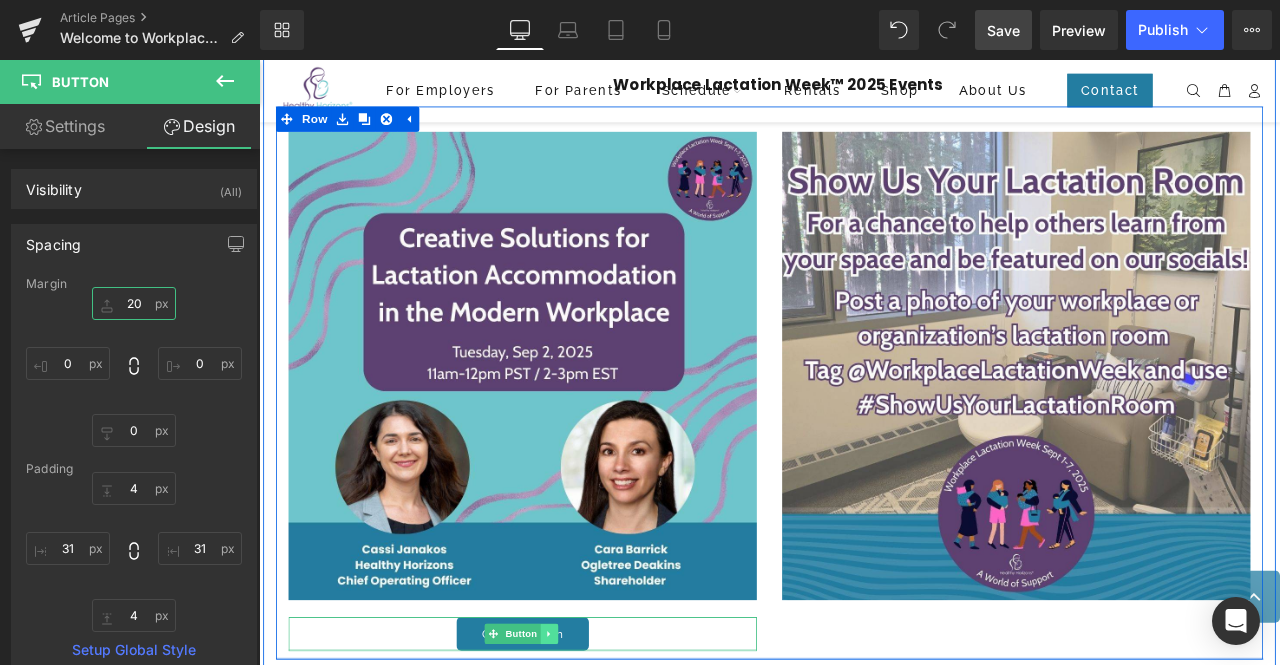 type on "20" 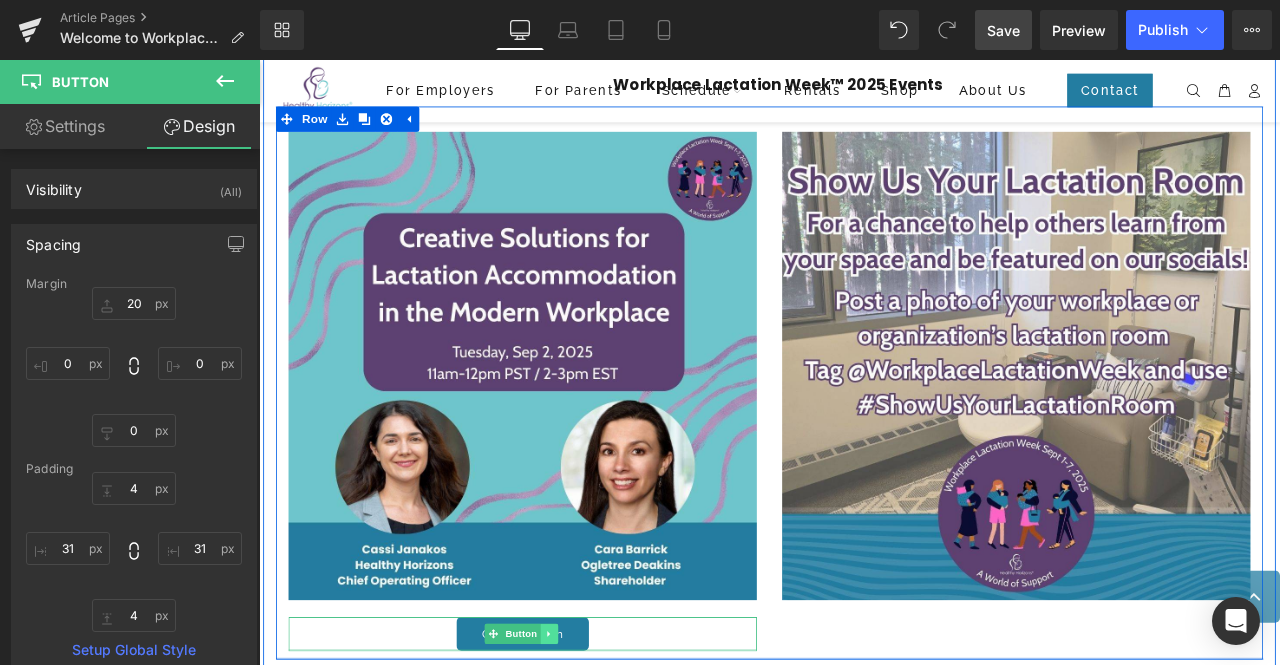 click 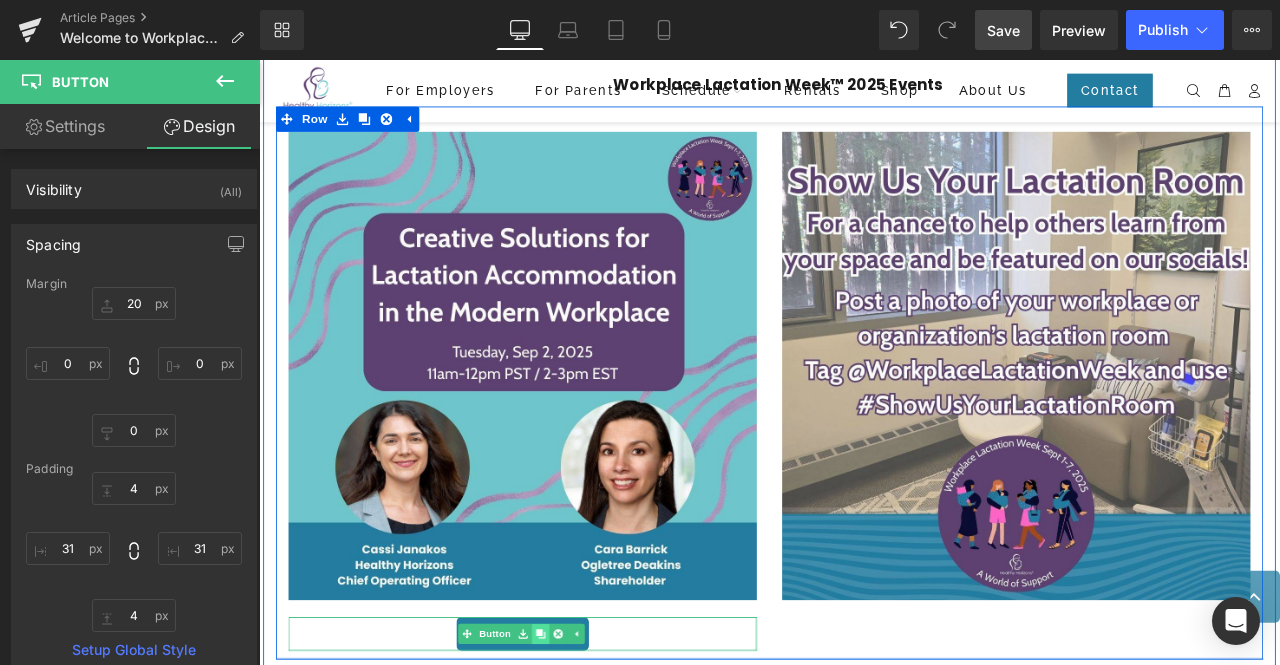 click 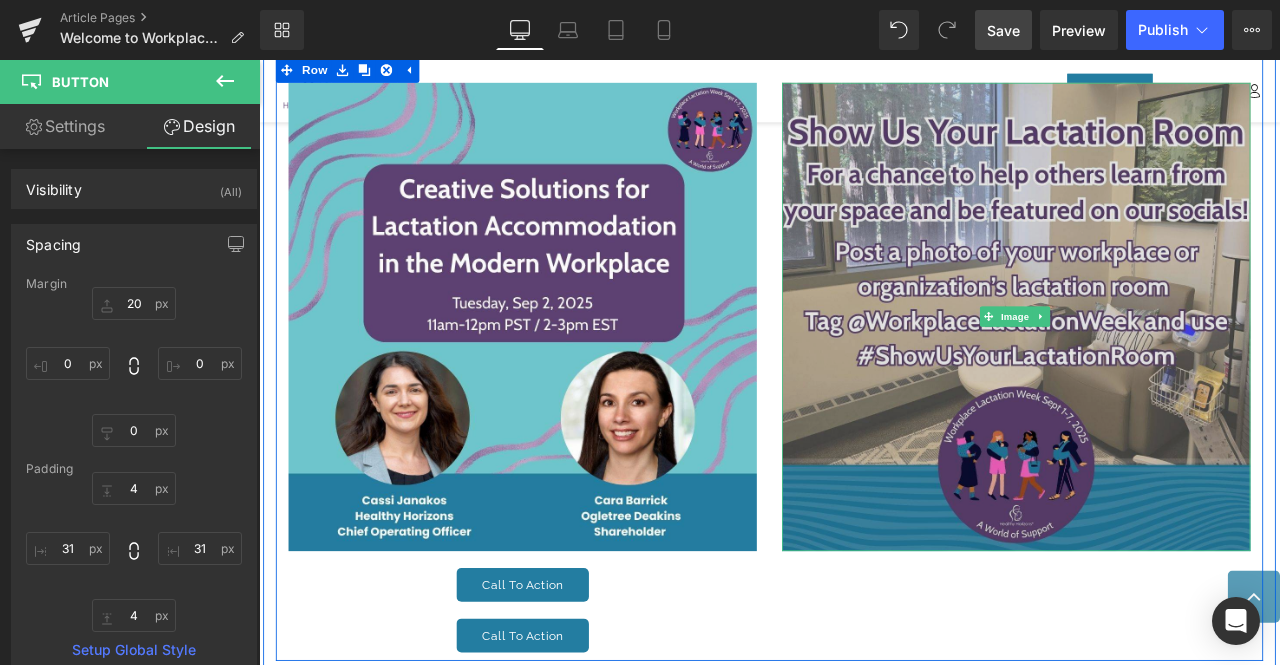 scroll, scrollTop: 1400, scrollLeft: 0, axis: vertical 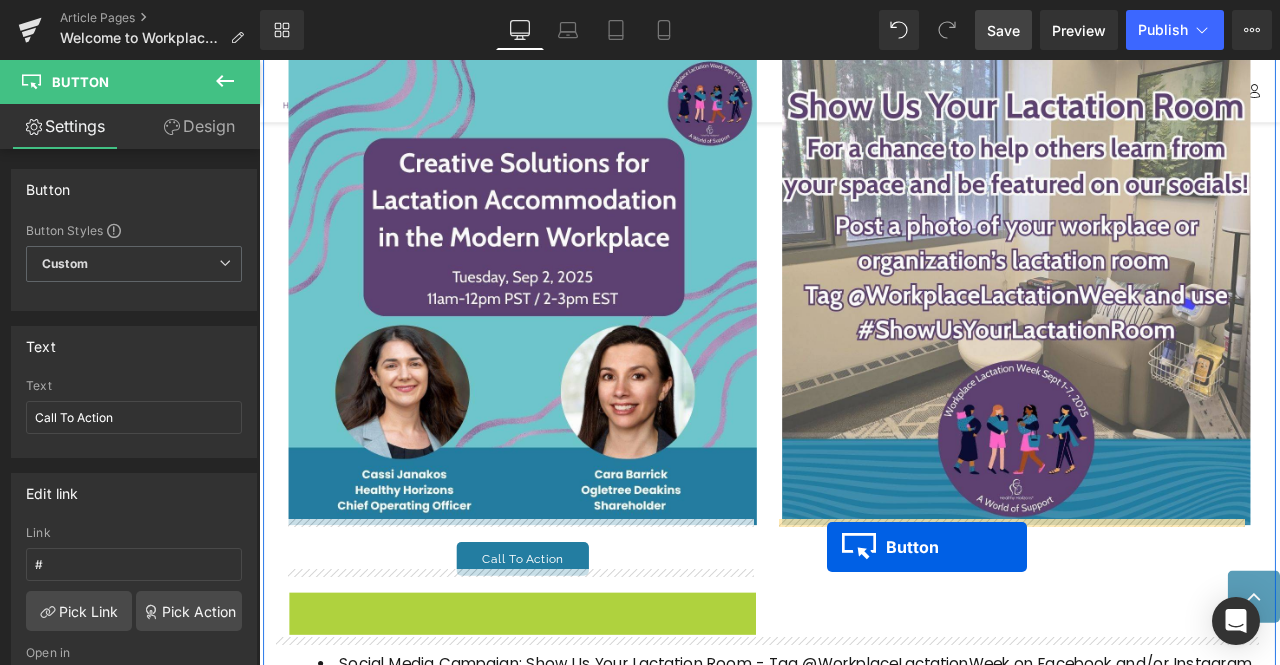 drag, startPoint x: 527, startPoint y: 721, endPoint x: 932, endPoint y: 637, distance: 413.6194 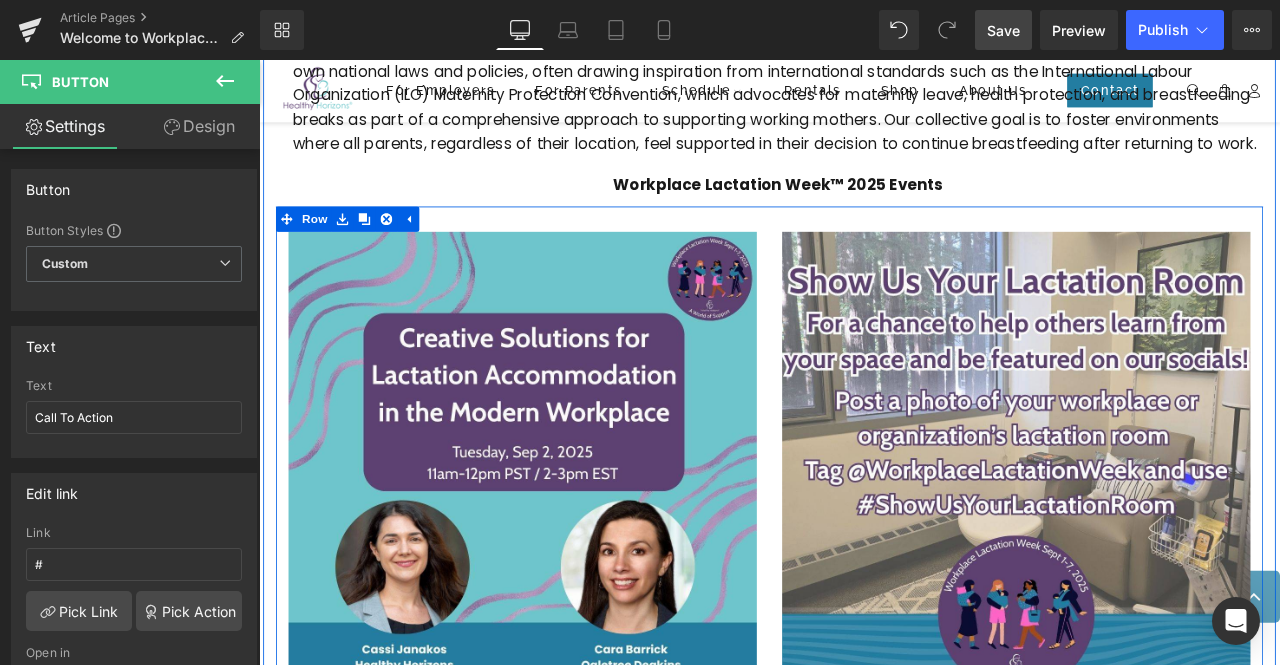 scroll, scrollTop: 1211, scrollLeft: 0, axis: vertical 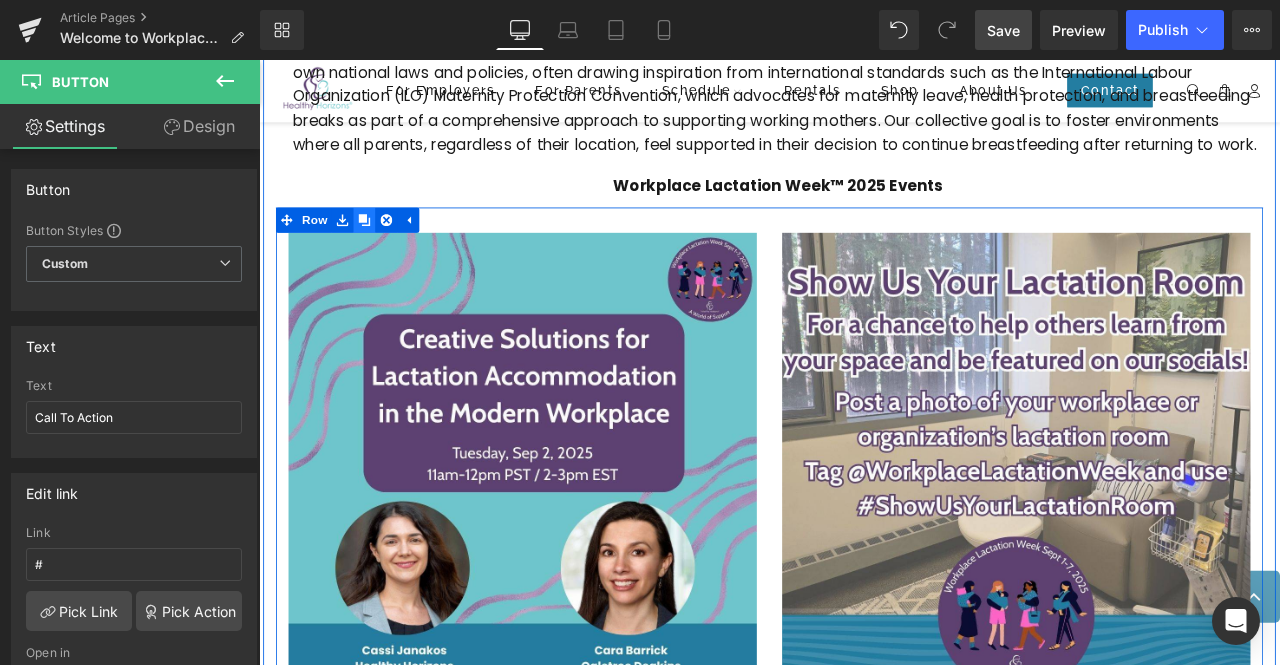 click 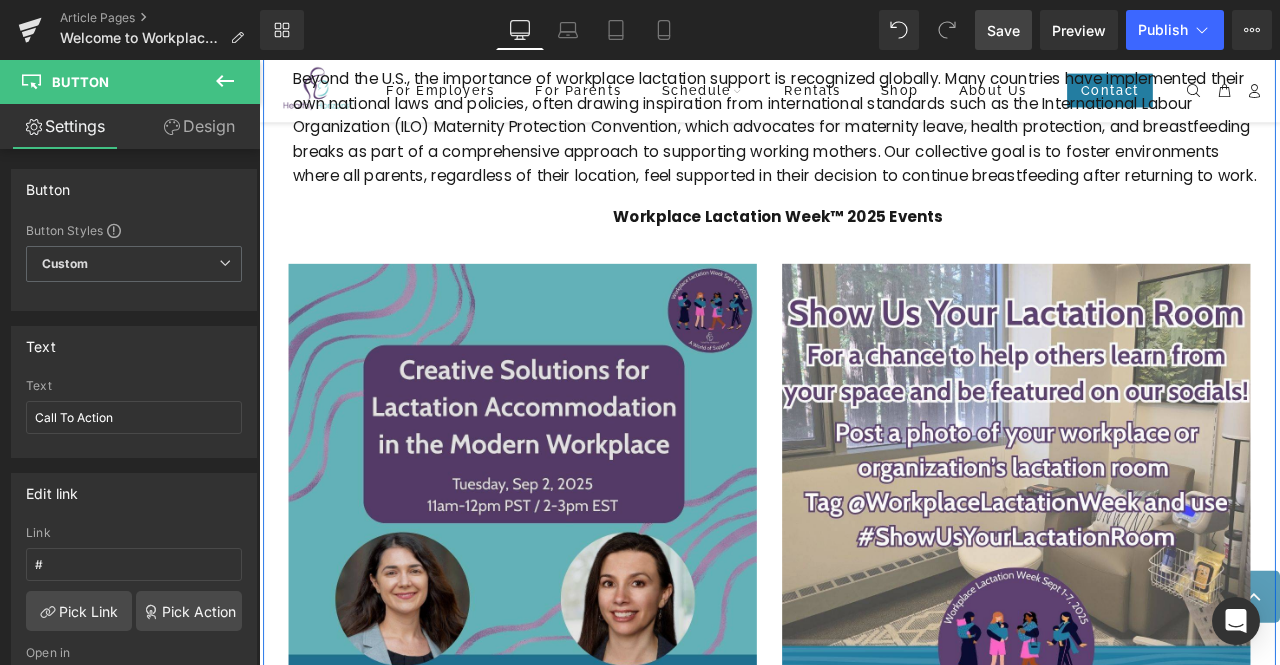 scroll, scrollTop: 1173, scrollLeft: 0, axis: vertical 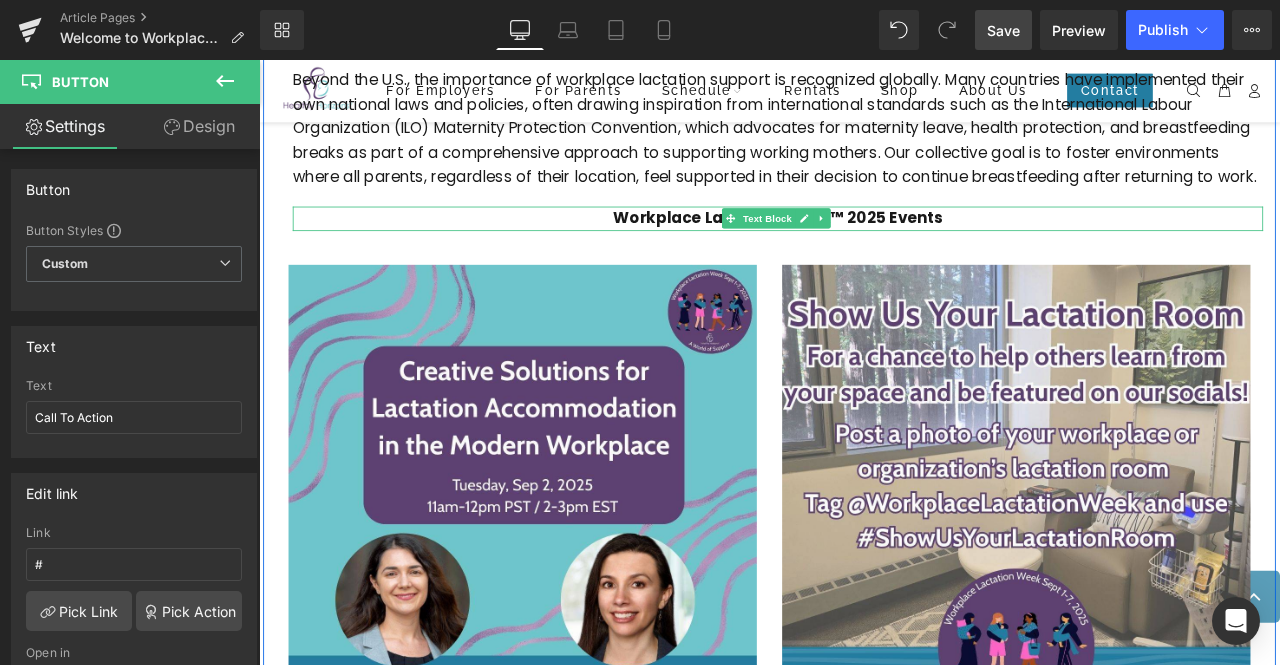 click on "Workplace Lactation Week™ 2025 Events" at bounding box center [874, 247] 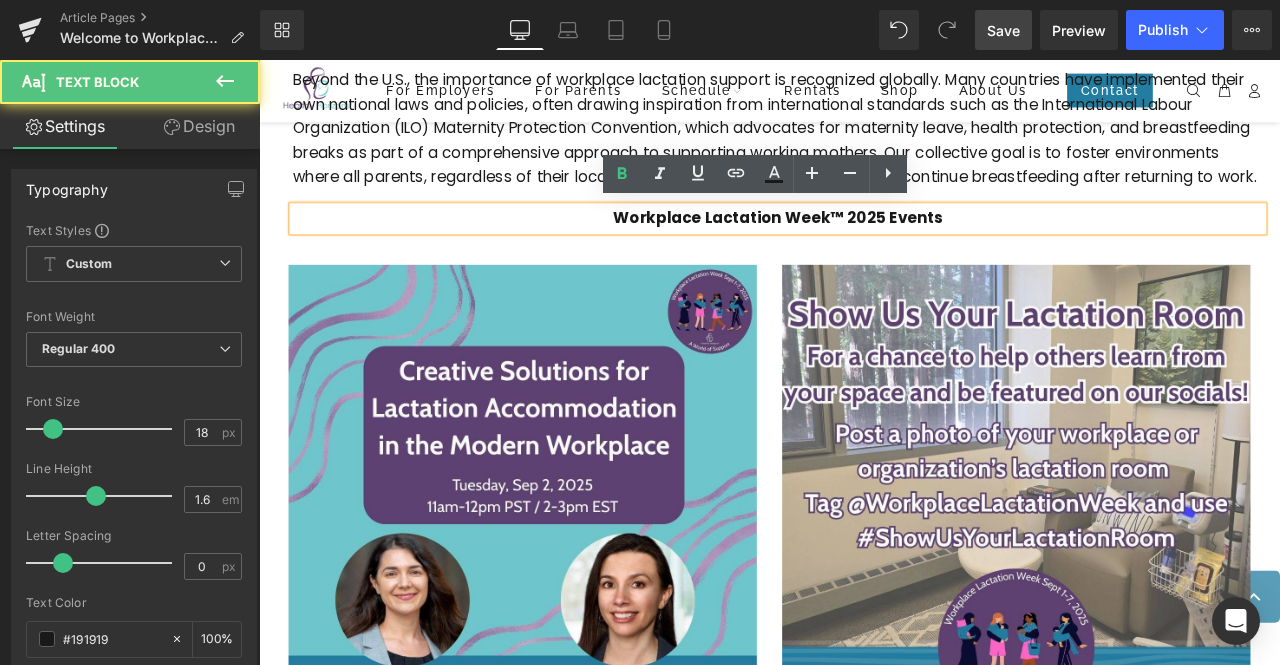 click on "Workplace Lactation Week™ 2025 Events" at bounding box center [874, 248] 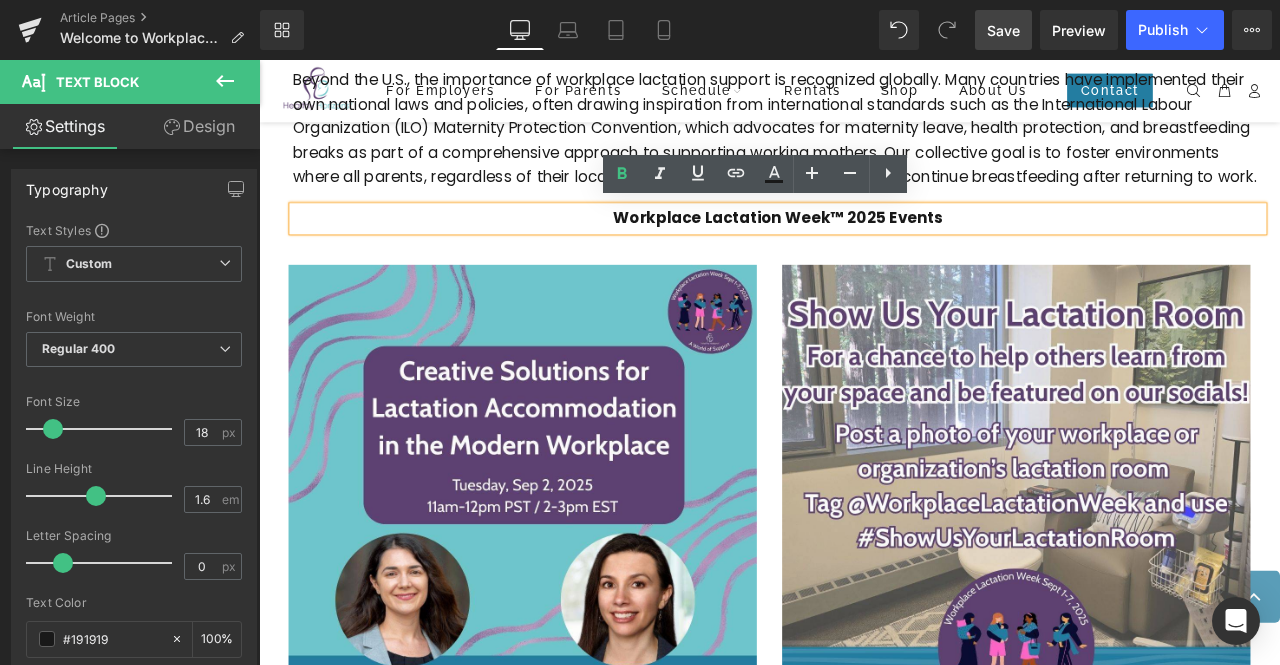 type 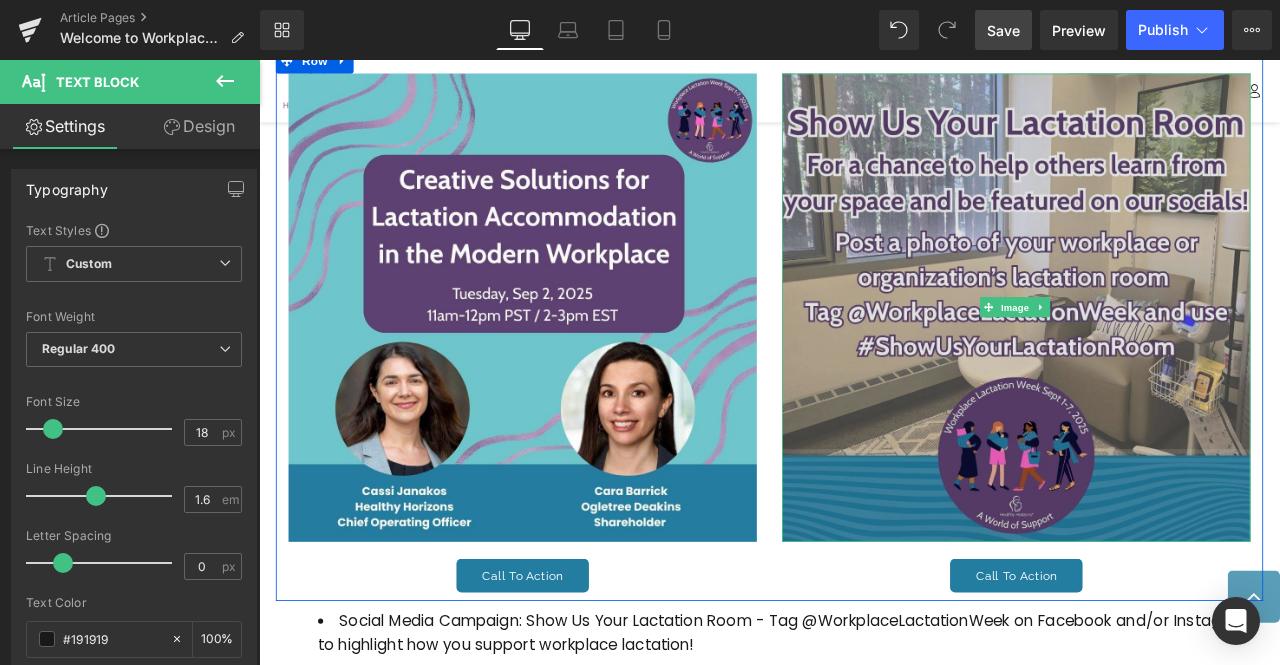 scroll, scrollTop: 2054, scrollLeft: 0, axis: vertical 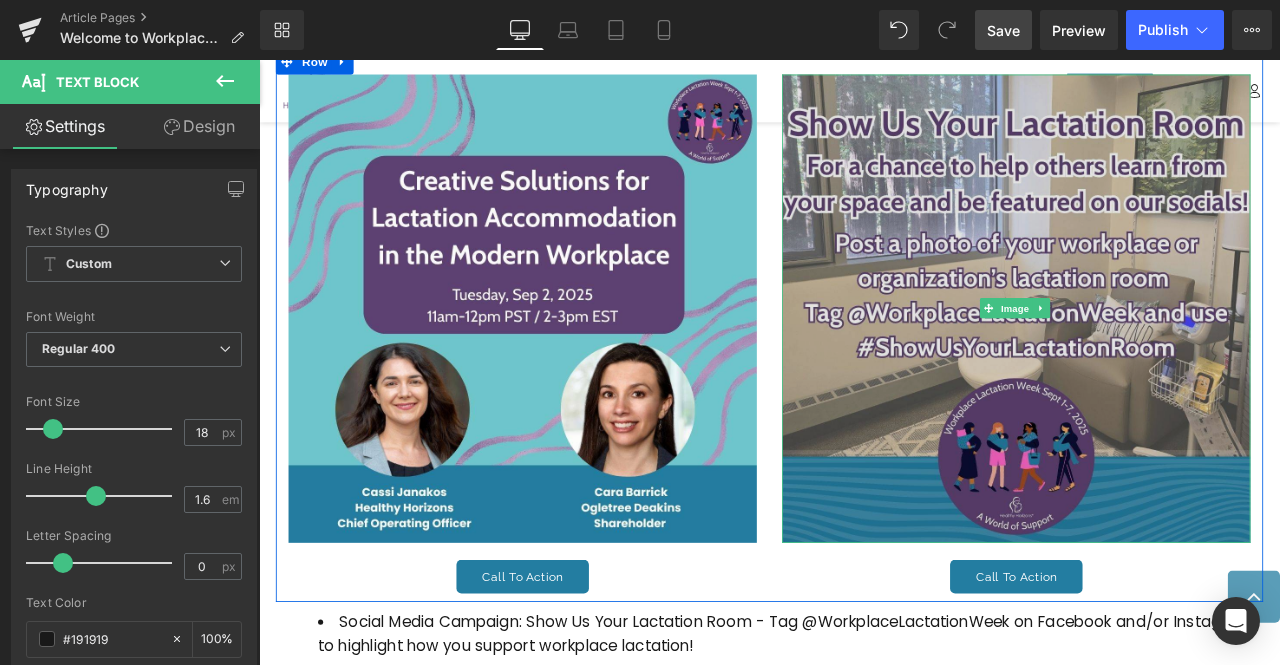 click at bounding box center [1156, 354] 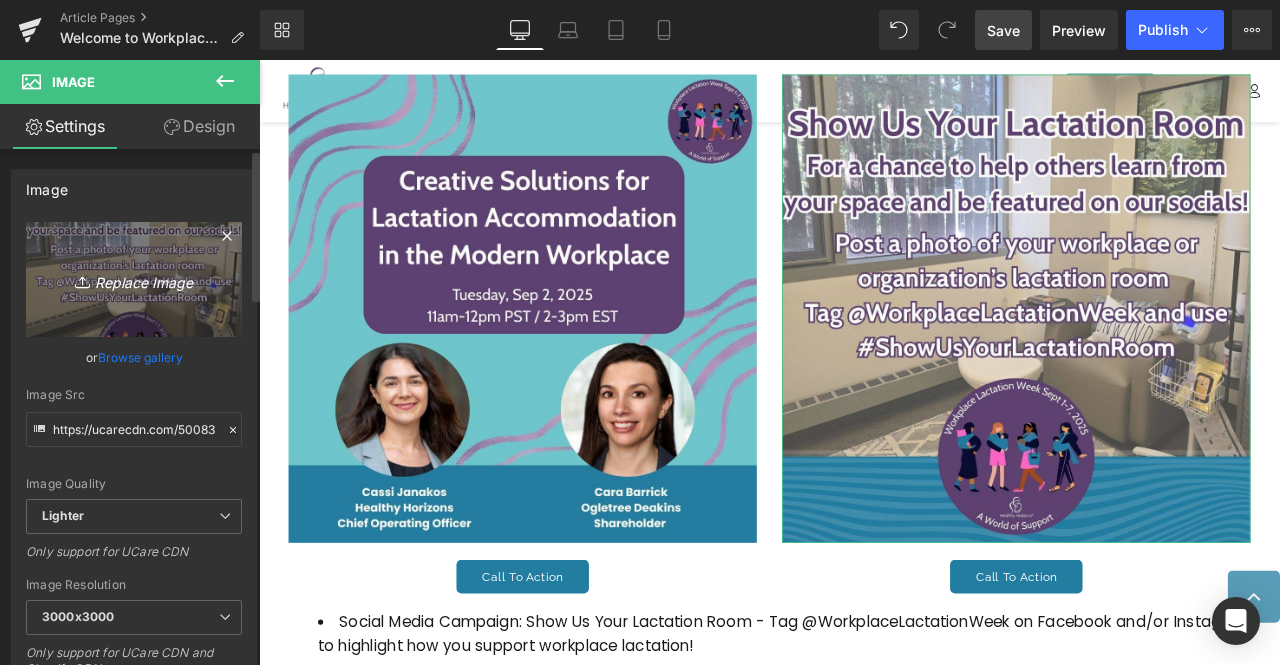 click on "Replace Image" at bounding box center (134, 279) 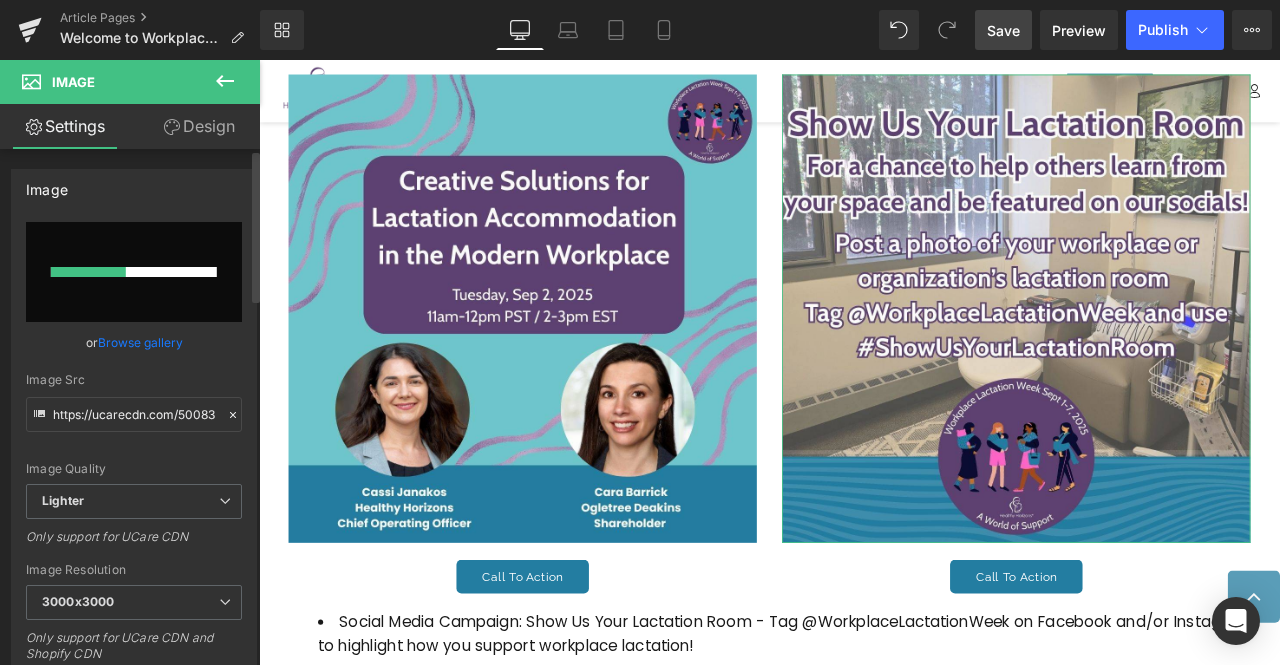 type 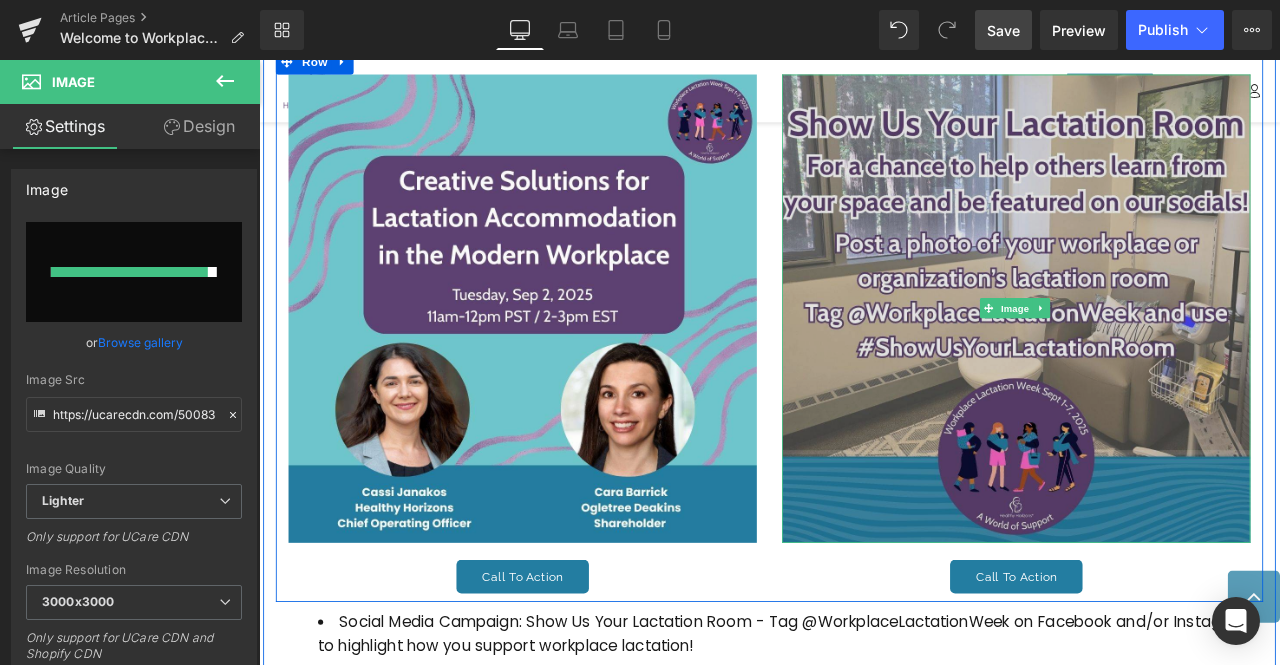 type on "https://ucarecdn.com/8db36c6d-2d82-4a61-9cba-308a04194fbb/-/format/auto/-/preview/3000x3000/-/quality/lighter/Global%20Perspectives%20Workplace%20Lactation%20Support%20in%20Central%20Africa.jpg" 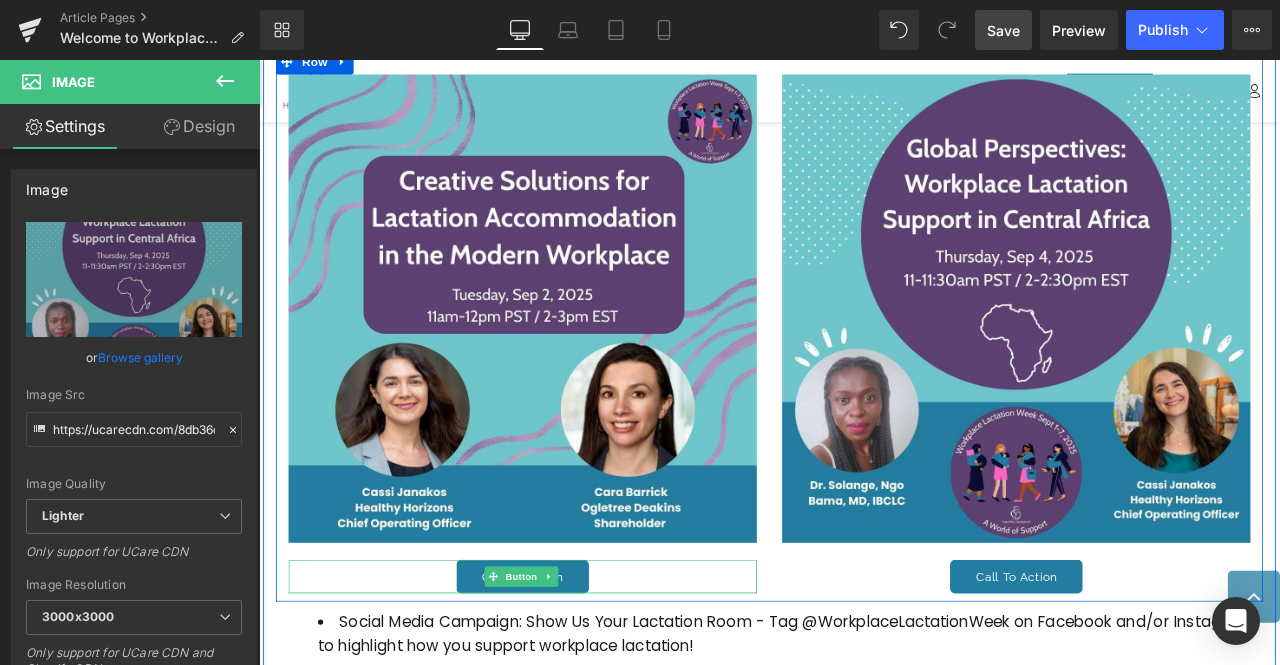 click on "Call To Action" at bounding box center (572, 672) 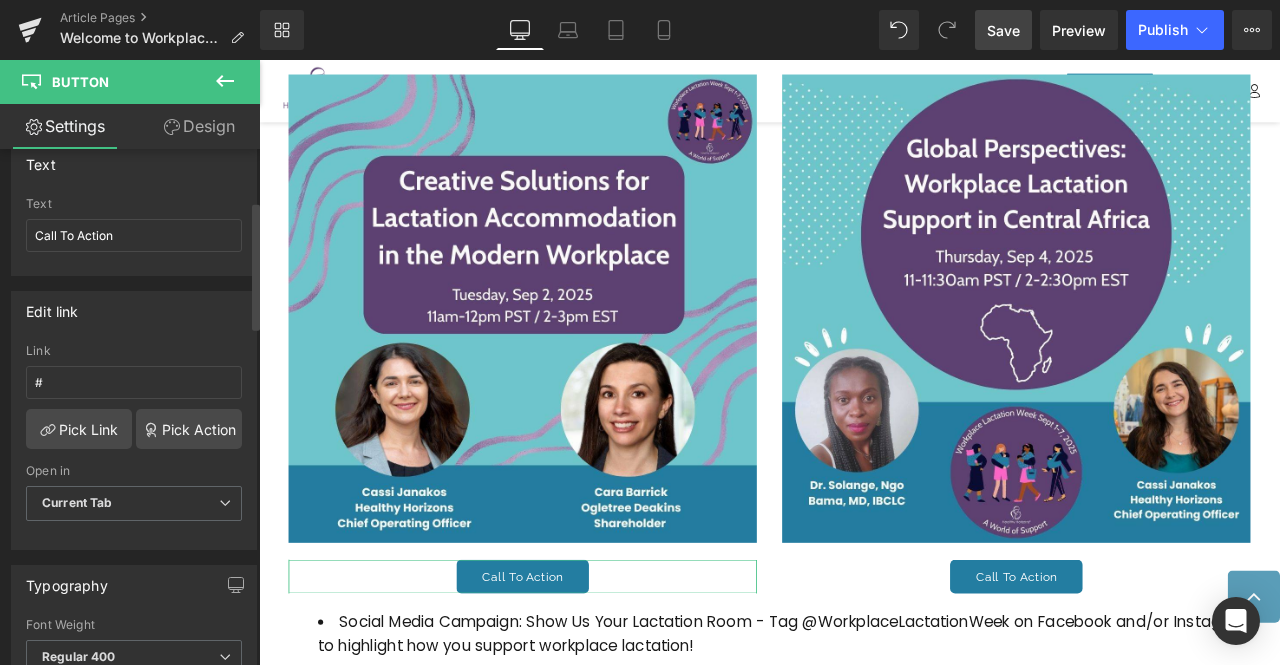 scroll, scrollTop: 152, scrollLeft: 0, axis: vertical 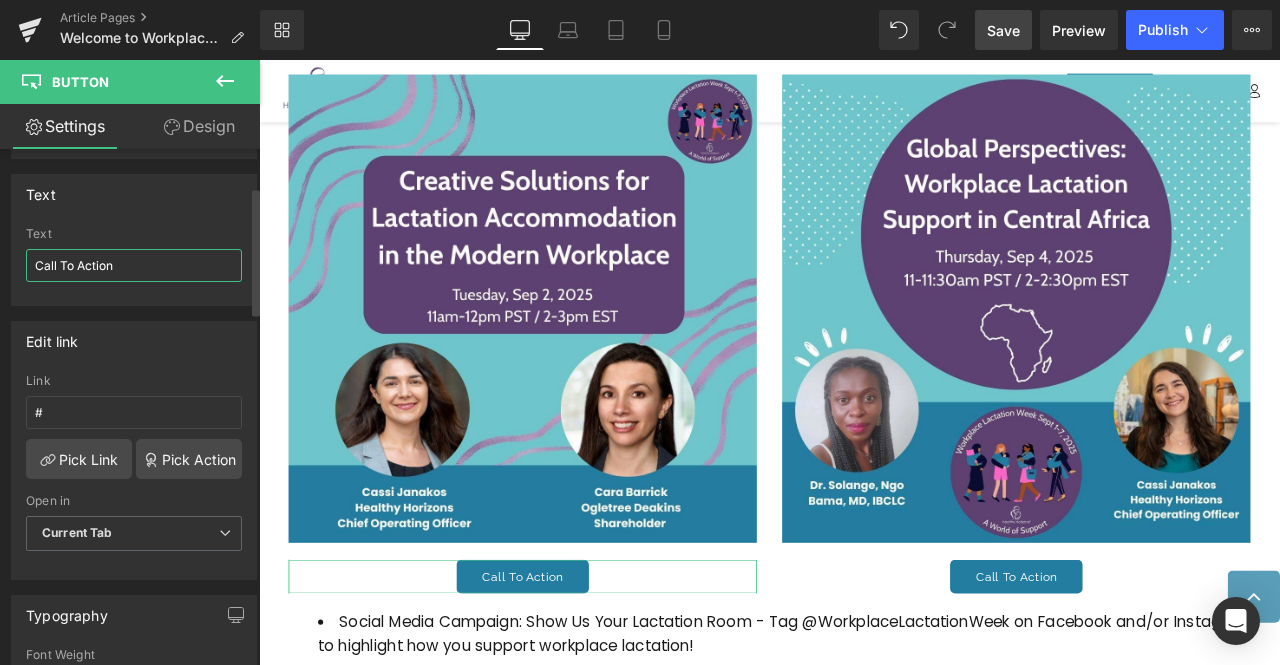 click on "Call To Action" at bounding box center (134, 265) 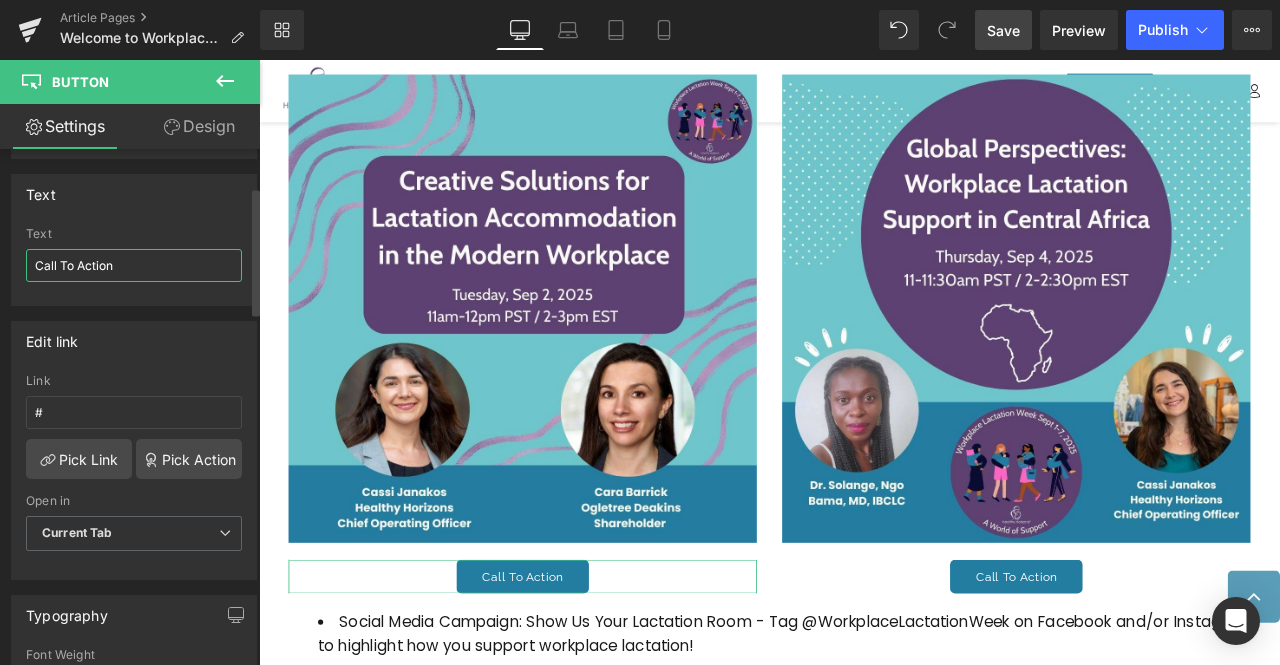 type on "Registration Coming This Week!" 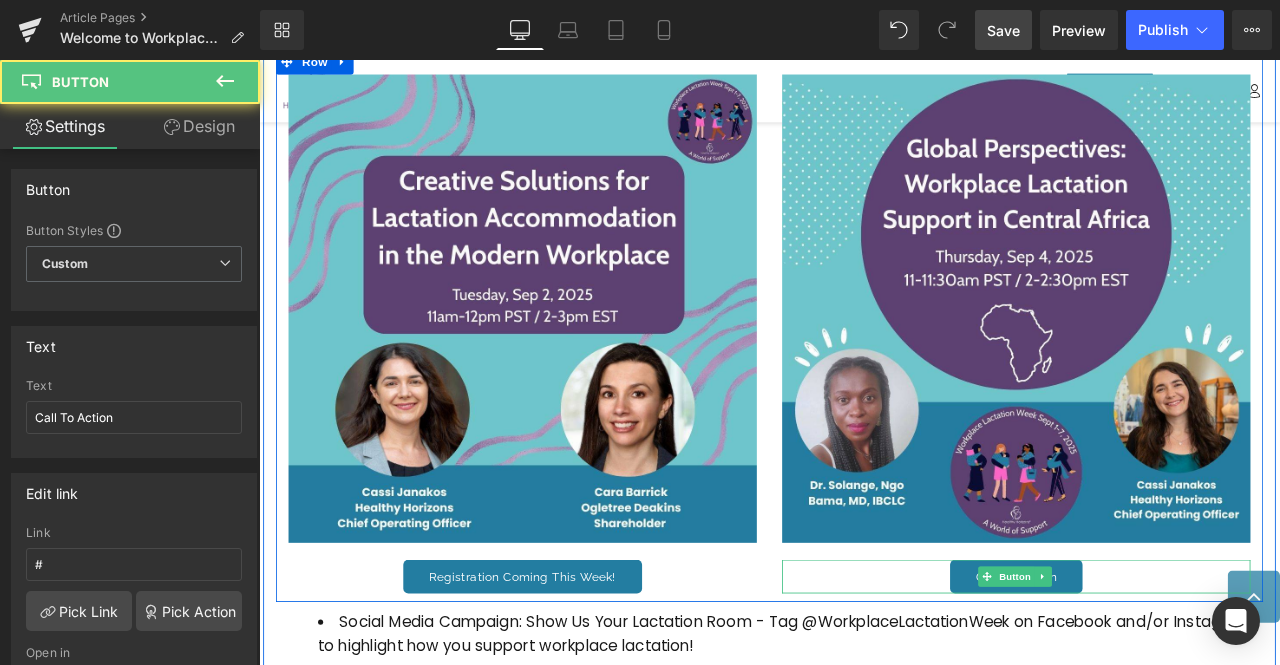 click on "Call To Action" at bounding box center [1157, 672] 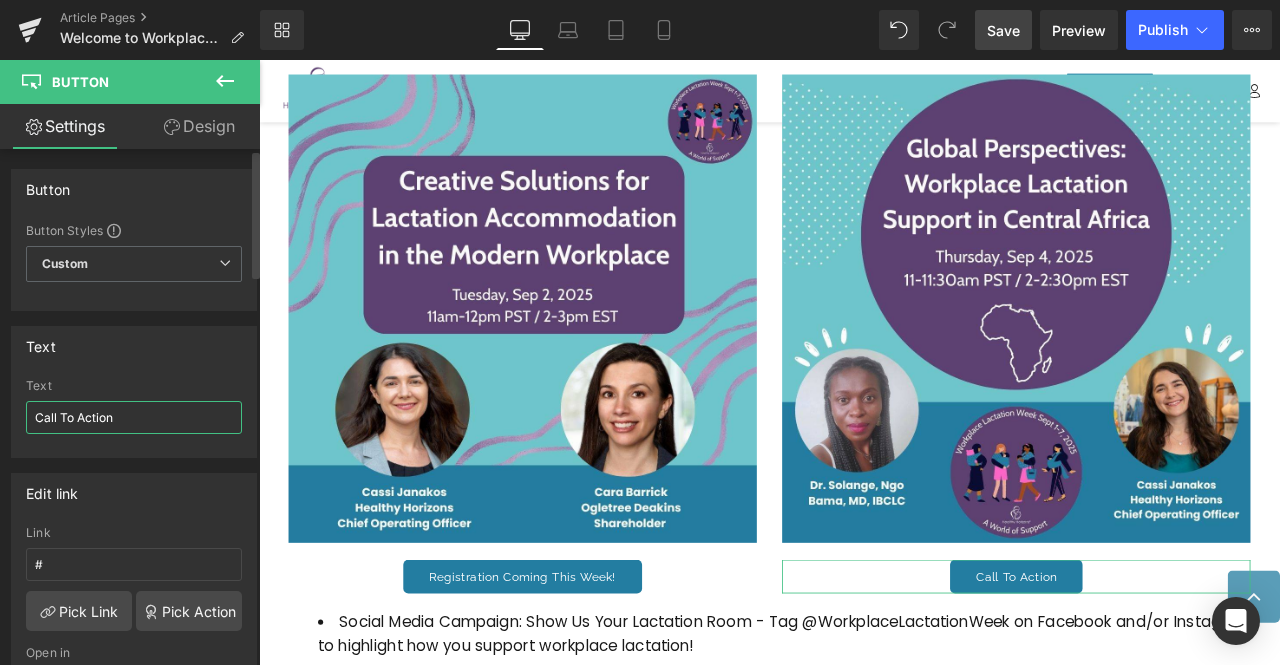 click on "Call To Action" at bounding box center (134, 417) 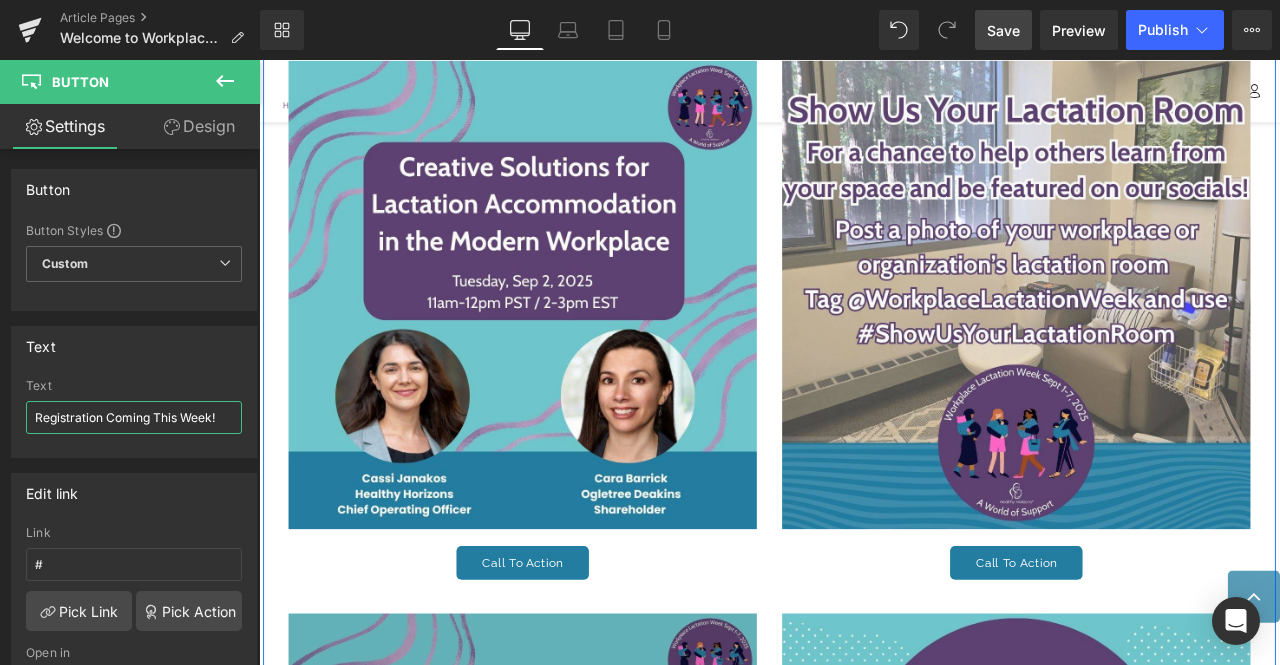 scroll, scrollTop: 1414, scrollLeft: 0, axis: vertical 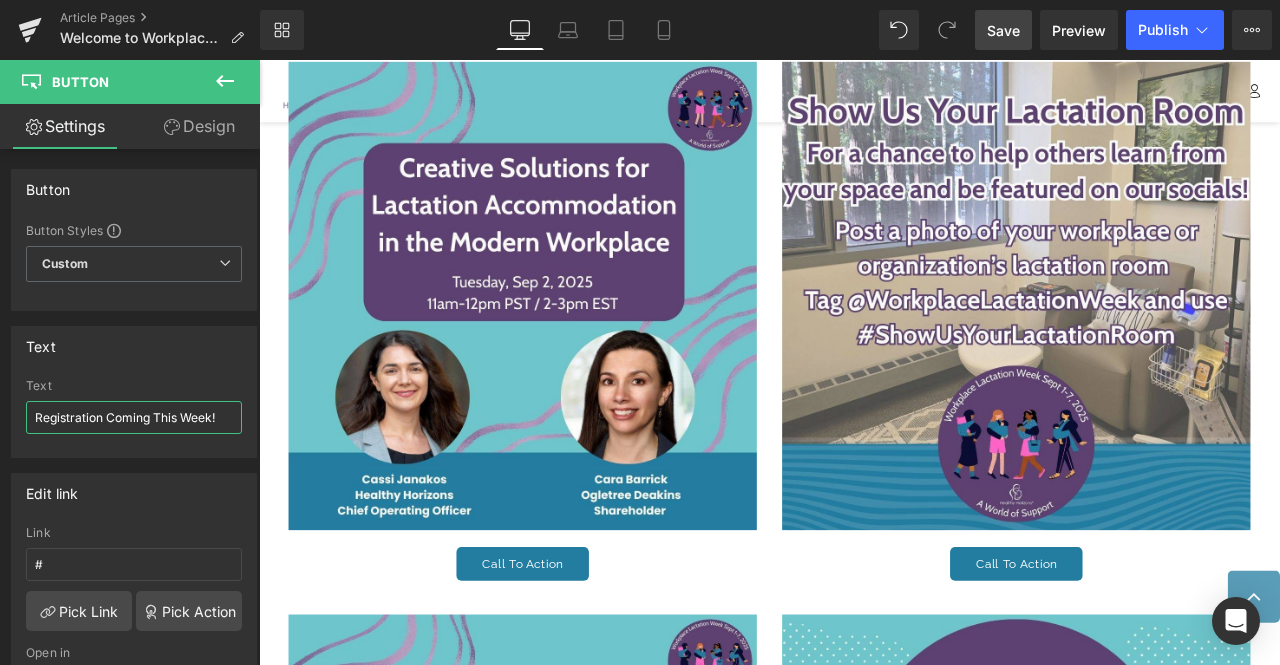 type on "Registration Coming This Week!" 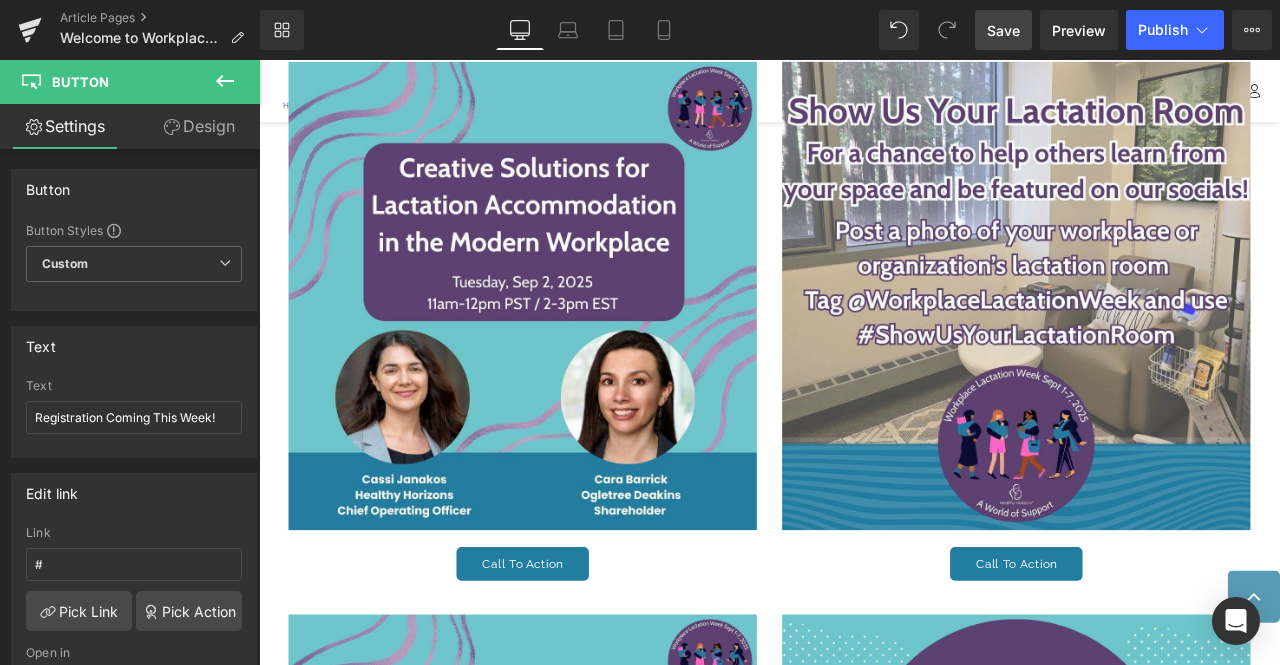 click 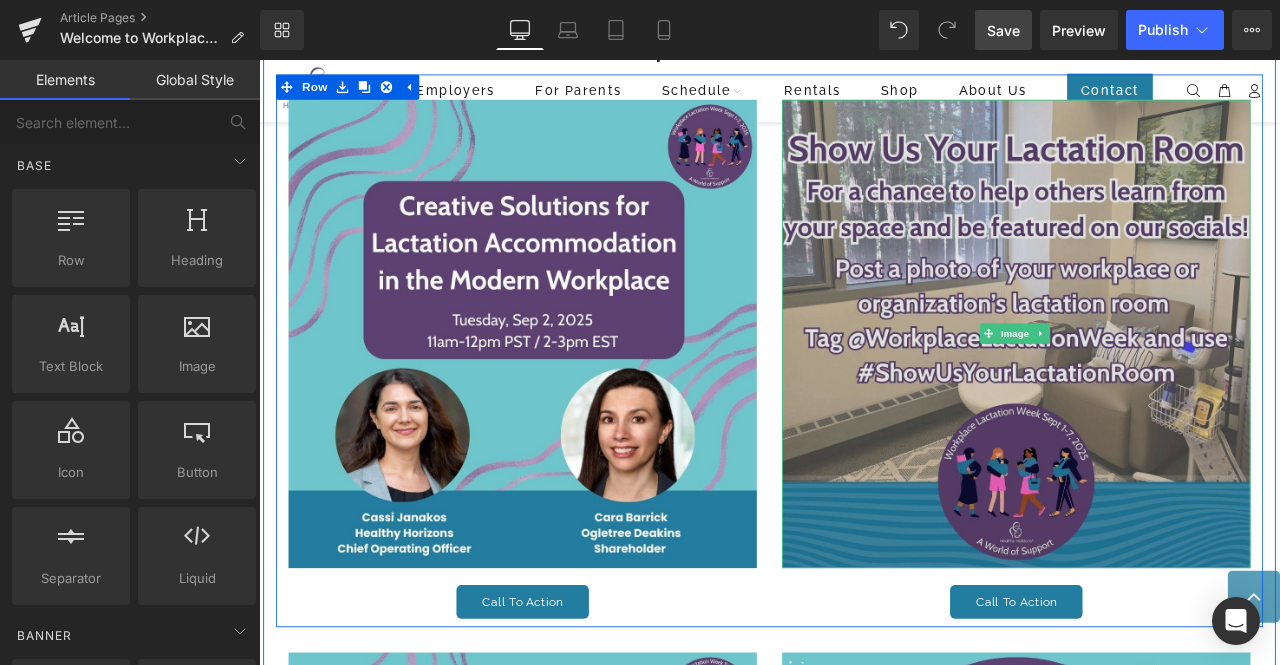 scroll, scrollTop: 1371, scrollLeft: 0, axis: vertical 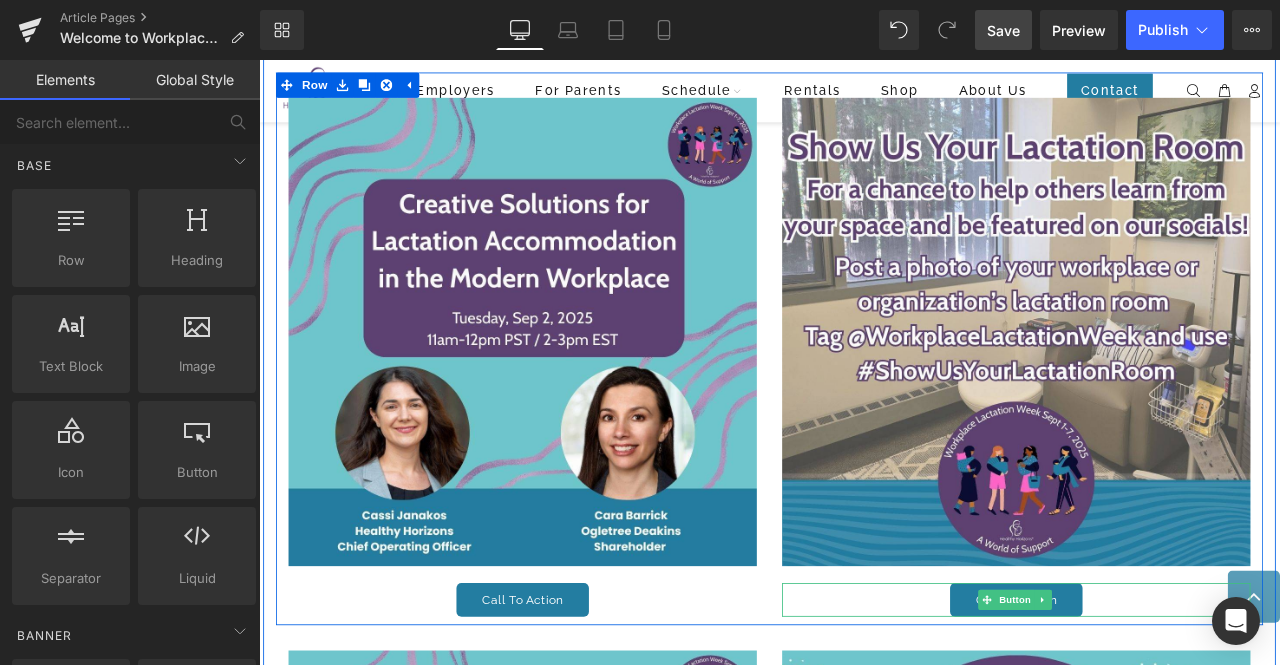 click on "Call To Action" at bounding box center (1157, 700) 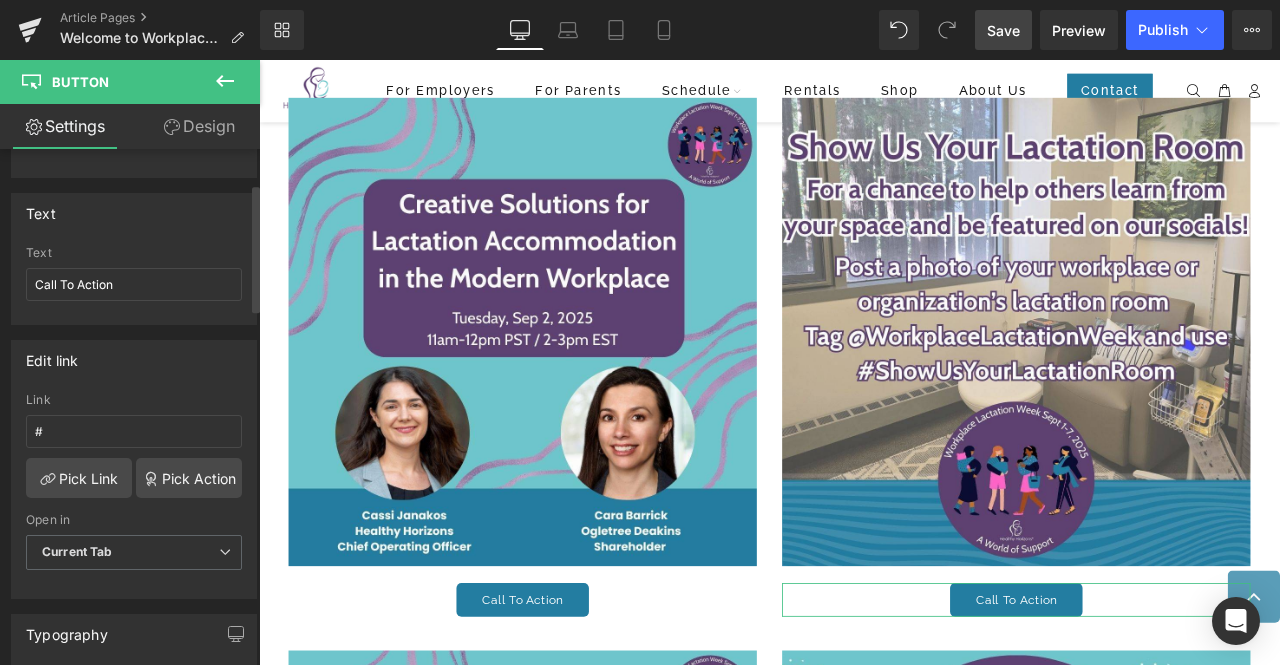 scroll, scrollTop: 145, scrollLeft: 0, axis: vertical 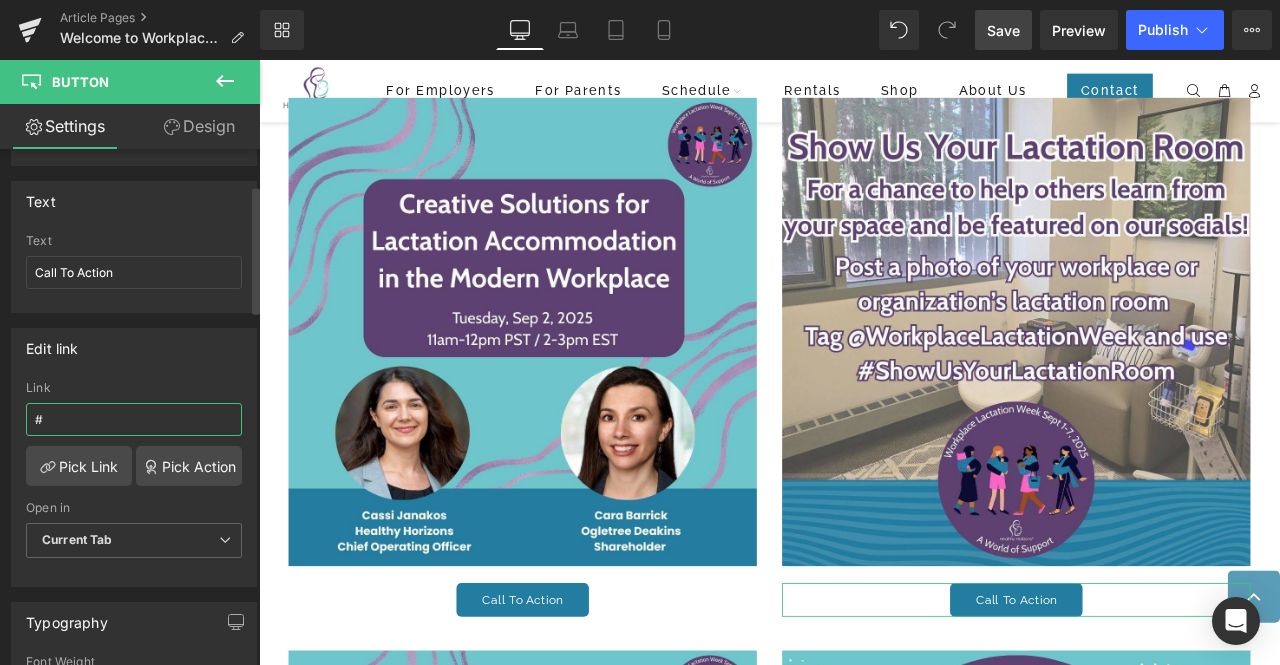 drag, startPoint x: 92, startPoint y: 423, endPoint x: 21, endPoint y: 420, distance: 71.063354 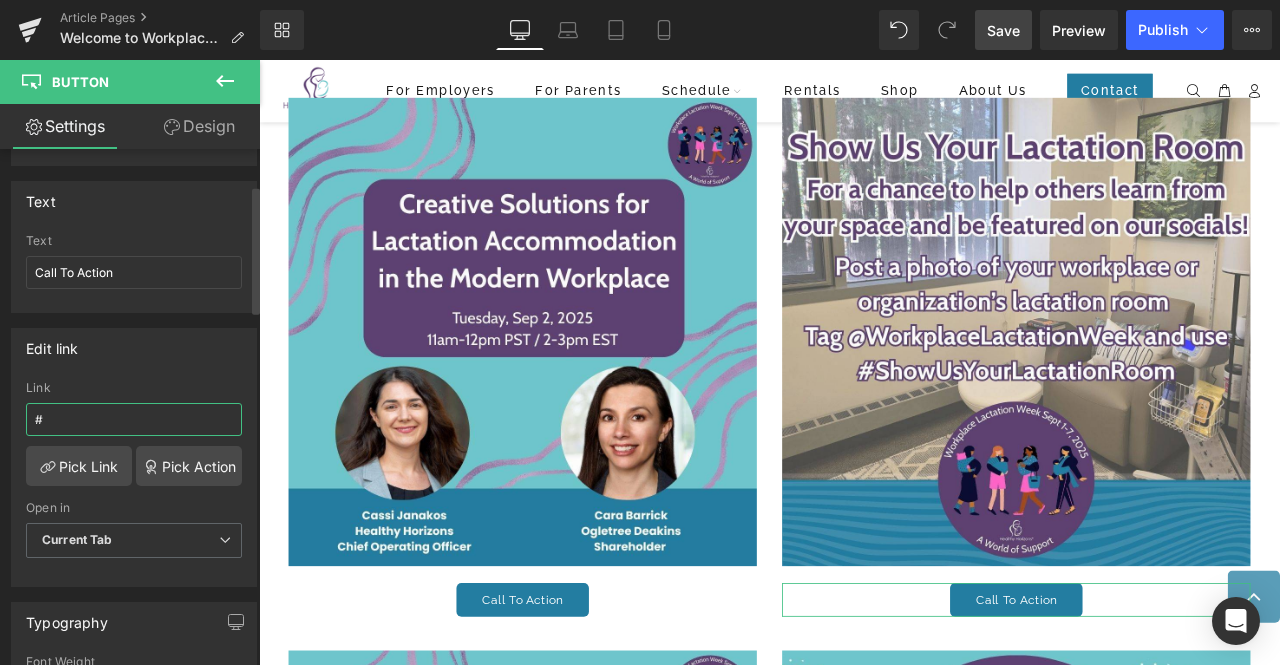 paste on "https://www.instagram.com/workplacelactationweek/" 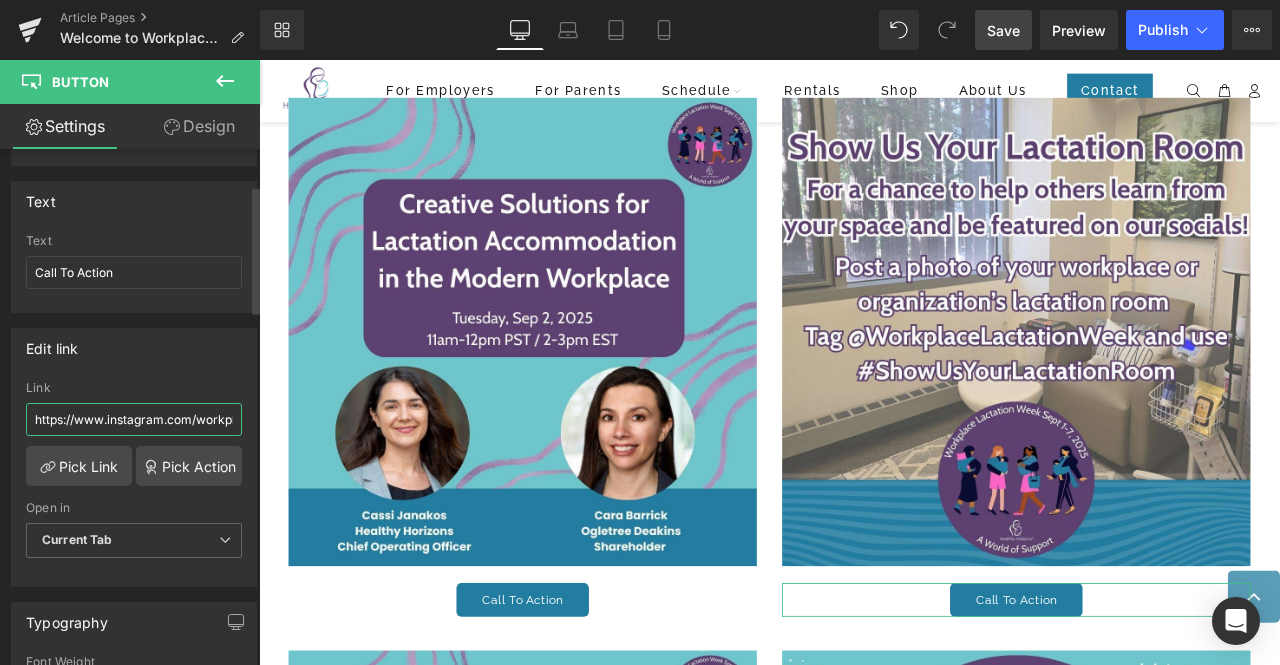 scroll, scrollTop: 0, scrollLeft: 113, axis: horizontal 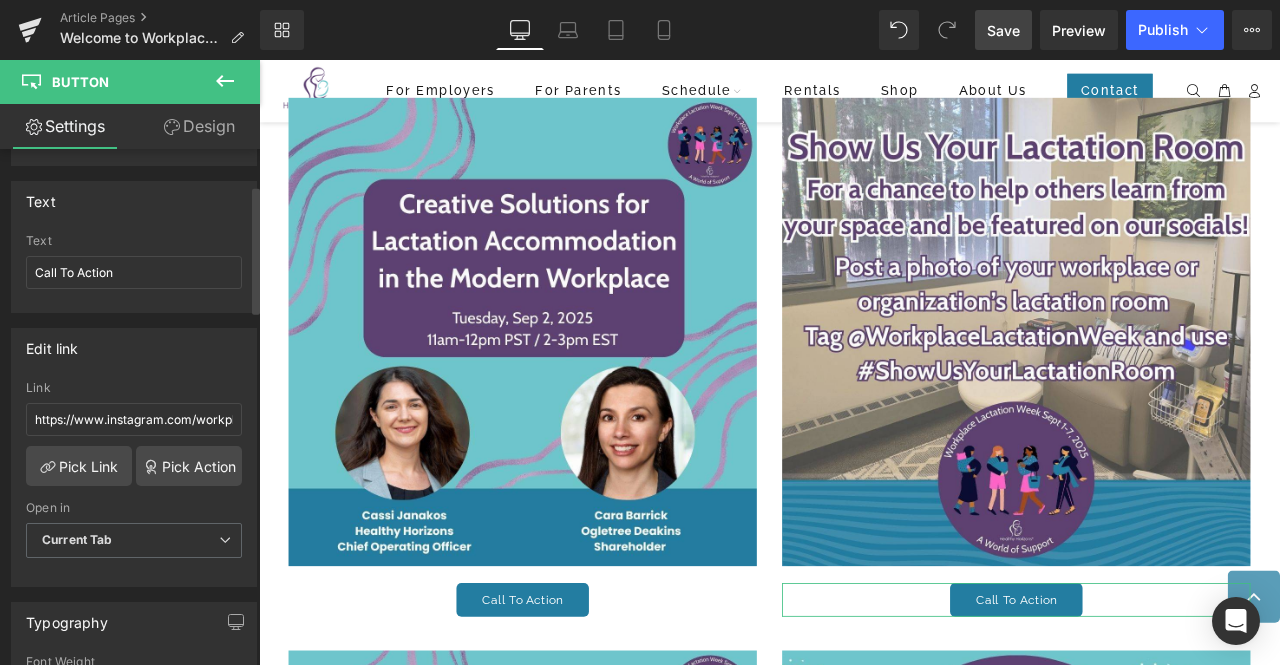 click on "Link" at bounding box center [134, 388] 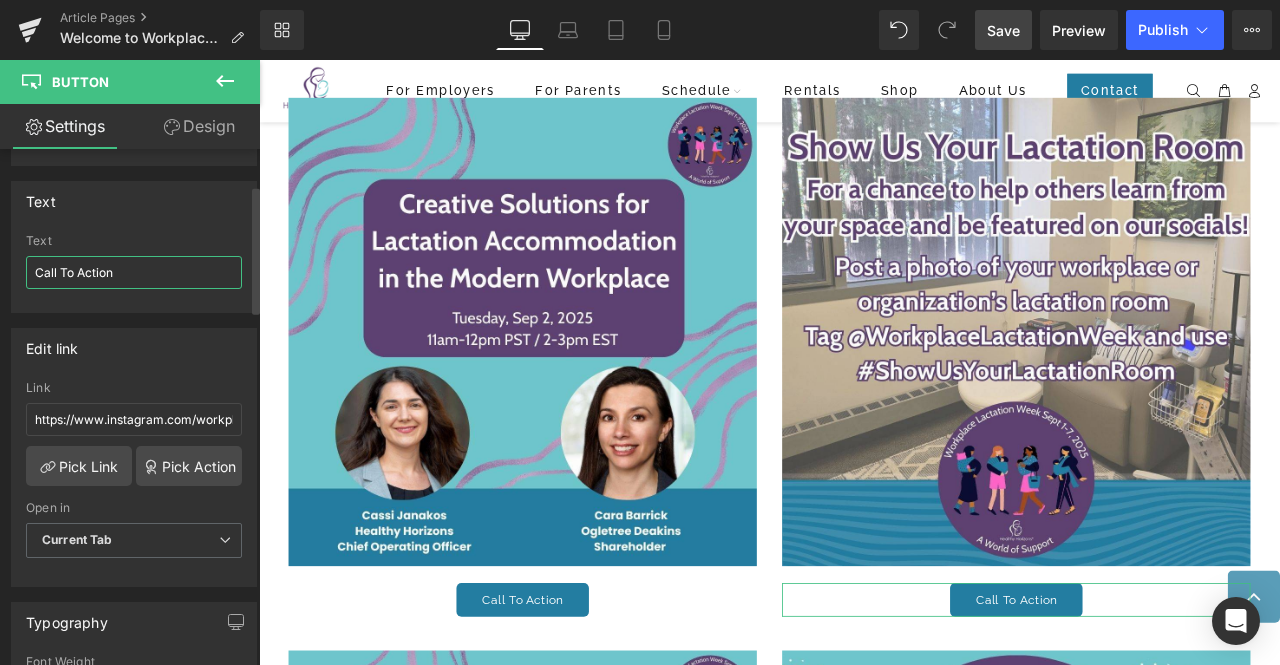 drag, startPoint x: 139, startPoint y: 274, endPoint x: 1, endPoint y: 256, distance: 139.16896 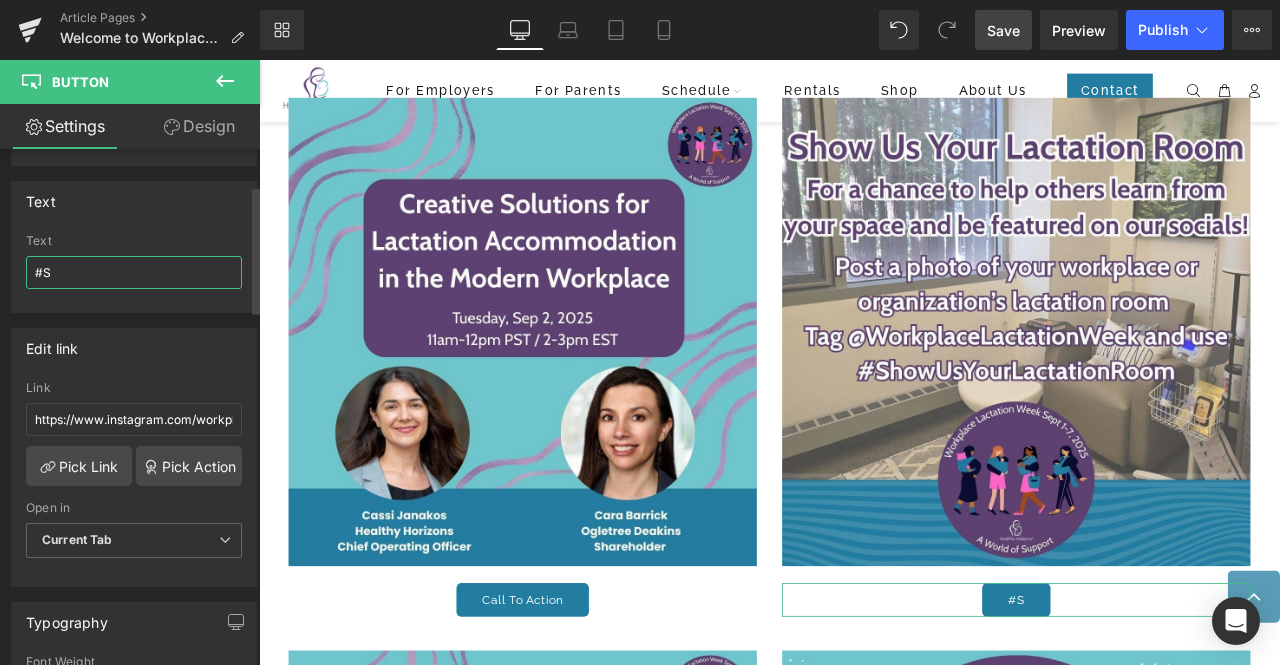 type on "#" 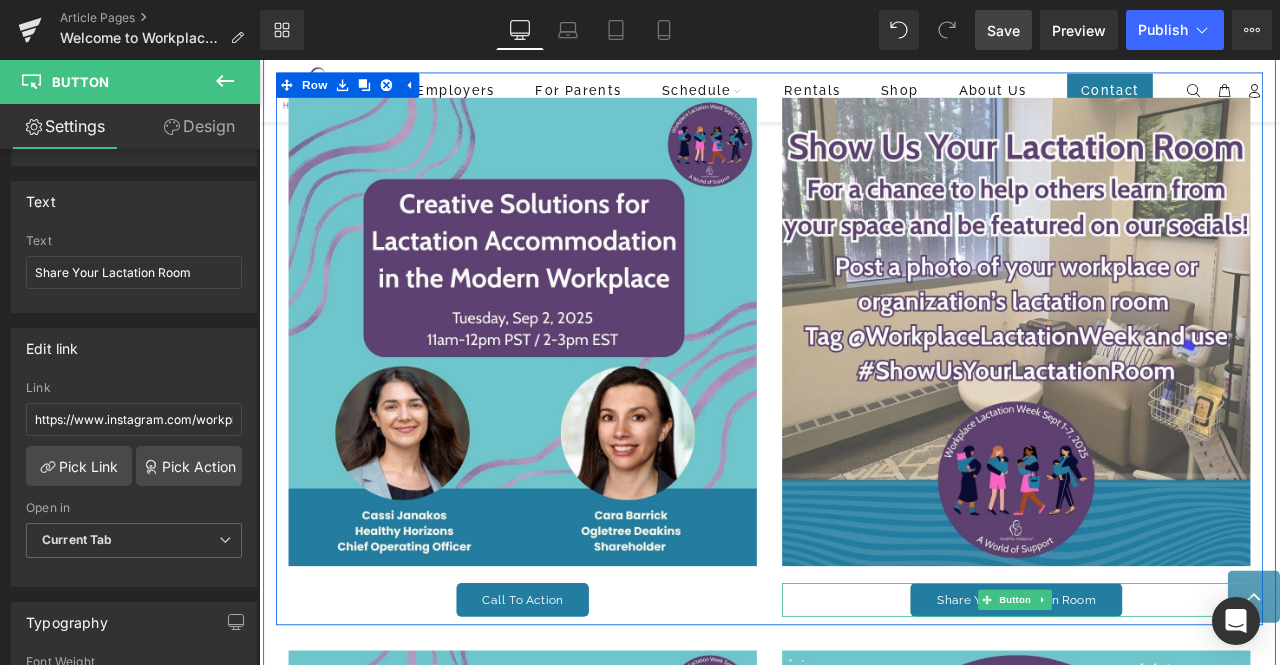 click on "Share Your Lactation Room" at bounding box center [1156, 700] 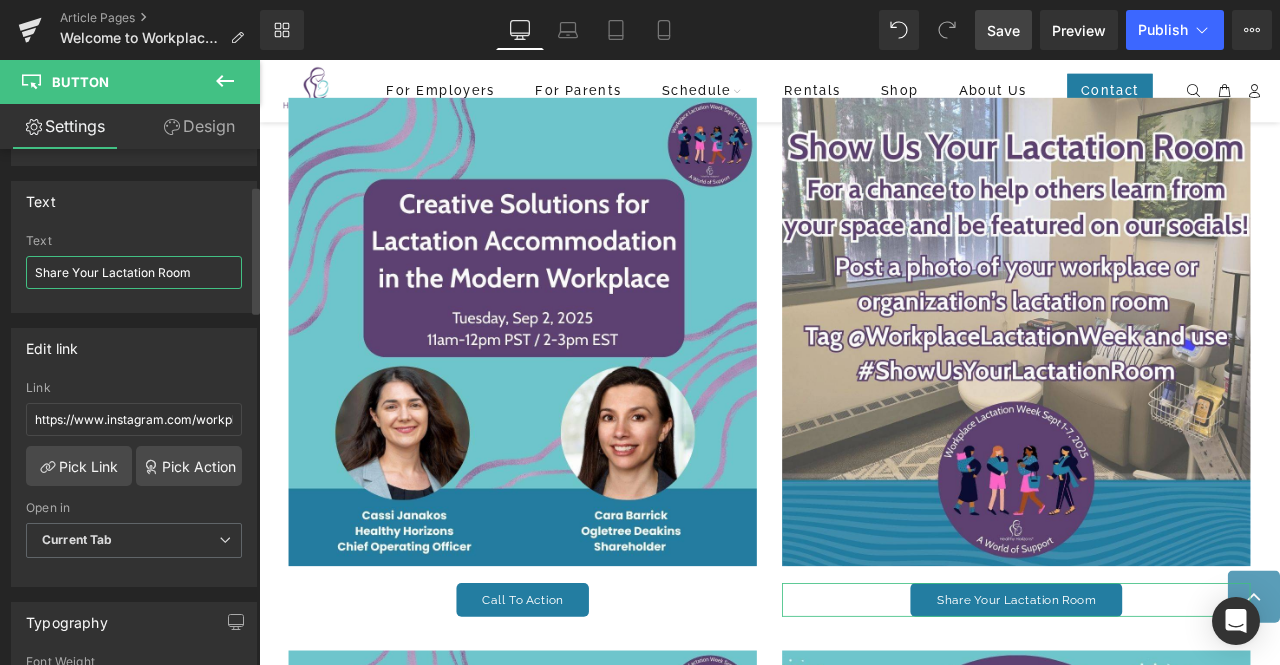 click on "Share Your Lactation Room" at bounding box center (134, 272) 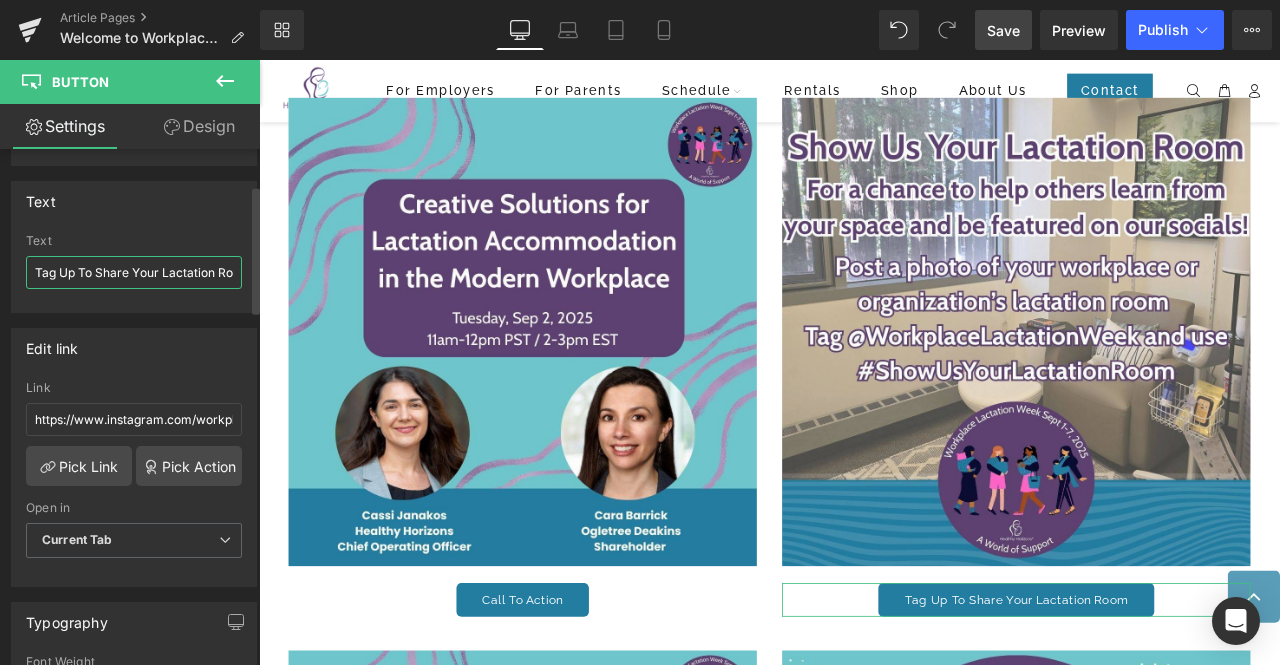 click on "Tag Up To Share Your Lactation Room" at bounding box center [134, 272] 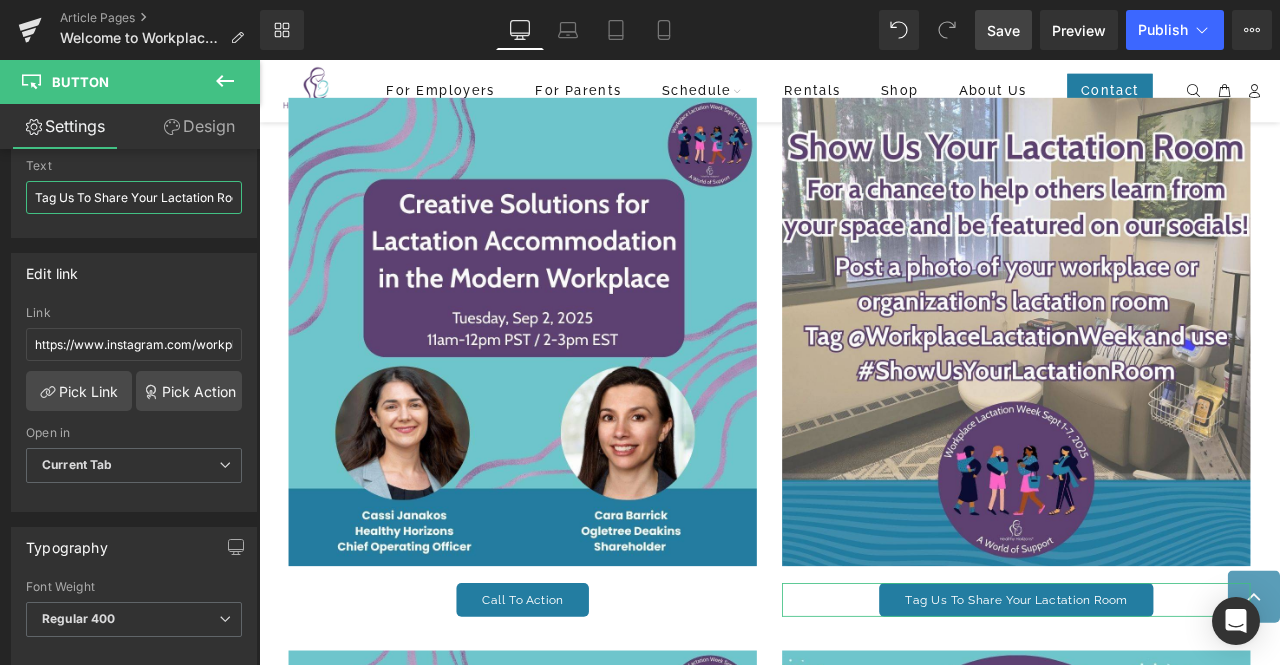 scroll, scrollTop: 216, scrollLeft: 0, axis: vertical 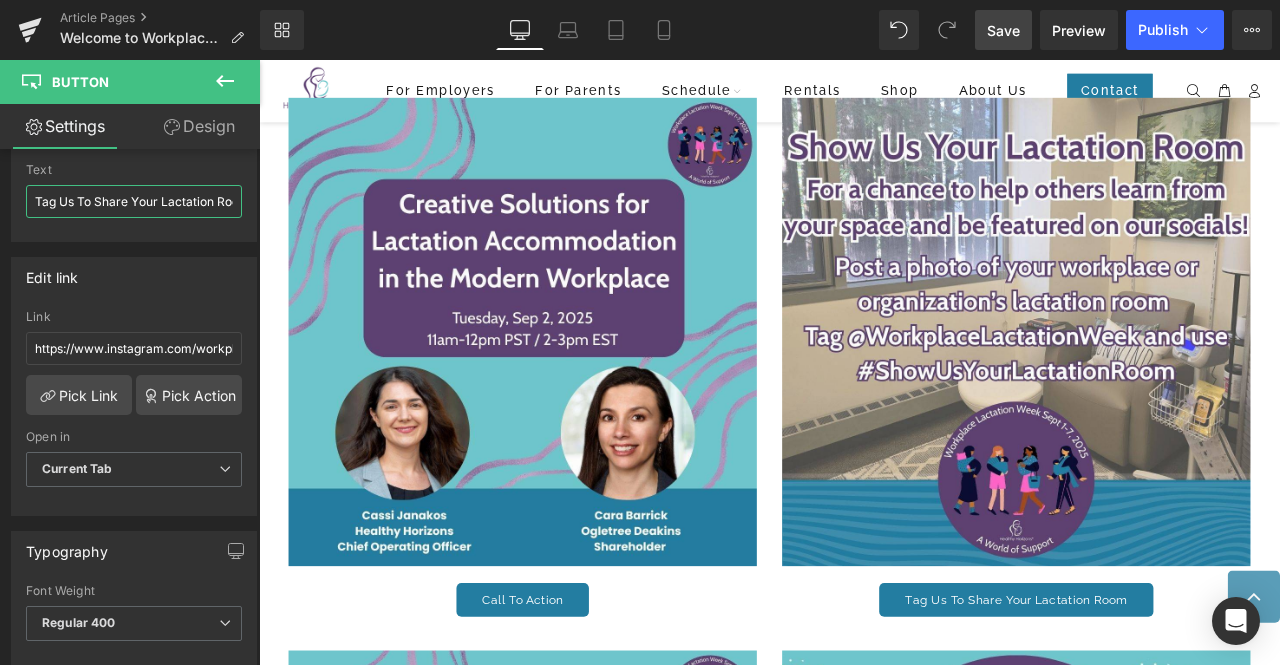 type on "Tag Us To Share Your Lactation Room" 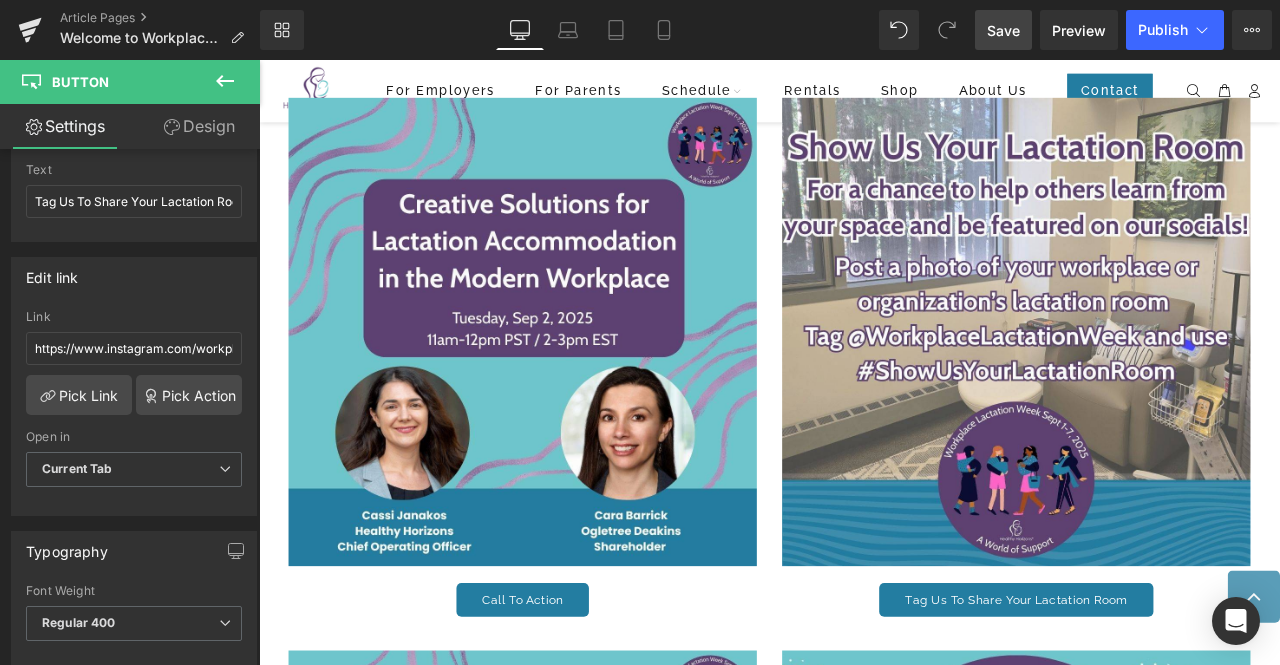 click 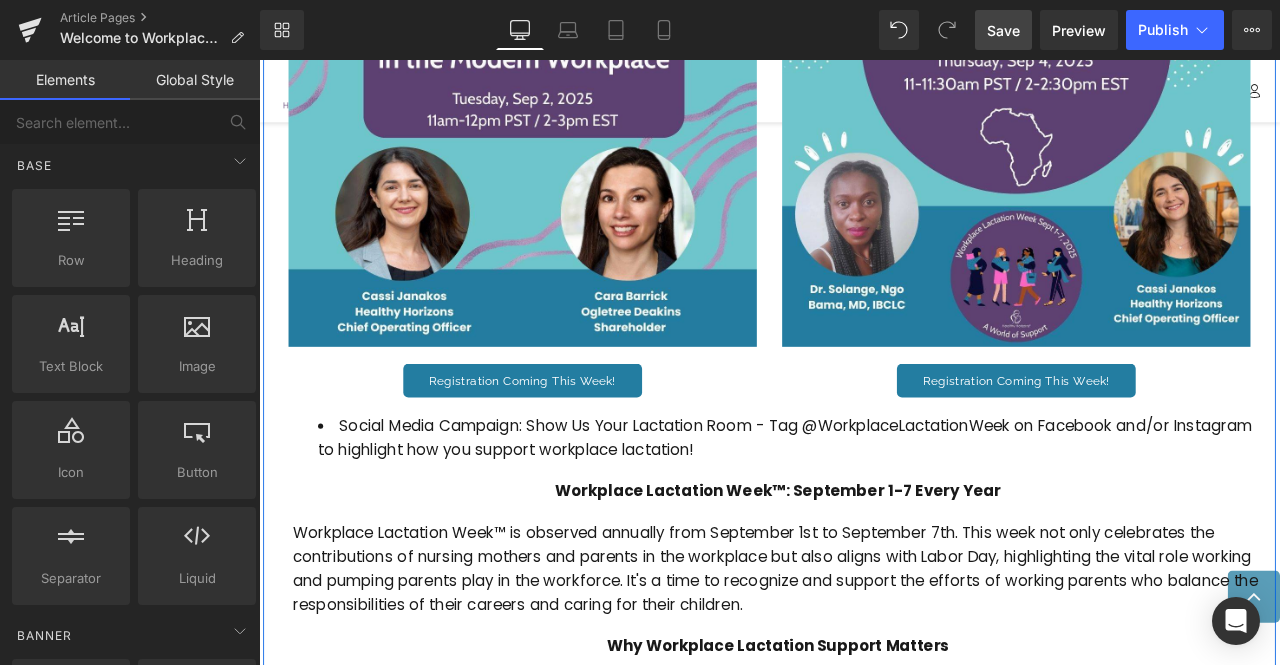 scroll, scrollTop: 2285, scrollLeft: 0, axis: vertical 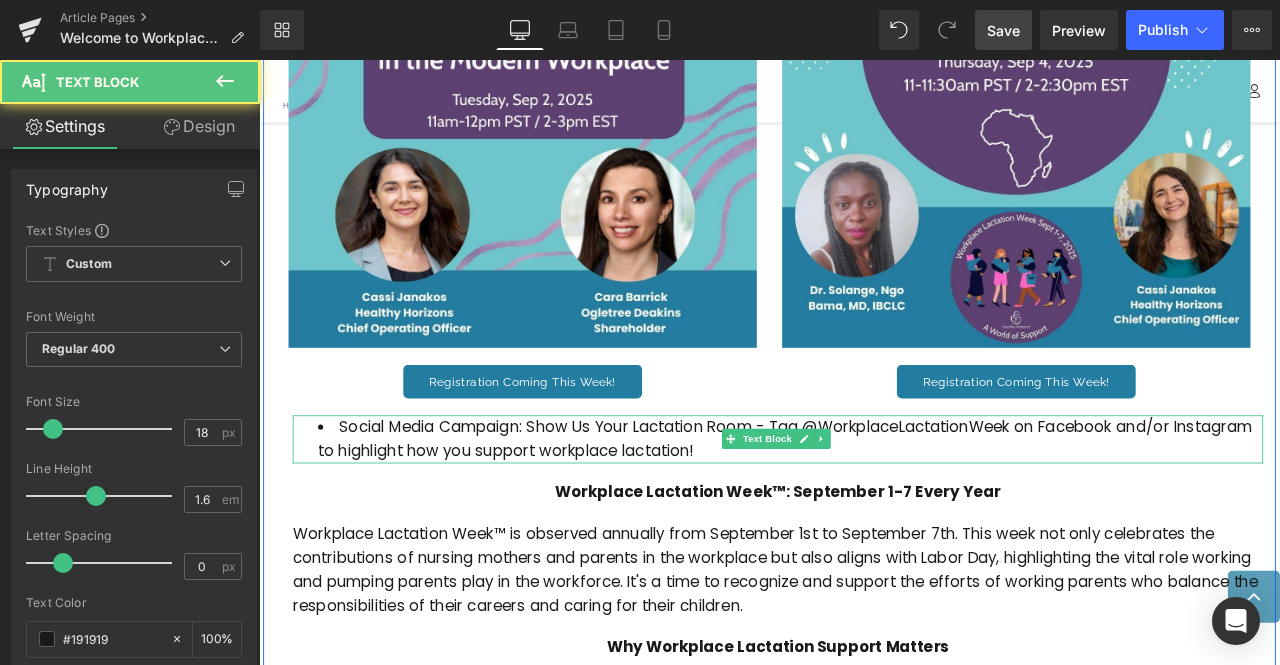 click on "Social Media Campaign: Show Us Your Lactation Room - Tag @WorkplaceLactationWeek on Facebook and/or Instagram to highlight how you support workplace lactation!" at bounding box center [889, 510] 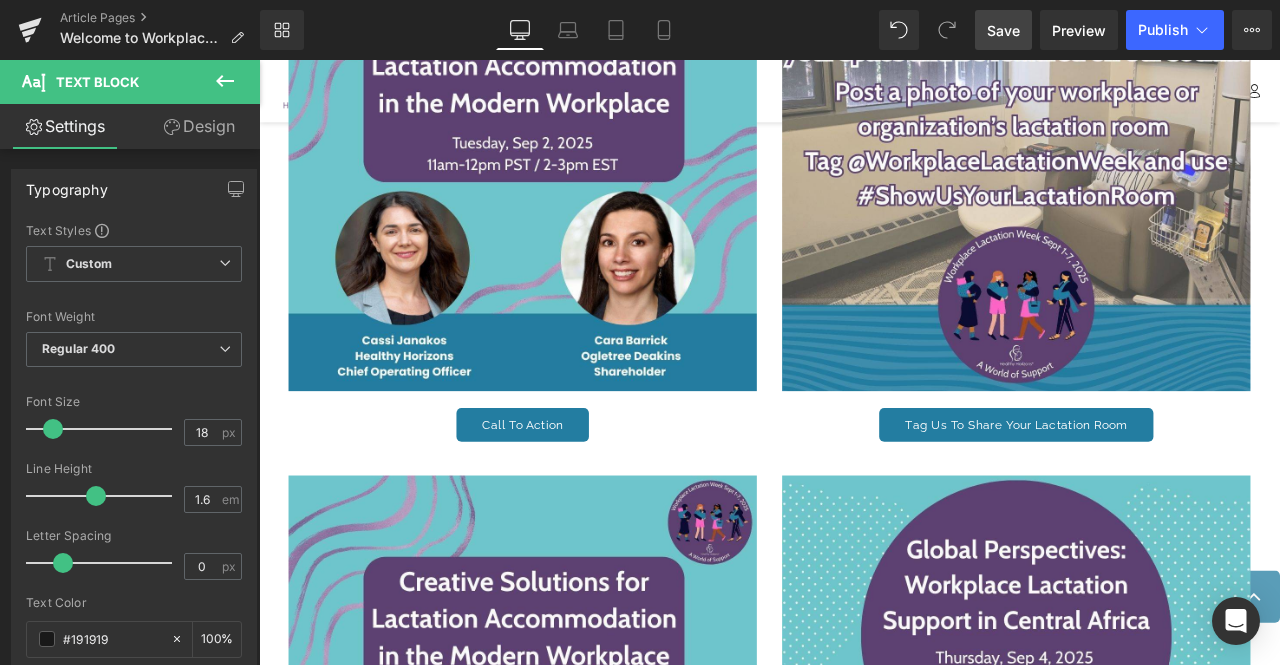 scroll, scrollTop: 1577, scrollLeft: 0, axis: vertical 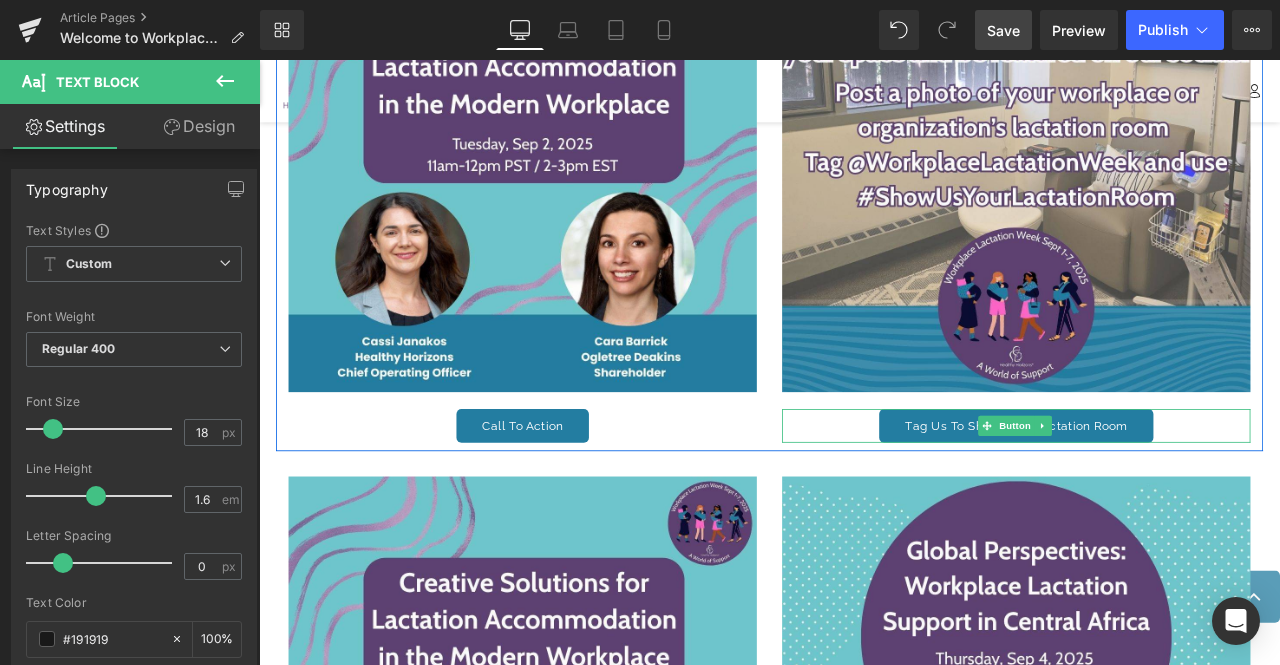 click on "Tag Us To Share Your Lactation Room" at bounding box center [1156, 494] 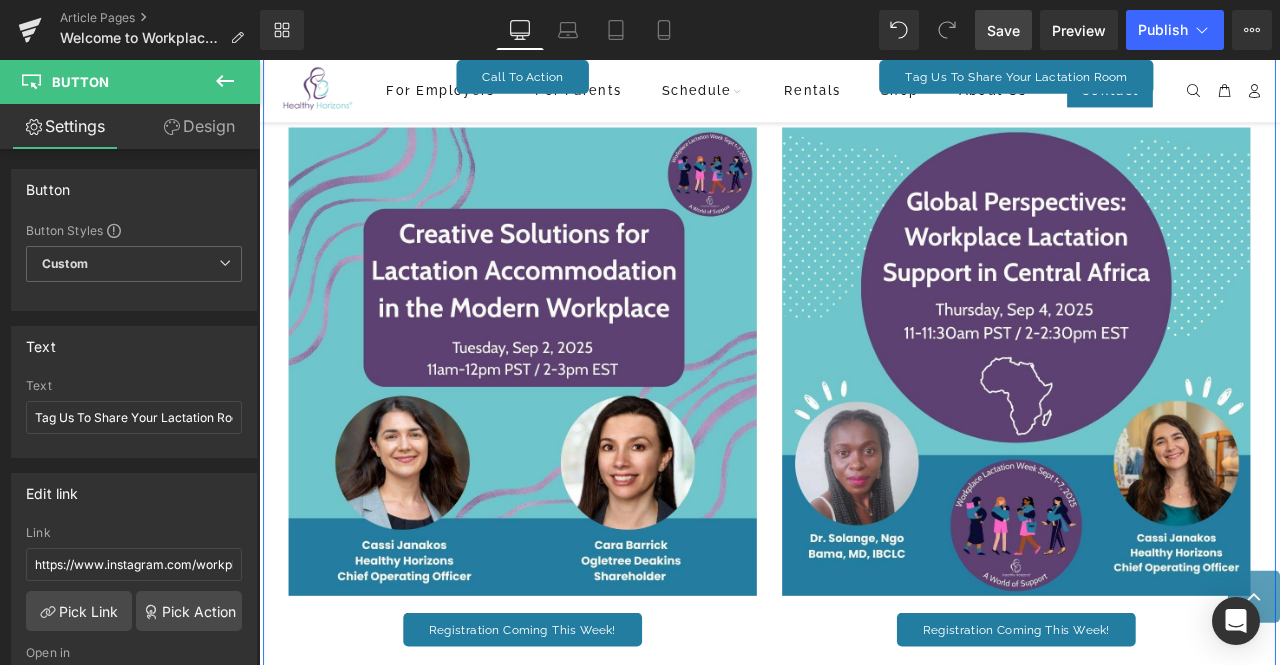 scroll, scrollTop: 1992, scrollLeft: 0, axis: vertical 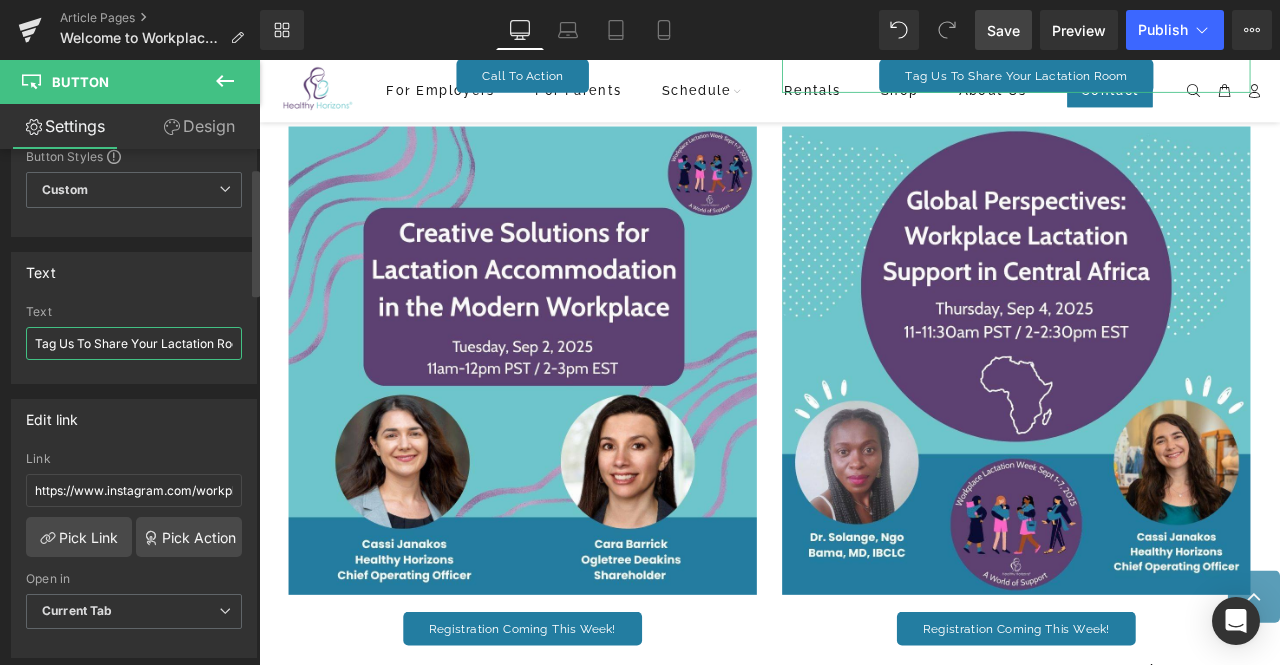 click on "Tag Us To Share Your Lactation Room" at bounding box center (134, 343) 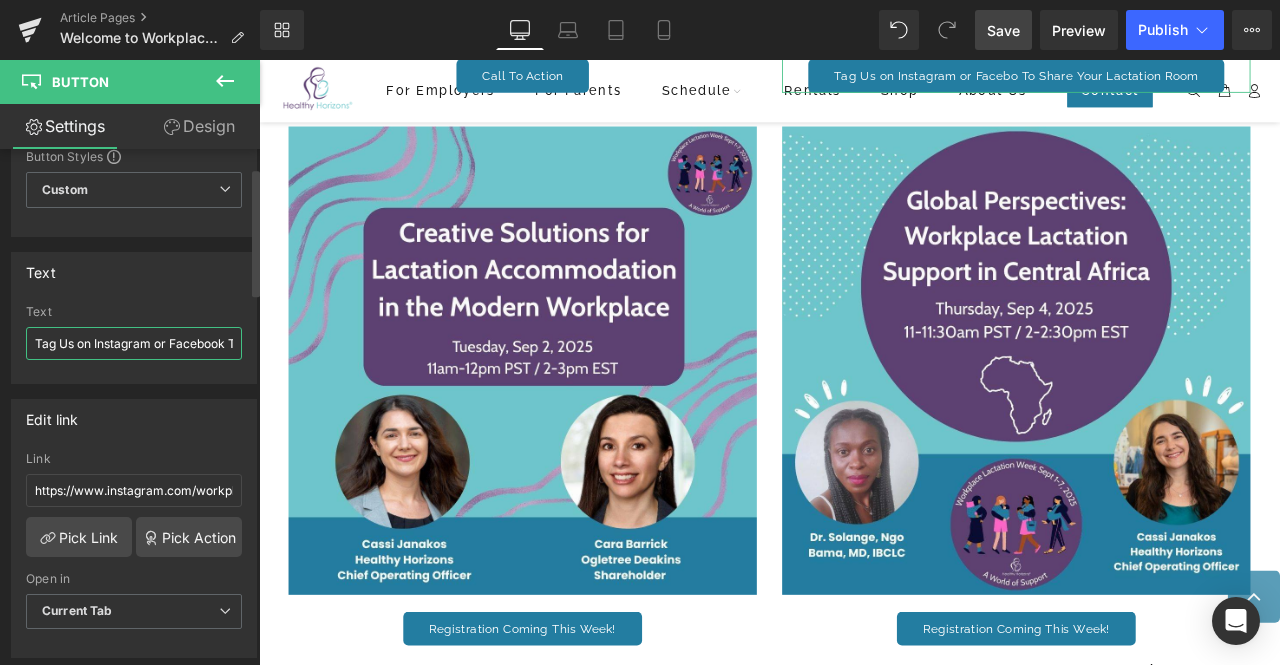 scroll, scrollTop: 0, scrollLeft: 1, axis: horizontal 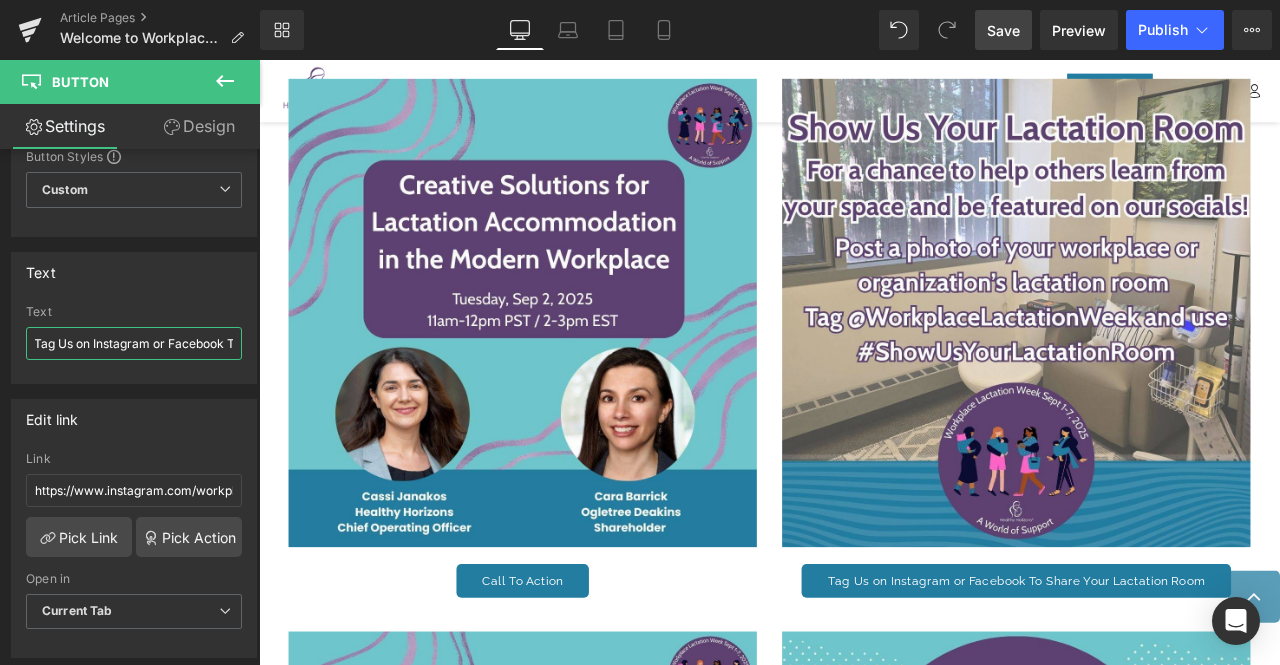 type on "Tag Us on Instagram or Facebook To Share Your Lactation Room" 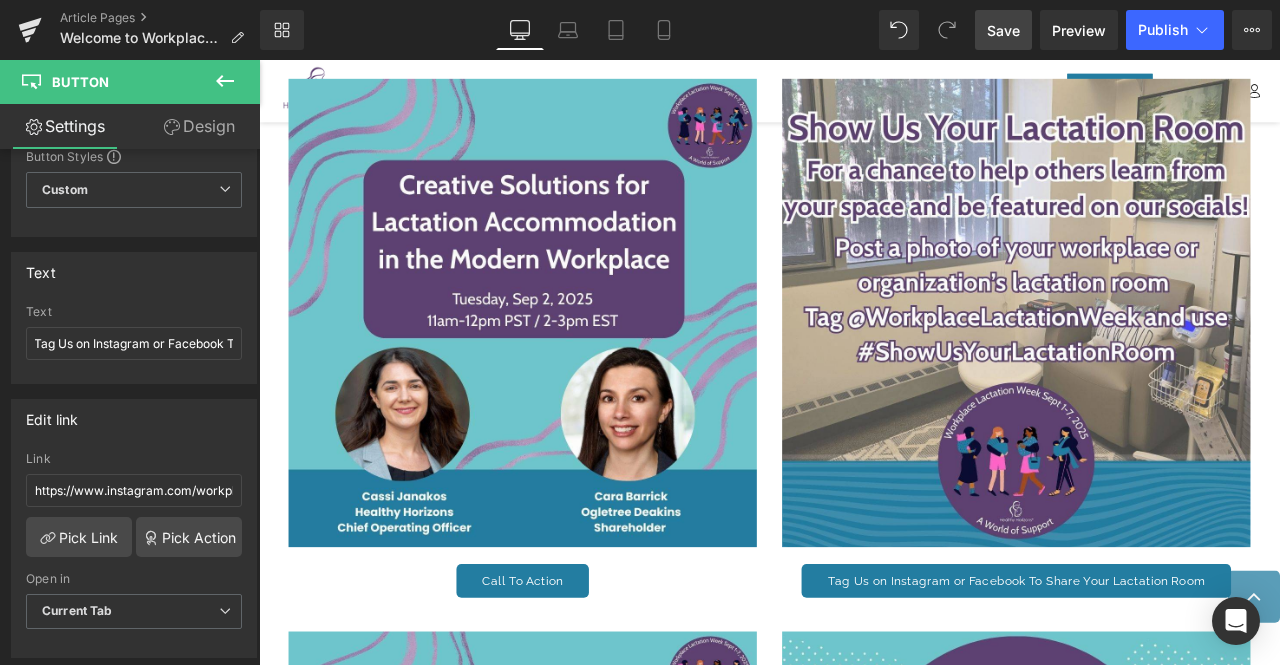 scroll, scrollTop: 0, scrollLeft: 0, axis: both 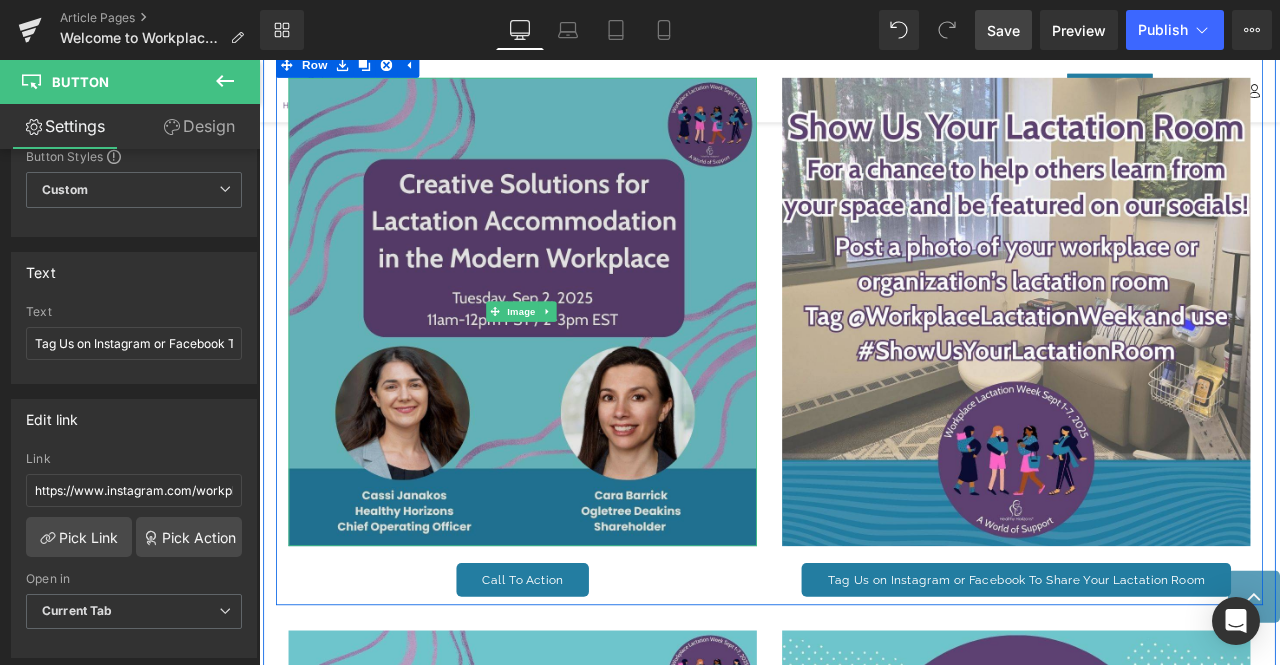 click at bounding box center (571, 358) 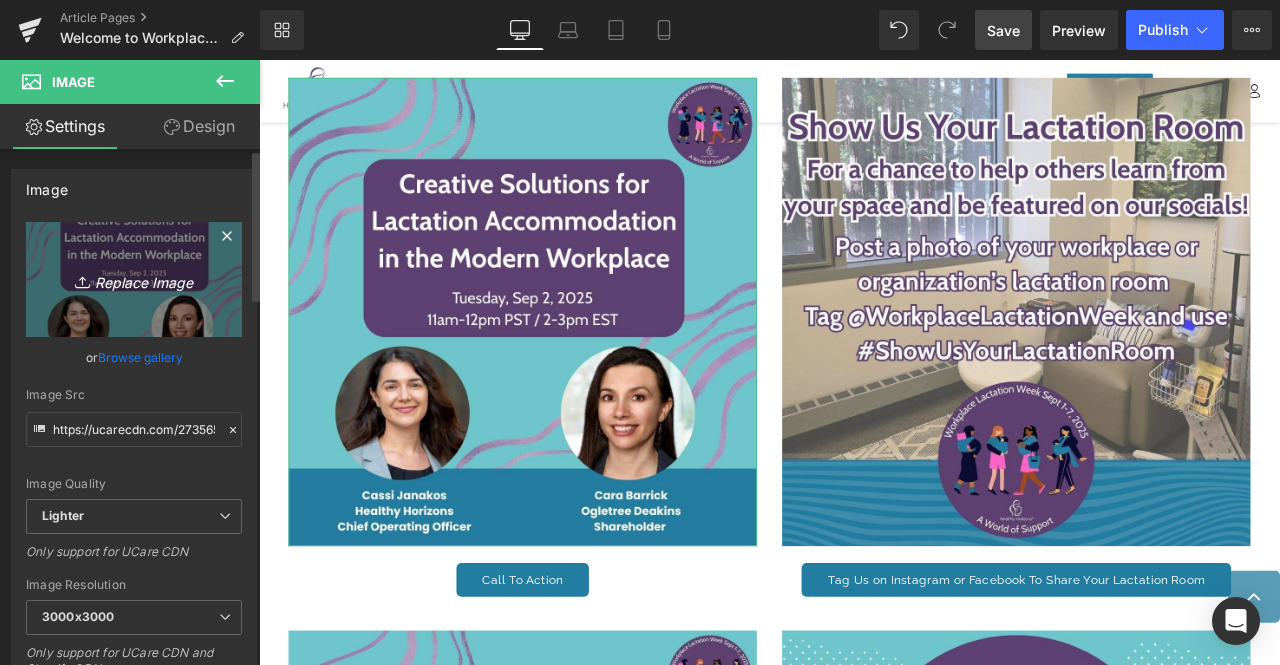 click on "Replace Image" at bounding box center [134, 279] 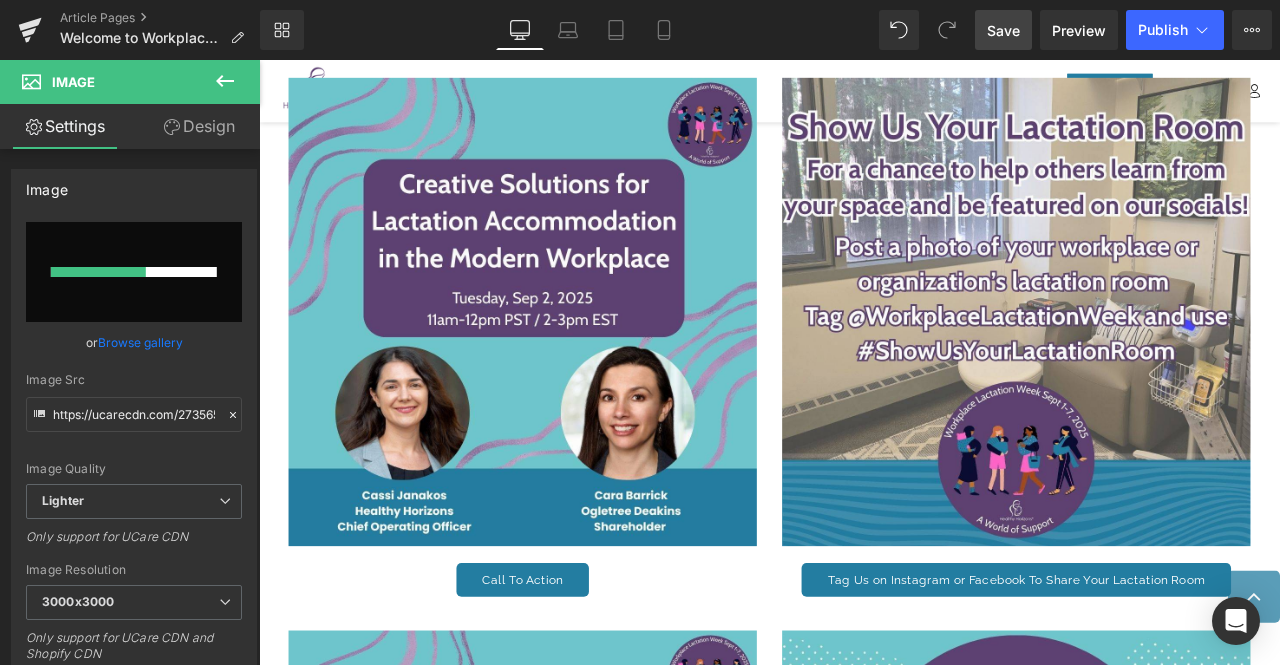 type 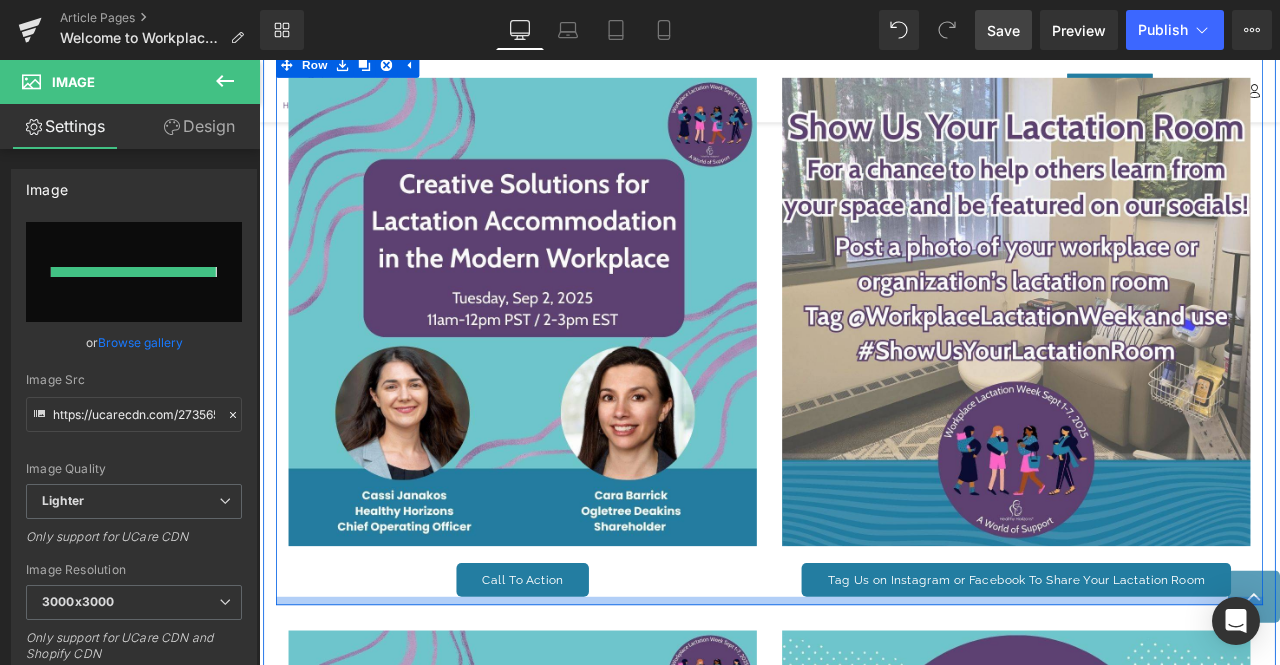 type on "https://ucarecdn.com/fb647032-bfc9-4262-bb85-21c6655cce79/-/format/auto/-/preview/3000x3000/-/quality/lighter/WLW%20Event%20Posters%20Social%20Media%20_1_.jpg" 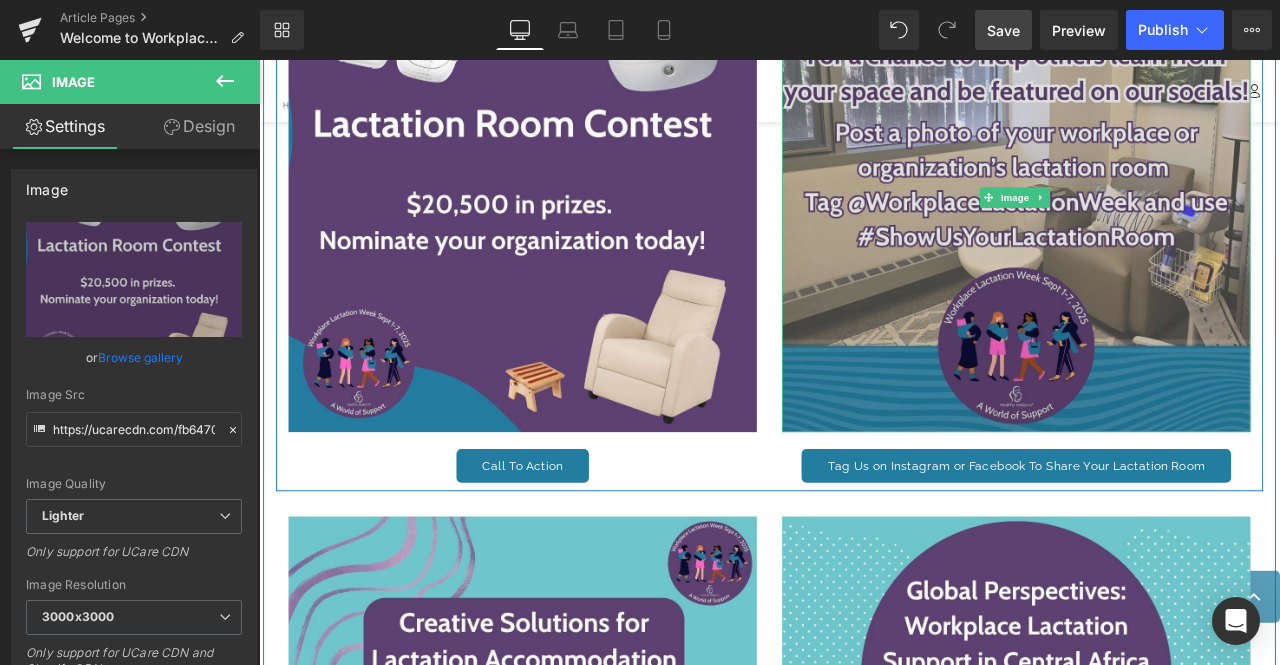 scroll, scrollTop: 1534, scrollLeft: 0, axis: vertical 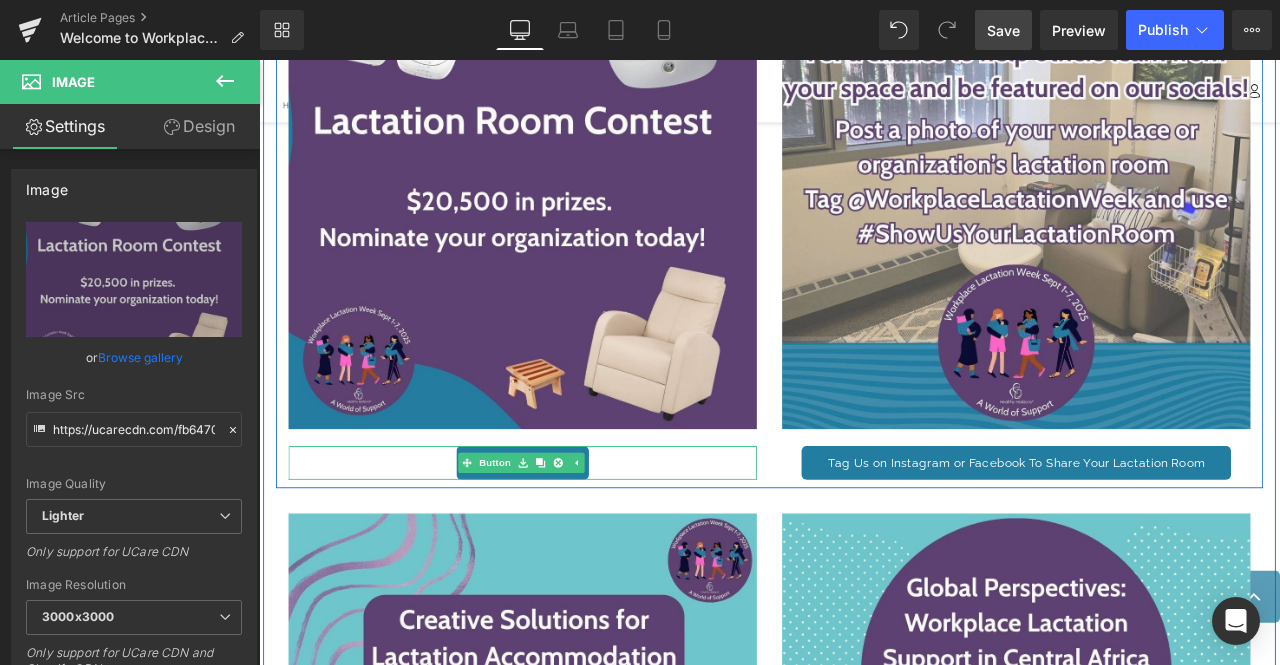 click at bounding box center [571, 554] 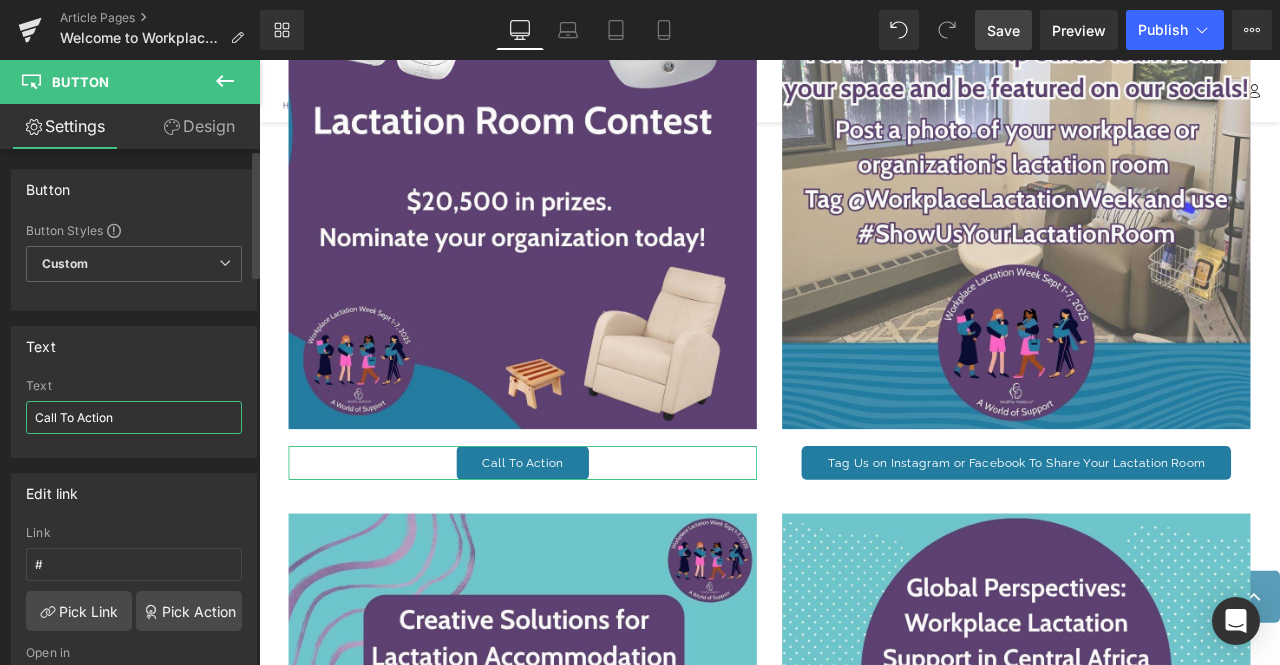 click on "Call To Action" at bounding box center (134, 417) 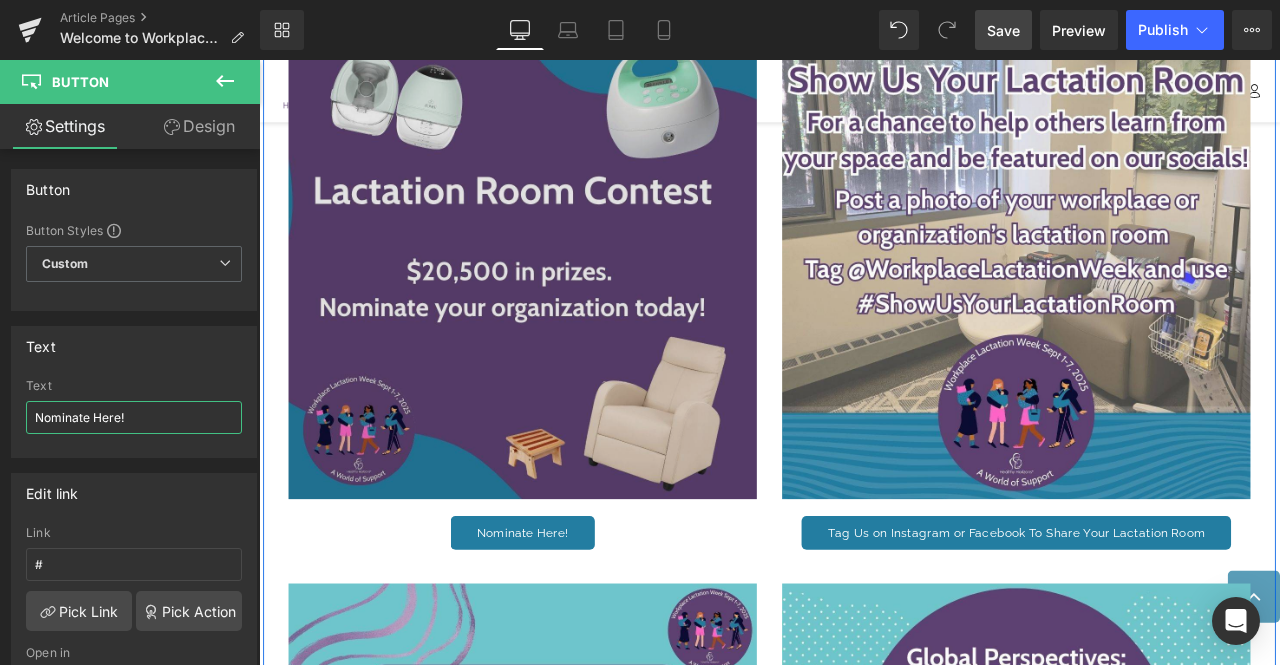 scroll, scrollTop: 1449, scrollLeft: 0, axis: vertical 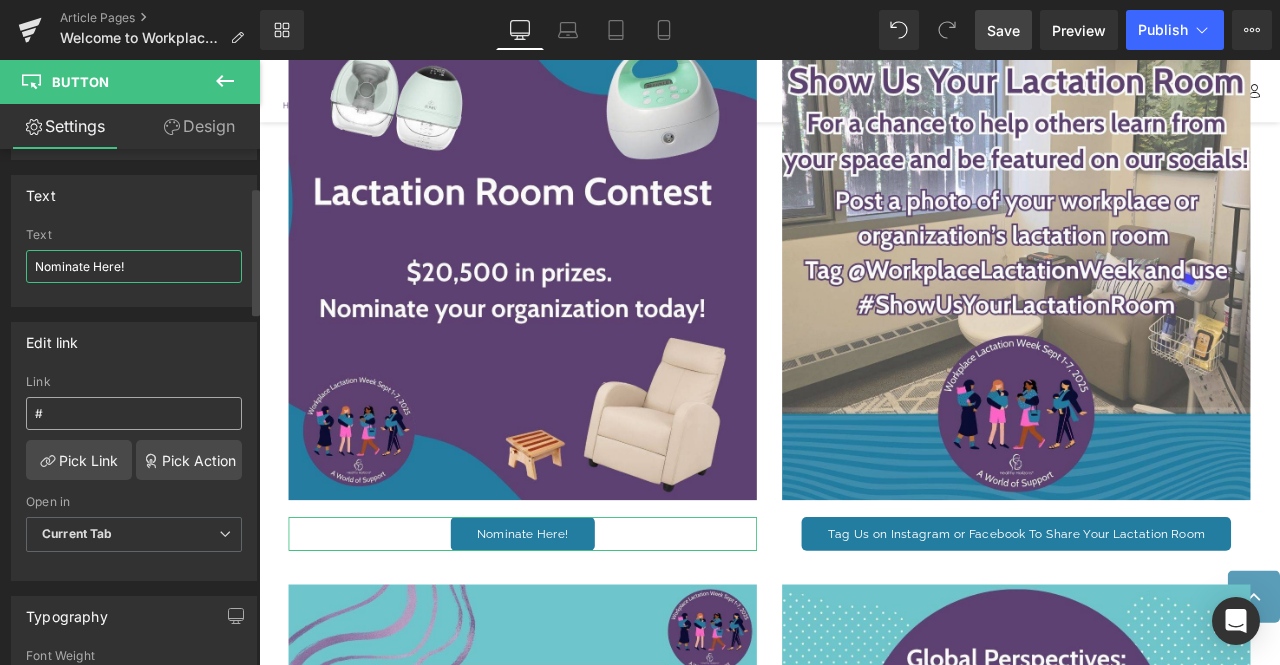 type on "Nominate Here!" 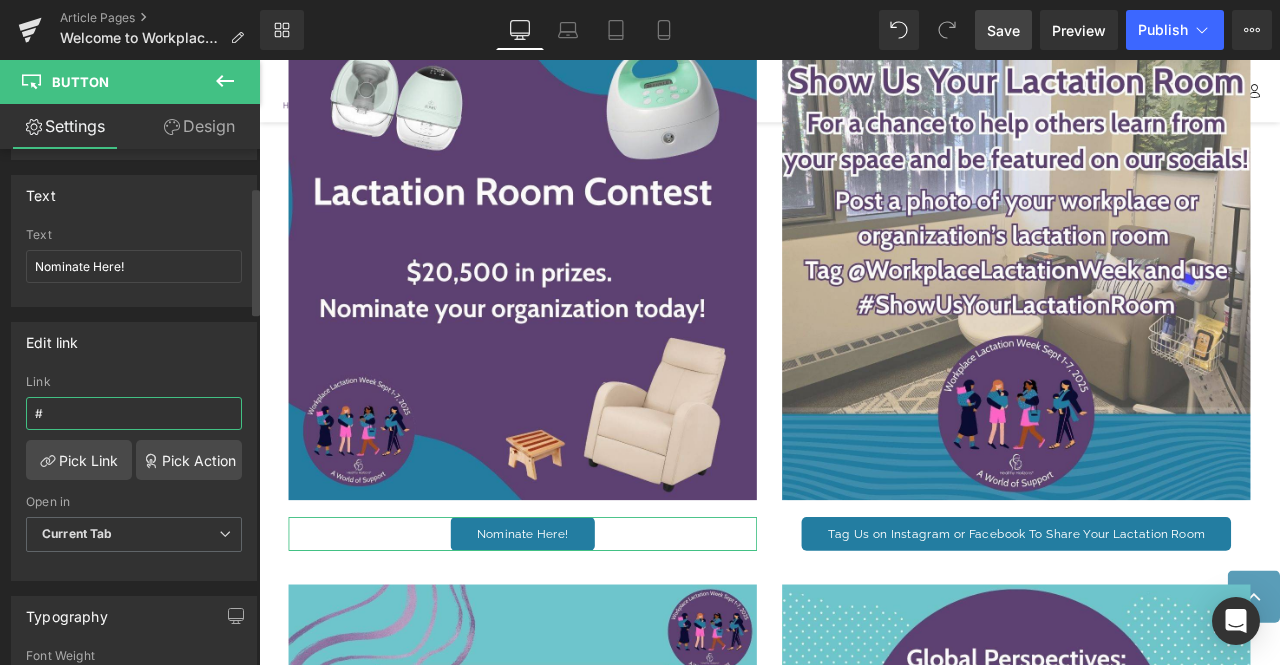 drag, startPoint x: 109, startPoint y: 408, endPoint x: 17, endPoint y: 400, distance: 92.34717 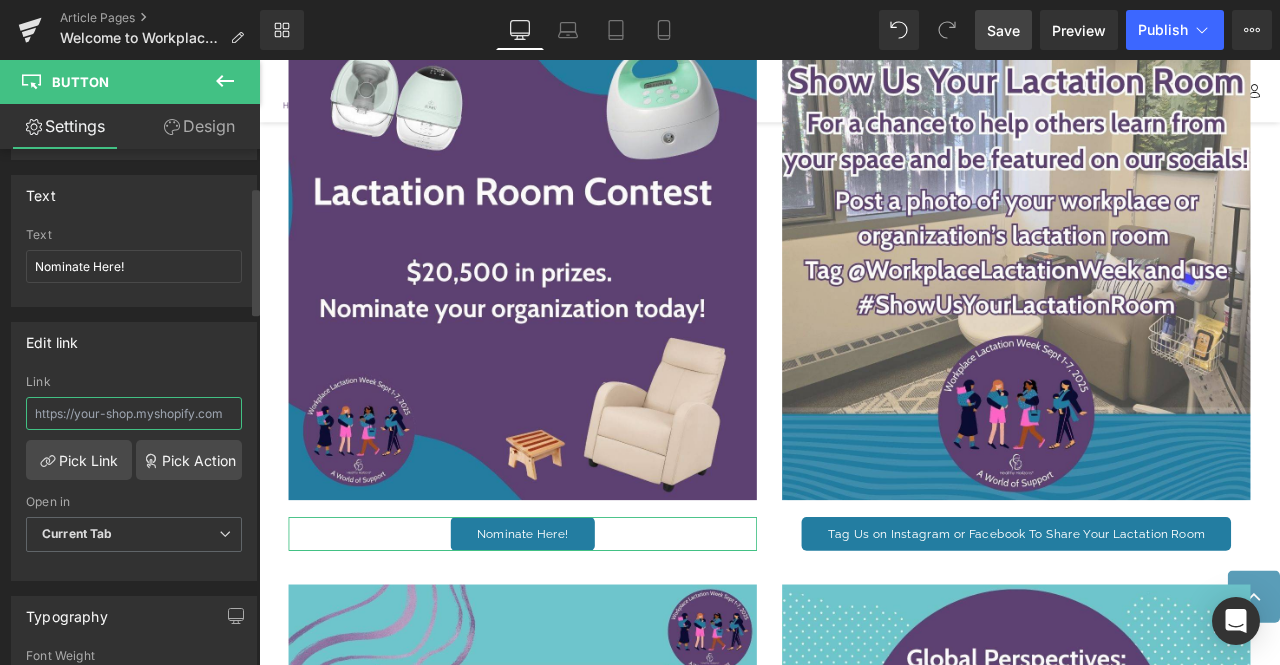 paste on "https://www.healthyhorizons.com/blogs/blog/lactation-room-contest" 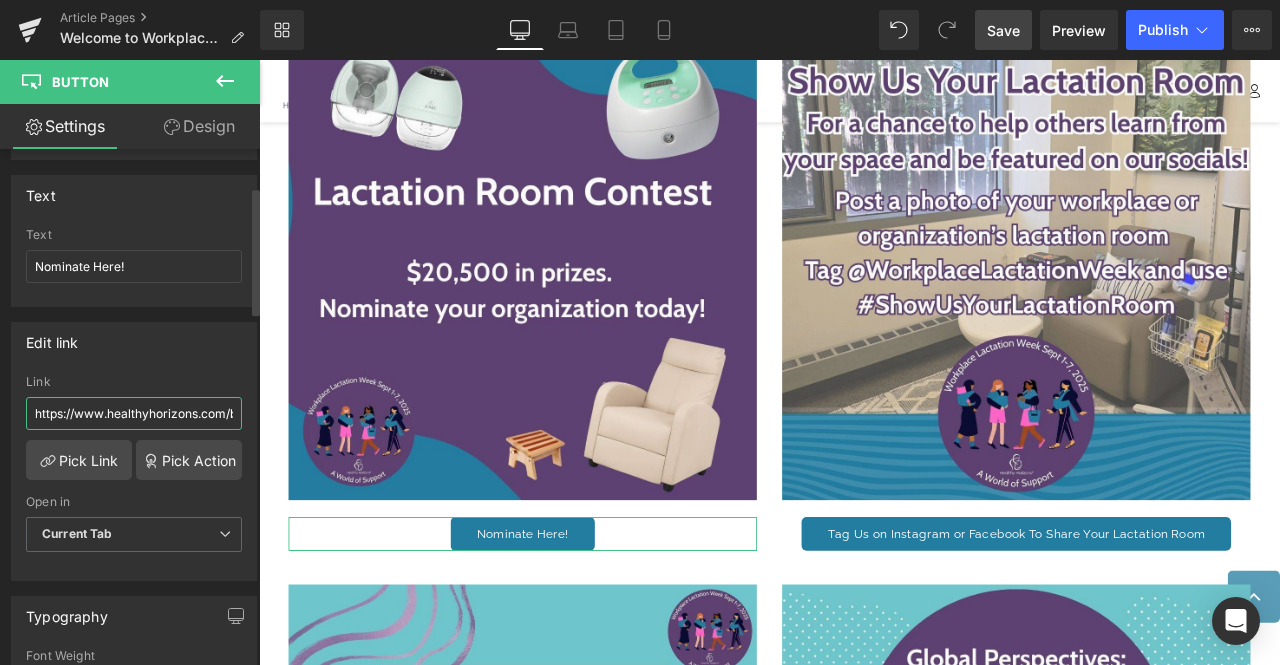 scroll, scrollTop: 0, scrollLeft: 202, axis: horizontal 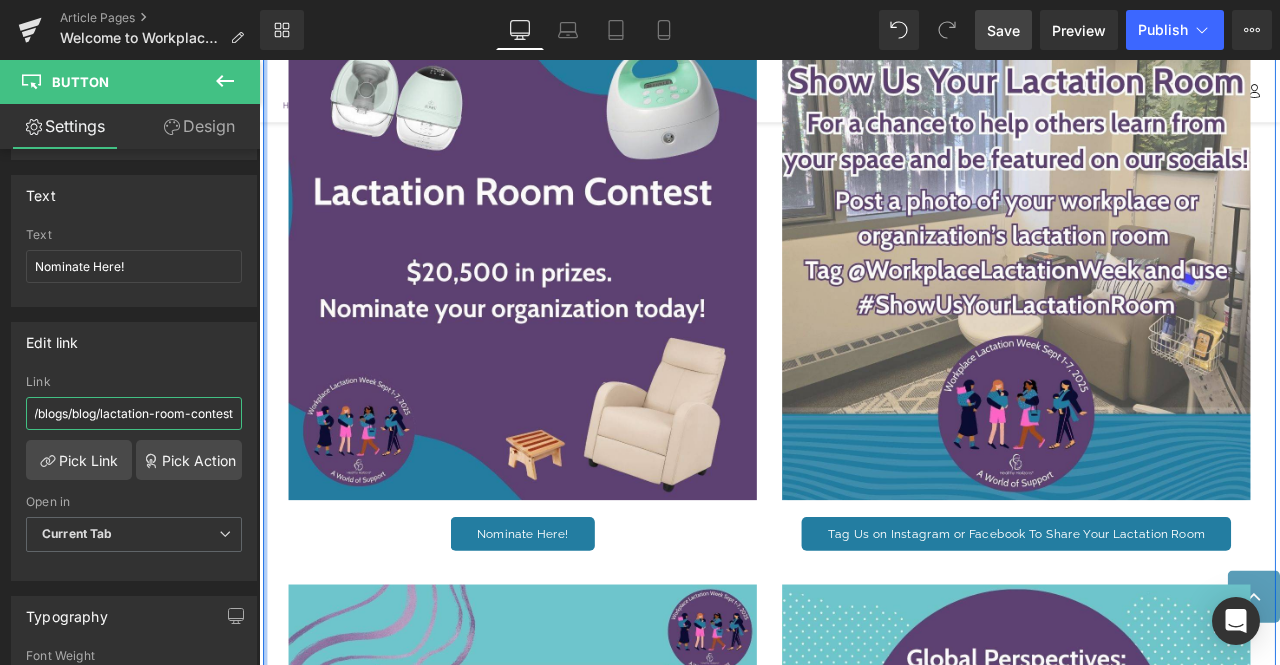 type on "https://www.healthyhorizons.com/blogs/blog/lactation-room-contest" 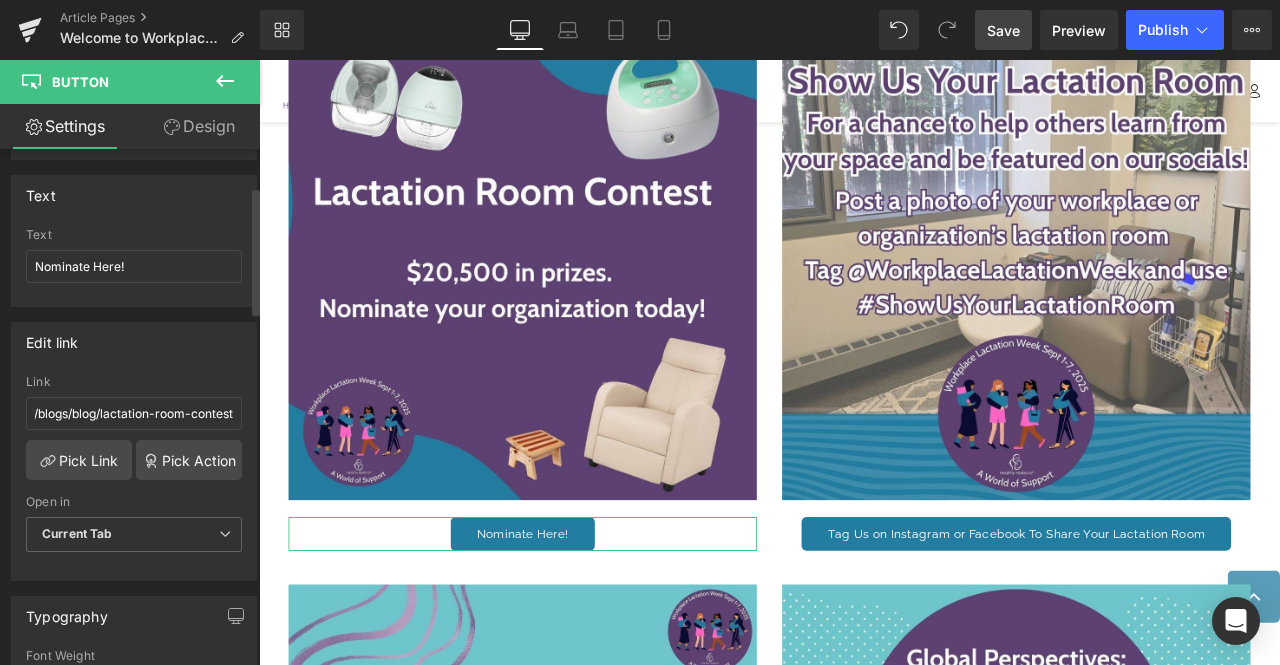 scroll, scrollTop: 0, scrollLeft: 0, axis: both 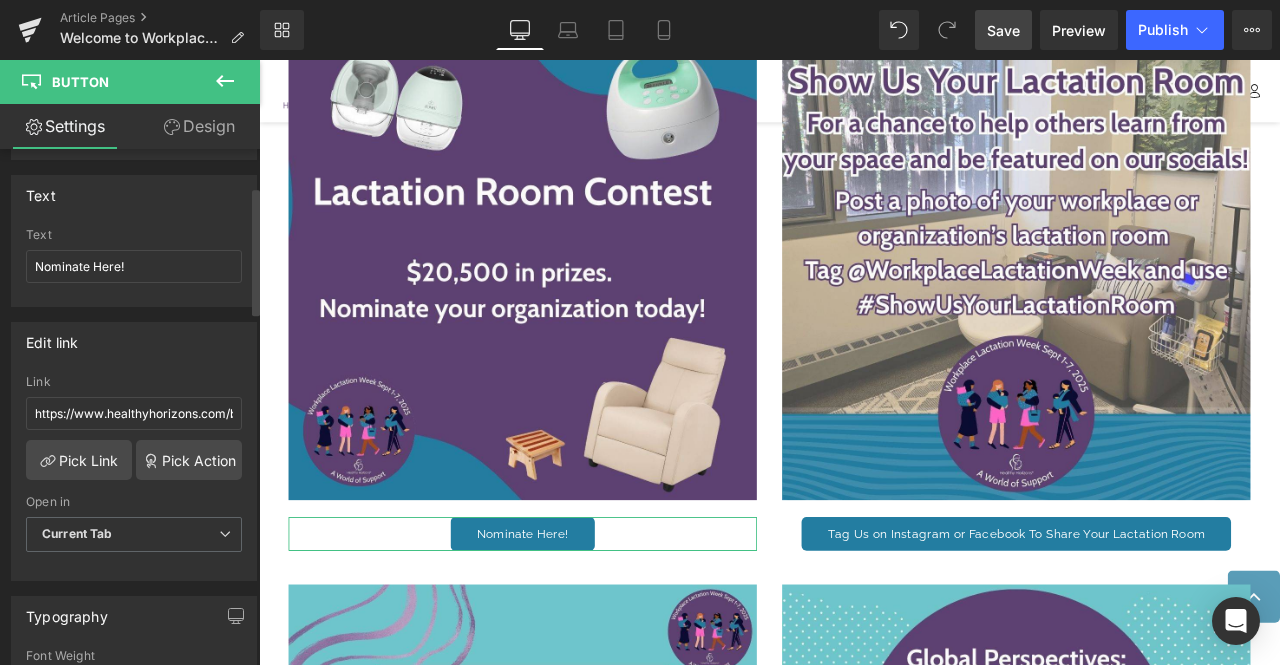 click on "Edit link" at bounding box center [134, 342] 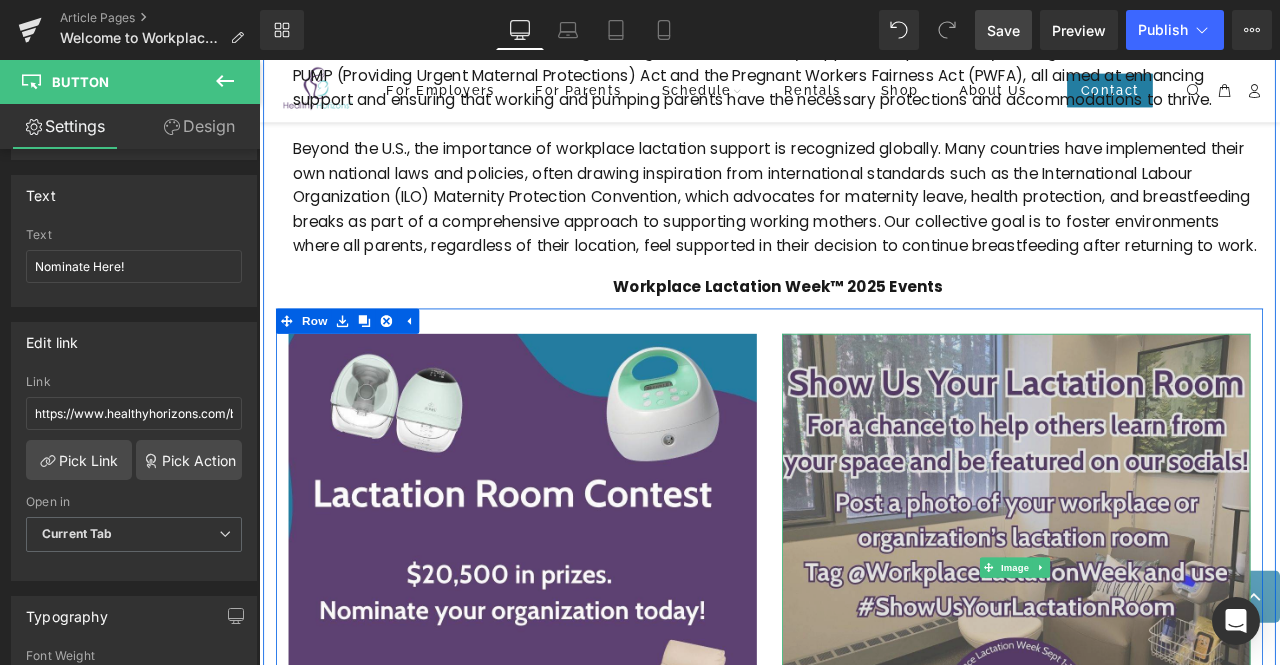 scroll, scrollTop: 1082, scrollLeft: 0, axis: vertical 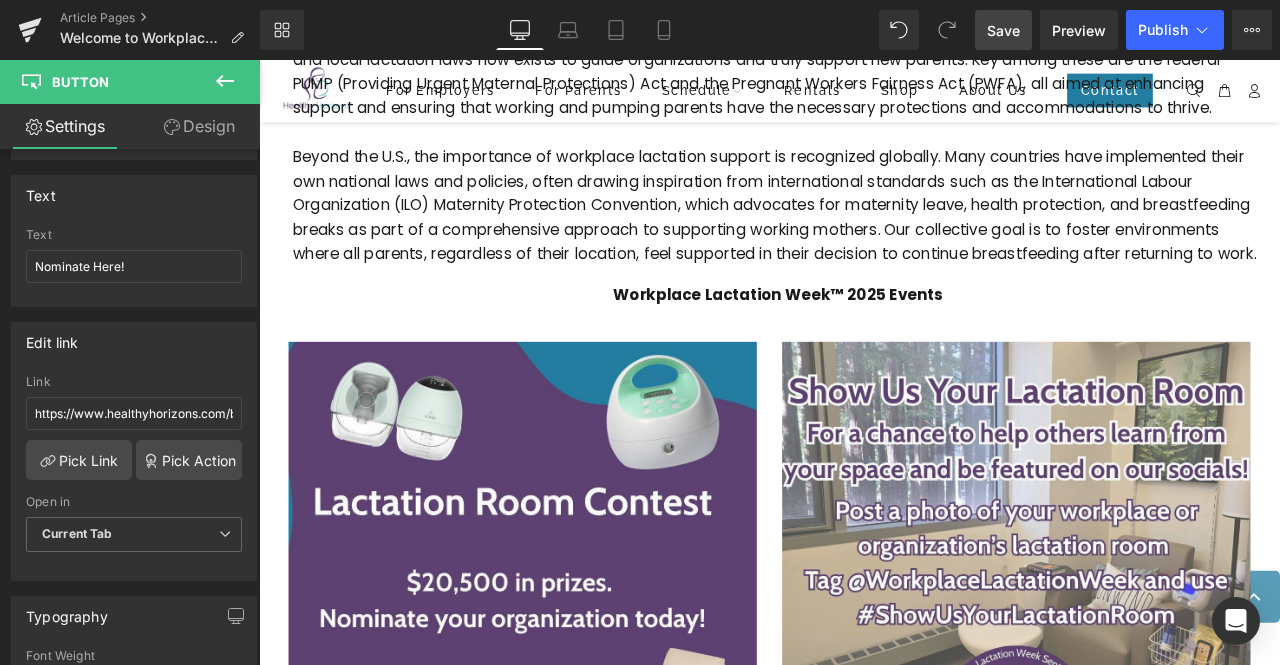 click on "Save" at bounding box center (1003, 30) 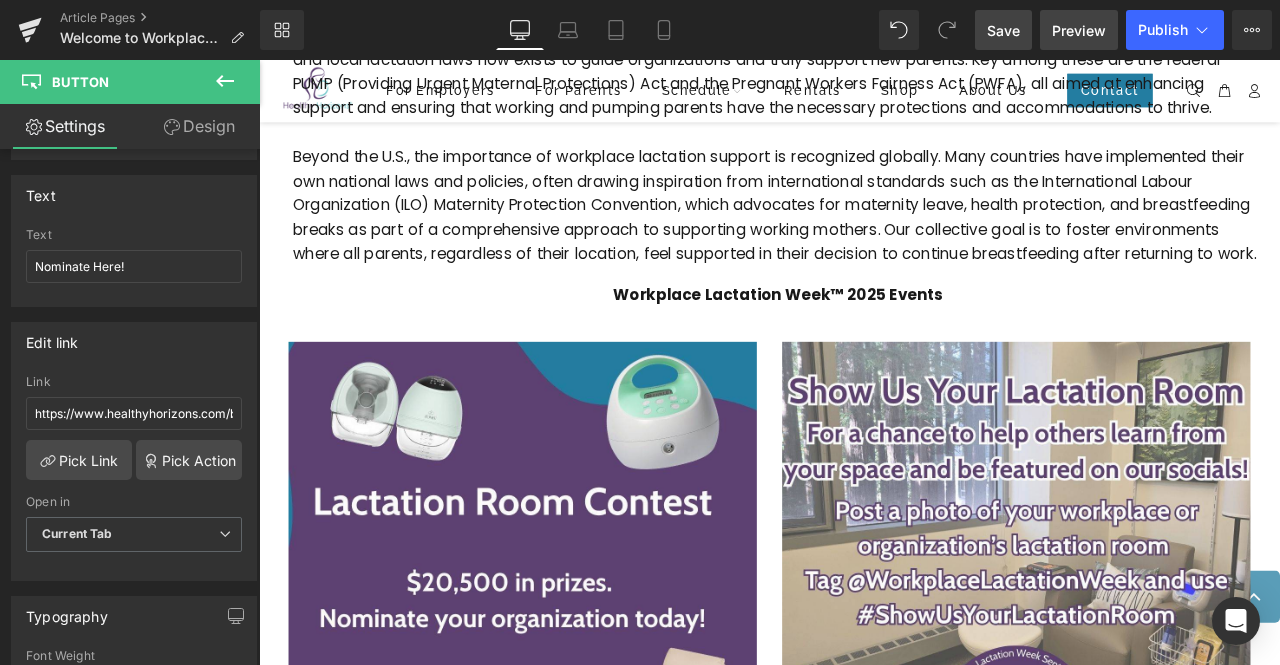 click on "Preview" at bounding box center [1079, 30] 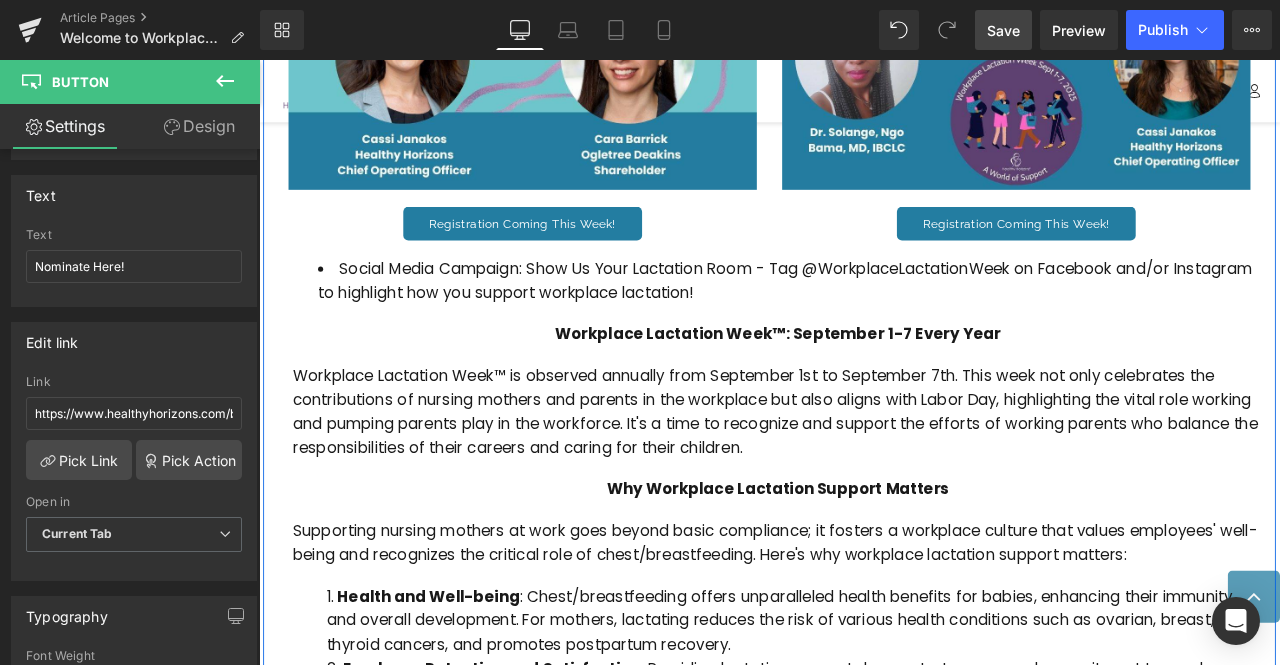 scroll, scrollTop: 2471, scrollLeft: 0, axis: vertical 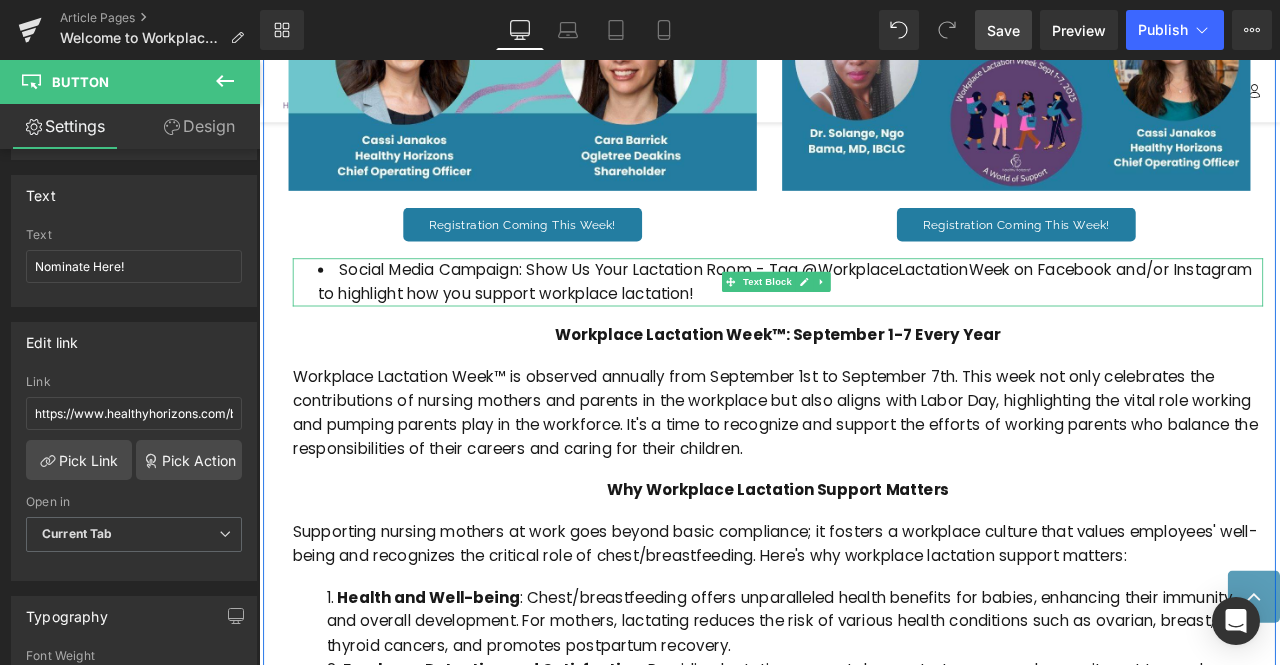 click on "Social Media Campaign: Show Us Your Lactation Room - Tag @WorkplaceLactationWeek on Facebook and/or Instagram to highlight how you support workplace lactation!" at bounding box center (882, 323) 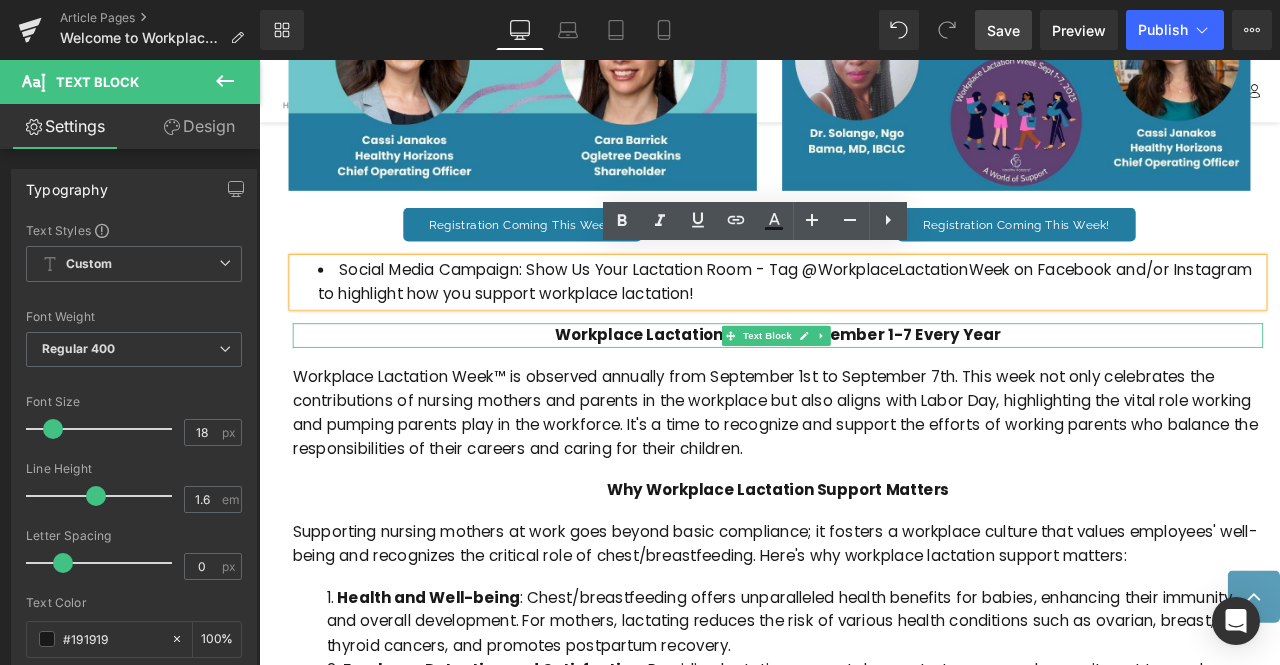 click on "Workplace Lactation Week™: September 1-7 Every Year" at bounding box center (874, 385) 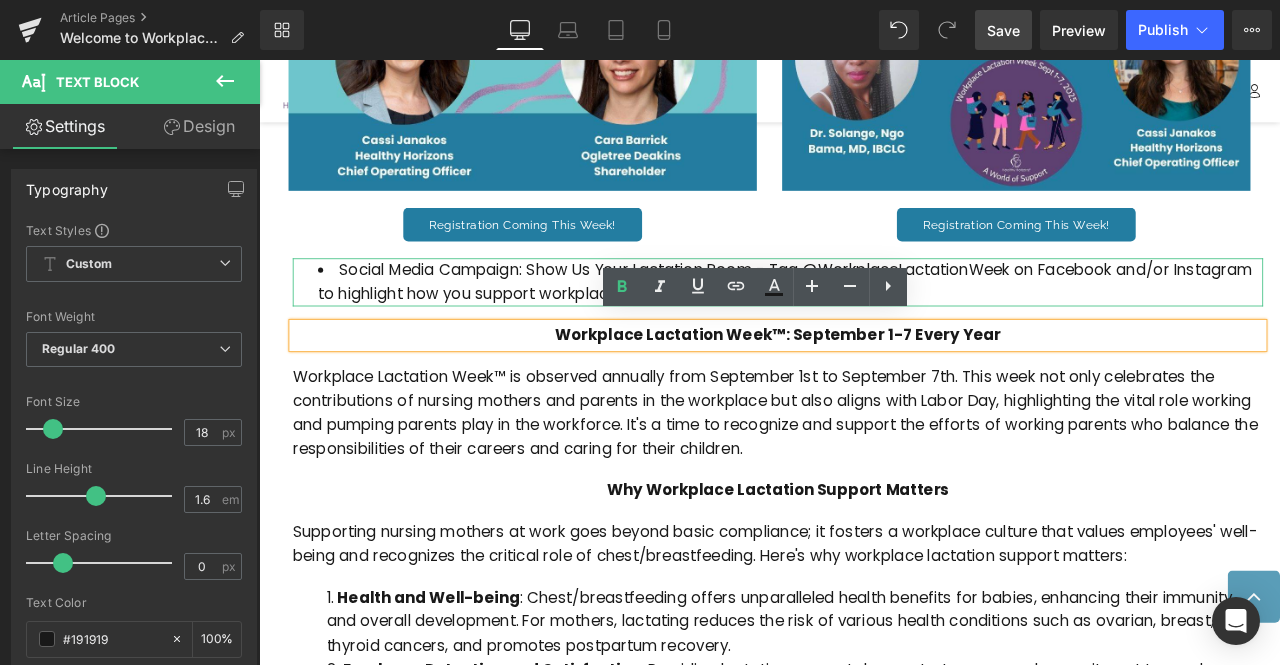 click on "Social Media Campaign: Show Us Your Lactation Room - Tag @WorkplaceLactationWeek on Facebook and/or Instagram to highlight how you support workplace lactation!" at bounding box center (882, 323) 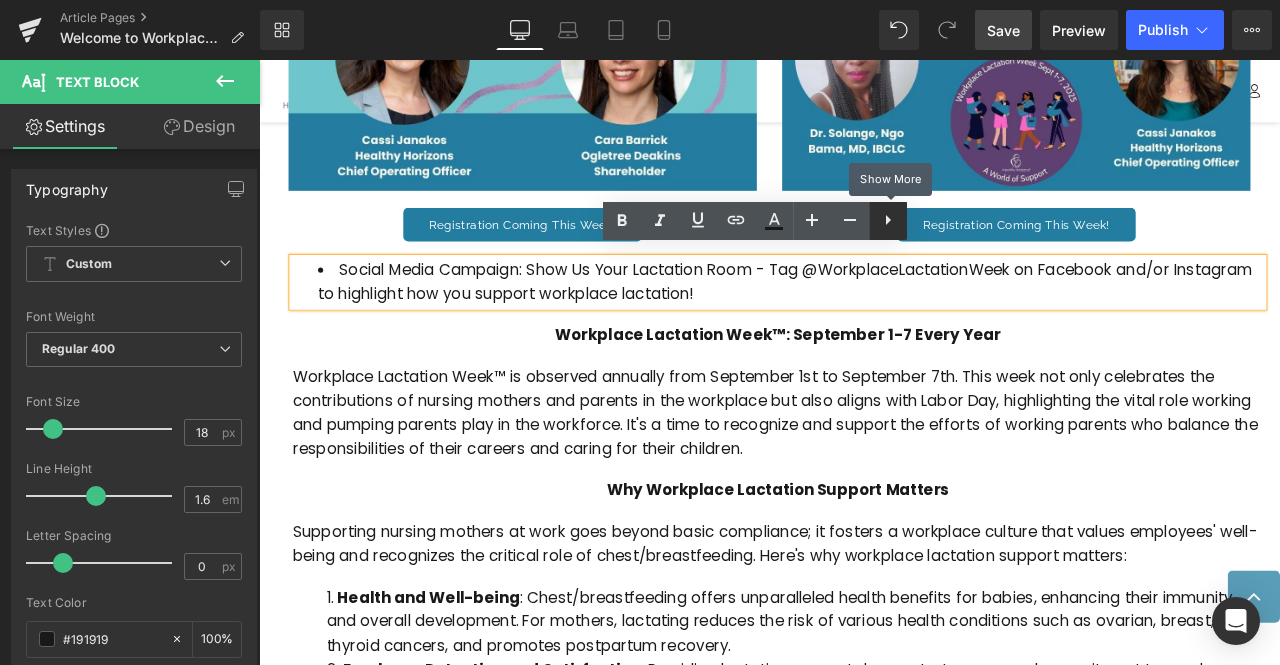 click 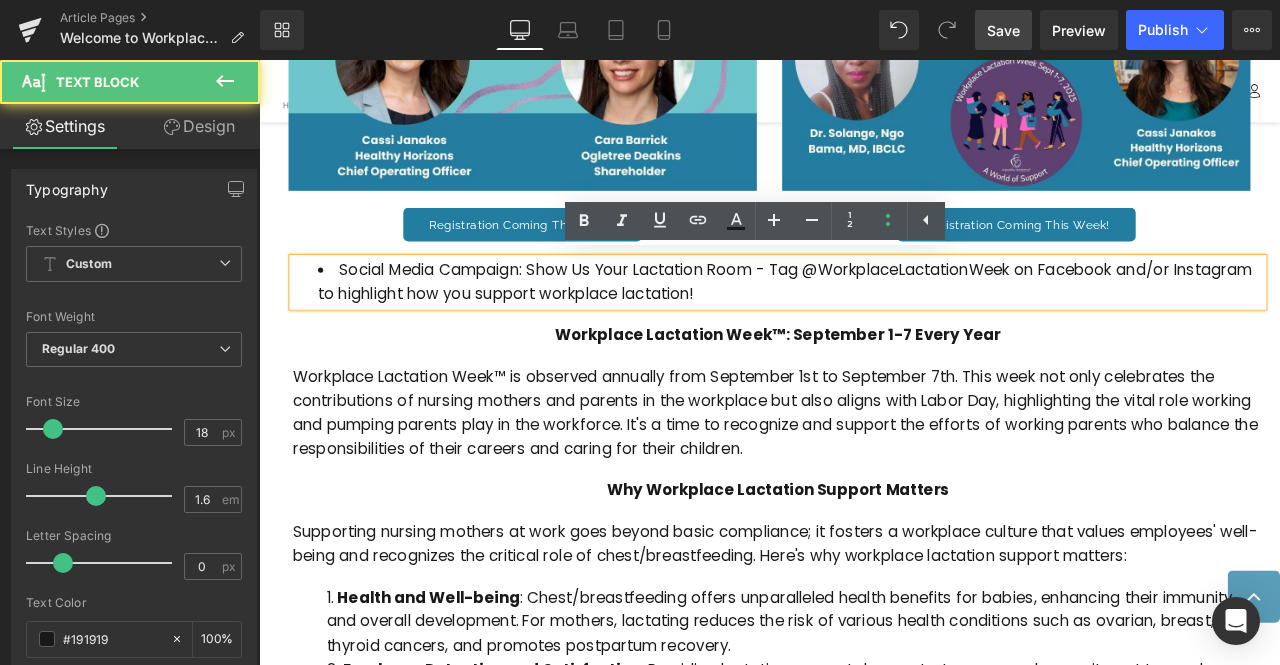 click on "Social Media Campaign: Show Us Your Lactation Room - Tag @WorkplaceLactationWeek on Facebook and/or Instagram to highlight how you support workplace lactation!" at bounding box center [889, 324] 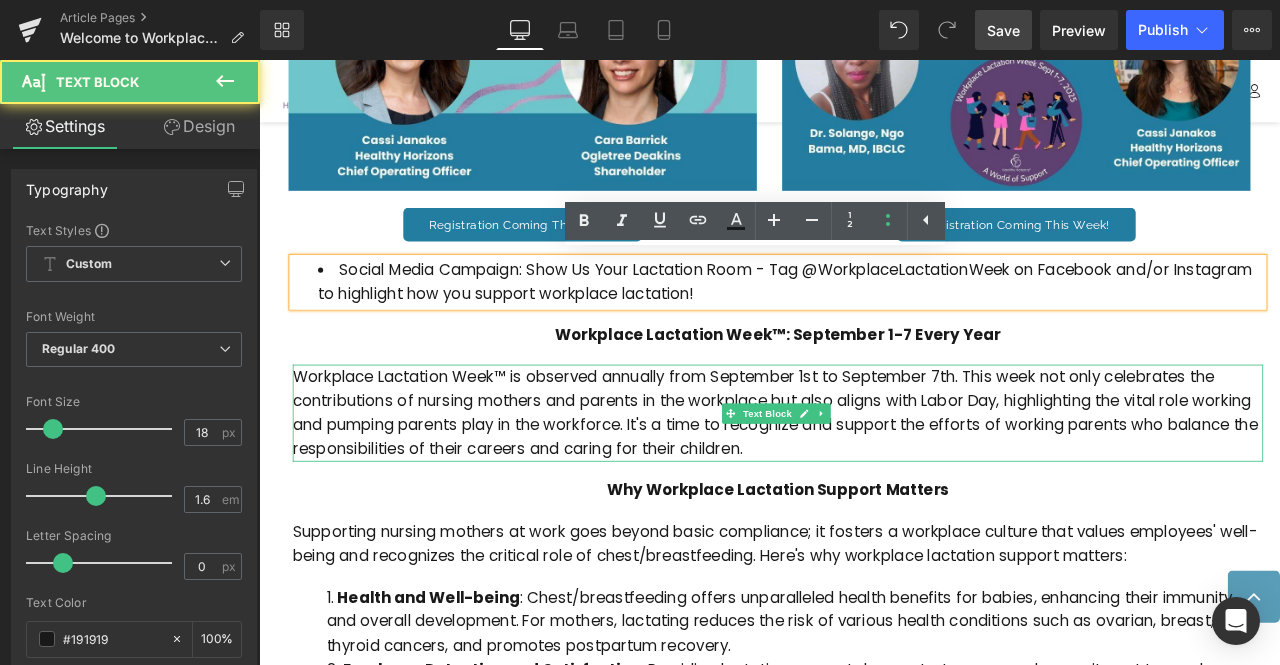 click on "Workplace Lactation Week™ is observed annually from September 1st to September 7th. This week not only celebrates the contributions of nursing mothers and parents in the workplace but also aligns with Labor Day, highlighting the vital role working and pumping parents play in the workforce. It's a time to recognize and support the efforts of working parents who balance the responsibilities of their careers and caring for their children." at bounding box center [874, 478] 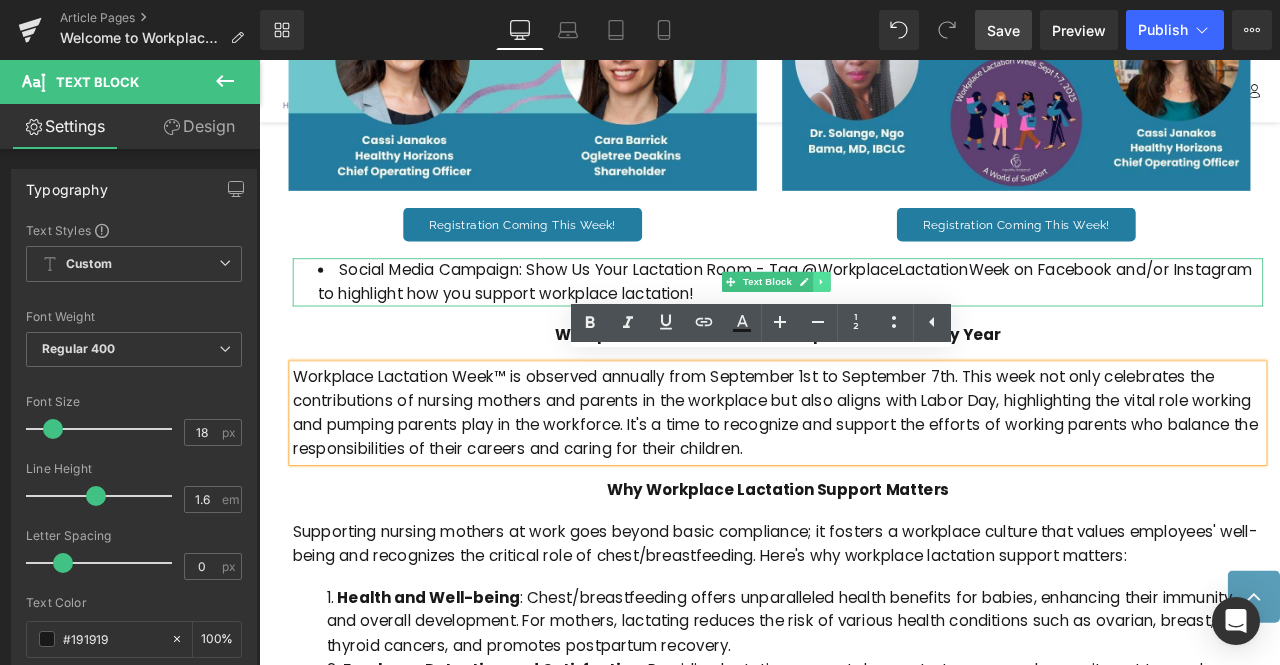 click 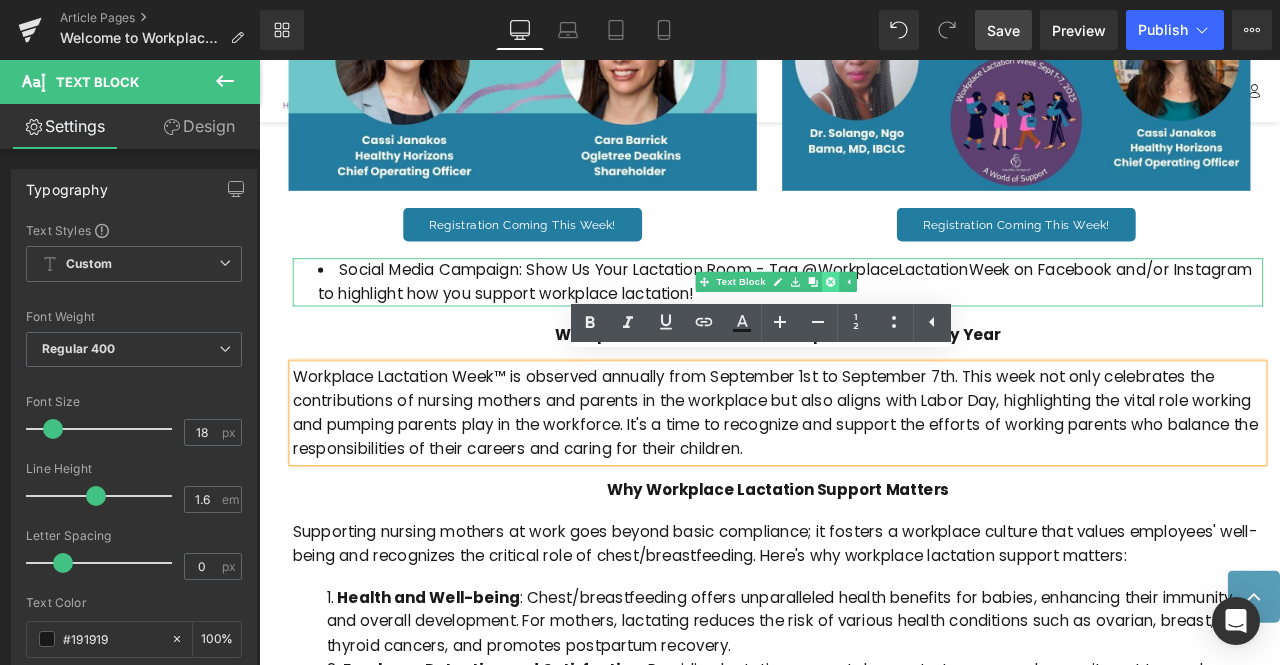 click 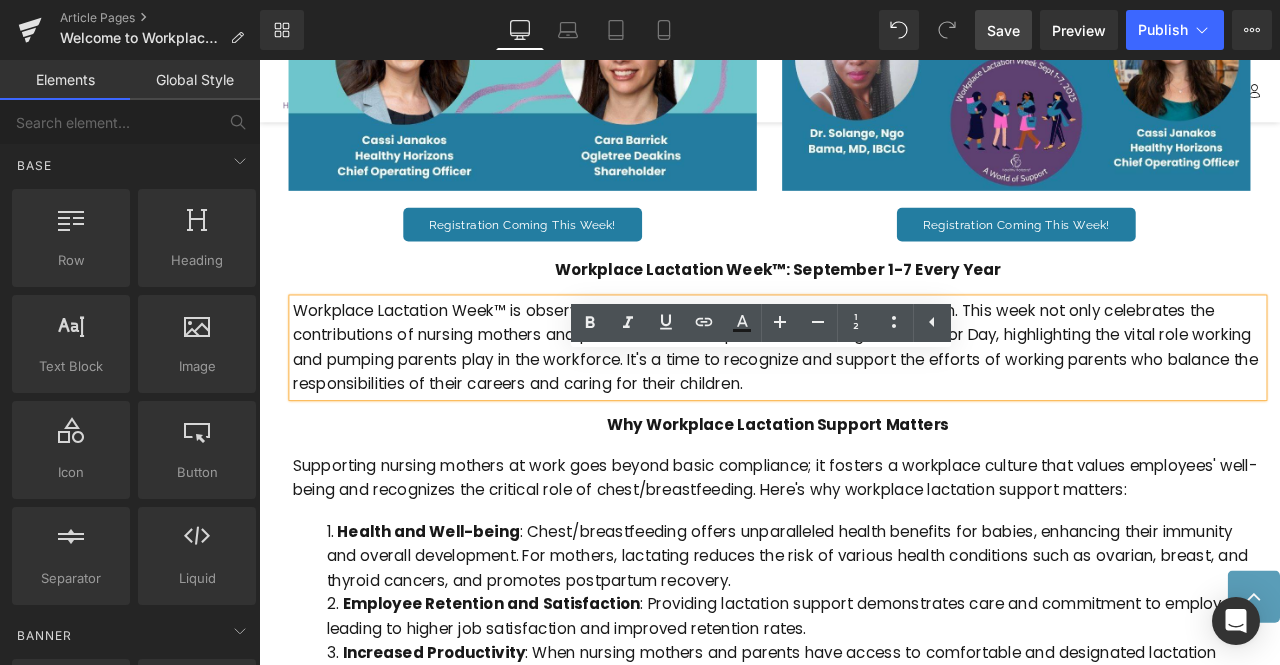click on "Workplace Lactation Week™ is observed annually from September 1st to September 7th. This week not only celebrates the contributions of nursing mothers and parents in the workplace but also aligns with Labor Day, highlighting the vital role working and pumping parents play in the workforce. It's a time to recognize and support the efforts of working parents who balance the responsibilities of their careers and caring for their children." at bounding box center [874, 400] 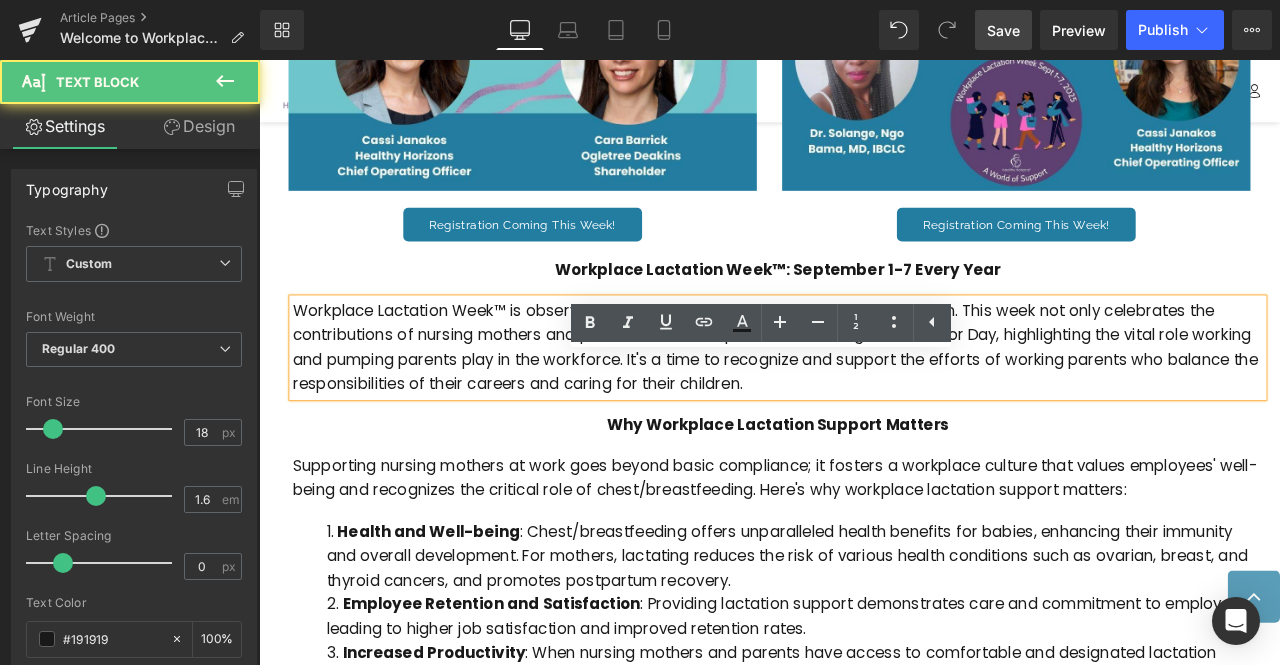 click on "Workplace Lactation Week™ is observed annually from September 1st to September 7th. This week not only celebrates the contributions of nursing mothers and parents in the workplace but also aligns with Labor Day, highlighting the vital role working and pumping parents play in the workforce. It's a time to recognize and support the efforts of working parents who balance the responsibilities of their careers and caring for their children." at bounding box center [874, 400] 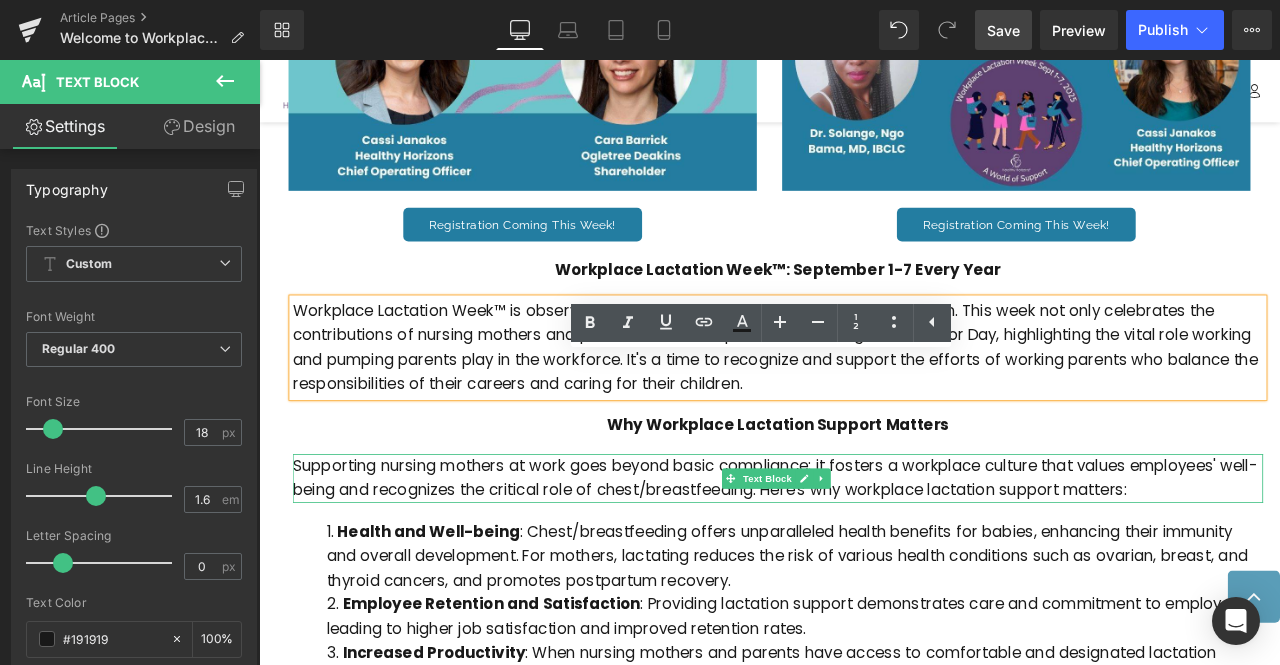 click on "Supporting nursing mothers at work goes beyond basic compliance; it fosters a workplace culture that values employees' well-being and recognizes the critical role of chest/breastfeeding. Here's why workplace lactation support matters:" at bounding box center [874, 556] 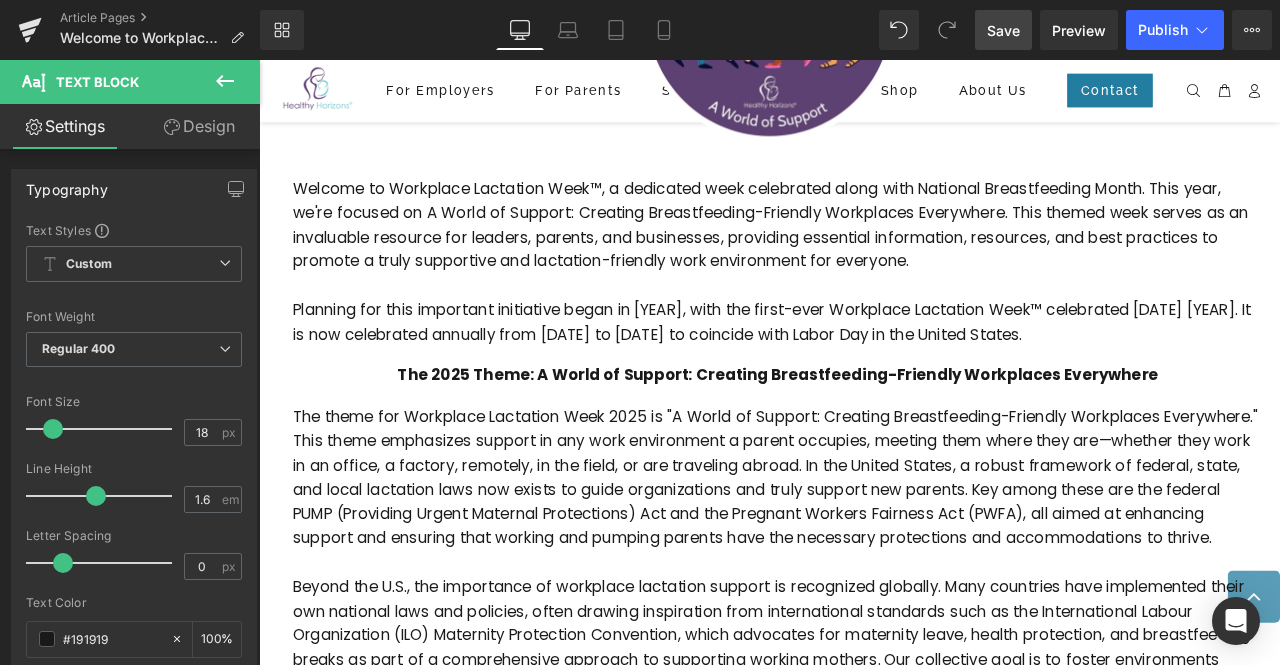 scroll, scrollTop: 570, scrollLeft: 0, axis: vertical 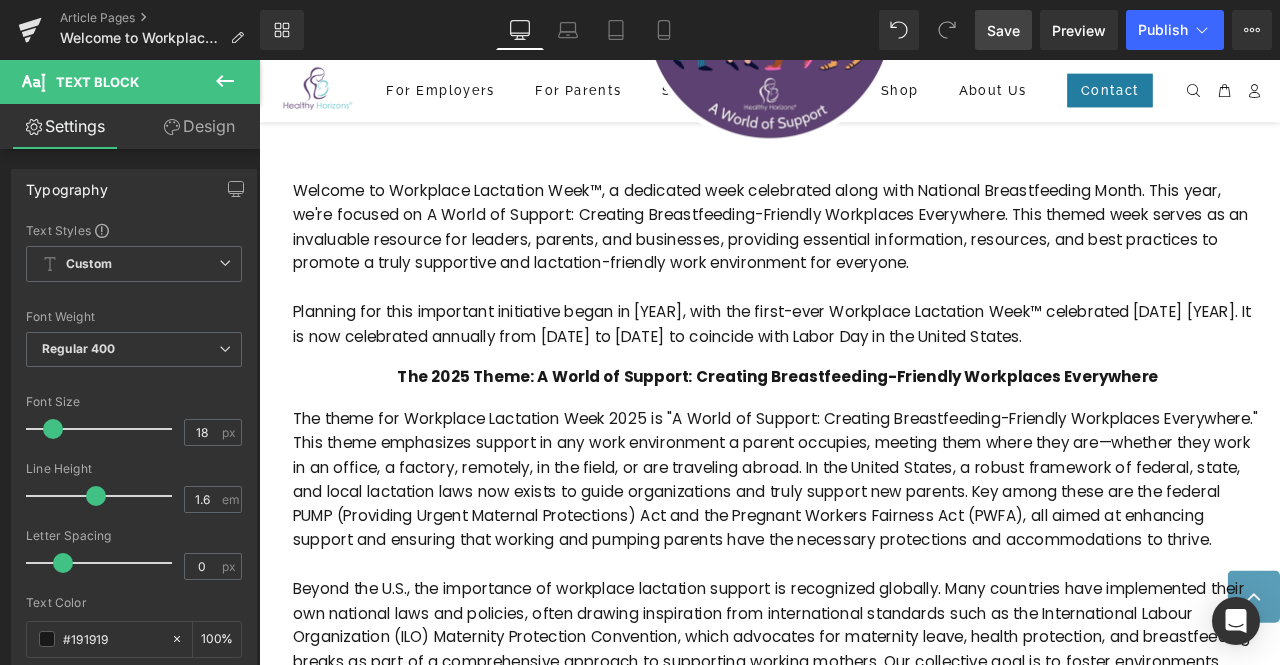 click on "Welcome to Workplace Lactation Week™, a dedicated week celebrated along with National Breastfeeding Month. This year, we're focused on A World of Support: Creating Breastfeeding-Friendly Workplaces Everywhere. This themed week serves as an invaluable resource for leaders, parents, and businesses, providing essential information, resources, and best practices to promote a truly supportive and lactation-friendly work environment for everyone. Planning for this important initiative began in 2022, with the first-ever Workplace Lactation Week™ celebrated September 1-7, 2023. It is now celebrated annually from September 1st to September 7th to coincide with Labor Day in the United States. Text Block" at bounding box center (874, 302) 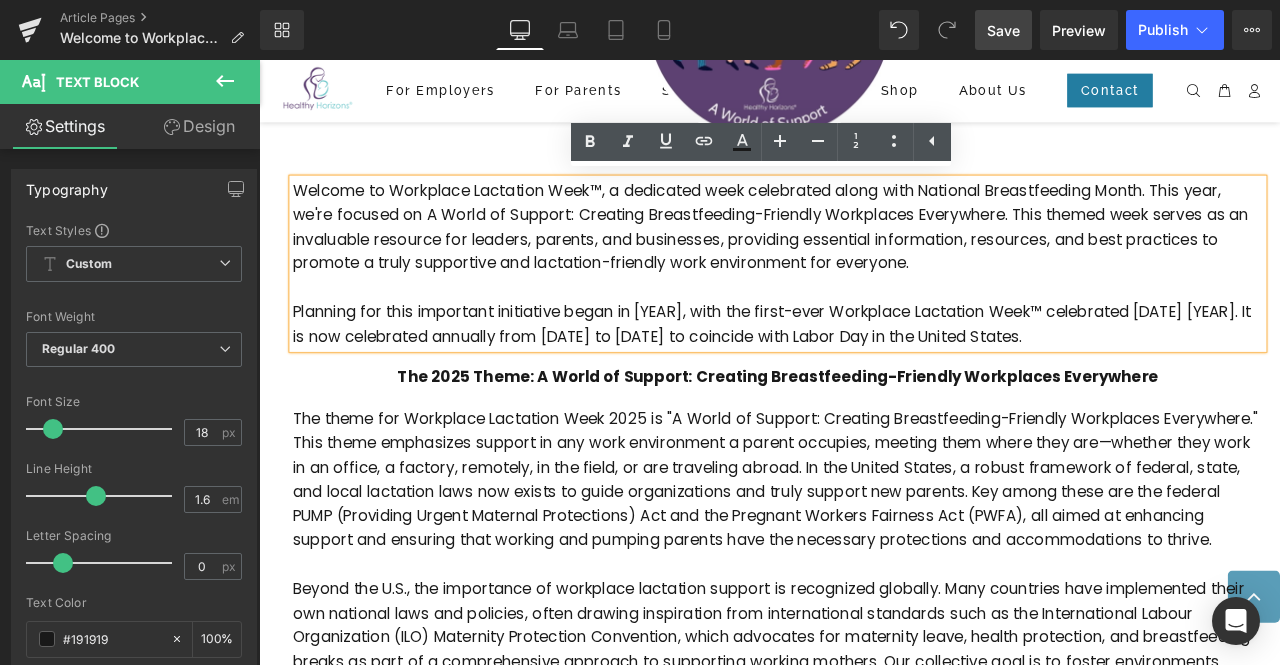 click on "Planning for this important initiative began in 2022, with the first-ever Workplace Lactation Week™ celebrated September 1-7, 2023. It is now celebrated annually from September 1st to September 7th to coincide with Labor Day in the United States." at bounding box center (874, 374) 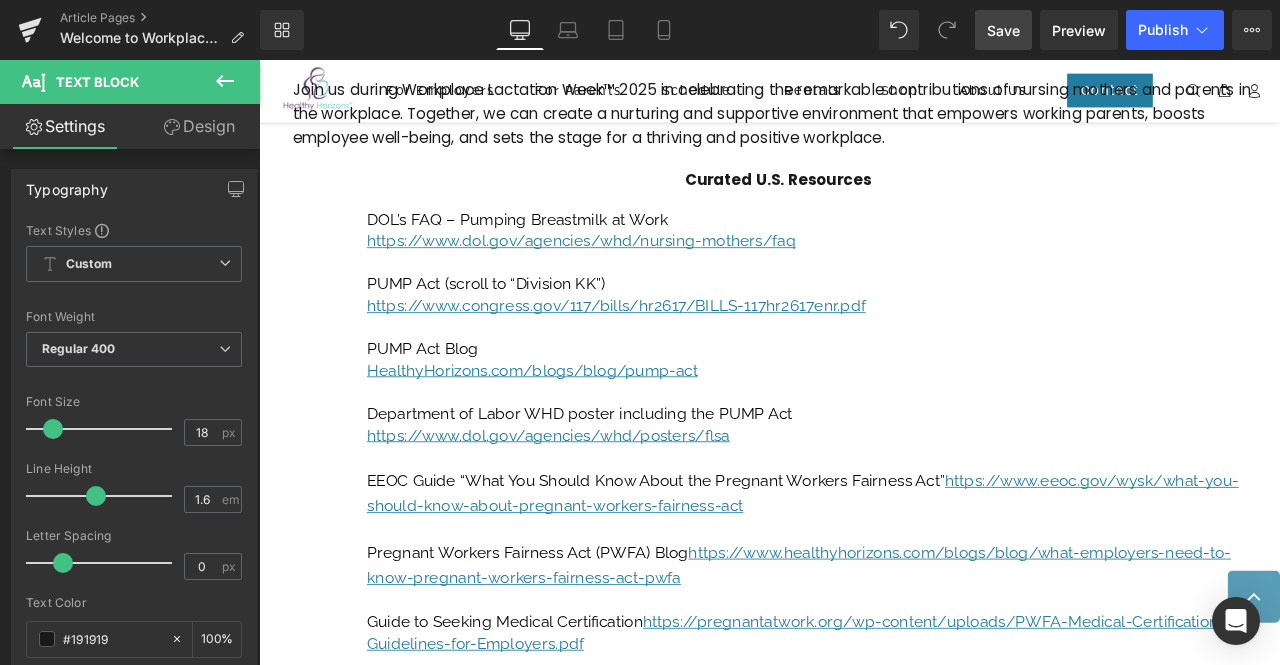scroll, scrollTop: 5838, scrollLeft: 0, axis: vertical 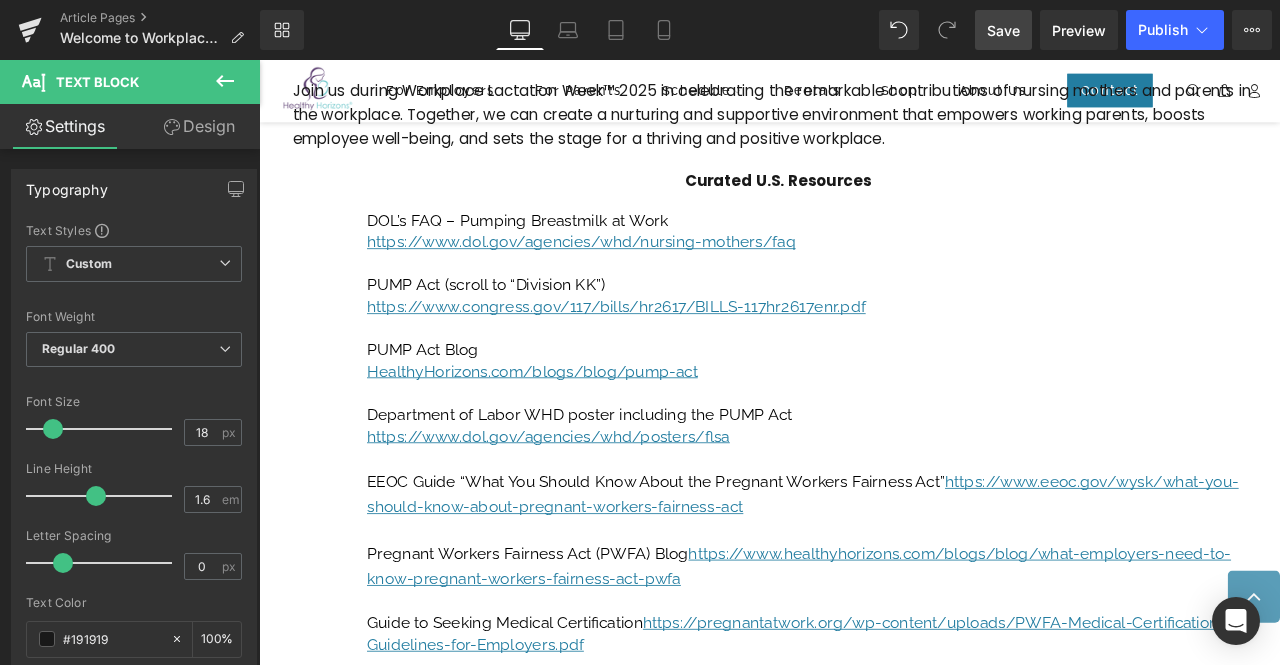 click on "Save" at bounding box center (1003, 30) 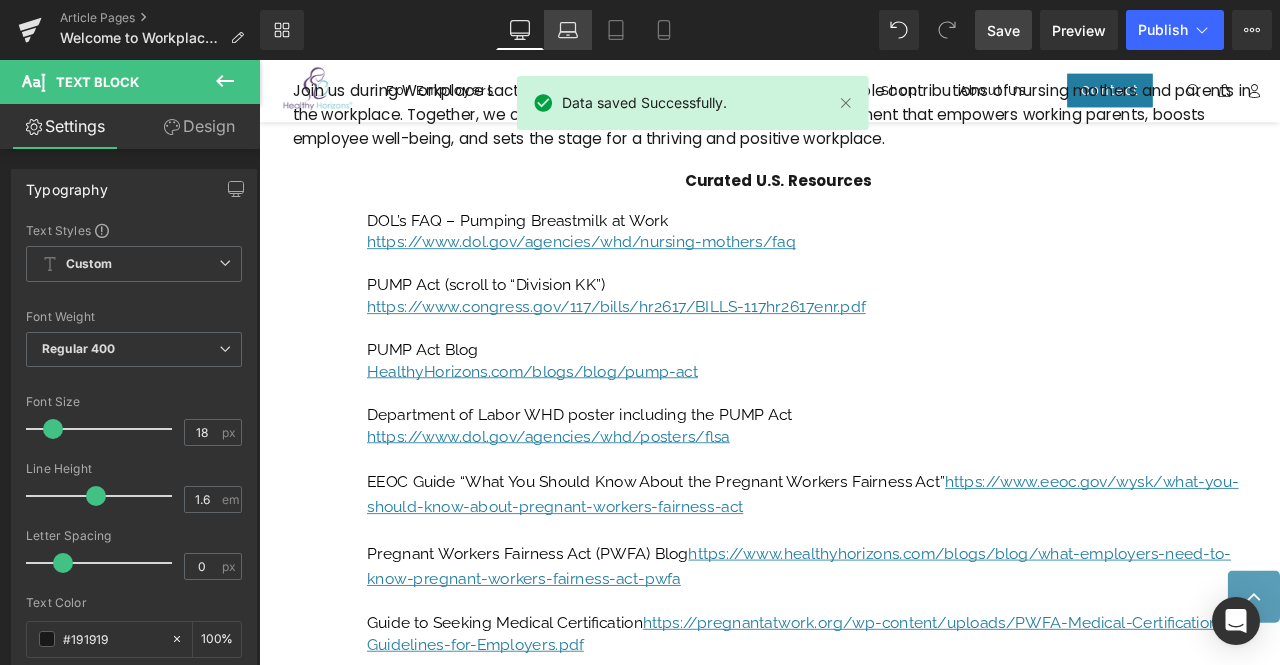 click on "Laptop" at bounding box center (568, 30) 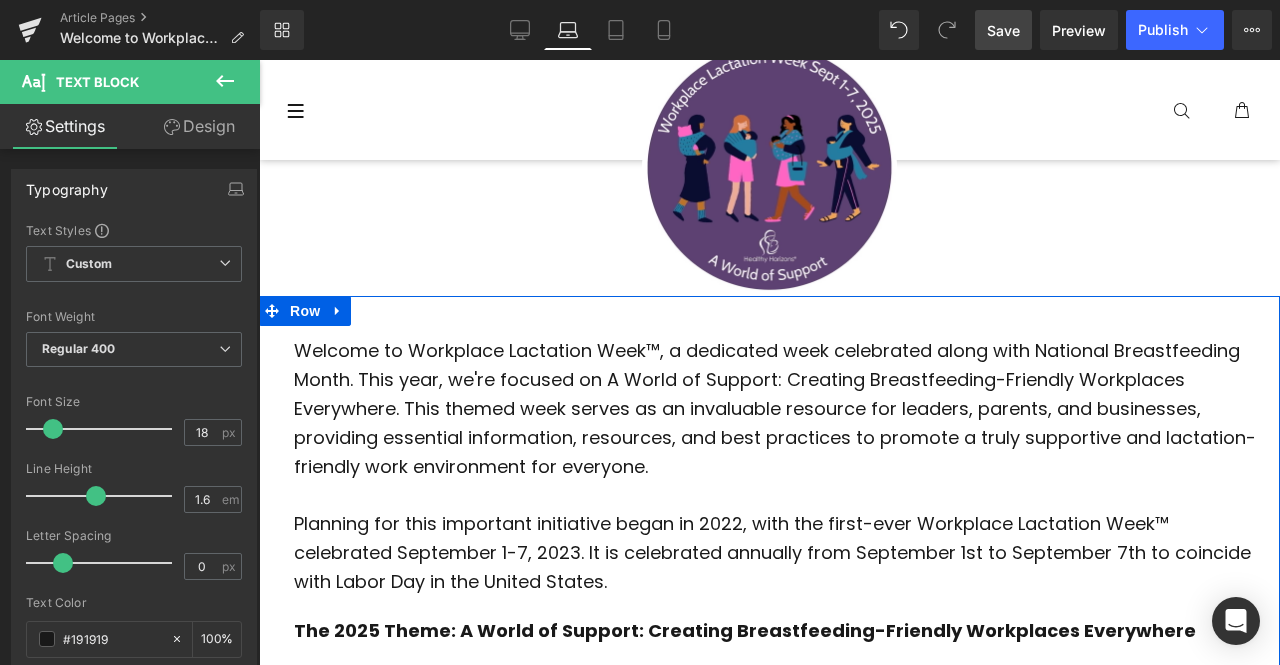 scroll, scrollTop: 0, scrollLeft: 0, axis: both 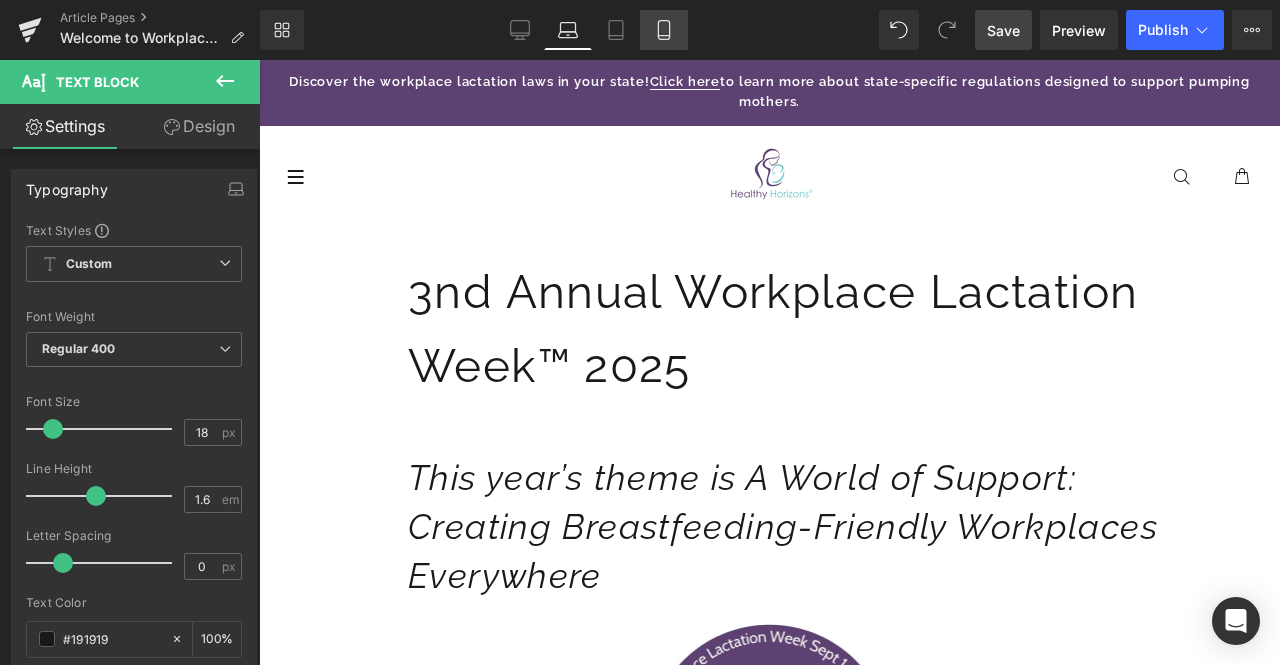 click 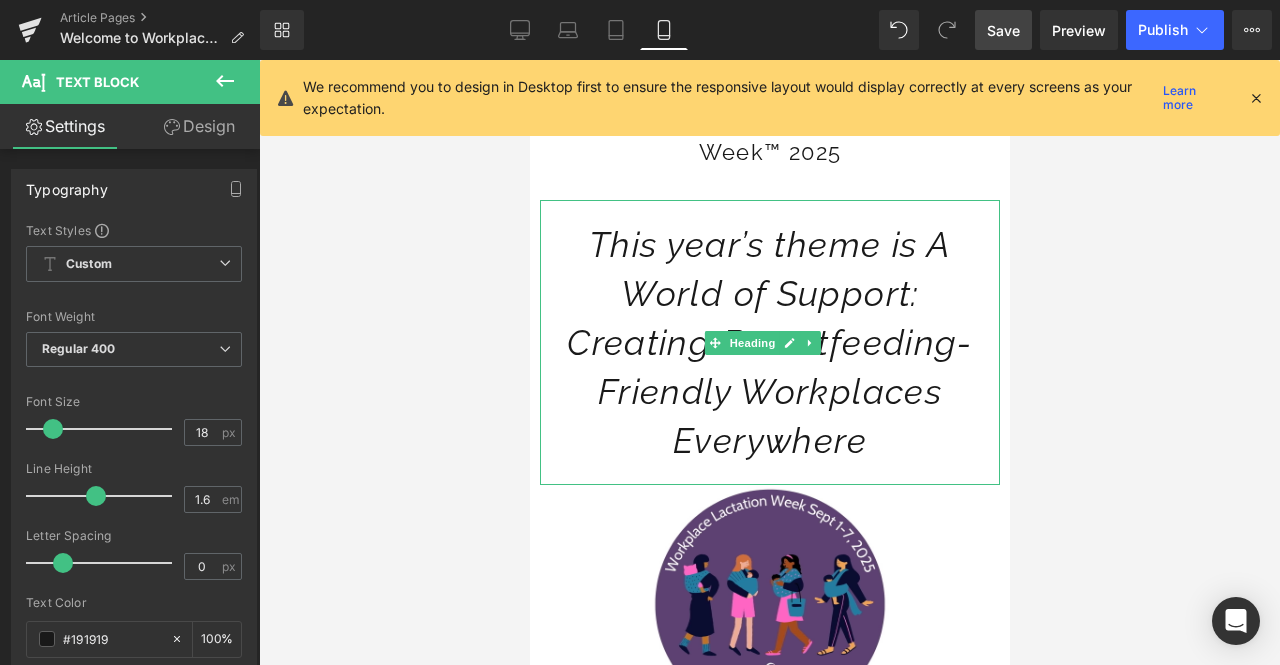scroll, scrollTop: 0, scrollLeft: 0, axis: both 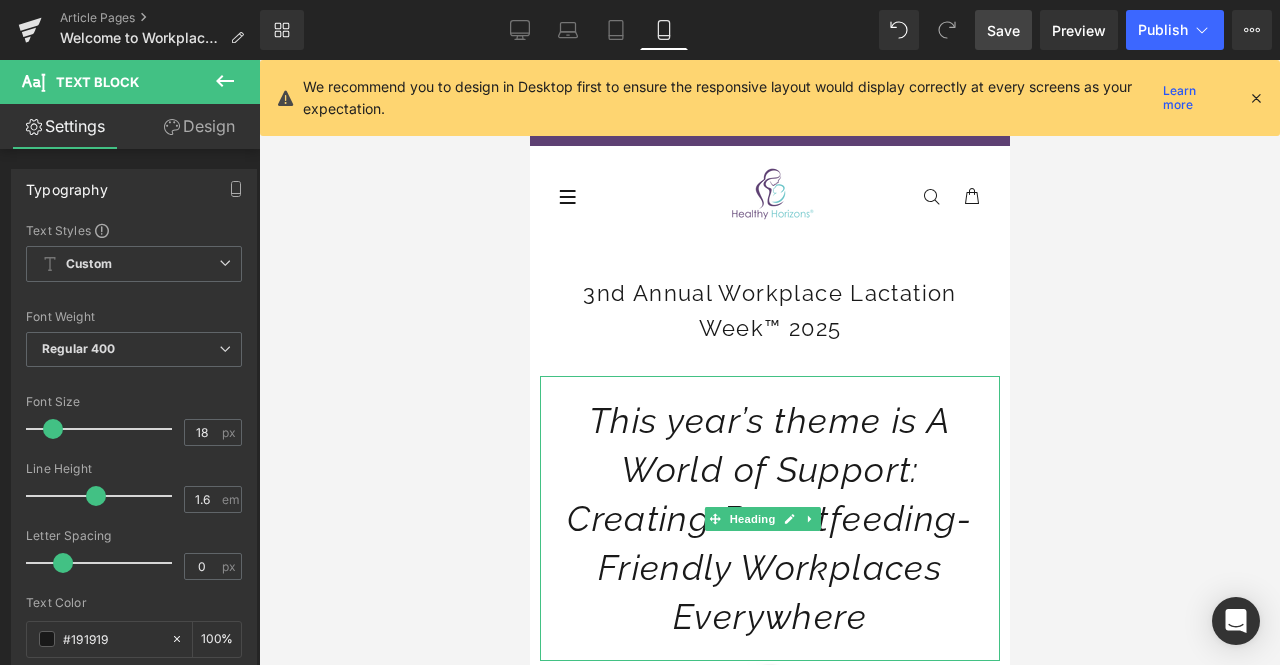 click on "This year’s theme is A World of Support: Creating Breastfeeding-Friendly Workplaces Everywhere" at bounding box center (769, 518) 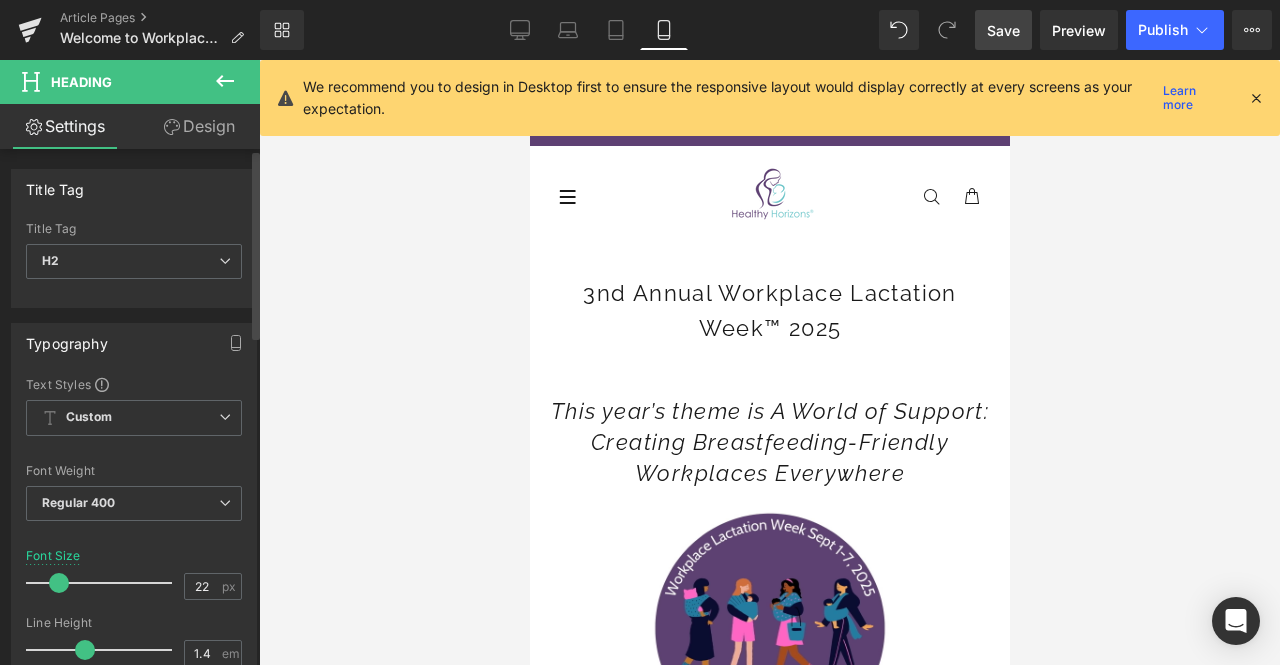 type on "21" 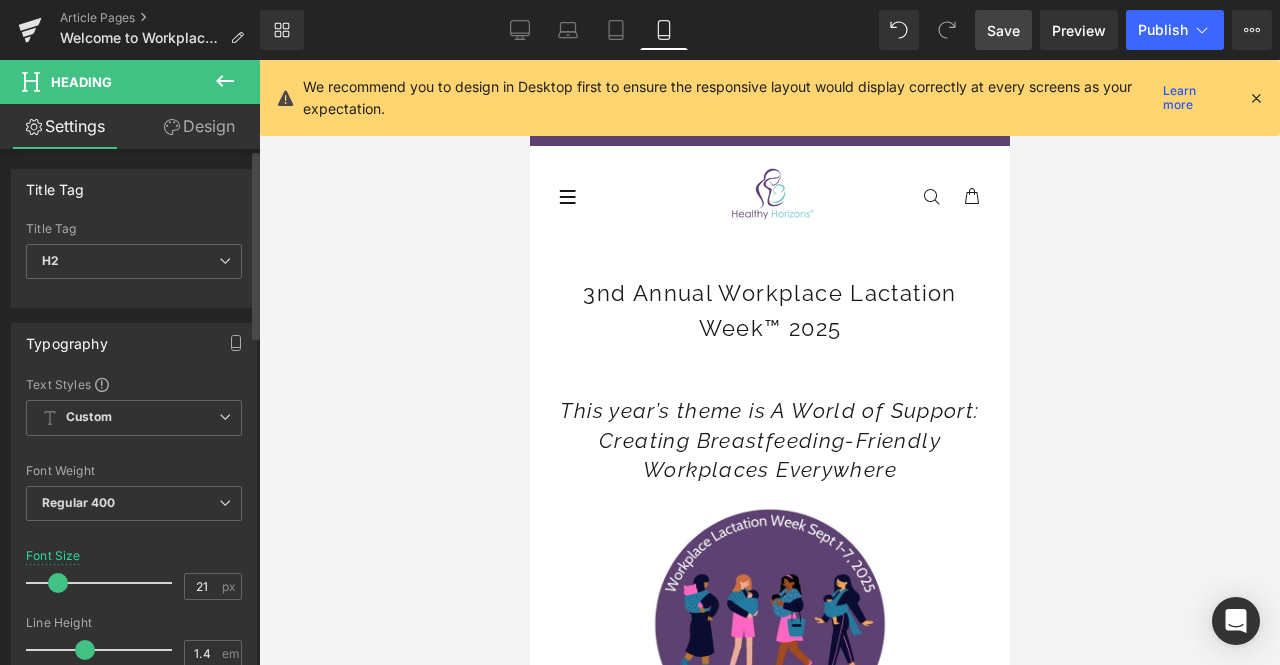 drag, startPoint x: 78, startPoint y: 577, endPoint x: 59, endPoint y: 589, distance: 22.472204 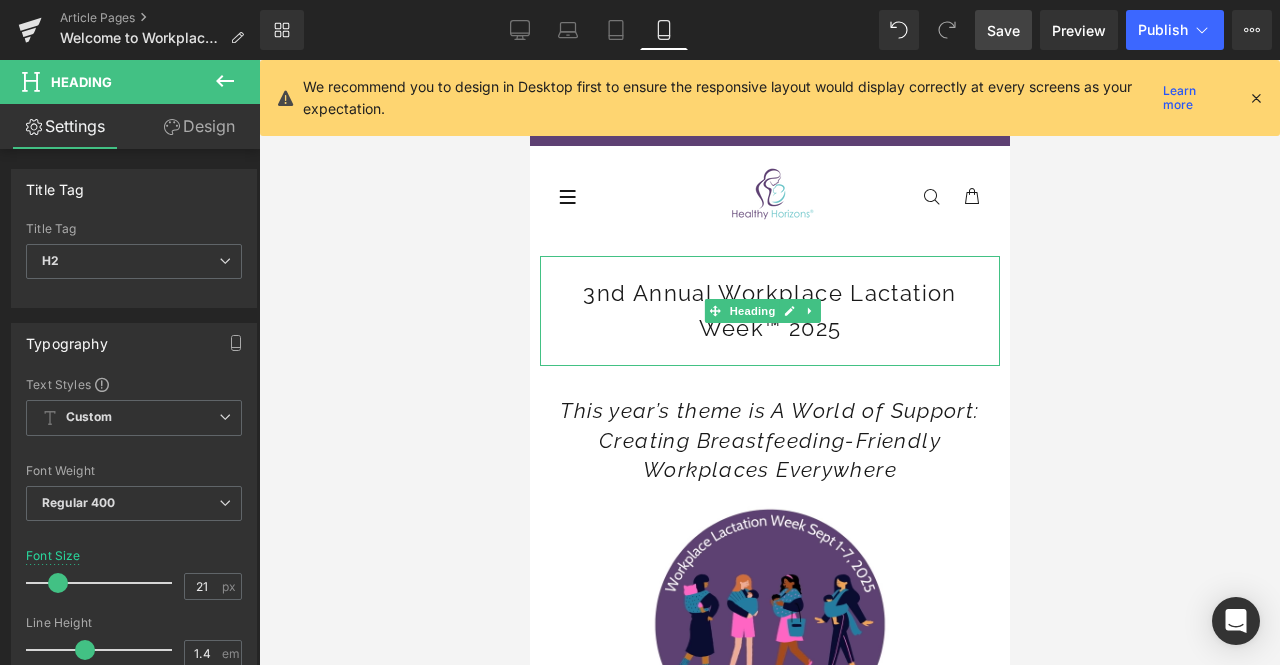 click on "3nd Annual Workplace Lactation Week™ 2025" at bounding box center [769, 311] 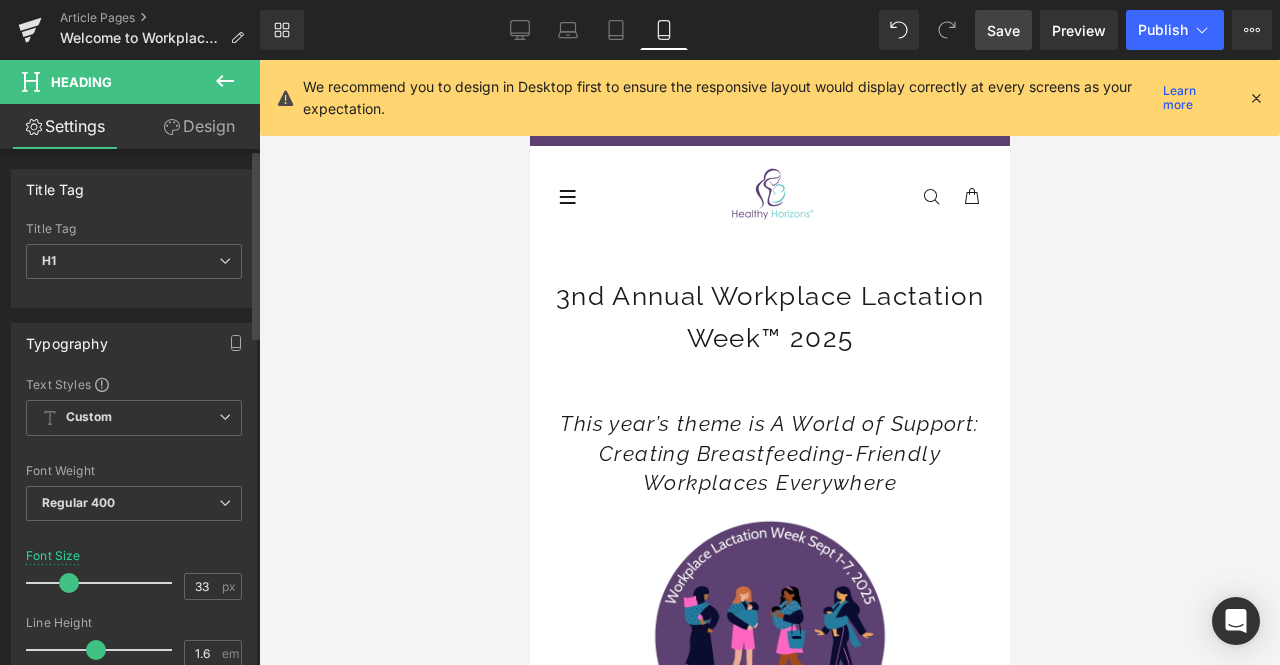 type on "34" 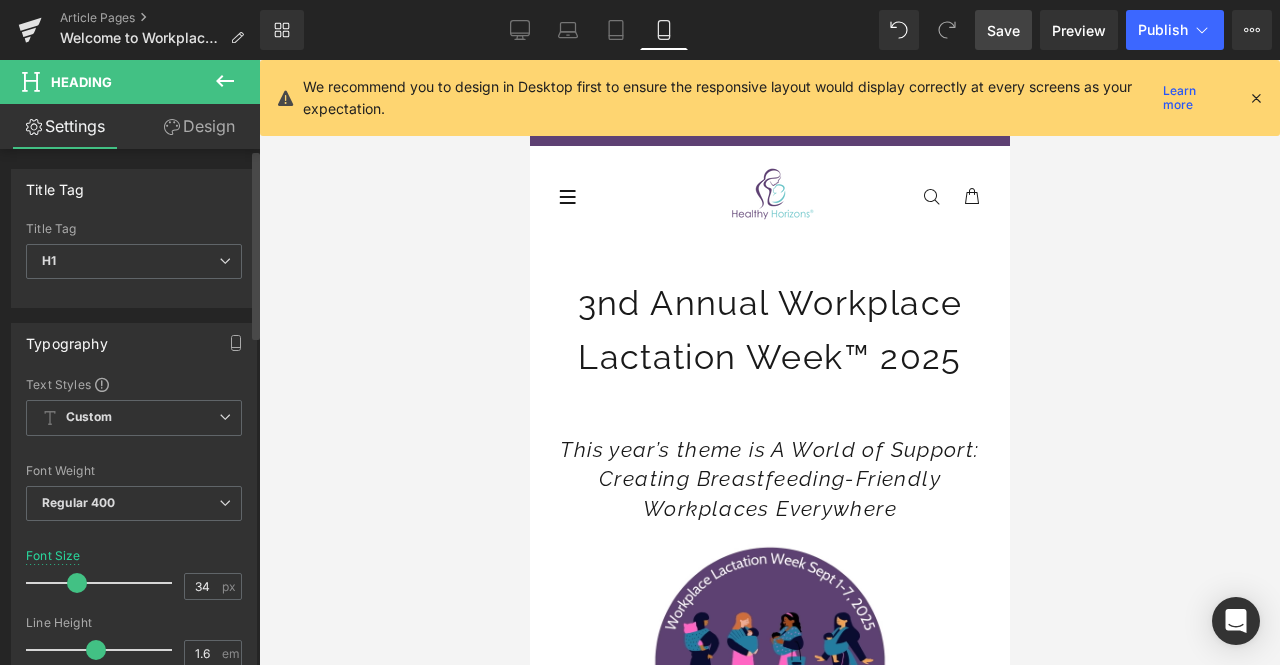 drag, startPoint x: 57, startPoint y: 578, endPoint x: 73, endPoint y: 578, distance: 16 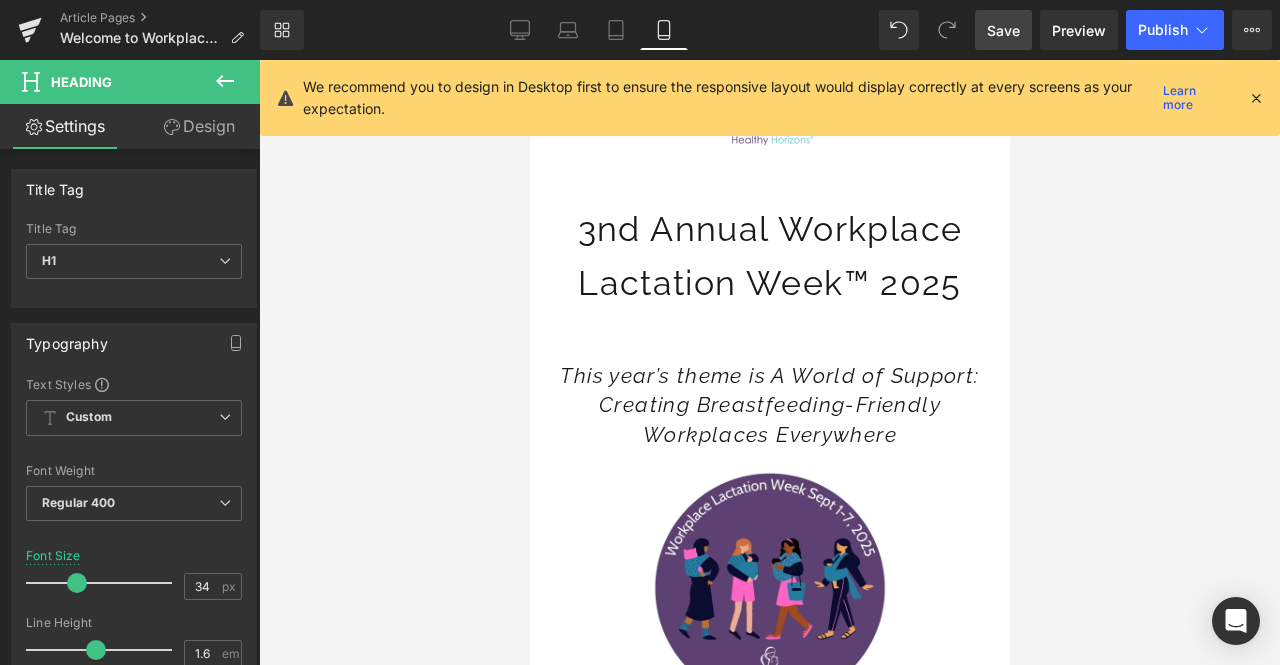 scroll, scrollTop: 70, scrollLeft: 0, axis: vertical 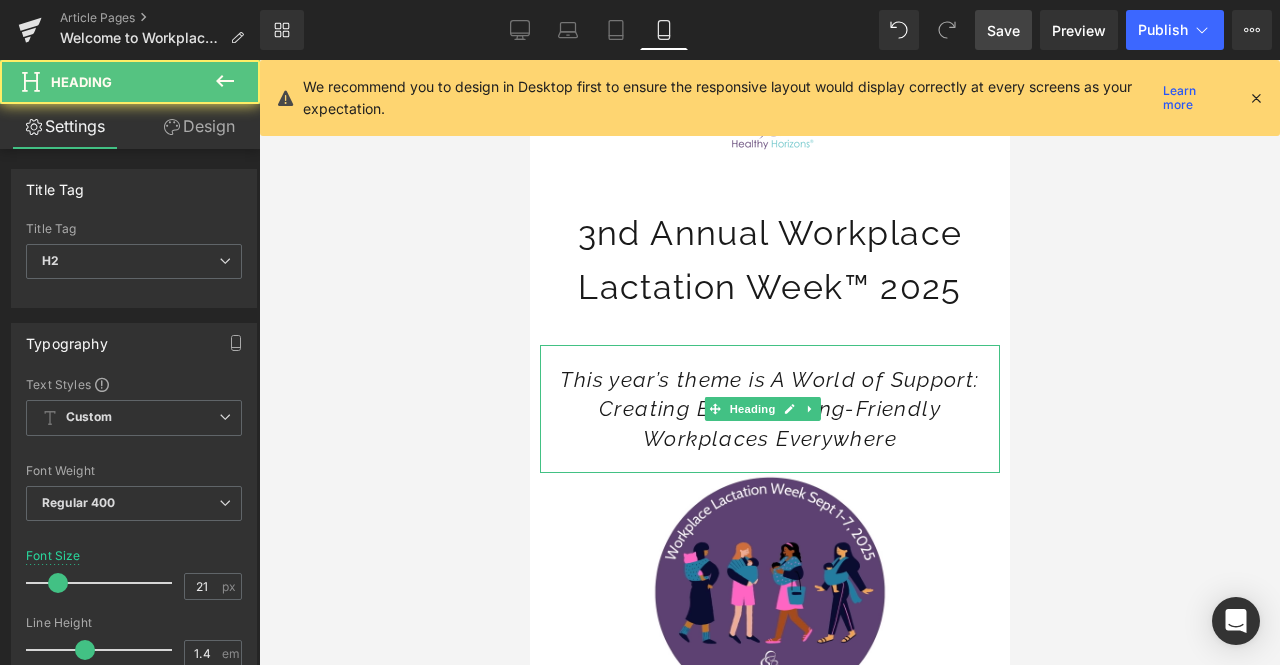 drag, startPoint x: 651, startPoint y: 388, endPoint x: 653, endPoint y: 360, distance: 28.071337 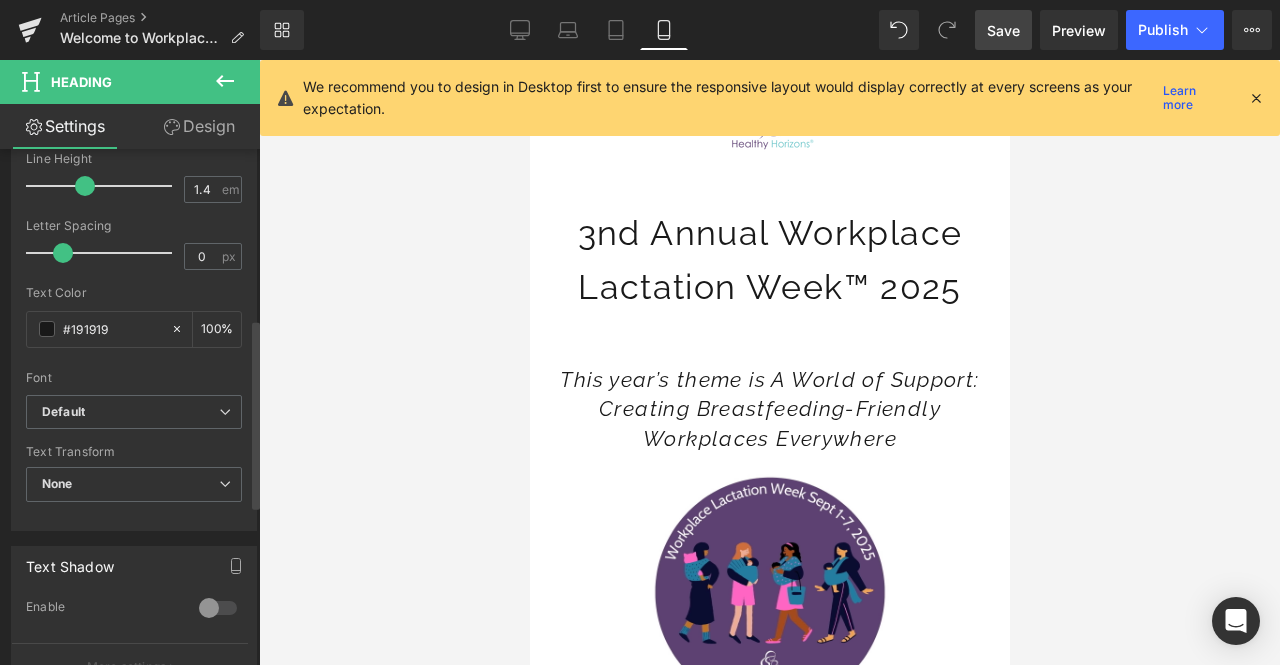 scroll, scrollTop: 304, scrollLeft: 0, axis: vertical 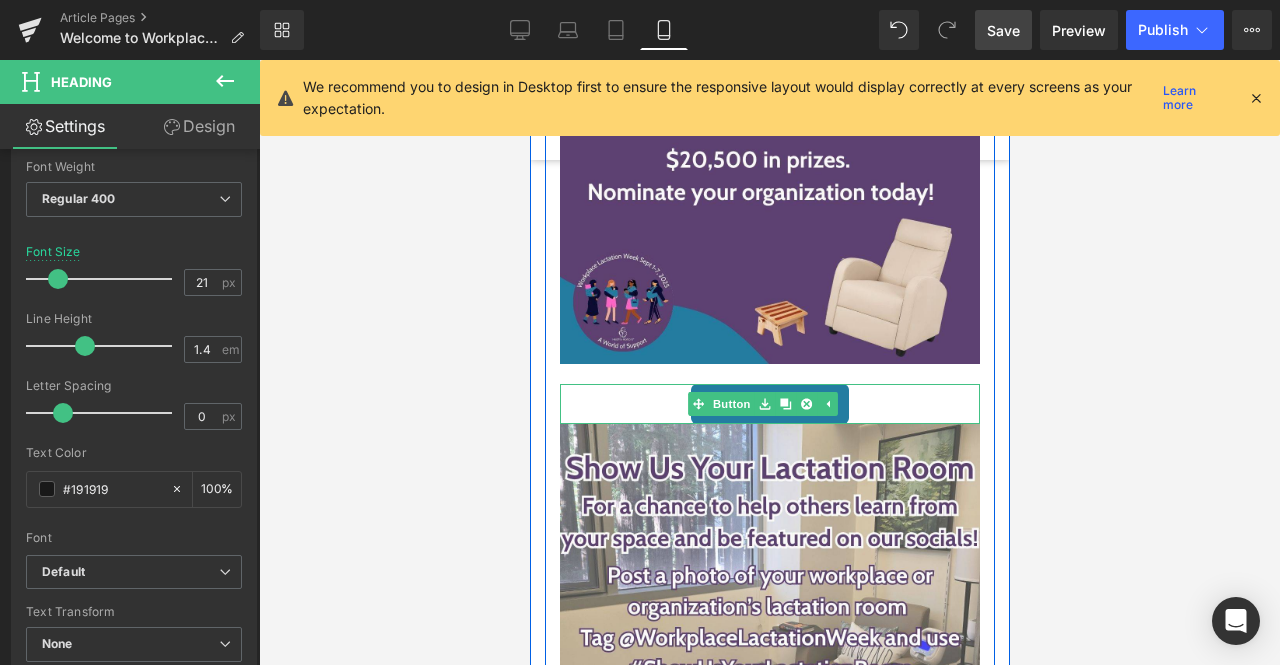 click on "Nominate Here!" at bounding box center [769, 404] 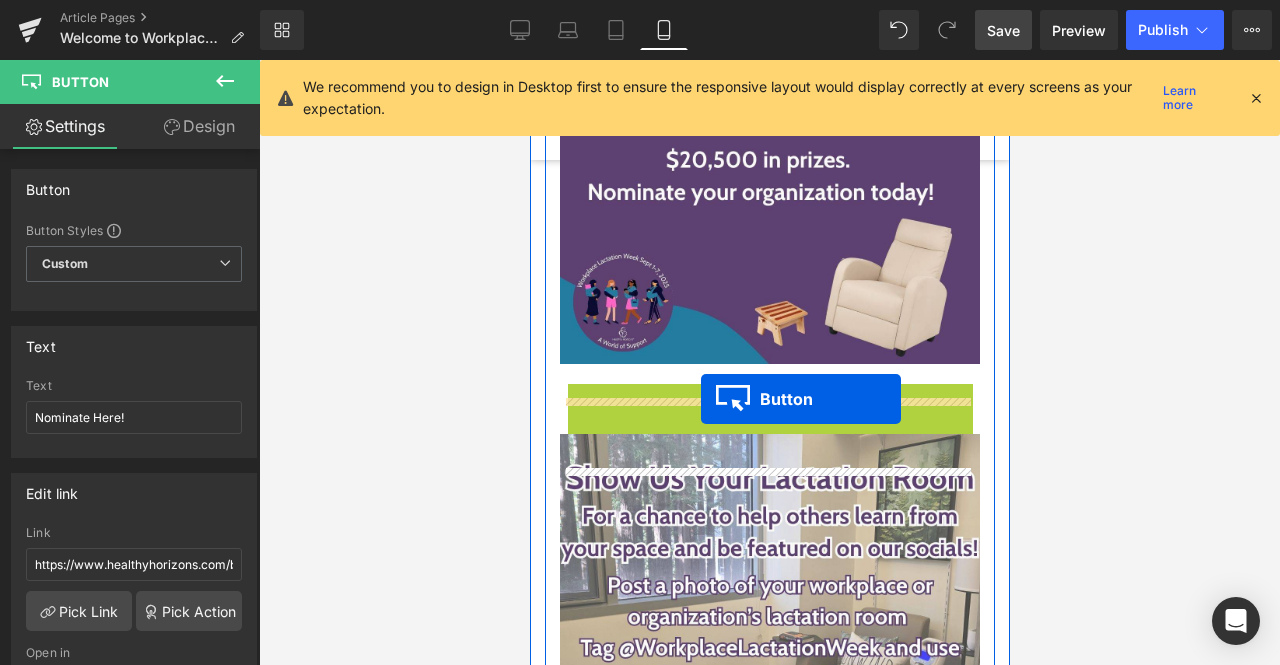 drag, startPoint x: 700, startPoint y: 436, endPoint x: 700, endPoint y: 400, distance: 36 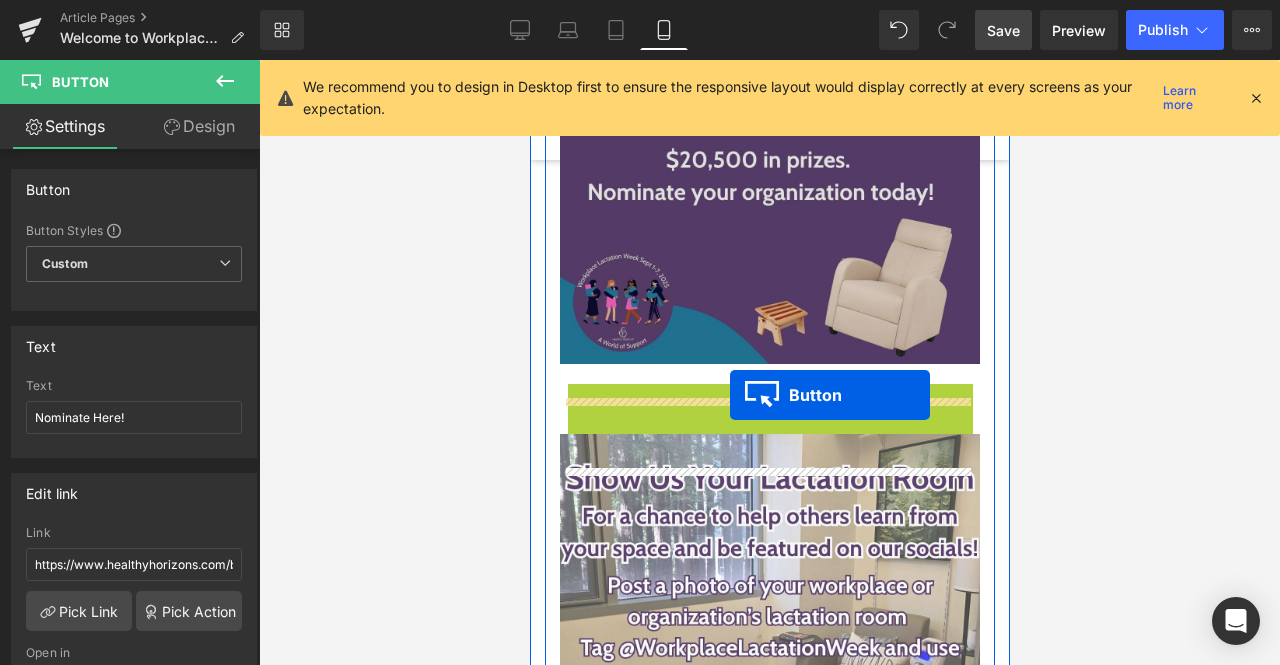 drag, startPoint x: 734, startPoint y: 436, endPoint x: 728, endPoint y: 395, distance: 41.4367 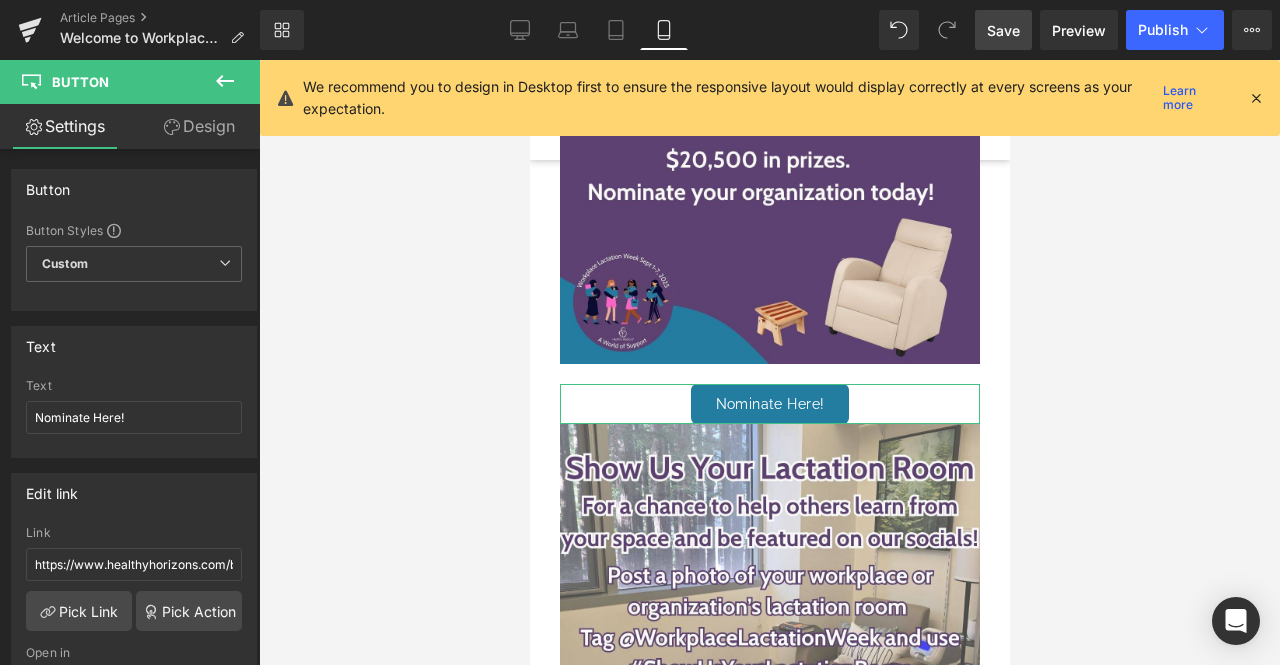 click on "Design" at bounding box center [199, 126] 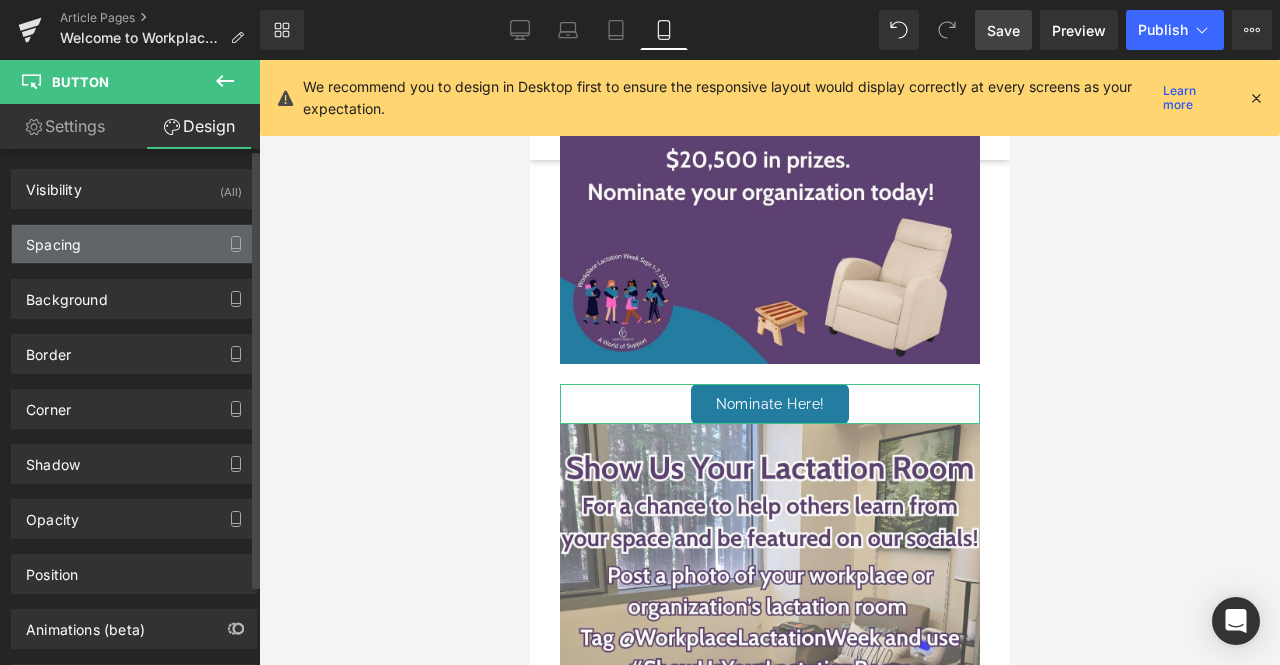 click on "Spacing" at bounding box center [134, 244] 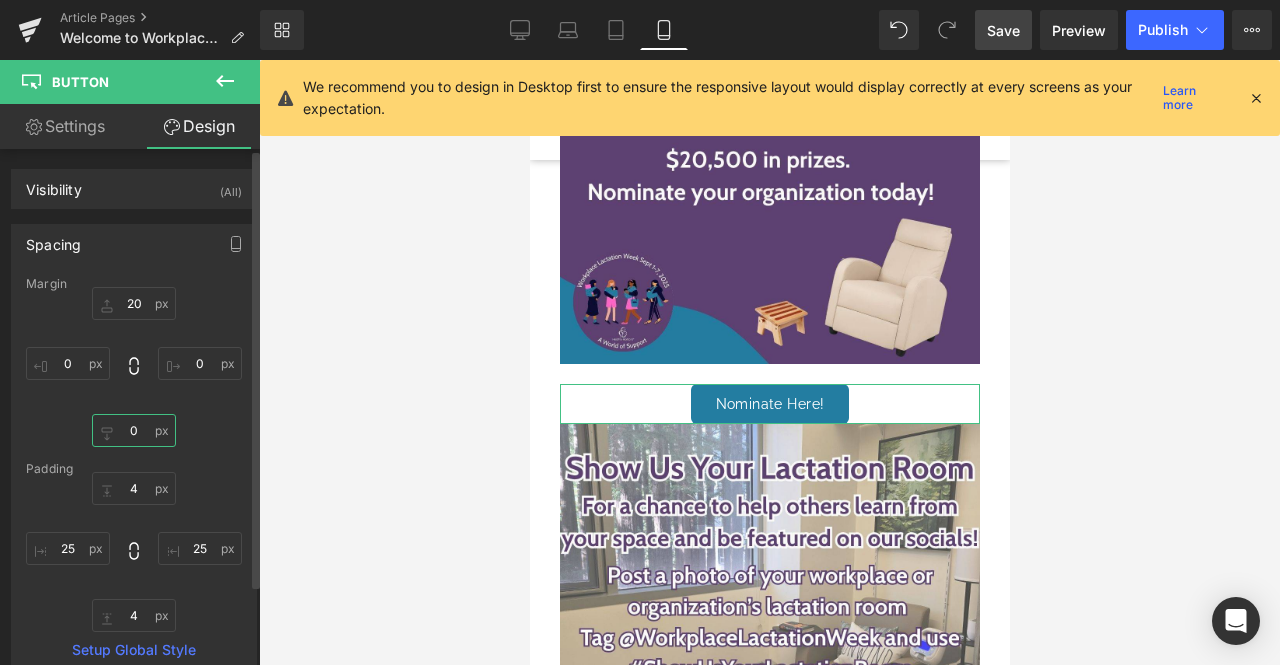 click on "0" at bounding box center [134, 430] 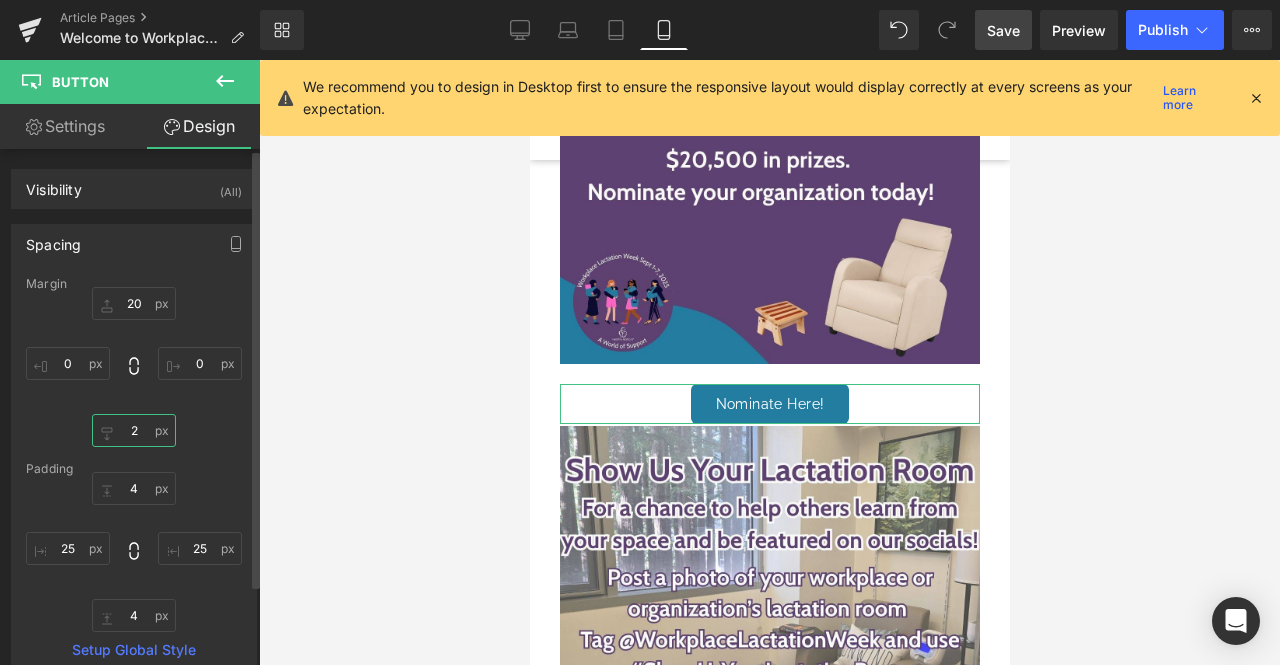 type on "20" 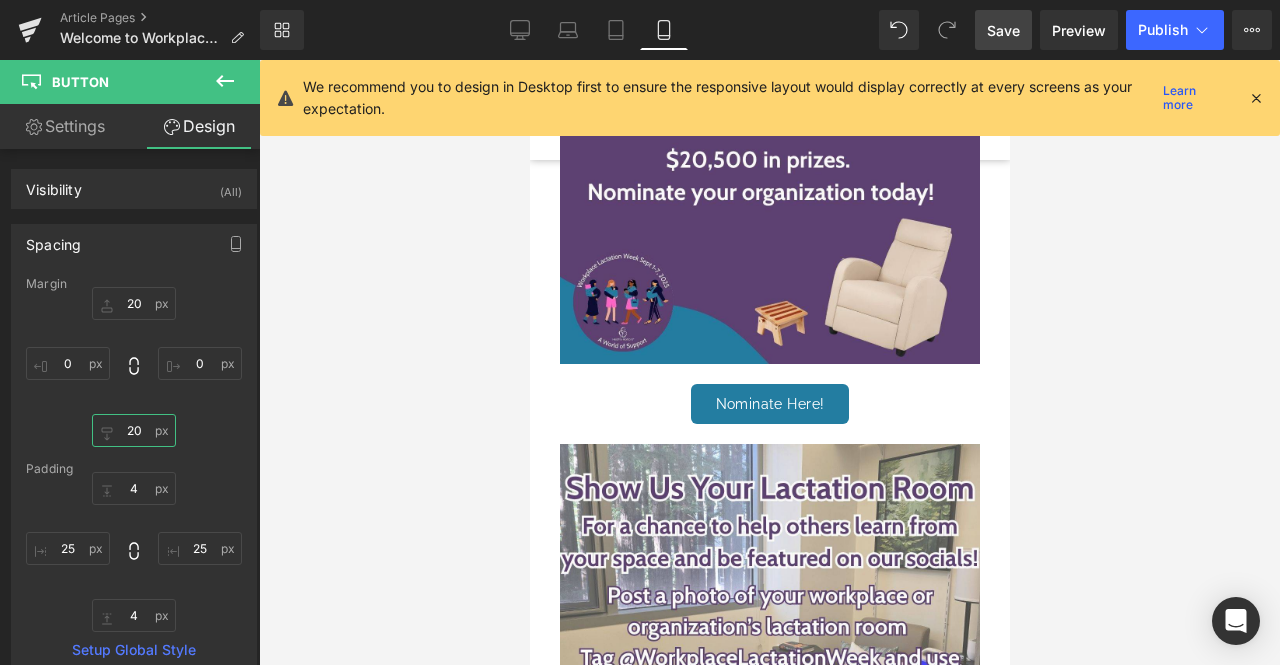 scroll, scrollTop: 3065, scrollLeft: 0, axis: vertical 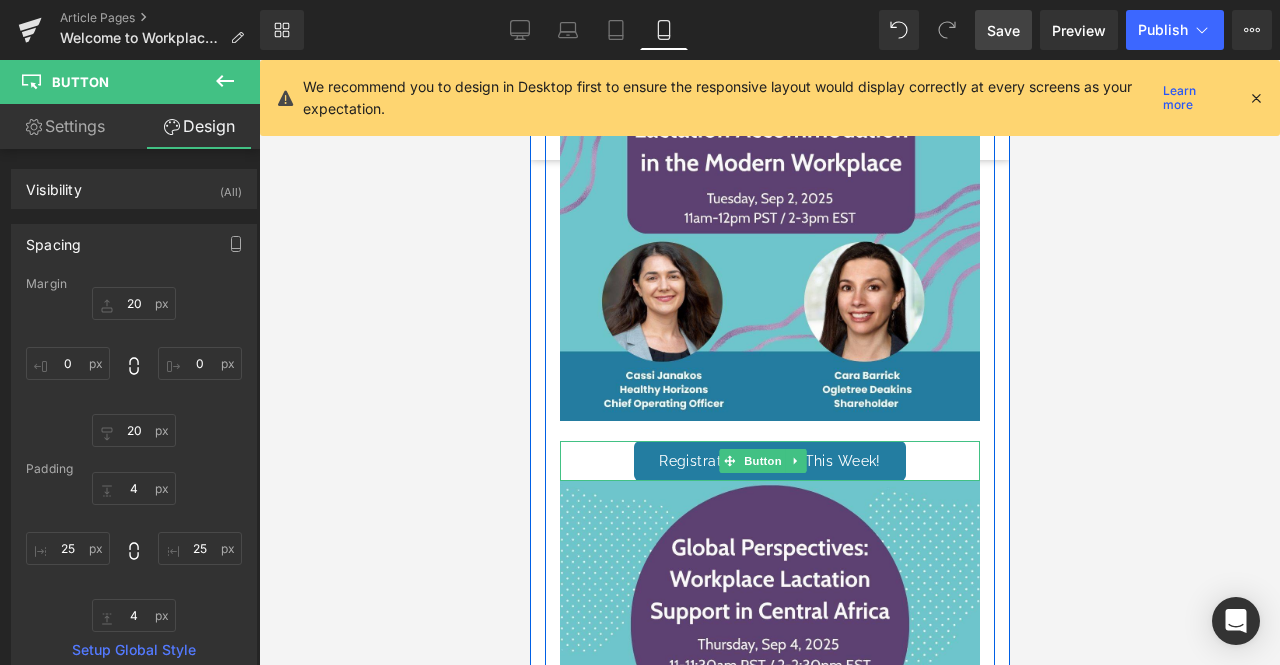 click on "Registration Coming This Week!" at bounding box center (769, 461) 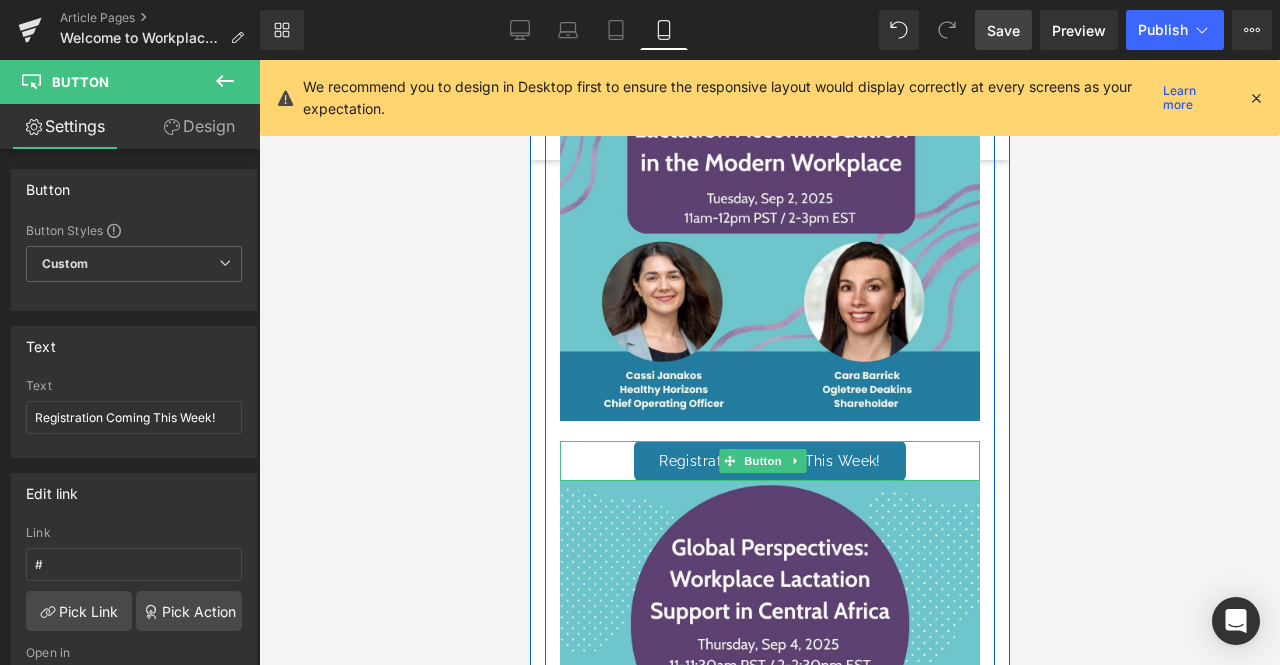 click on "Registration Coming This Week!" at bounding box center (769, 461) 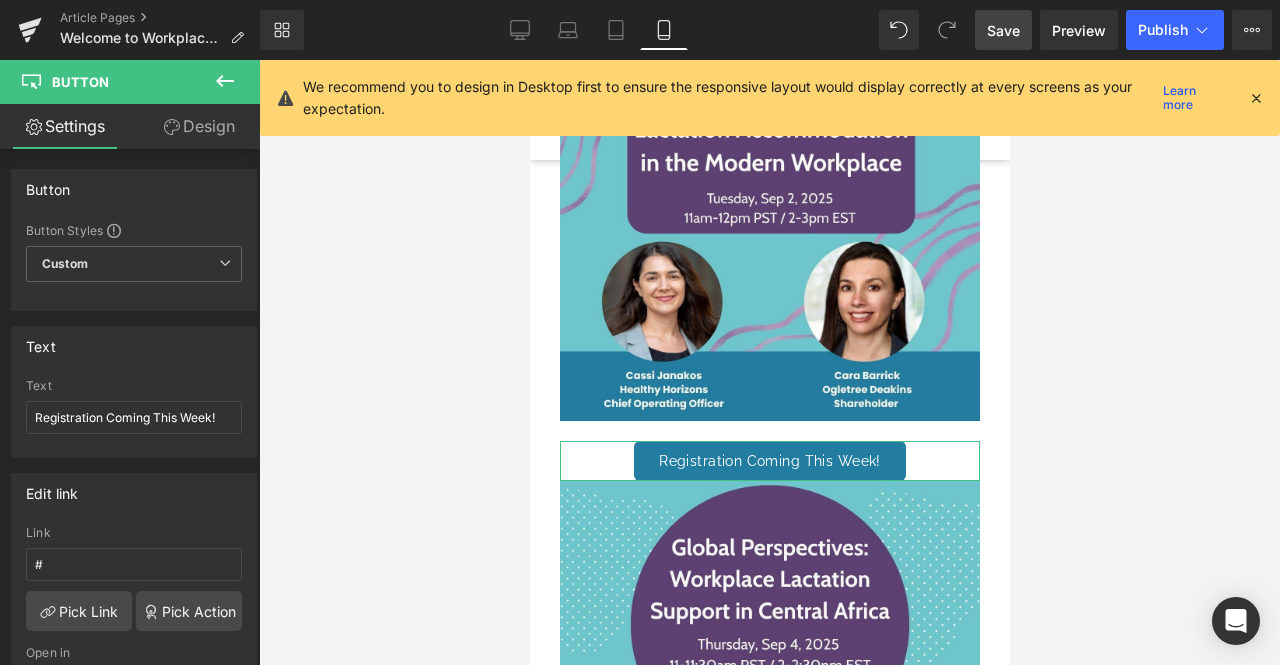 click on "Design" at bounding box center [199, 126] 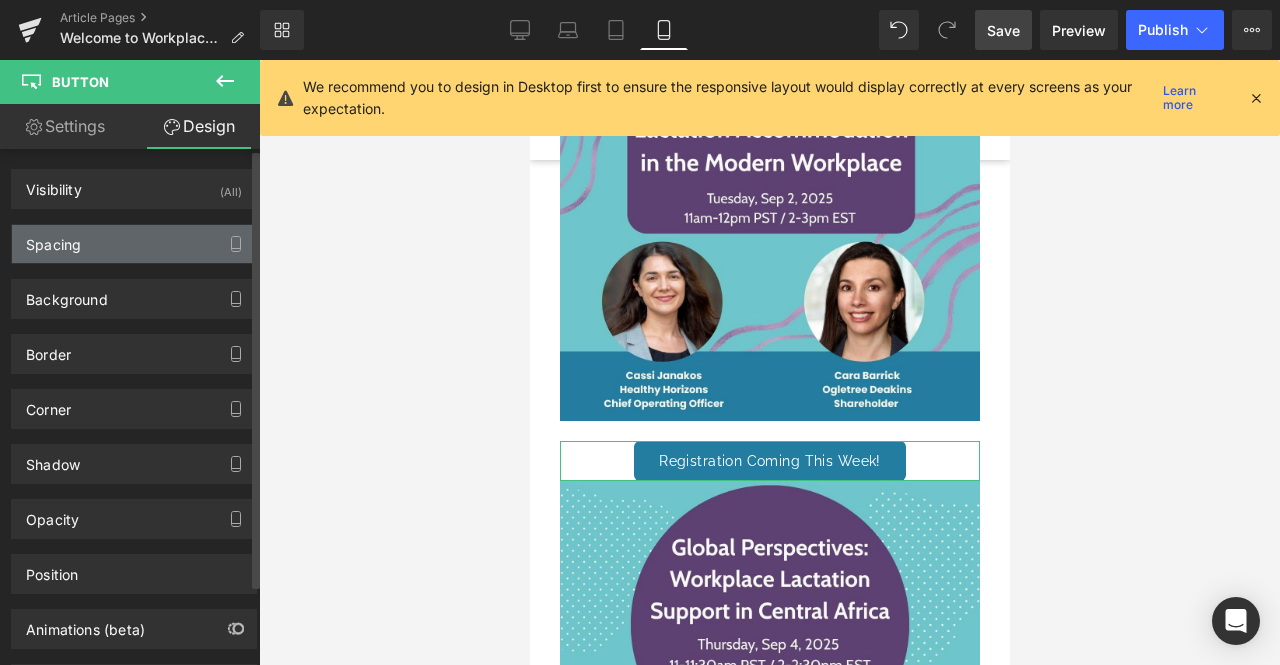 click on "Spacing" at bounding box center [134, 244] 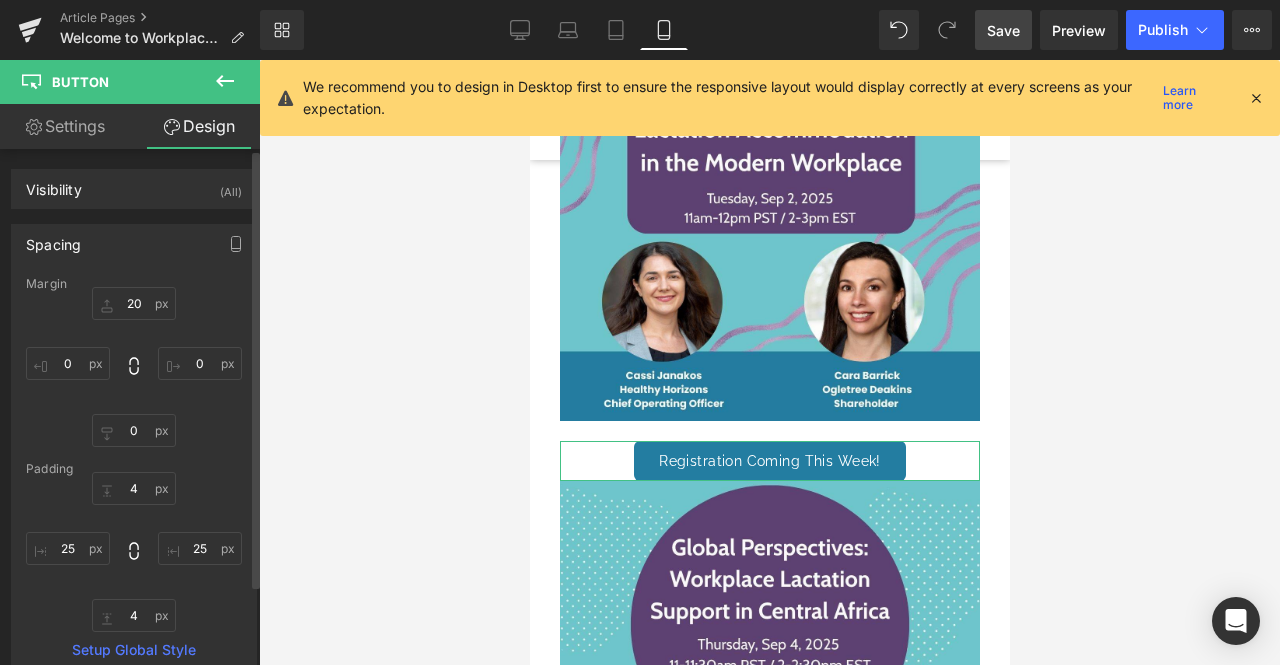 click on "20px 20
0px 0
0px 0
0px 0" at bounding box center (134, 367) 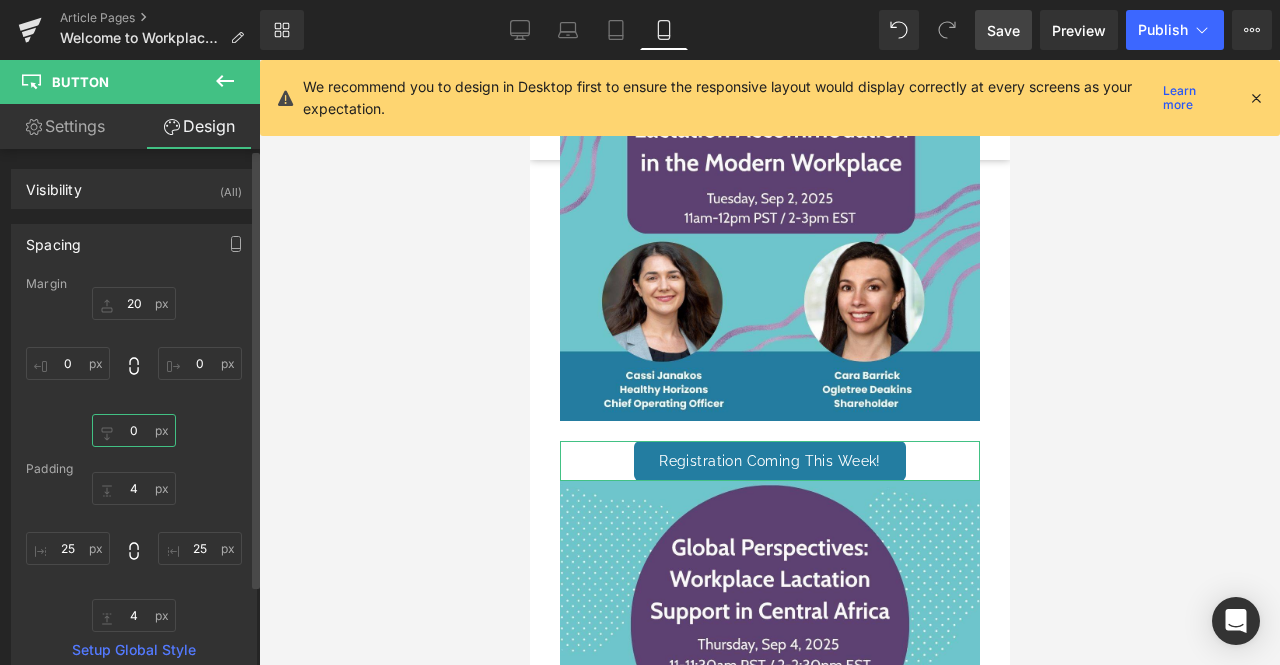 click on "0" at bounding box center [134, 430] 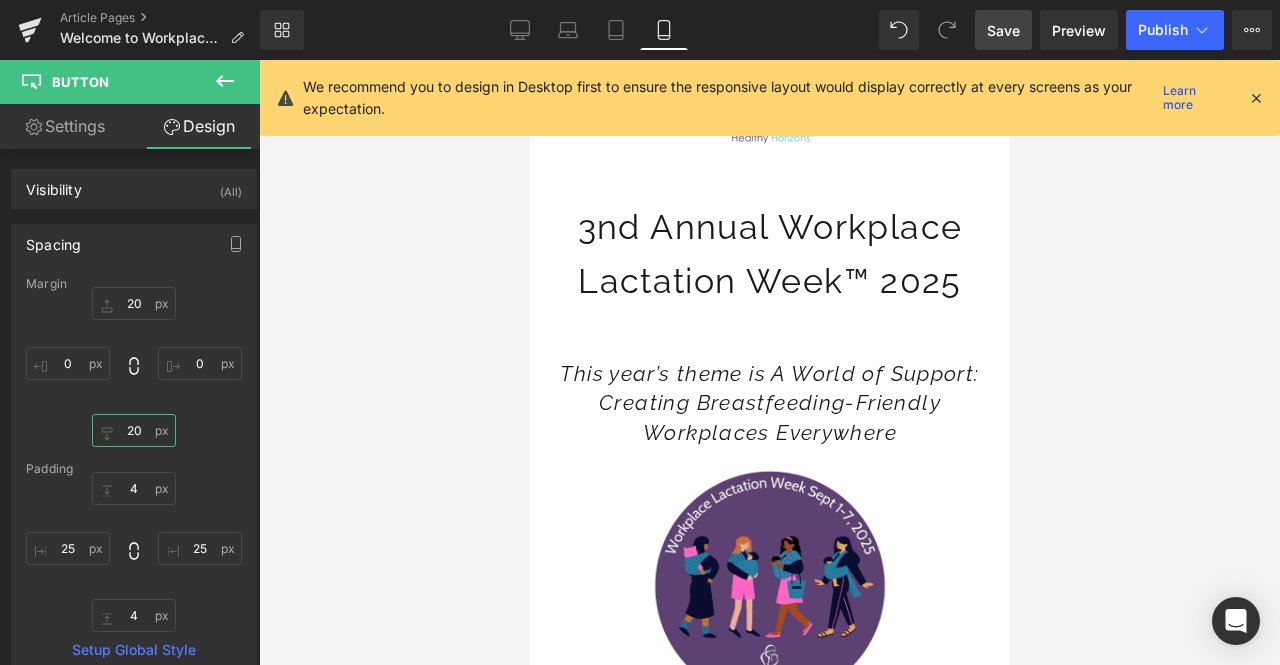 scroll, scrollTop: 0, scrollLeft: 0, axis: both 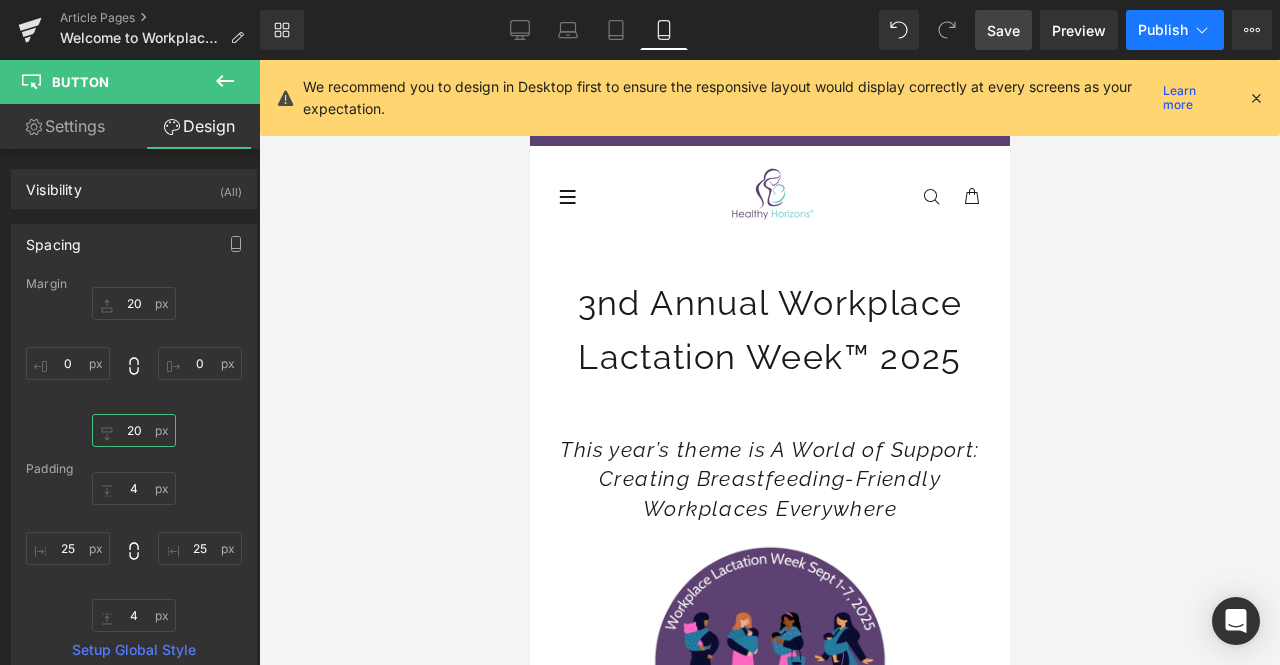 type on "20" 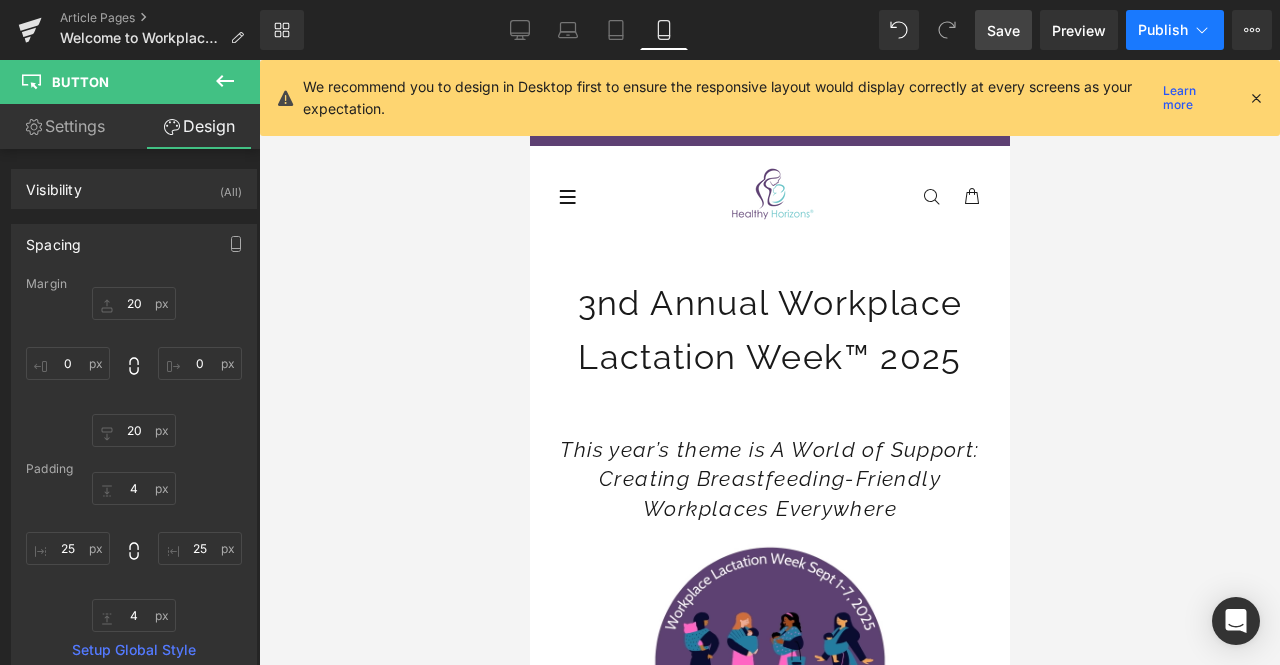click on "Publish" at bounding box center (1163, 30) 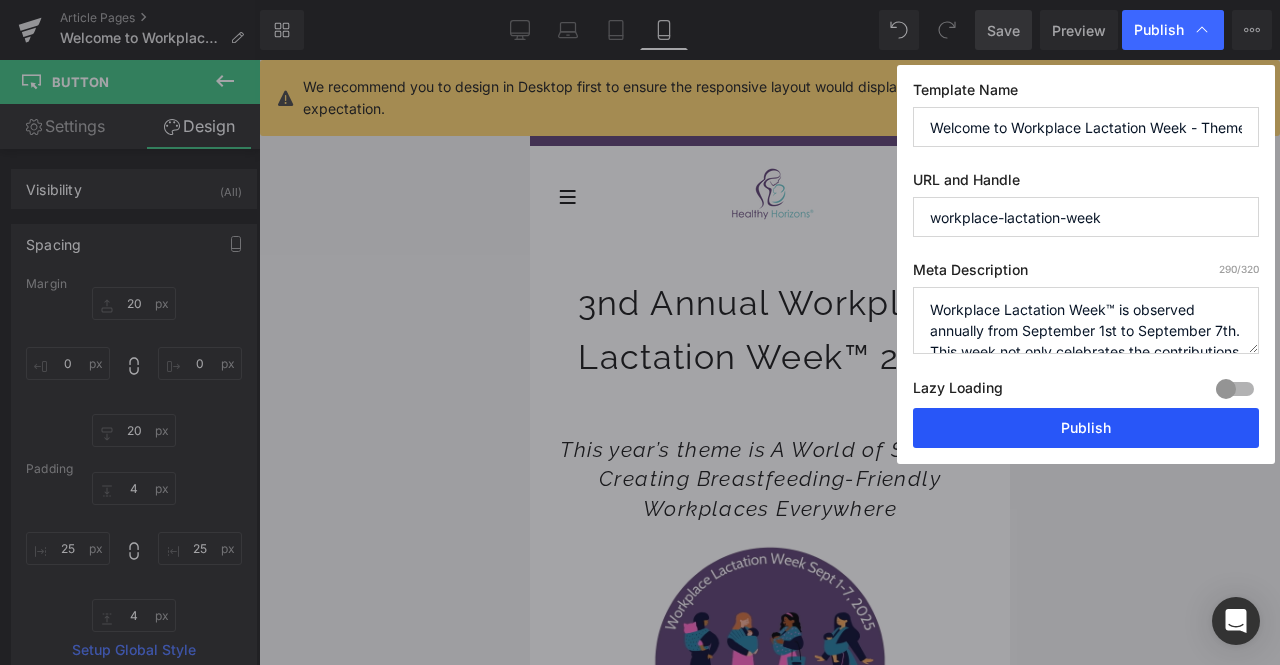 click on "Publish" at bounding box center [1086, 428] 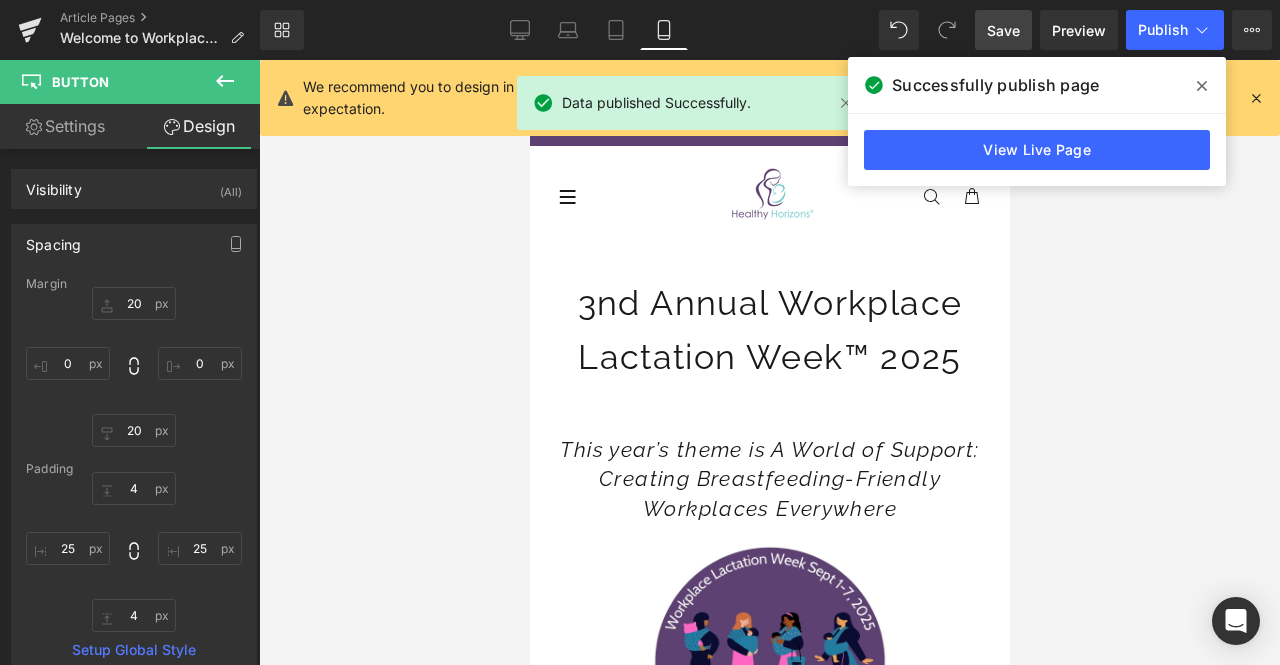 click at bounding box center [1202, 86] 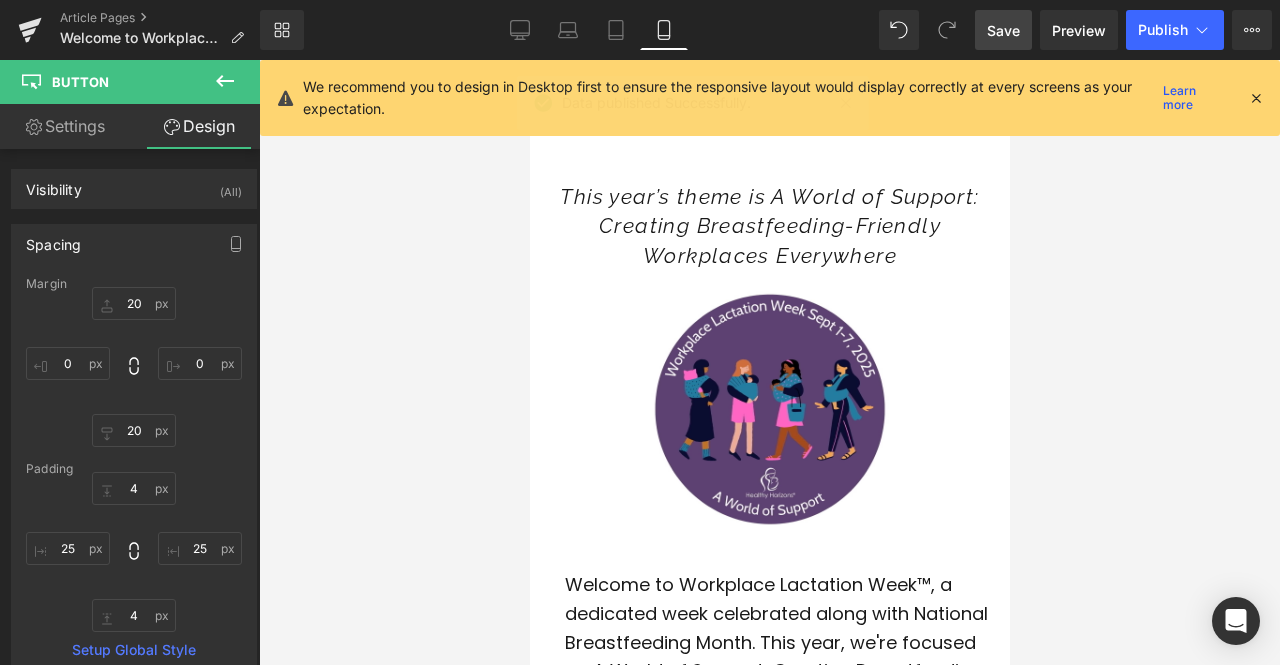 scroll, scrollTop: 0, scrollLeft: 0, axis: both 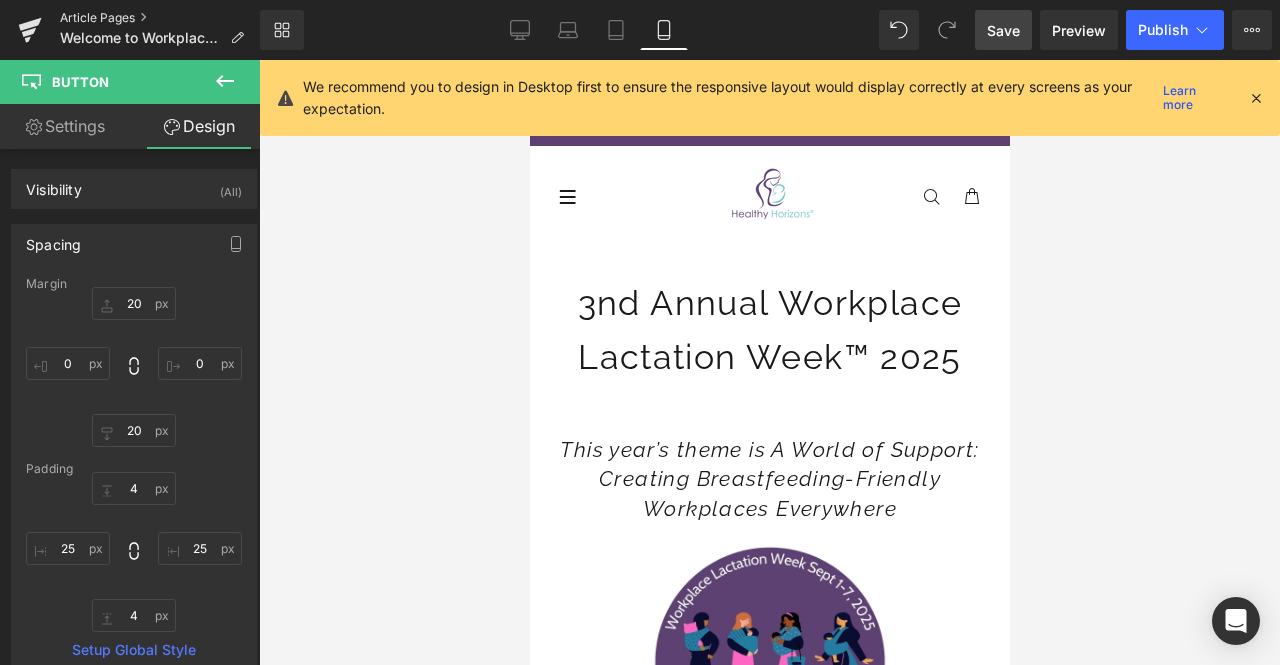 click on "Article Pages" at bounding box center (160, 18) 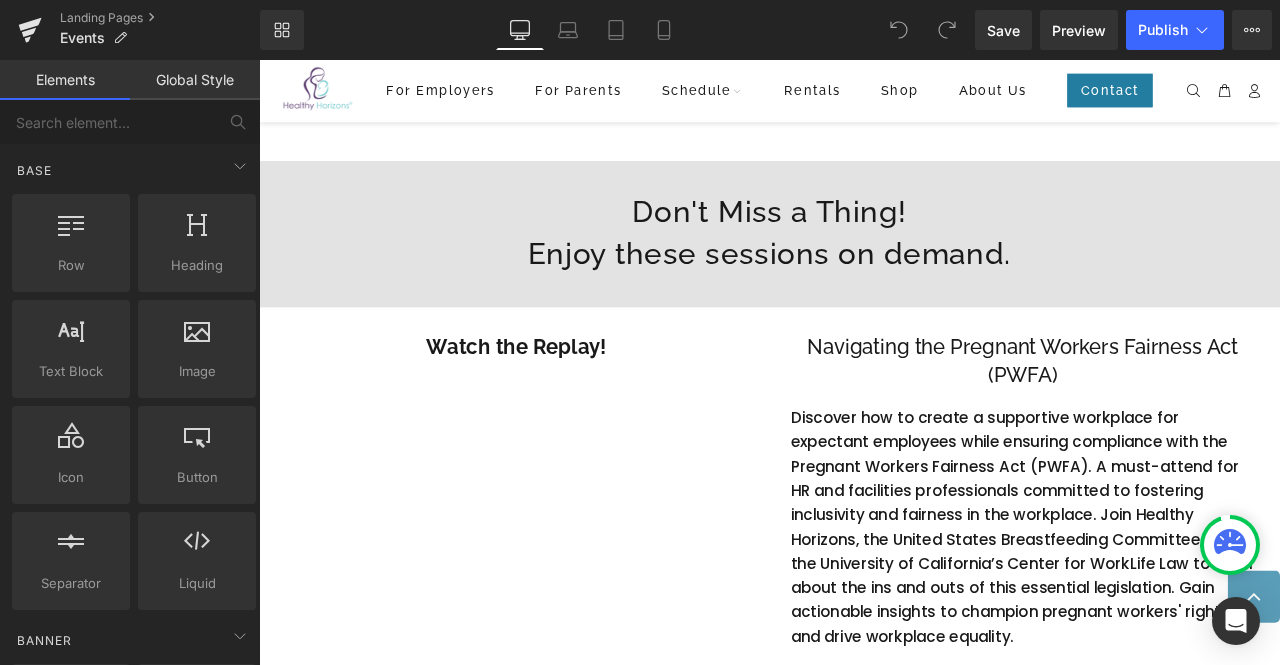 scroll, scrollTop: 563, scrollLeft: 0, axis: vertical 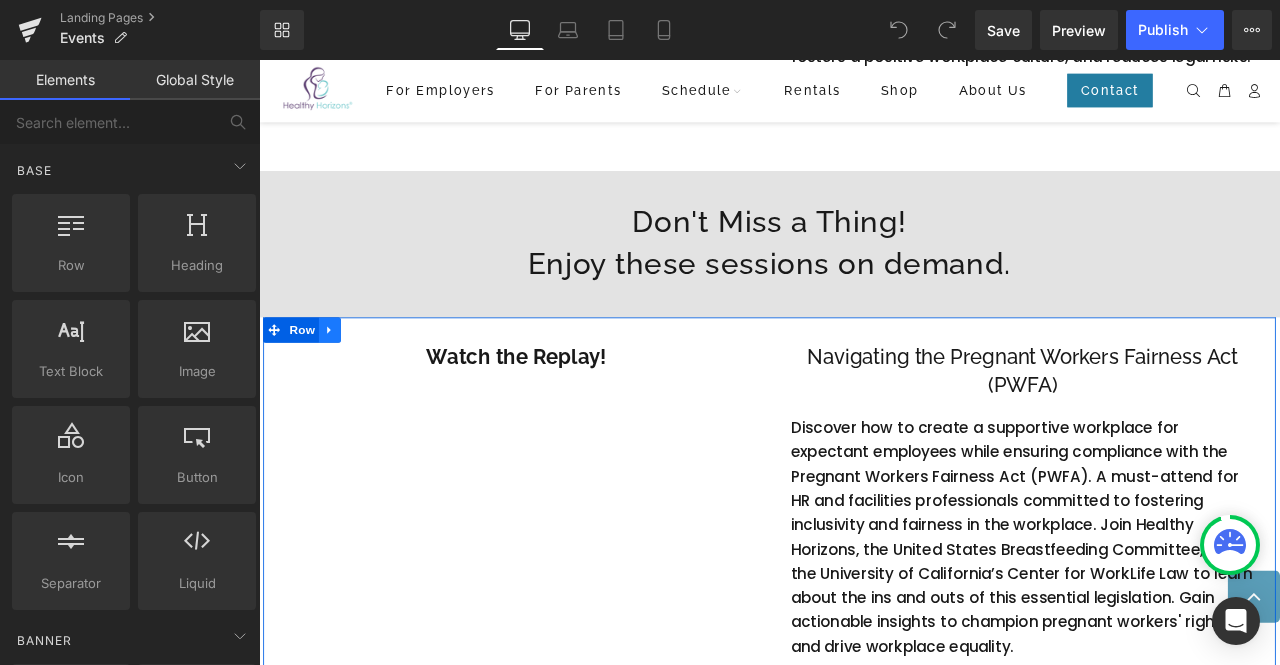 click 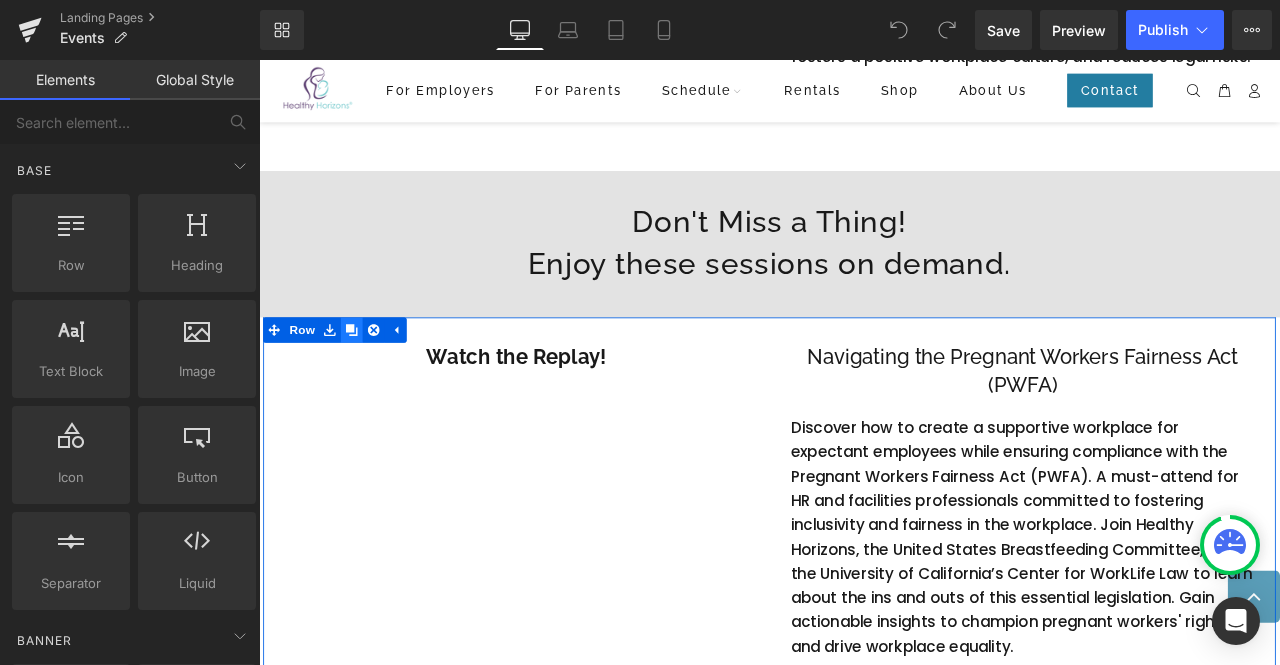 click 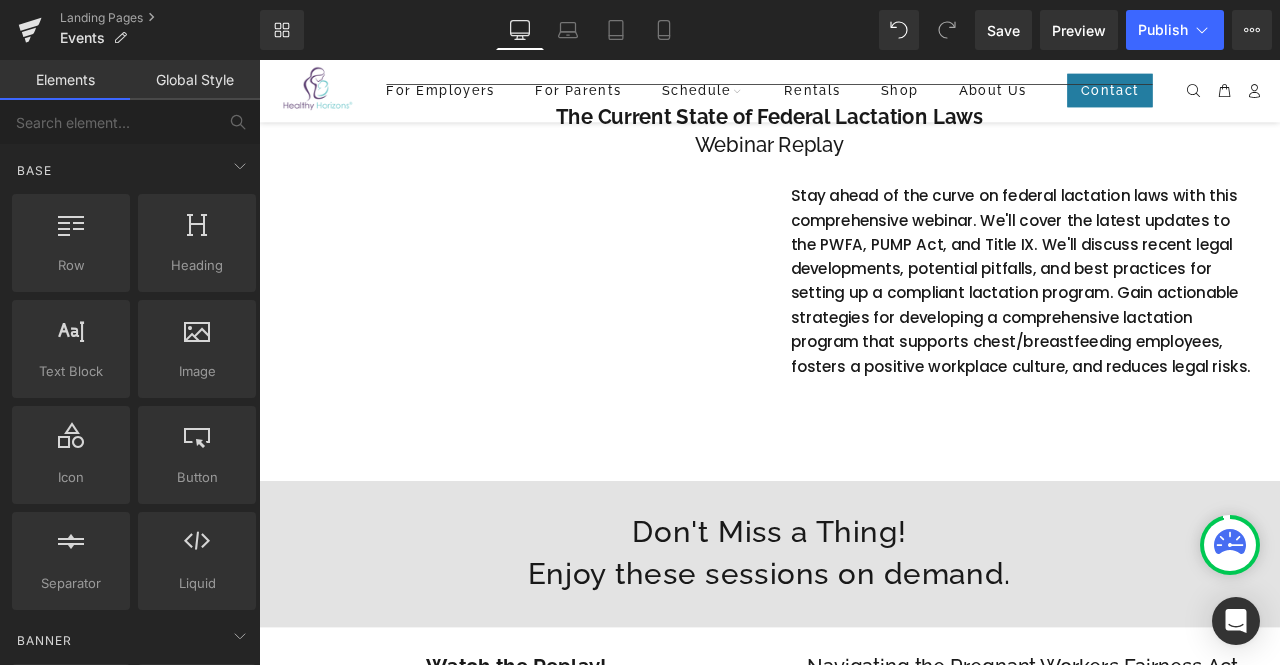 scroll, scrollTop: 195, scrollLeft: 0, axis: vertical 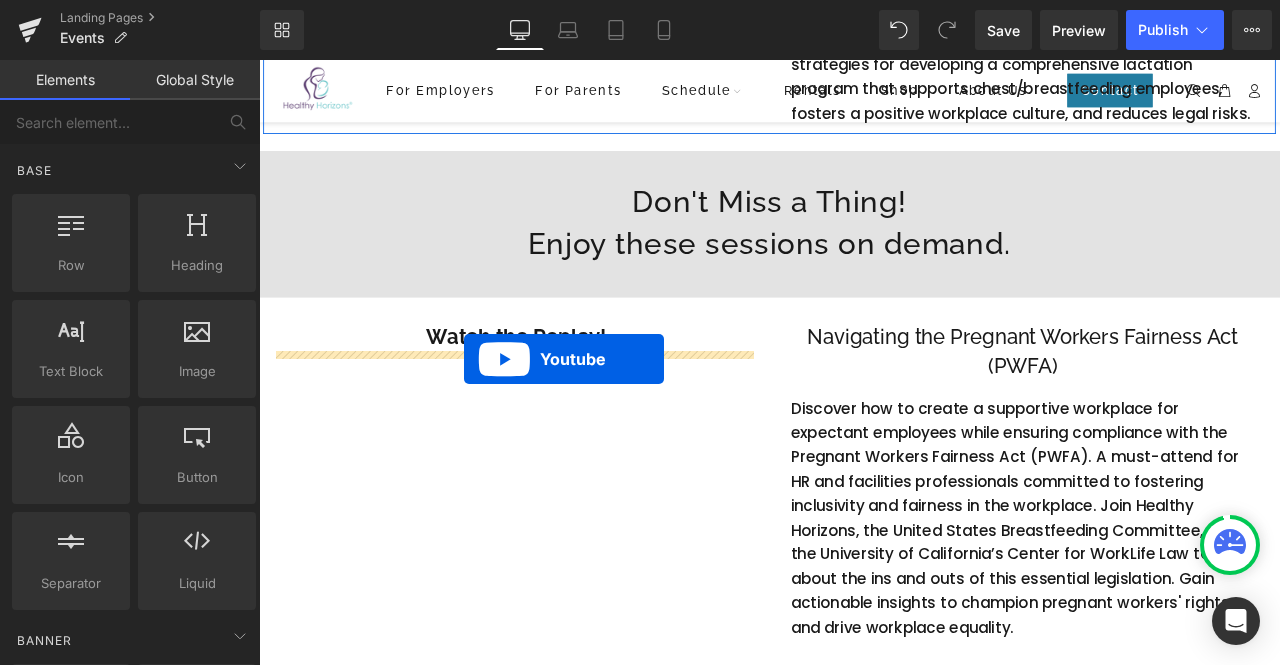 drag, startPoint x: 514, startPoint y: 221, endPoint x: 502, endPoint y: 415, distance: 194.37077 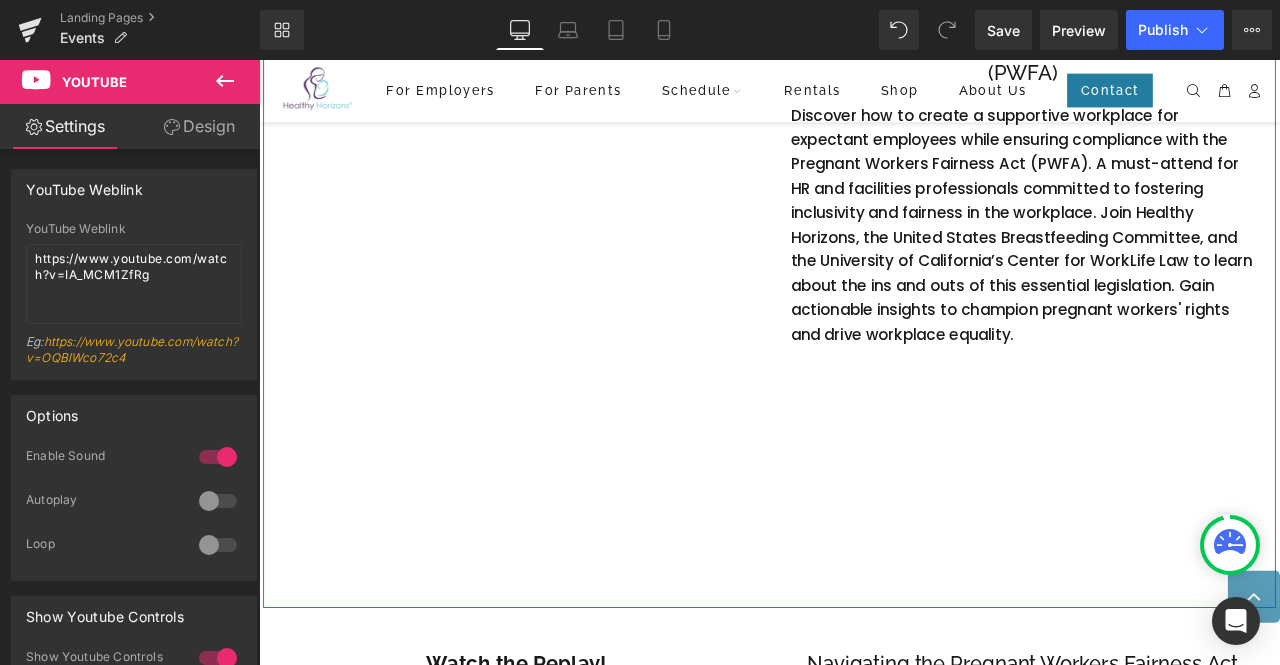 scroll, scrollTop: 844, scrollLeft: 0, axis: vertical 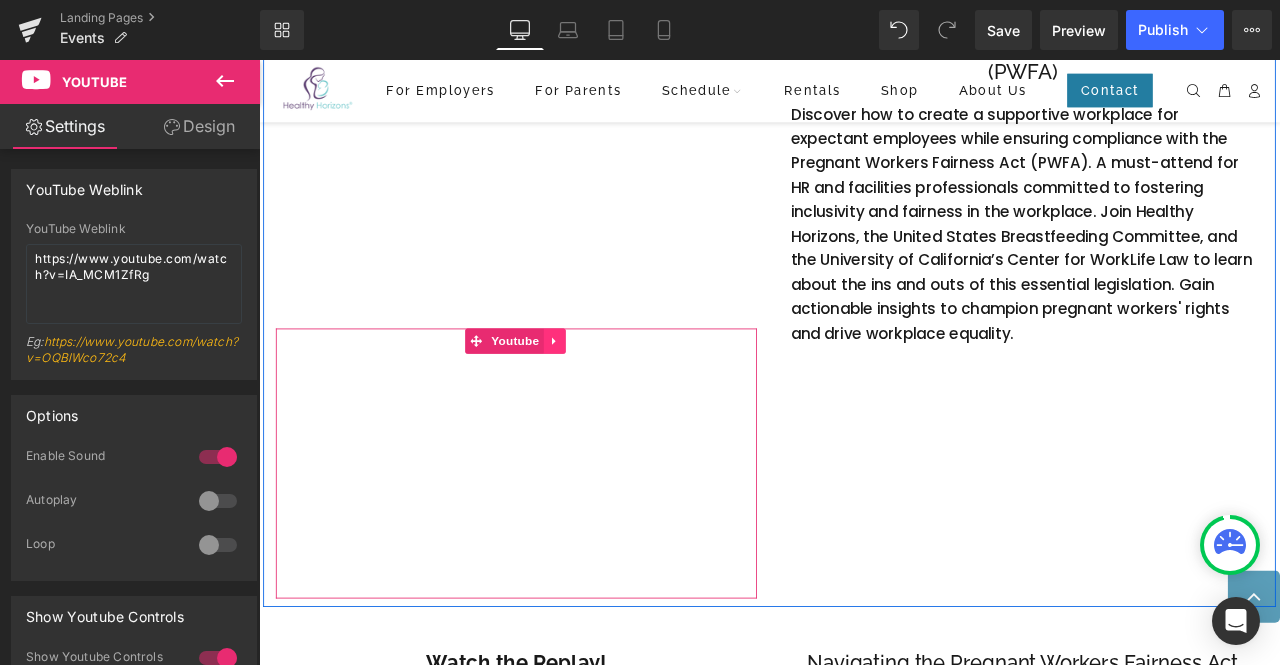click 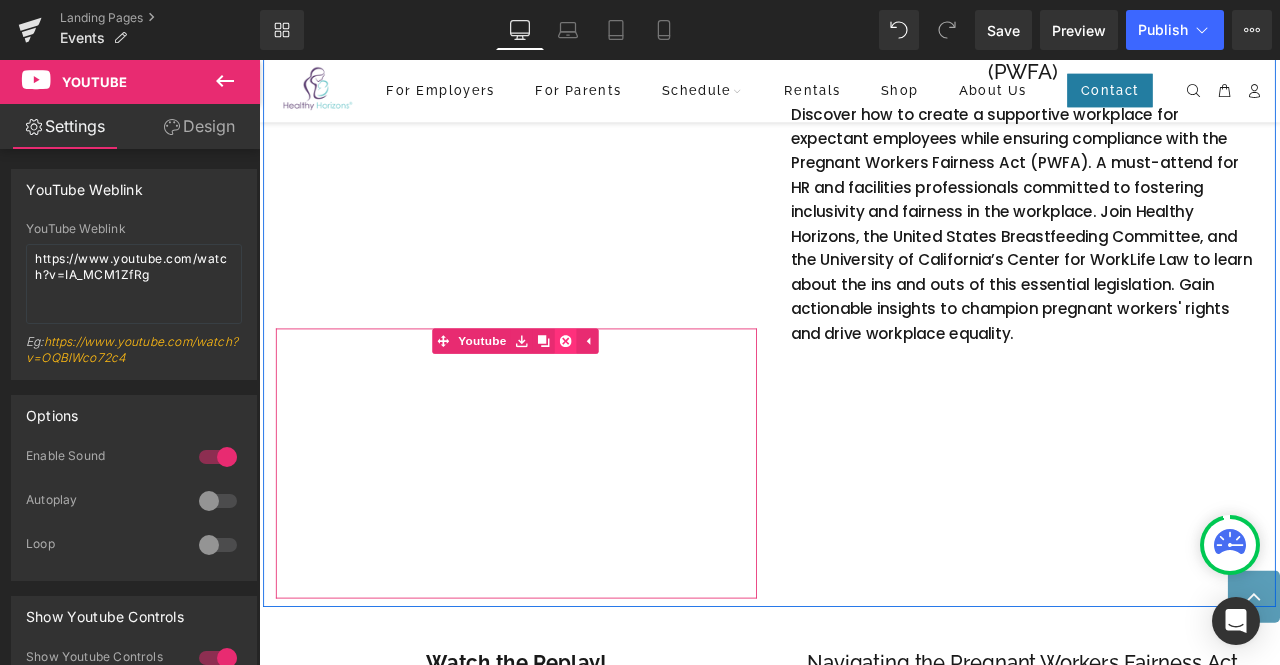 click 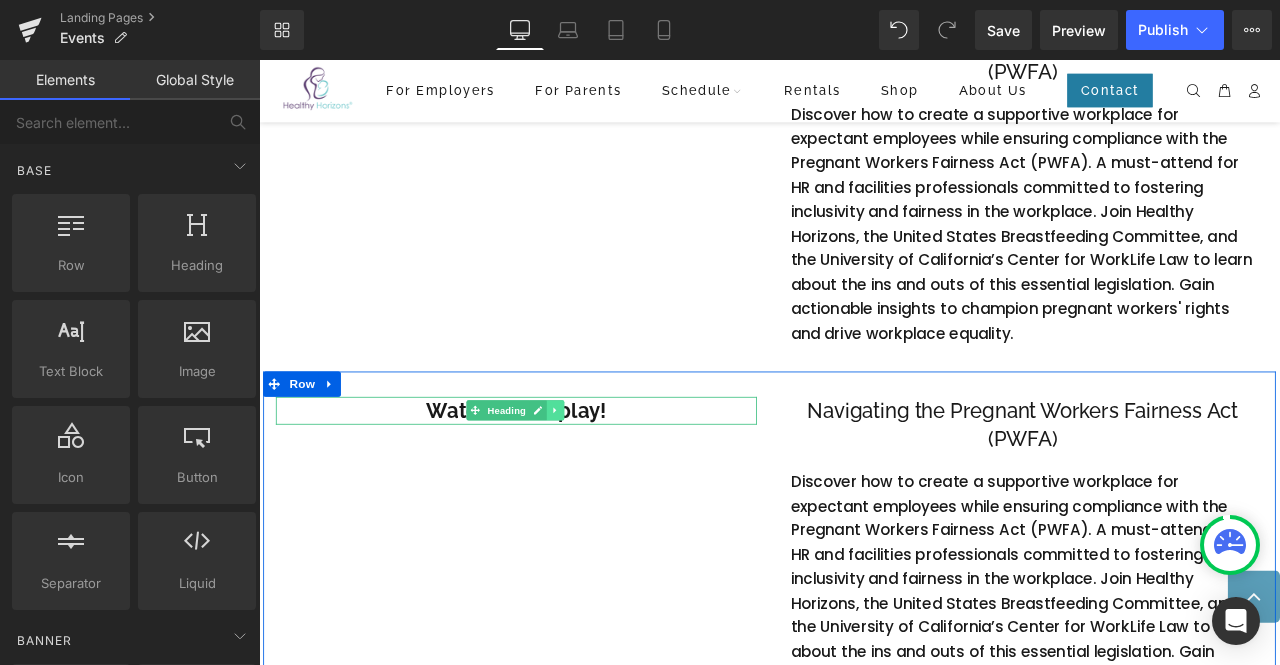 click 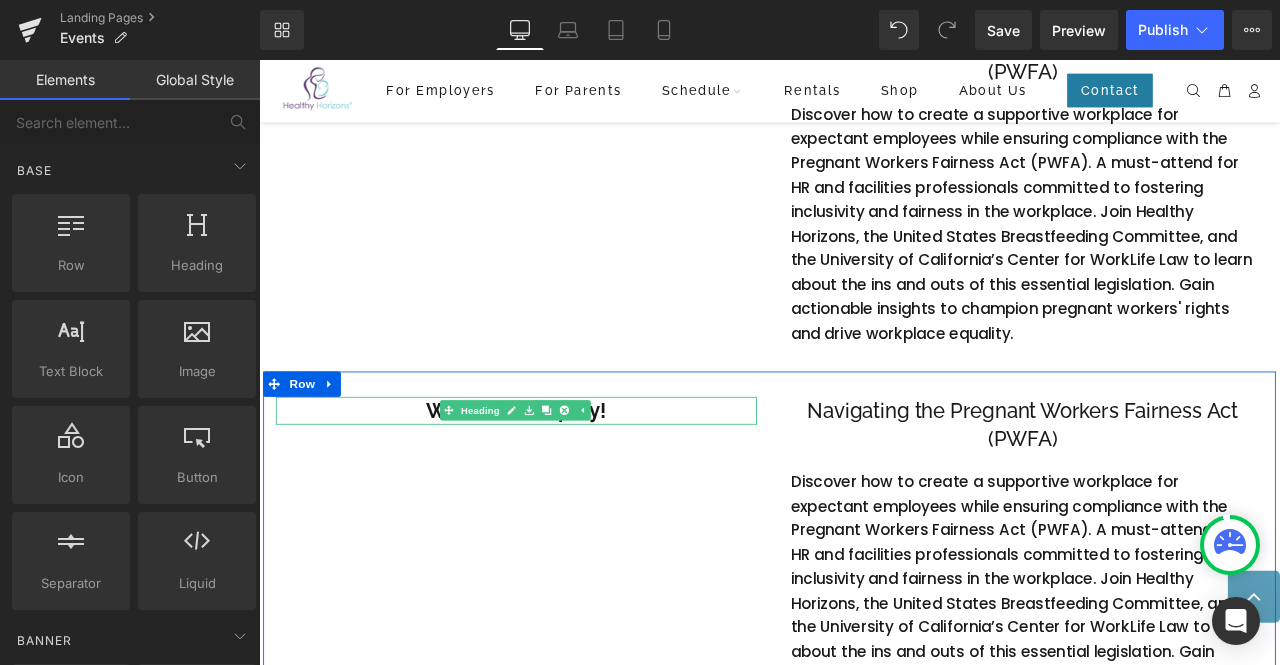 click on "Watch the Replay!" at bounding box center (564, 476) 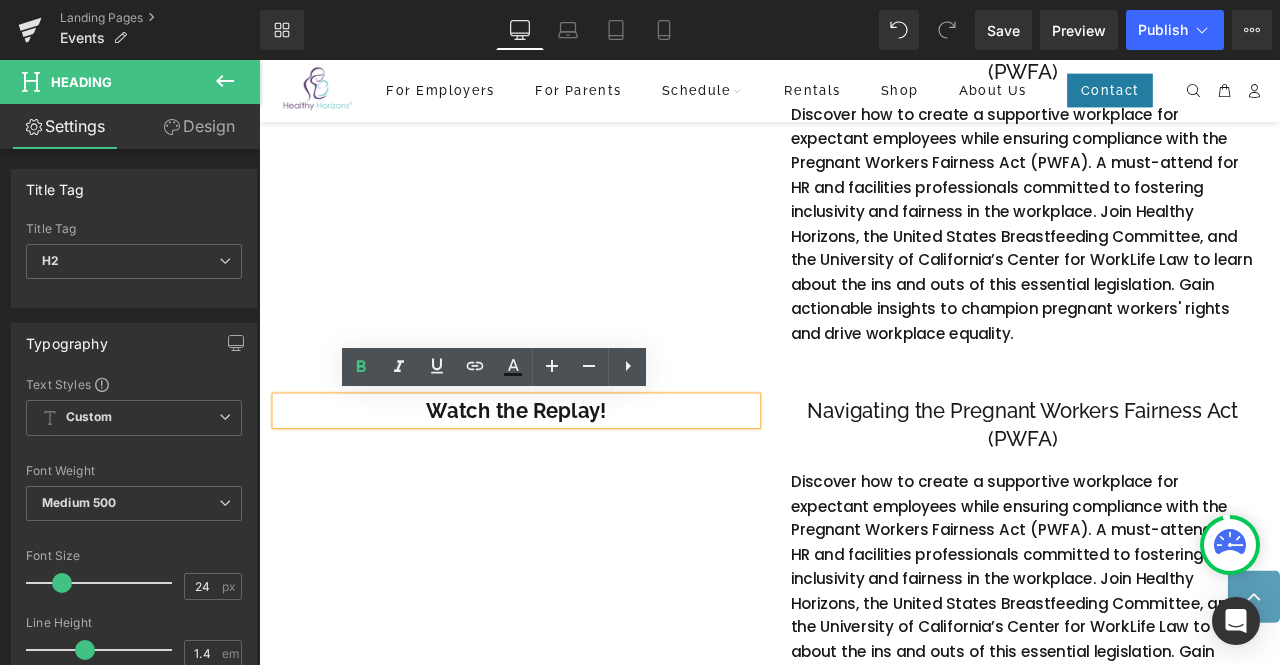 click on "Watch the Replay!" at bounding box center [564, 475] 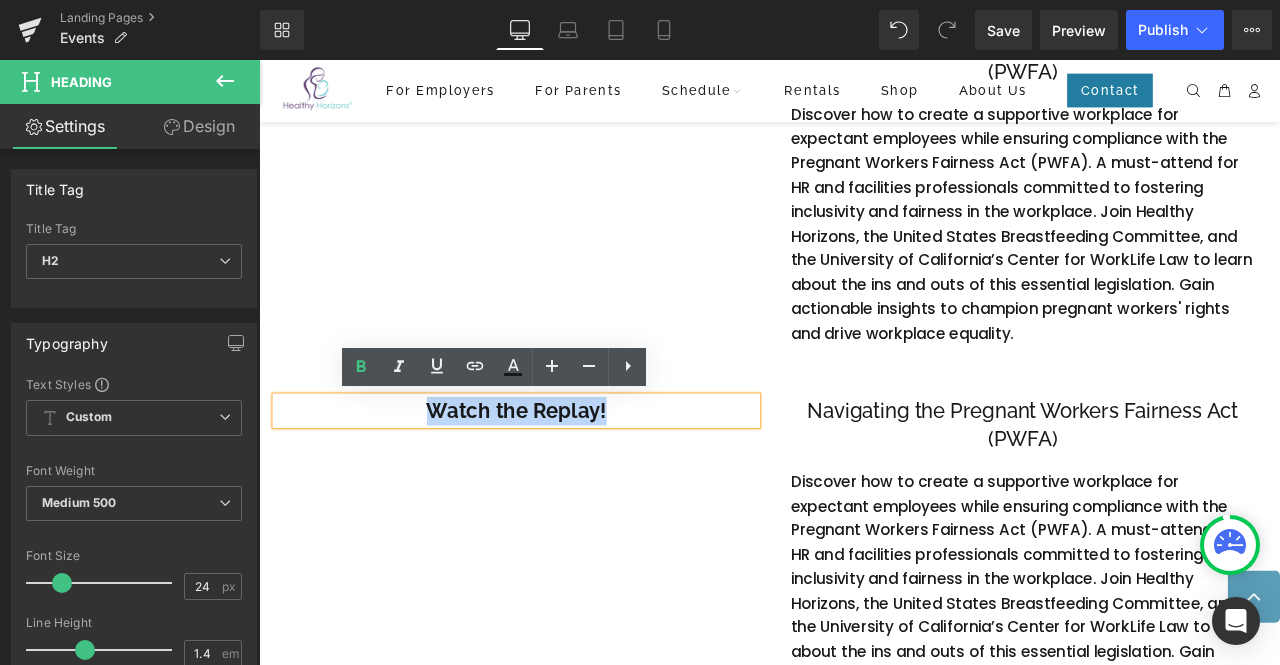 drag, startPoint x: 661, startPoint y: 475, endPoint x: 438, endPoint y: 463, distance: 223.32263 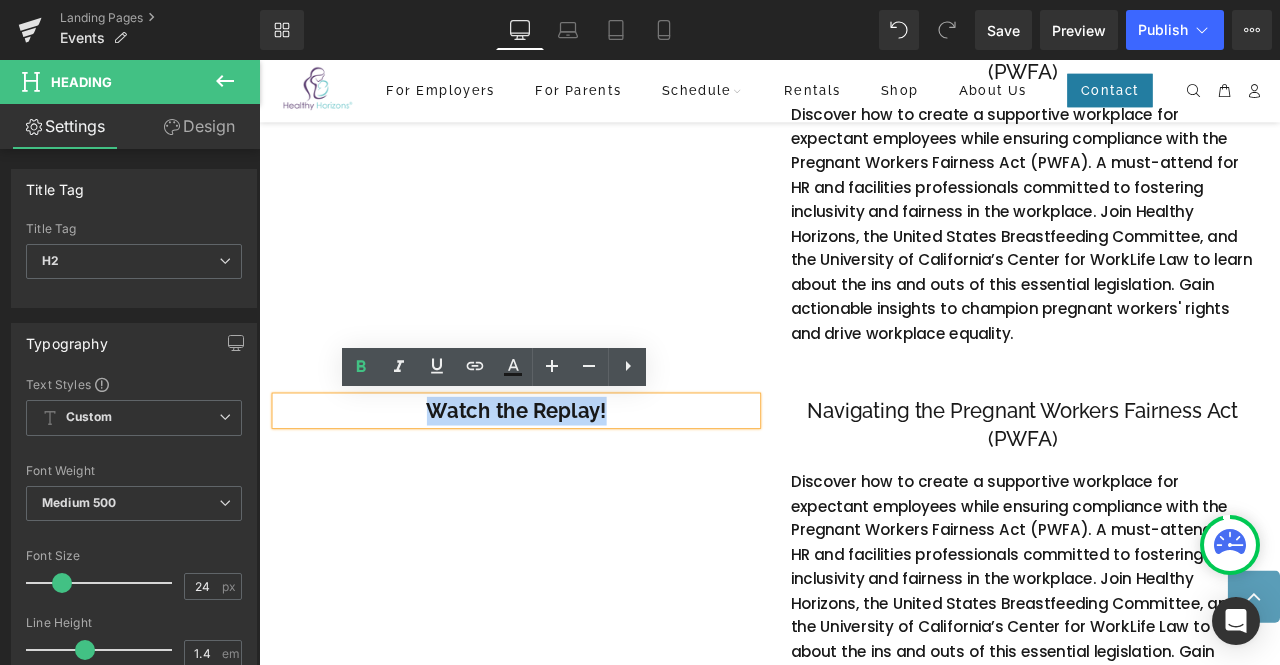 type 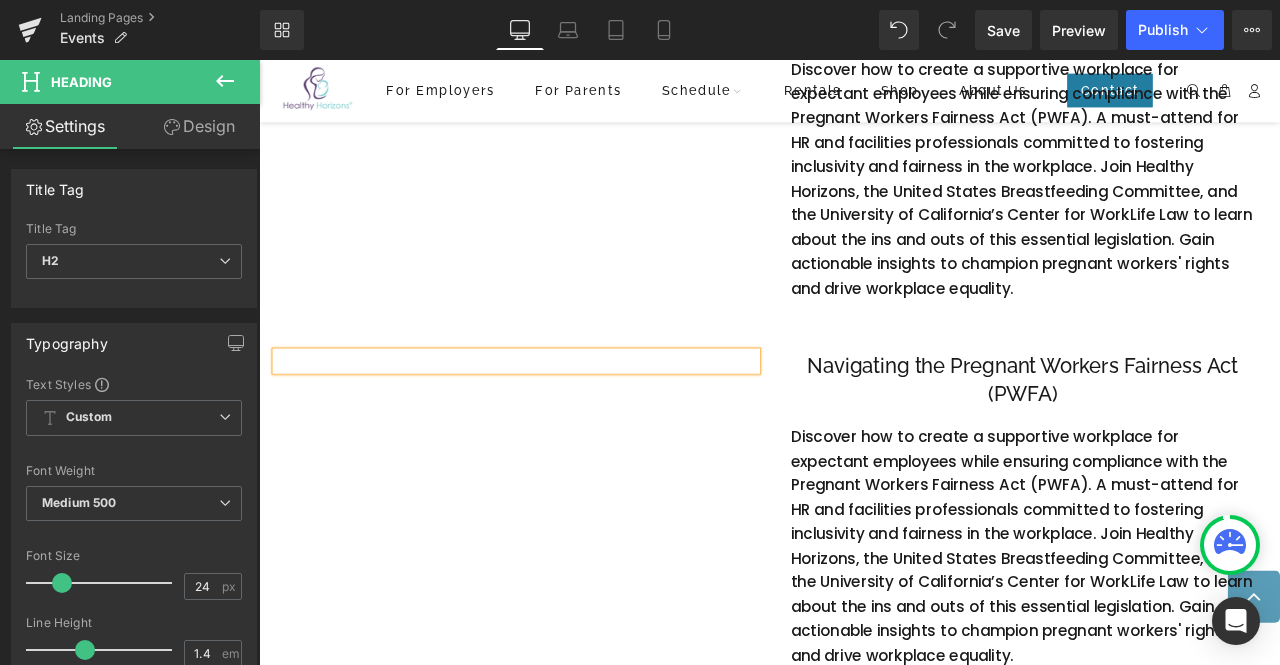 scroll, scrollTop: 896, scrollLeft: 0, axis: vertical 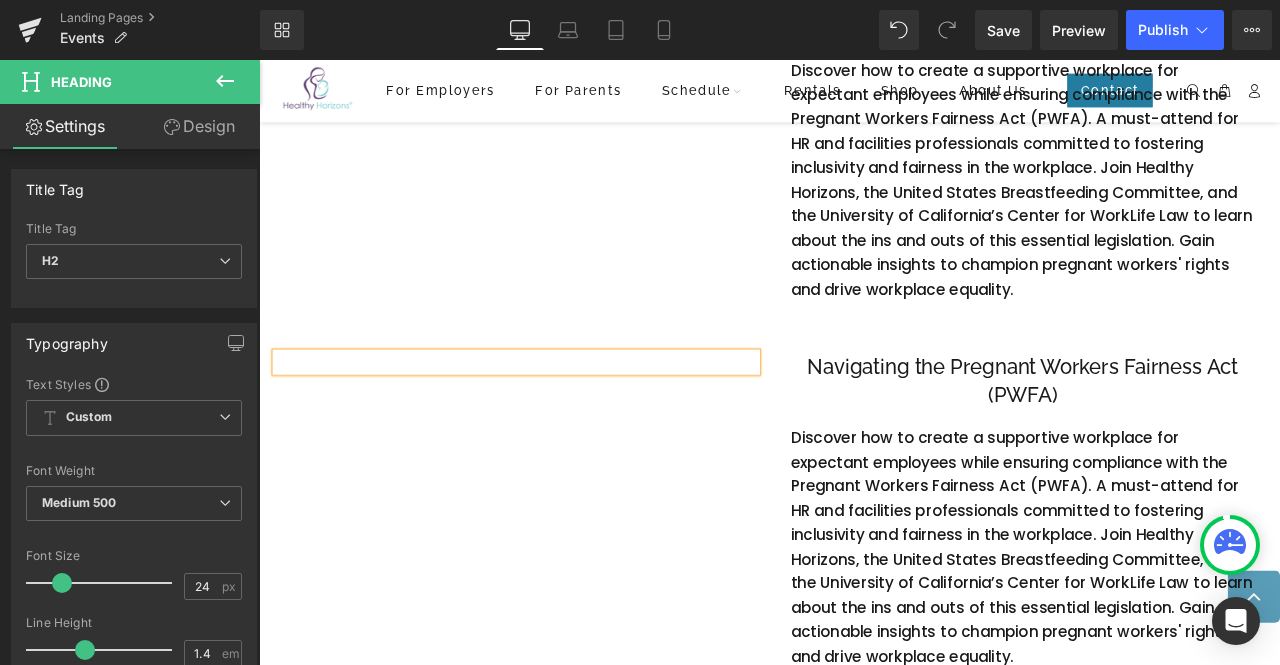 click on "EVENTS Heading         Row         Separator         The Current State of Federal Lactation Laws Webinar Replay Heading         Stay ahead of the curve on federal lactation laws with this comprehensive webinar. We'll cover the latest updates to the PWFA, PUMP Act, and Title IX. We'll discuss recent legal developments, potential pitfalls, and best practices for setting up a compliant lactation program. Gain actionable strategies for developing a comprehensive lactation program that supports chest/breastfeeding employees, fosters a positive workplace culture, and reduces legal risks. Text Block         Row         Don't Miss a Thing!  Enjoy these sessions on demand. Heading         Row         Row         Watch the Replay! Heading
Youtube         Navigating the Pregnant Workers Fairness Act (PWFA)  Heading         Text Block         Row         Heading
Youtube         Navigating the Pregnant Workers Fairness Act (PWFA)  Heading         Text Block         Row         Separator" at bounding box center (864, 2859) 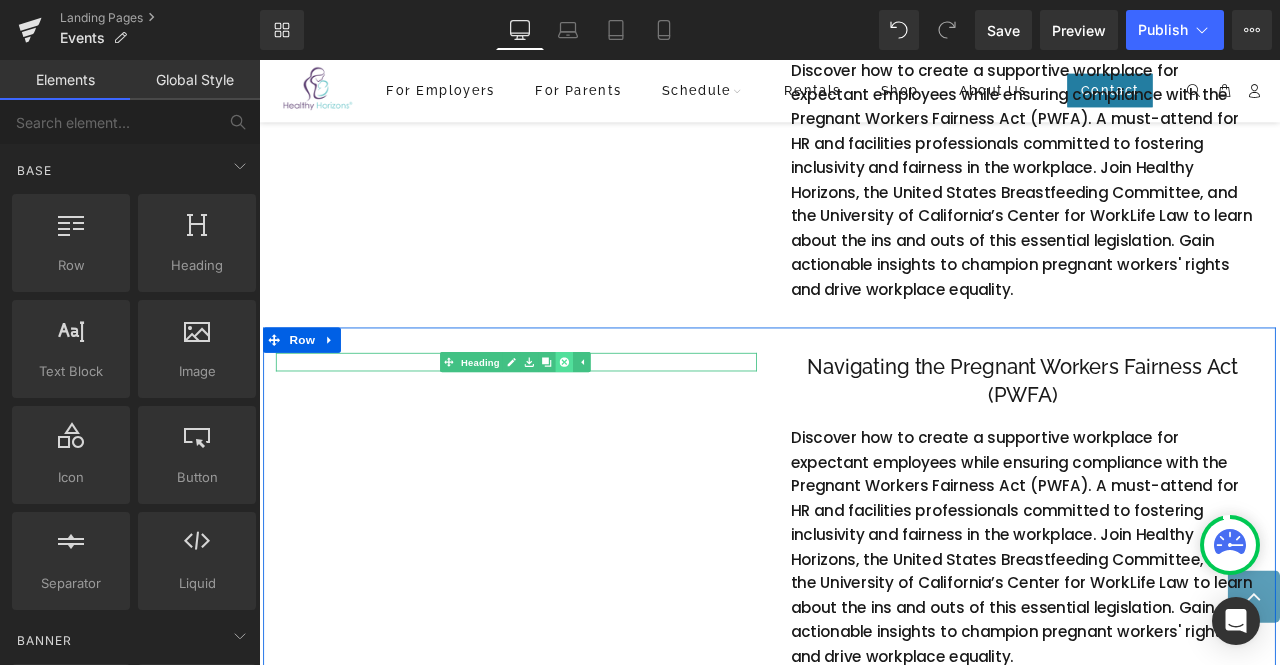 click 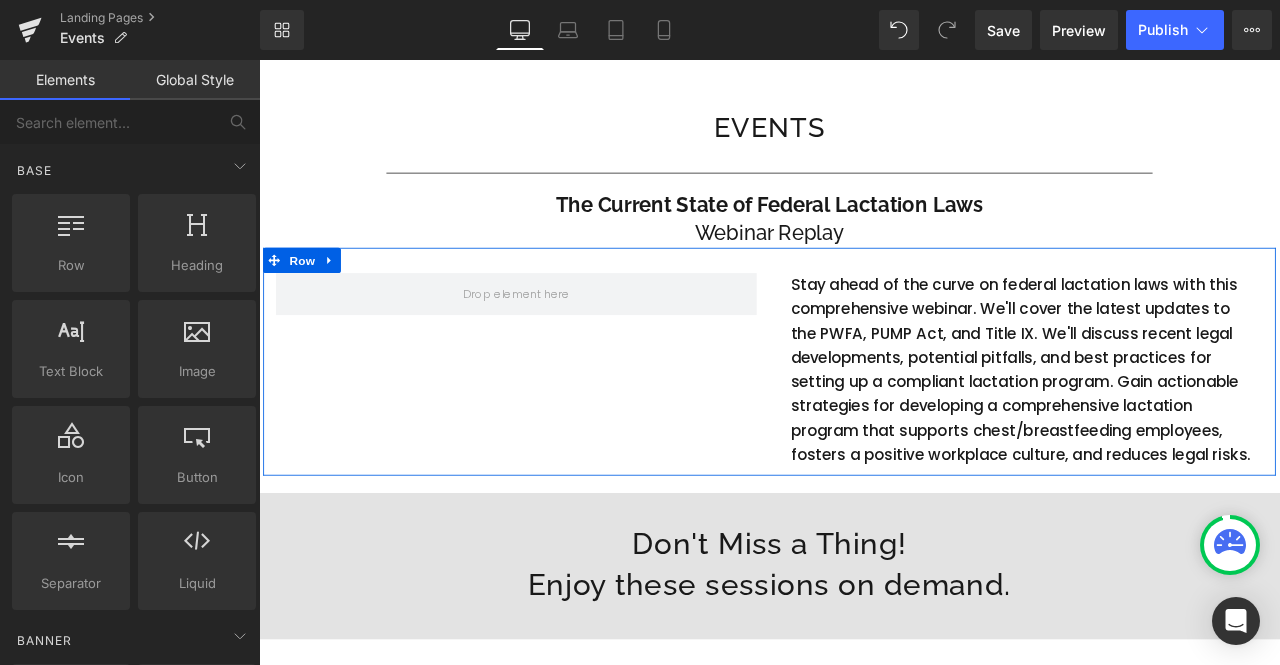 scroll, scrollTop: 155, scrollLeft: 0, axis: vertical 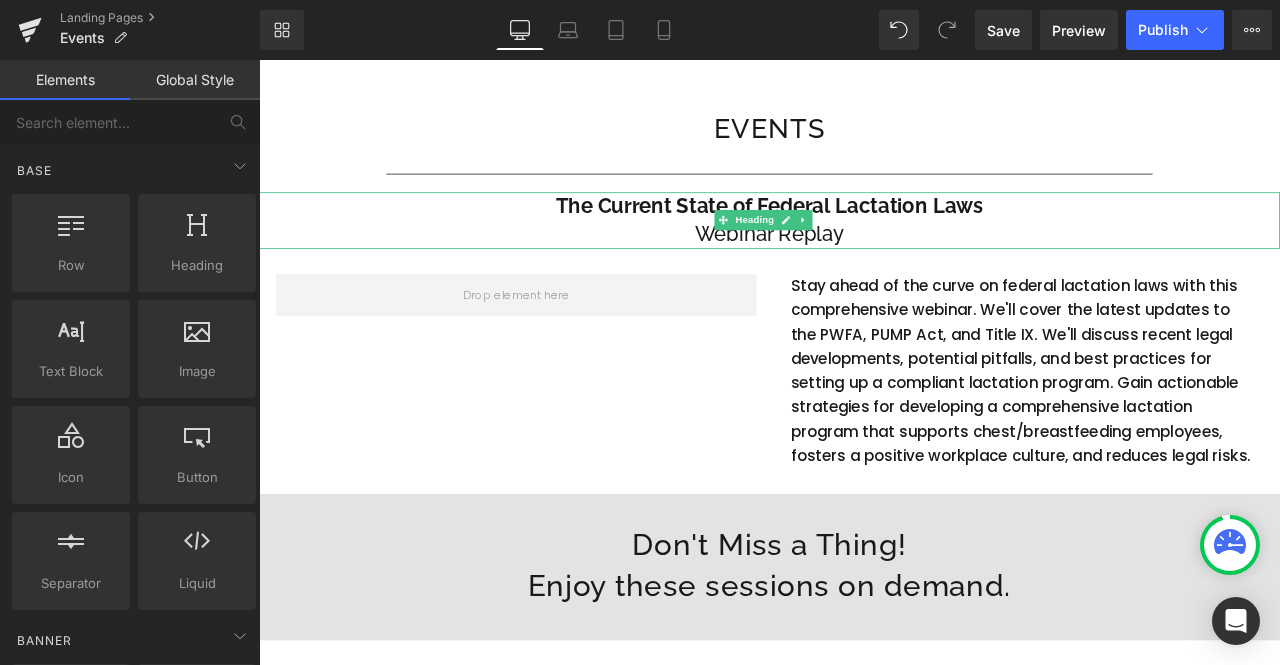 click on "The Current State of Federal Lactation Laws" at bounding box center [864, 233] 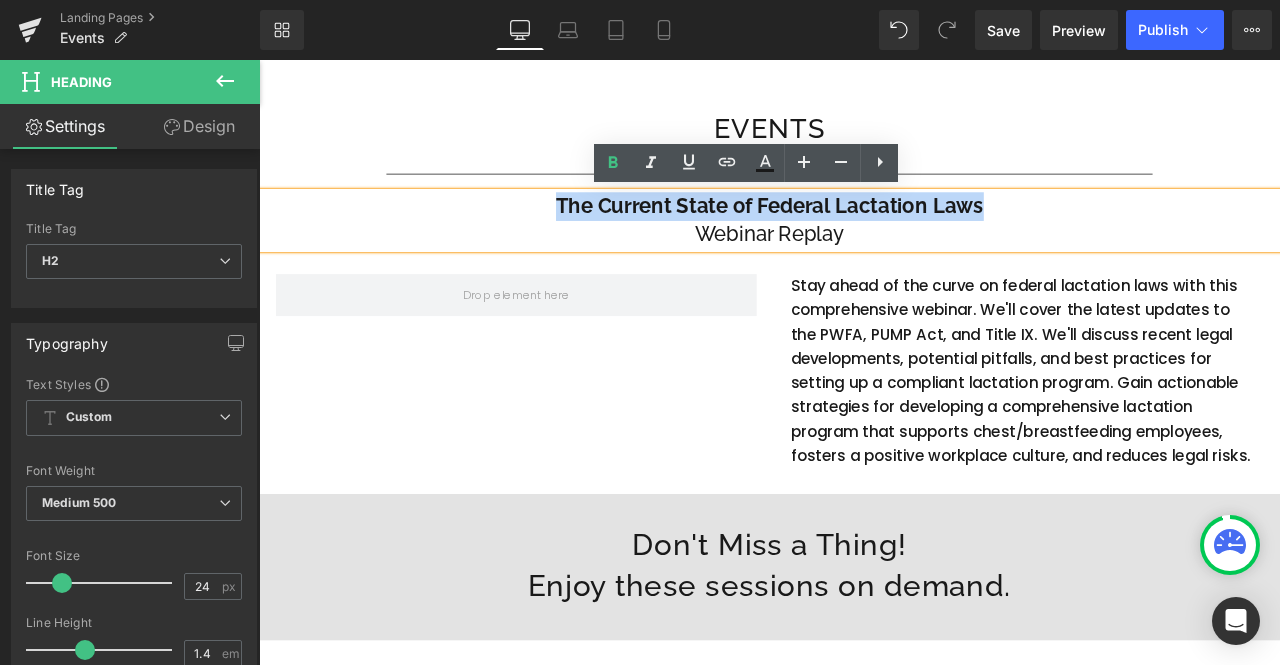 drag, startPoint x: 600, startPoint y: 236, endPoint x: 1110, endPoint y: 242, distance: 510.03528 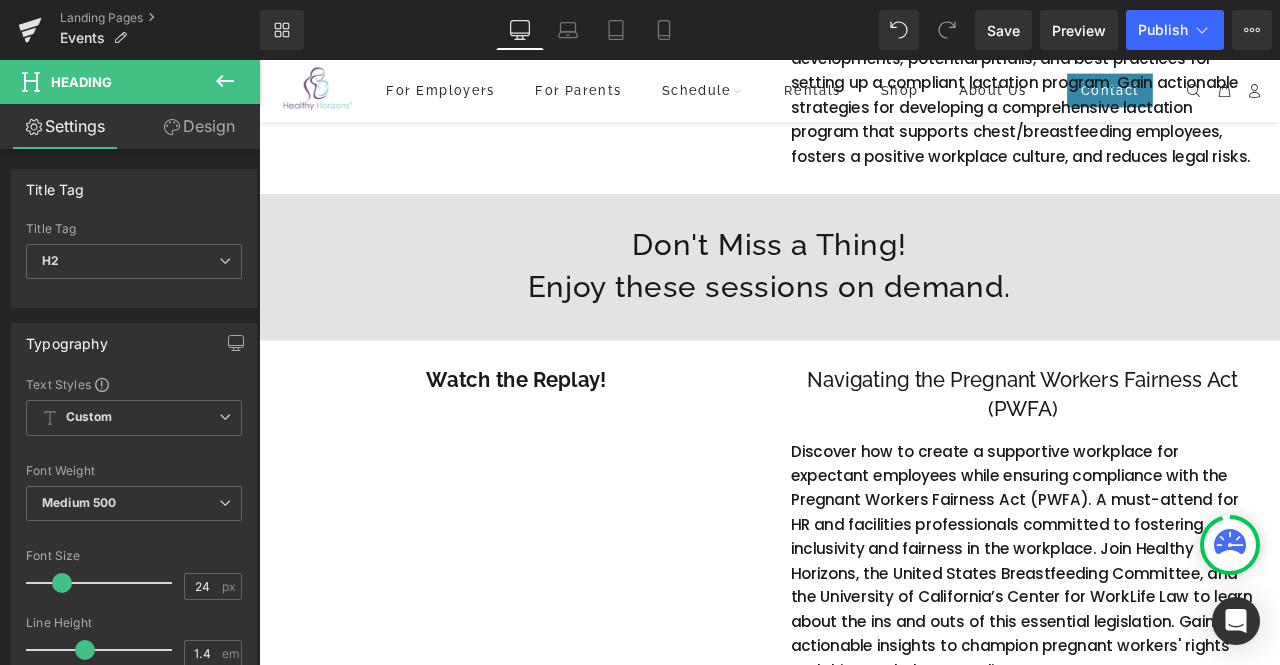 scroll, scrollTop: 469, scrollLeft: 0, axis: vertical 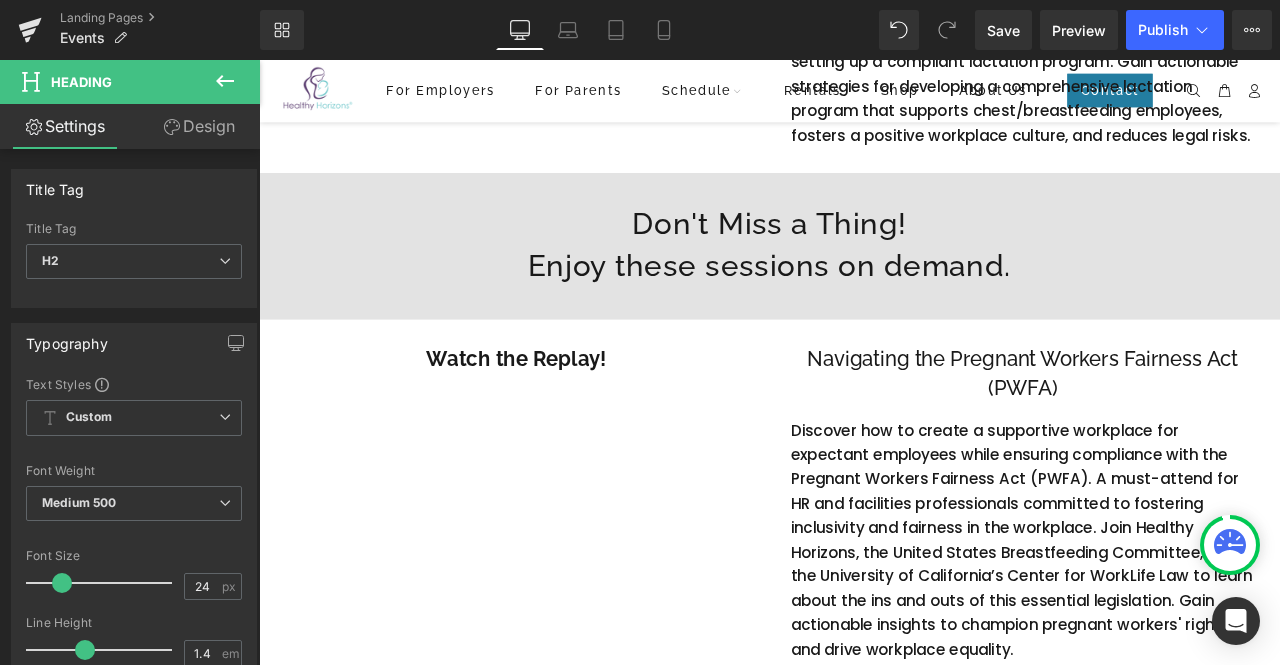 click on "Navigating the Pregnant Workers Fairness Act (PWFA)" at bounding box center [1164, 431] 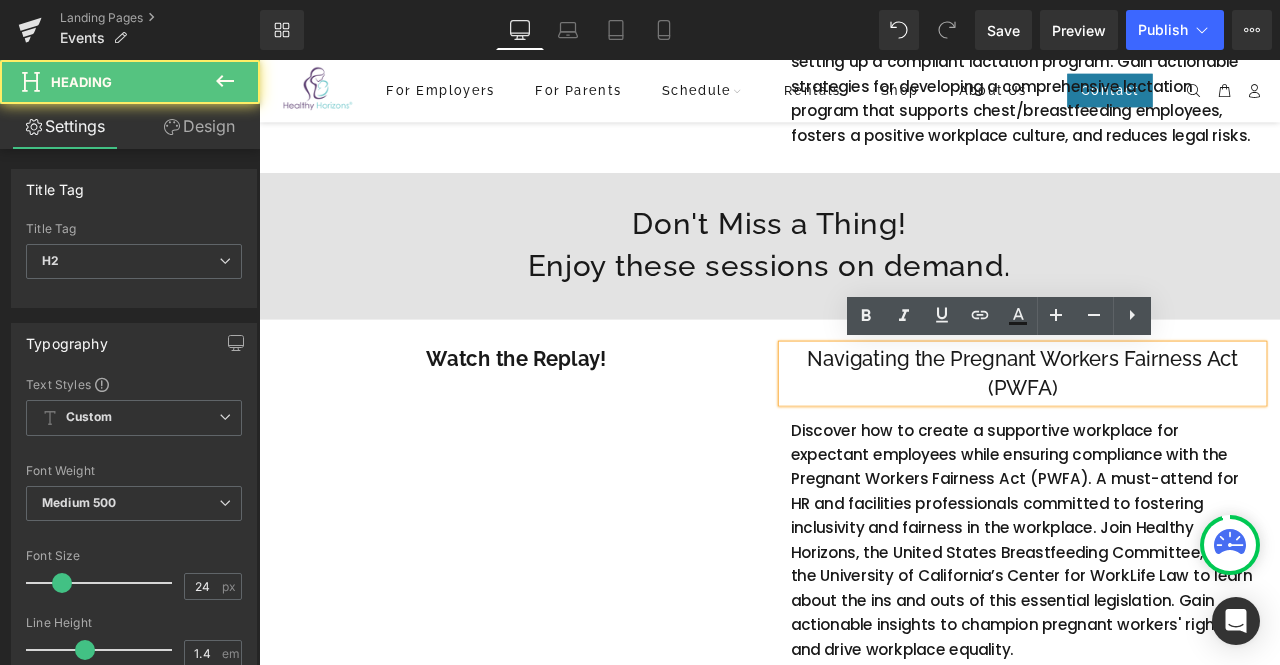 click on "Navigating the Pregnant Workers Fairness Act (PWFA)" at bounding box center [1164, 431] 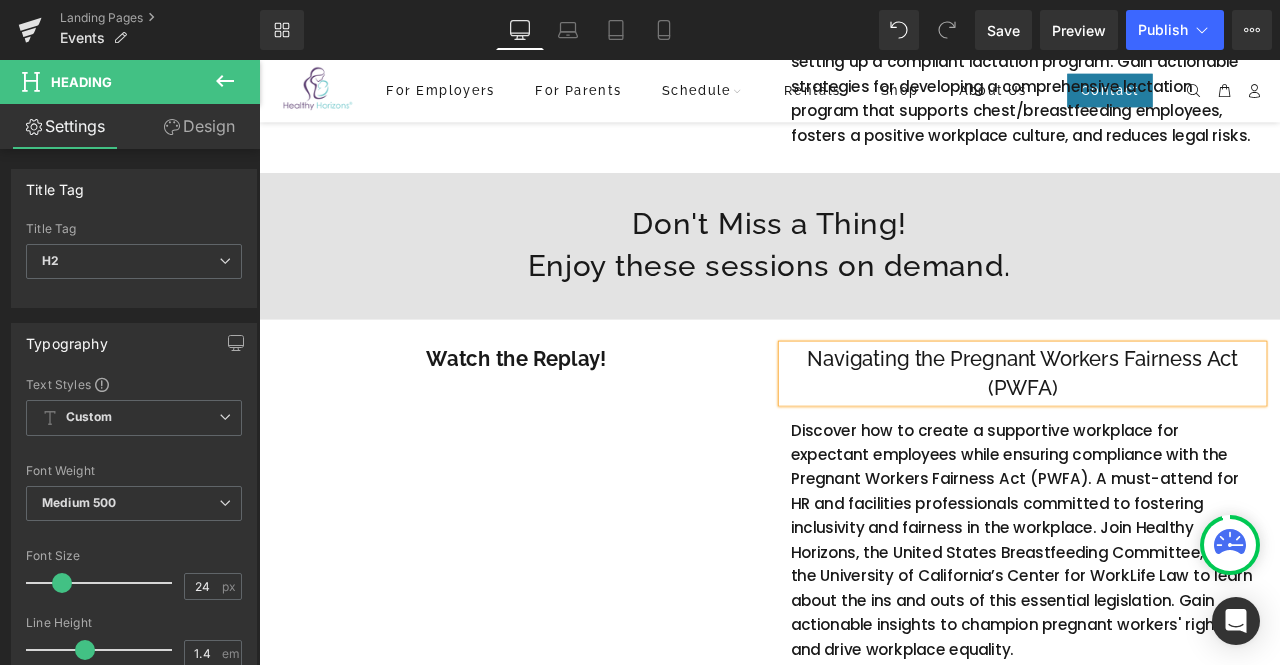 paste 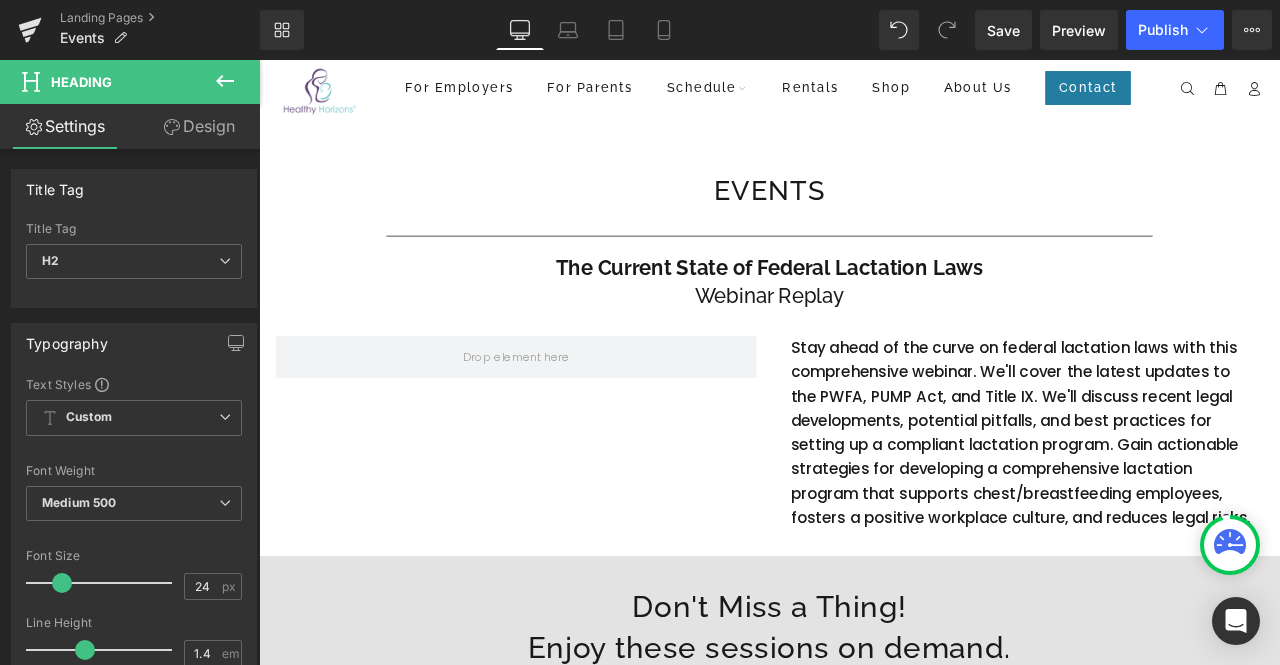 scroll, scrollTop: 81, scrollLeft: 0, axis: vertical 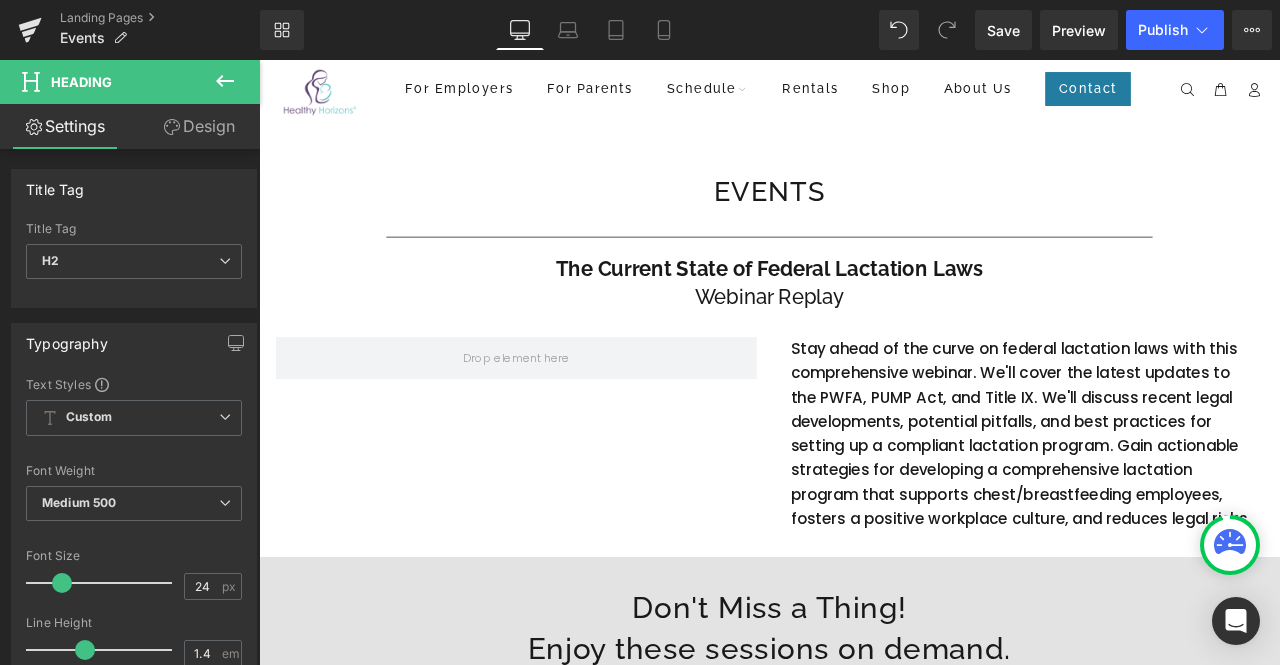 click on "Stay ahead of the curve on federal lactation laws with this comprehensive webinar. We'll cover the latest updates to the PWFA, PUMP Act, and Title IX. We'll discuss recent legal developments, potential pitfalls, and best practices for setting up a compliant lactation program. Gain actionable strategies for developing a comprehensive lactation program that supports chest/breastfeeding employees, fosters a positive workplace culture, and reduces legal risks." at bounding box center (1164, 503) 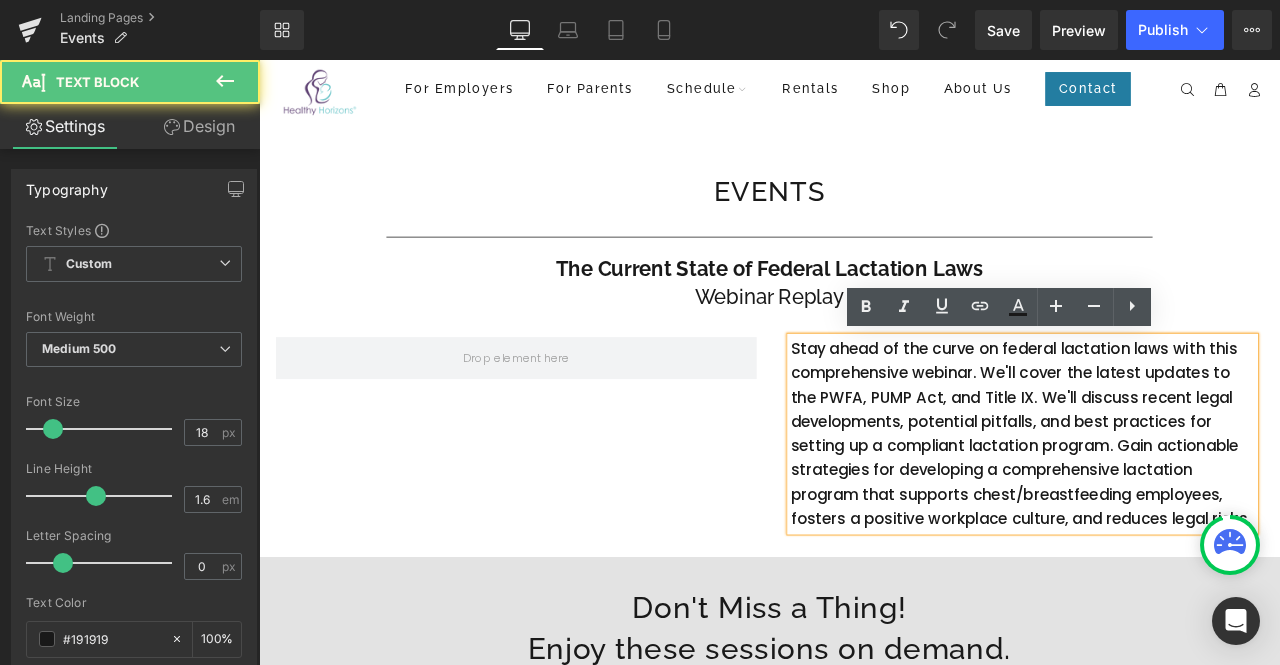 click on "Stay ahead of the curve on federal lactation laws with this comprehensive webinar. We'll cover the latest updates to the PWFA, PUMP Act, and Title IX. We'll discuss recent legal developments, potential pitfalls, and best practices for setting up a compliant lactation program. Gain actionable strategies for developing a comprehensive lactation program that supports chest/breastfeeding employees, fosters a positive workplace culture, and reduces legal risks." at bounding box center (1164, 503) 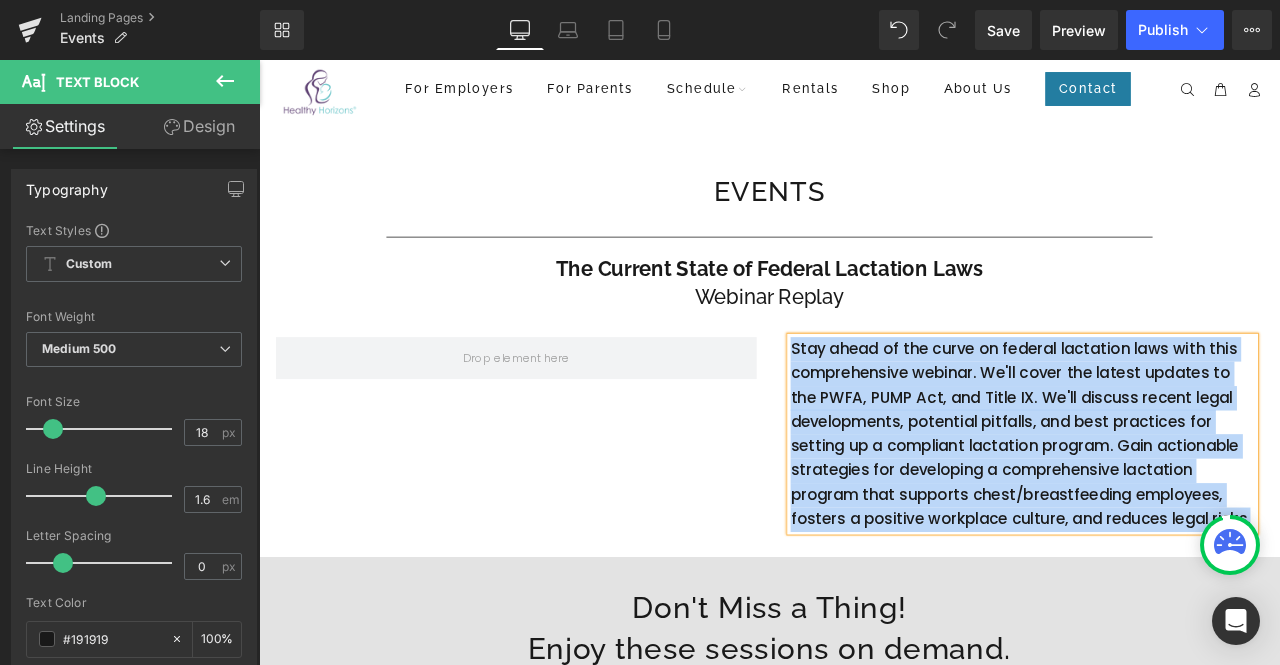 copy on "Stay ahead of the curve on federal lactation laws with this comprehensive webinar. We'll cover the latest updates to the PWFA, PUMP Act, and Title IX. We'll discuss recent legal developments, potential pitfalls, and best practices for setting up a compliant lactation program. Gain actionable strategies for developing a comprehensive lactation program that supports chest/breastfeeding employees, fosters a positive workplace culture, and reduces legal risks." 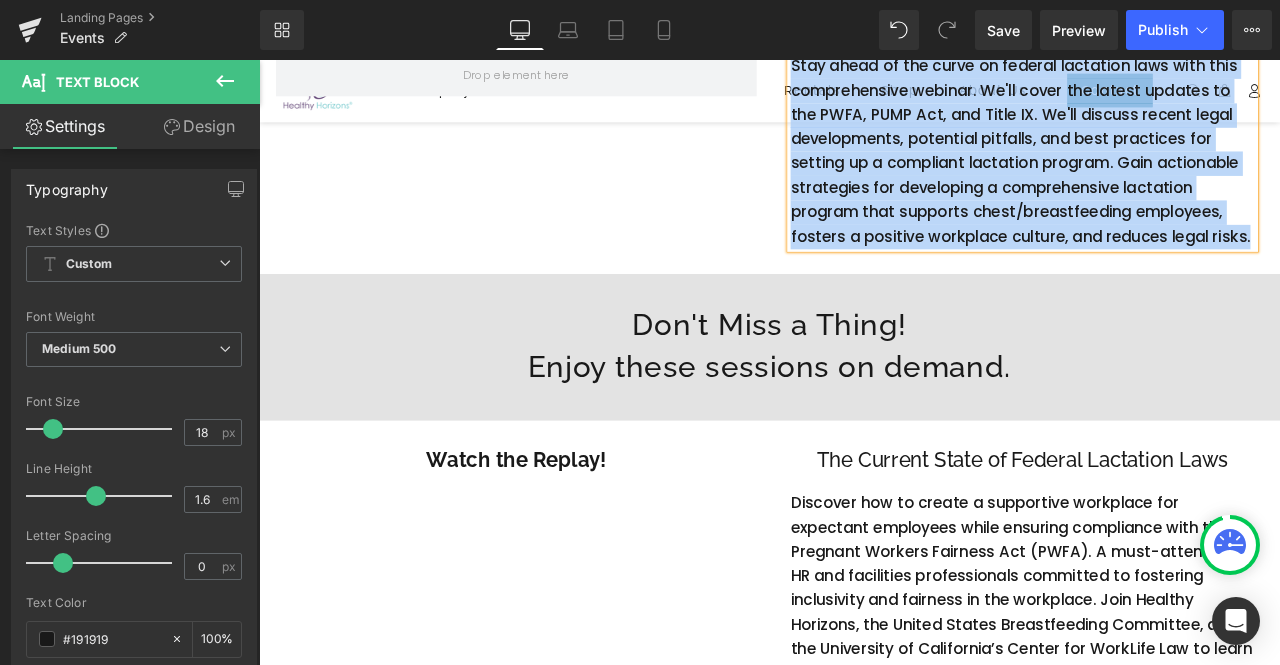 scroll, scrollTop: 468, scrollLeft: 0, axis: vertical 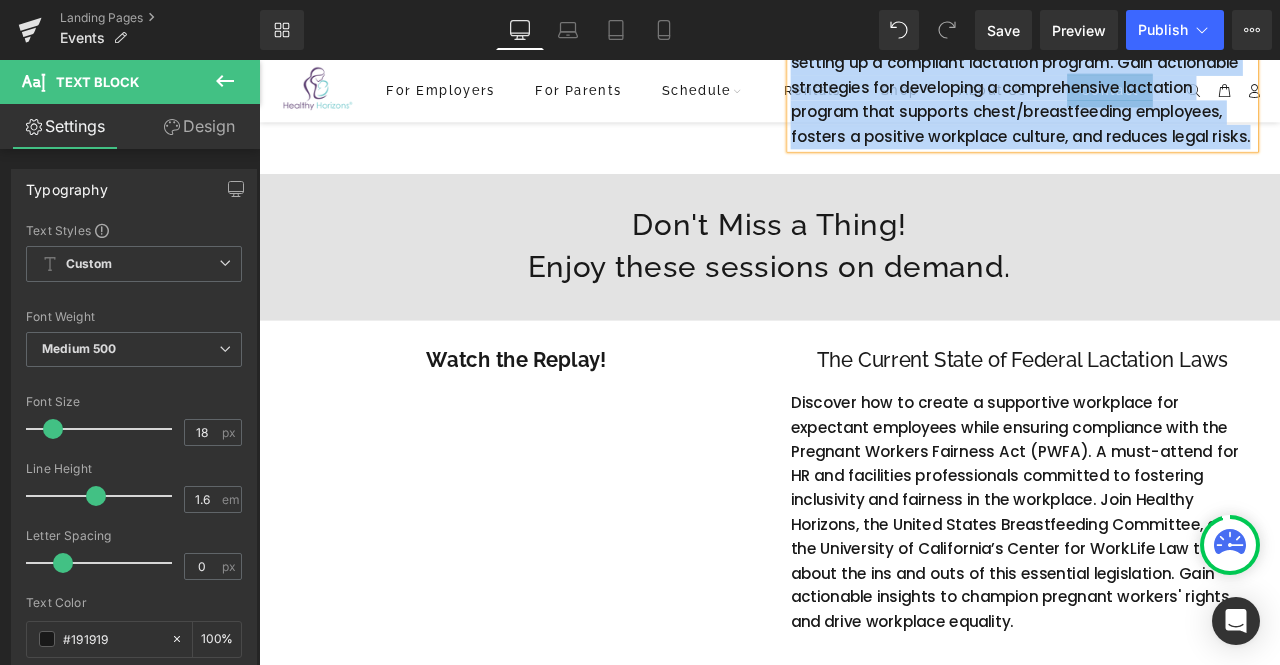 click on "Discover how to create a supportive workplace for expectant employees while ensuring compliance with the Pregnant Workers Fairness Act (PWFA). A must-attend for HR and facilities professionals committed to fostering inclusivity and fairness in the workplace. Join Healthy Horizons, the United States Breastfeeding Committee, and the University of California’s Center for WorkLife Law to learn about the ins and outs of this essential legislation. Gain actionable insights to champion pregnant workers' rights and drive workplace equality." at bounding box center [1164, 597] 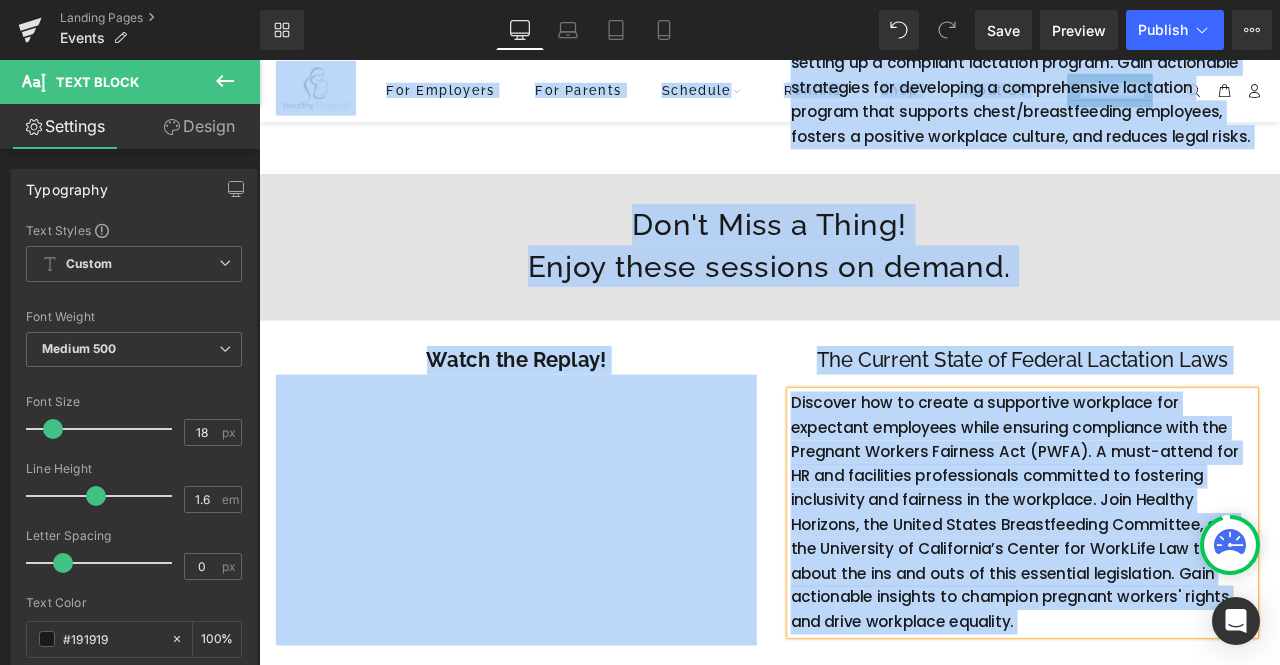 click on "Discover how to create a supportive workplace for expectant employees while ensuring compliance with the Pregnant Workers Fairness Act (PWFA). A must-attend for HR and facilities professionals committed to fostering inclusivity and fairness in the workplace. Join Healthy Horizons, the United States Breastfeeding Committee, and the University of California’s Center for WorkLife Law to learn about the ins and outs of this essential legislation. Gain actionable insights to champion pregnant workers' rights and drive workplace equality." at bounding box center (1164, 597) 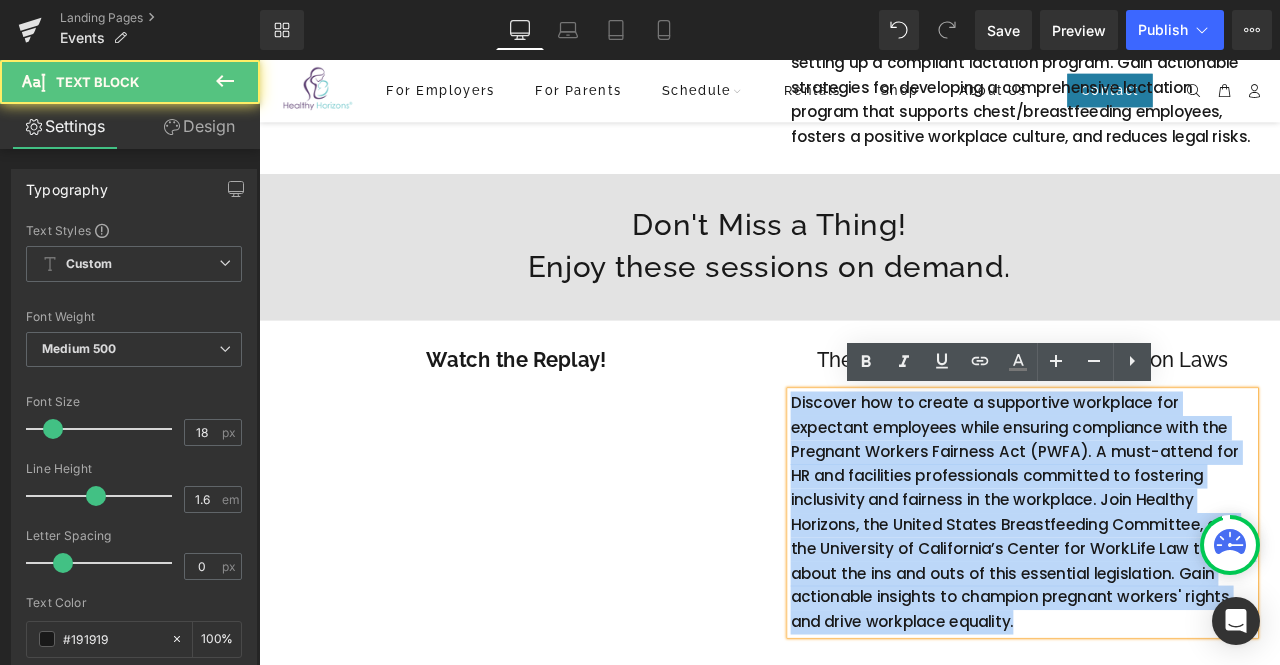 drag, startPoint x: 1154, startPoint y: 721, endPoint x: 870, endPoint y: 467, distance: 381.01443 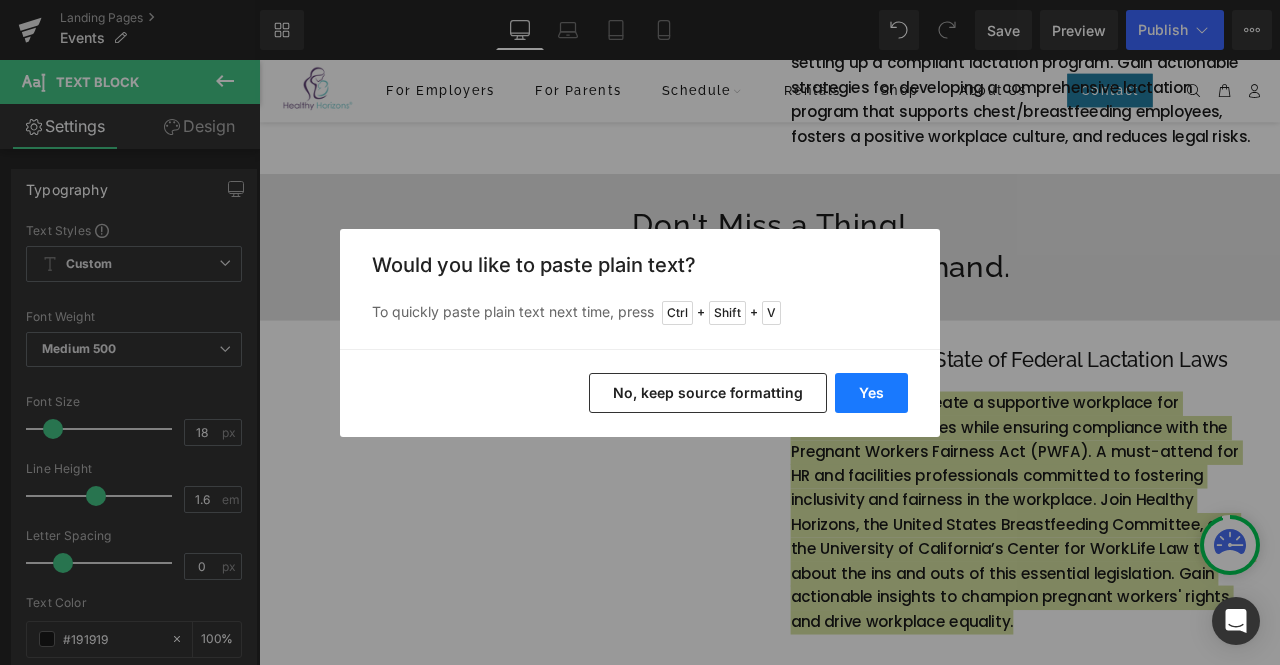 click on "Yes" at bounding box center [871, 393] 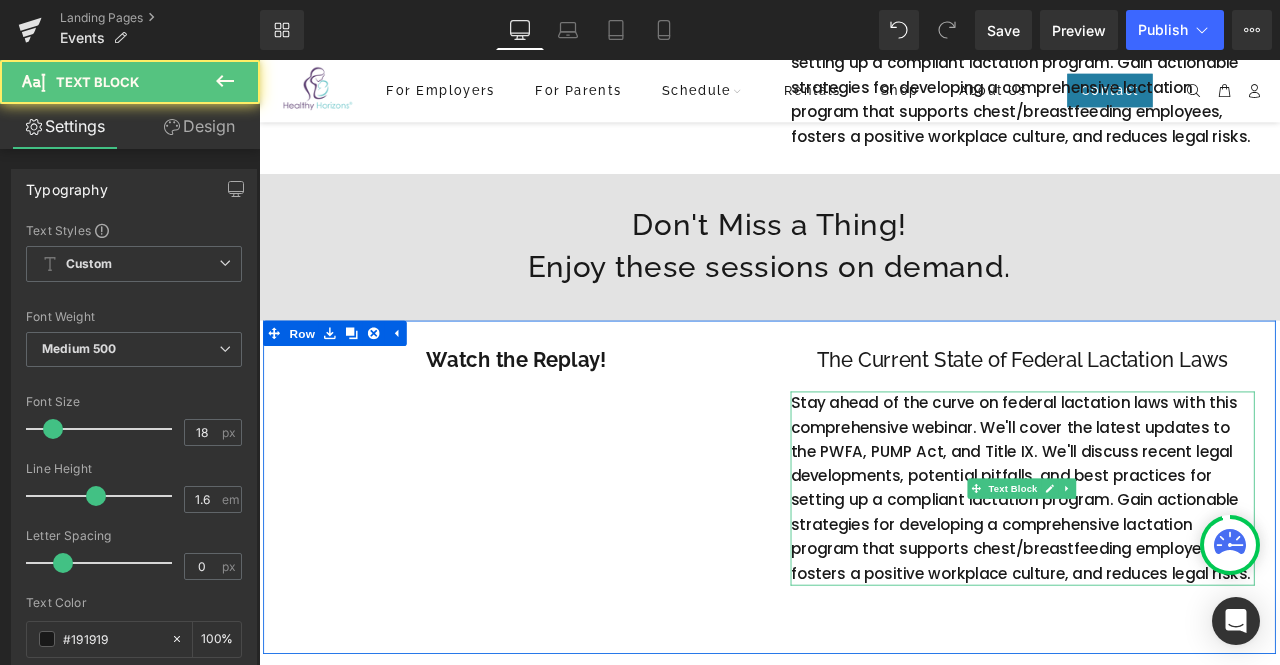 click on "Stay ahead of the curve on federal lactation laws with this comprehensive webinar. We'll cover the latest updates to the PWFA, PUMP Act, and Title IX. We'll discuss recent legal developments, potential pitfalls, and best practices for setting up a compliant lactation program. Gain actionable strategies for developing a comprehensive lactation program that supports chest/breastfeeding employees, fosters a positive workplace culture, and reduces legal risks." at bounding box center (1164, 568) 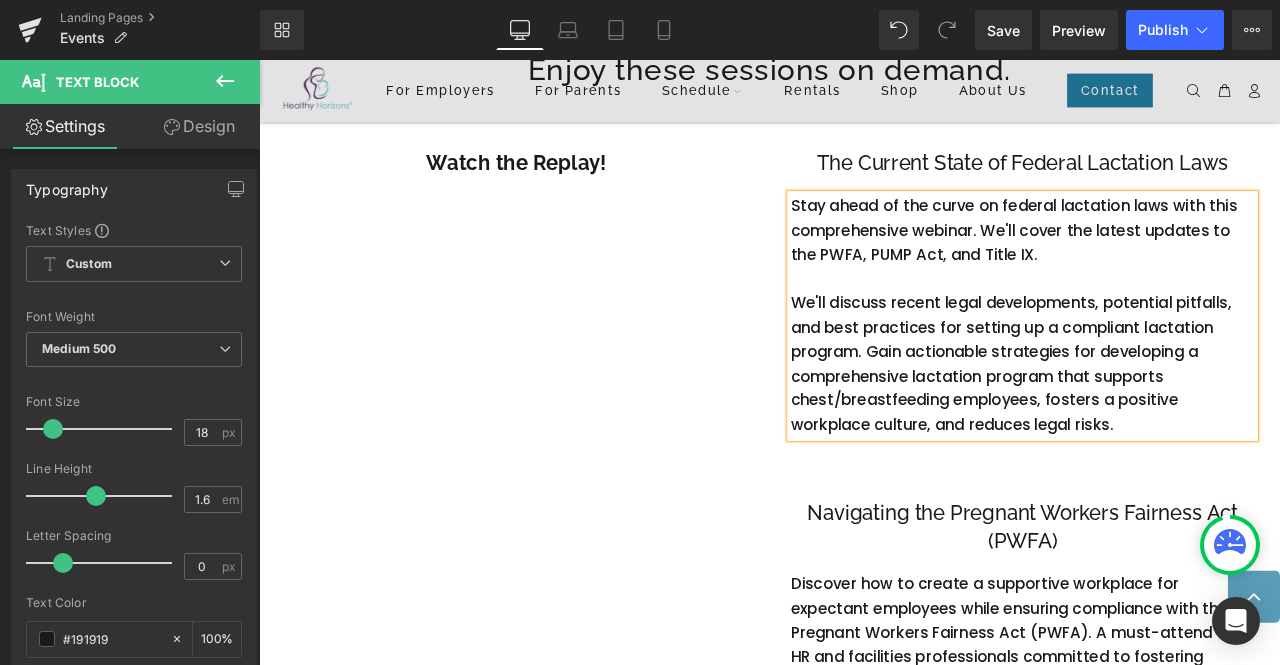 scroll, scrollTop: 697, scrollLeft: 0, axis: vertical 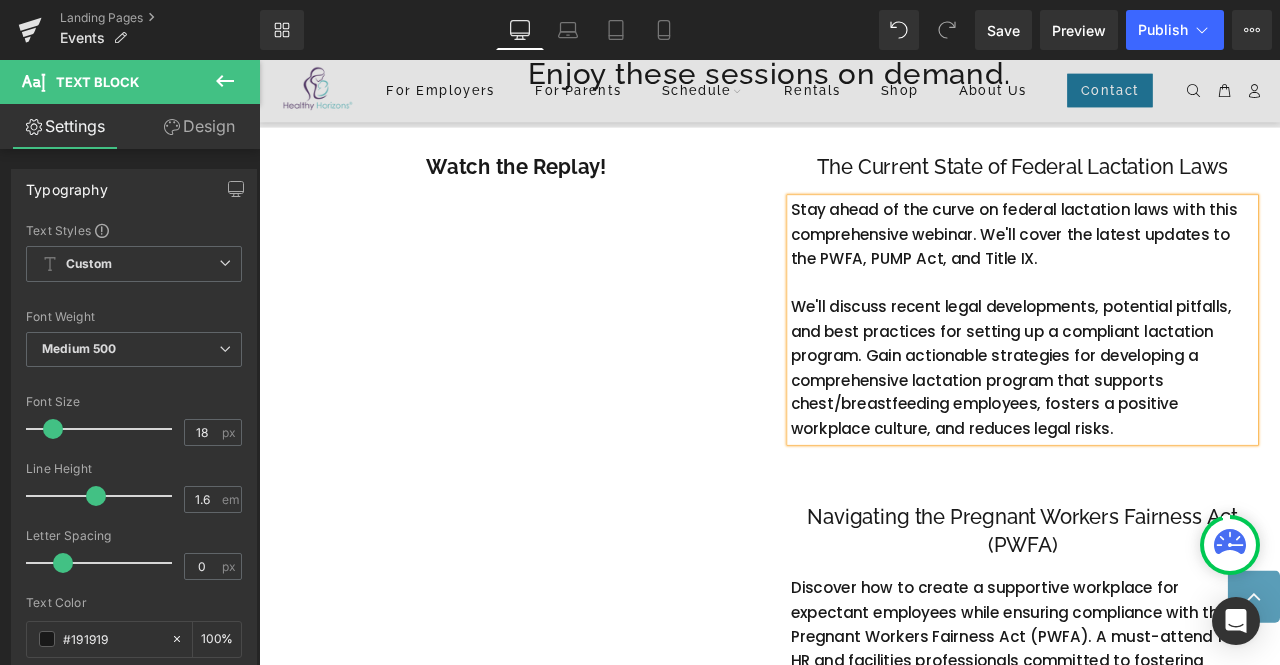 click on "We'll discuss recent legal developments, potential pitfalls, and best practices for setting up a compliant lactation program. Gain actionable strategies for developing a comprehensive lactation program that supports chest/breastfeeding employees, fosters a positive workplace culture, and reduces legal risks." at bounding box center [1164, 425] 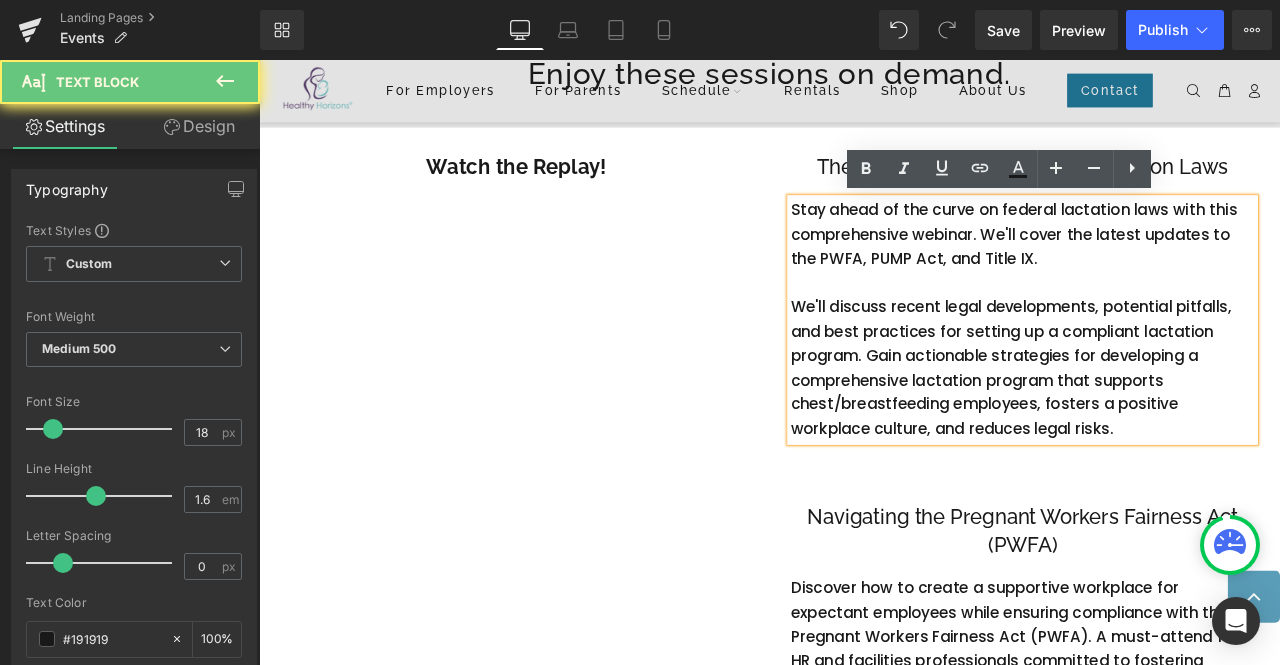 click on "We'll discuss recent legal developments, potential pitfalls, and best practices for setting up a compliant lactation program. Gain actionable strategies for developing a comprehensive lactation program that supports chest/breastfeeding employees, fosters a positive workplace culture, and reduces legal risks." at bounding box center (1164, 425) 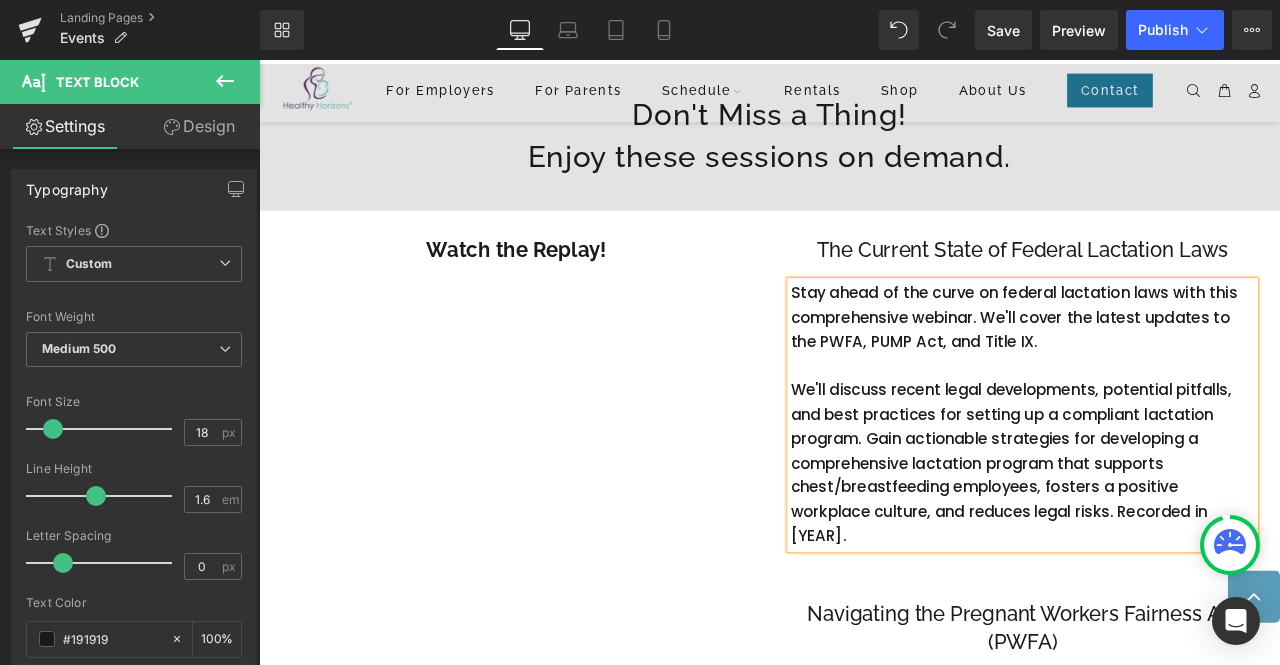 scroll, scrollTop: 597, scrollLeft: 0, axis: vertical 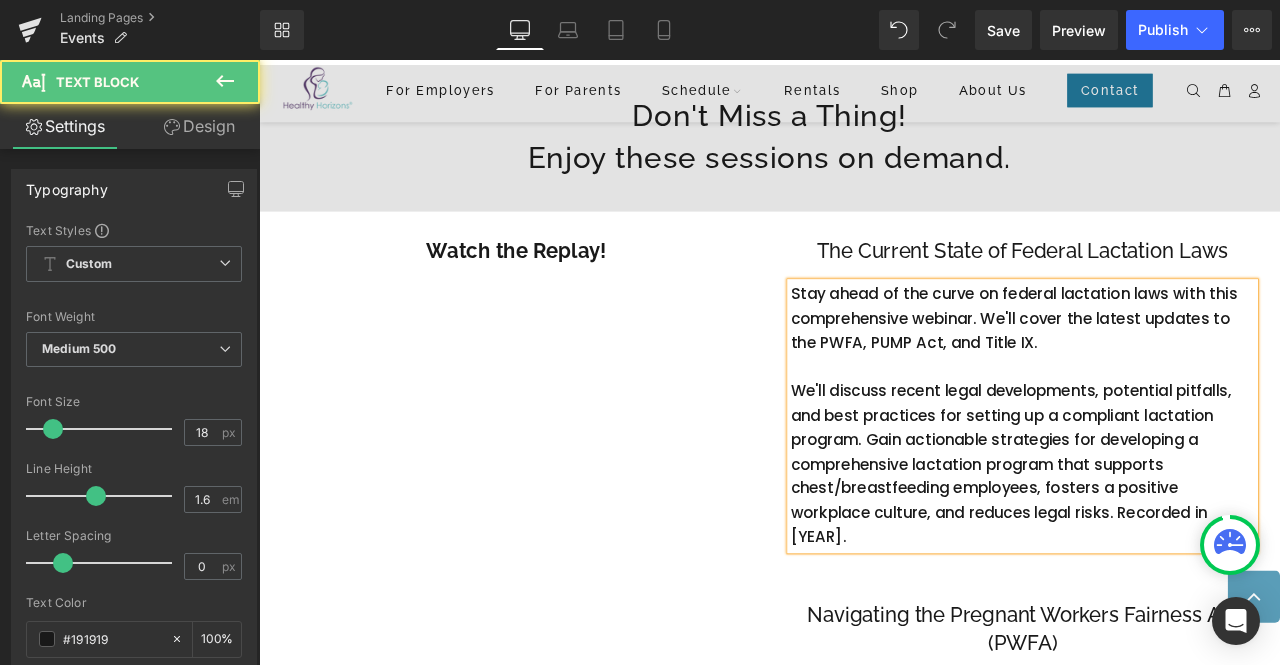 click on "We'll discuss recent legal developments, potential pitfalls, and best practices for setting up a compliant lactation program. Gain actionable strategies for developing a comprehensive lactation program that supports chest/breastfeeding employees, fosters a positive workplace culture, and reduces legal risks. Recorded in 2024." at bounding box center (1164, 540) 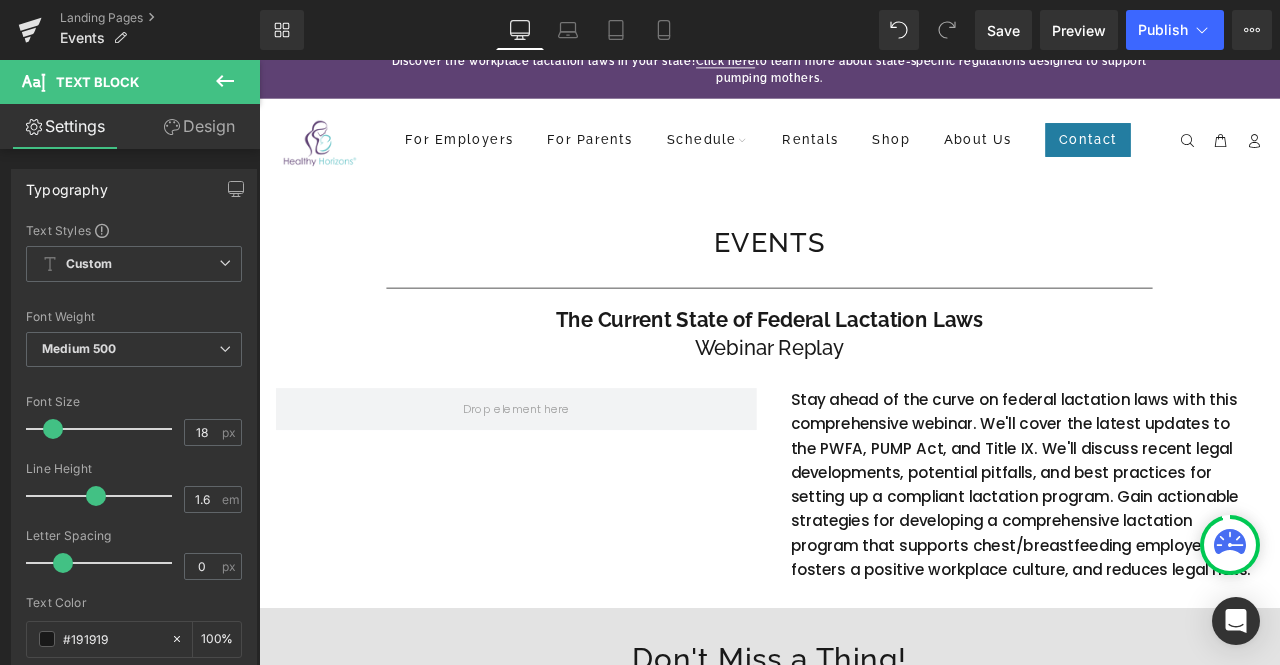 scroll, scrollTop: 19, scrollLeft: 0, axis: vertical 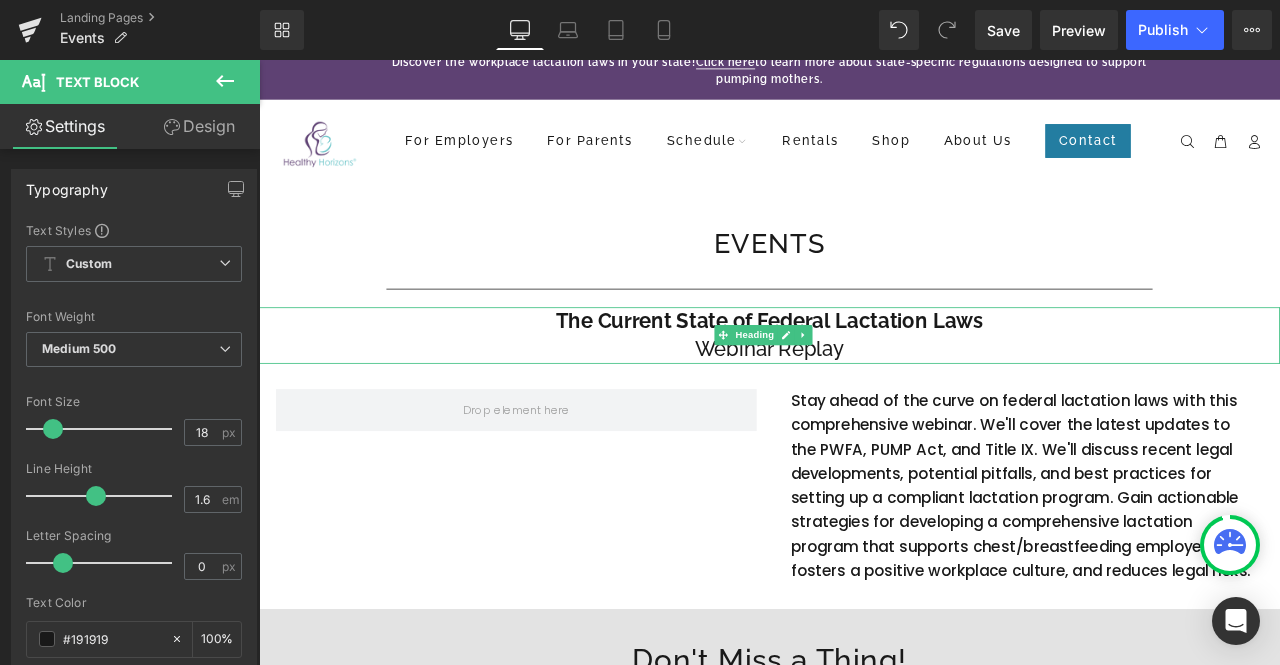 click on "Webinar Replay" at bounding box center [864, 402] 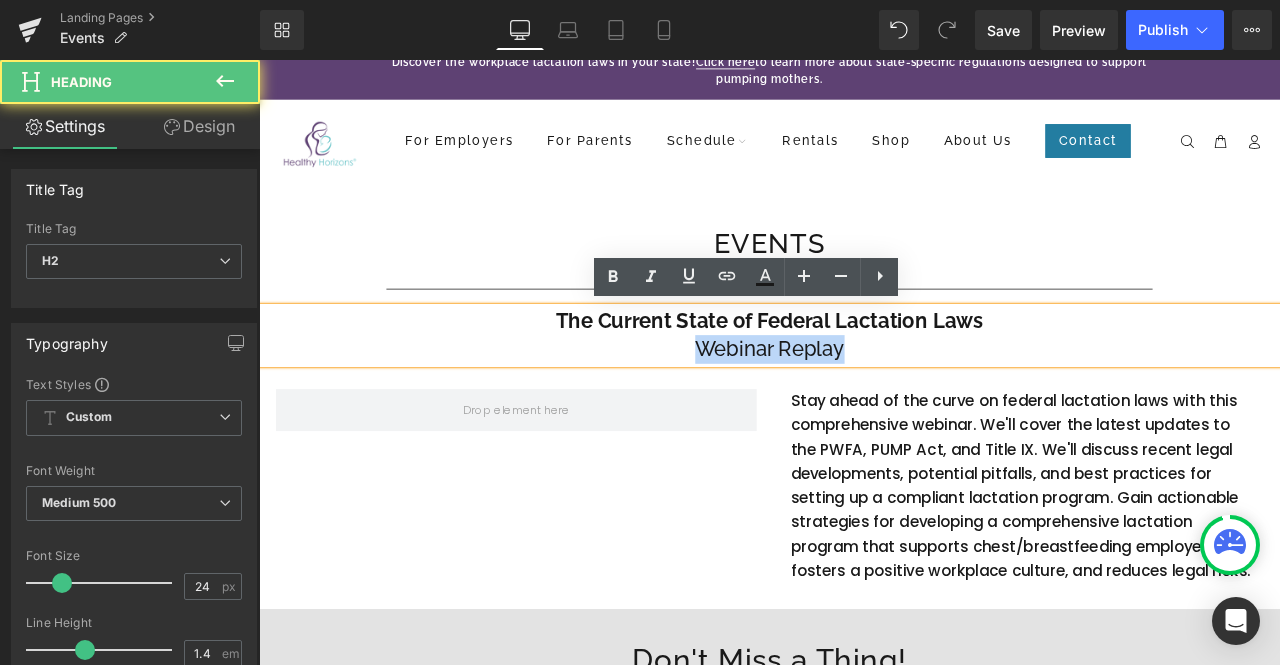drag, startPoint x: 774, startPoint y: 403, endPoint x: 1080, endPoint y: 406, distance: 306.0147 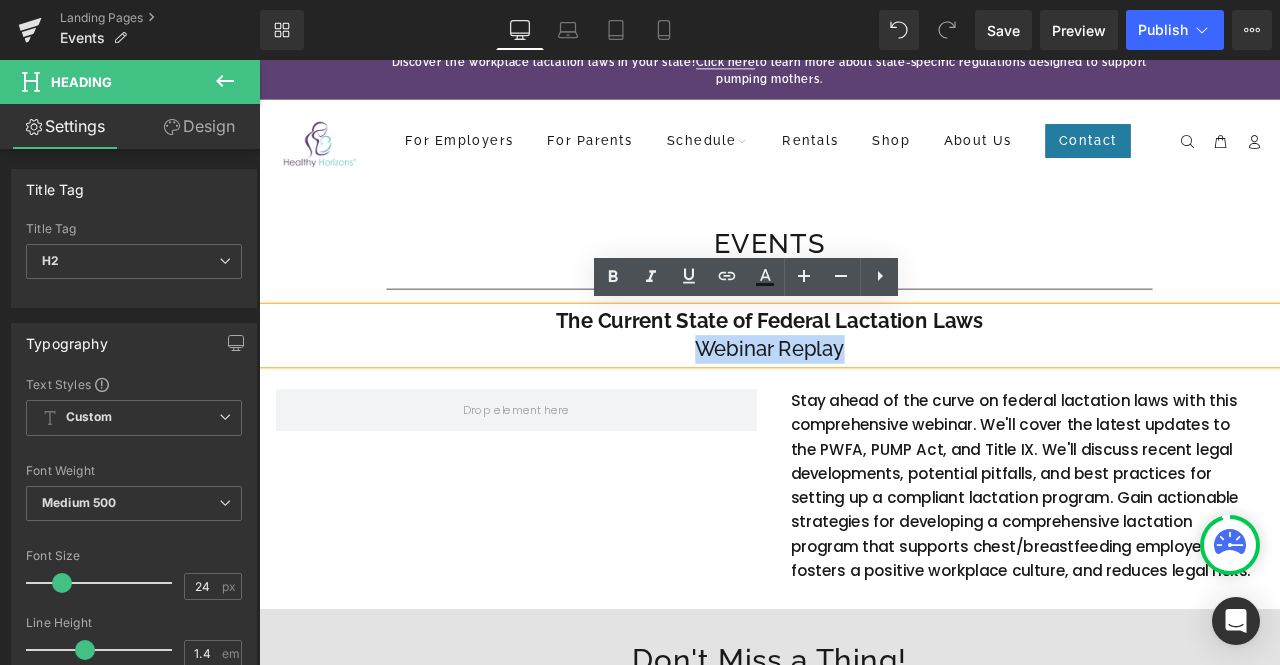 type 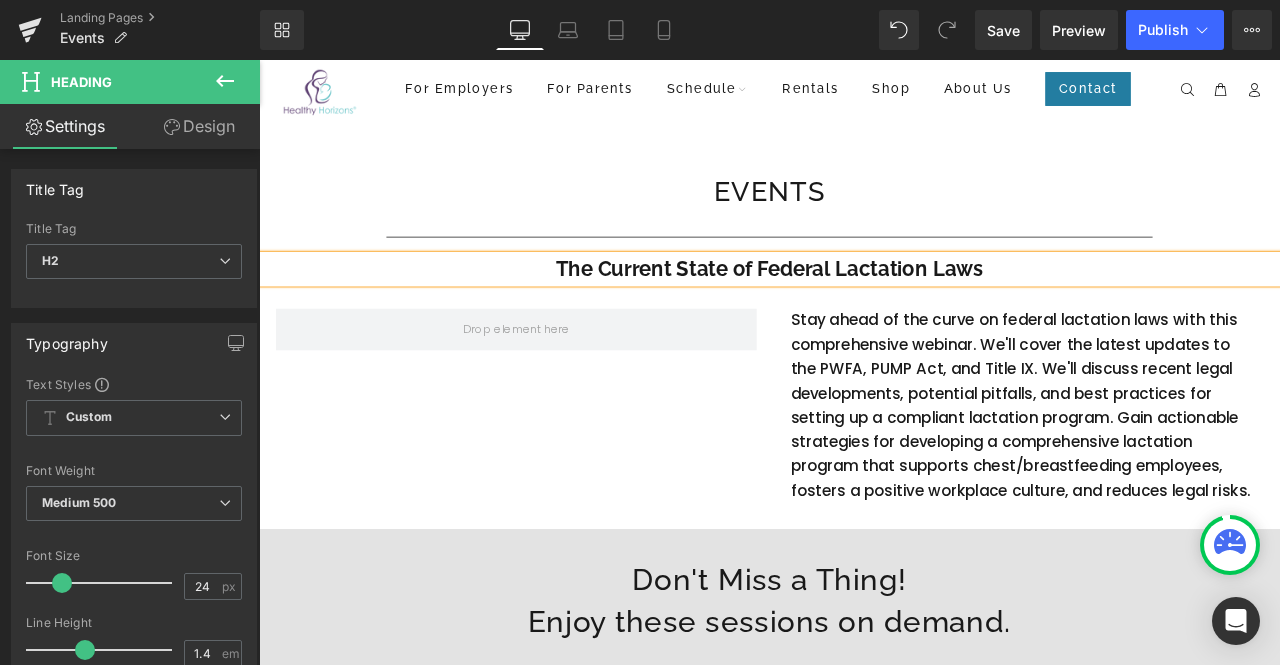 scroll, scrollTop: 79, scrollLeft: 0, axis: vertical 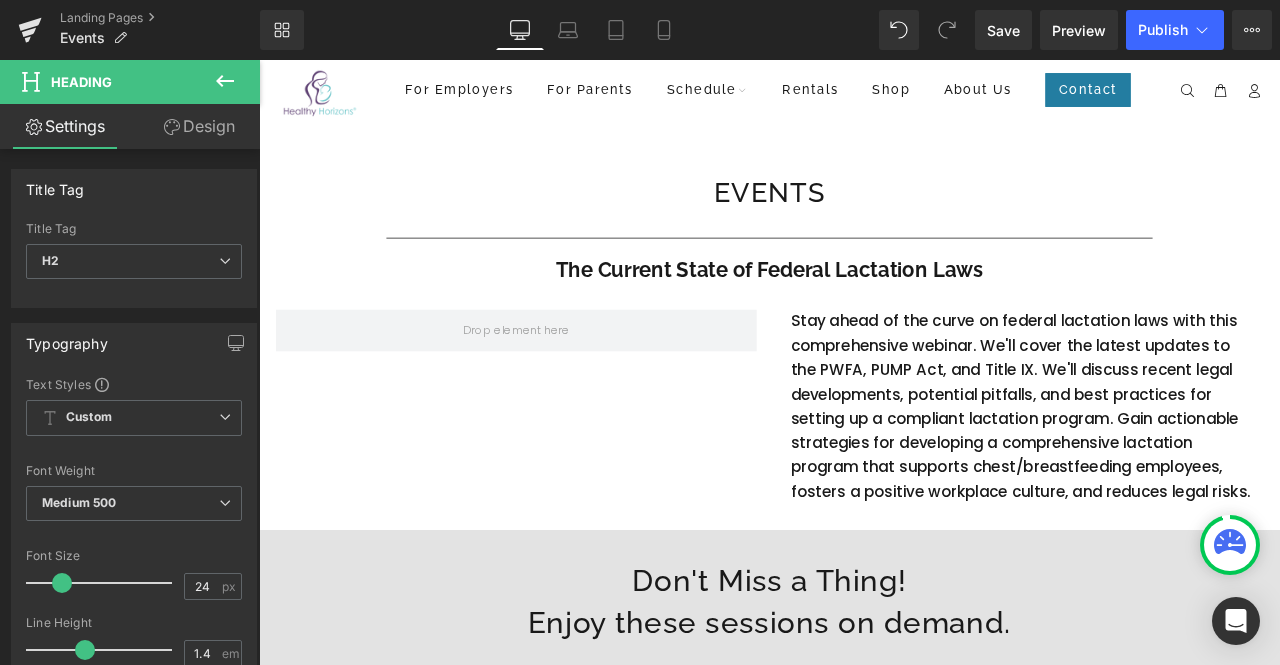click 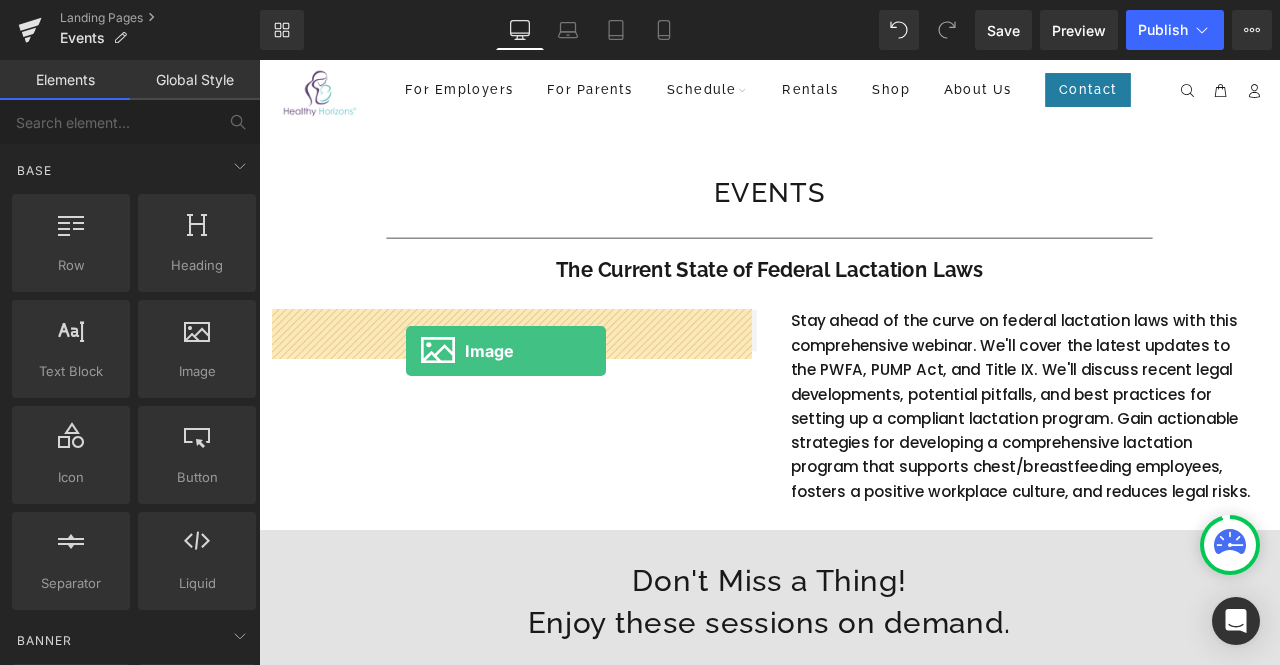 drag, startPoint x: 446, startPoint y: 420, endPoint x: 433, endPoint y: 406, distance: 19.104973 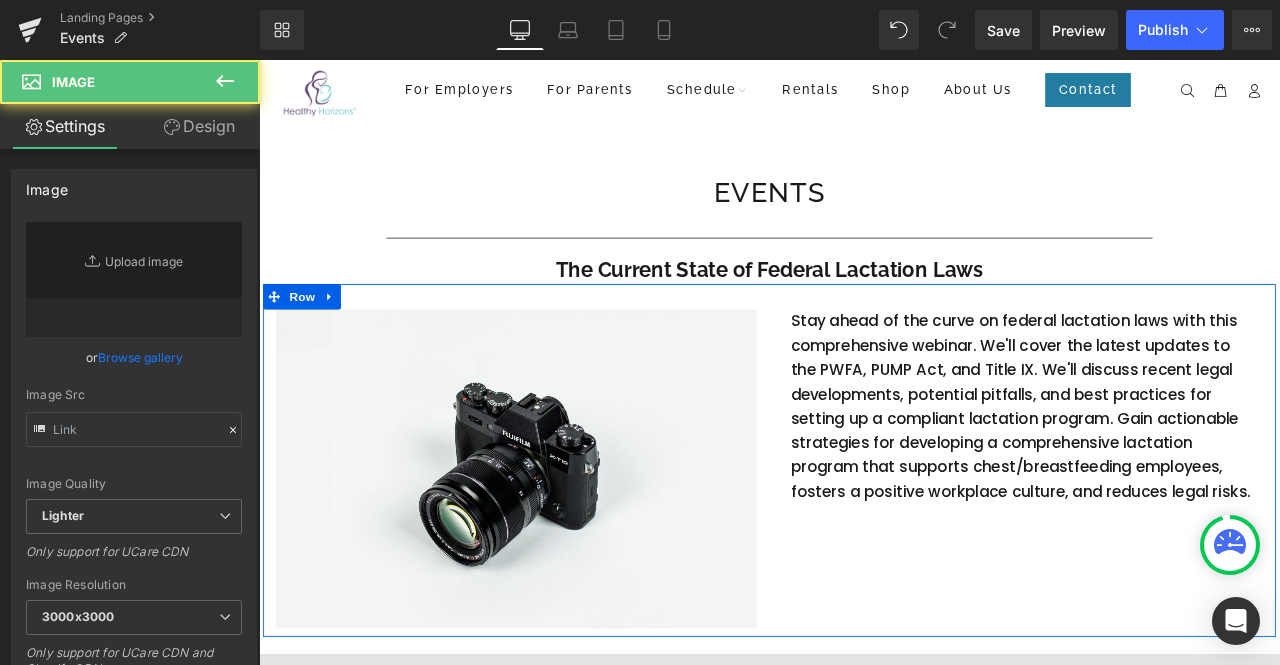type on "//d1um8515vdn9kb.cloudfront.net/images/parallax.jpg" 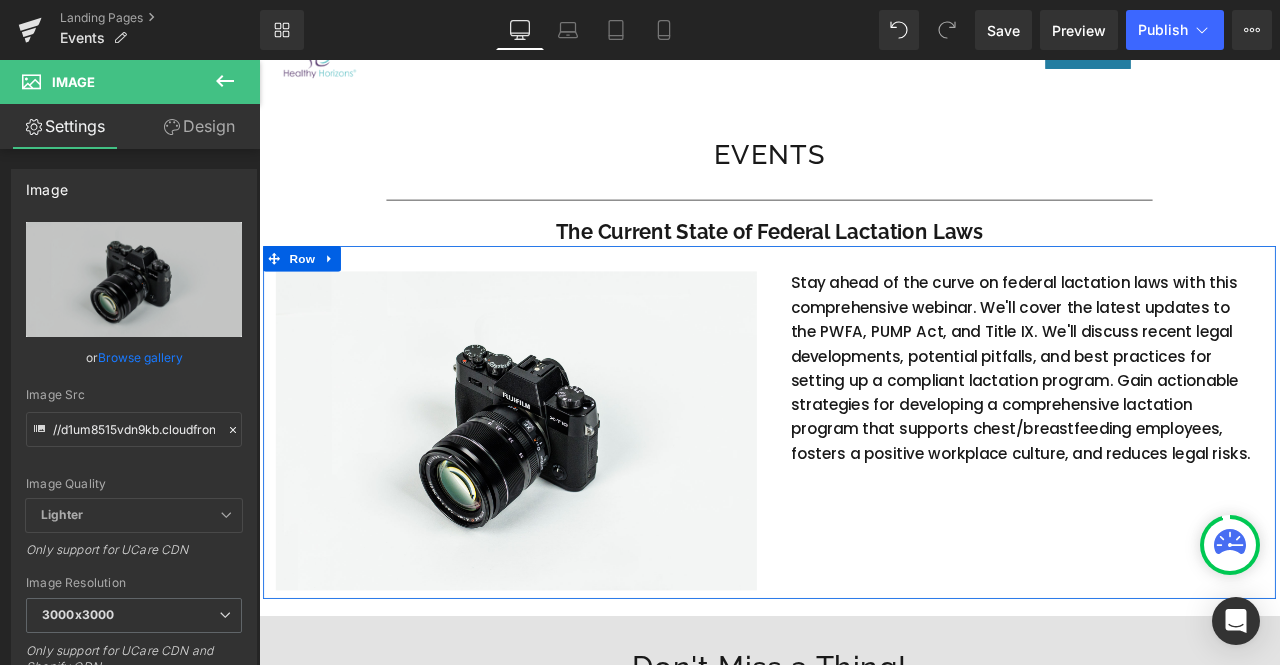 scroll, scrollTop: 50, scrollLeft: 0, axis: vertical 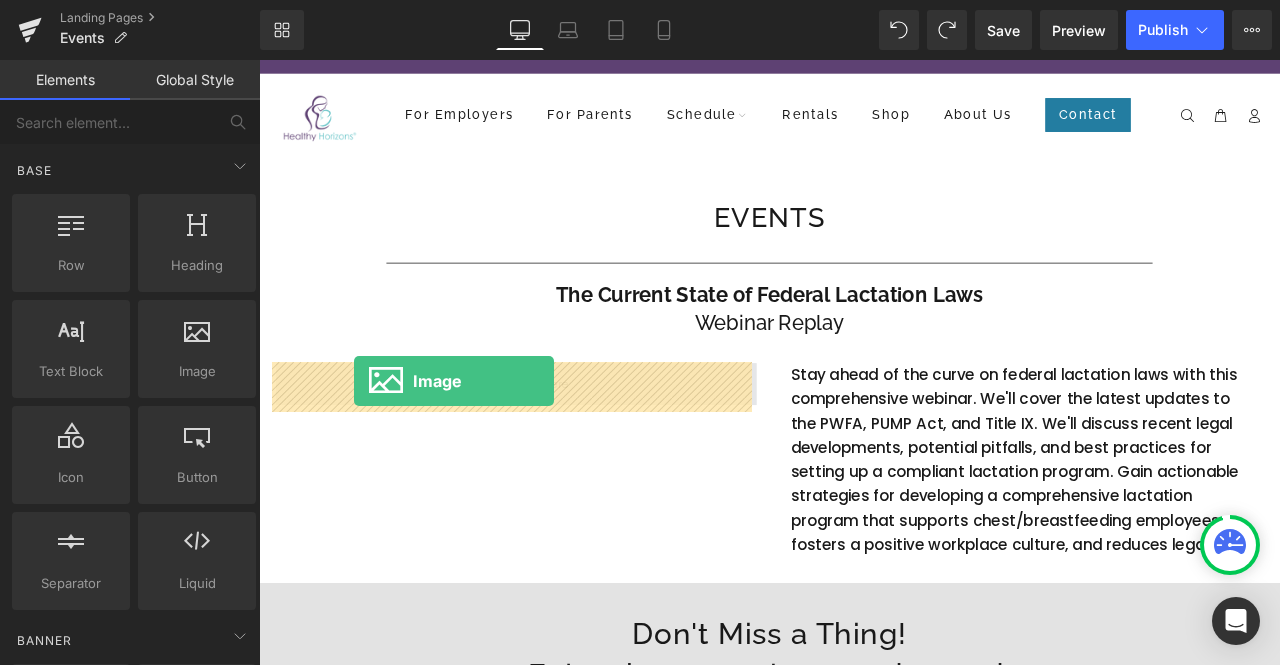 drag, startPoint x: 445, startPoint y: 408, endPoint x: 371, endPoint y: 440, distance: 80.622574 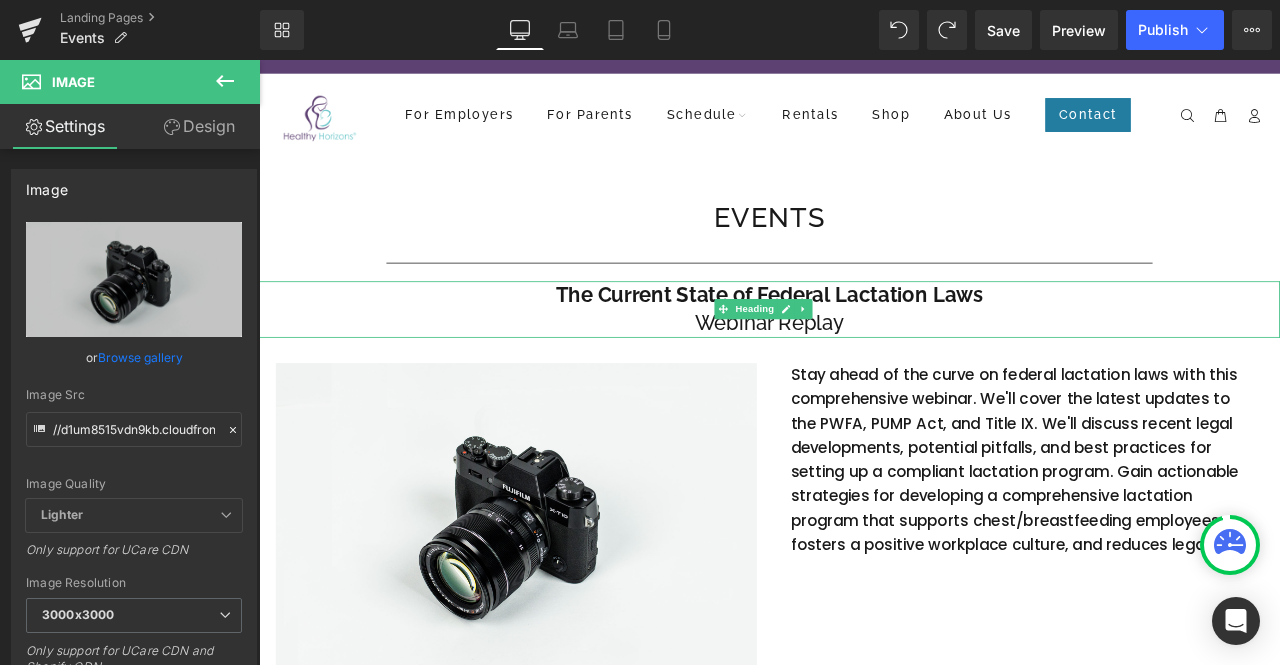 click on "The Current State of Federal Lactation Laws" at bounding box center (864, 338) 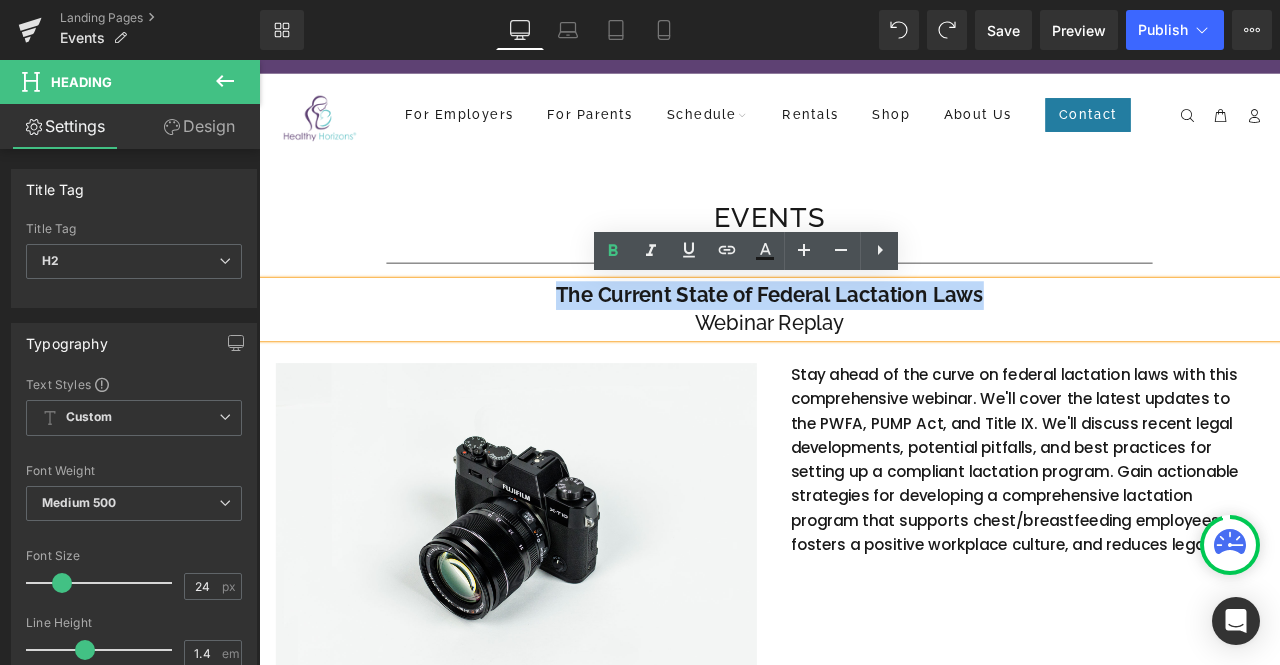 drag, startPoint x: 598, startPoint y: 342, endPoint x: 1110, endPoint y: 338, distance: 512.0156 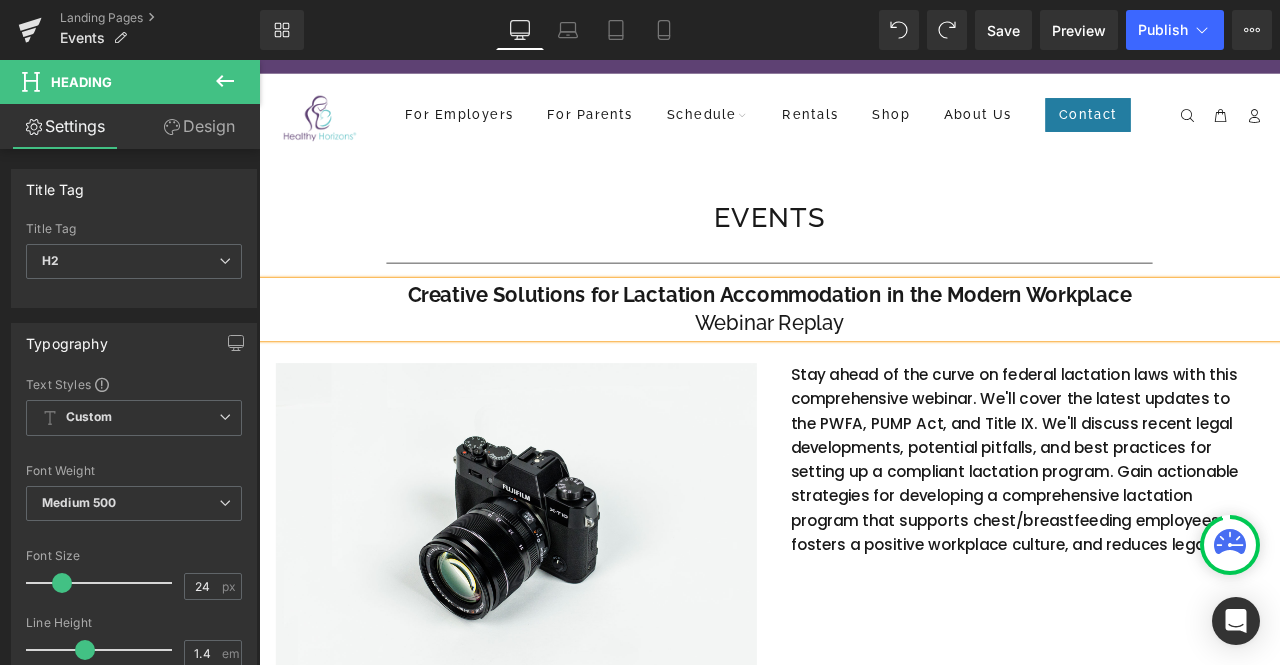 drag, startPoint x: 955, startPoint y: 373, endPoint x: 780, endPoint y: 367, distance: 175.10283 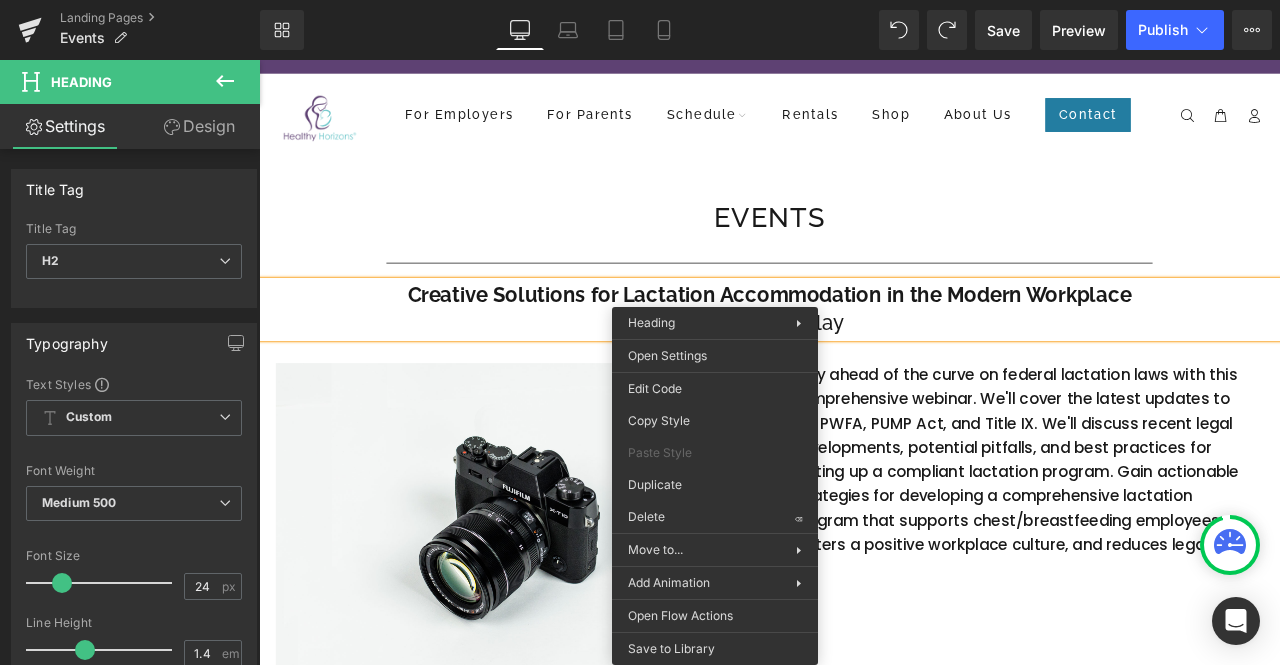 click on "Webinar Replay" at bounding box center [864, 372] 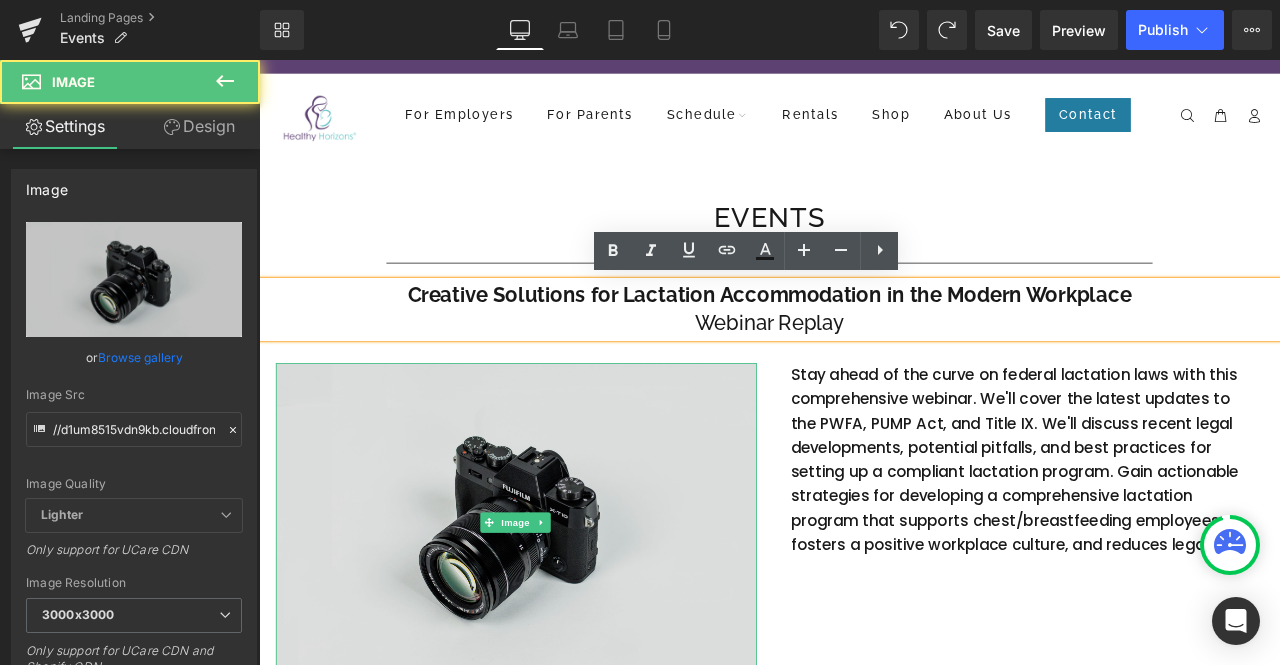 click at bounding box center [564, 608] 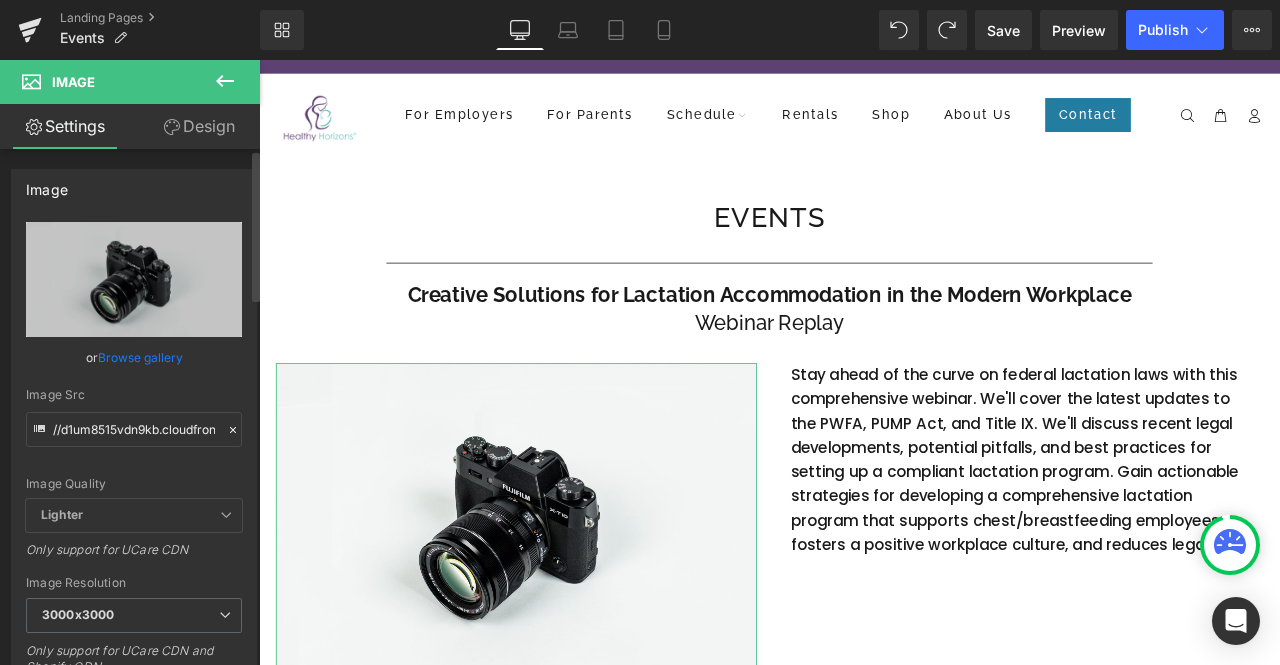 click on "Browse gallery" at bounding box center [140, 357] 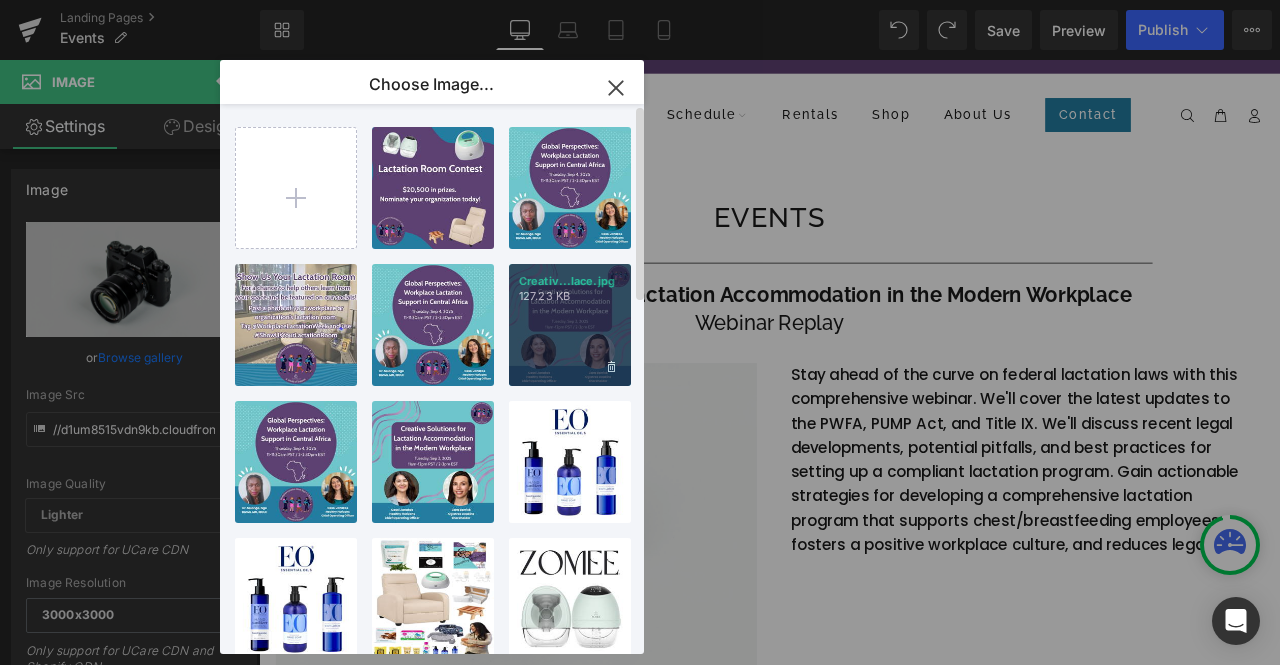 click on "Creativ...lace.jpg 127.23 KB" at bounding box center (570, 325) 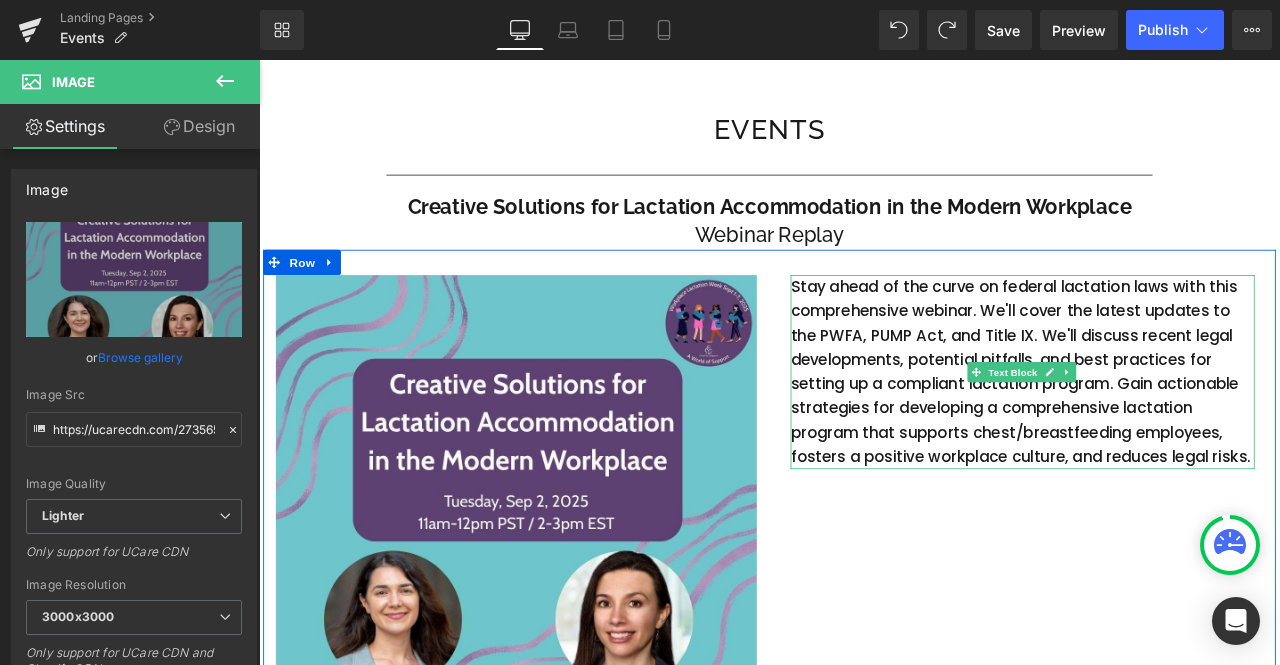 scroll, scrollTop: 100, scrollLeft: 0, axis: vertical 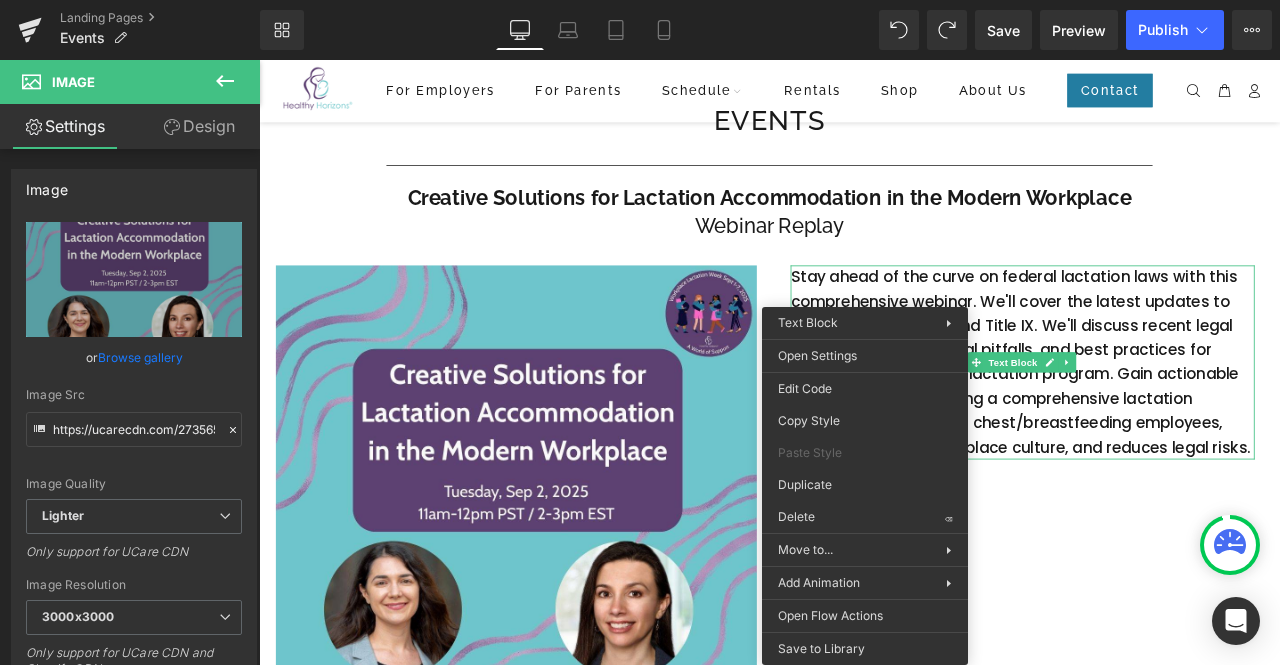 click on "Stay ahead of the curve on federal lactation laws with this comprehensive webinar. We'll cover the latest updates to the PWFA, PUMP Act, and Title IX. We'll discuss recent legal developments, potential pitfalls, and best practices for setting up a compliant lactation program. Gain actionable strategies for developing a comprehensive lactation program that supports chest/breastfeeding employees, fosters a positive workplace culture, and reduces legal risks." at bounding box center [1164, 418] 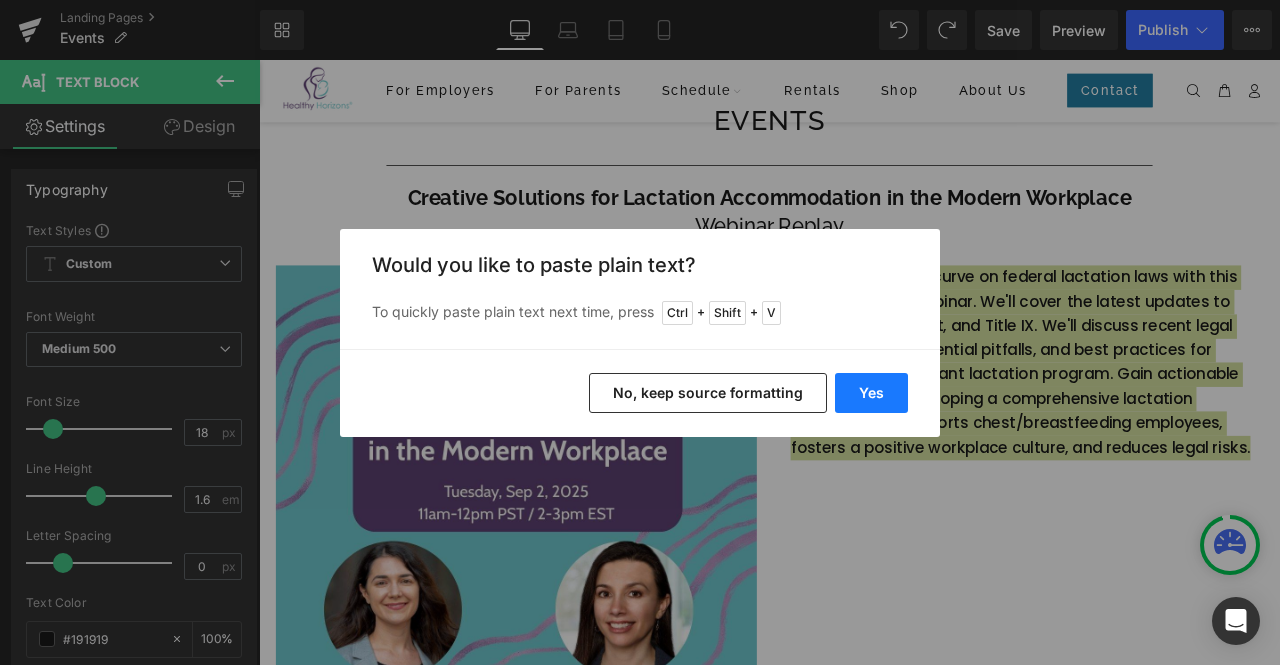 click on "Yes" at bounding box center (871, 393) 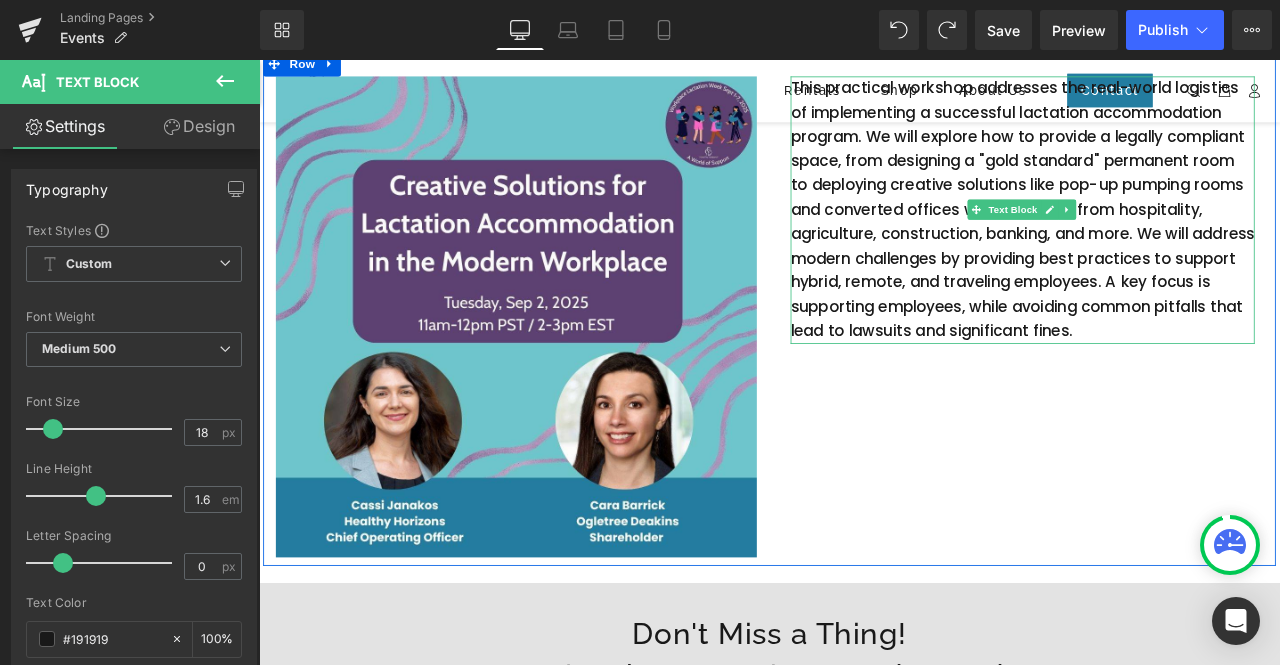 scroll, scrollTop: 322, scrollLeft: 0, axis: vertical 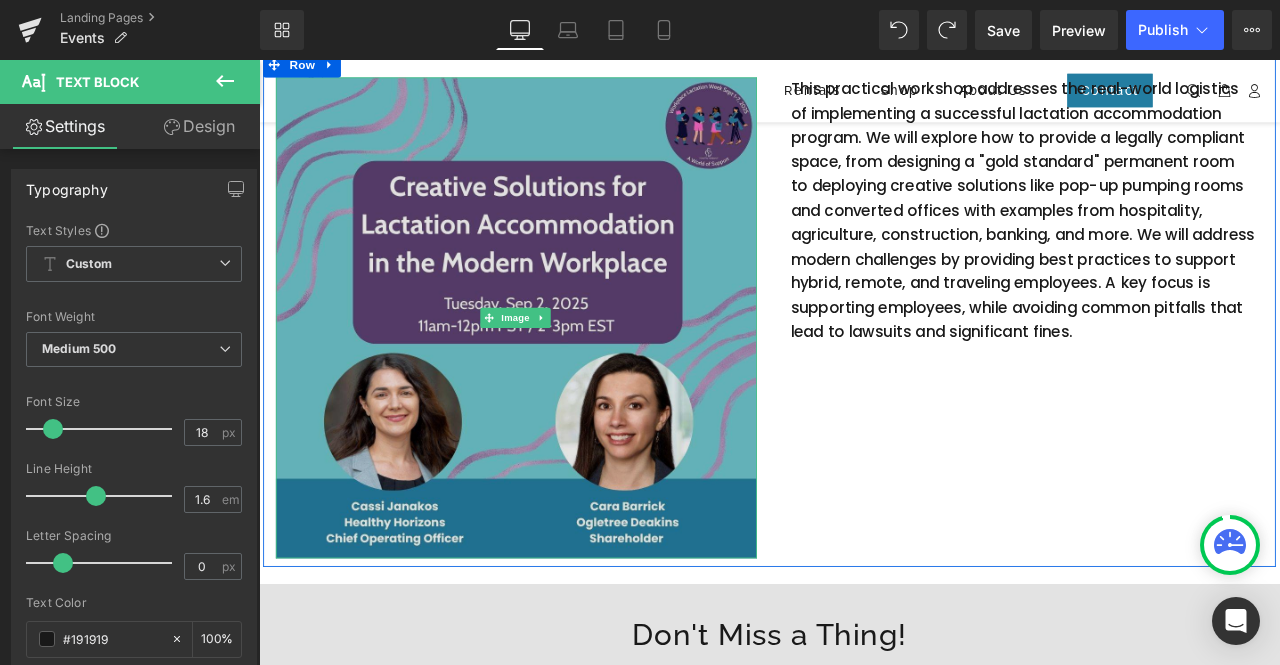 click at bounding box center (564, 366) 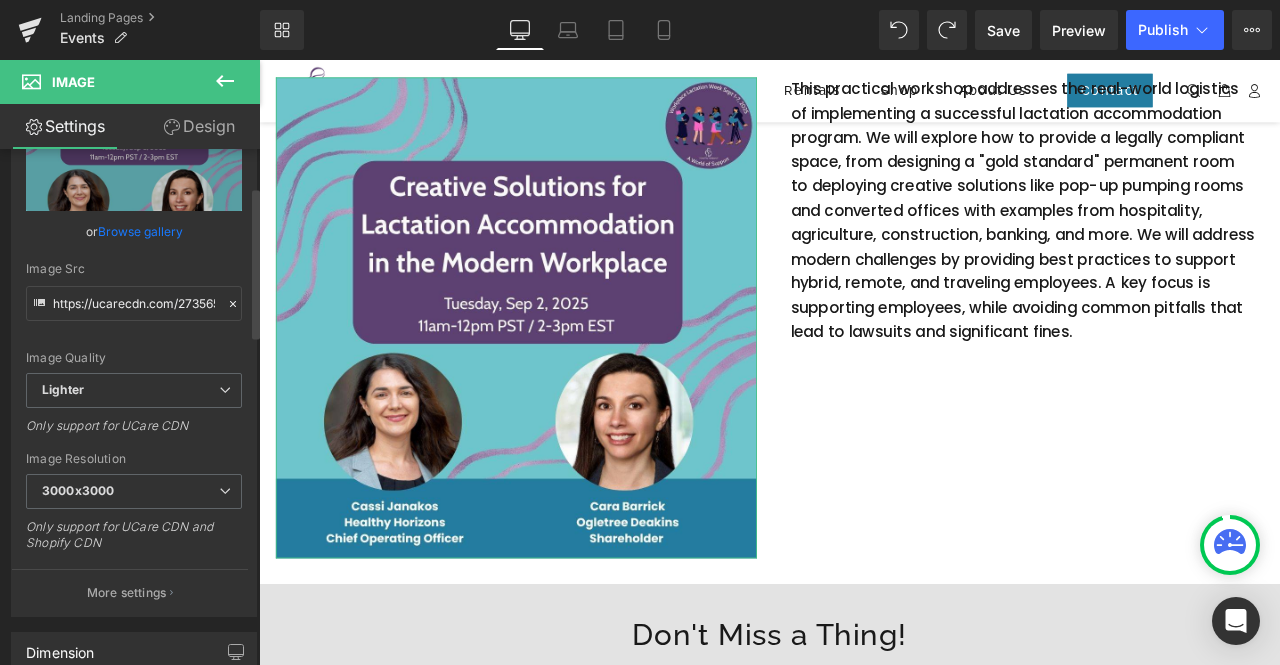 scroll, scrollTop: 129, scrollLeft: 0, axis: vertical 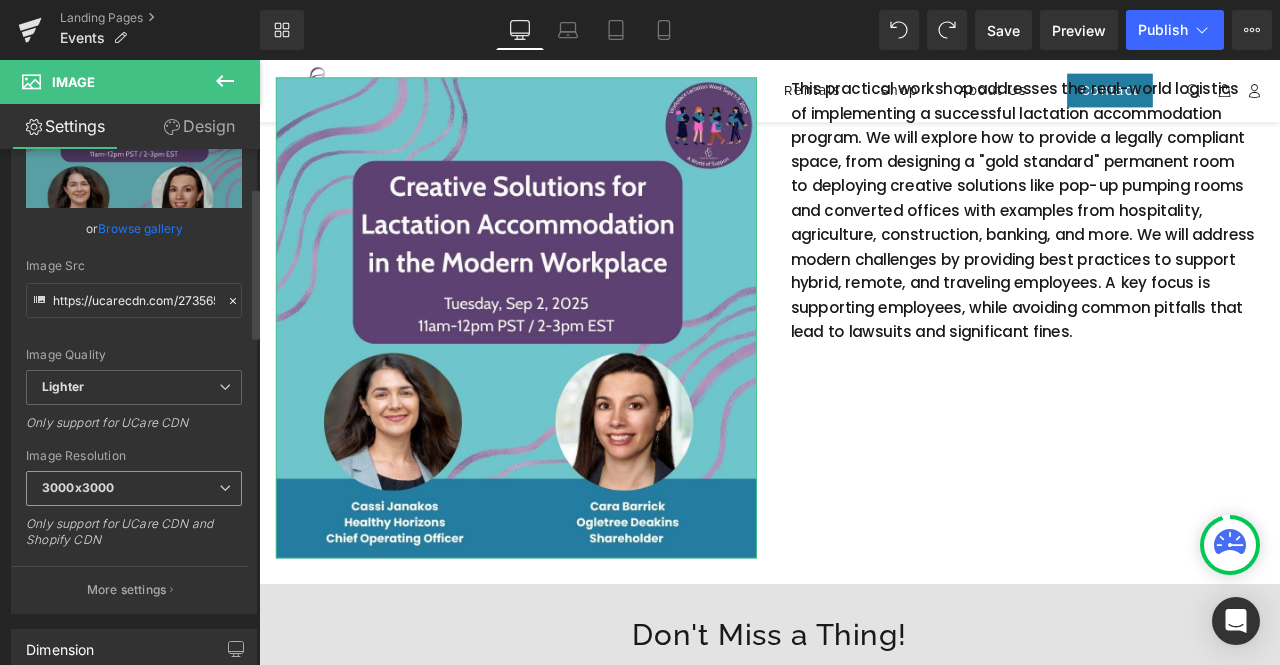 click on "3000x3000" at bounding box center (134, 488) 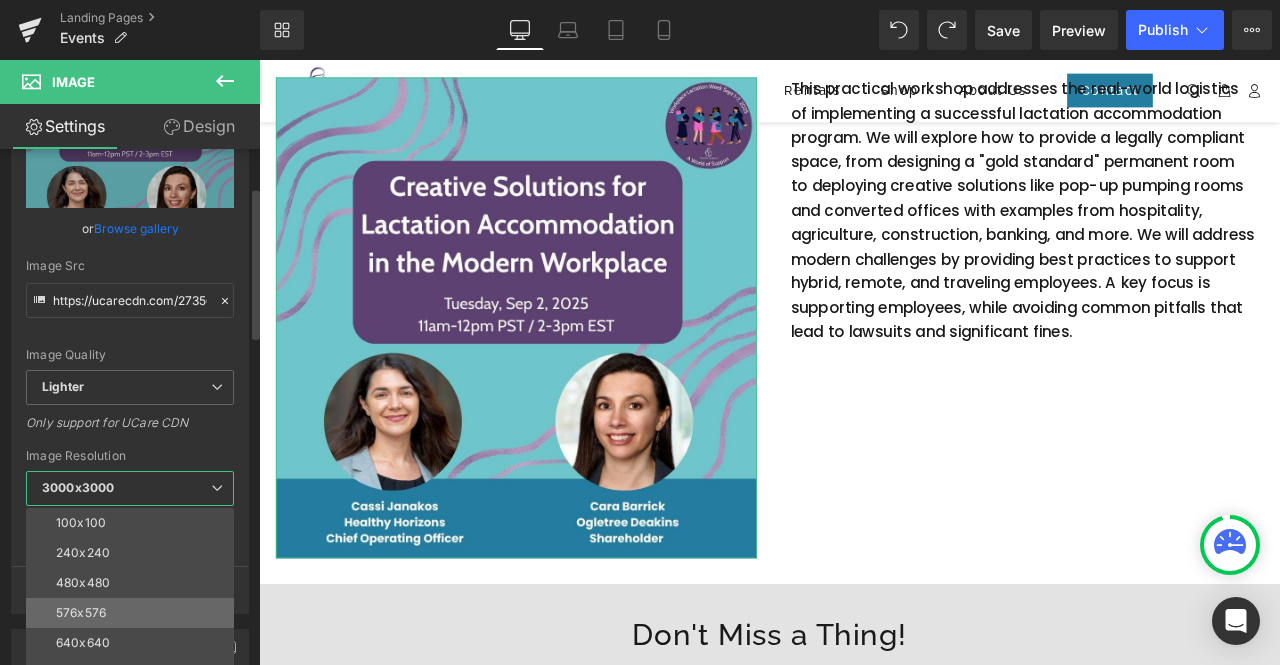 click on "576x576" at bounding box center [134, 613] 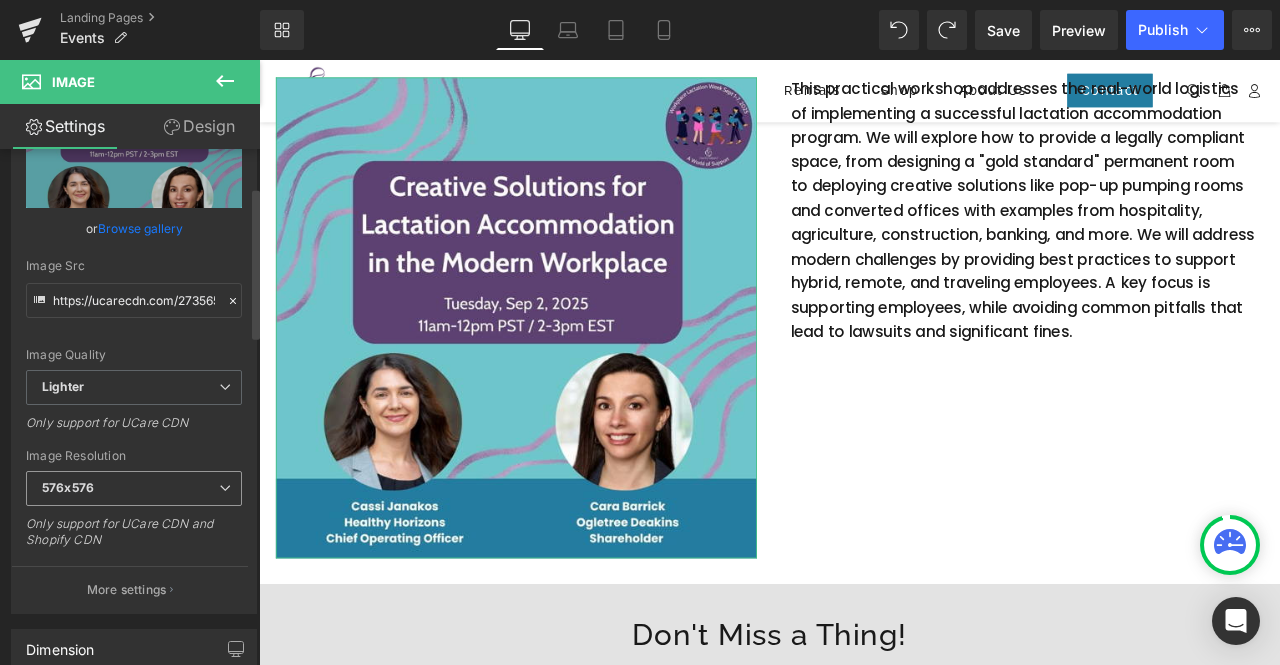 click on "576x576" at bounding box center [134, 488] 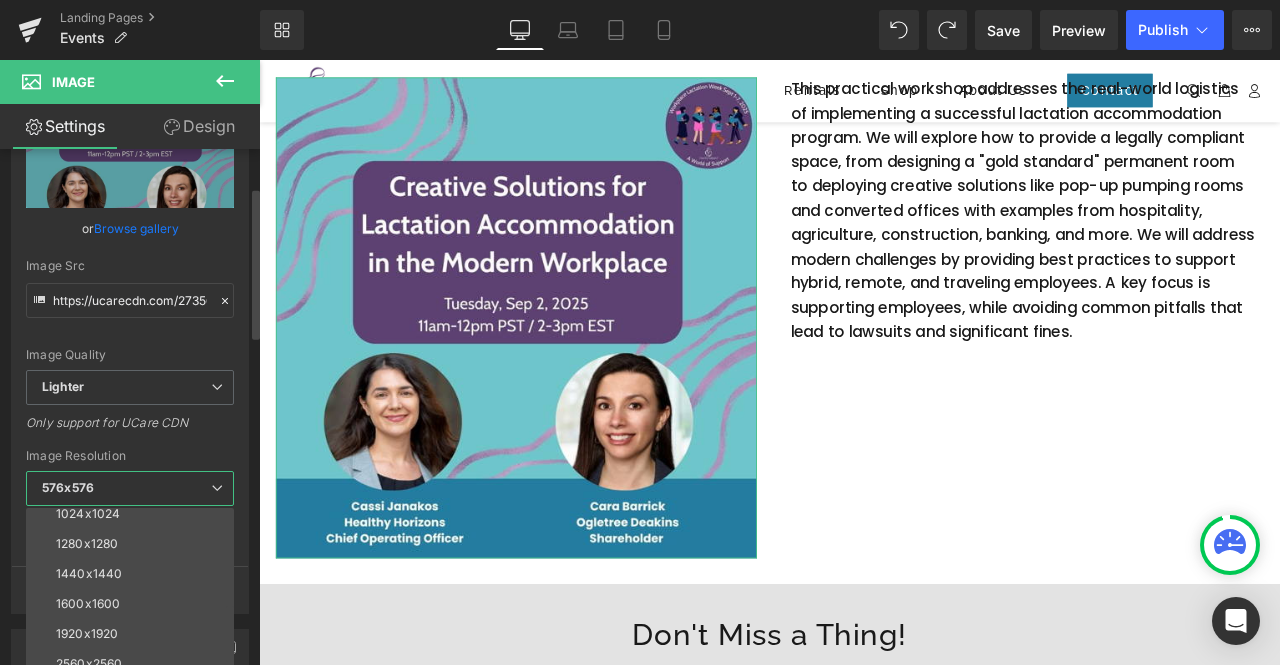 scroll, scrollTop: 286, scrollLeft: 0, axis: vertical 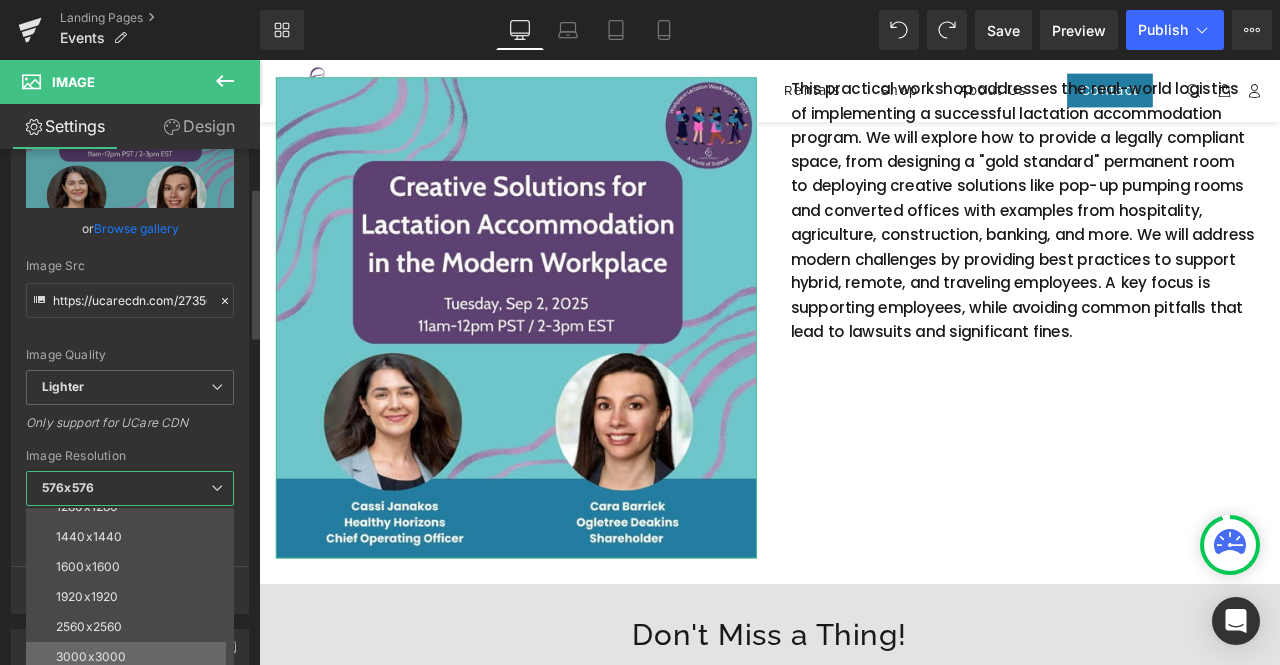 click on "3000x3000" at bounding box center (134, 657) 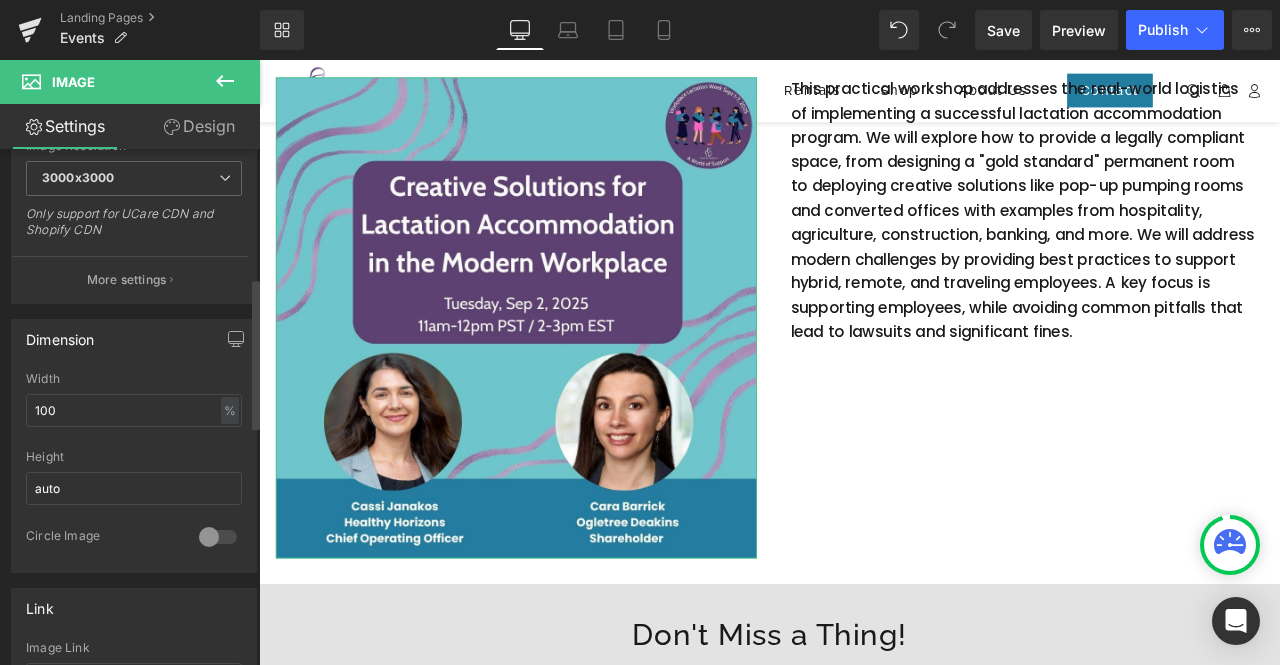 scroll, scrollTop: 438, scrollLeft: 0, axis: vertical 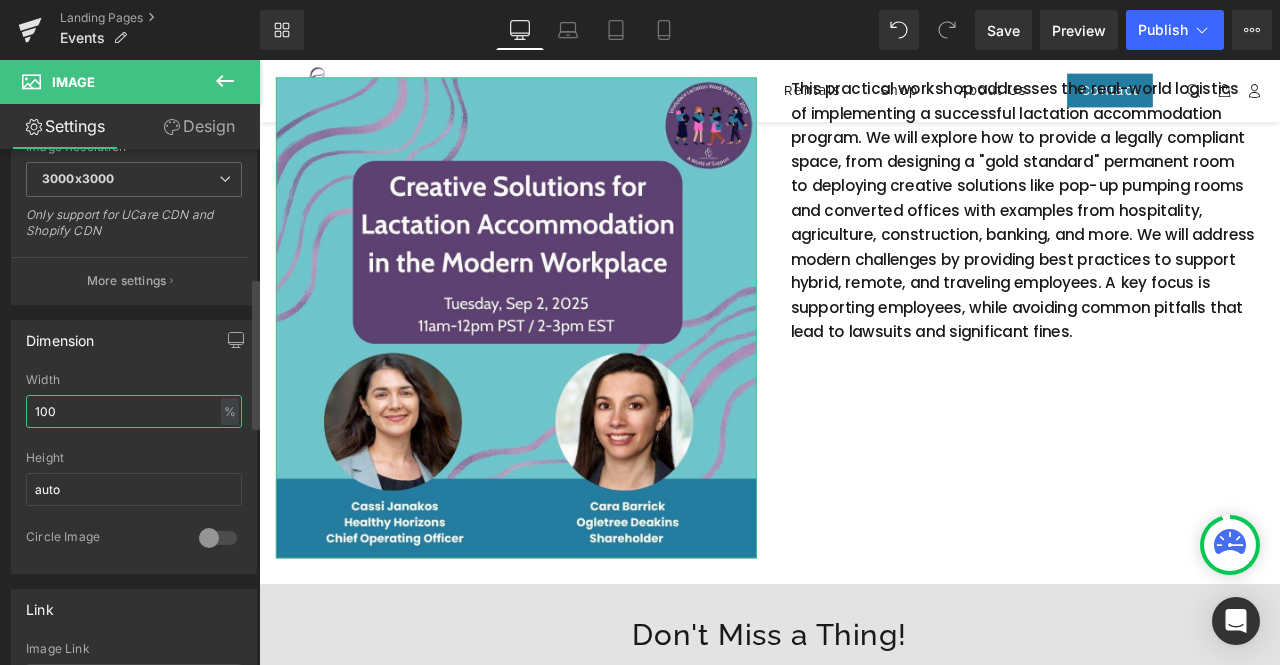drag, startPoint x: 80, startPoint y: 407, endPoint x: 18, endPoint y: 411, distance: 62.1289 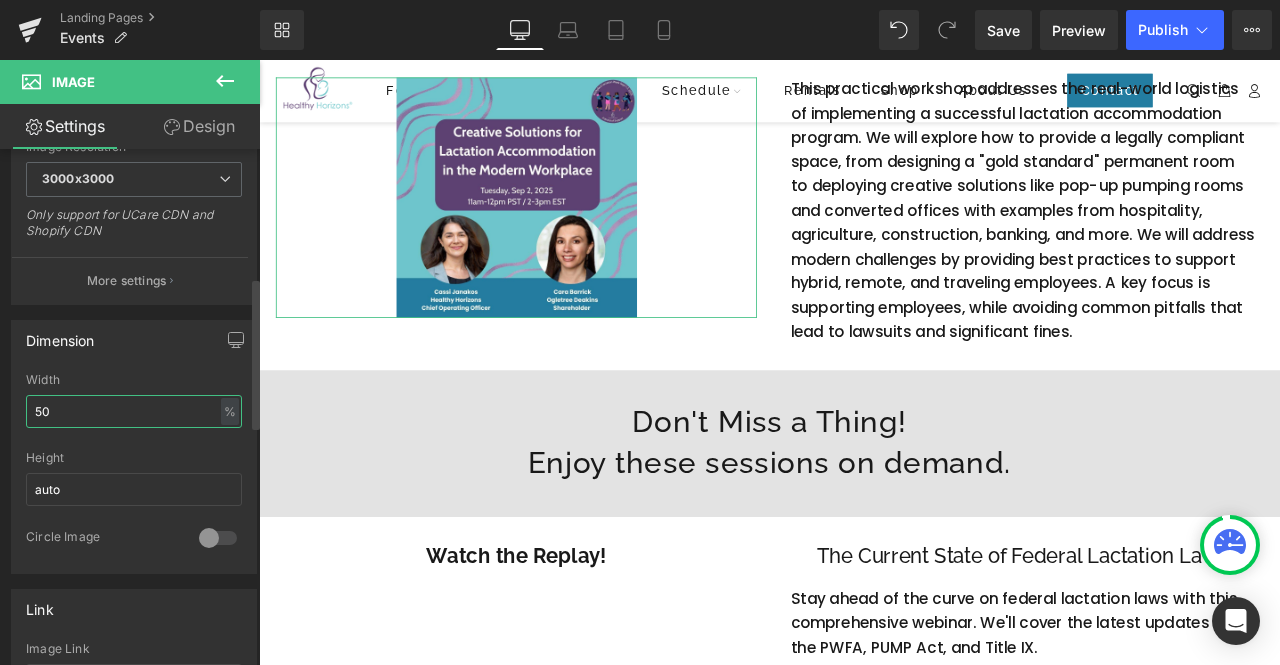 drag, startPoint x: 73, startPoint y: 411, endPoint x: 0, endPoint y: 416, distance: 73.171036 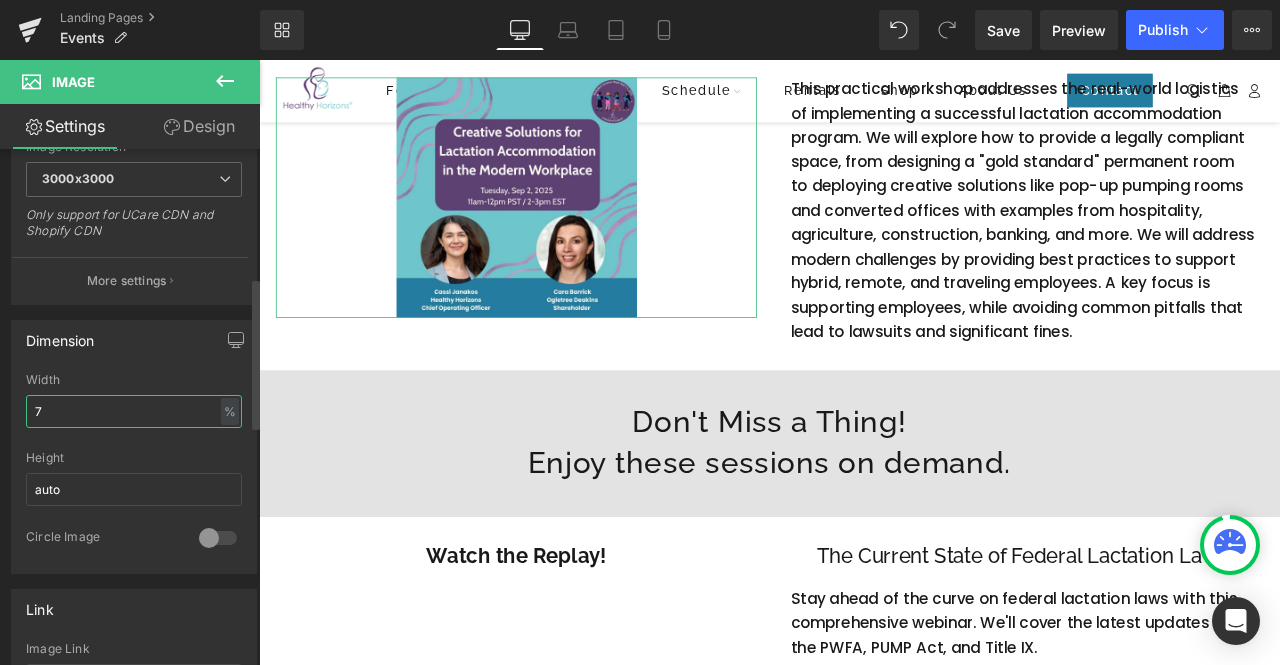 type on "75" 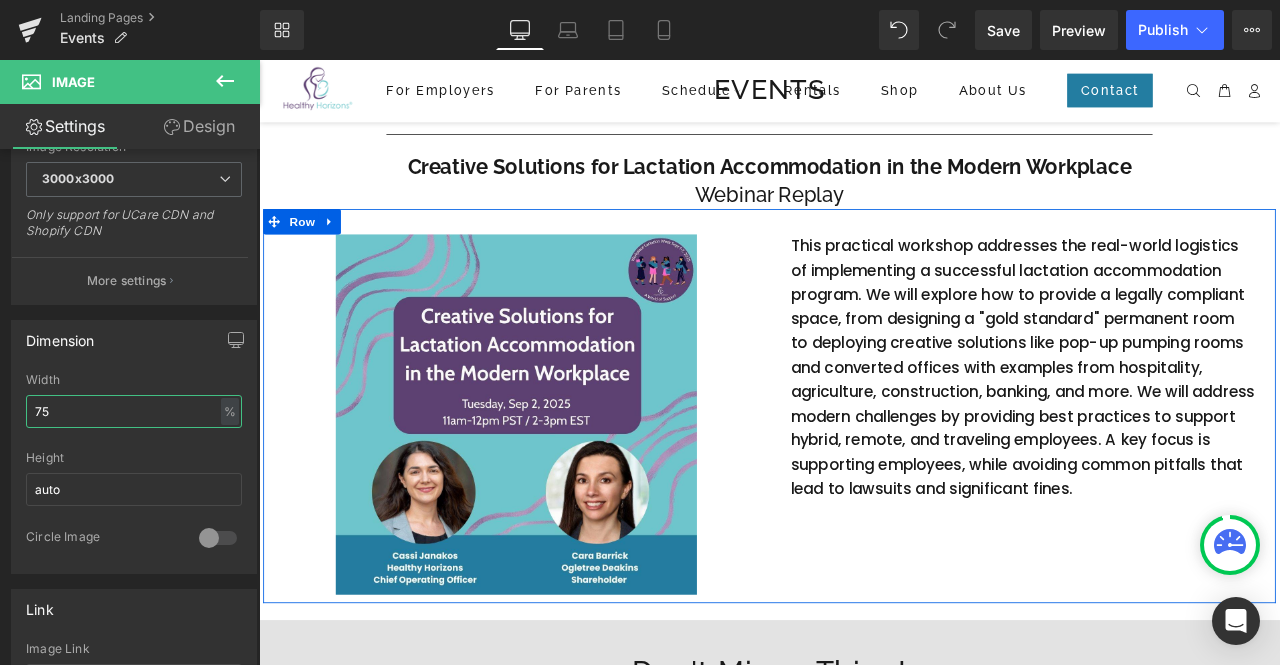 scroll, scrollTop: 150, scrollLeft: 0, axis: vertical 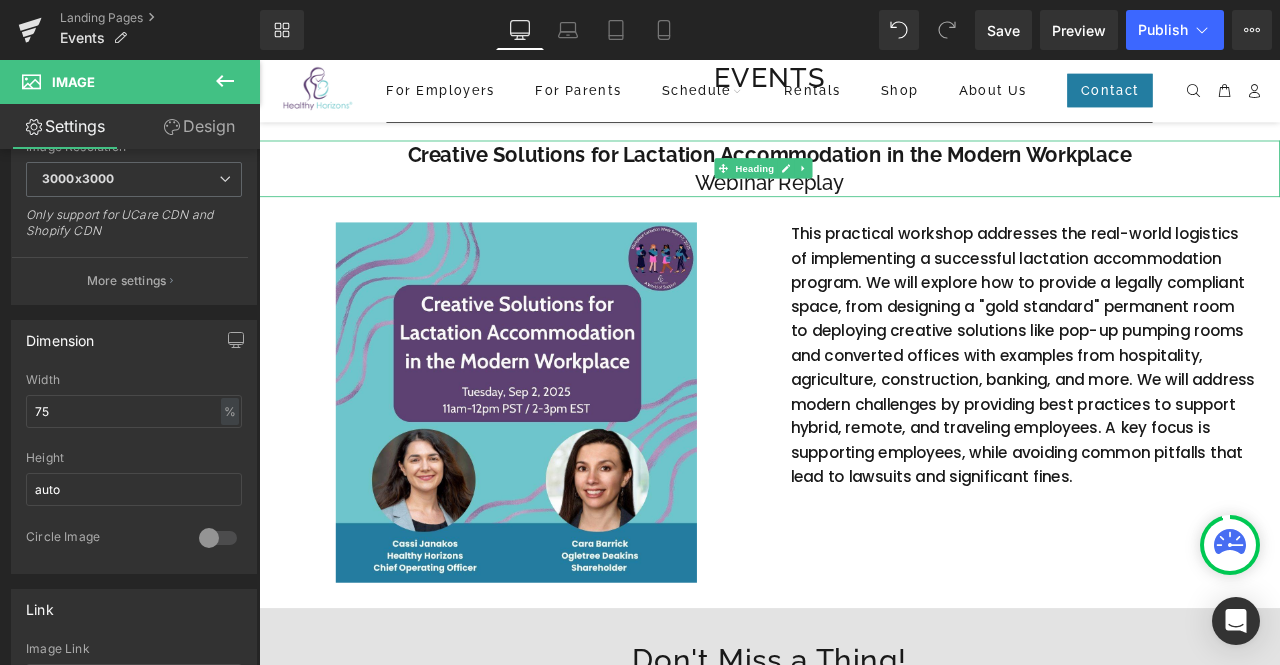 click on "Webinar Replay" at bounding box center [864, 205] 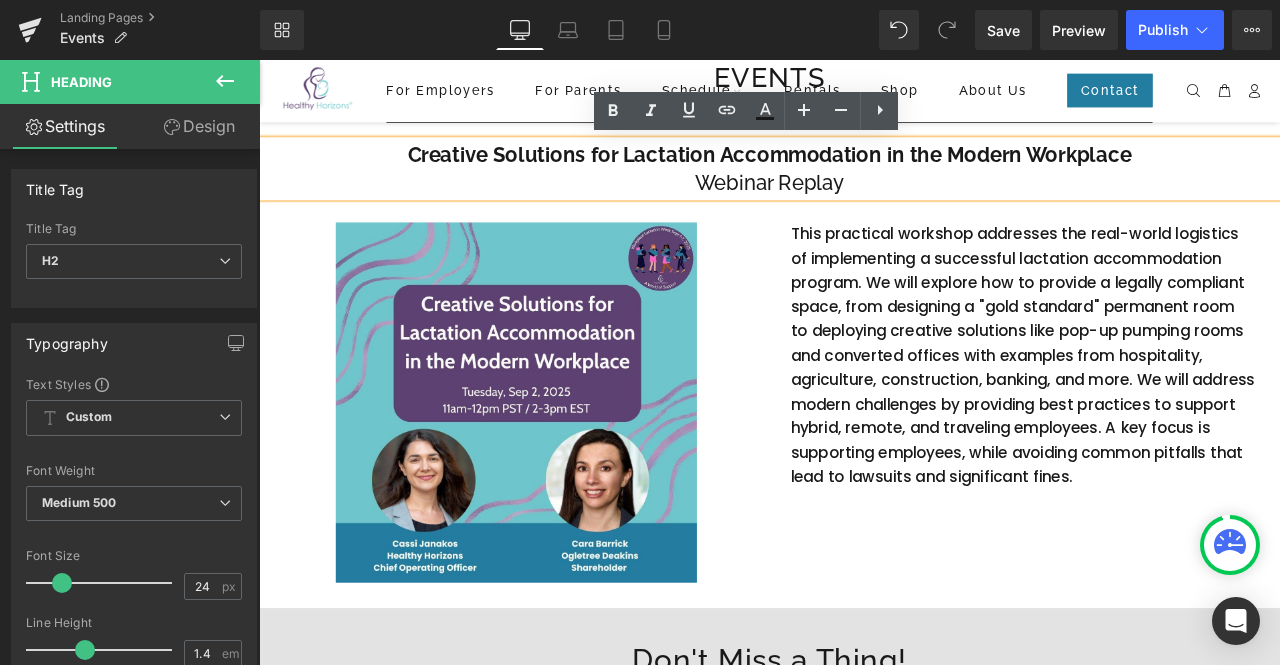 drag, startPoint x: 943, startPoint y: 201, endPoint x: 782, endPoint y: 205, distance: 161.04968 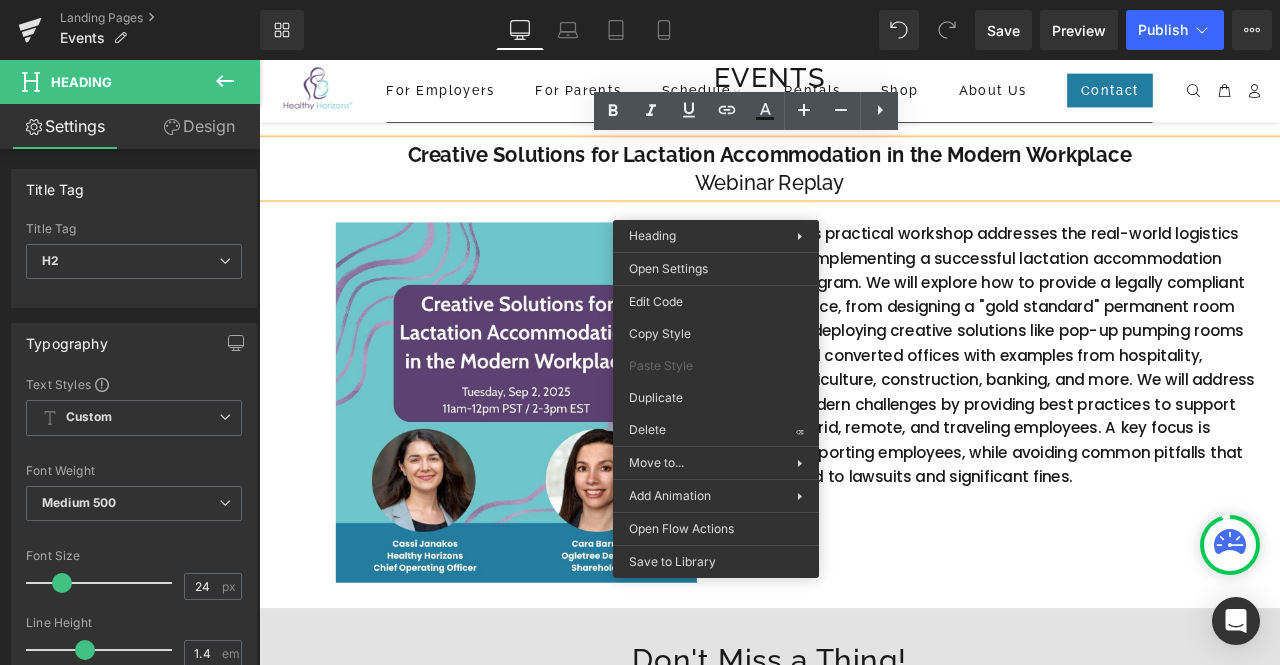 click on "Webinar Replay" at bounding box center (864, 205) 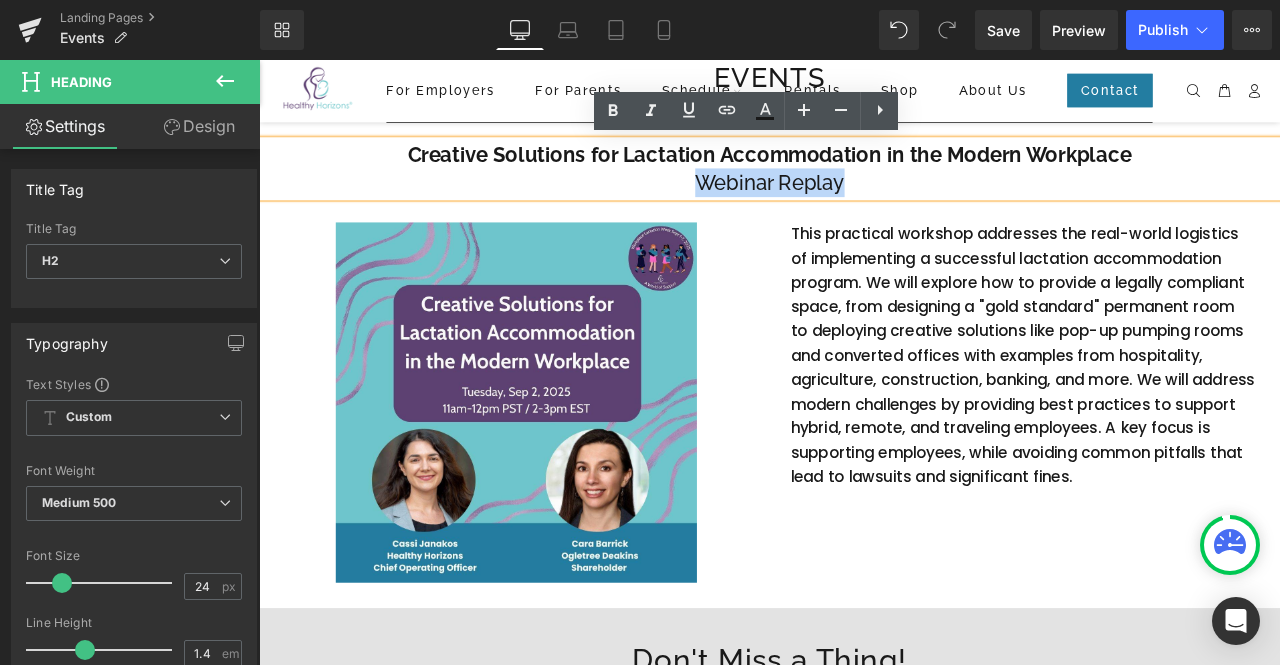 drag, startPoint x: 775, startPoint y: 205, endPoint x: 947, endPoint y: 204, distance: 172.00291 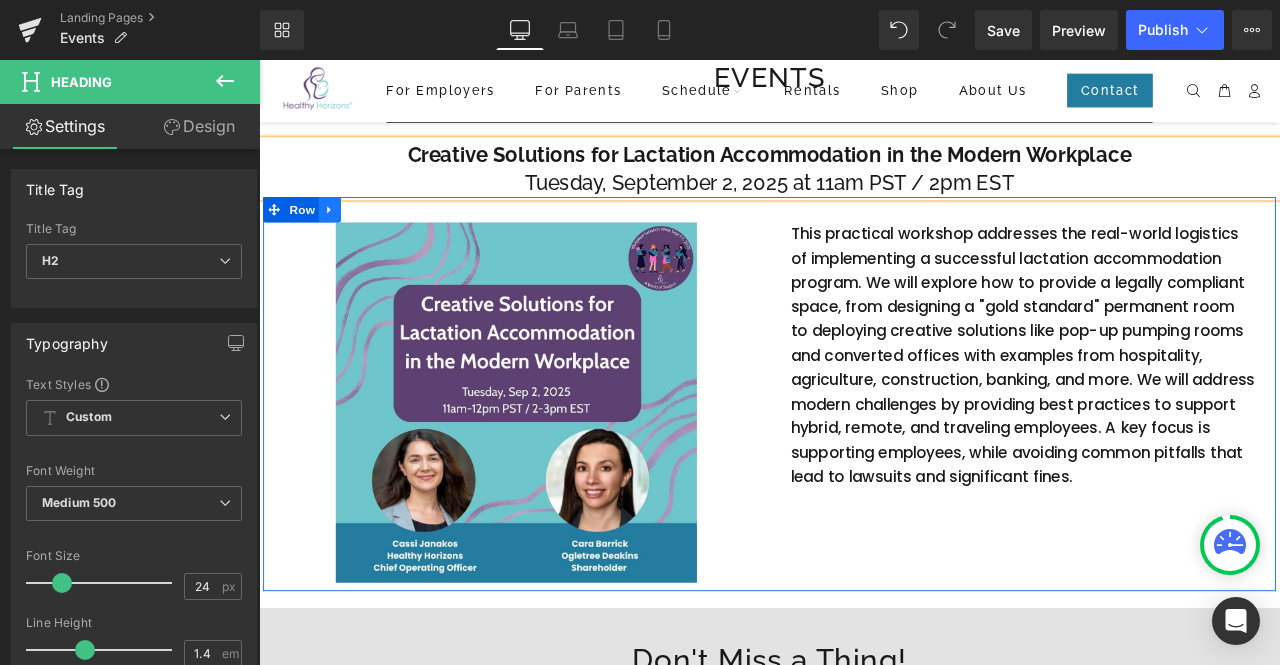 click 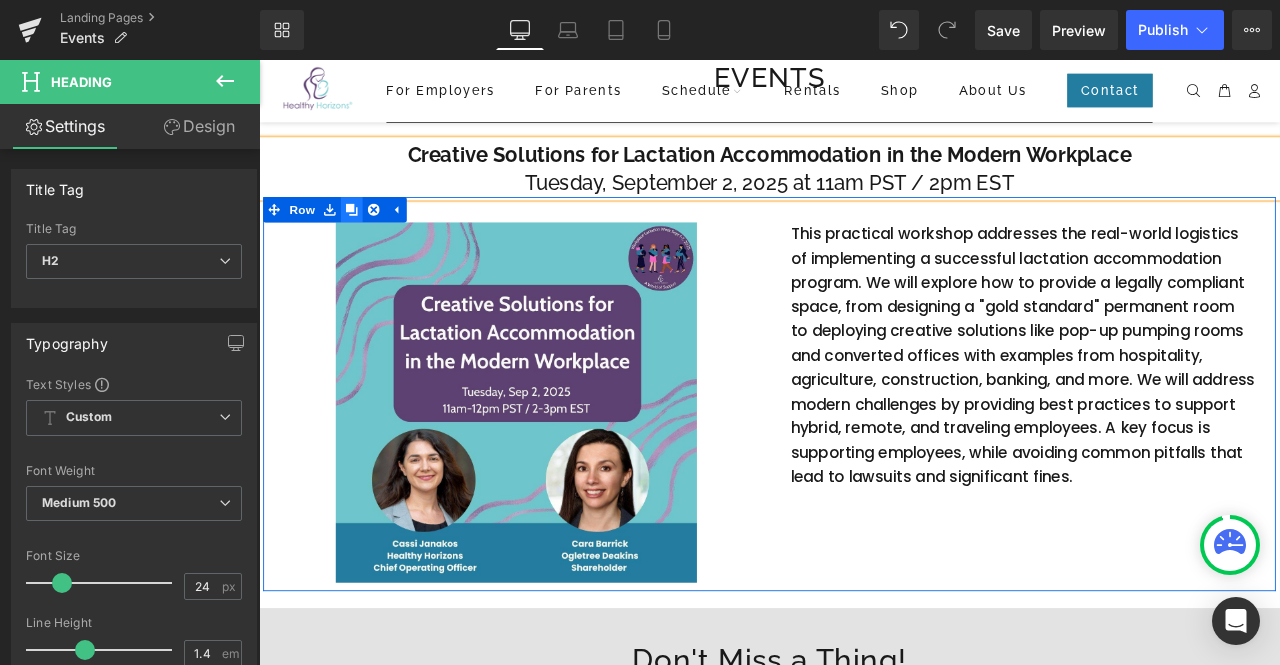 click 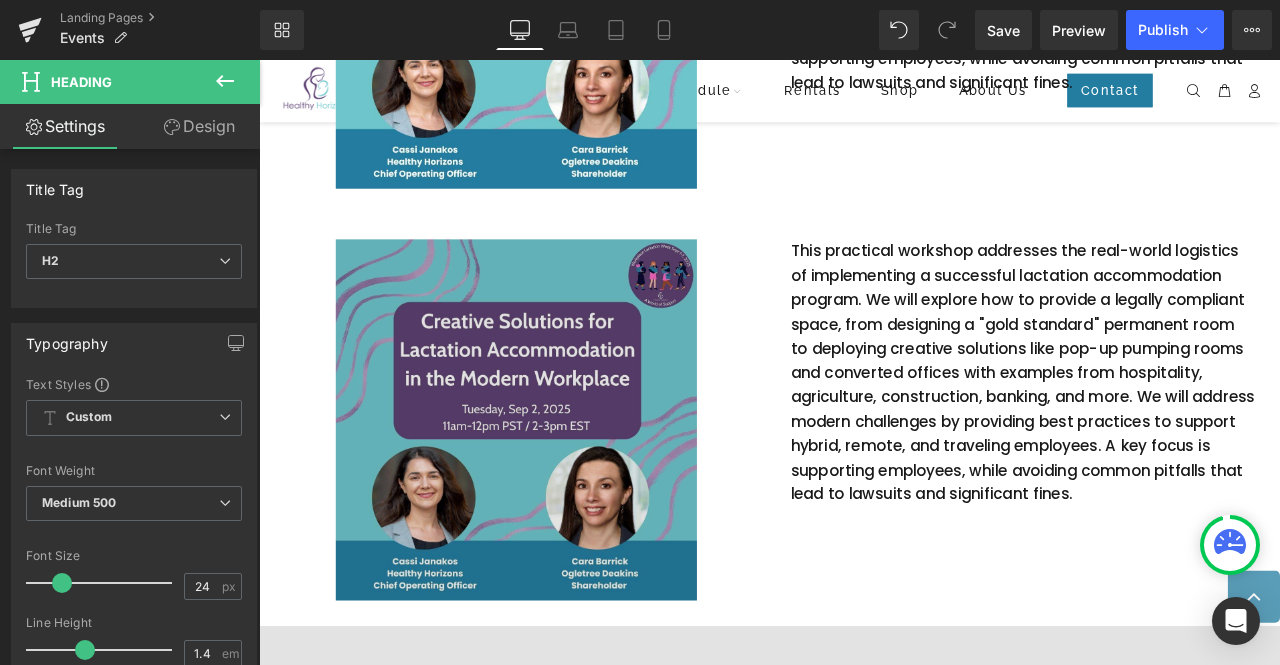 scroll, scrollTop: 617, scrollLeft: 0, axis: vertical 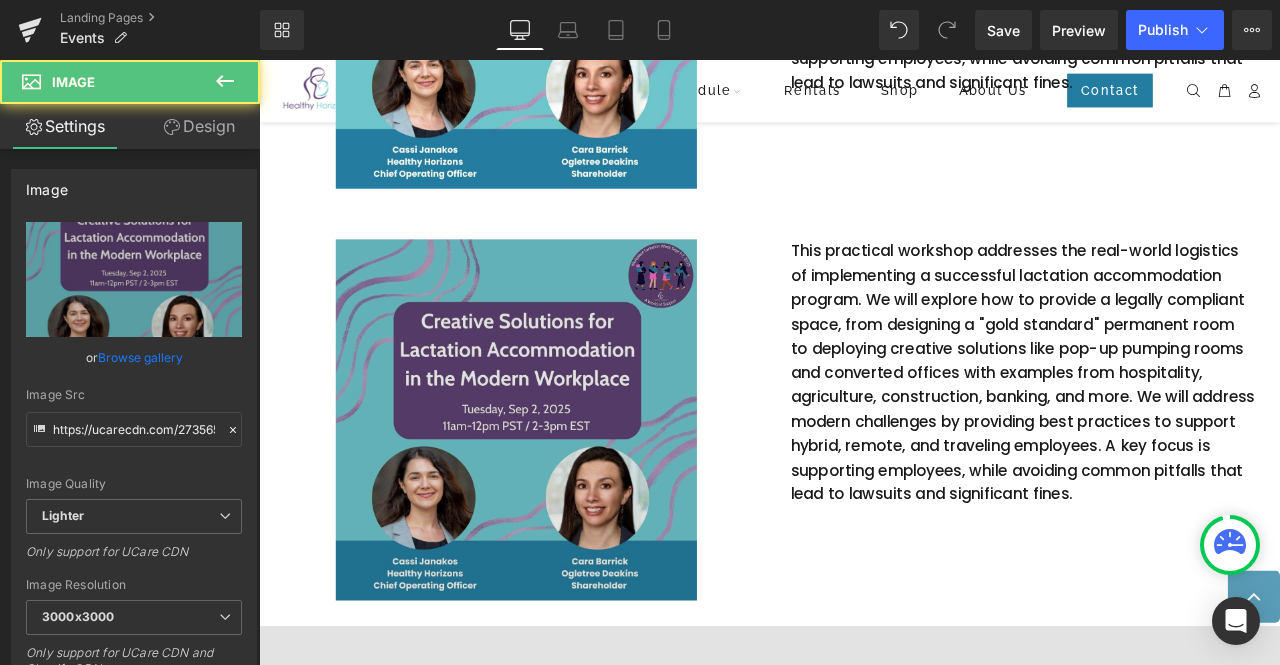click at bounding box center (564, 487) 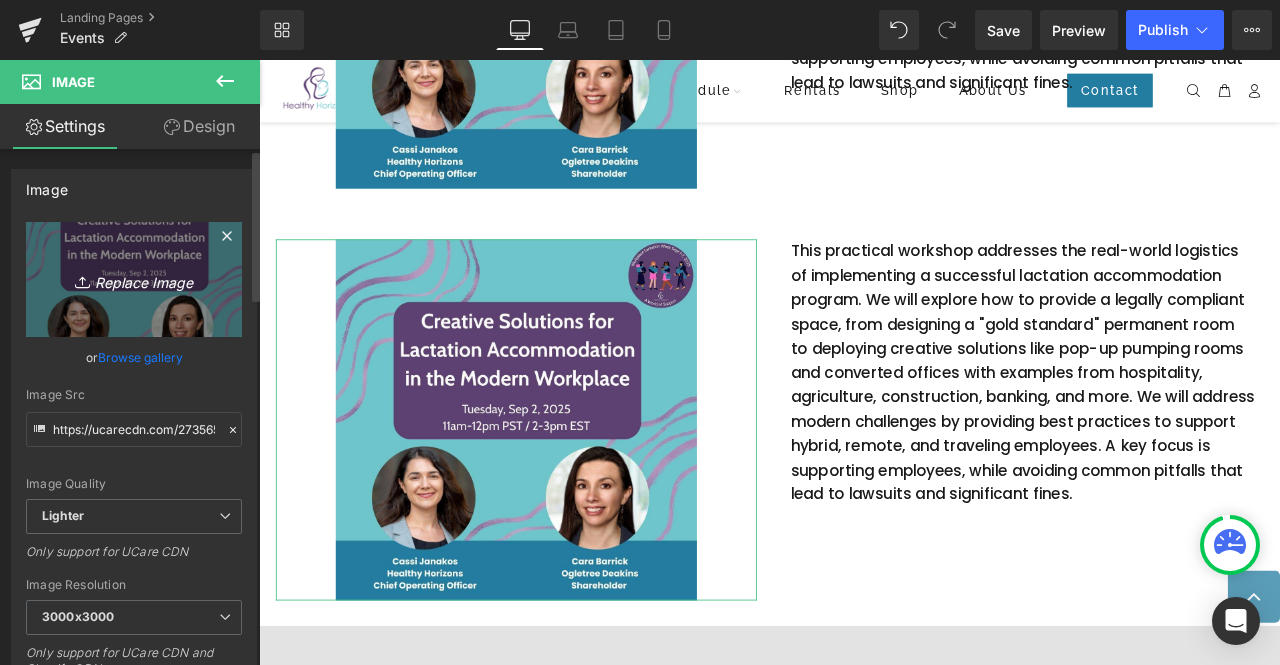 click on "Replace Image" at bounding box center (134, 279) 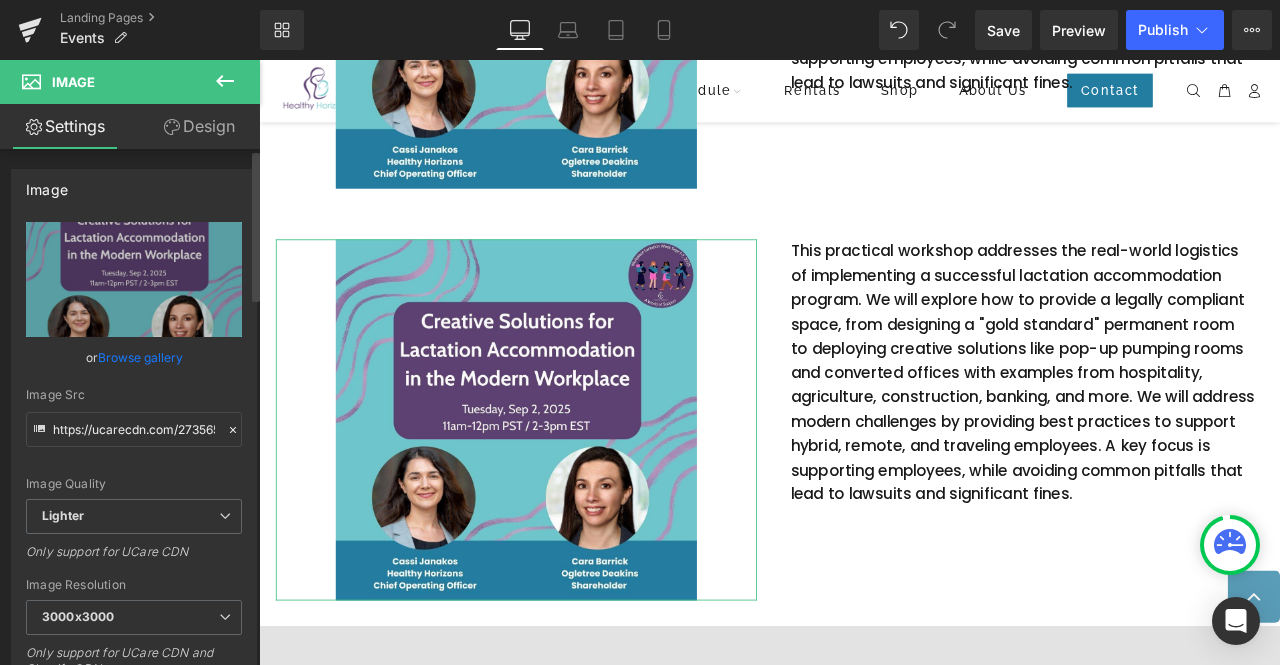 click on "Browse gallery" at bounding box center [140, 357] 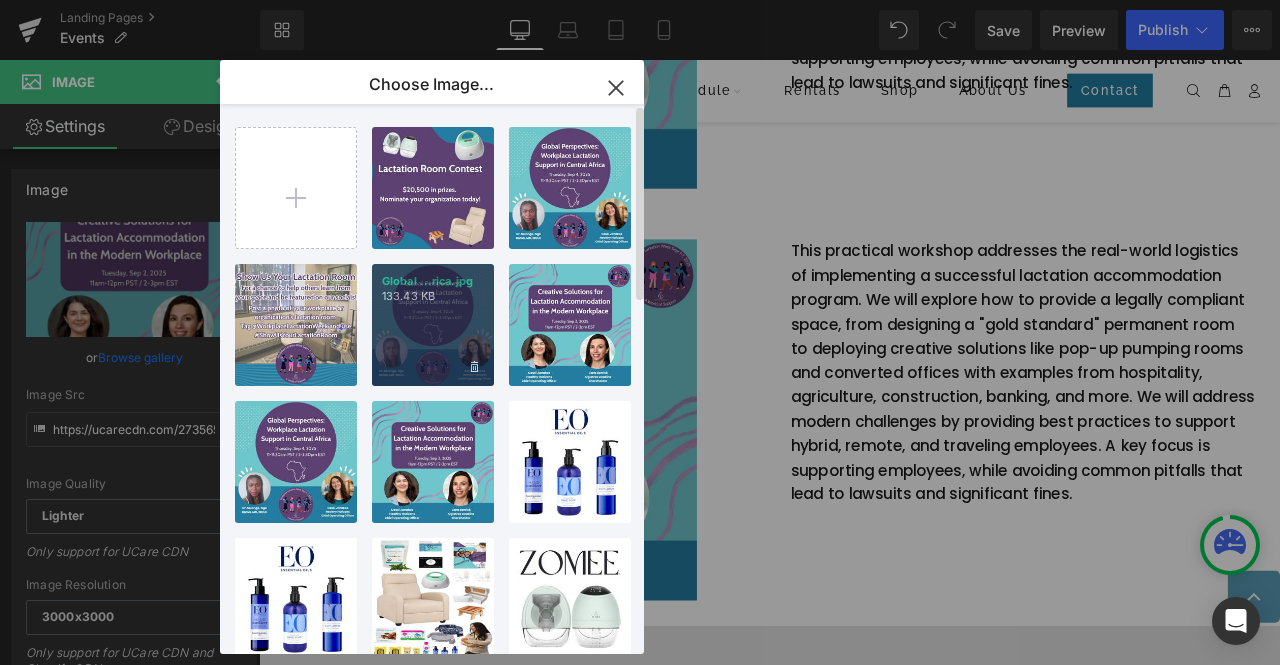 click on "133.43 KB" at bounding box center (433, 296) 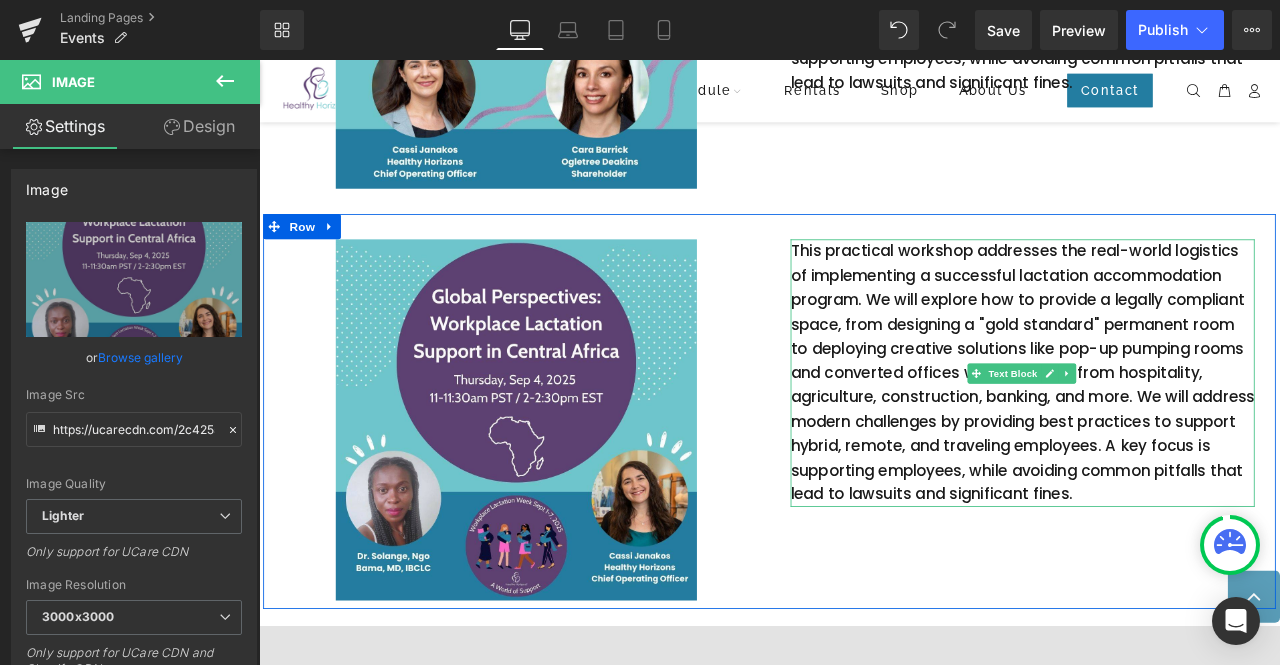 click on "This practical workshop addresses the real-world logistics of implementing a successful lactation accommodation program. We will explore how to provide a legally compliant space, from designing a "gold standard" permanent room to deploying creative solutions like pop-up pumping rooms and converted offices with examples from hospitality, agriculture, construction, banking, and more. We will address modern challenges by providing best practices to support hybrid, remote, and traveling employees. A key focus is supporting employees, while avoiding common pitfalls that lead to lawsuits and significant fines." at bounding box center [1164, 431] 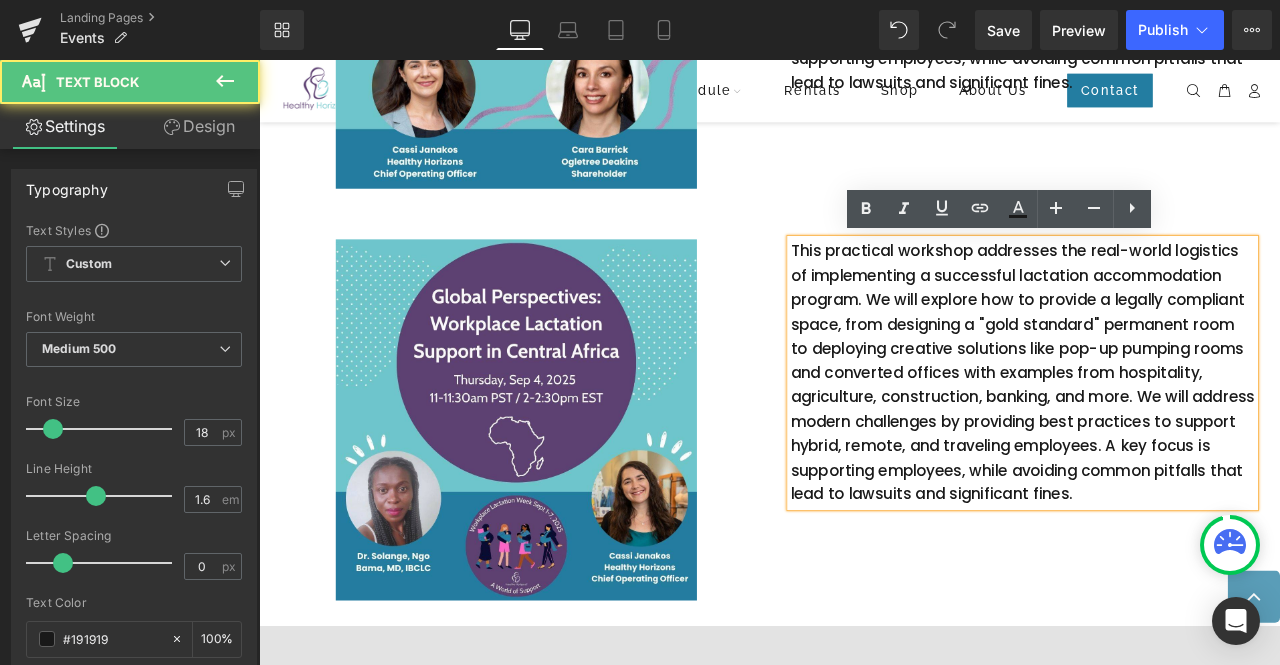 click on "This practical workshop addresses the real-world logistics of implementing a successful lactation accommodation program. We will explore how to provide a legally compliant space, from designing a "gold standard" permanent room to deploying creative solutions like pop-up pumping rooms and converted offices with examples from hospitality, agriculture, construction, banking, and more. We will address modern challenges by providing best practices to support hybrid, remote, and traveling employees. A key focus is supporting employees, while avoiding common pitfalls that lead to lawsuits and significant fines." at bounding box center (1164, 431) 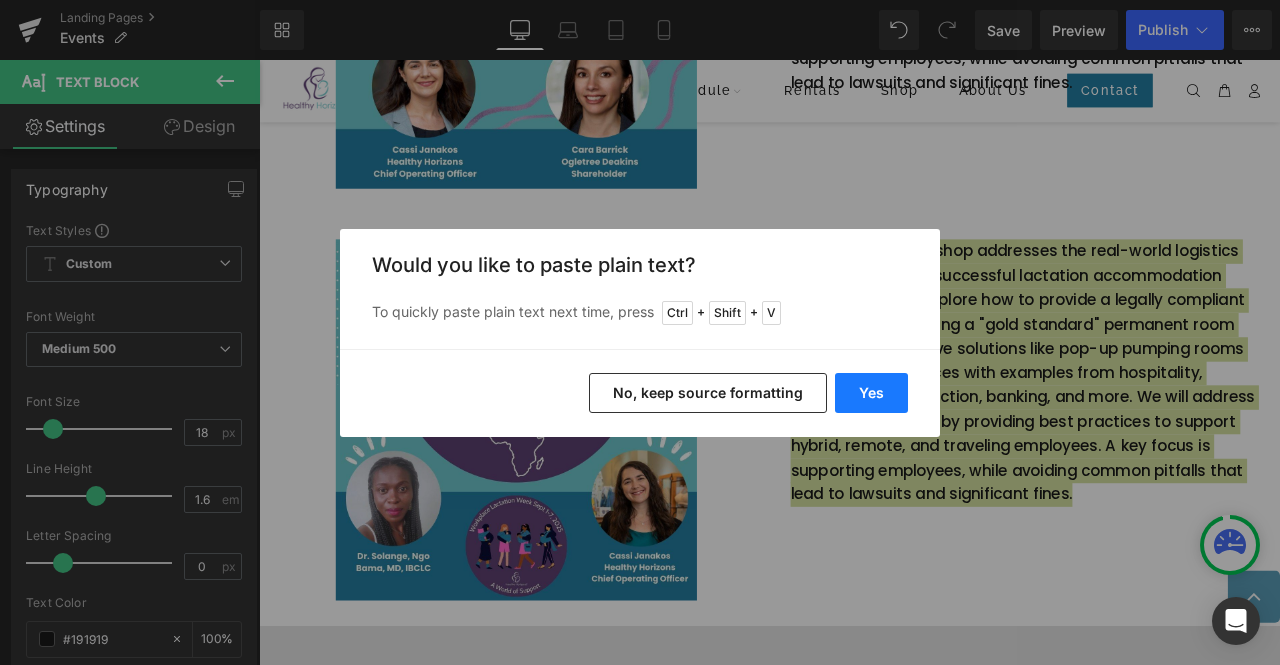 click on "Yes" at bounding box center (871, 393) 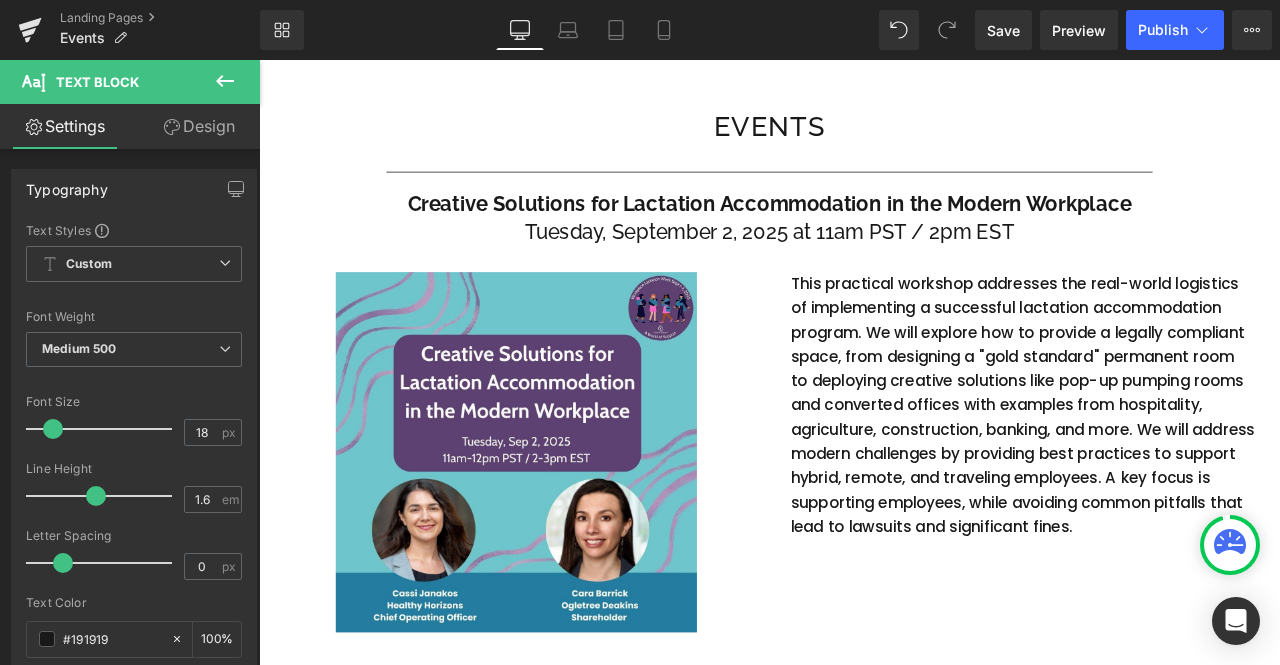 scroll, scrollTop: 151, scrollLeft: 0, axis: vertical 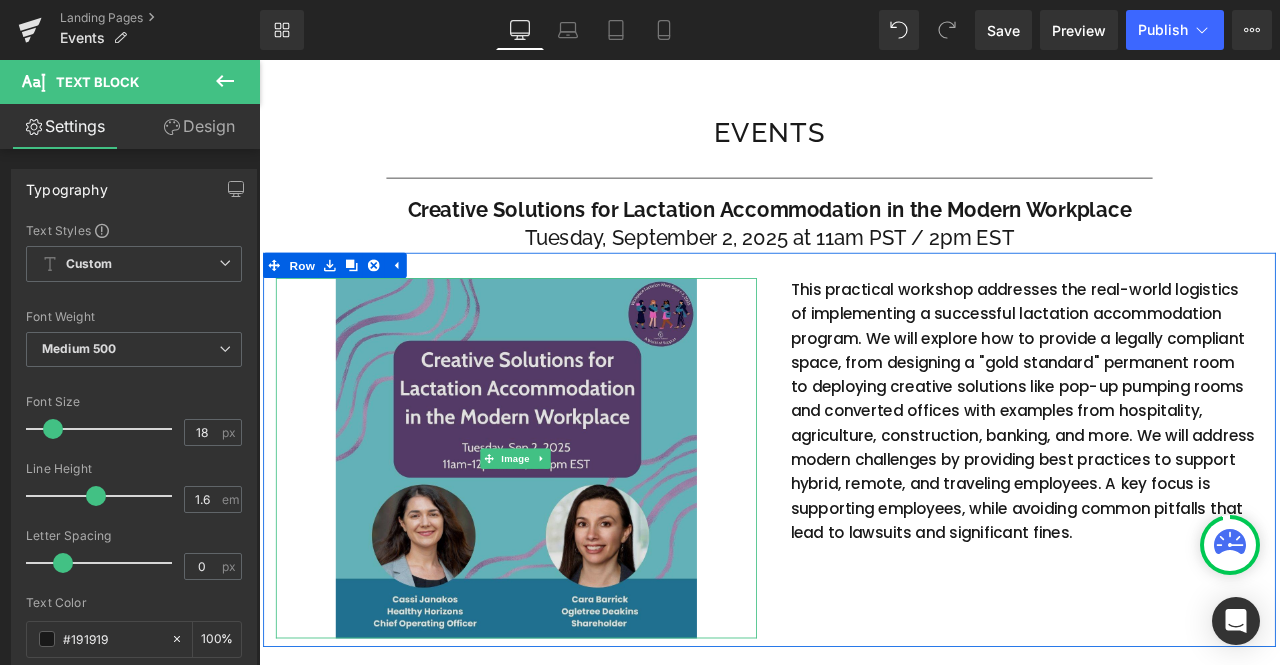click at bounding box center (564, 532) 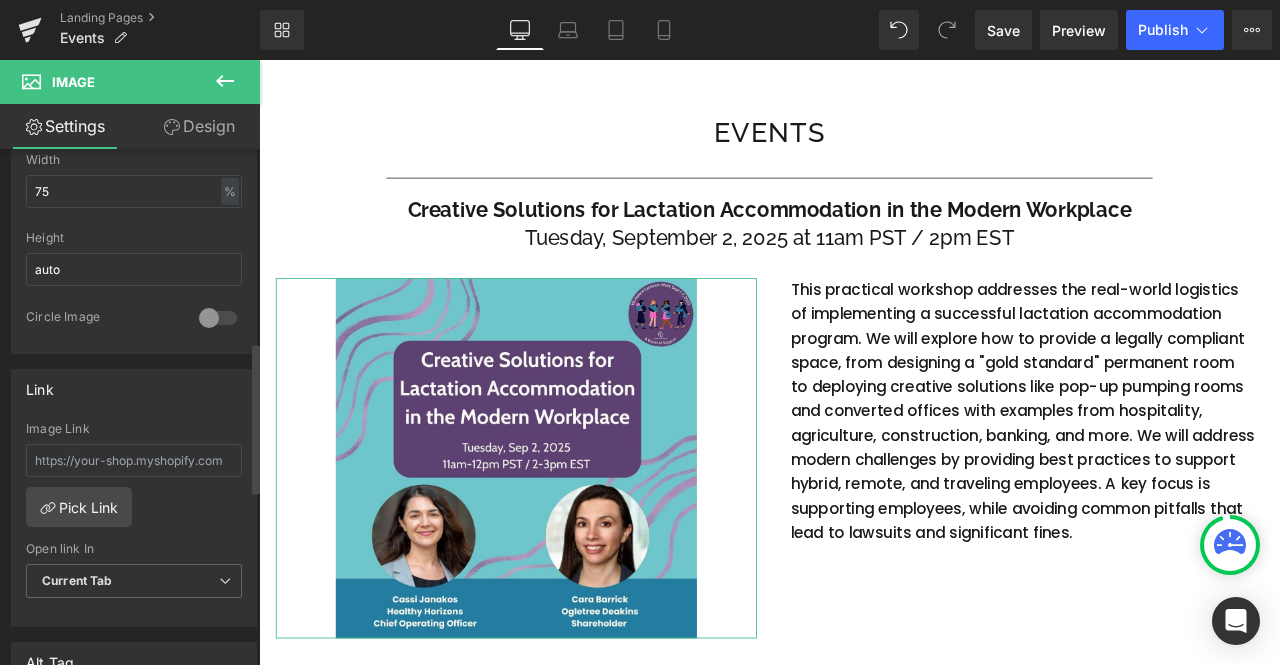 scroll, scrollTop: 660, scrollLeft: 0, axis: vertical 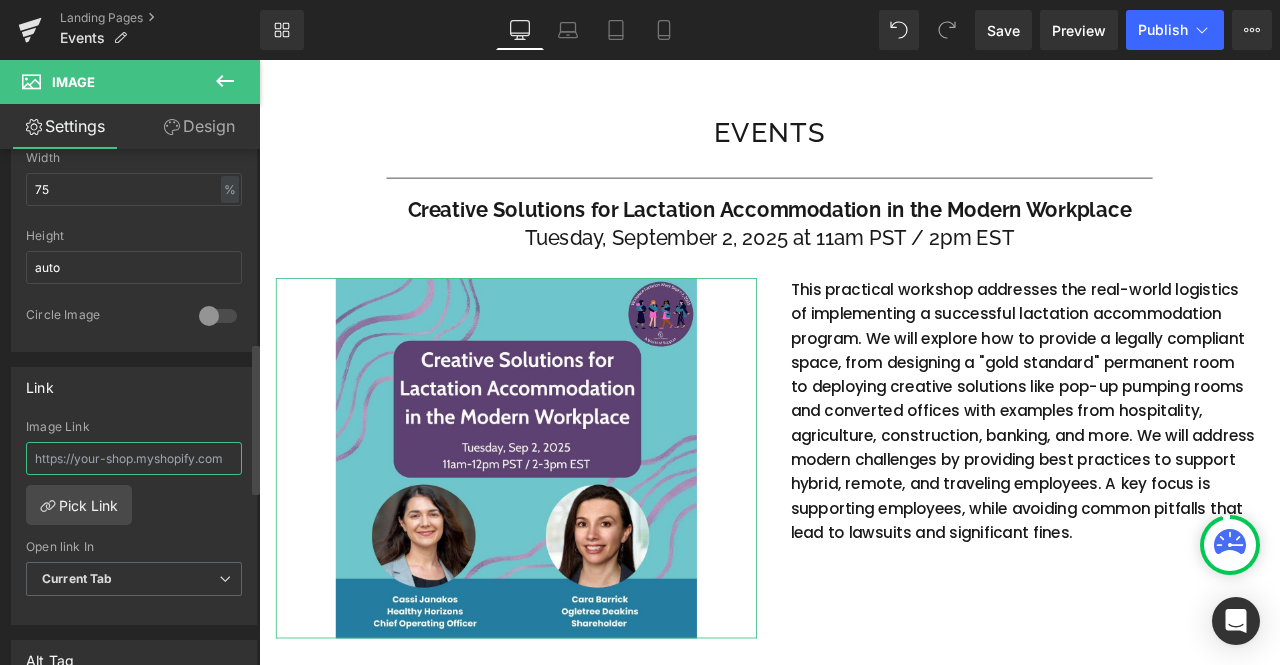 click at bounding box center [134, 458] 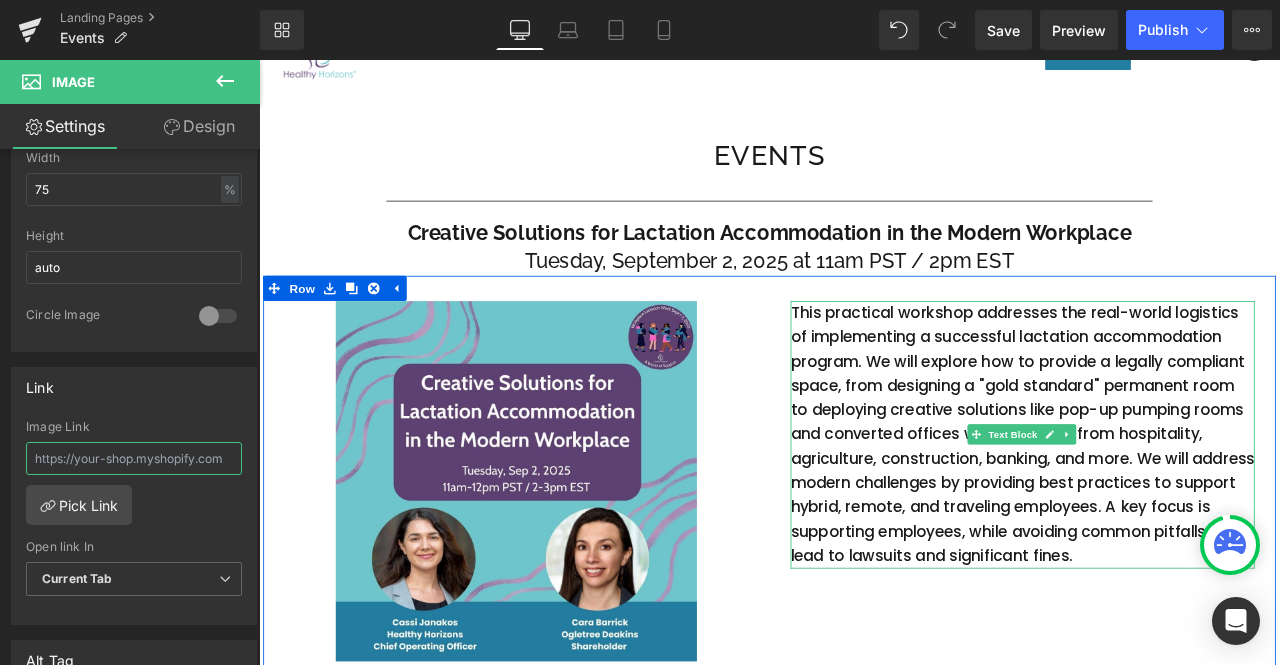 scroll, scrollTop: 124, scrollLeft: 0, axis: vertical 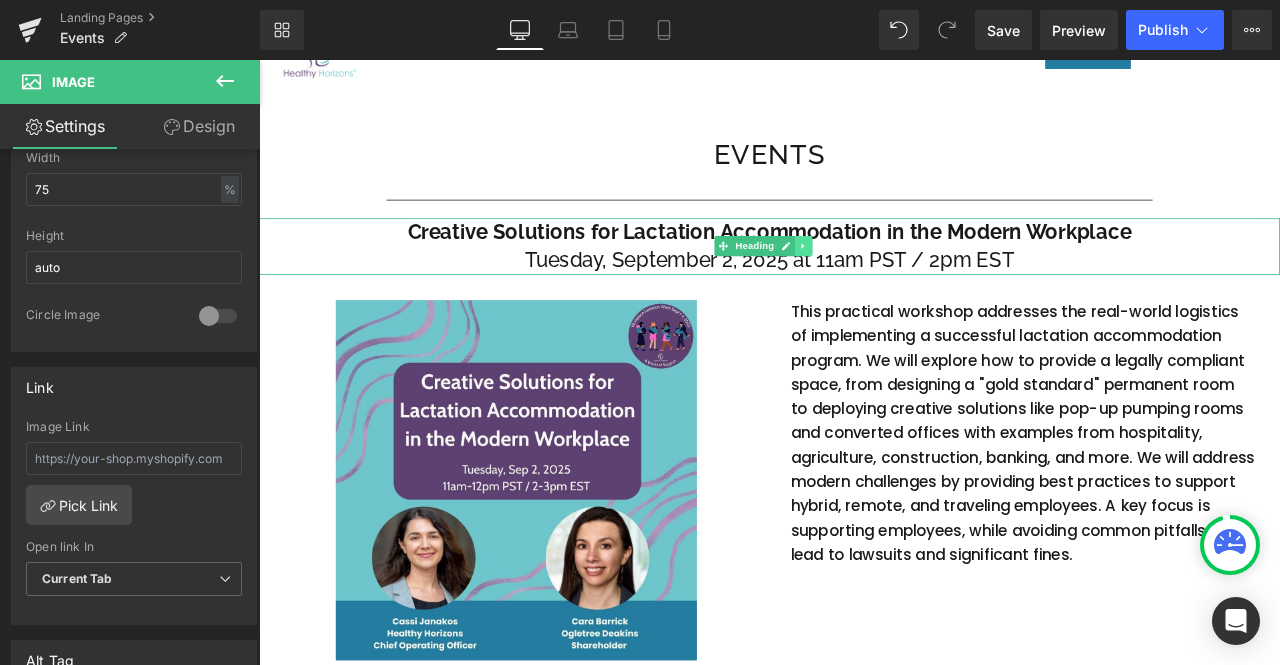 click 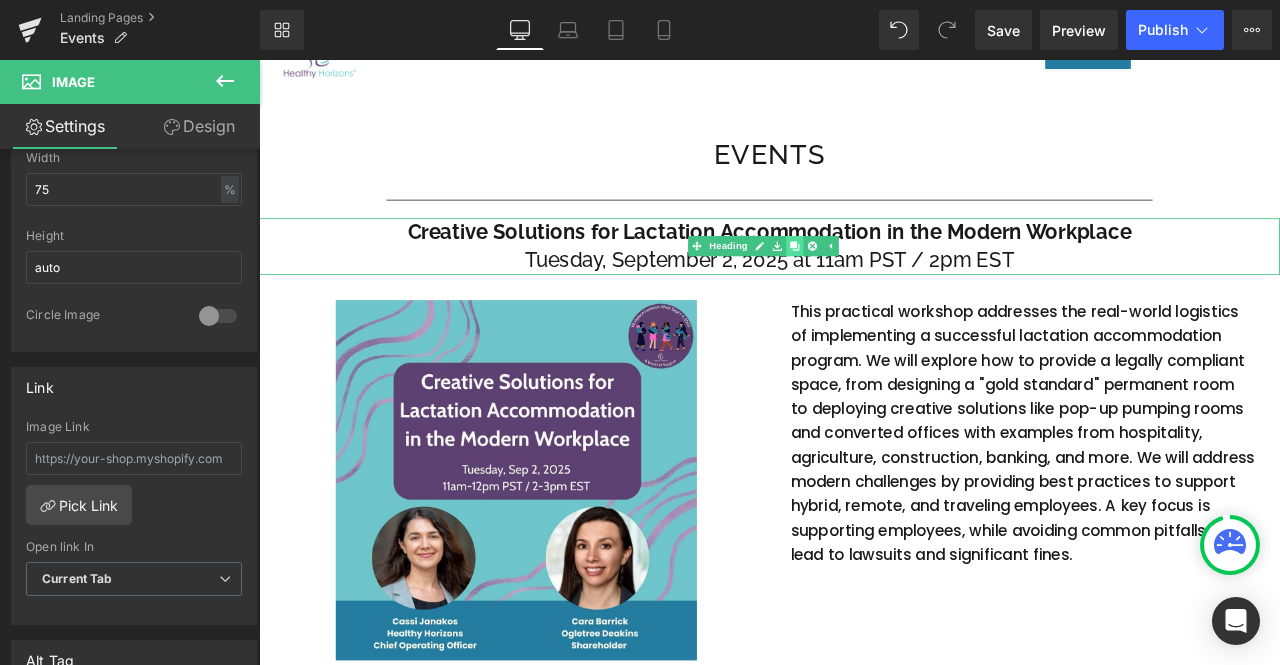 click 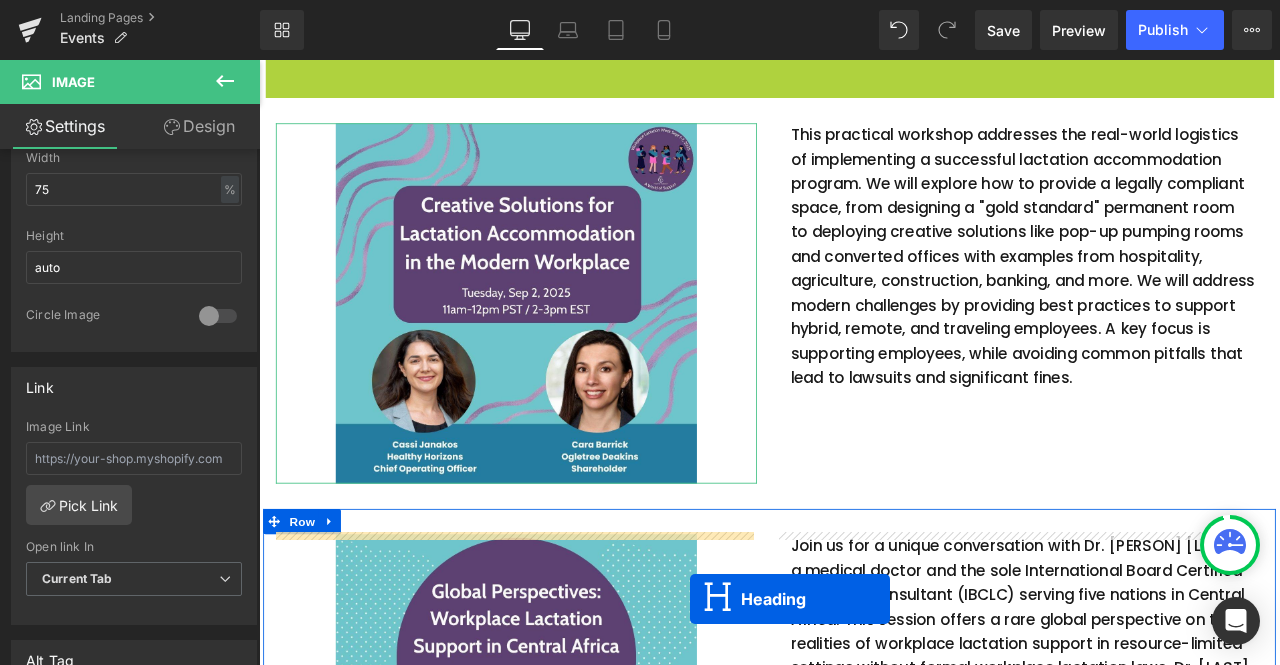 scroll, scrollTop: 424, scrollLeft: 0, axis: vertical 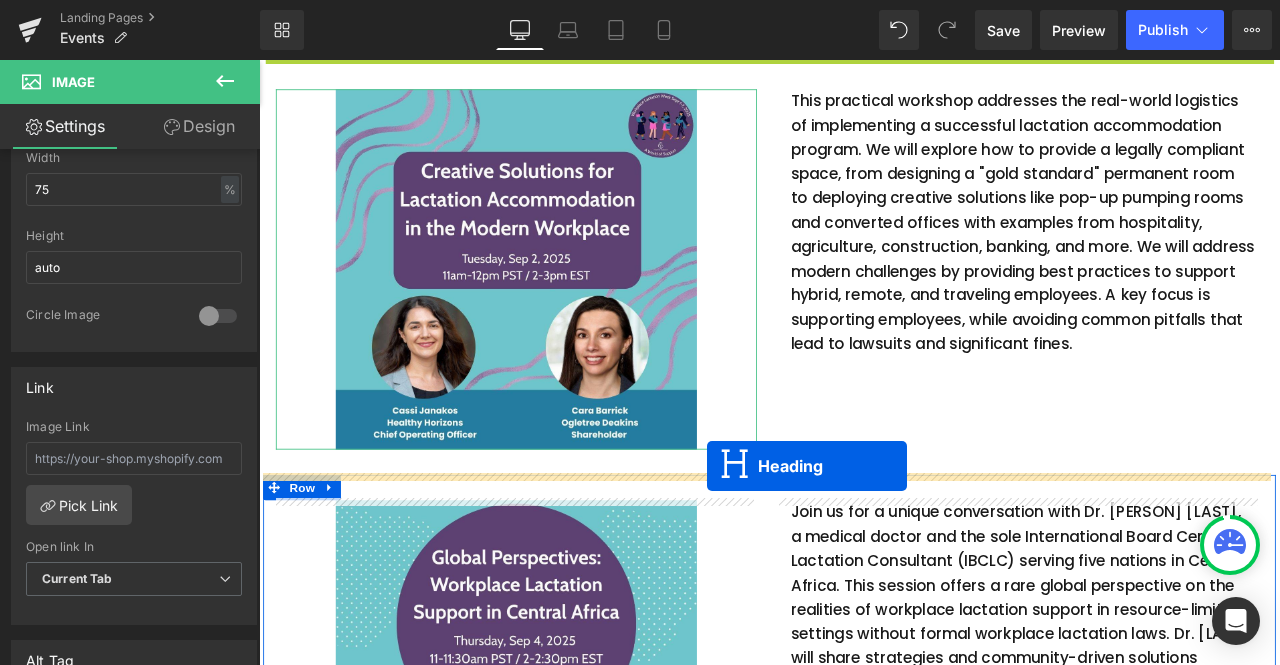 drag, startPoint x: 807, startPoint y: 351, endPoint x: 790, endPoint y: 541, distance: 190.759 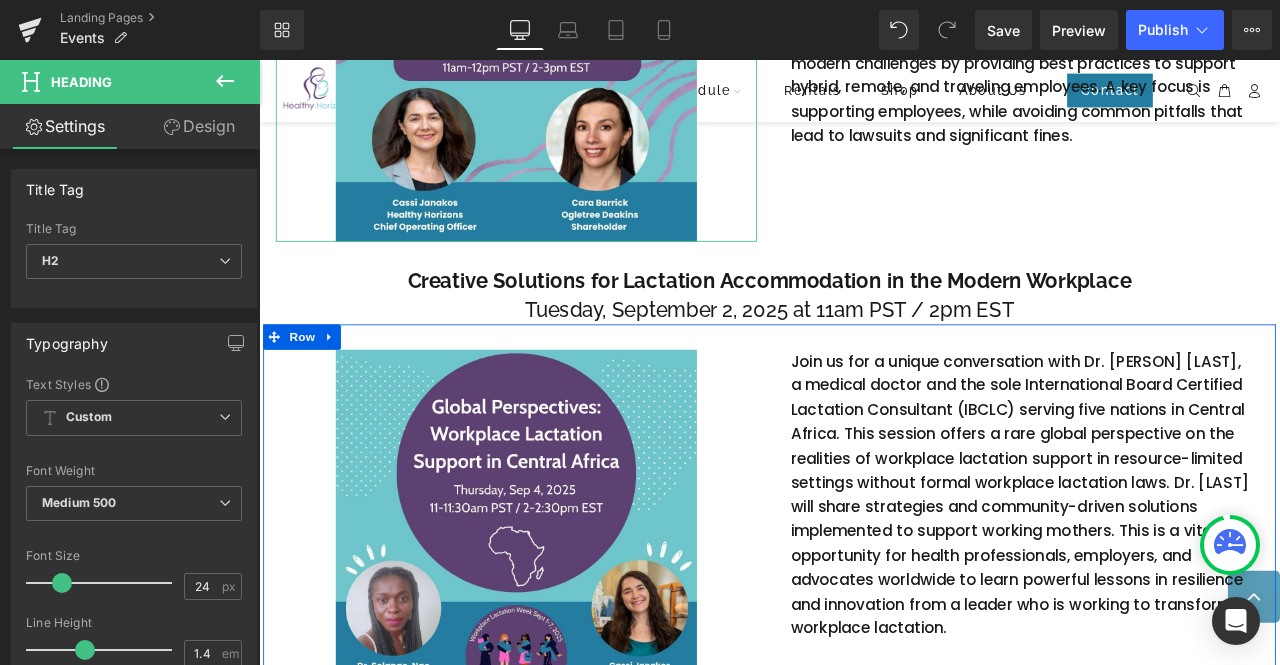 scroll, scrollTop: 590, scrollLeft: 0, axis: vertical 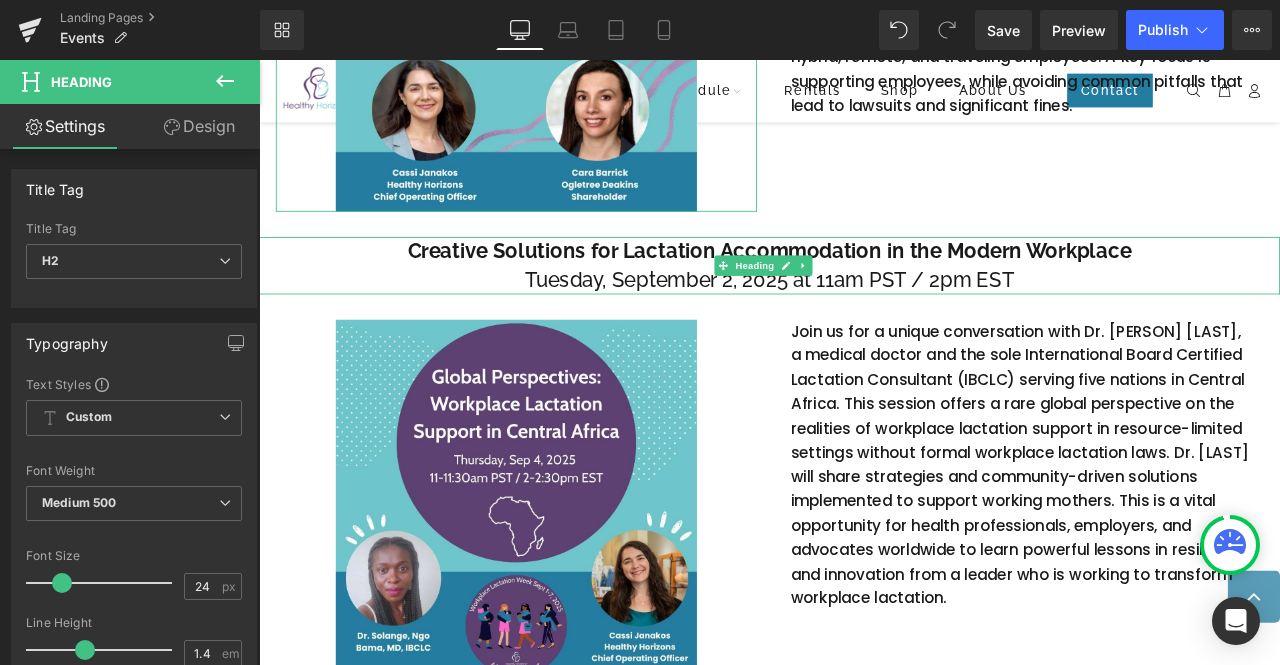 click on "Tuesday, September 2, 2025 at 11am PST / 2pm EST" at bounding box center (864, 320) 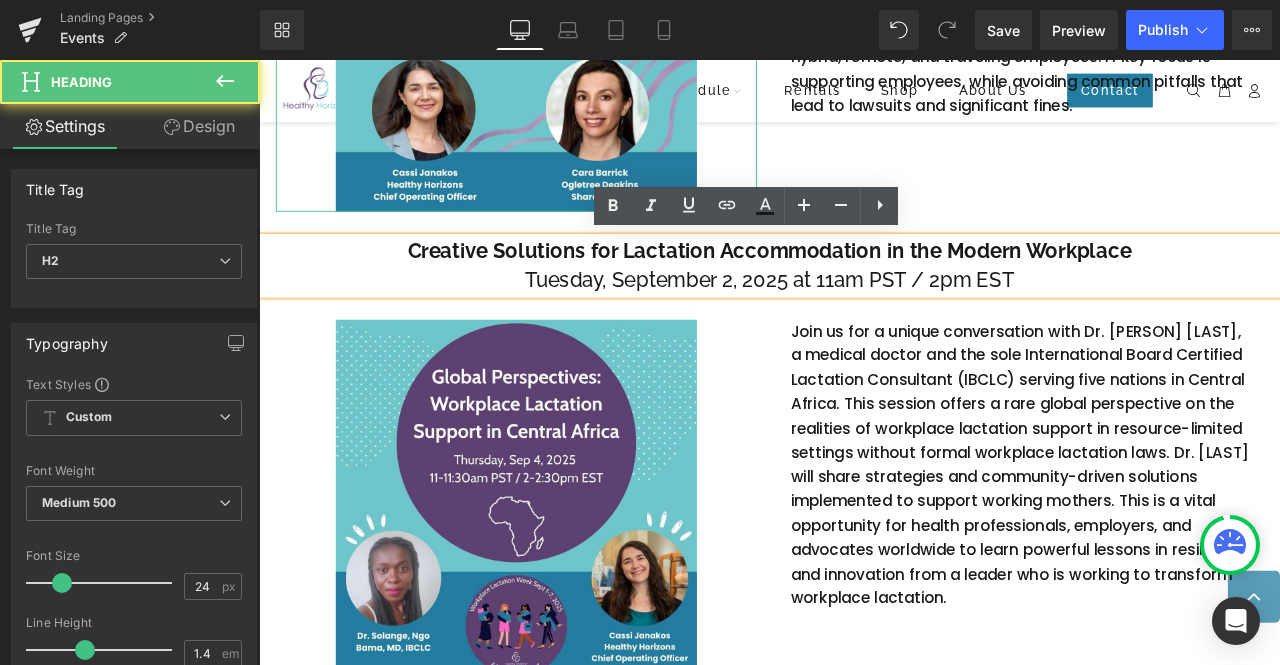 click on "Tuesday, September 2, 2025 at 11am PST / 2pm EST" at bounding box center [864, 320] 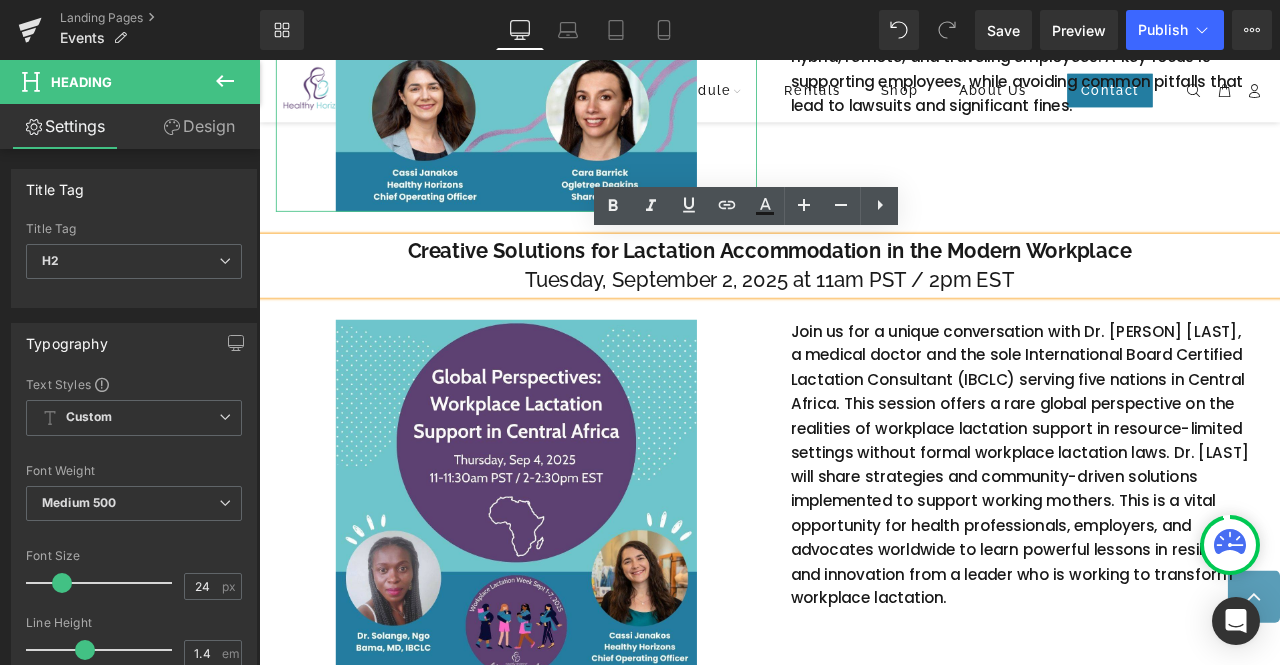 type 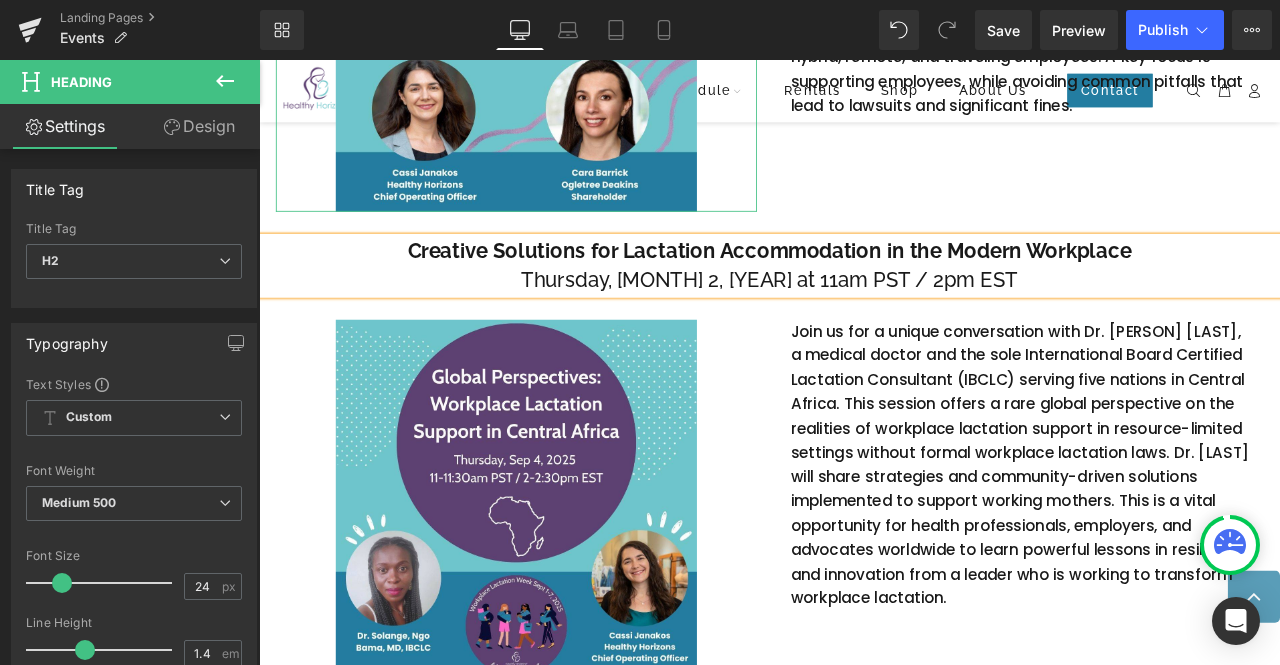 click on "Thursday, September 2, 2025 at 11am PST / 2pm EST" at bounding box center [864, 320] 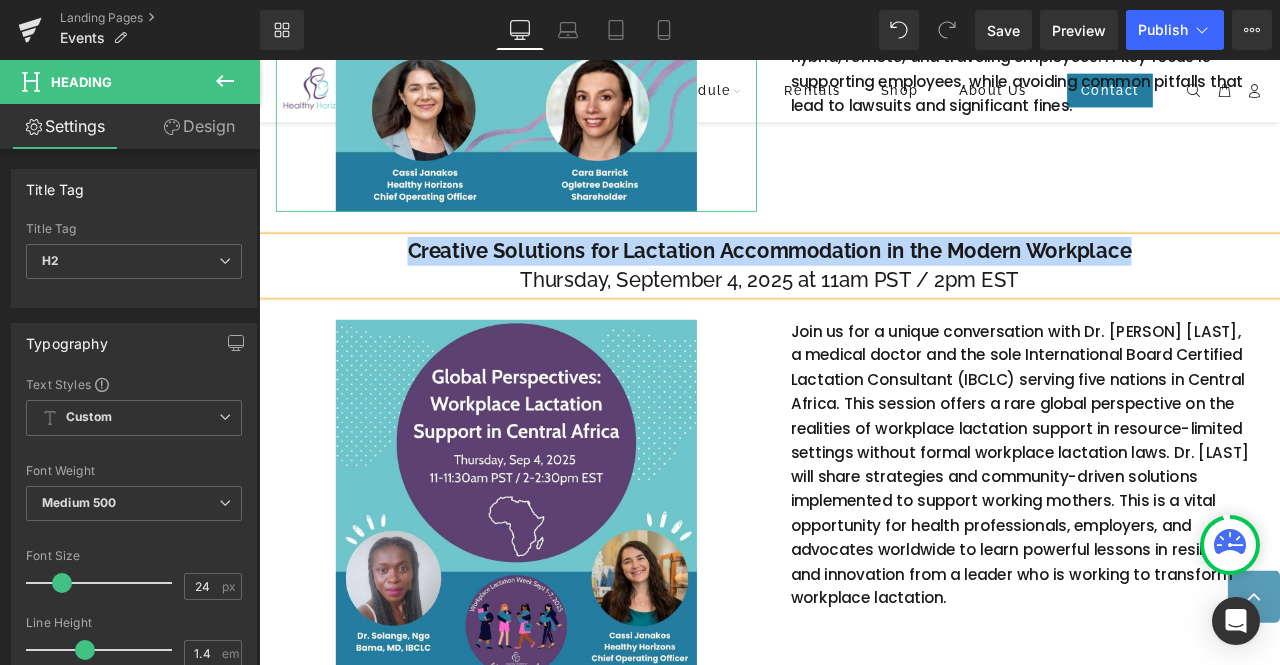 drag, startPoint x: 430, startPoint y: 282, endPoint x: 1298, endPoint y: 257, distance: 868.3599 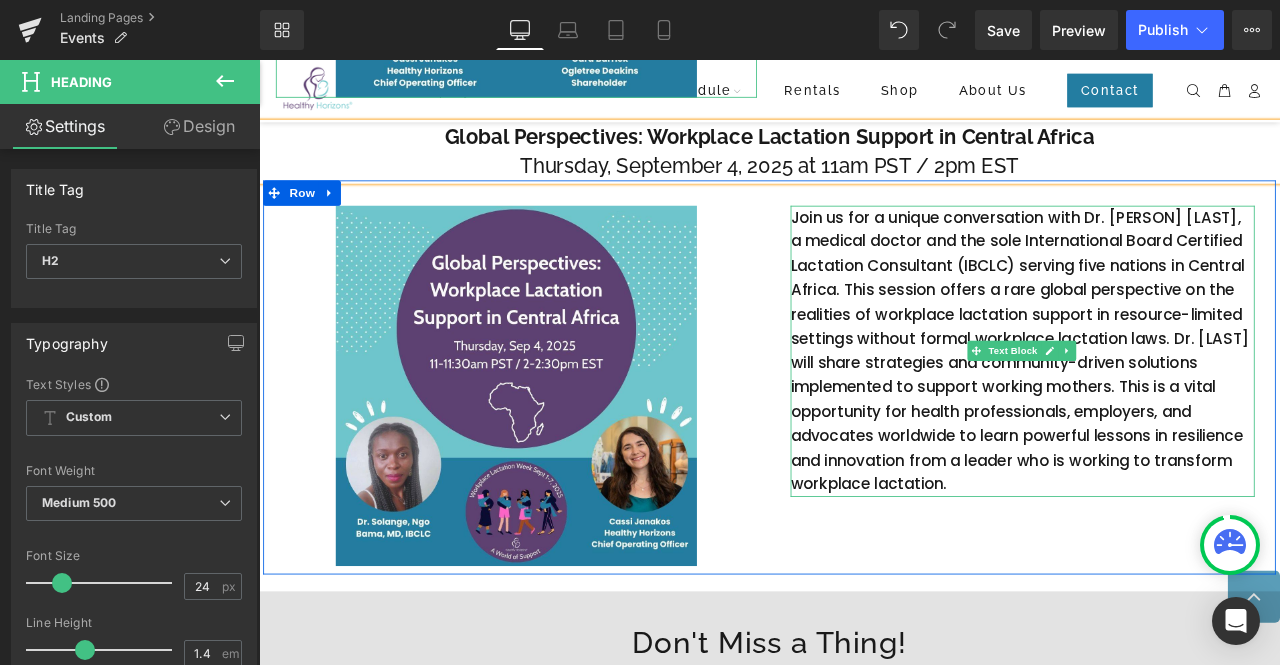 scroll, scrollTop: 726, scrollLeft: 0, axis: vertical 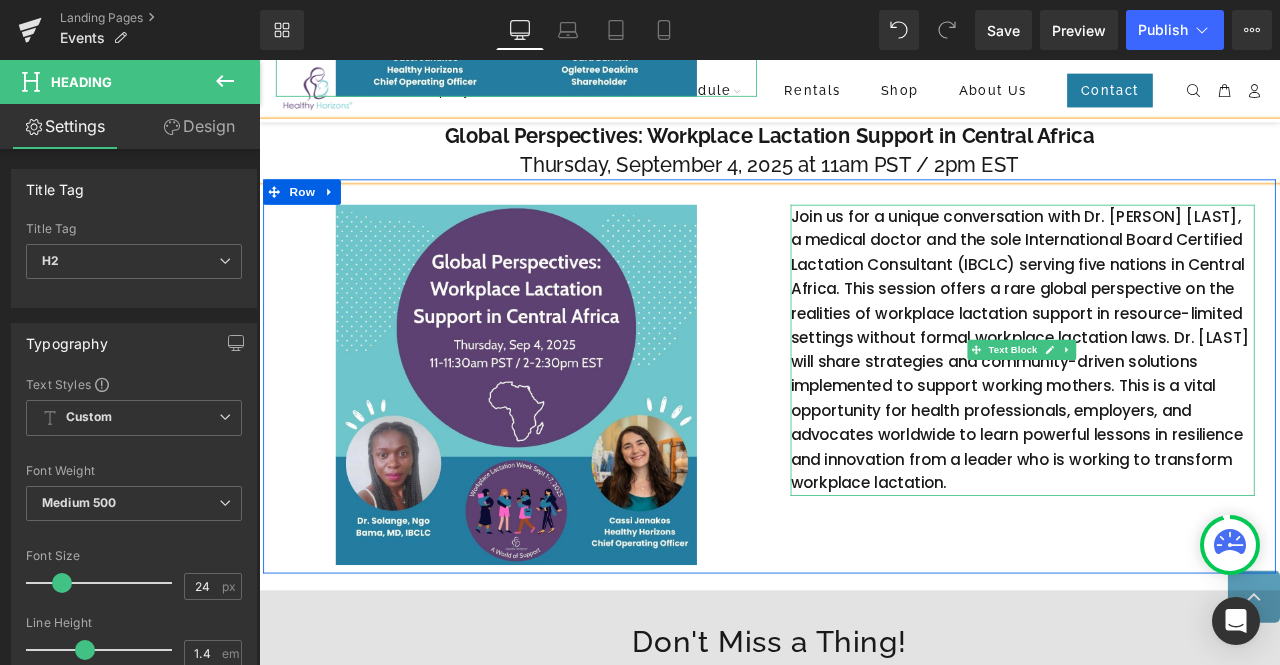 click on "Join us for a unique conversation with Dr. Solange Ngo Bama, a medical doctor and the sole International Board Certified Lactation Consultant (IBCLC) serving five nations in Central Africa. This session offers a rare global perspective on the realities of workplace lactation support in resource-limited settings without formal workplace lactation laws. Dr. Ngo Bama will share strategies and community-driven solutions implemented to support working mothers. This is a vital opportunity for health professionals, employers, and advocates worldwide to learn powerful lessons in resilience and innovation from a leader who is working to transform workplace lactation." at bounding box center (1164, 405) 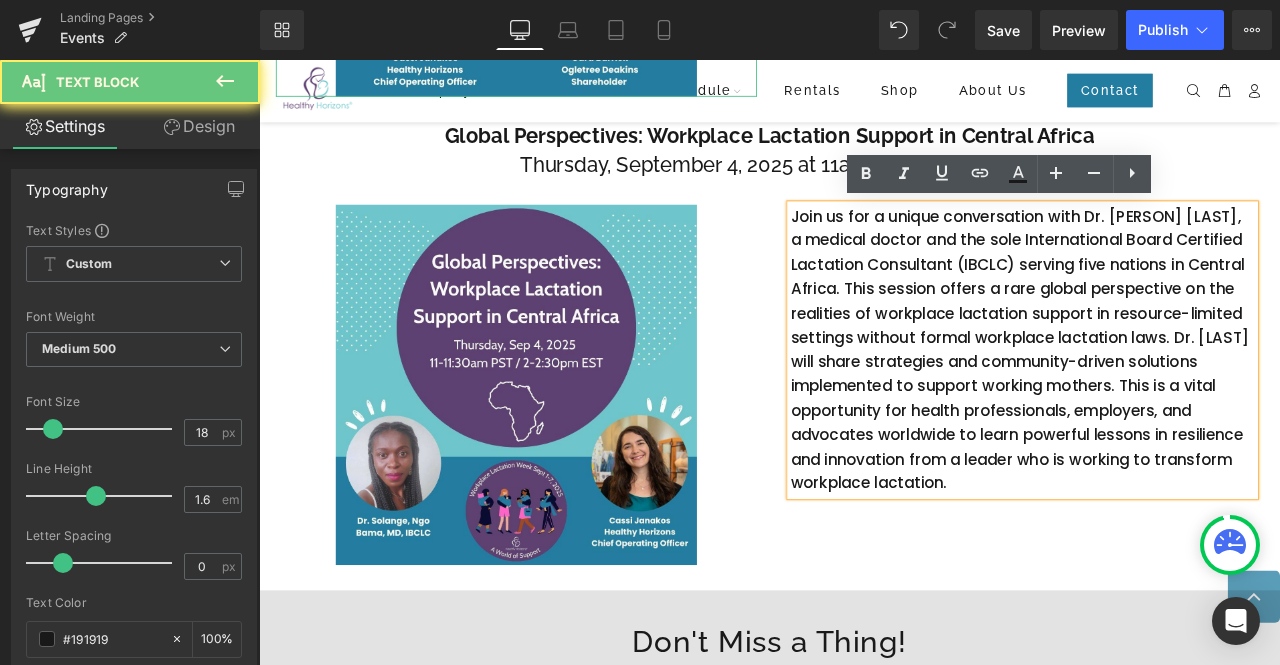 click on "Join us for a unique conversation with Dr. Solange Ngo Bama, a medical doctor and the sole International Board Certified Lactation Consultant (IBCLC) serving five nations in Central Africa. This session offers a rare global perspective on the realities of workplace lactation support in resource-limited settings without formal workplace lactation laws. Dr. Ngo Bama will share strategies and community-driven solutions implemented to support working mothers. This is a vital opportunity for health professionals, employers, and advocates worldwide to learn powerful lessons in resilience and innovation from a leader who is working to transform workplace lactation." at bounding box center (1164, 405) 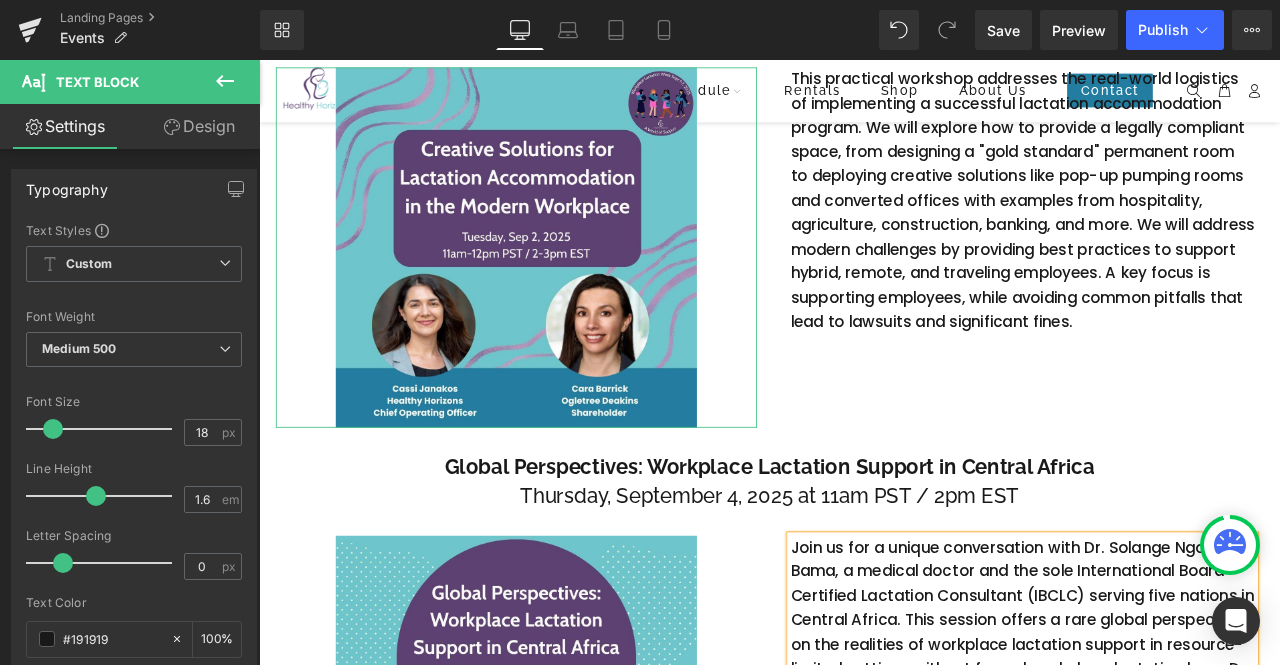 scroll, scrollTop: 316, scrollLeft: 0, axis: vertical 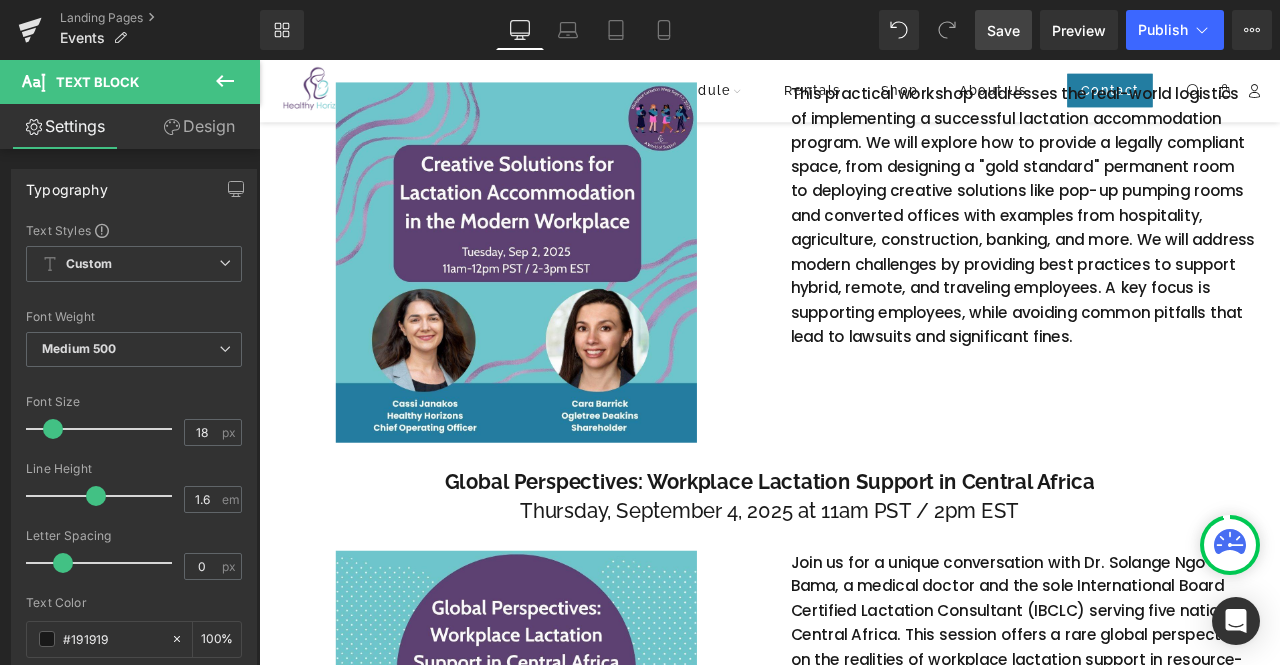 click on "Save" at bounding box center (1003, 30) 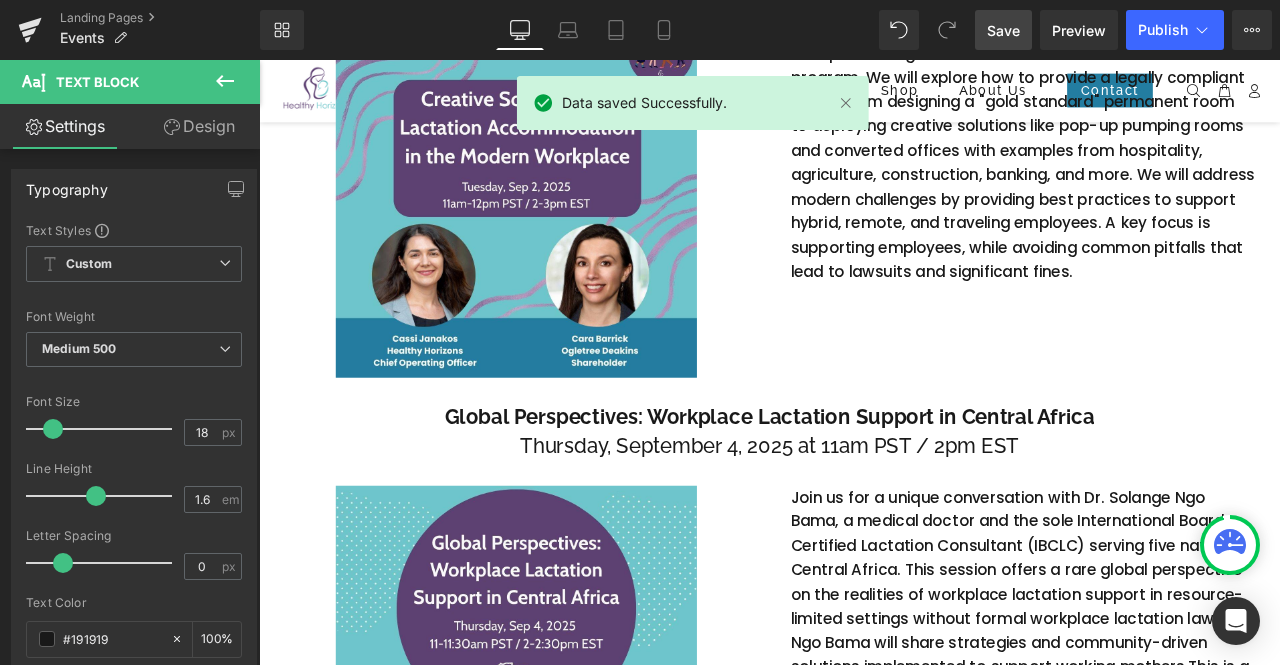 scroll, scrollTop: 388, scrollLeft: 0, axis: vertical 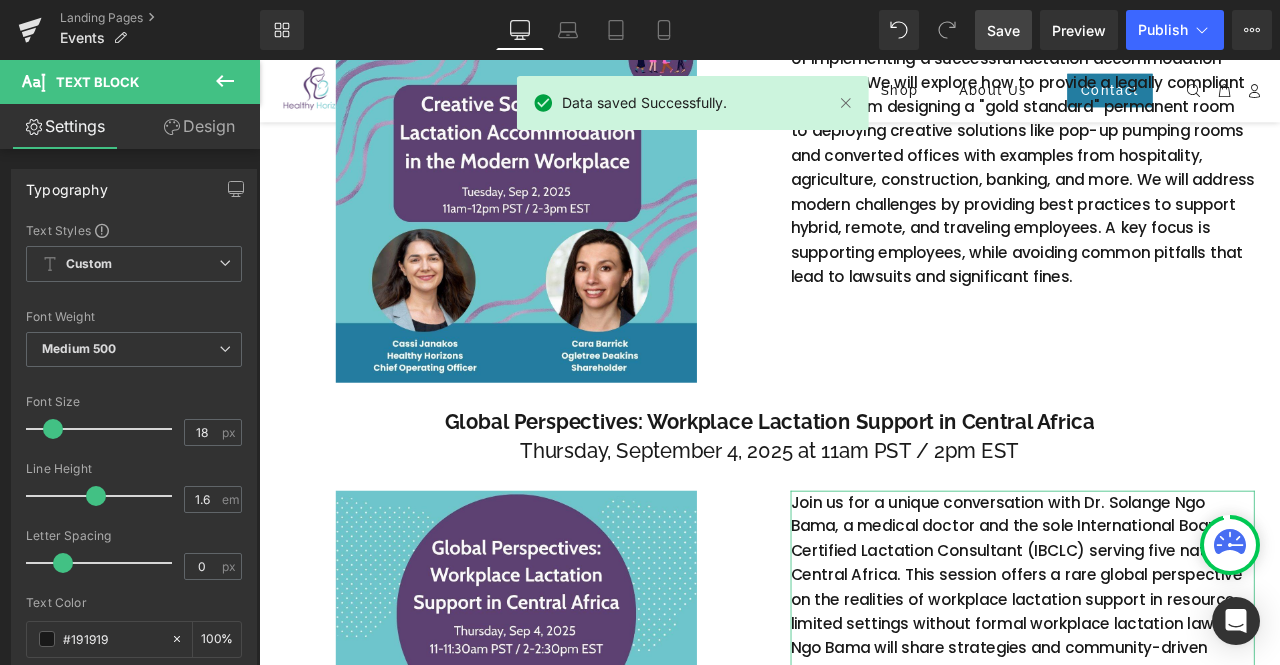 click on "Design" at bounding box center (199, 126) 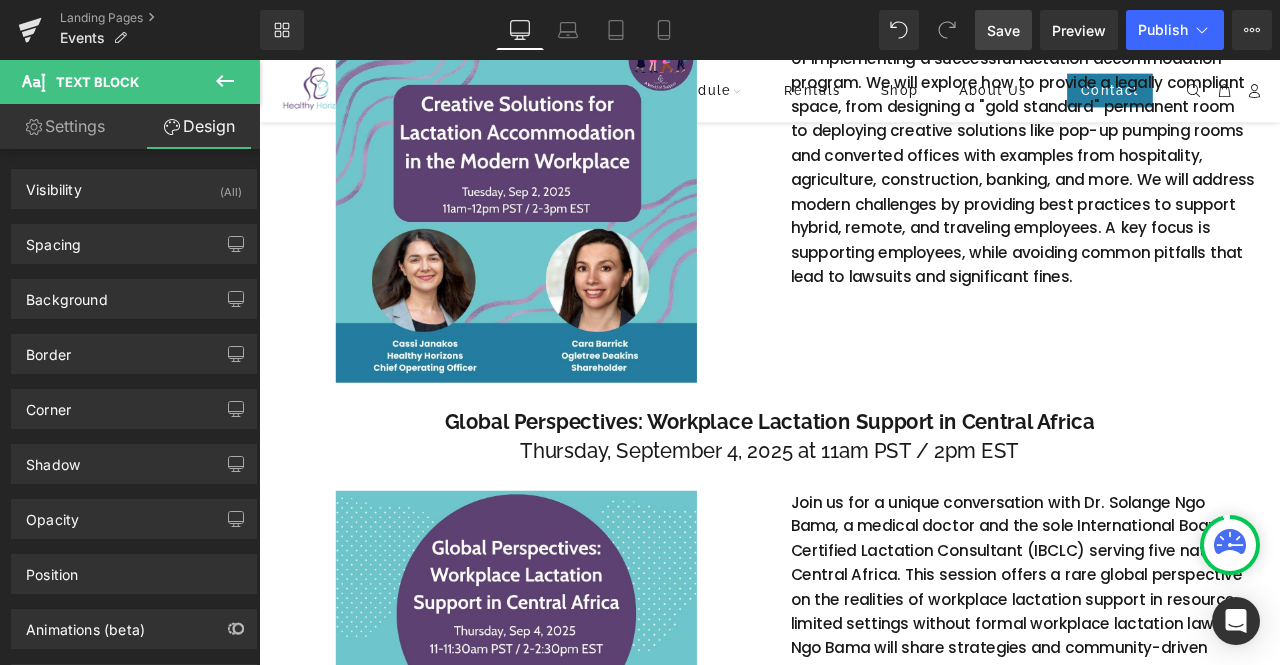 click 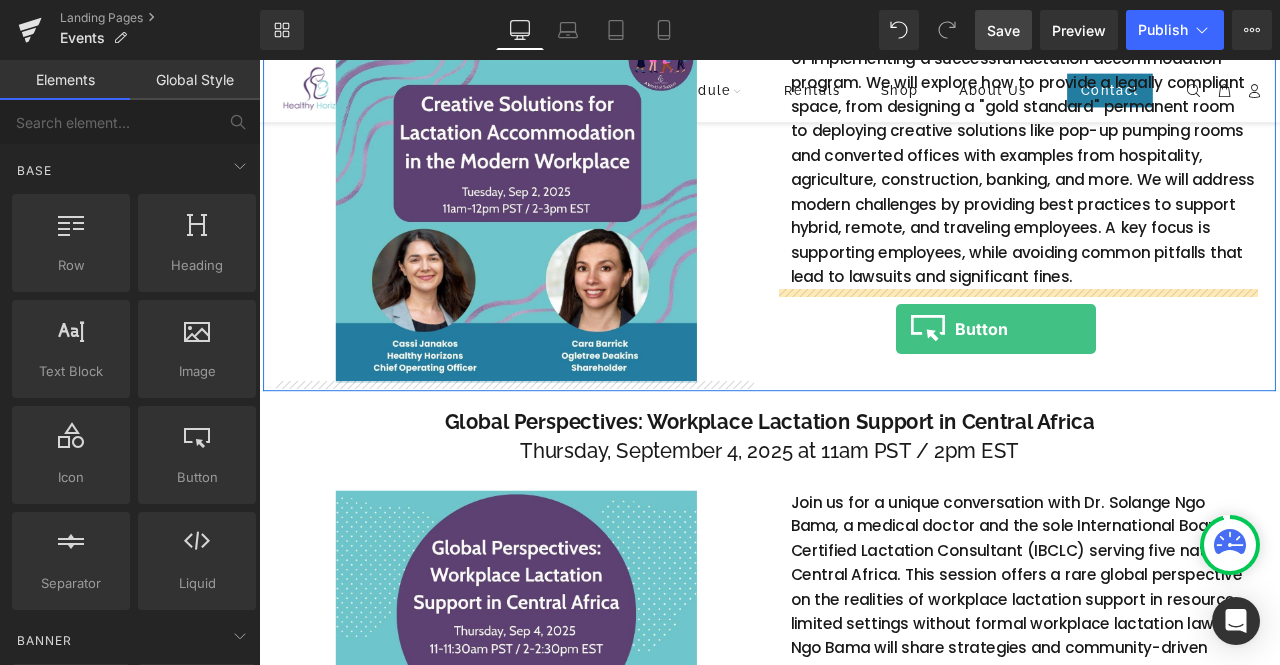 drag, startPoint x: 456, startPoint y: 514, endPoint x: 1015, endPoint y: 381, distance: 574.6042 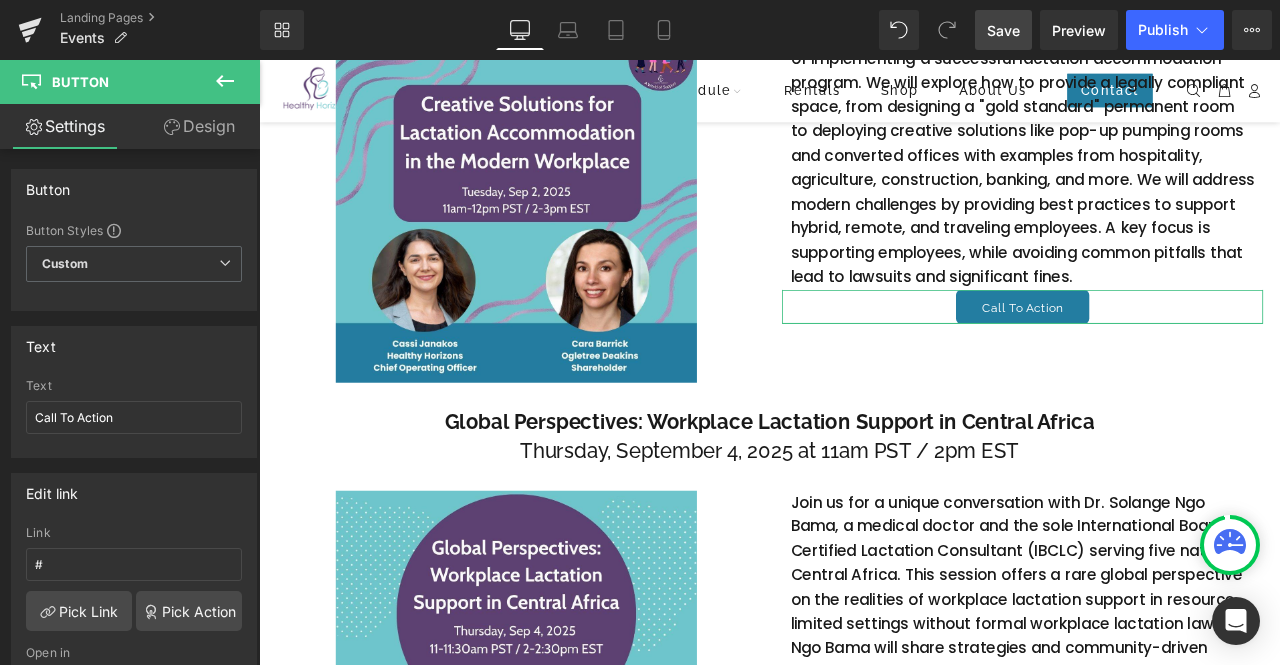 click on "Design" at bounding box center [199, 126] 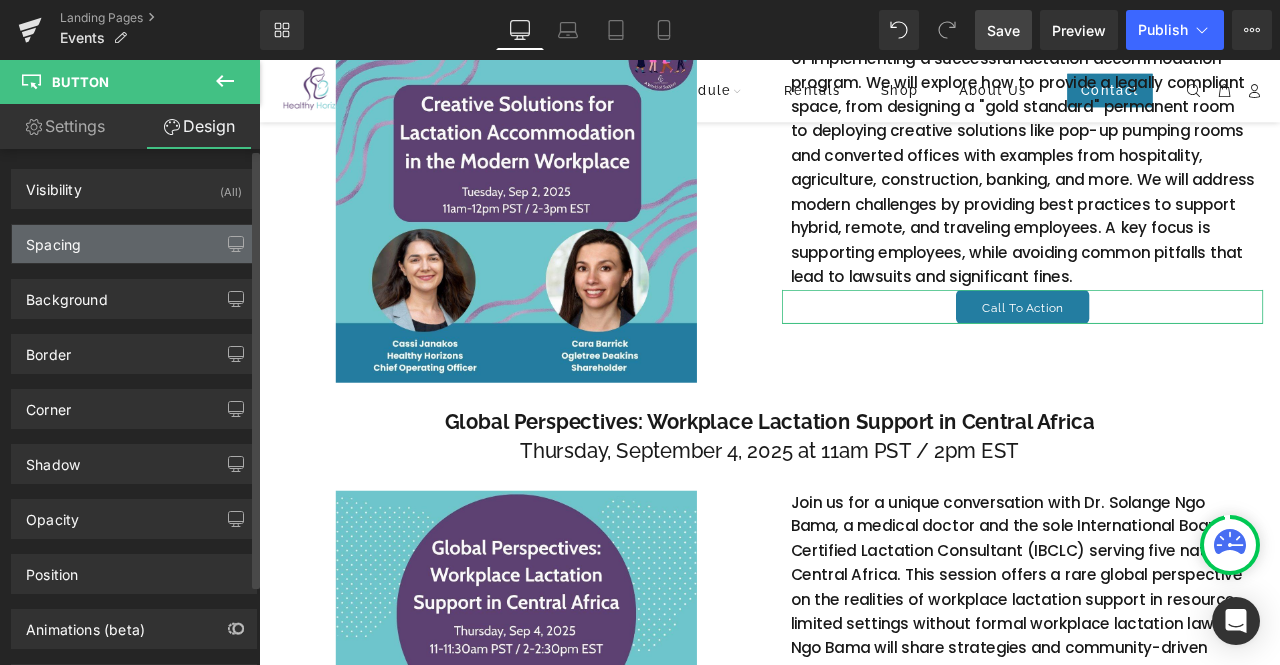 click on "Spacing" at bounding box center (134, 244) 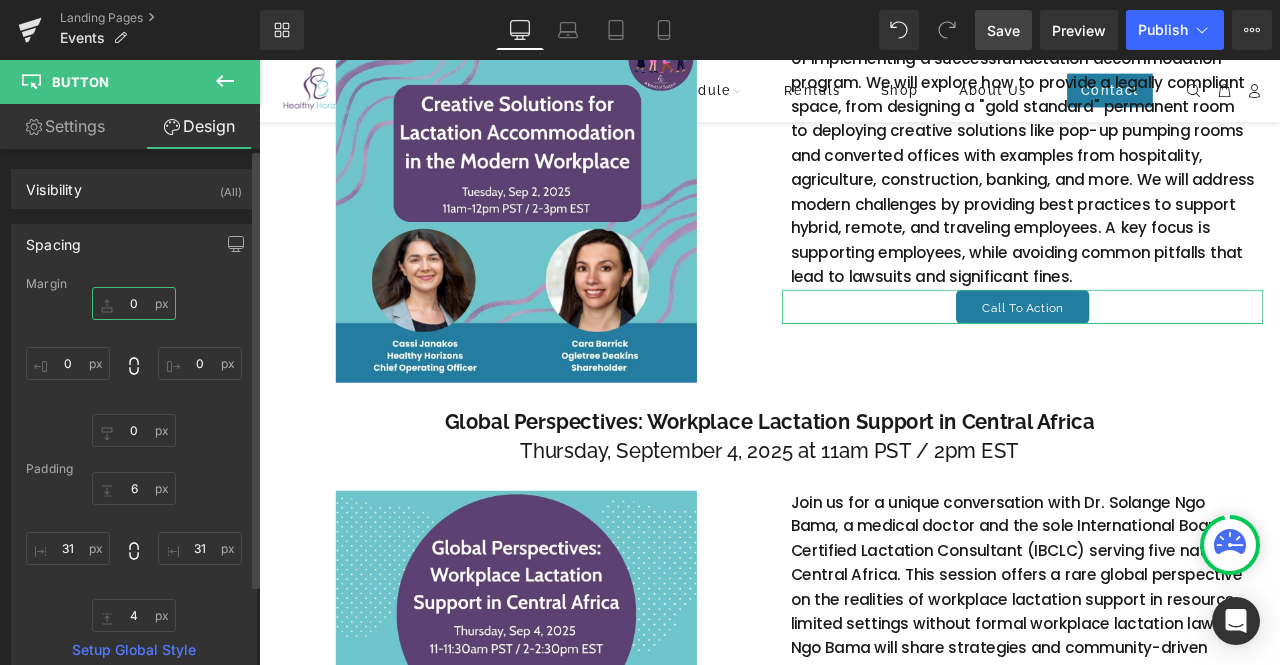 click on "0" at bounding box center (134, 303) 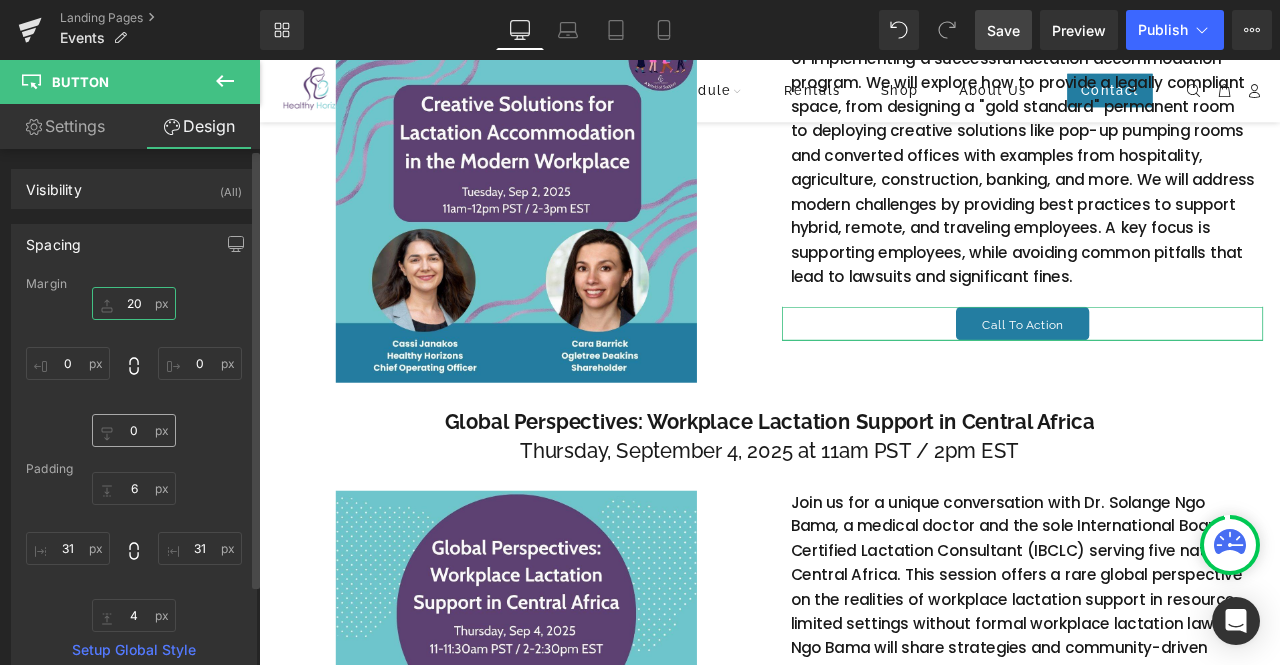 type on "20" 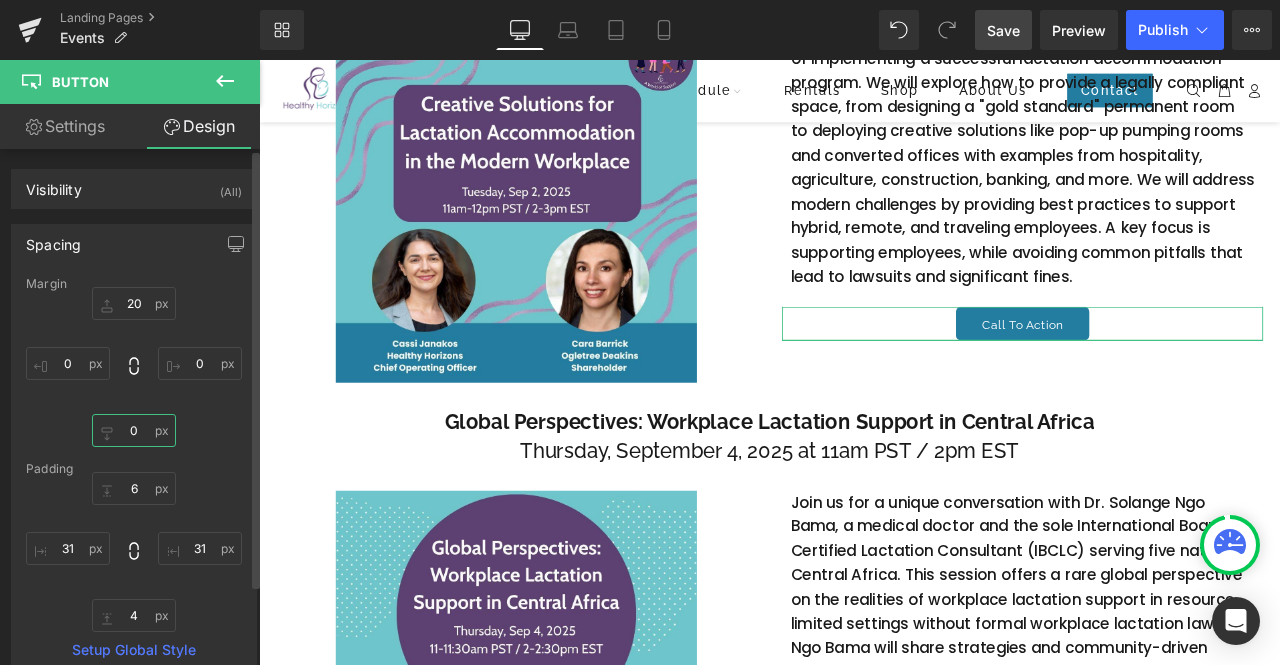 click on "0" at bounding box center (134, 430) 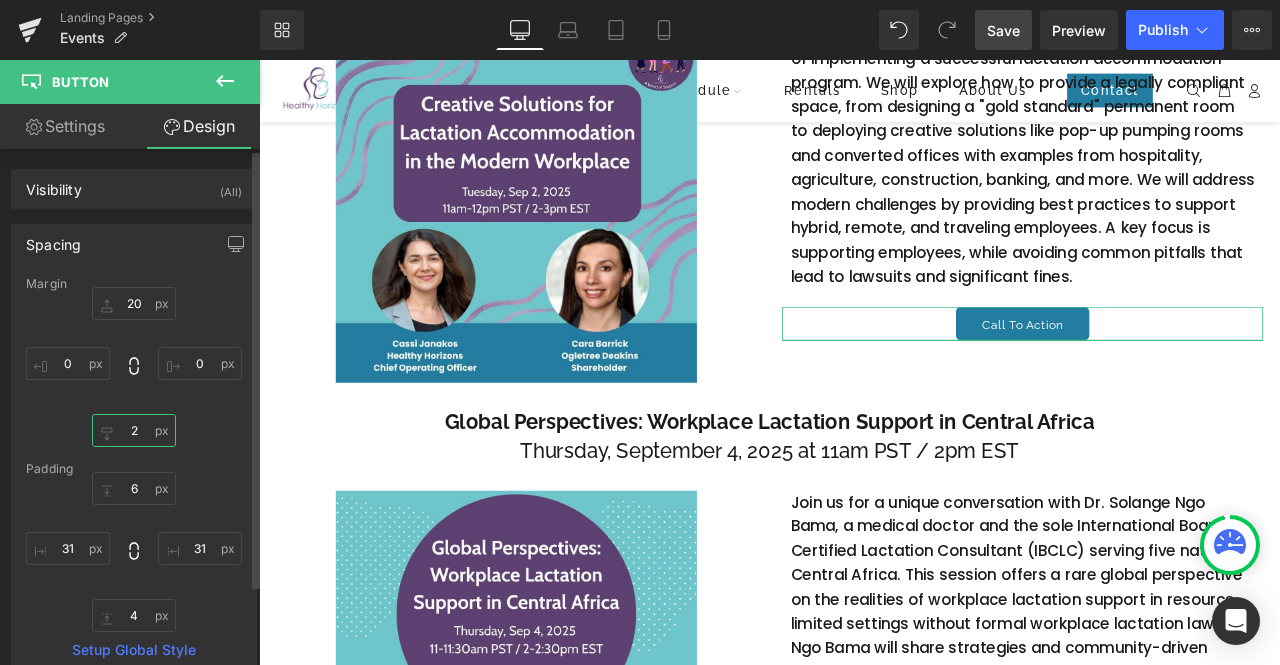 type on "20" 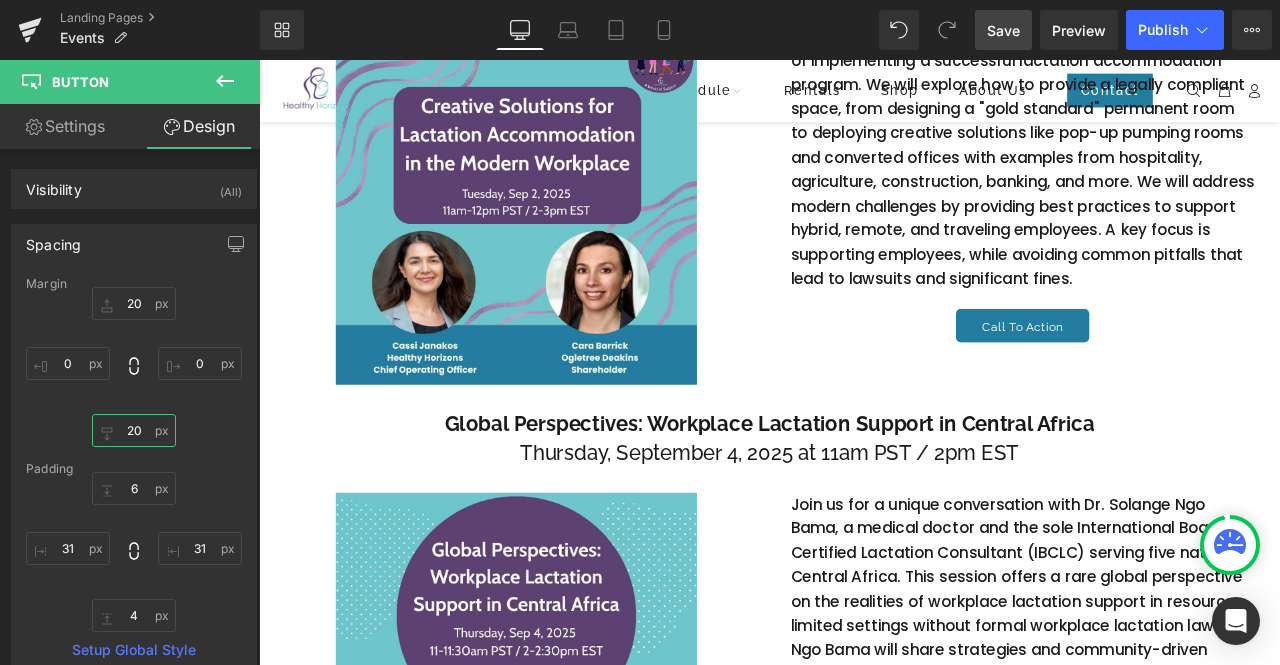 scroll, scrollTop: 384, scrollLeft: 0, axis: vertical 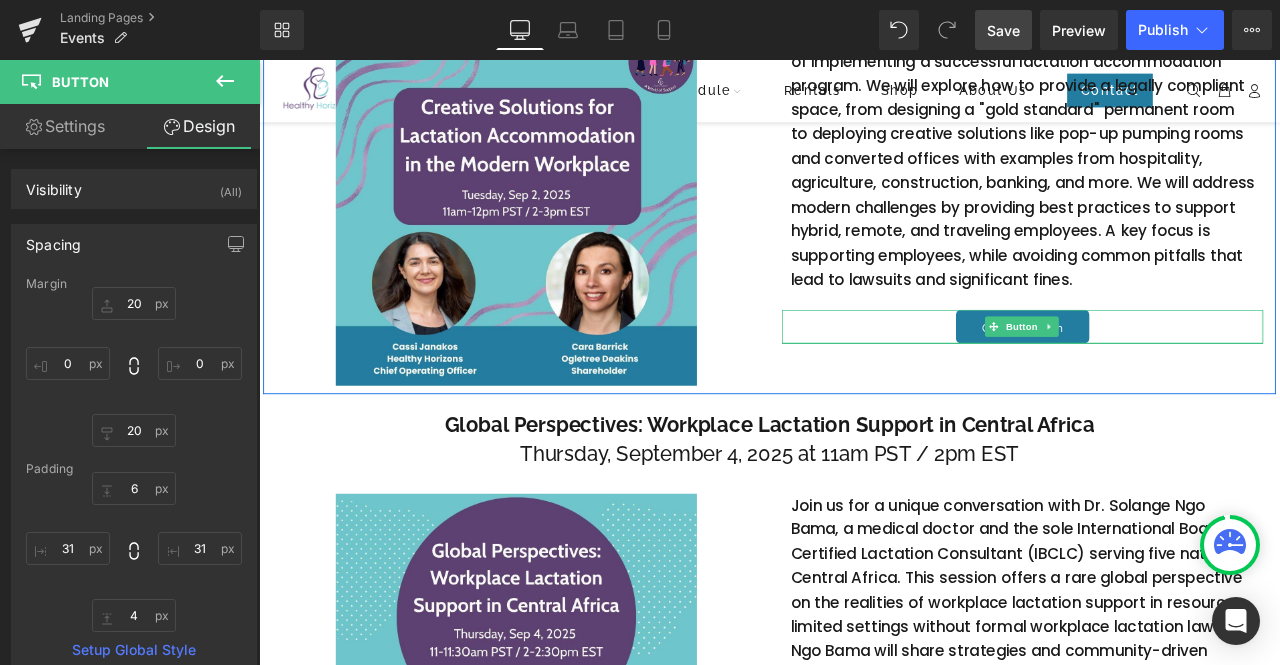 click on "Call To Action" at bounding box center (1164, 376) 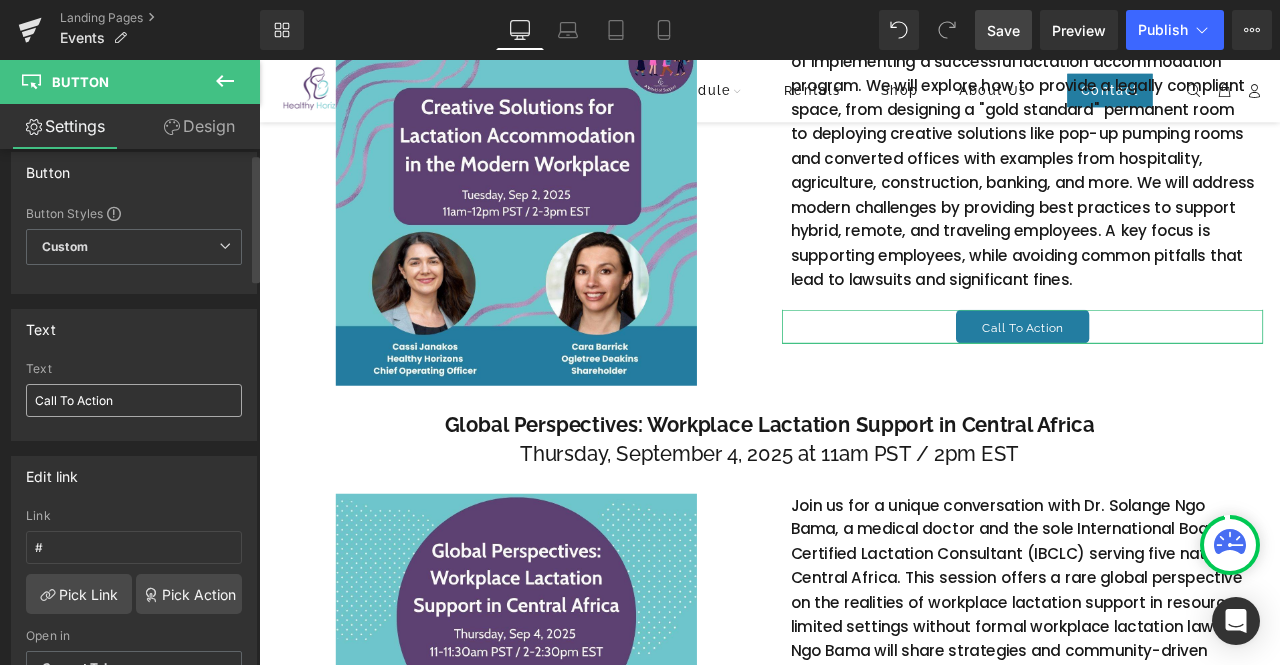 scroll, scrollTop: 16, scrollLeft: 0, axis: vertical 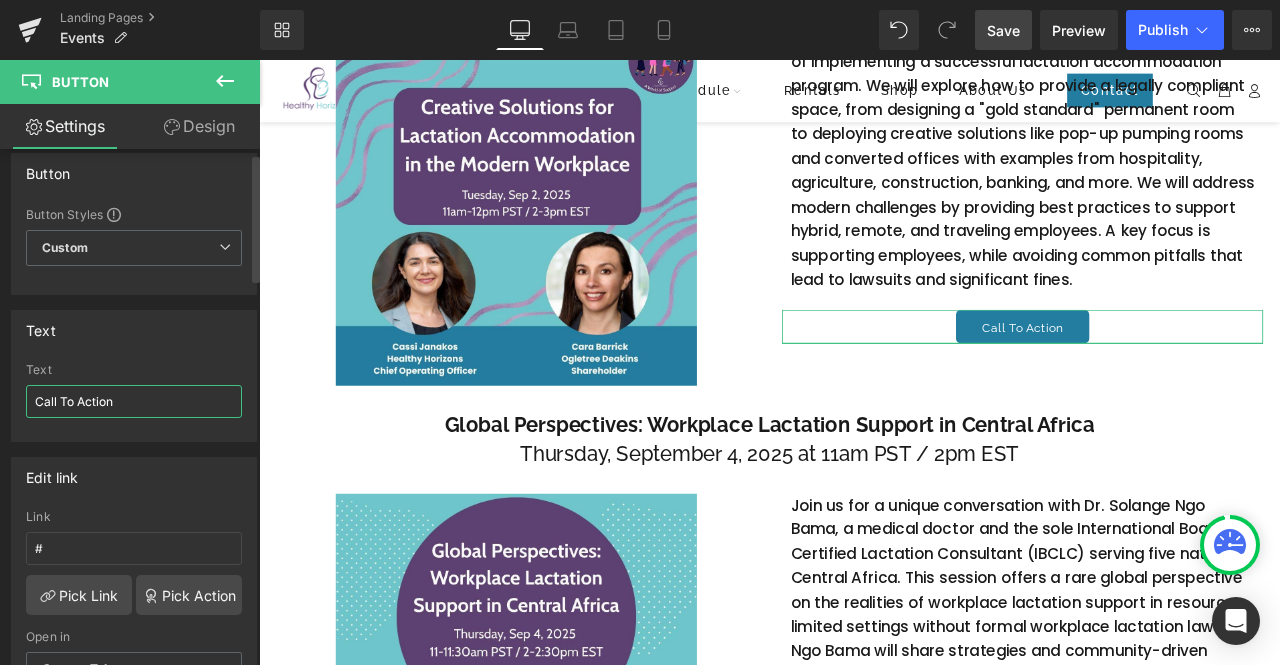 click on "Call To Action" at bounding box center [134, 401] 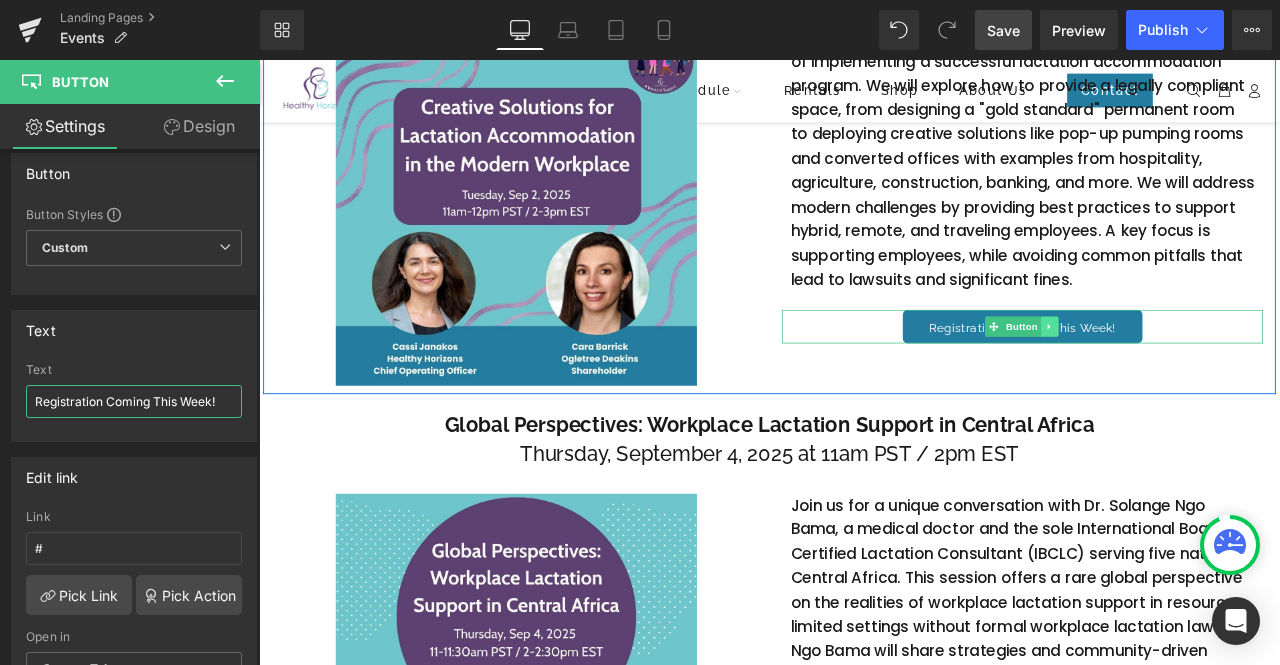 type on "Registration Coming This Week!" 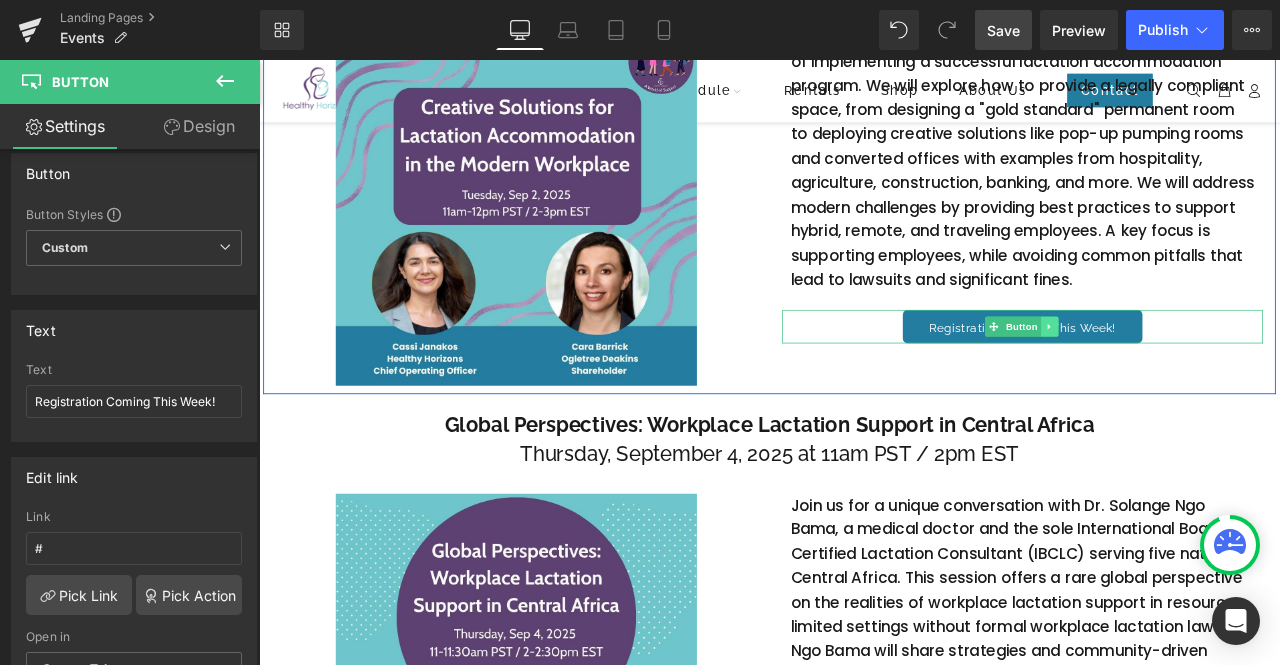 click 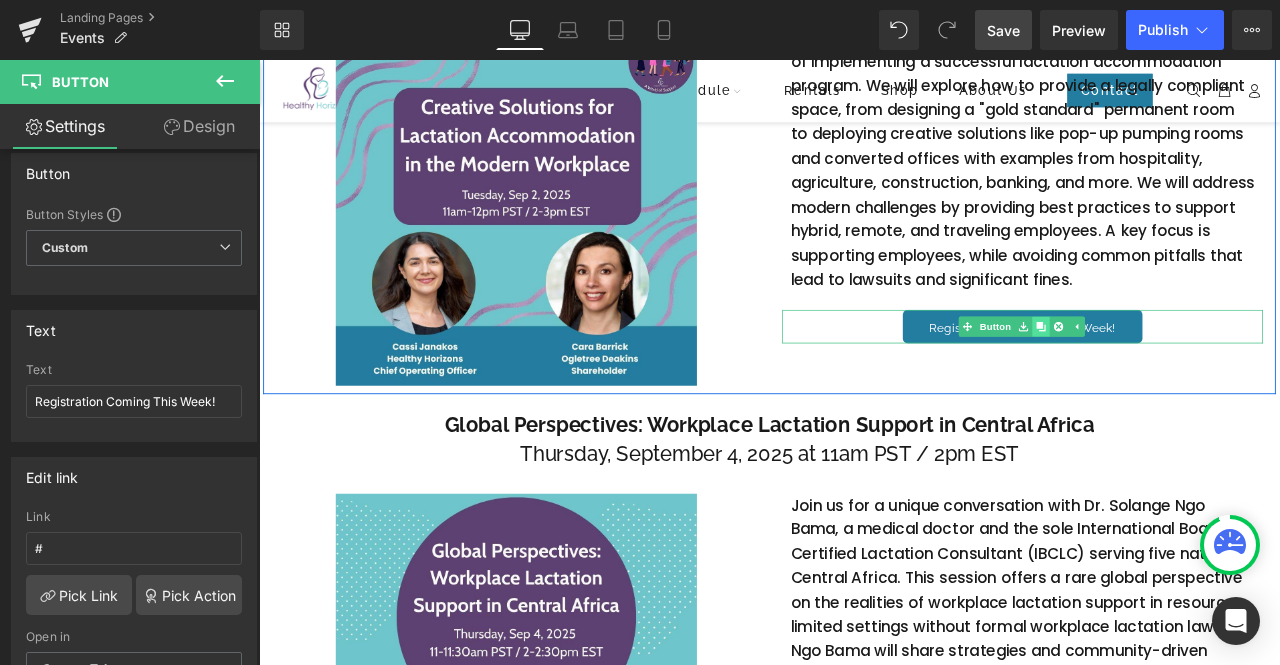click 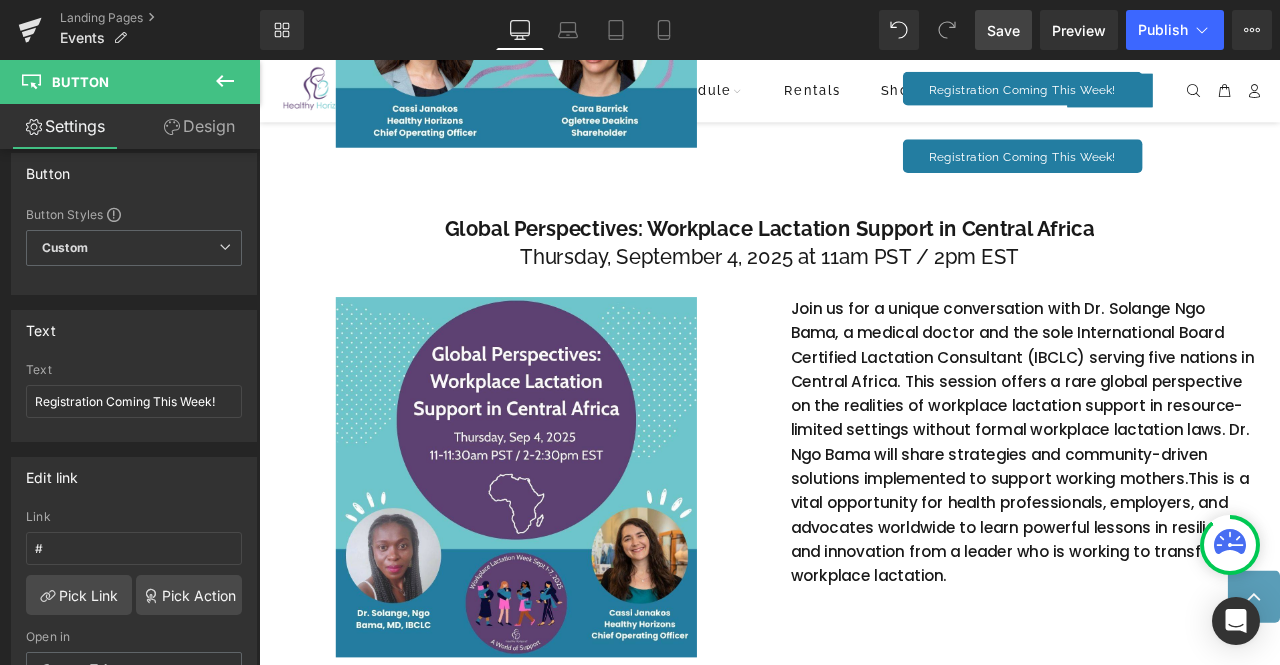 scroll, scrollTop: 679, scrollLeft: 0, axis: vertical 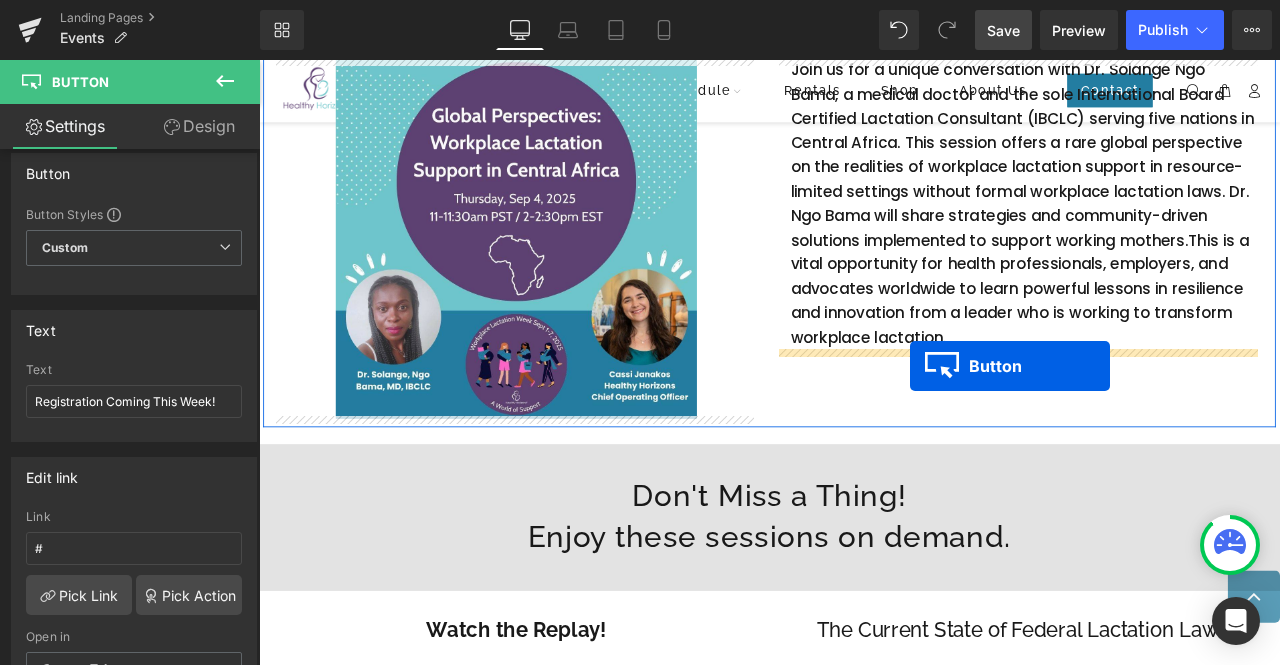 drag, startPoint x: 1124, startPoint y: 153, endPoint x: 1029, endPoint y: 420, distance: 283.39725 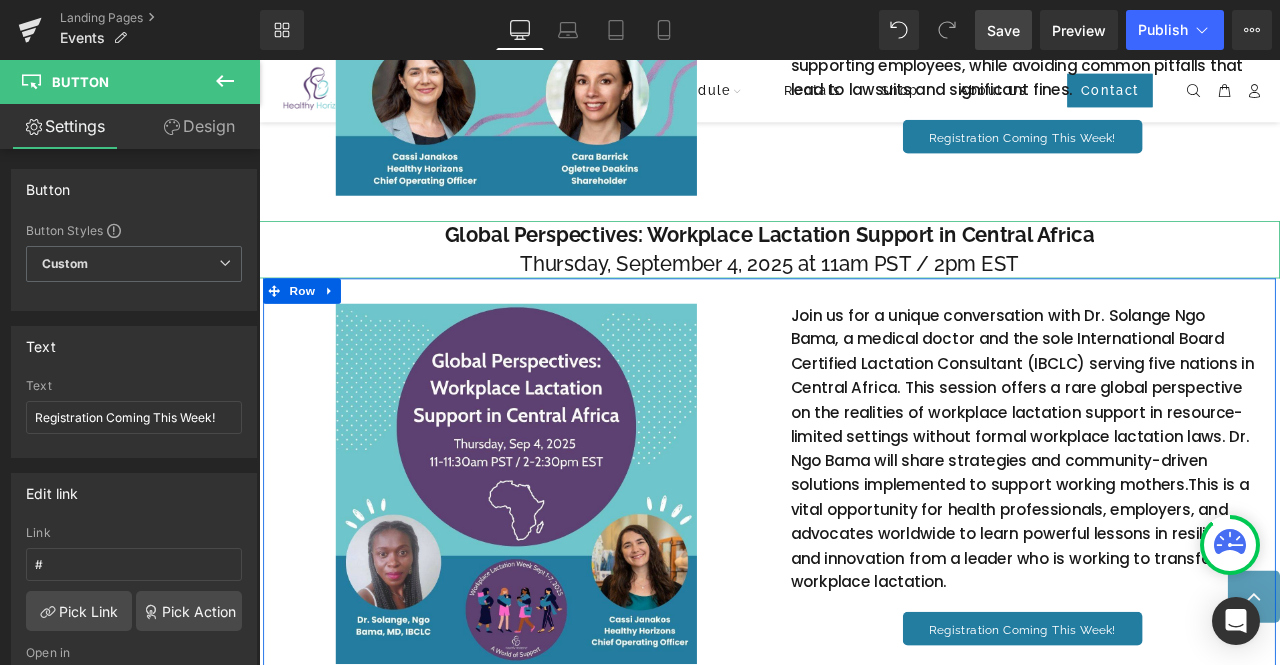 scroll, scrollTop: 606, scrollLeft: 0, axis: vertical 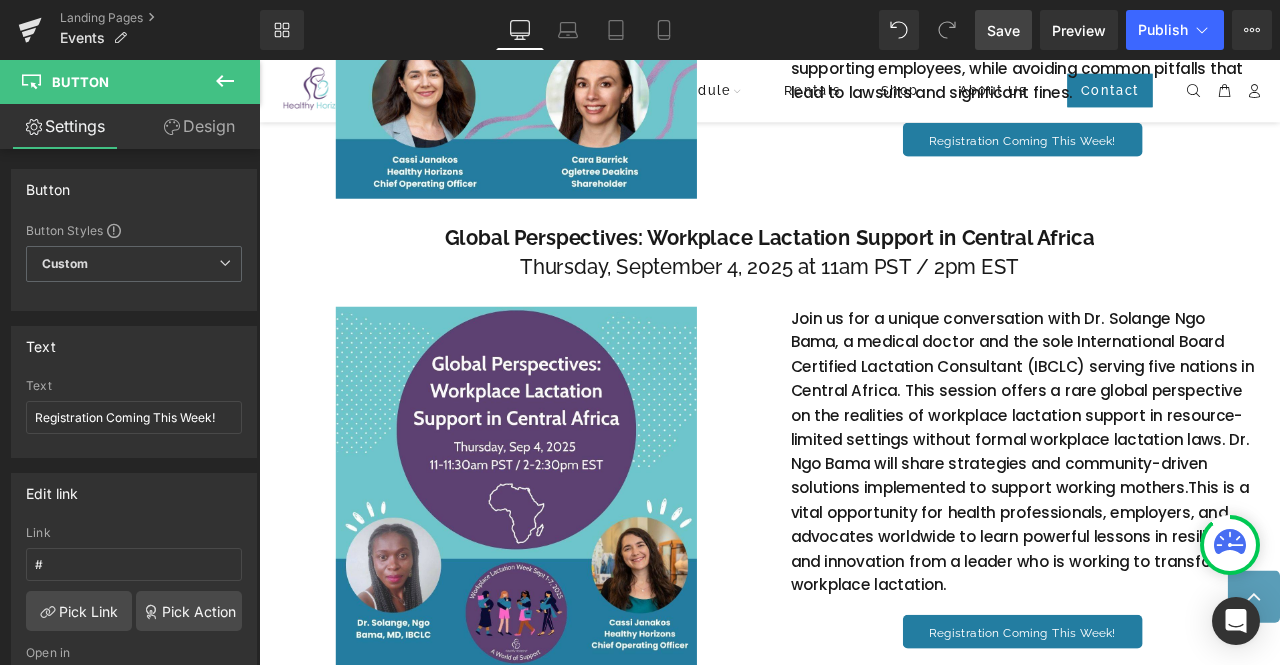 click on "Save" at bounding box center (1003, 30) 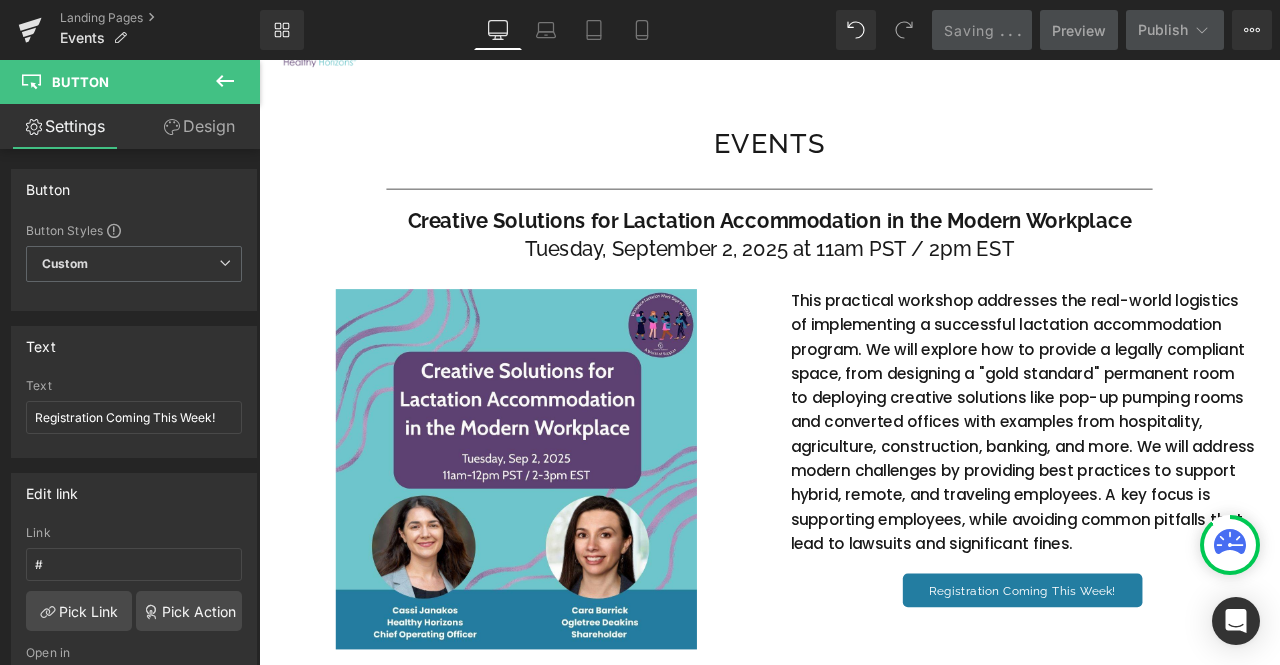 scroll, scrollTop: 0, scrollLeft: 0, axis: both 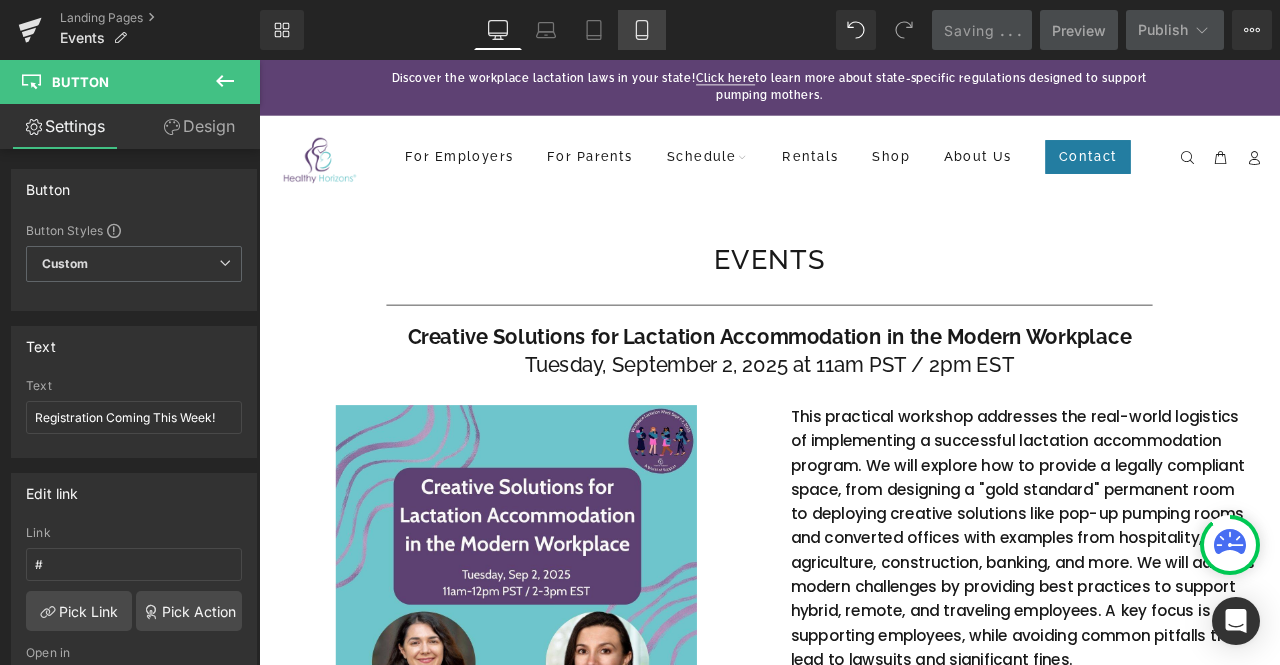 click 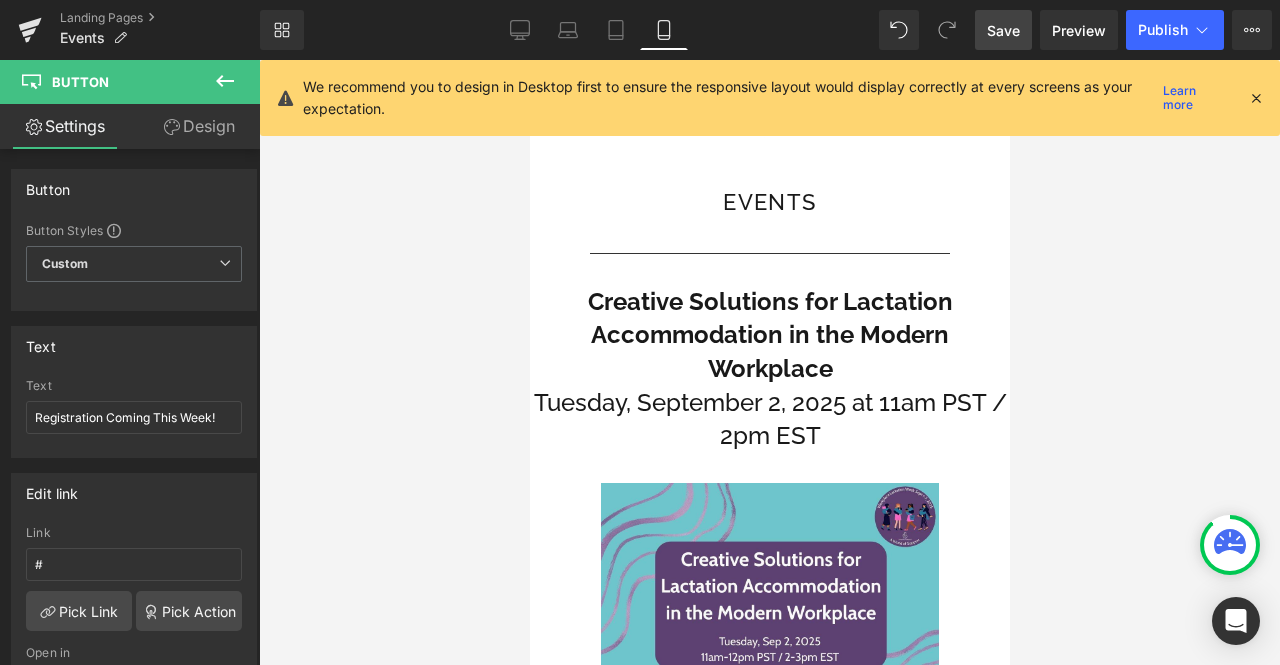scroll, scrollTop: 83, scrollLeft: 0, axis: vertical 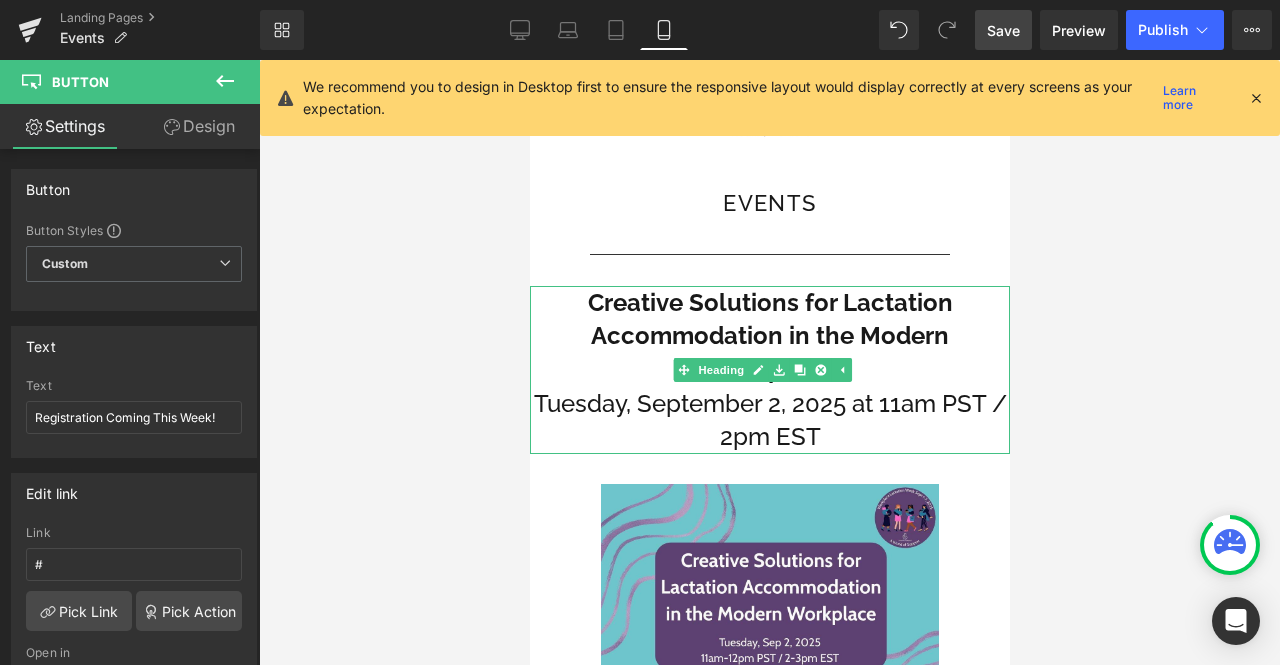 click on "Tuesday, September 2, 2025 at 11am PST / 2pm EST" at bounding box center [769, 420] 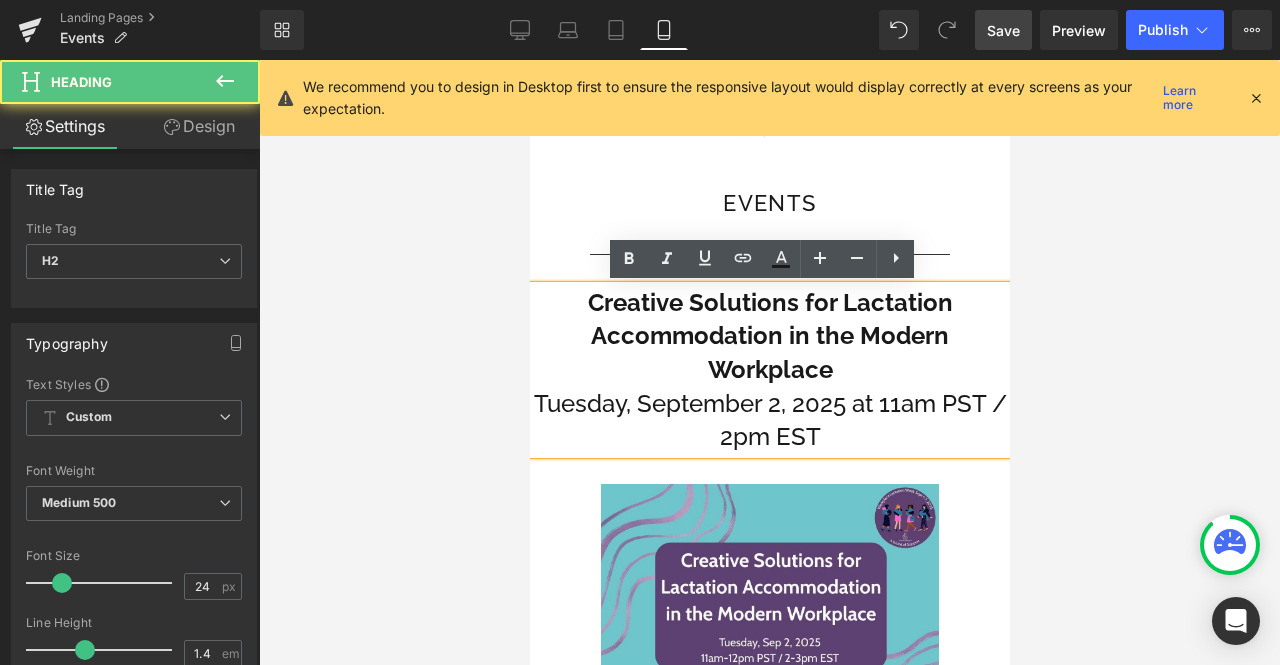 click on "Creative Solutions for Lactation Accommodation in the Modern Workplace" at bounding box center (769, 336) 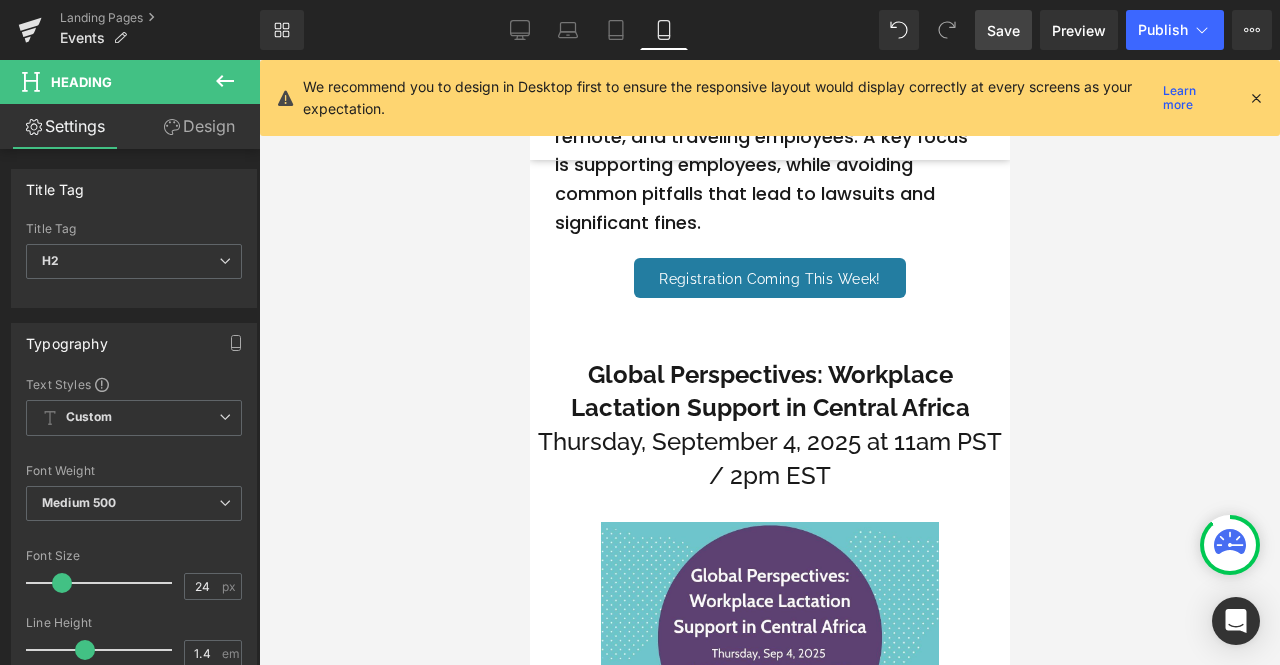 scroll, scrollTop: 1129, scrollLeft: 0, axis: vertical 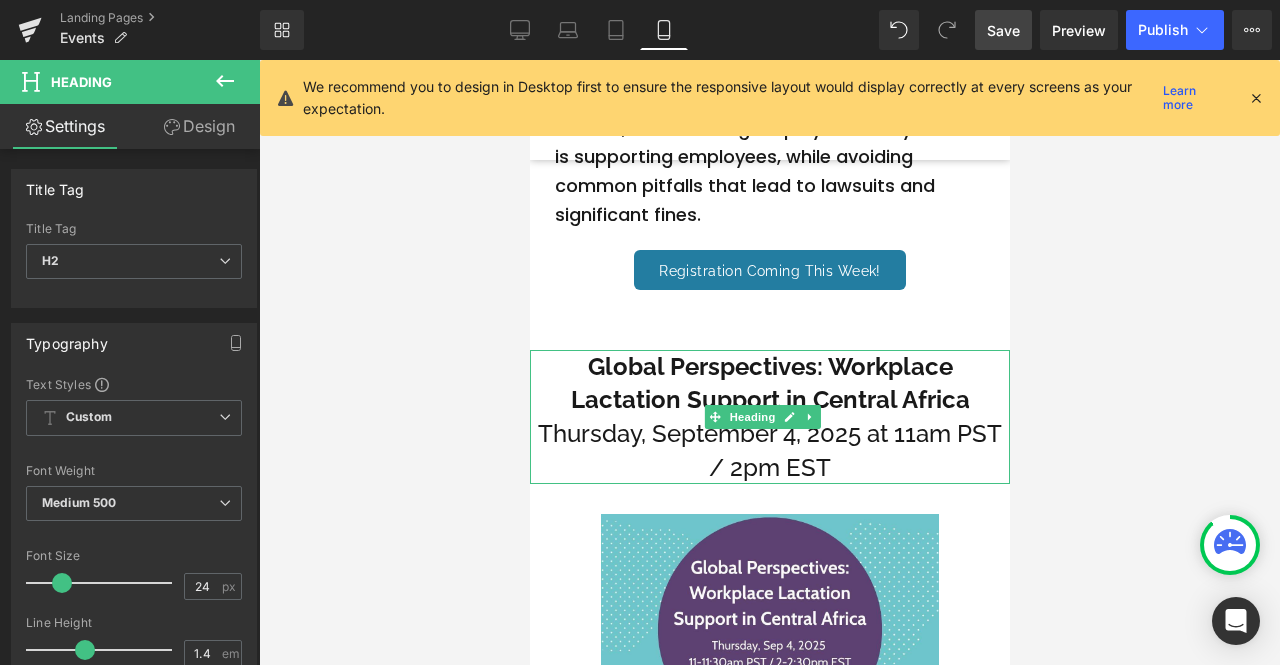 click on "Thursday, September 4, 2025 at 11am PST / 2pm EST" at bounding box center (769, 450) 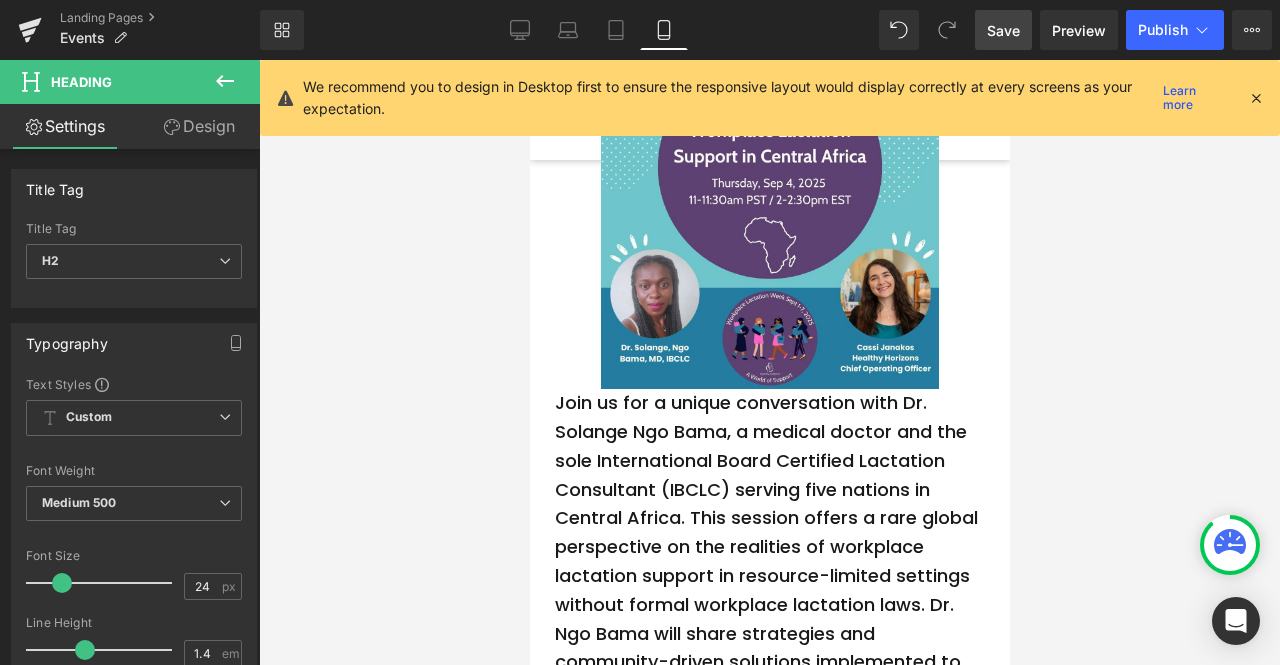 scroll, scrollTop: 1626, scrollLeft: 0, axis: vertical 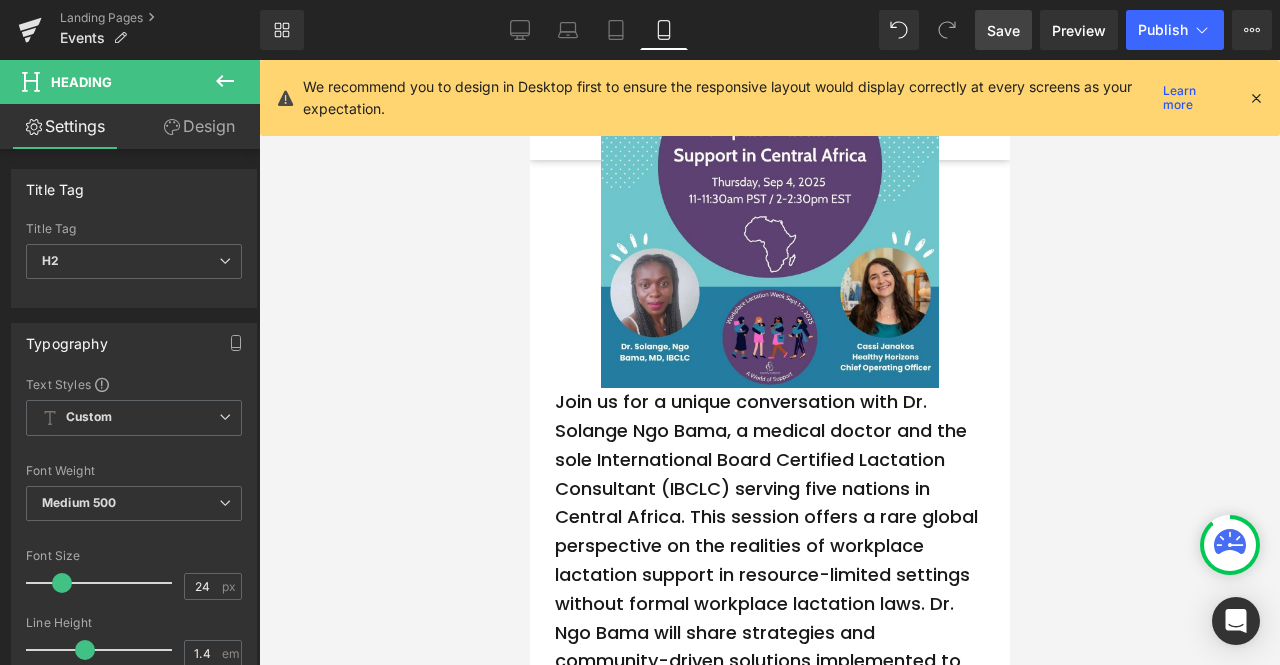 click on "Join us for a unique conversation with Dr. Solange Ngo Bama, a medical doctor and the sole International Board Certified Lactation Consultant (IBCLC) serving five nations in Central Africa. This session offers a rare global perspective on the realities of workplace lactation support in resource-limited settings without formal workplace lactation laws. Dr. Ngo Bama will share strategies and community-driven solutions implemented to support working mothers.  This is a vital opportunity for health professionals, employers, and advocates worldwide to learn powerful lessons in resilience and innovation from a leader who is working to transform workplace lactation." at bounding box center (769, 618) 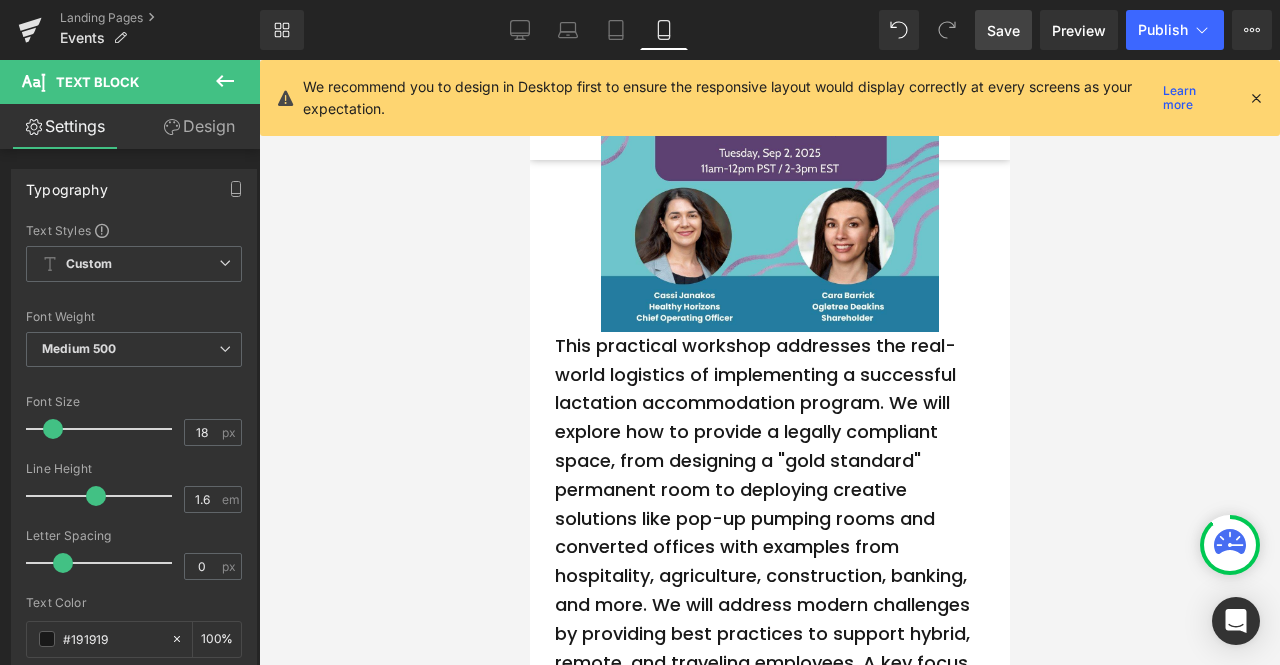scroll, scrollTop: 594, scrollLeft: 0, axis: vertical 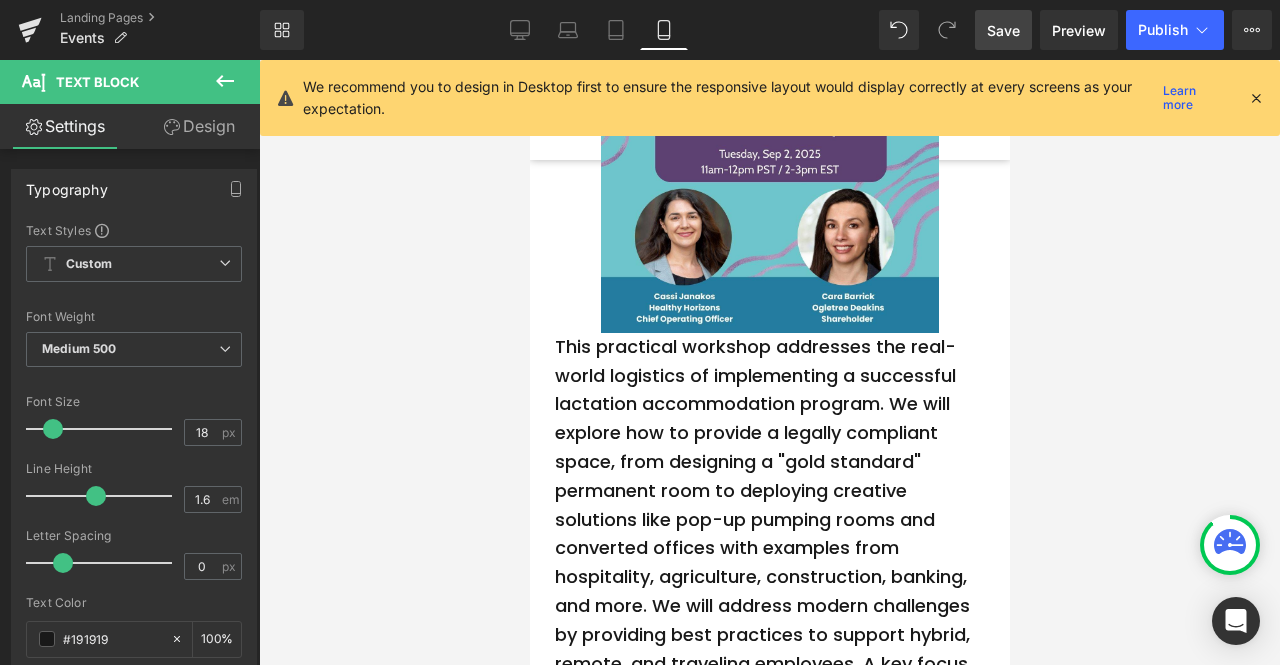 click on "This practical workshop addresses the real-world logistics of implementing a successful lactation accommodation program. We will explore how to provide a legally compliant space, from designing a "gold standard" permanent room to deploying creative solutions like pop-up pumping rooms and converted offices with examples from hospitality, agriculture, construction, banking, and more. We will address modern challenges by providing best practices to support hybrid, remote, and traveling employees. A key focus is supporting employees, while avoiding common pitfalls that lead to lawsuits and significant fines. Text Block" at bounding box center [769, 549] 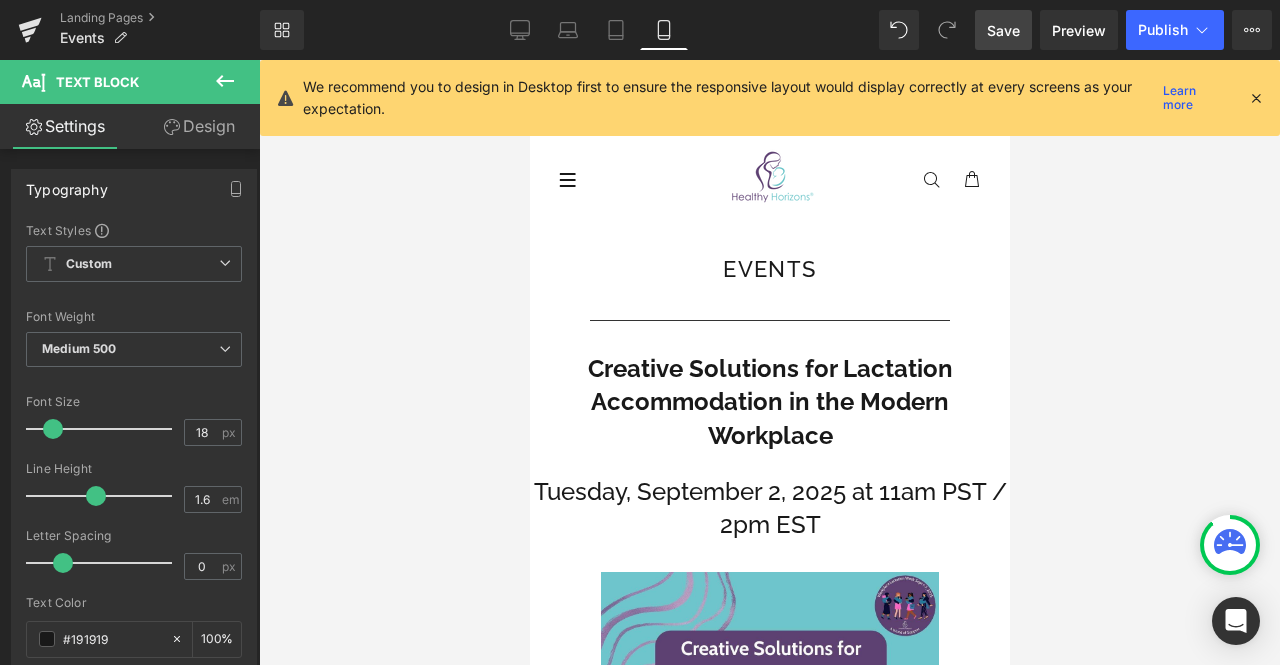 scroll, scrollTop: 0, scrollLeft: 0, axis: both 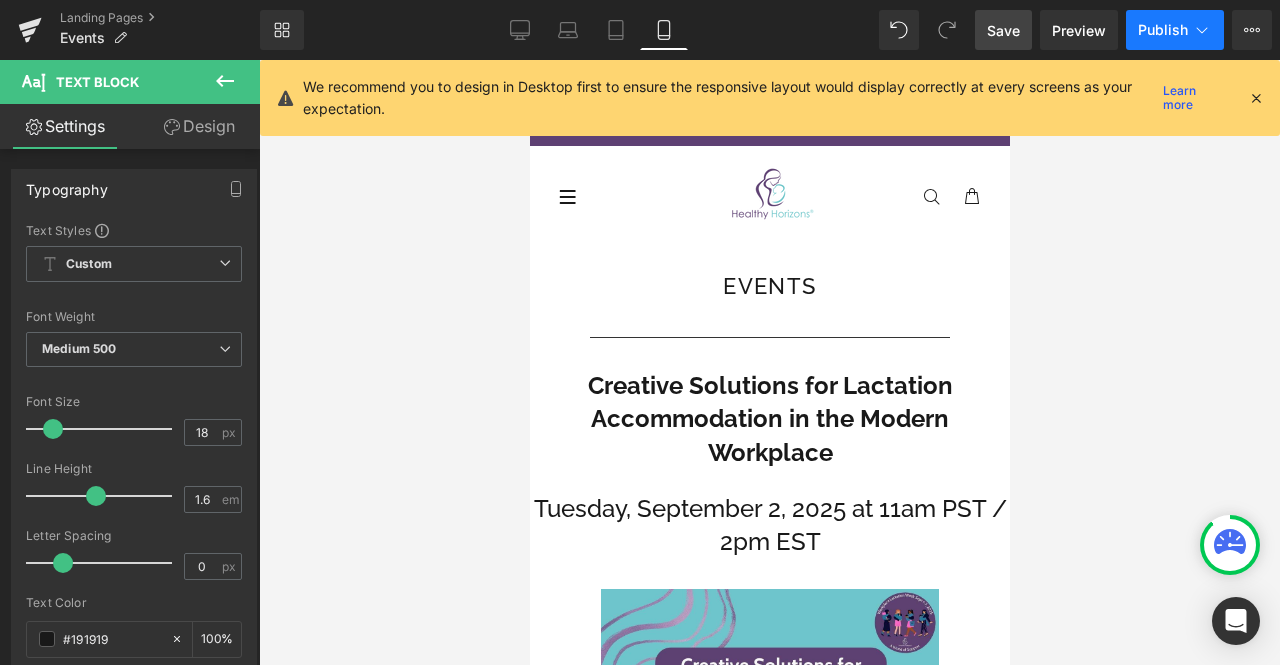 click on "Publish" at bounding box center [1163, 30] 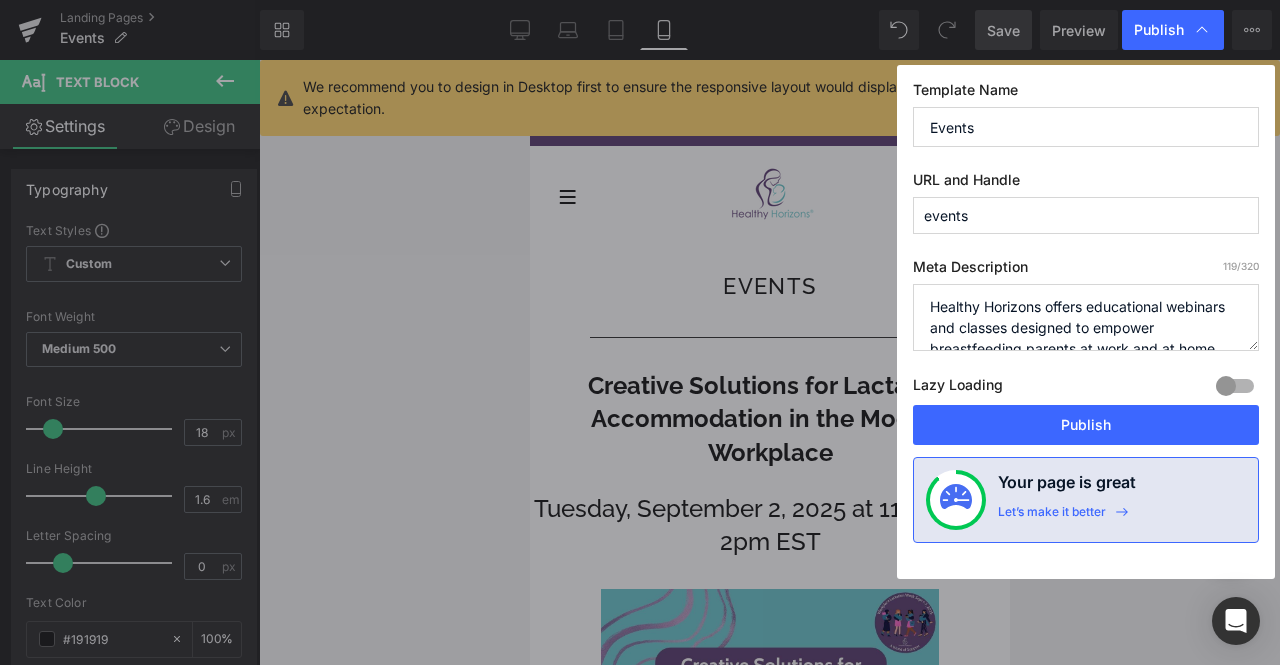 scroll, scrollTop: 21, scrollLeft: 0, axis: vertical 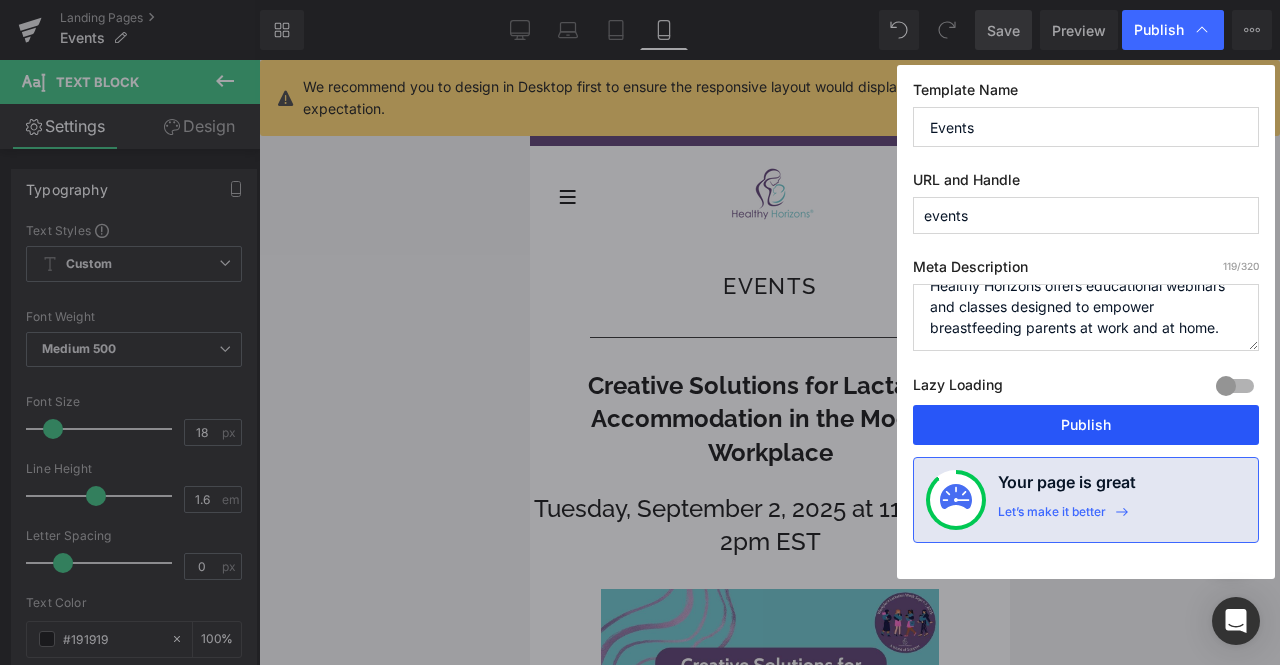 click on "Publish" at bounding box center (1086, 425) 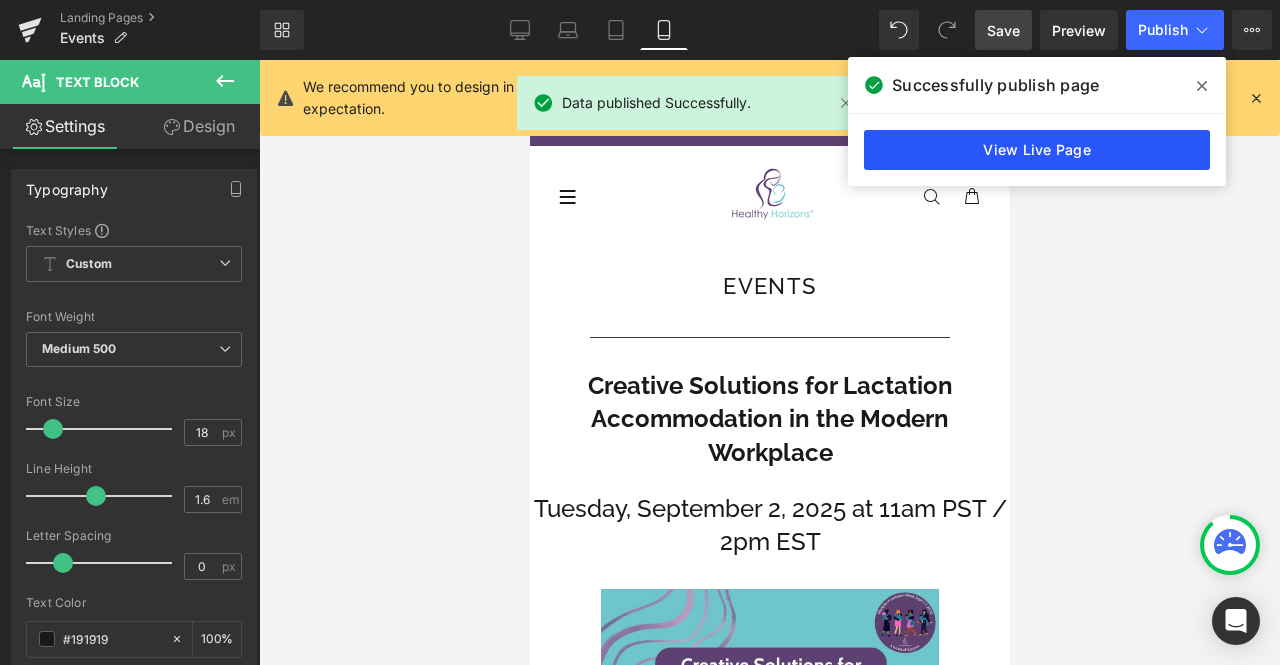 click on "View Live Page" at bounding box center (1037, 150) 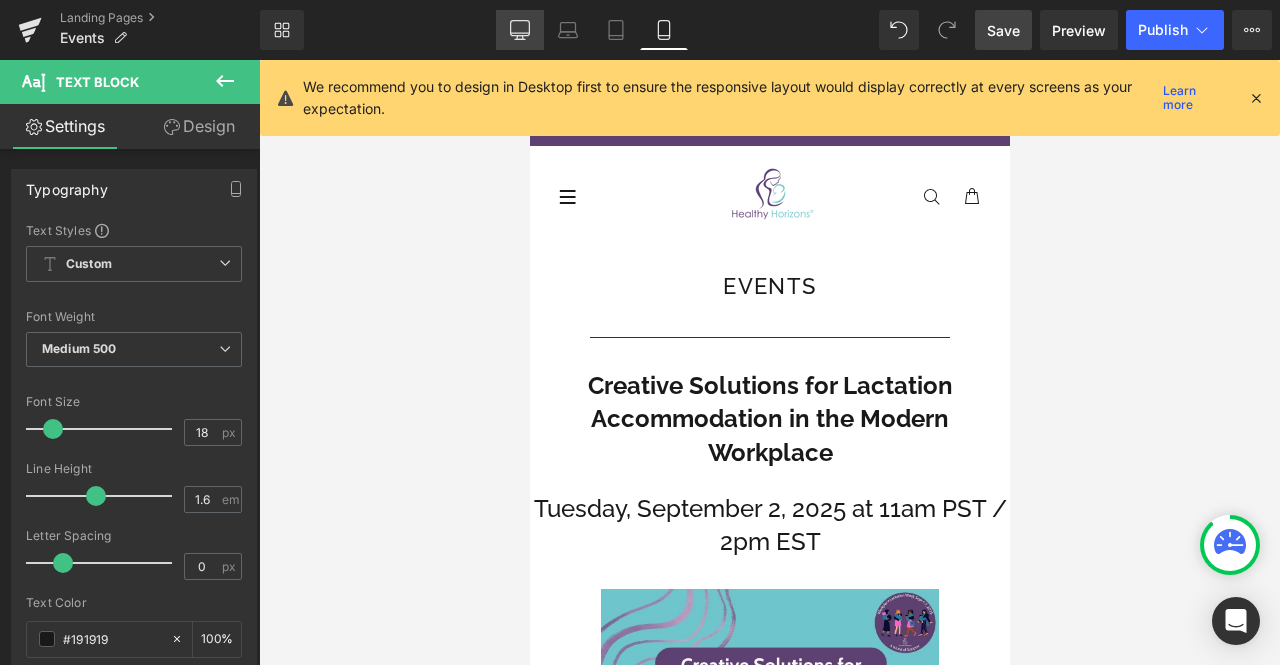 click 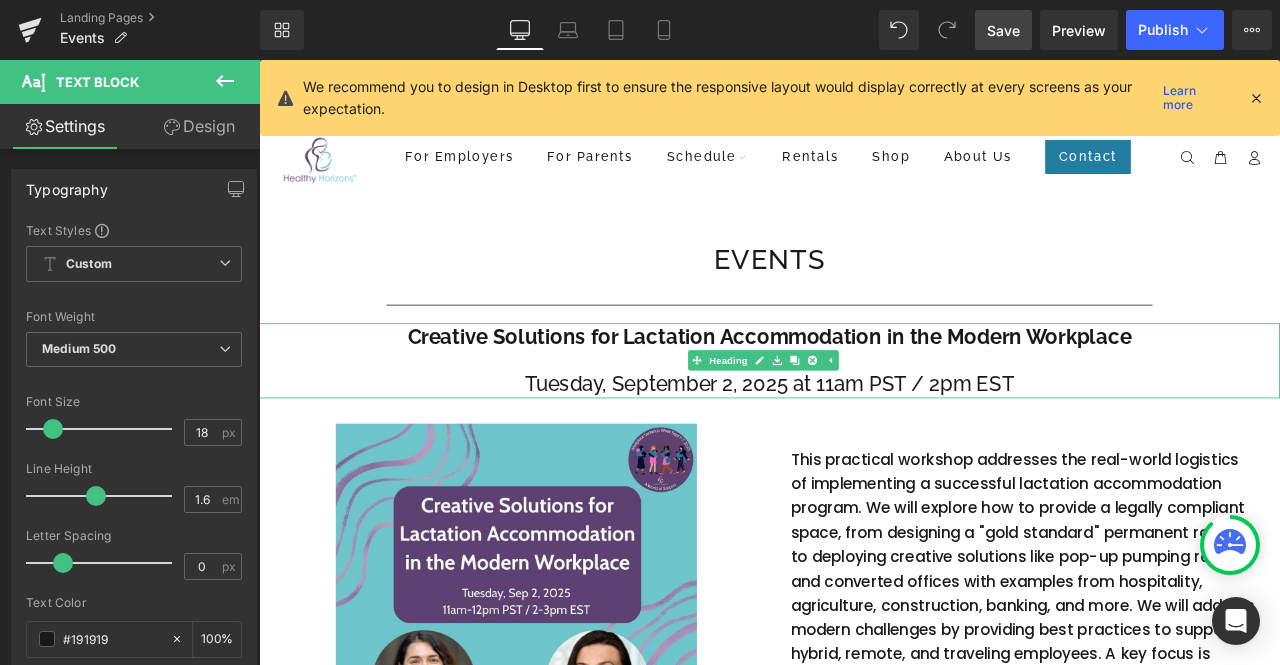 click at bounding box center (864, 416) 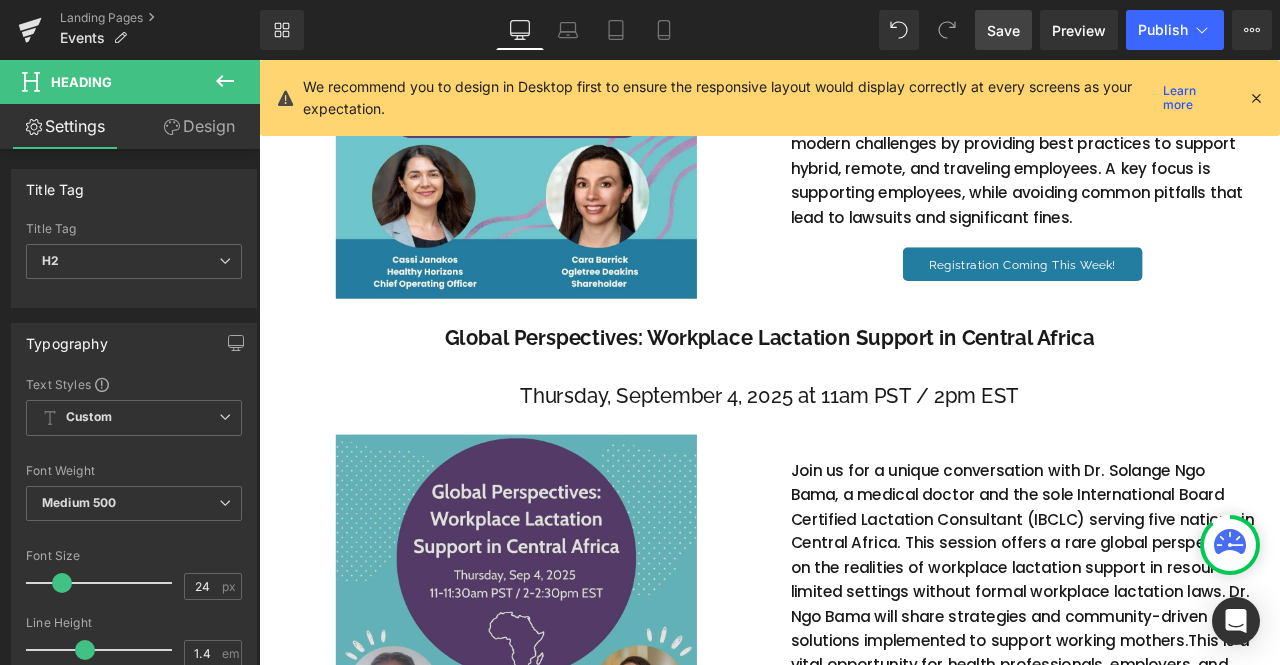 scroll, scrollTop: 479, scrollLeft: 0, axis: vertical 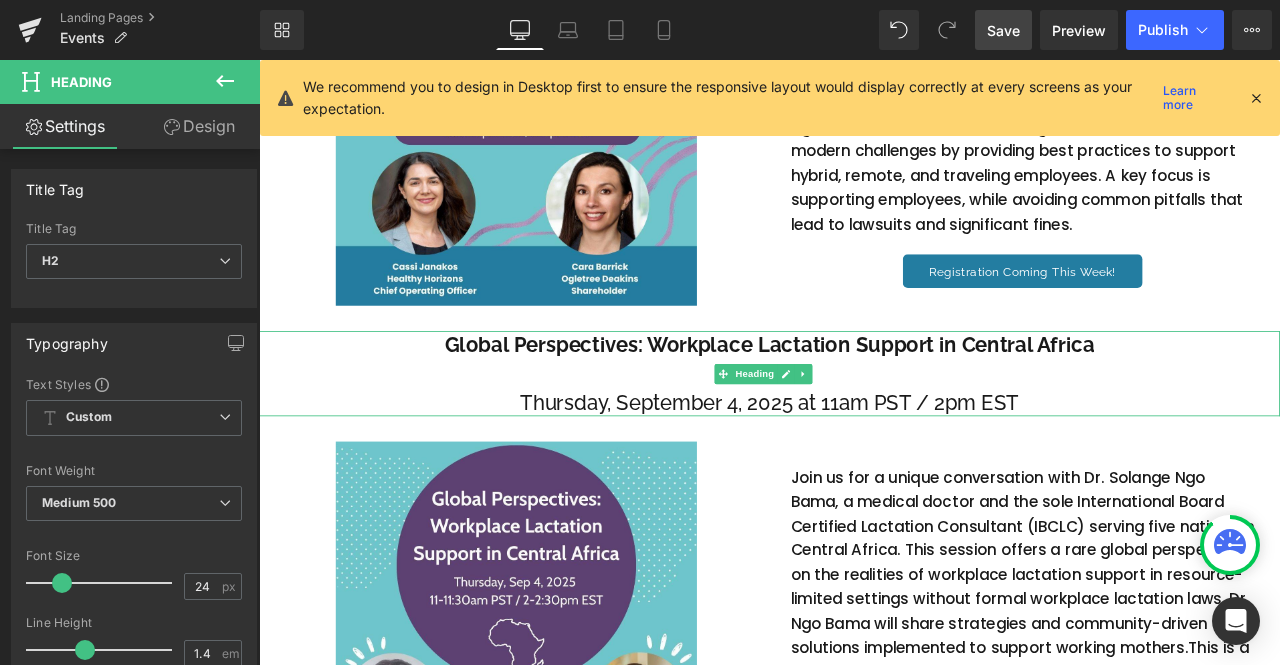 click at bounding box center [864, 432] 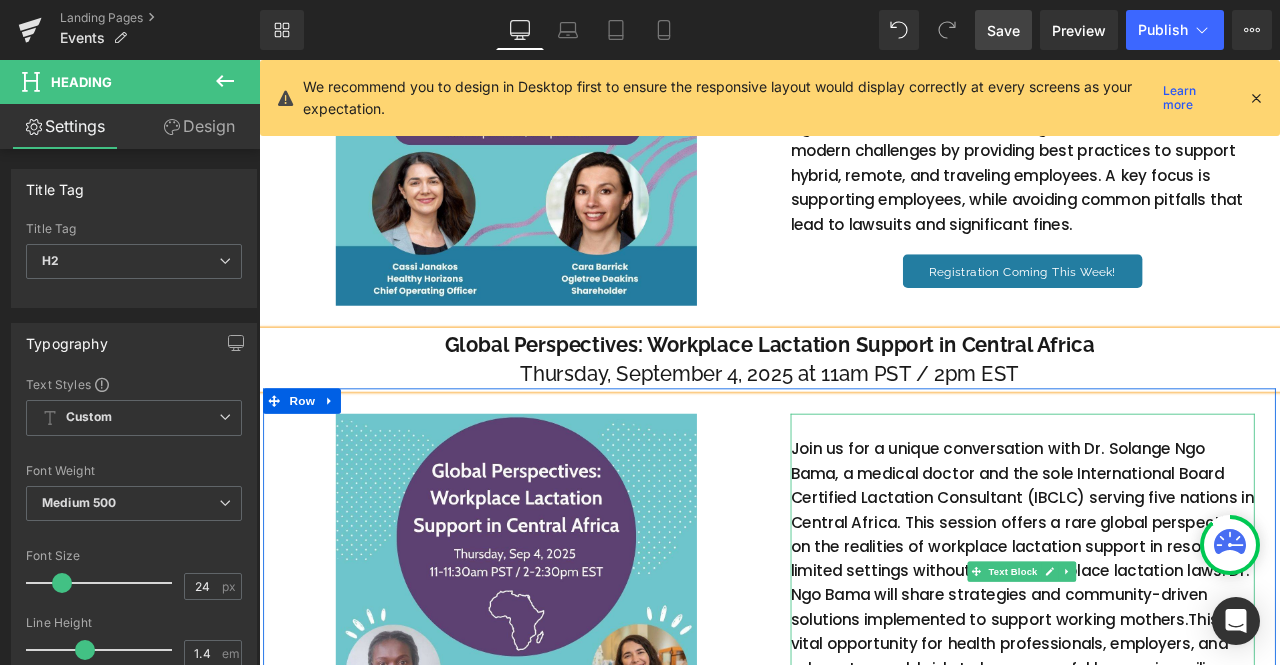 click at bounding box center (1164, 493) 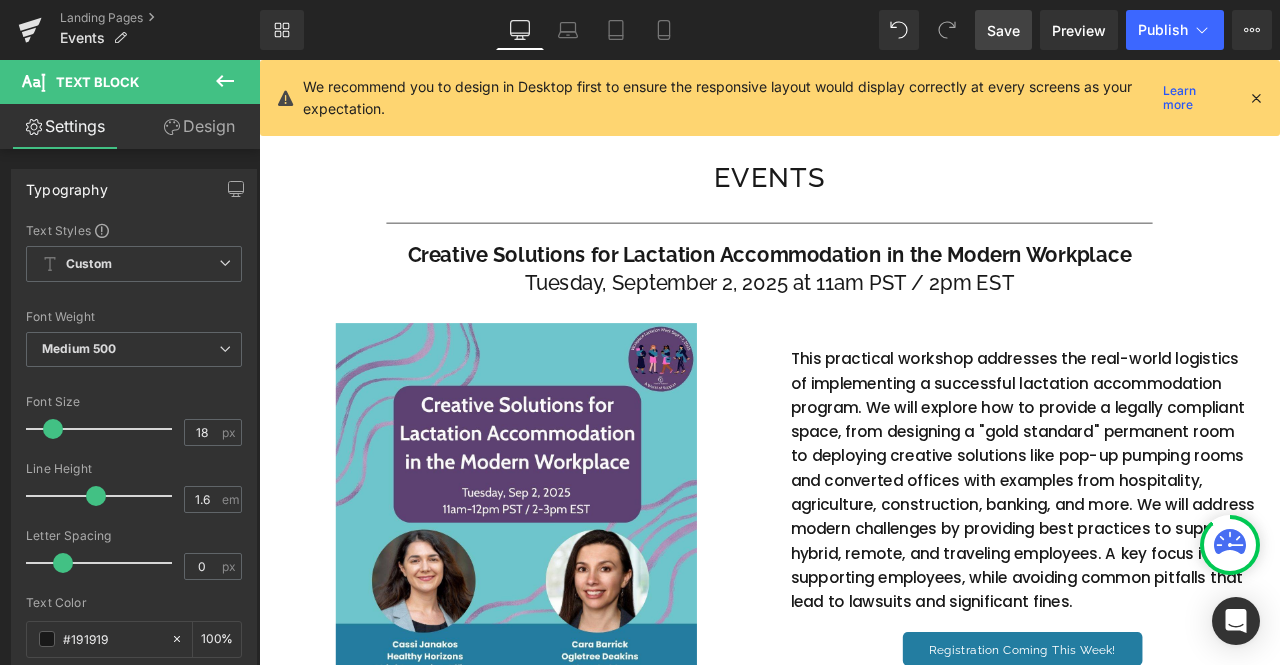 scroll, scrollTop: 86, scrollLeft: 0, axis: vertical 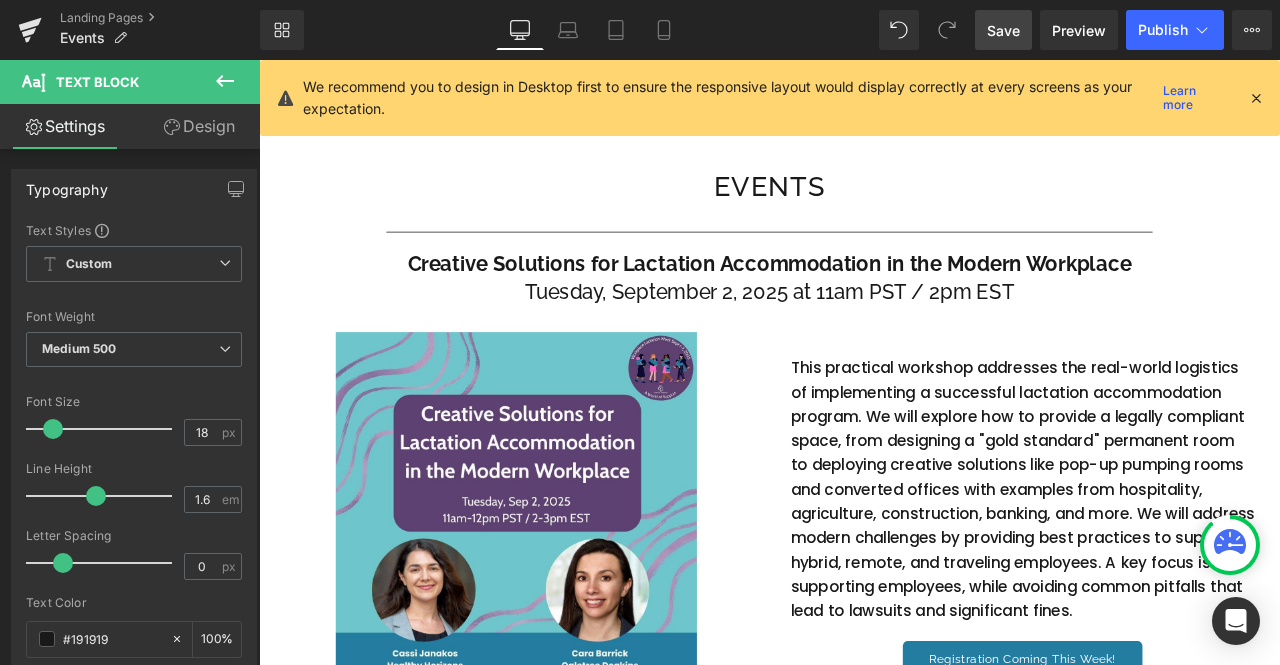 click on "This practical workshop addresses the real-world logistics of implementing a successful lactation accommodation program. We will explore how to provide a legally compliant space, from designing a "gold standard" permanent room to deploying creative solutions like pop-up pumping rooms and converted offices with examples from hospitality, agriculture, construction, banking, and more. We will address modern challenges by providing best practices to support hybrid, remote, and traveling employees. A key focus is supporting employees, while avoiding common pitfalls that lead to lawsuits and significant fines. Text Block" at bounding box center (1164, 556) 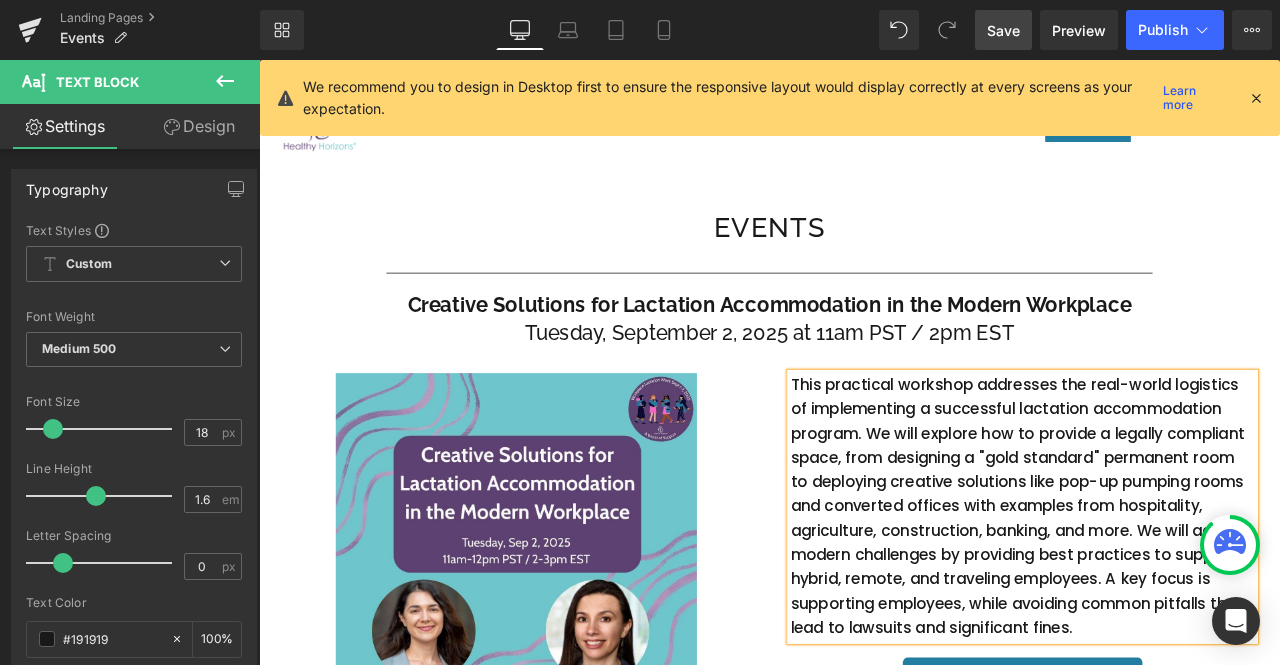 scroll, scrollTop: 35, scrollLeft: 0, axis: vertical 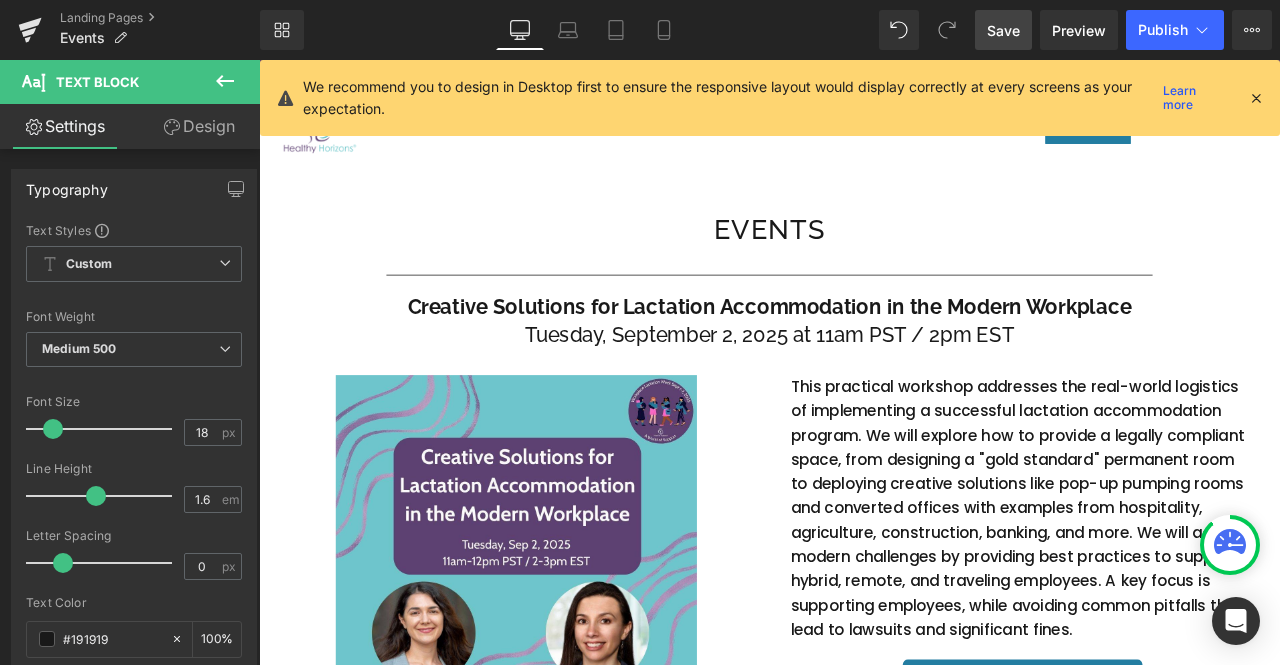 click on "Save" at bounding box center (1003, 30) 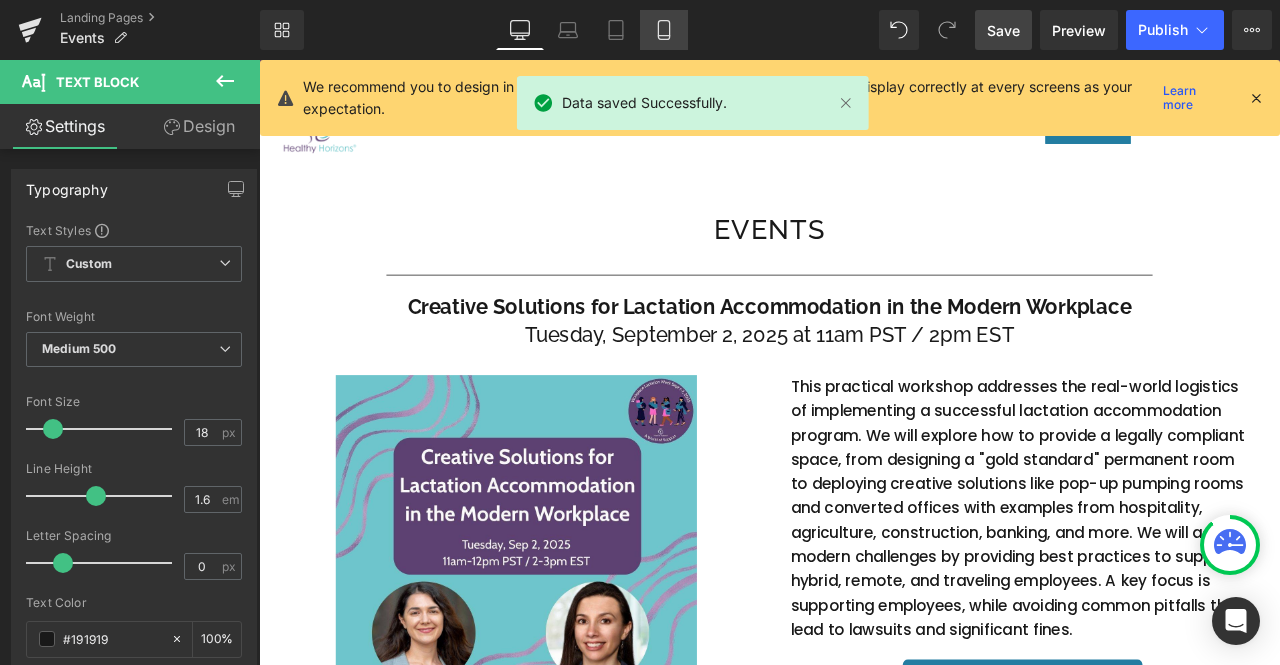 click on "Mobile" at bounding box center [664, 30] 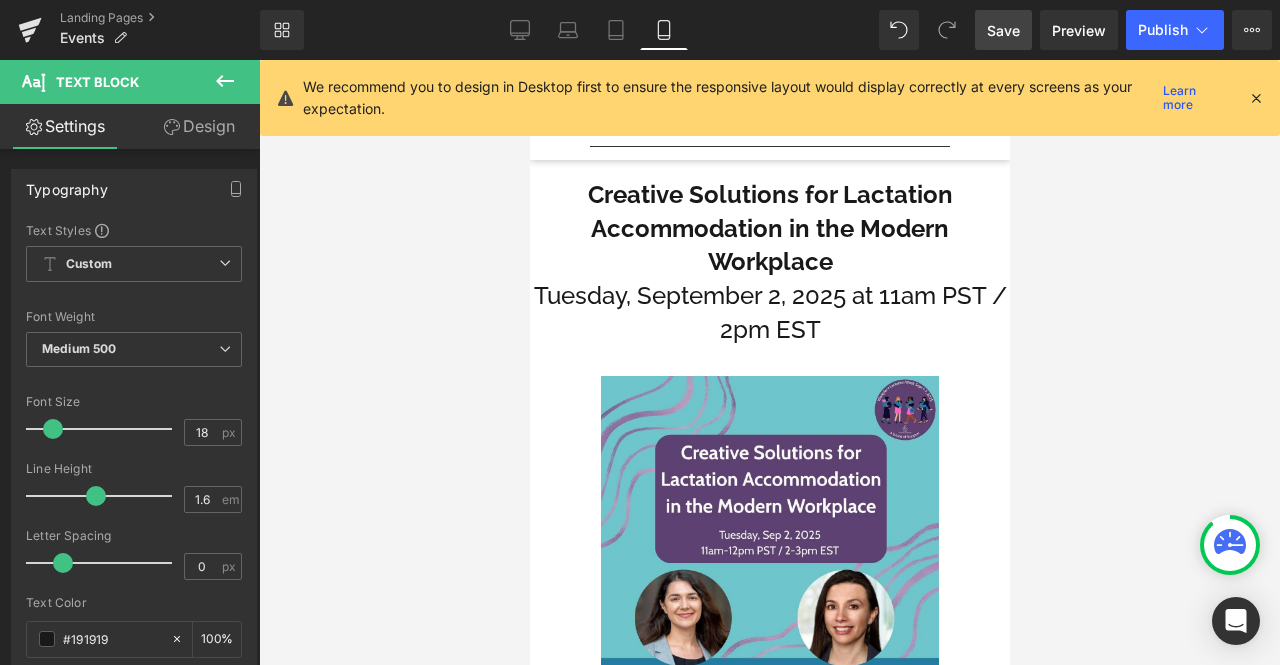 scroll, scrollTop: 0, scrollLeft: 0, axis: both 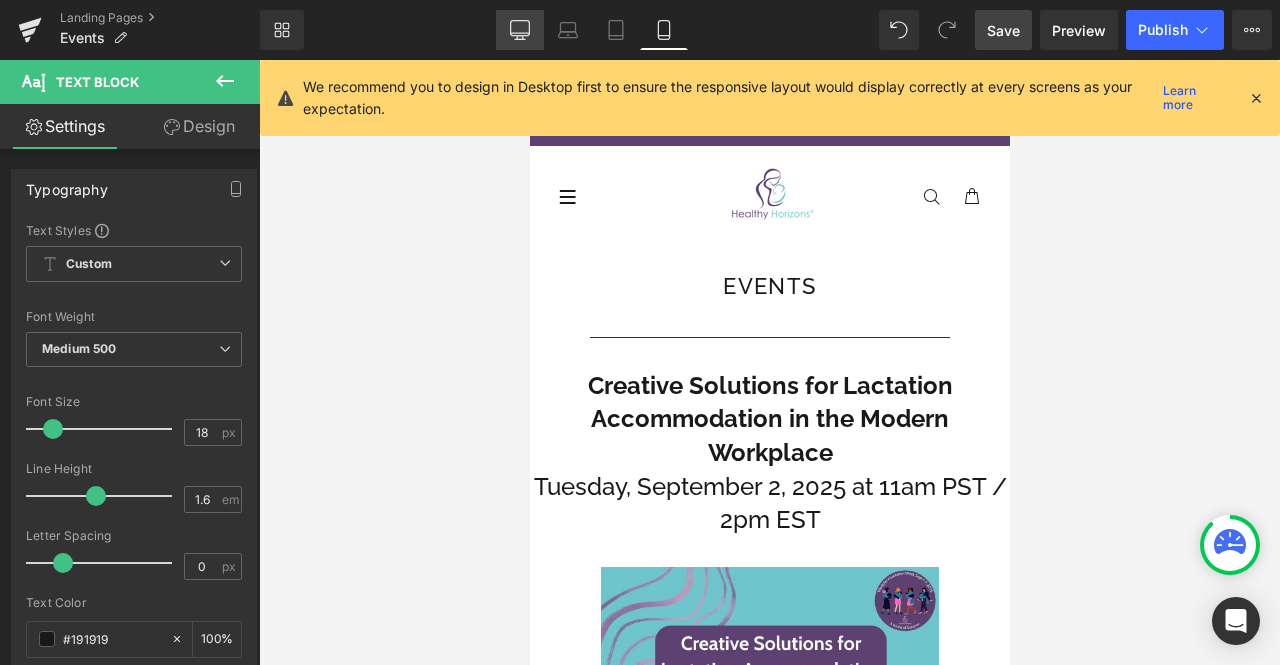 click 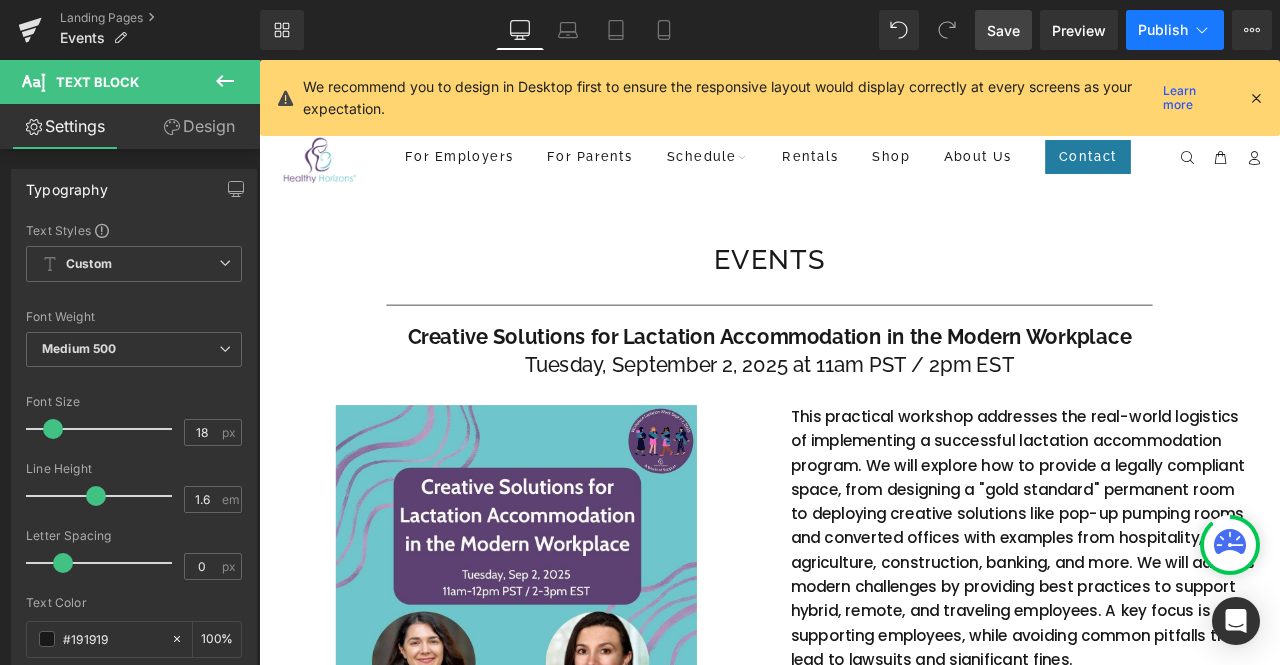 click on "Publish" at bounding box center [1175, 30] 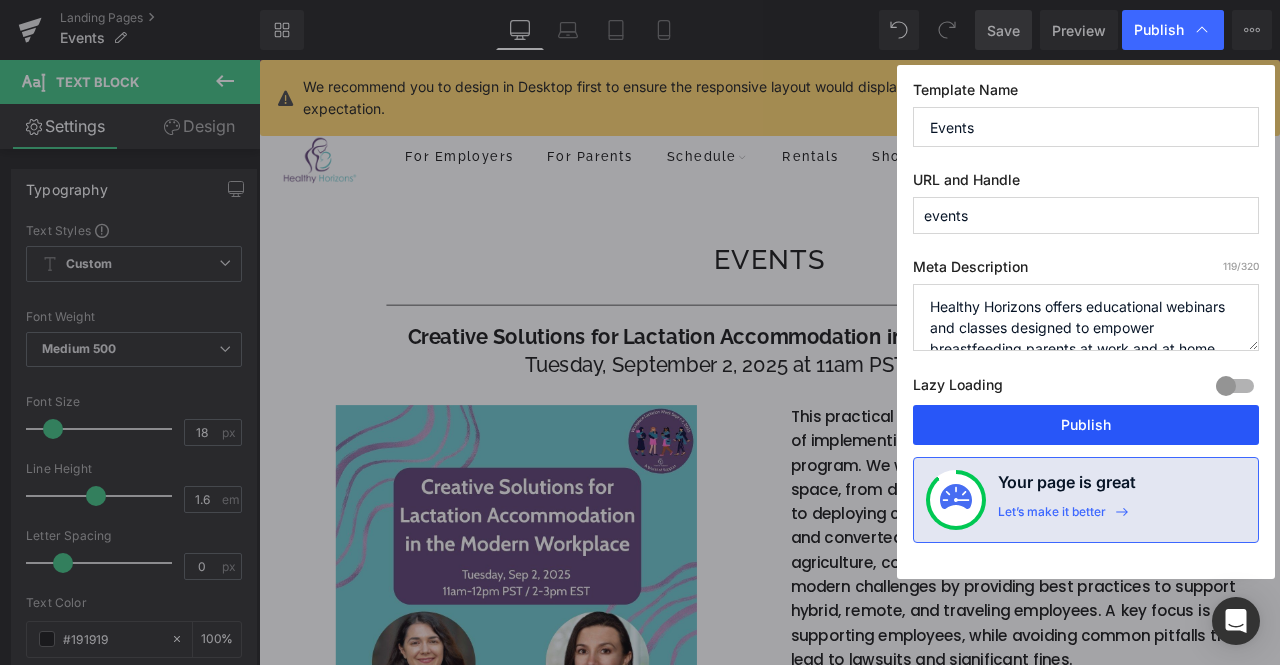 click on "Publish" at bounding box center (1086, 425) 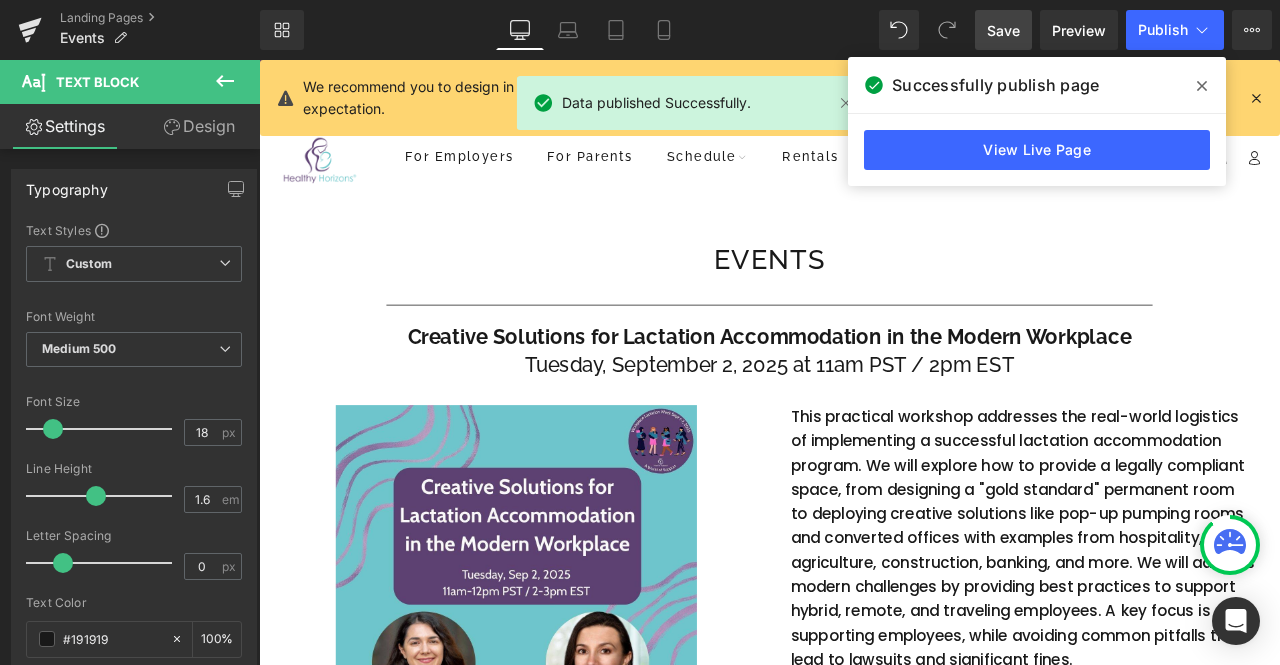 click 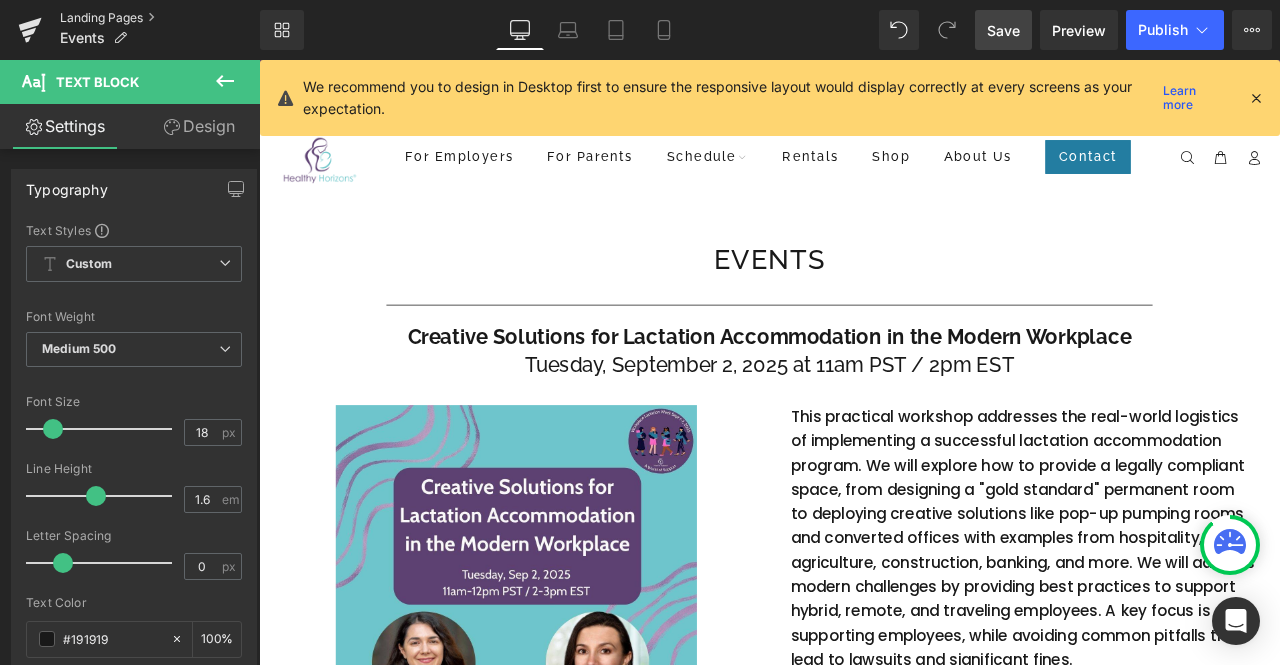click on "Landing Pages" at bounding box center [160, 18] 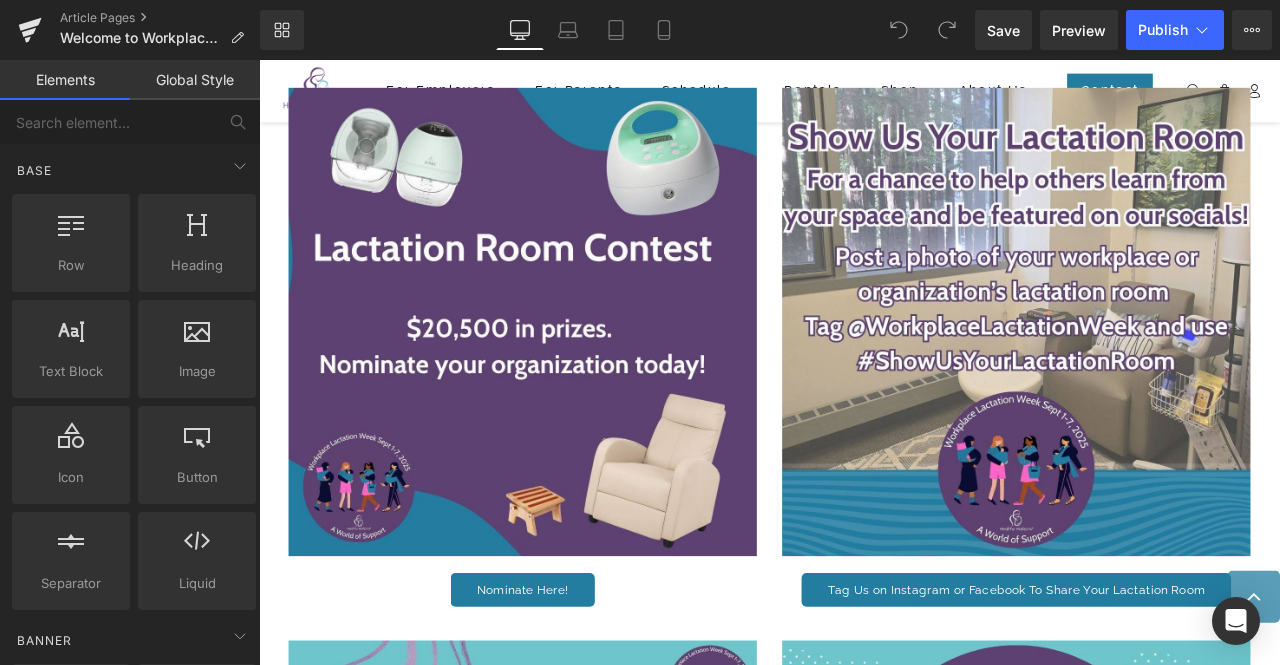 scroll, scrollTop: 1380, scrollLeft: 0, axis: vertical 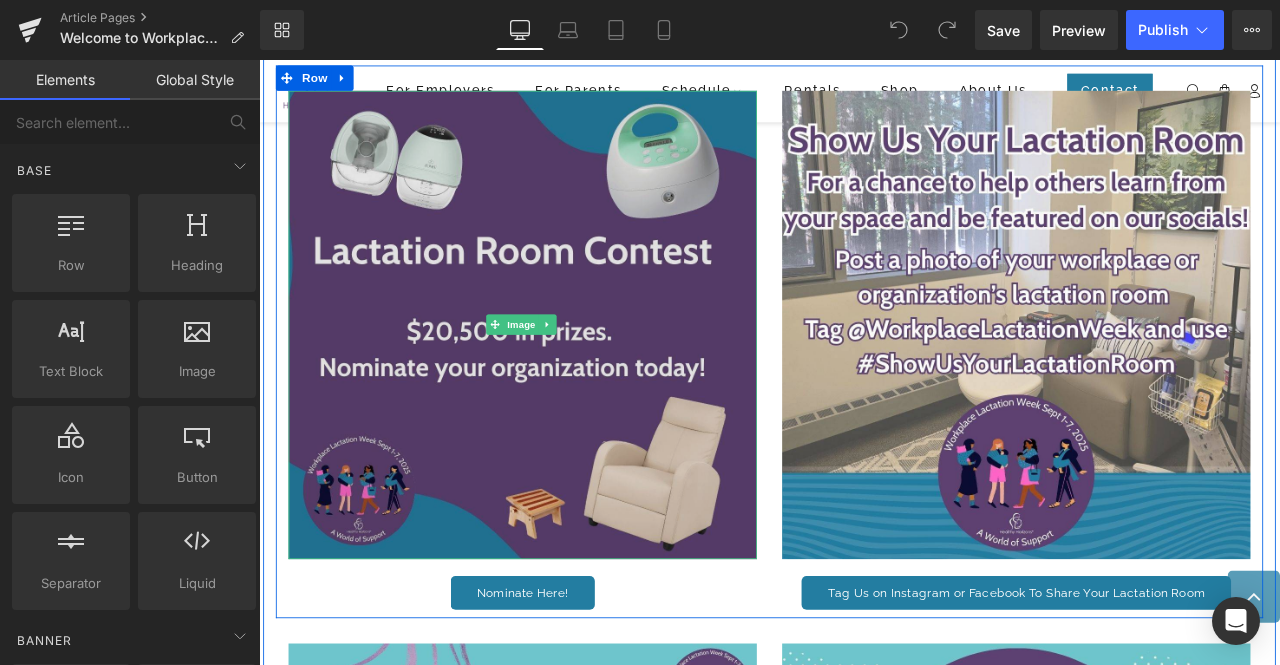 click at bounding box center [571, 373] 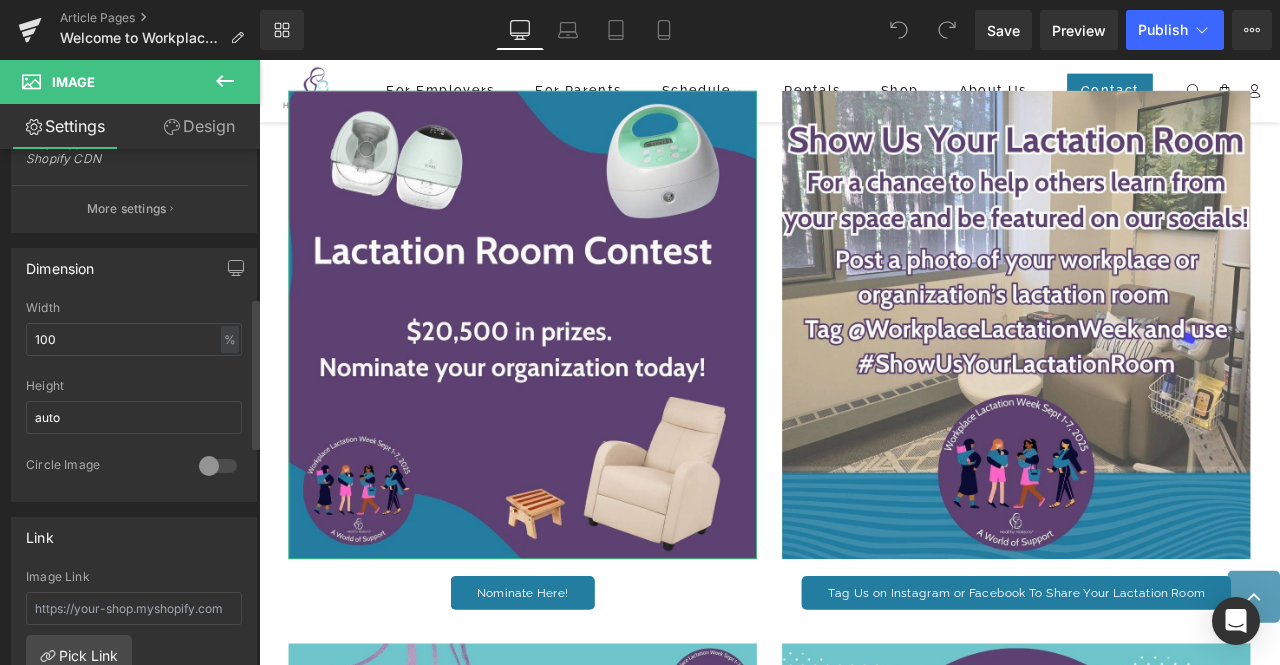 scroll, scrollTop: 504, scrollLeft: 0, axis: vertical 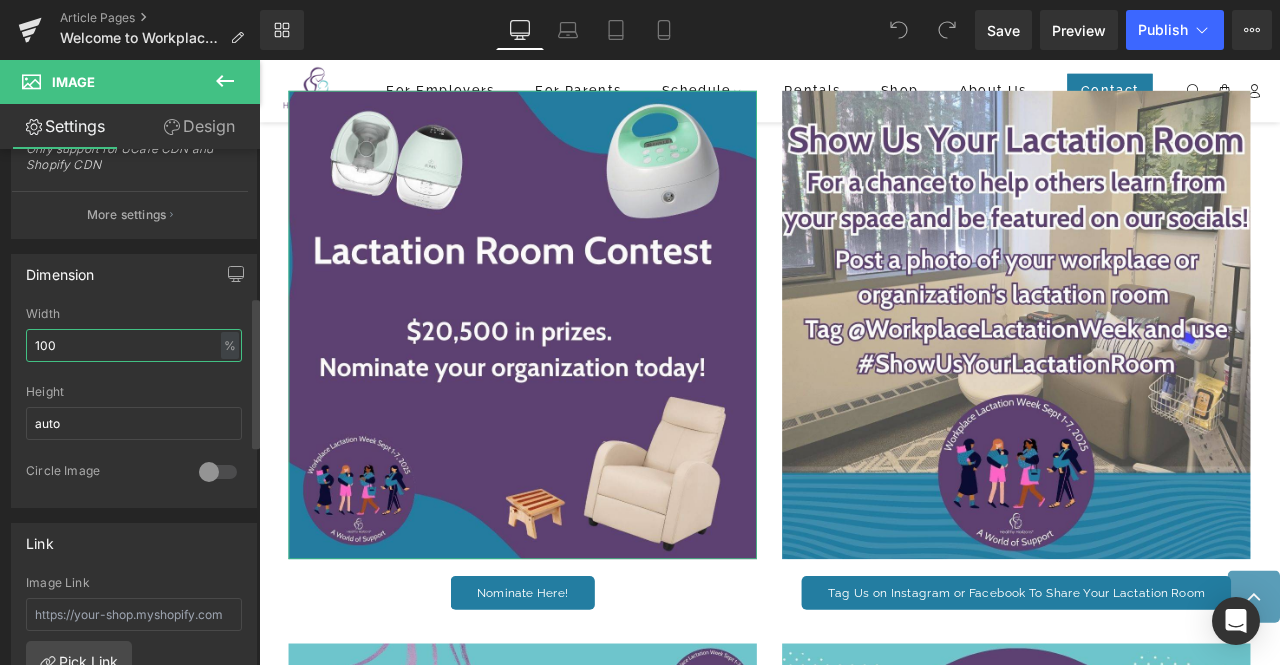 drag, startPoint x: 63, startPoint y: 349, endPoint x: 23, endPoint y: 348, distance: 40.012497 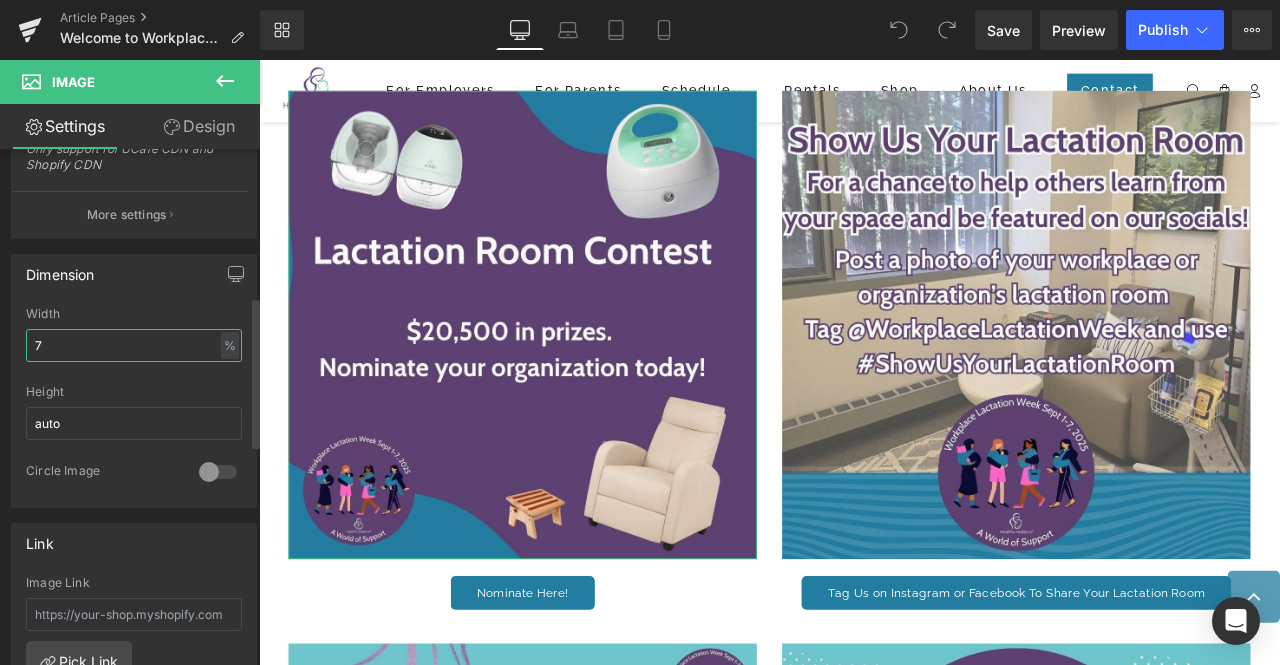 type on "75" 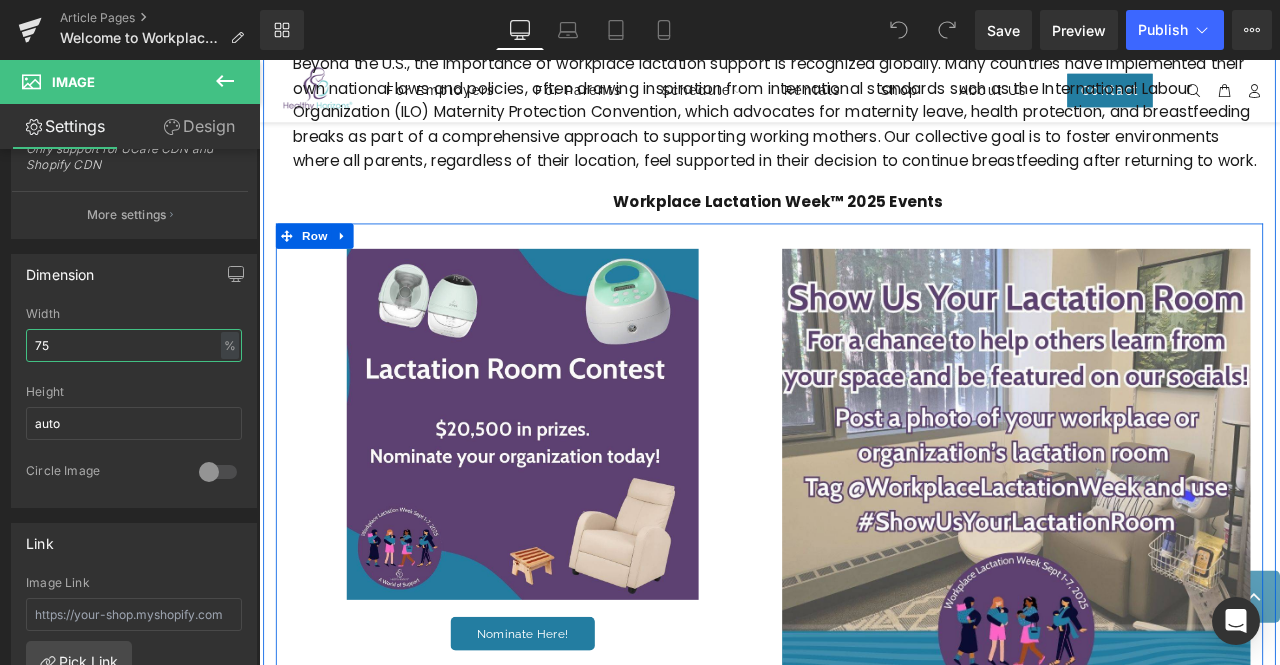 scroll, scrollTop: 1190, scrollLeft: 0, axis: vertical 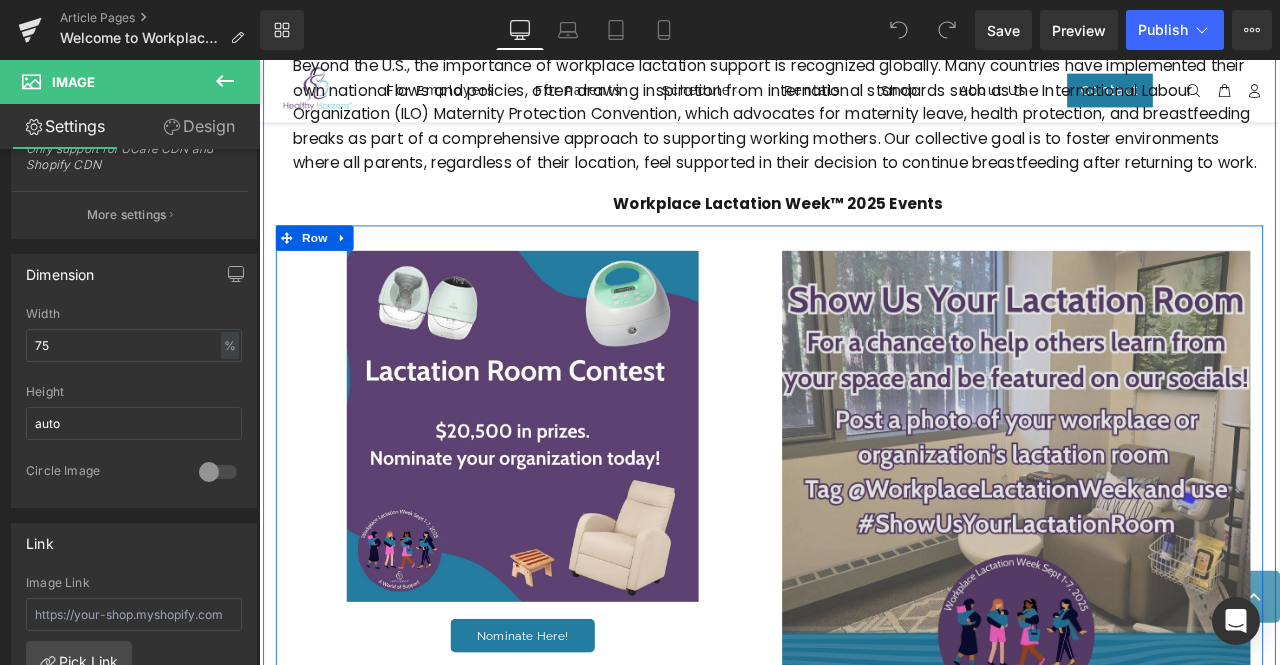 click at bounding box center (1156, 563) 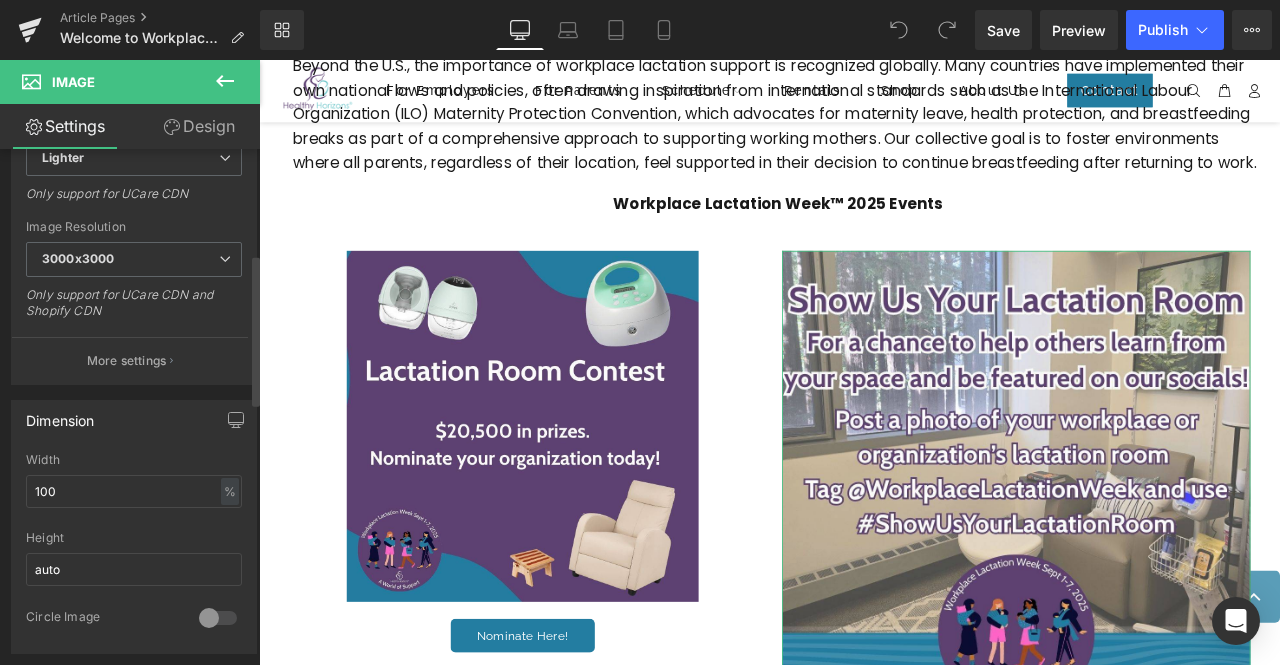 scroll, scrollTop: 357, scrollLeft: 0, axis: vertical 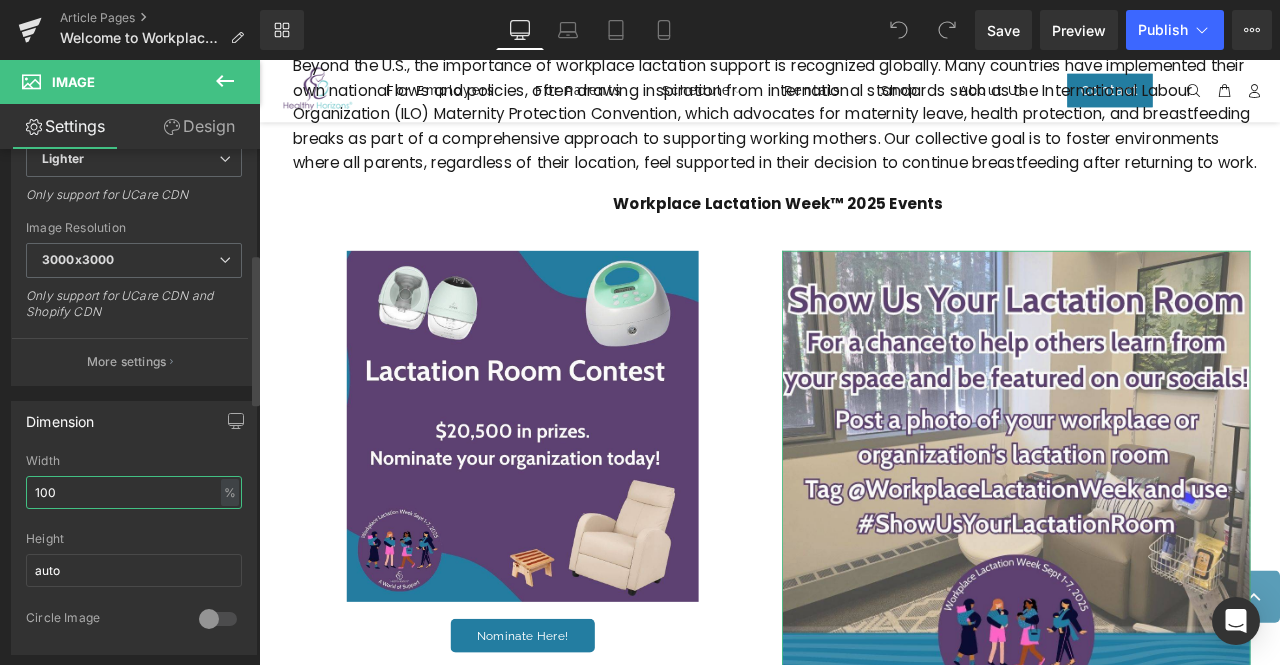 drag, startPoint x: 82, startPoint y: 489, endPoint x: 0, endPoint y: 486, distance: 82.05486 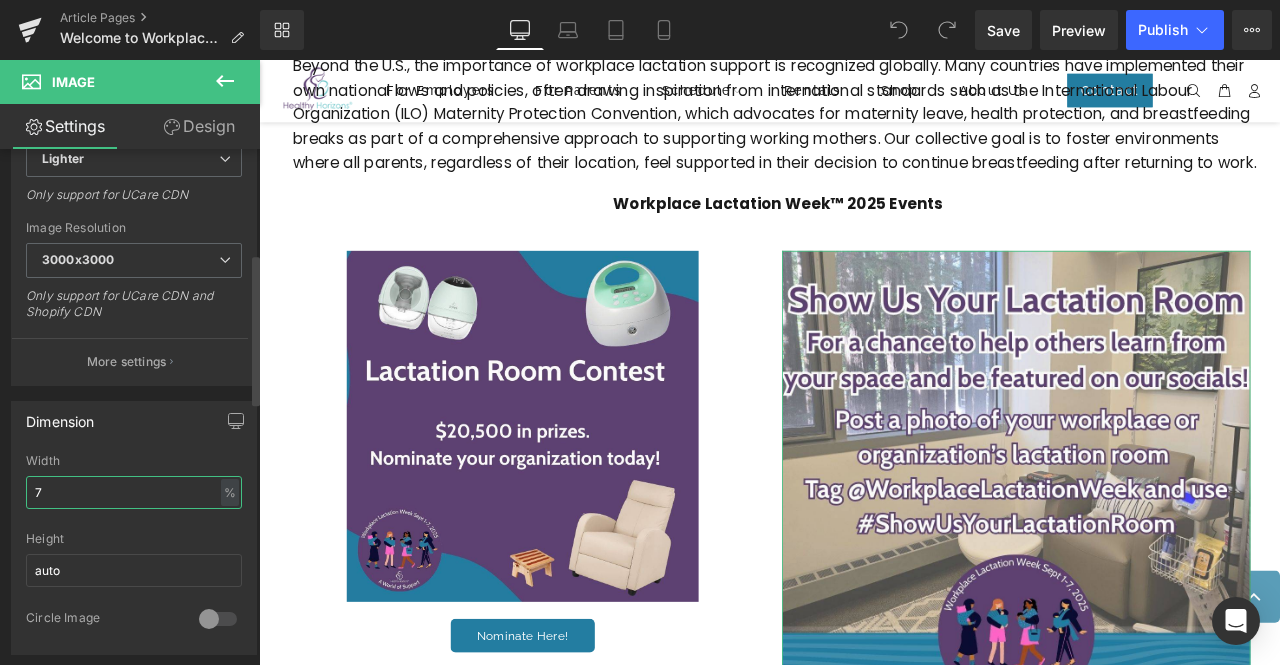 type on "75" 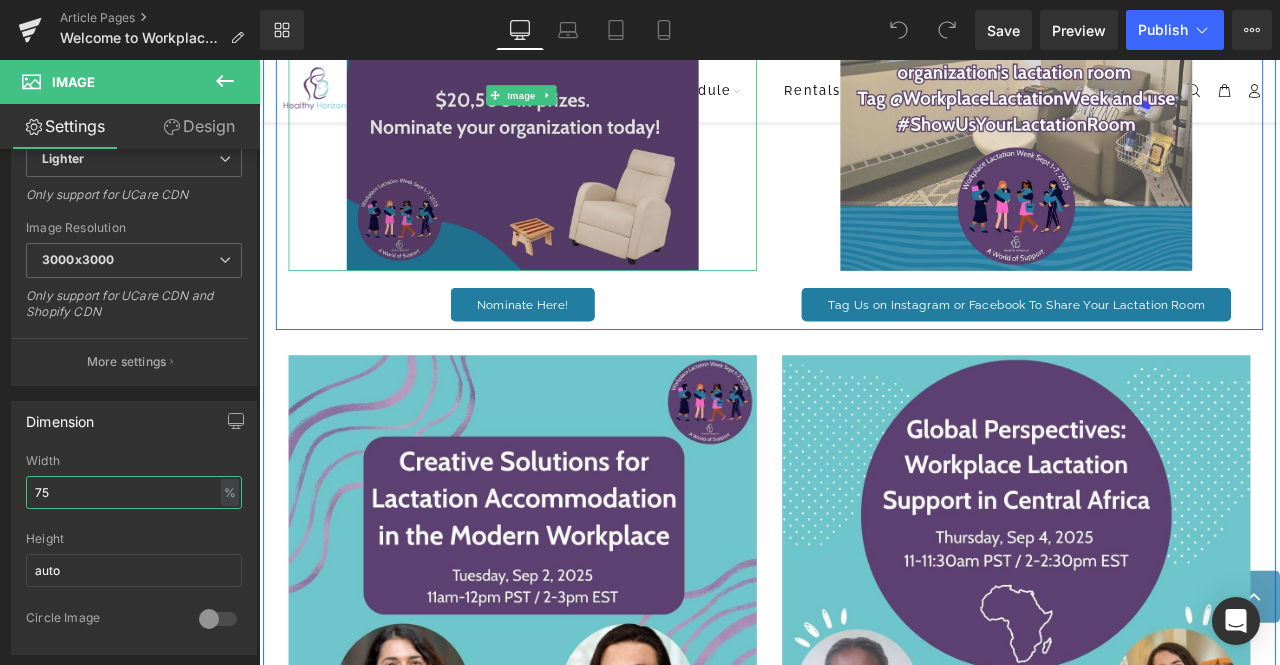 scroll, scrollTop: 1589, scrollLeft: 0, axis: vertical 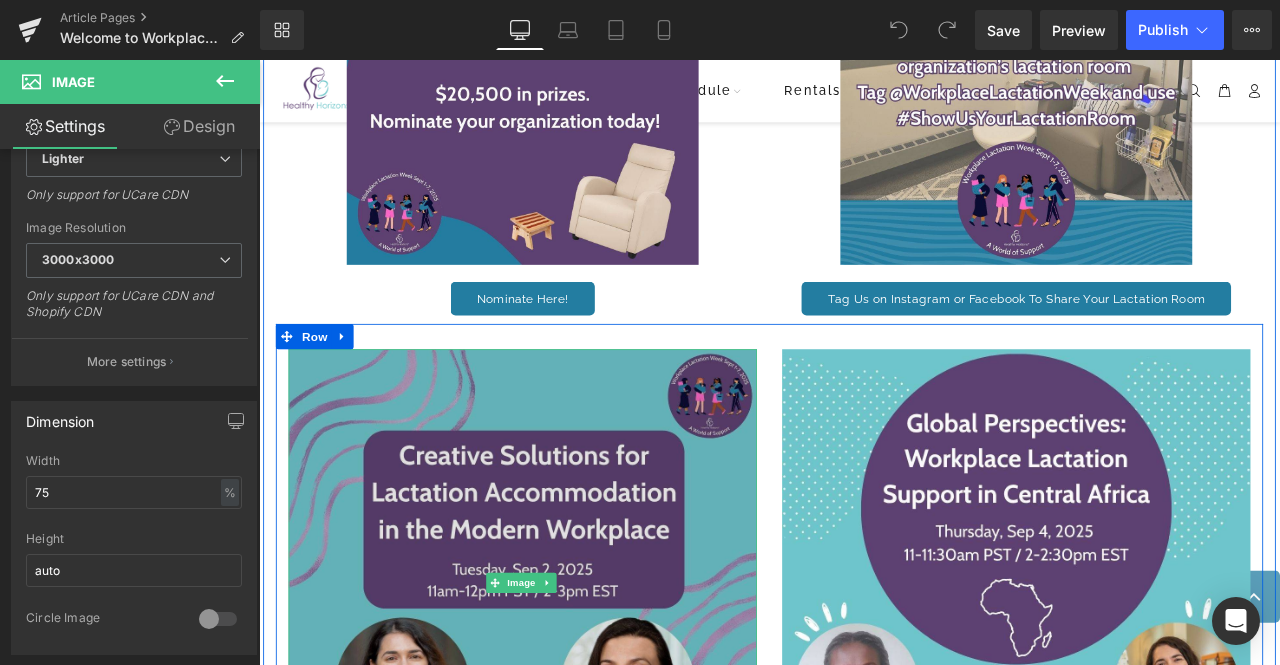 click at bounding box center (571, 680) 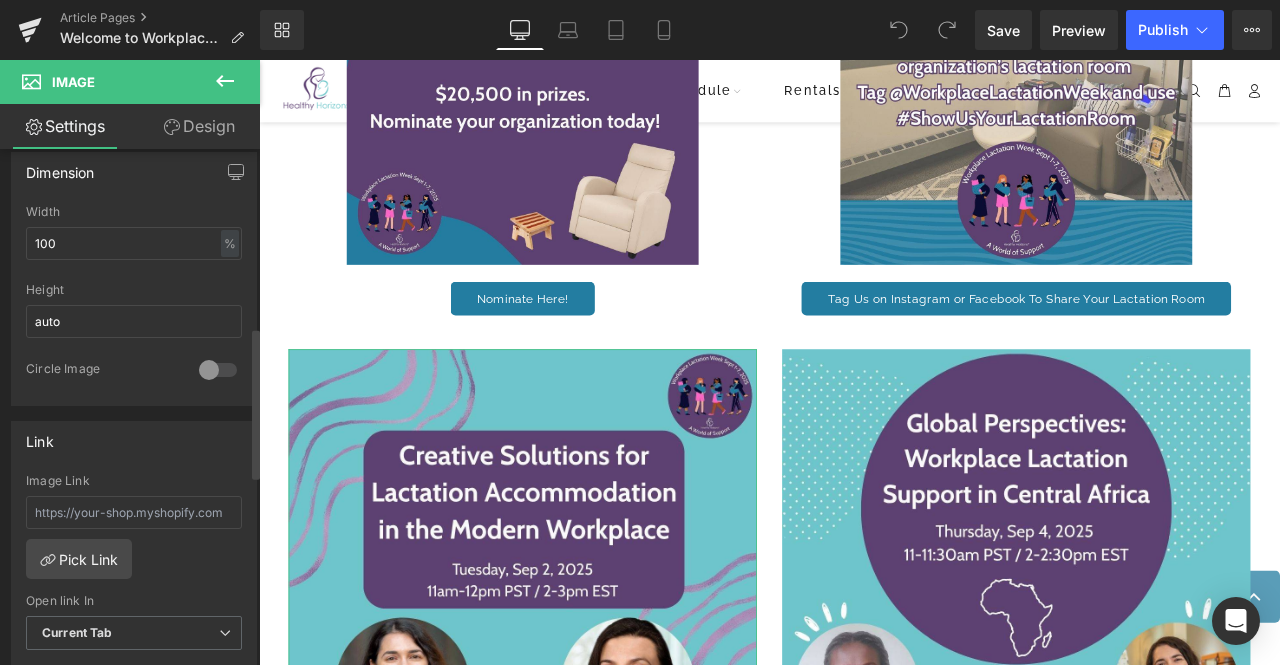 scroll, scrollTop: 608, scrollLeft: 0, axis: vertical 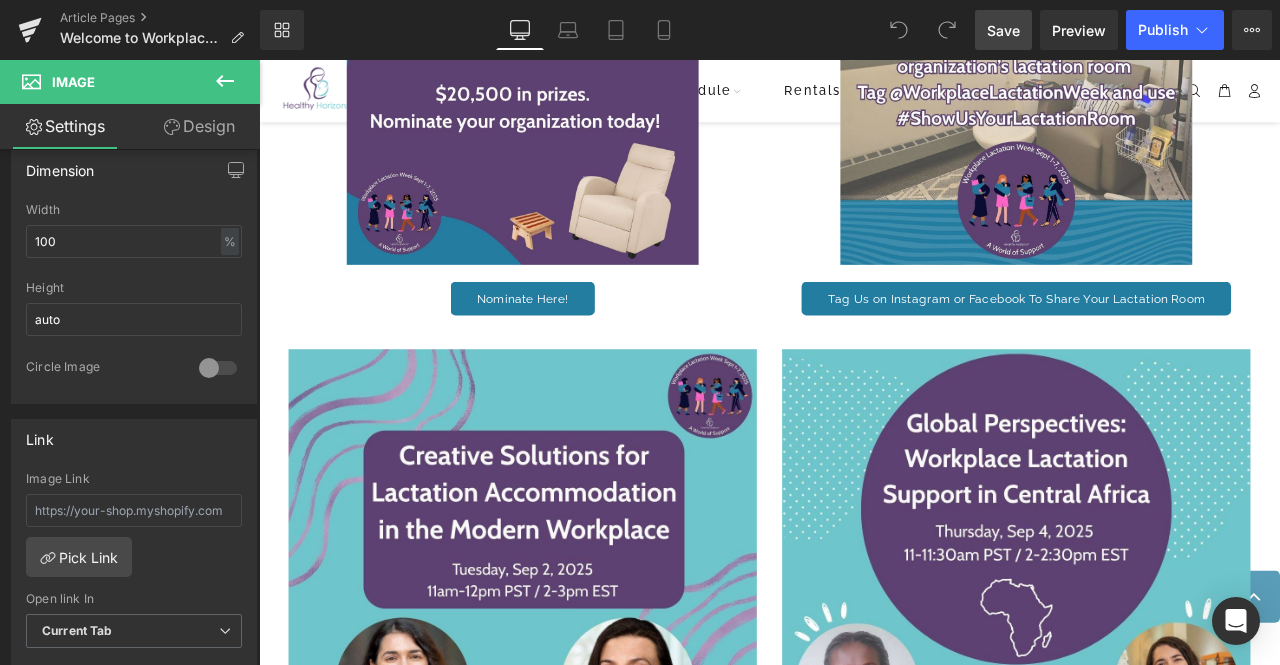 click on "Save" at bounding box center (1003, 30) 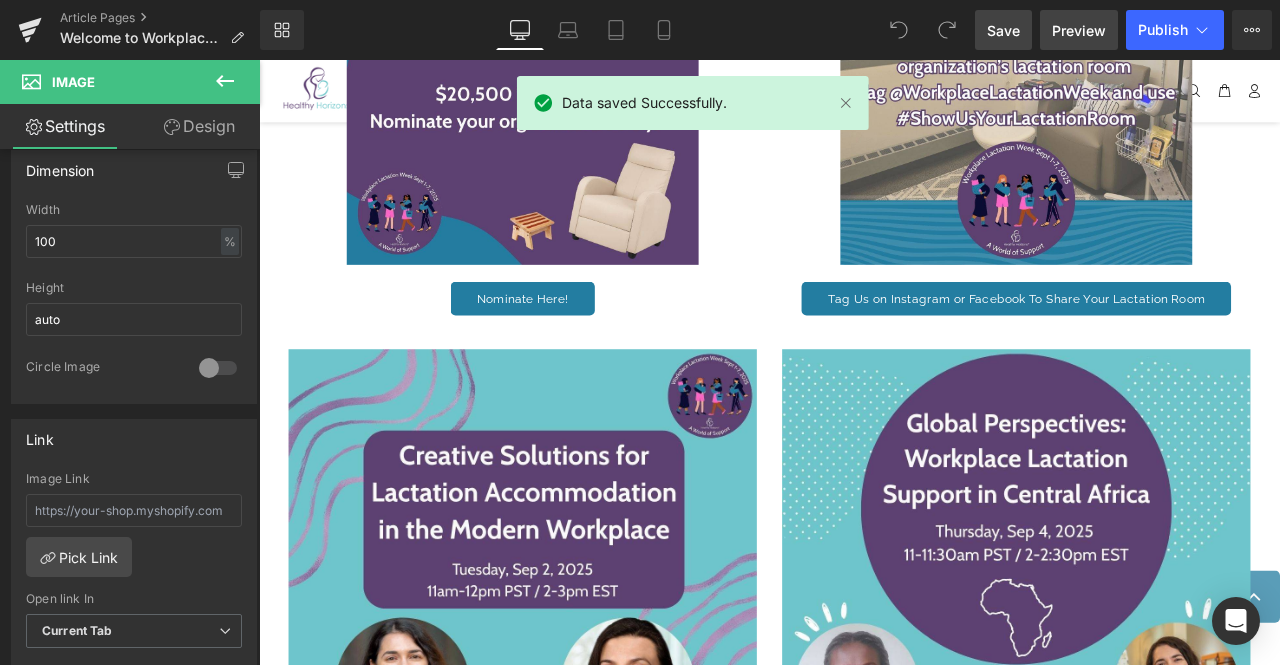 click on "Preview" at bounding box center [1079, 30] 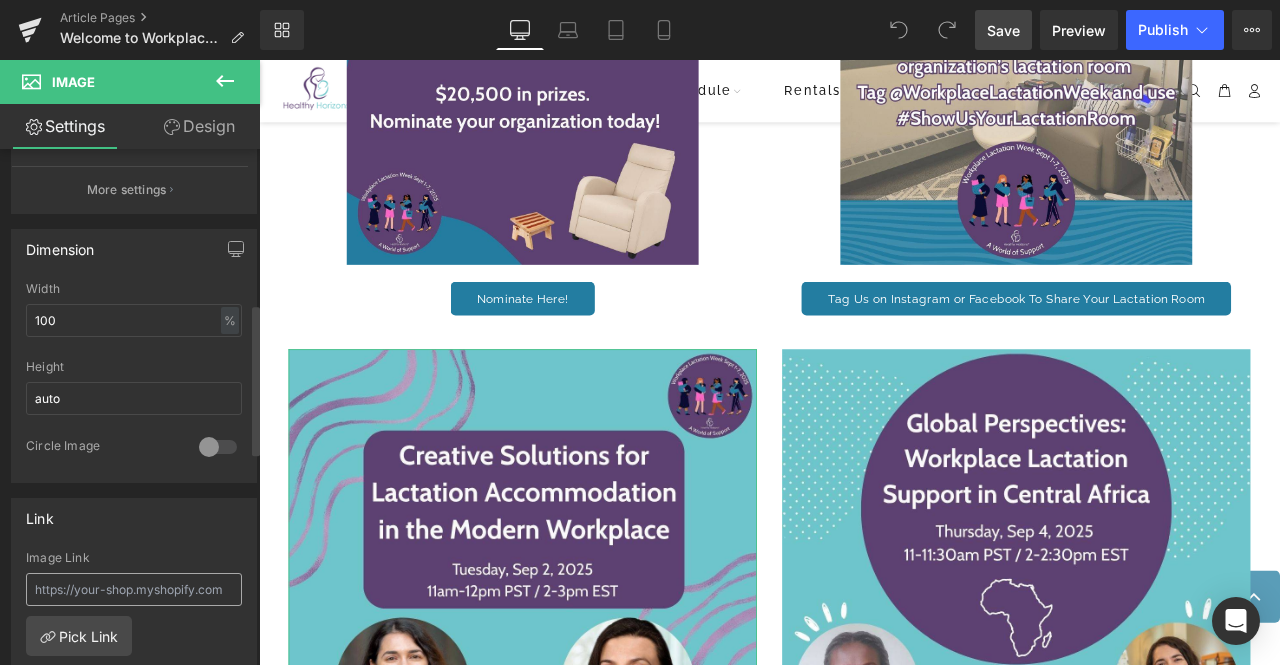scroll, scrollTop: 526, scrollLeft: 0, axis: vertical 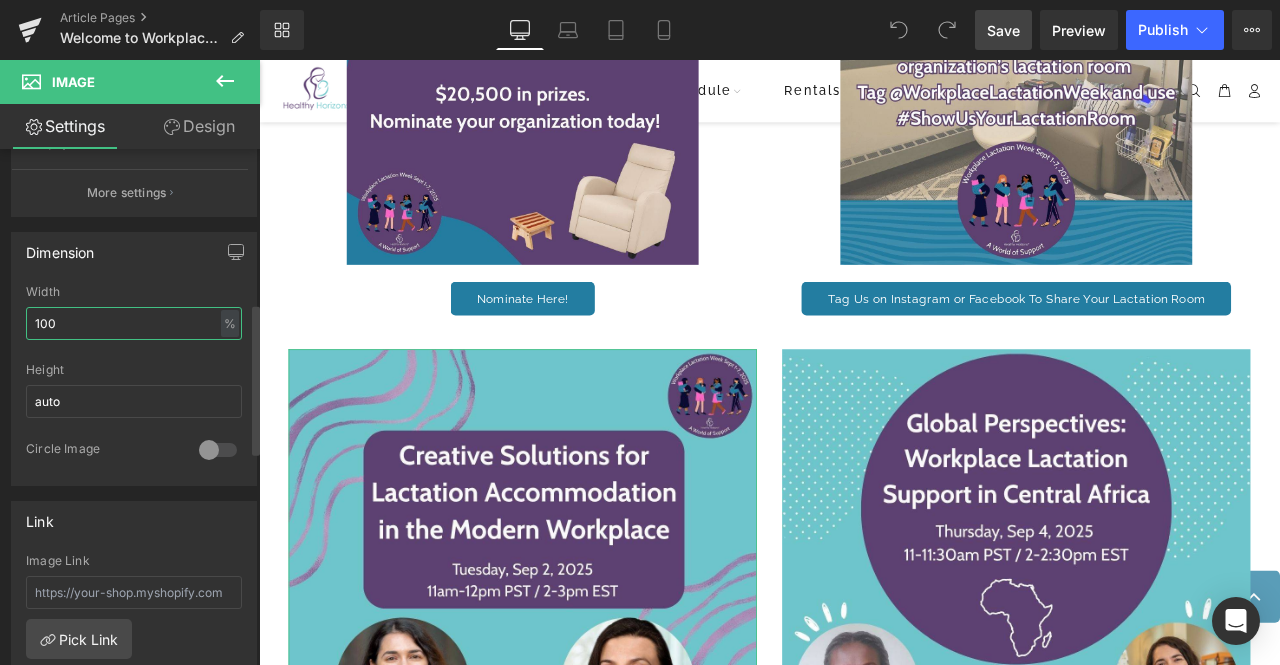 click on "100" at bounding box center [134, 323] 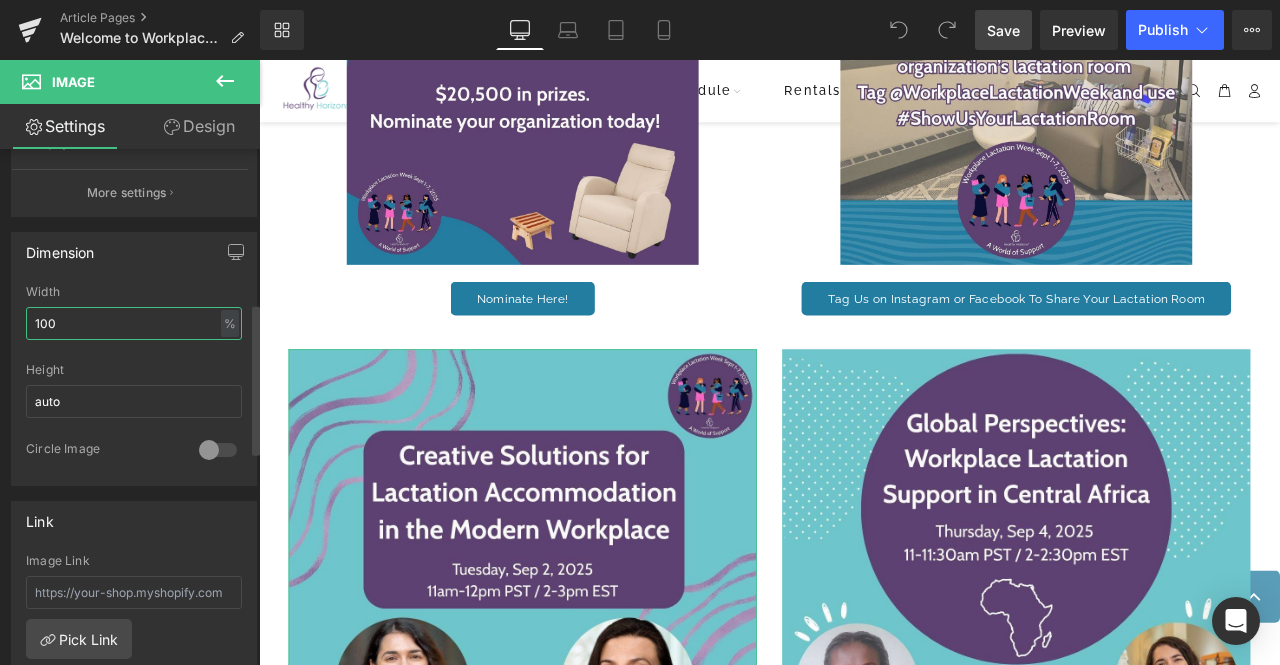 click on "100" at bounding box center [134, 323] 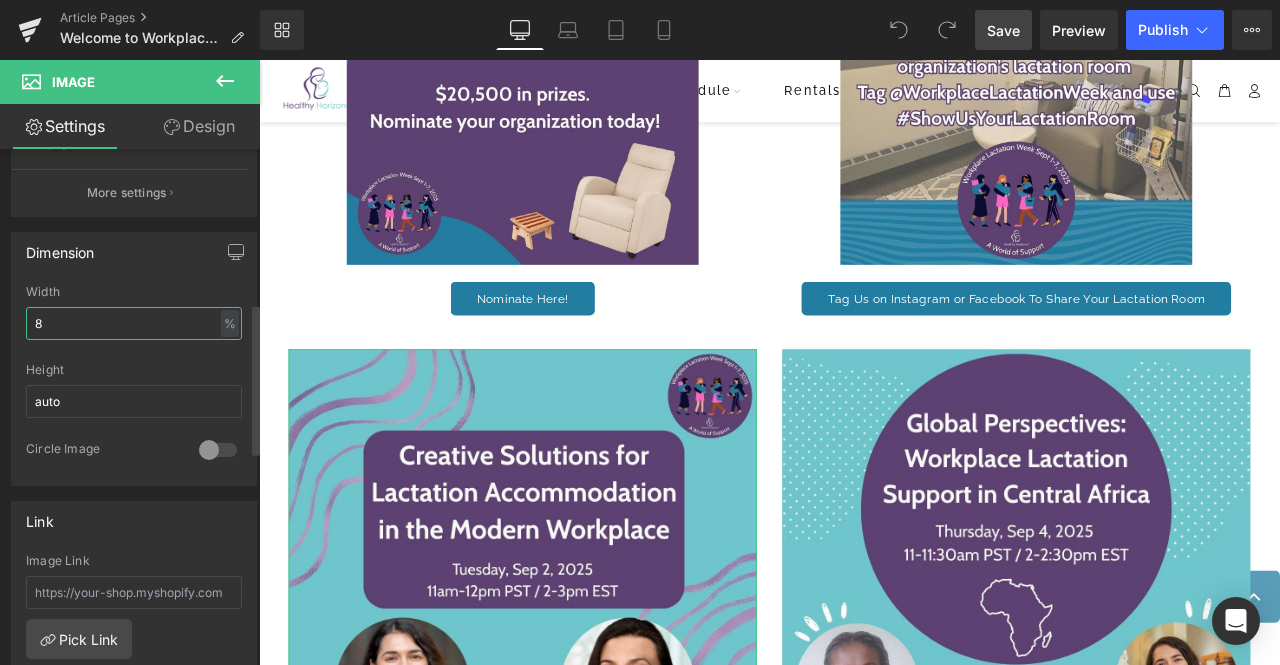 type on "80" 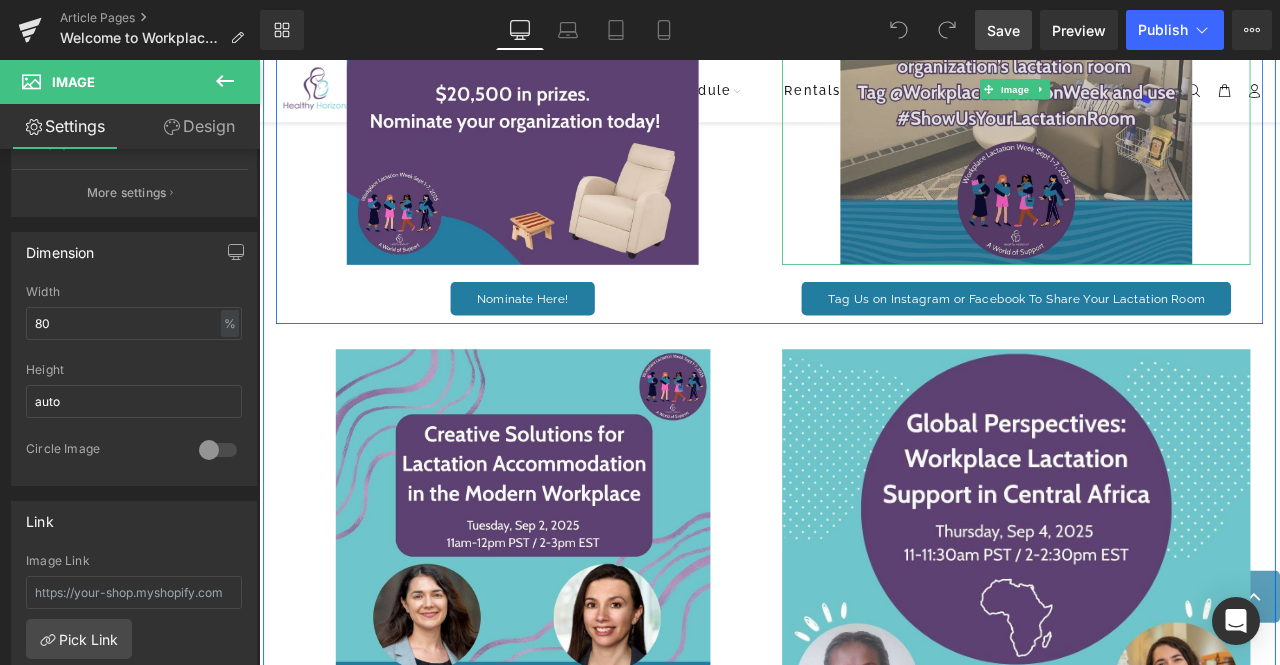 click at bounding box center (1156, 95) 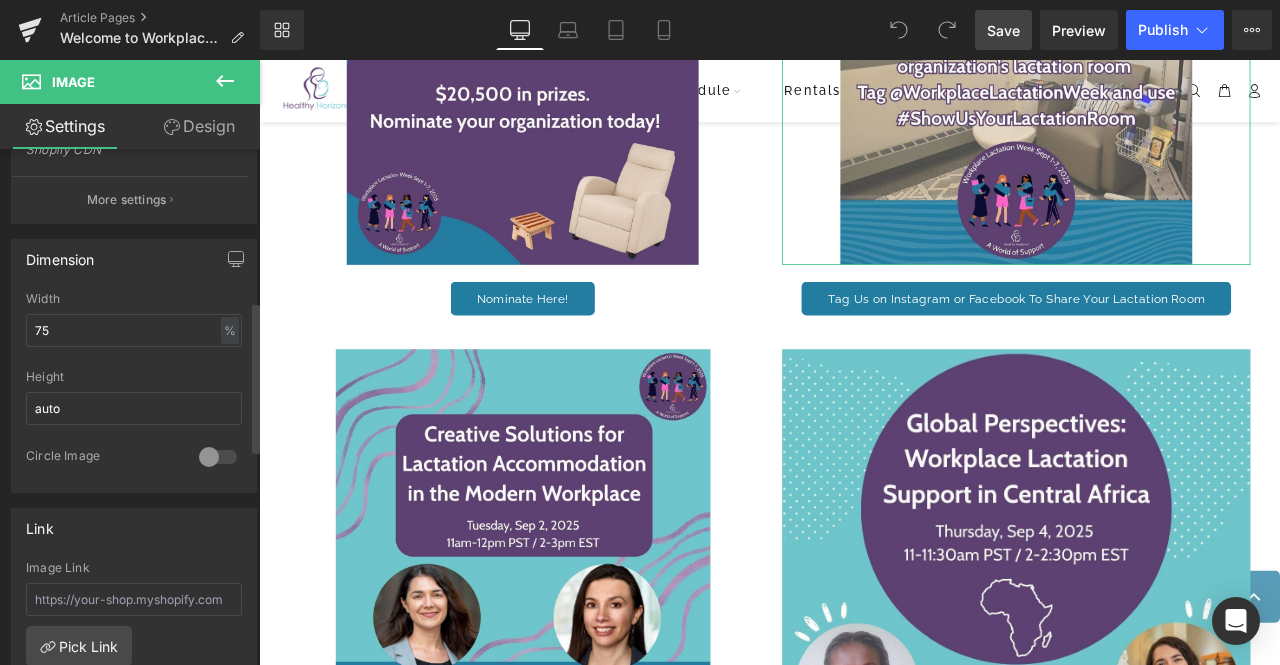 scroll, scrollTop: 520, scrollLeft: 0, axis: vertical 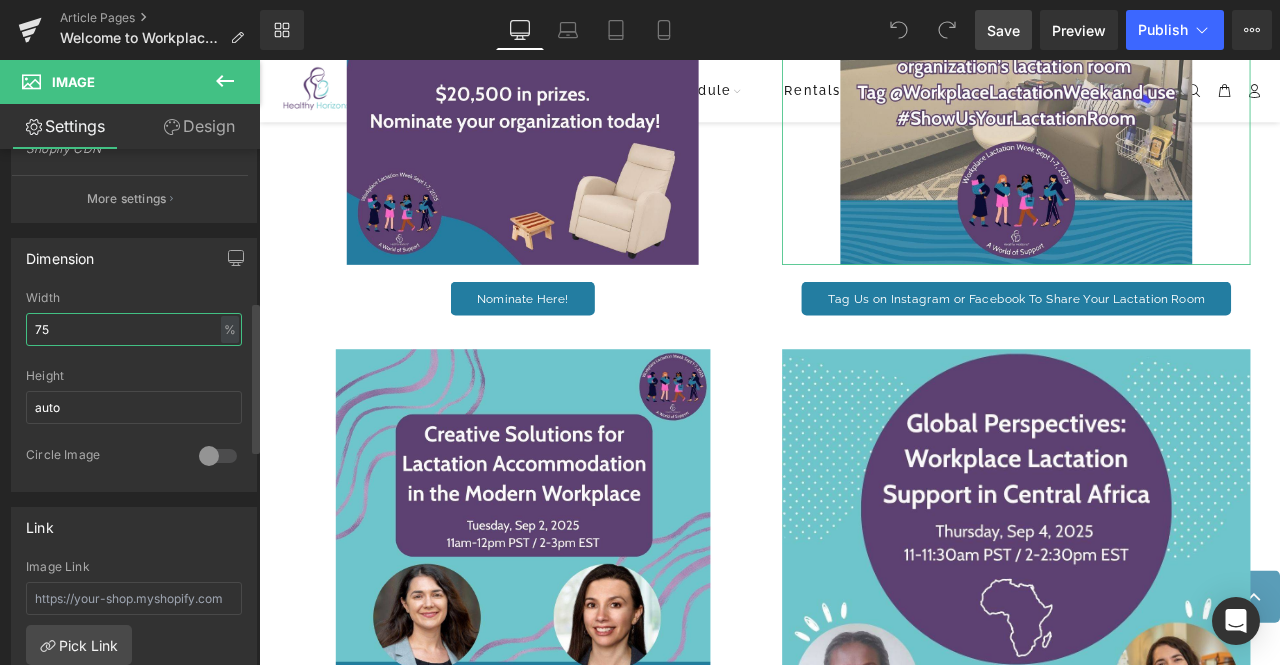 drag, startPoint x: 78, startPoint y: 312, endPoint x: 28, endPoint y: 311, distance: 50.01 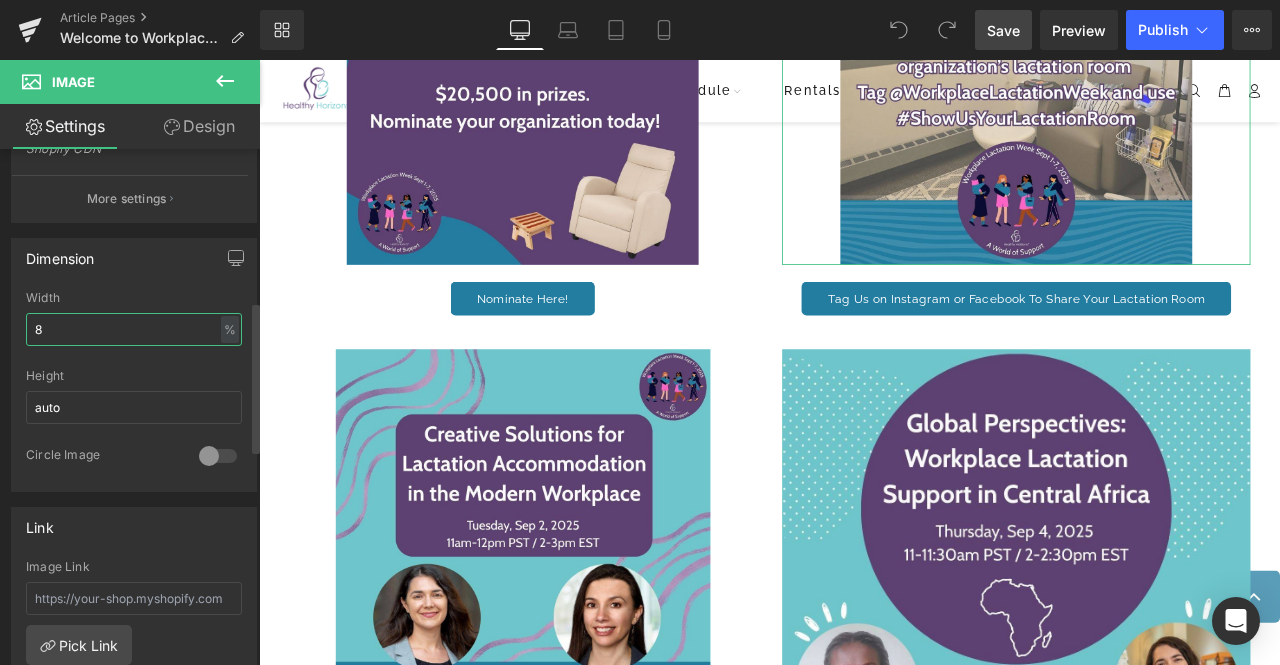 type on "80" 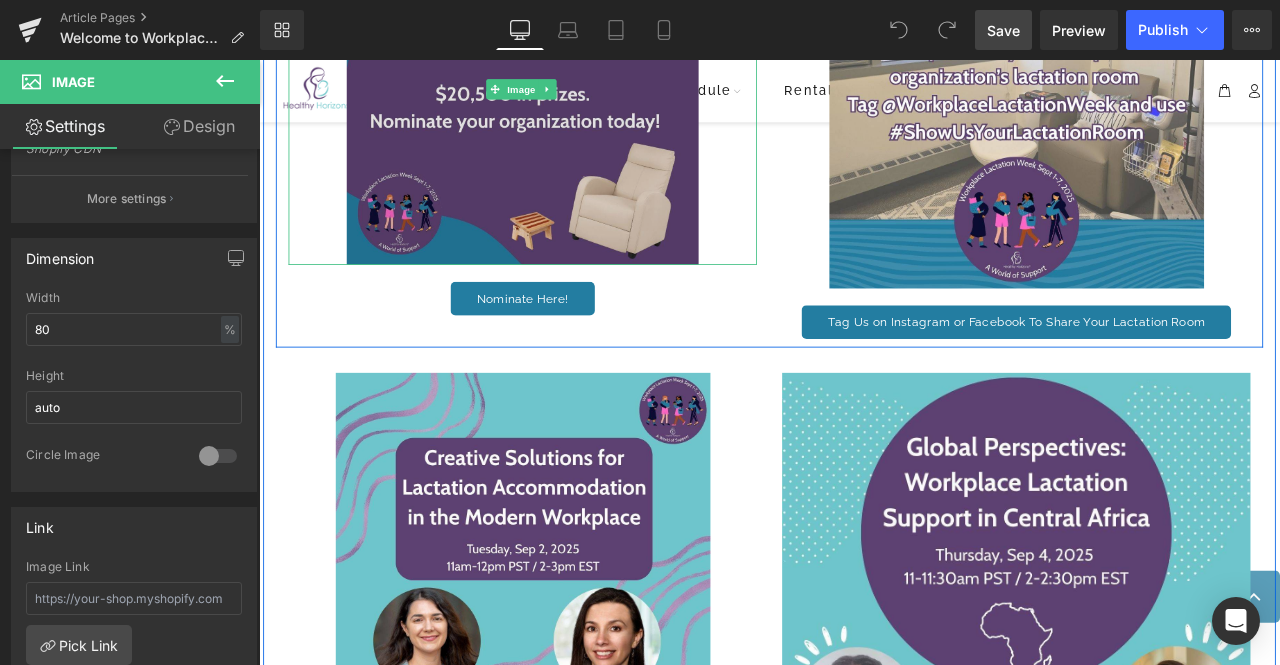 click at bounding box center (571, 95) 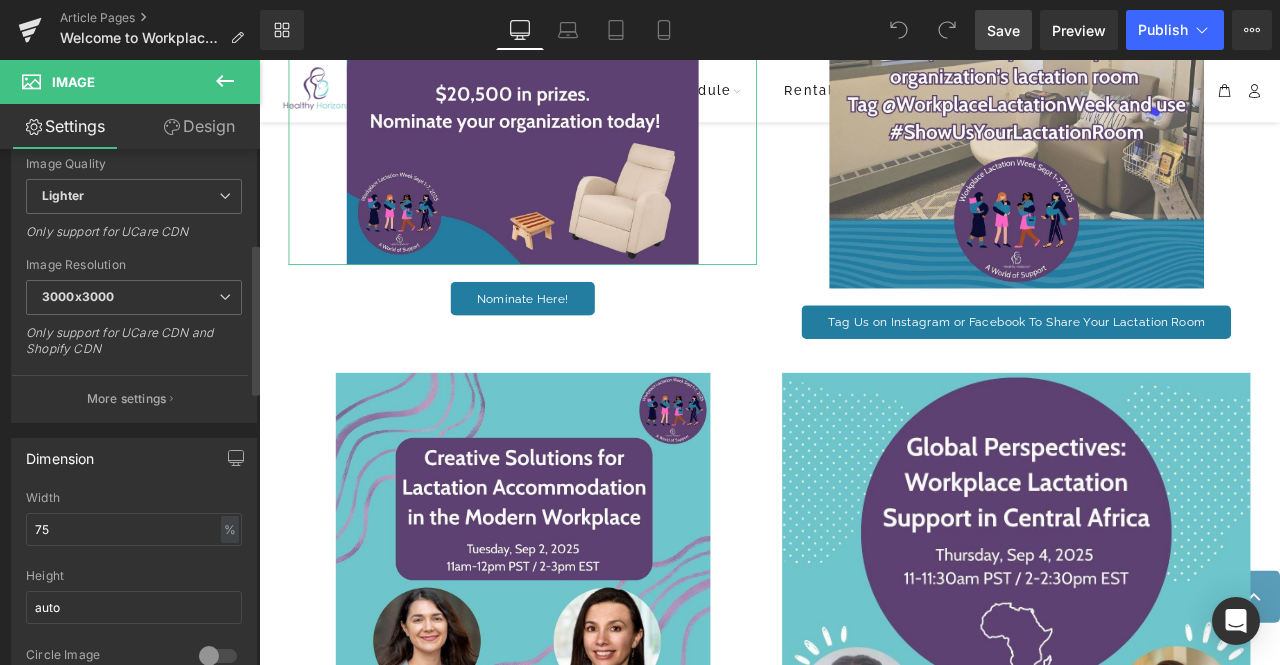 scroll, scrollTop: 321, scrollLeft: 0, axis: vertical 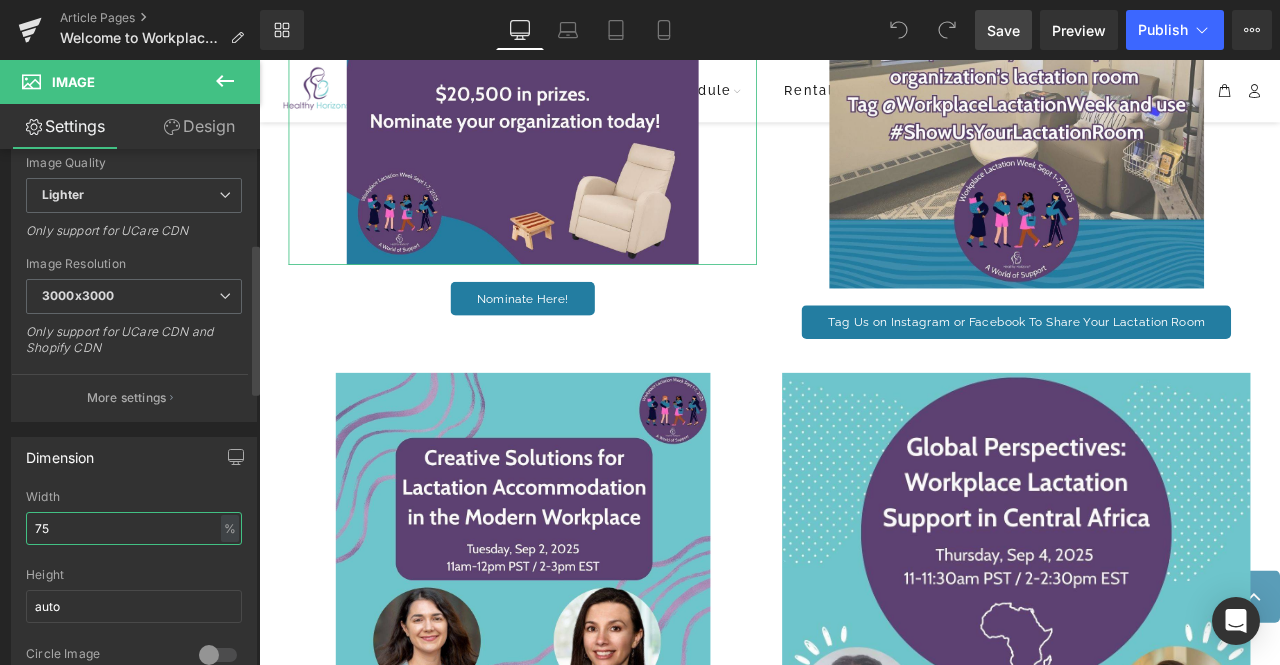 drag, startPoint x: 70, startPoint y: 529, endPoint x: 25, endPoint y: 542, distance: 46.840153 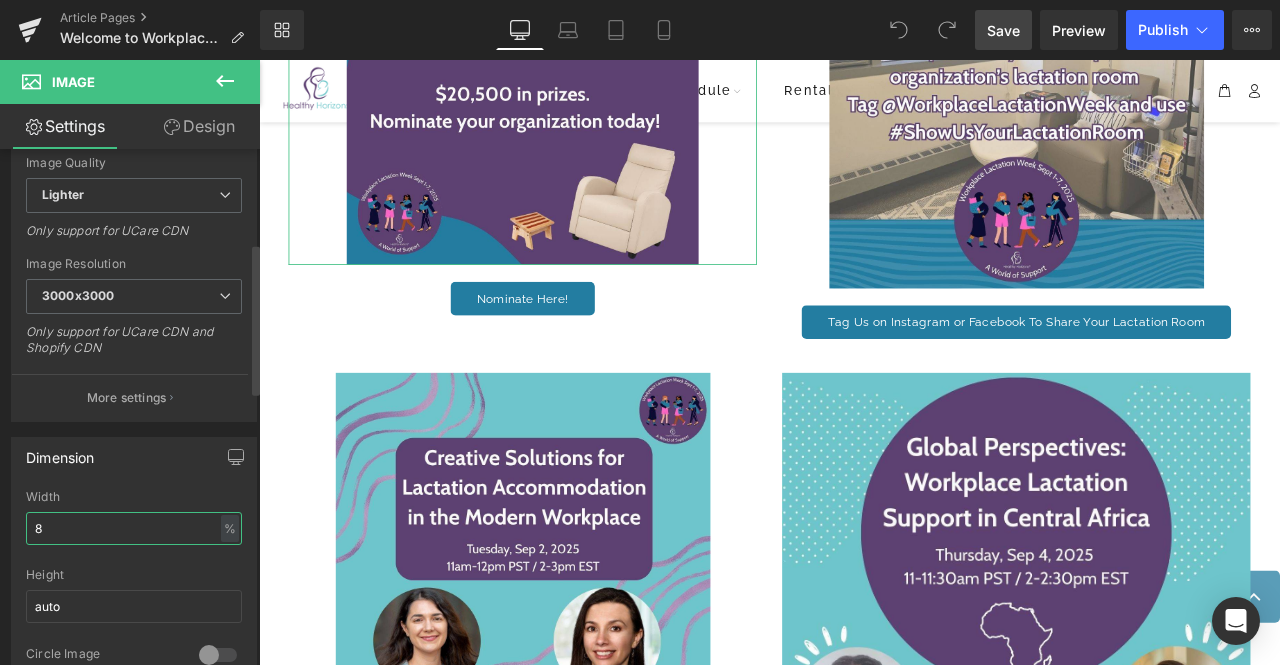 type on "80" 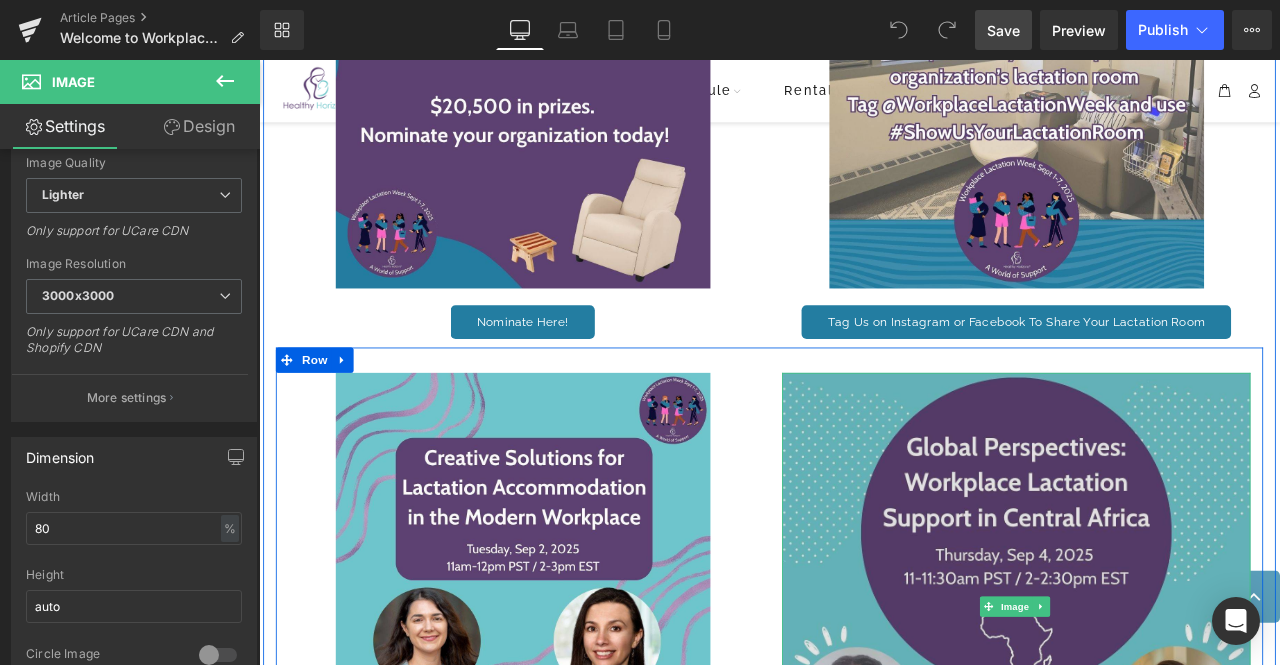 click at bounding box center (1156, 708) 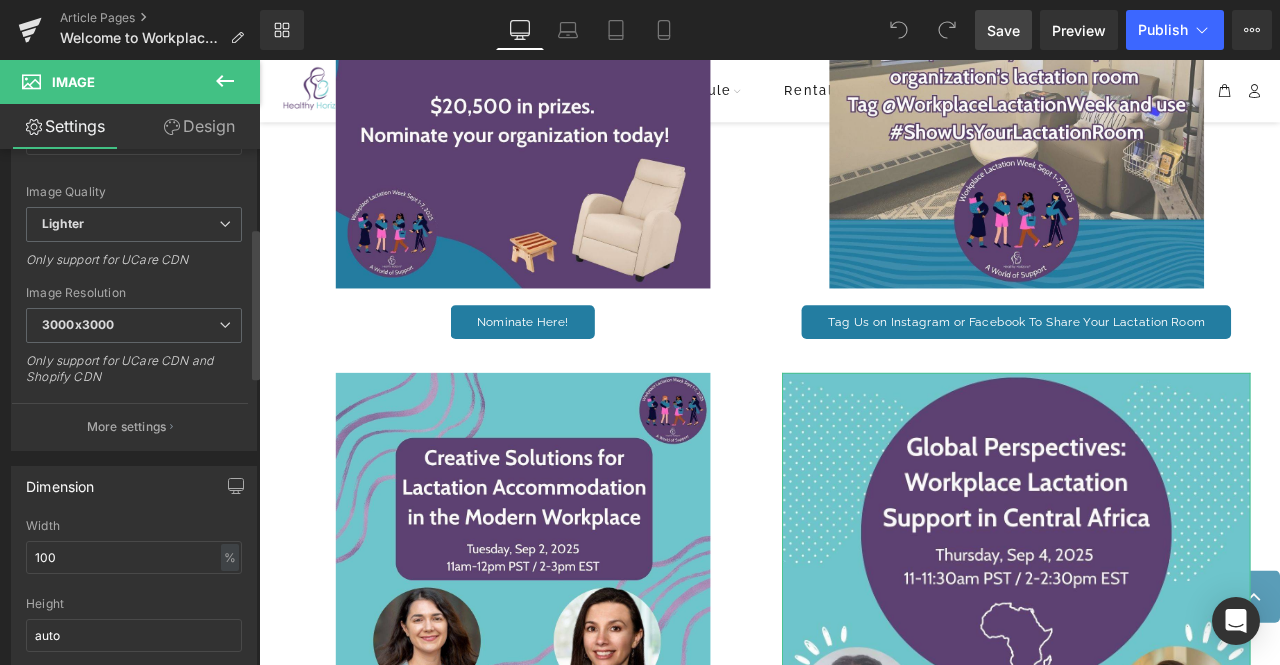 scroll, scrollTop: 295, scrollLeft: 0, axis: vertical 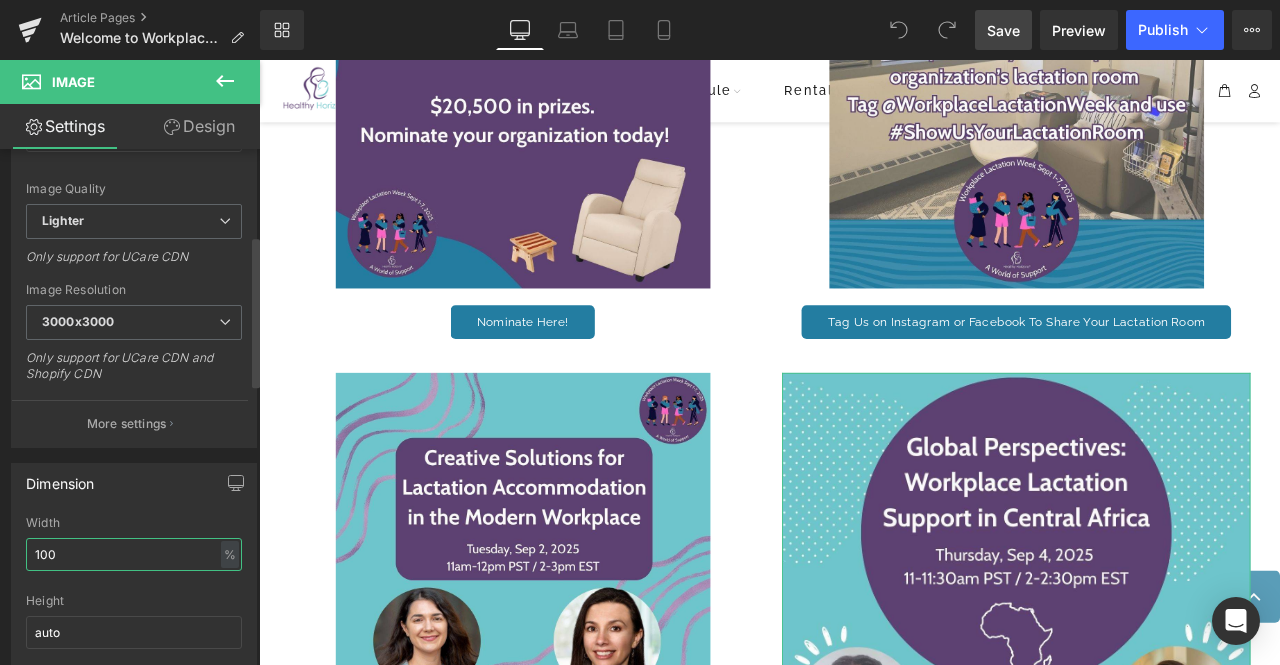 drag, startPoint x: 65, startPoint y: 565, endPoint x: 3, endPoint y: 553, distance: 63.15061 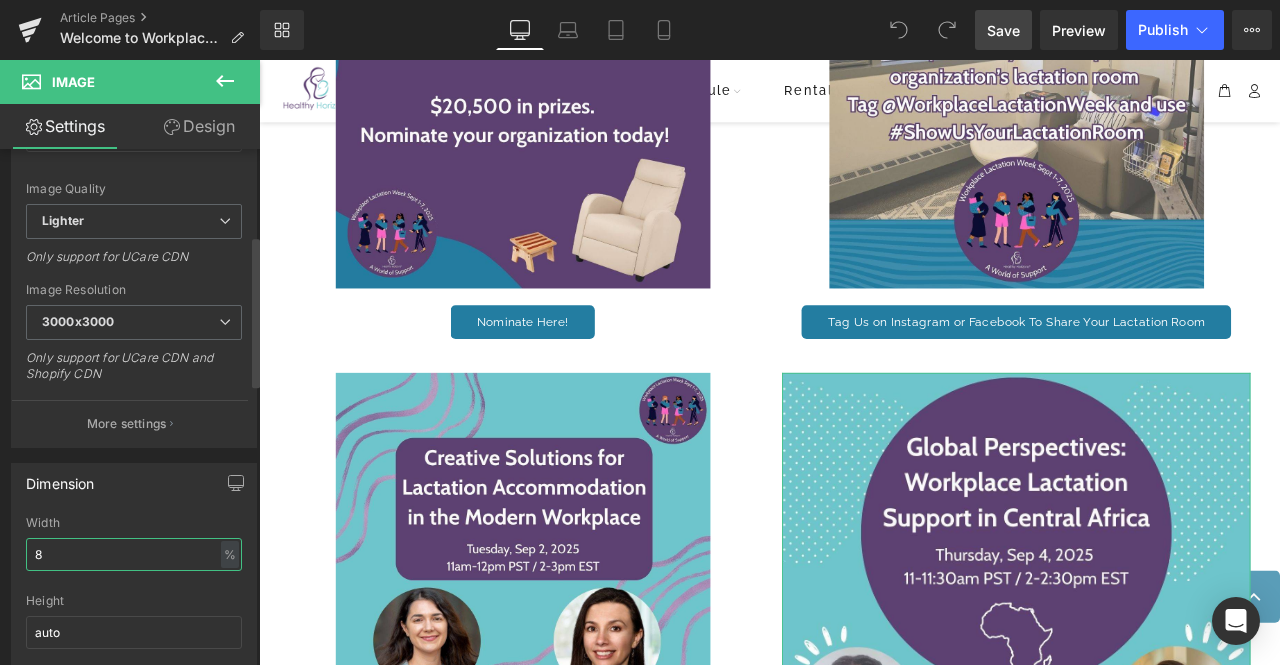 type on "80" 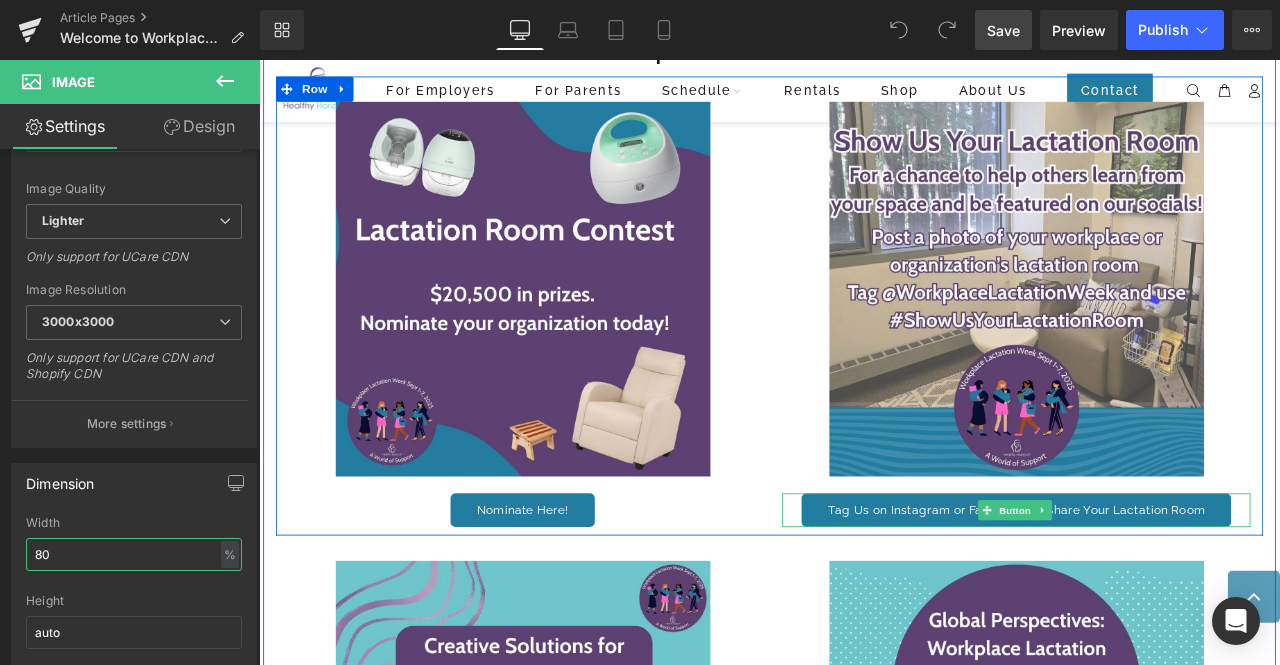 scroll, scrollTop: 1365, scrollLeft: 0, axis: vertical 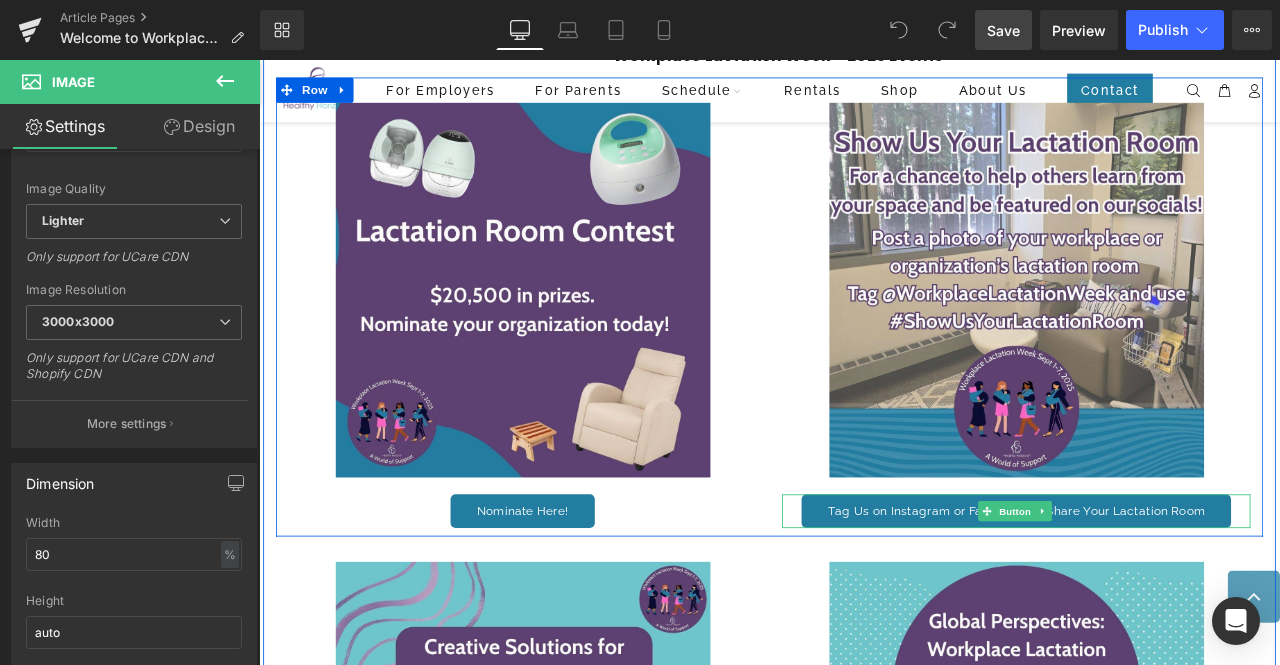 click on "Tag Us on Instagram or Facebook To Share Your Lactation Room" at bounding box center [1156, 595] 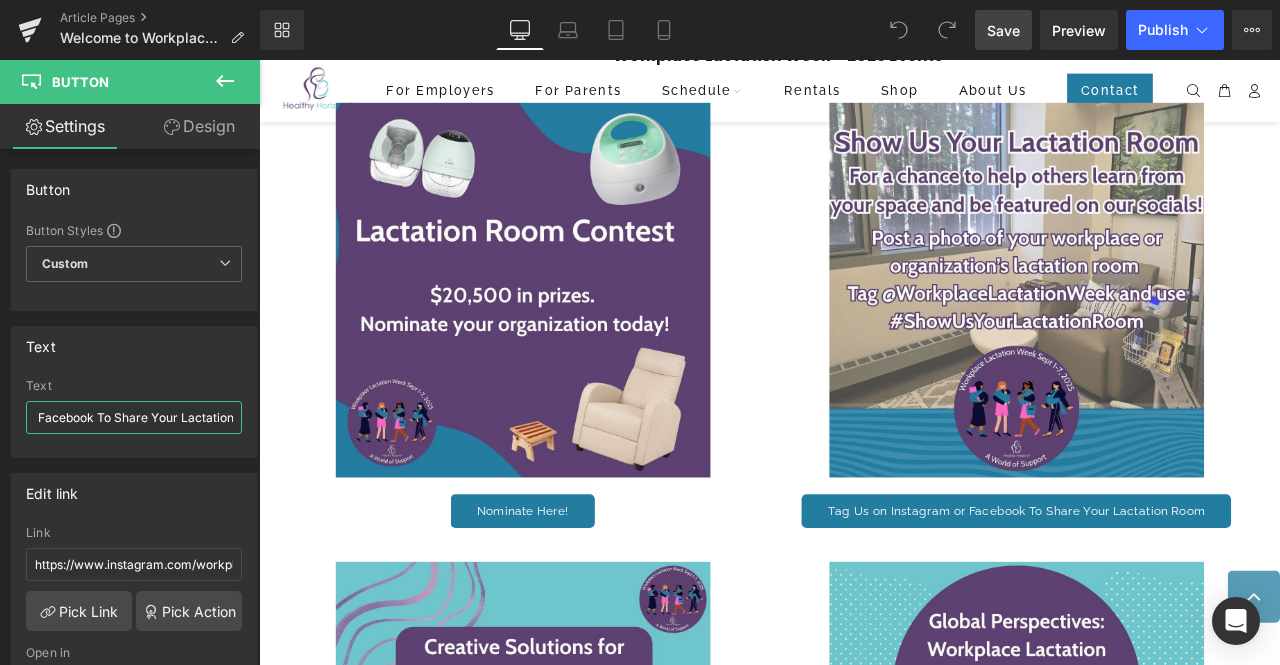 scroll, scrollTop: 0, scrollLeft: 176, axis: horizontal 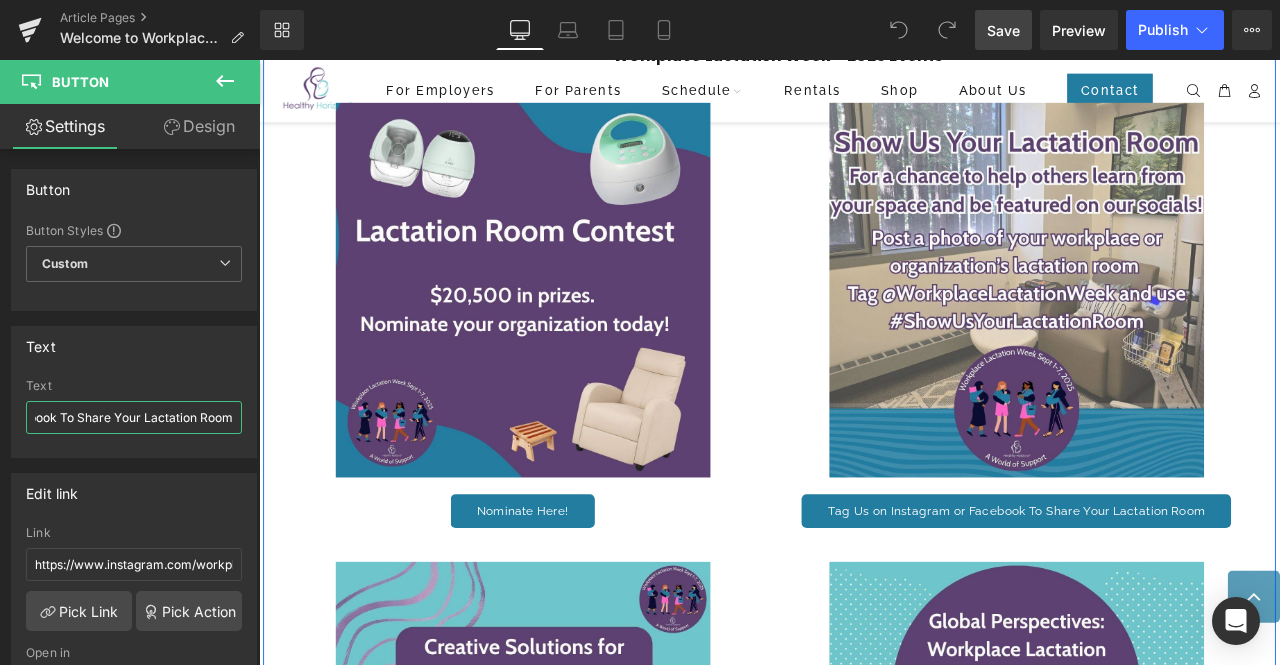 drag, startPoint x: 452, startPoint y: 479, endPoint x: 268, endPoint y: 484, distance: 184.06792 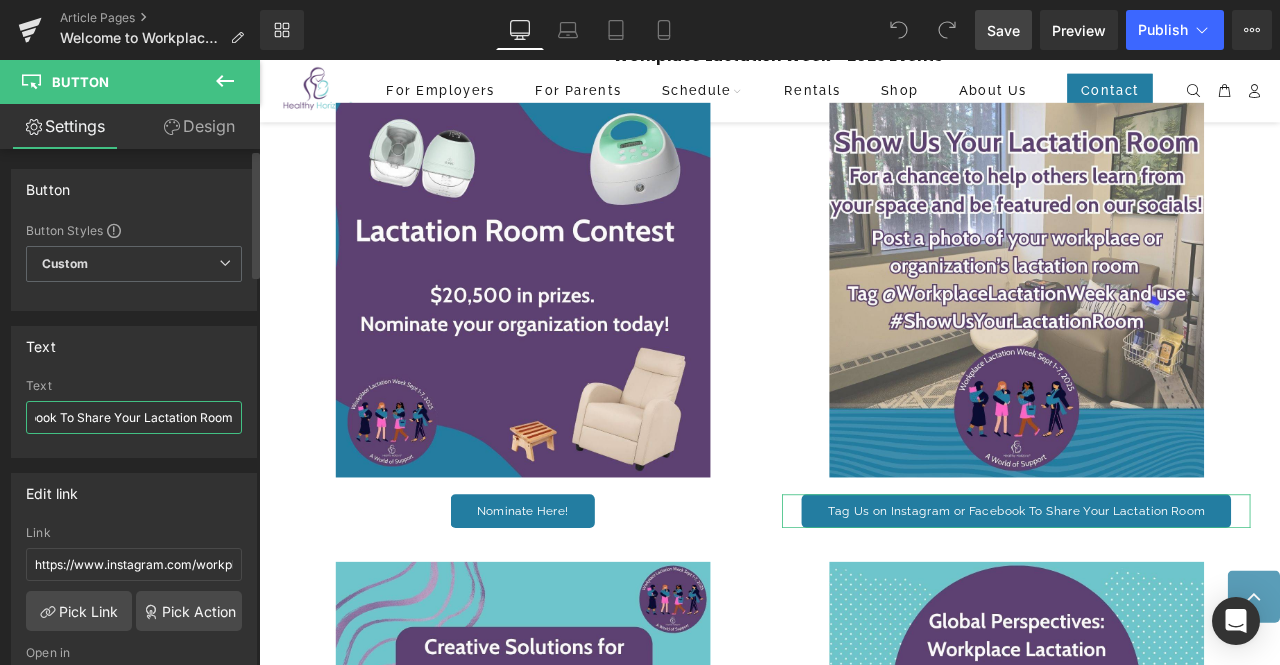 click on "Tag Us on Instagram or Facebook To Share Your Lactation Room" at bounding box center (134, 417) 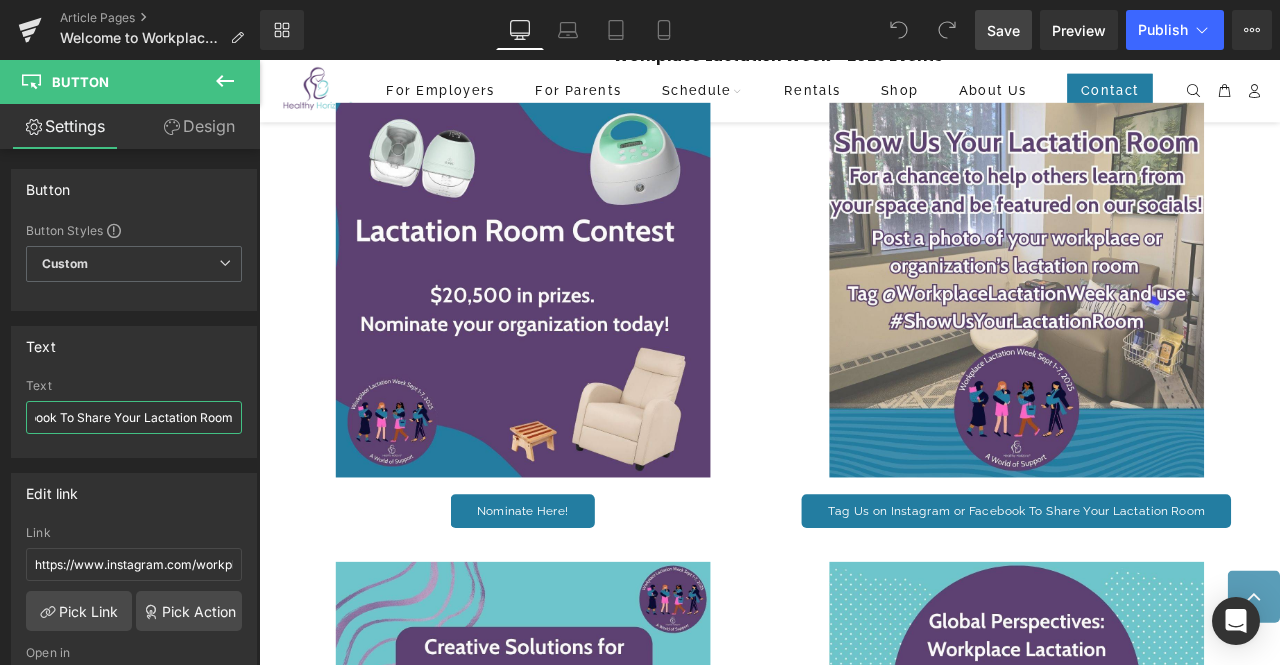 drag, startPoint x: 367, startPoint y: 475, endPoint x: 279, endPoint y: 497, distance: 90.70832 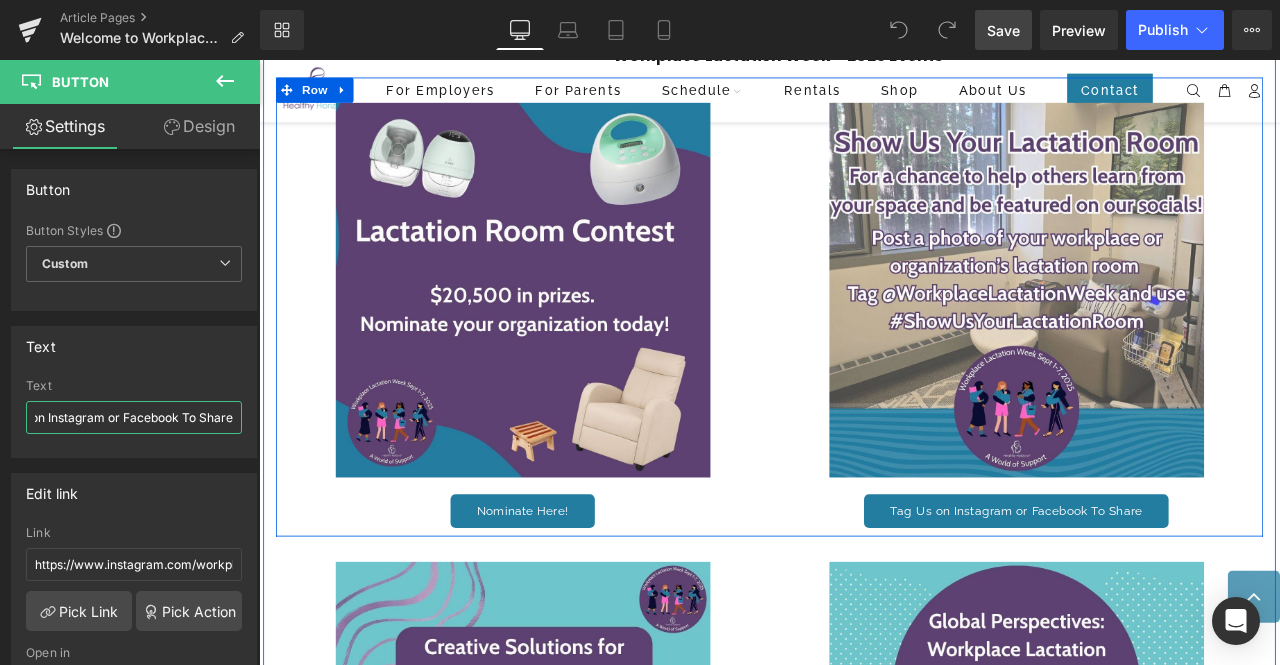 scroll, scrollTop: 0, scrollLeft: 55, axis: horizontal 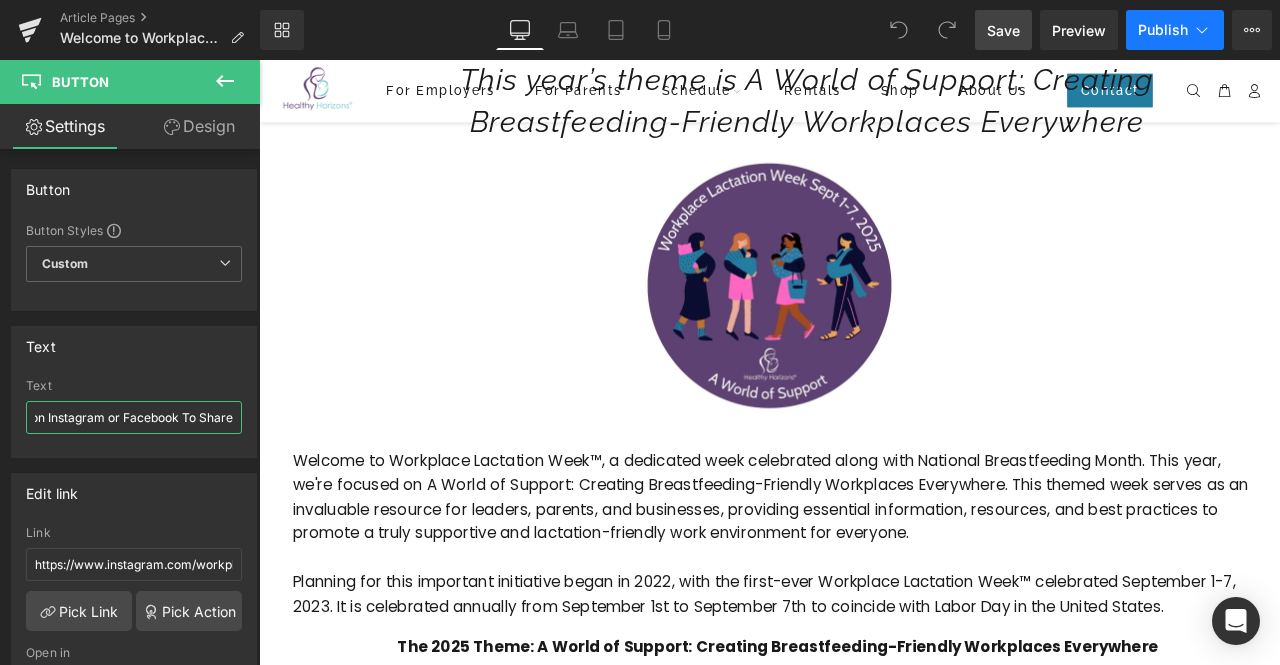 type on "Tag Us on Instagram or Facebook To Share" 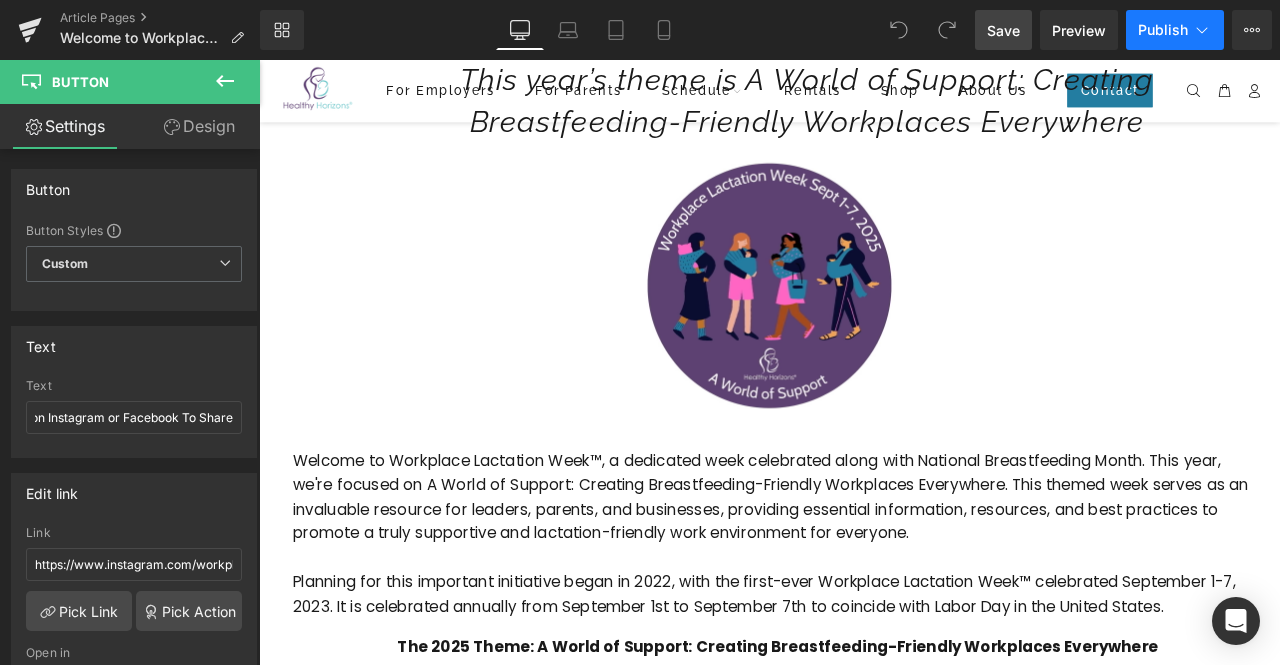 click on "Publish" at bounding box center [1163, 30] 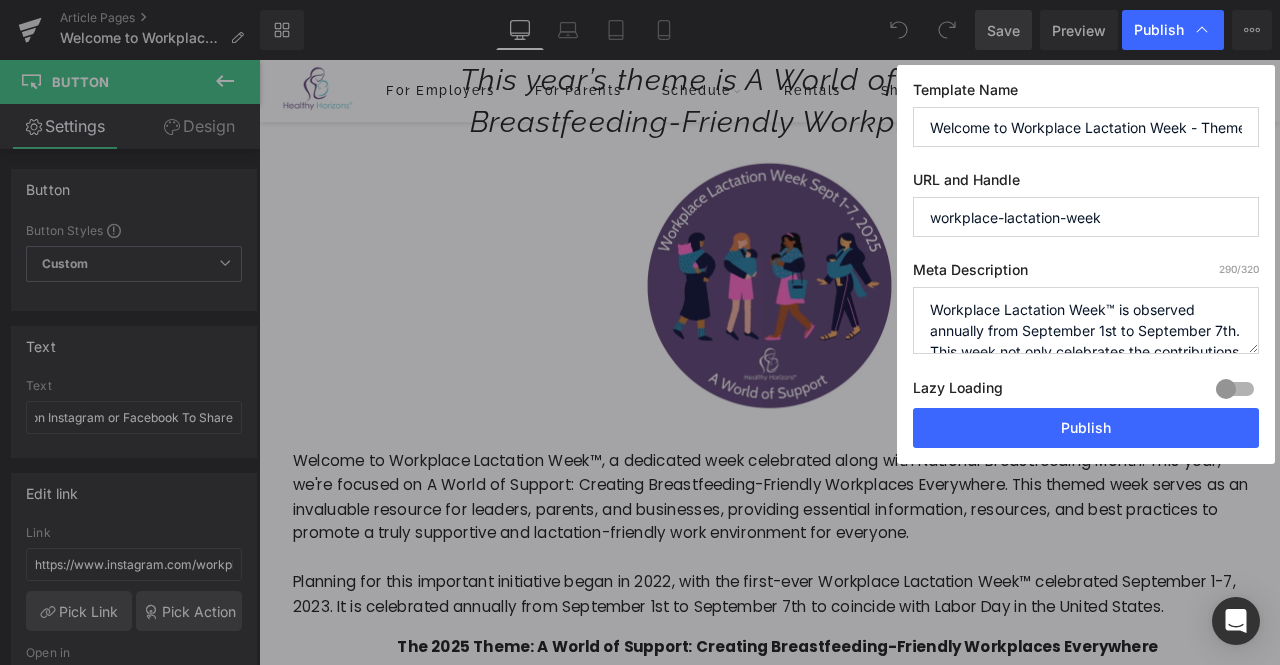 scroll, scrollTop: 0, scrollLeft: 0, axis: both 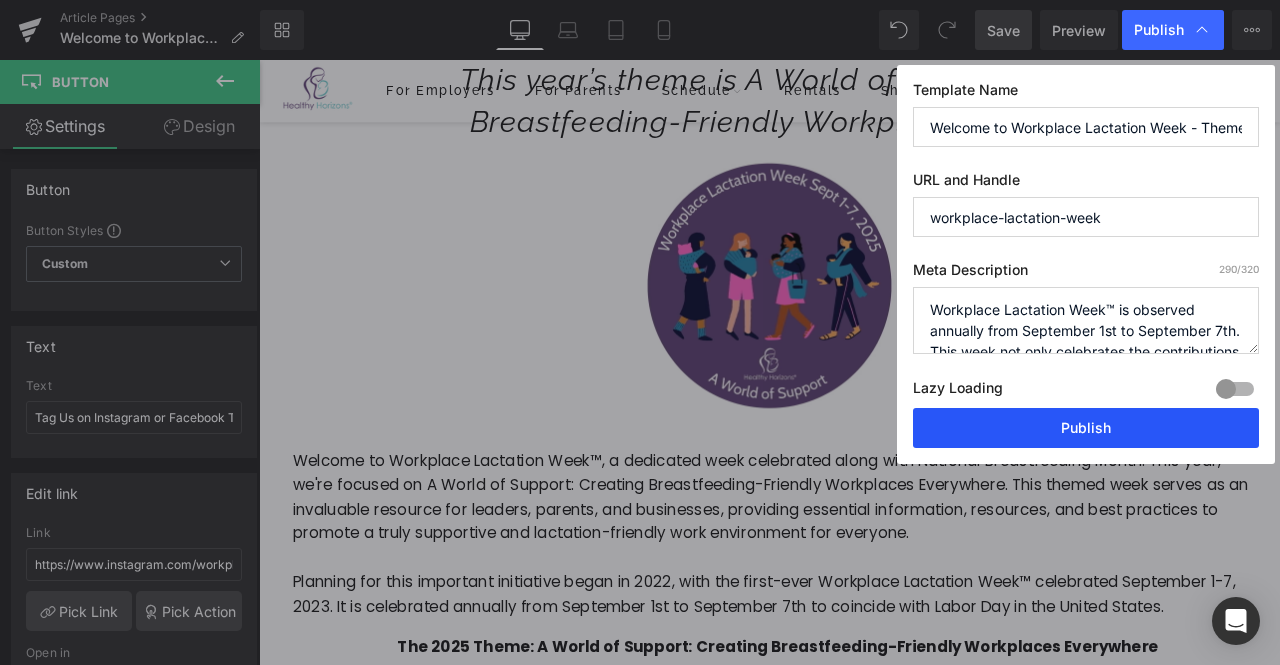 click on "Publish" at bounding box center [1086, 428] 